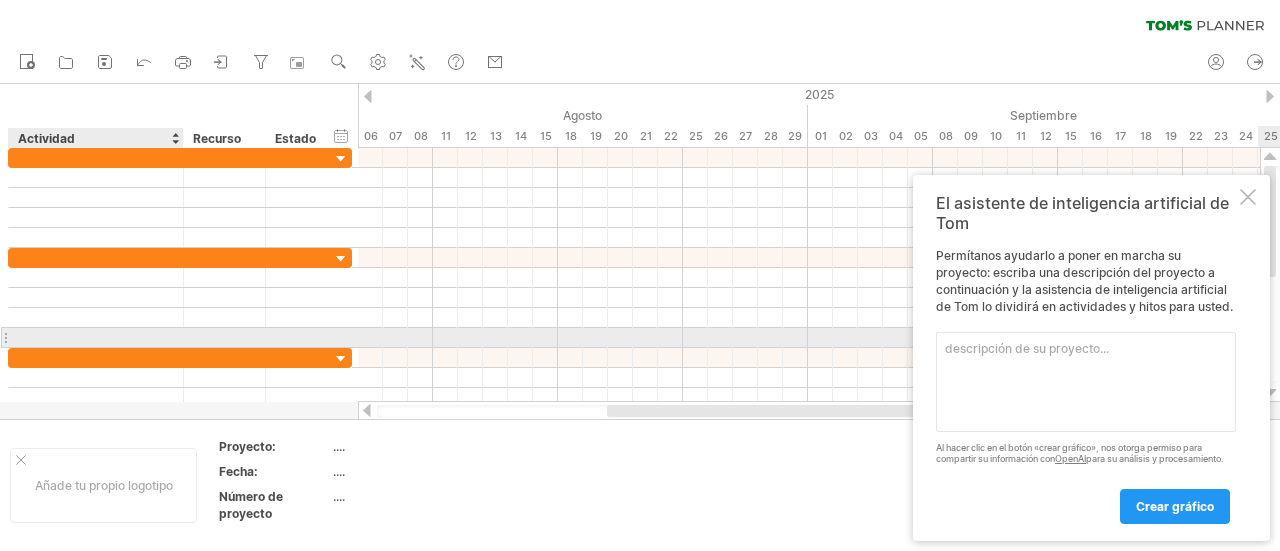 scroll, scrollTop: 0, scrollLeft: 0, axis: both 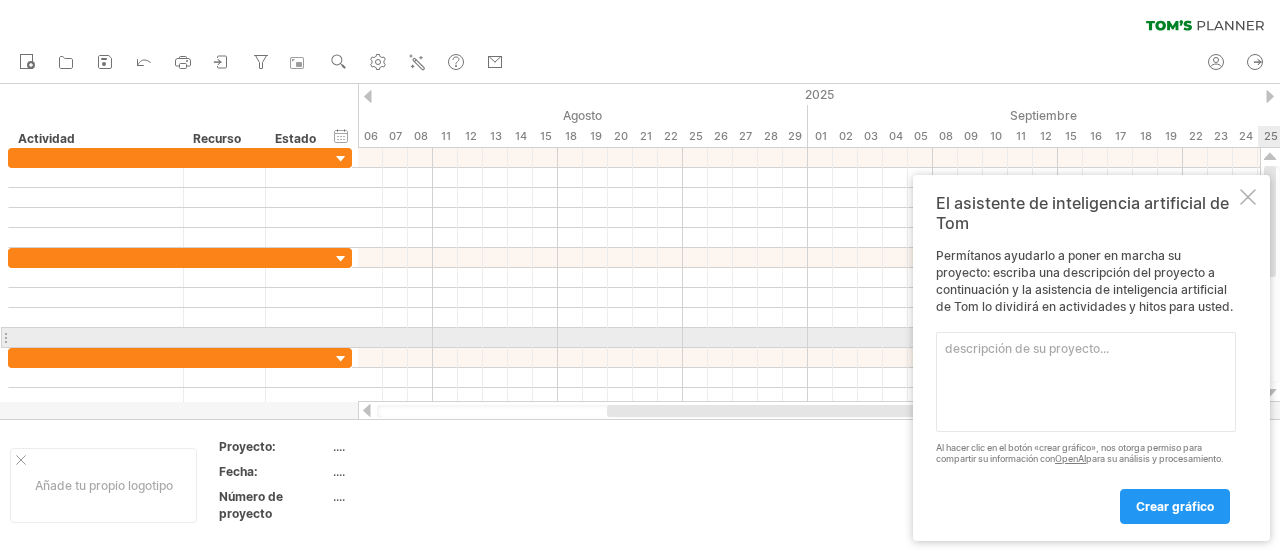 click at bounding box center [1086, 382] 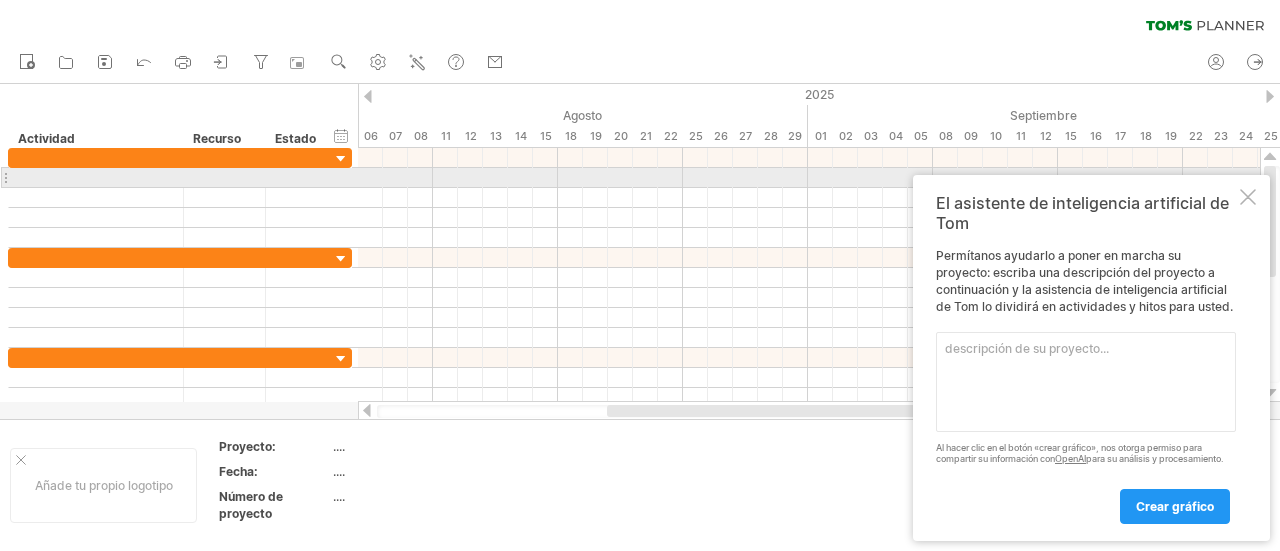click on "La descripción del proyecto está vacía o es demasiado corta" at bounding box center (1091, 358) 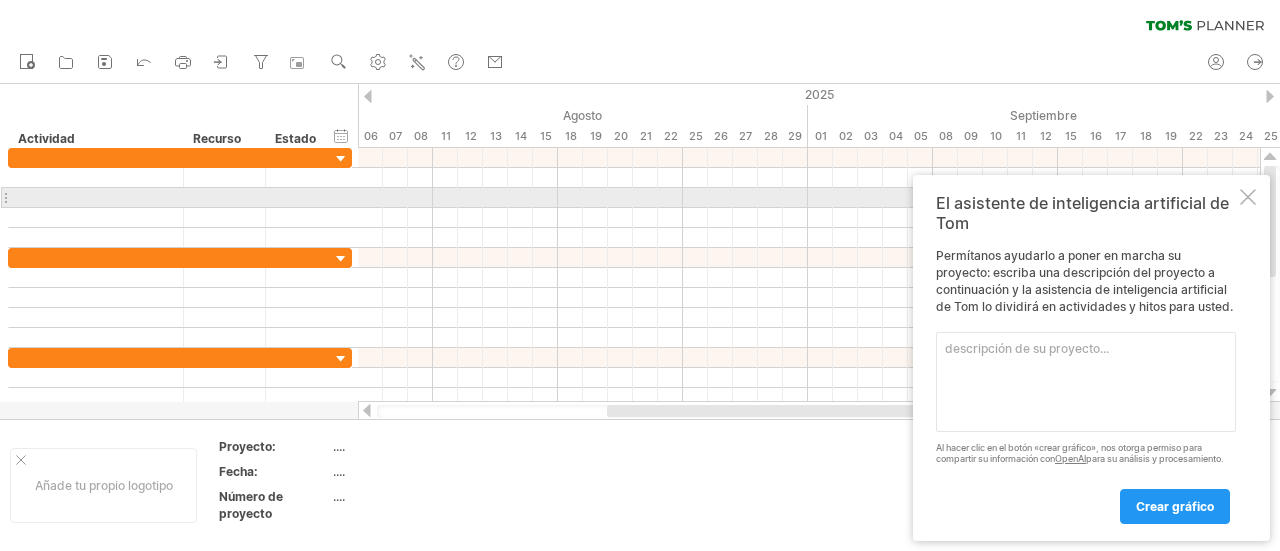 click at bounding box center [1248, 197] 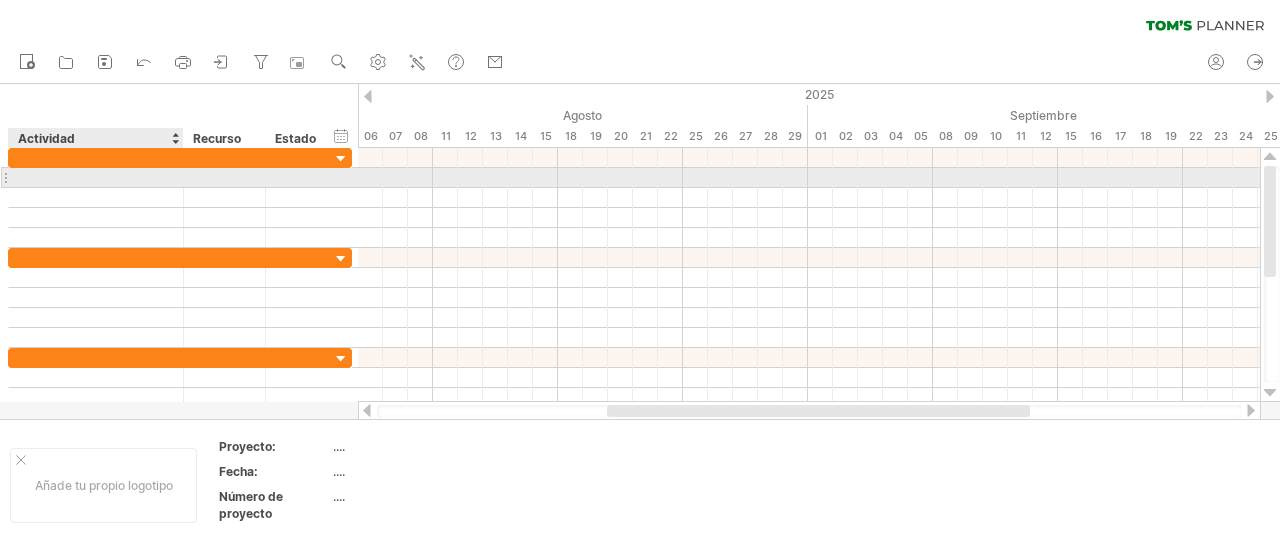 click at bounding box center (96, 177) 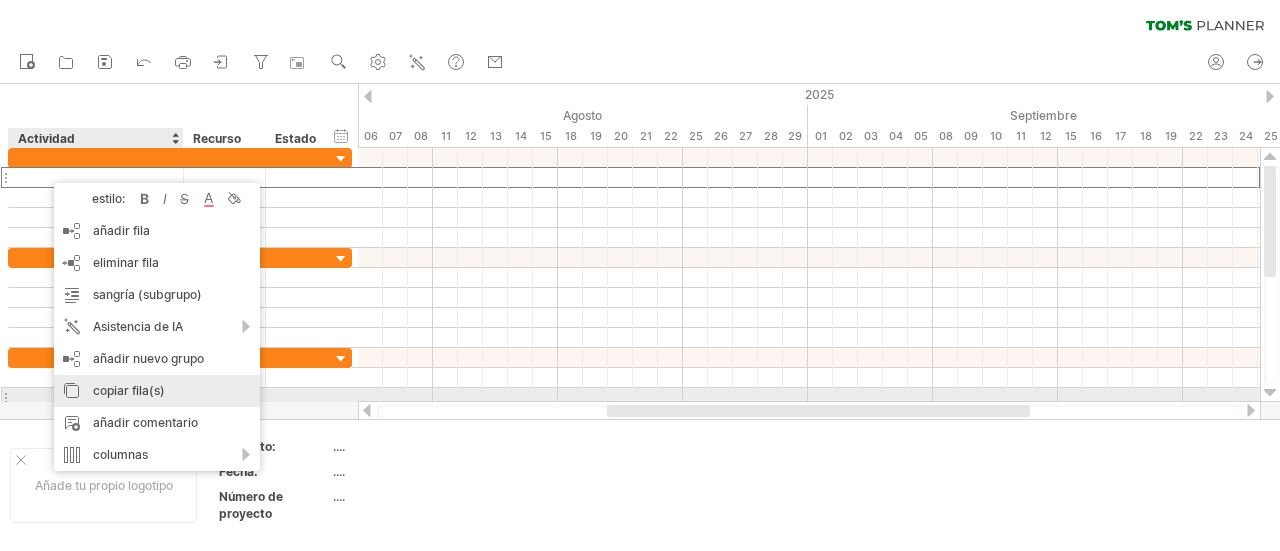 click on "copiar fila(s)" at bounding box center (129, 390) 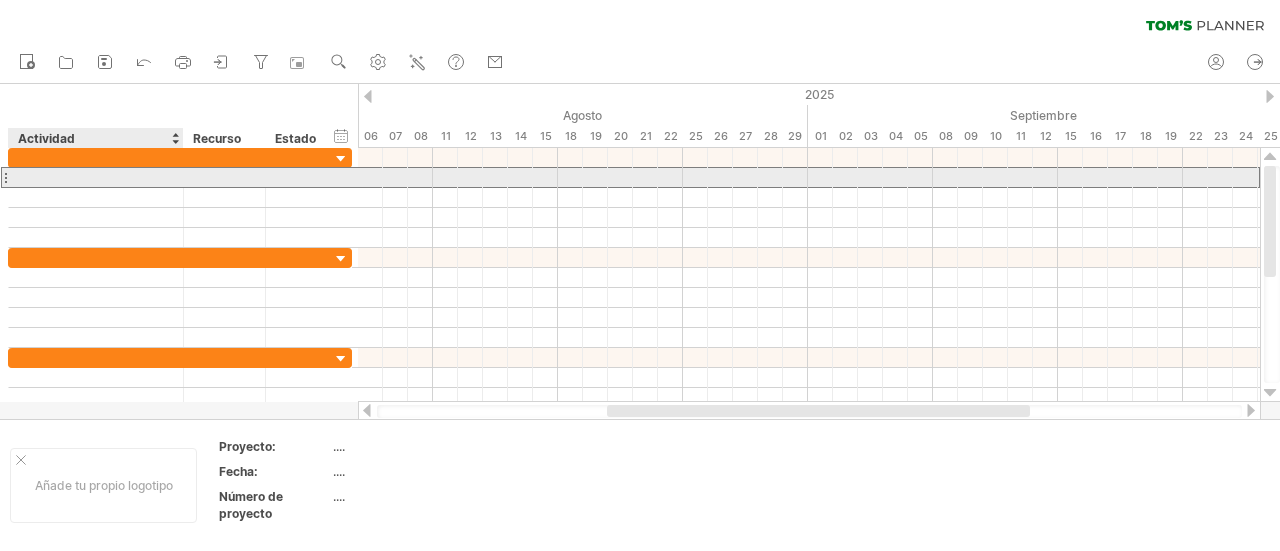 click at bounding box center (96, 177) 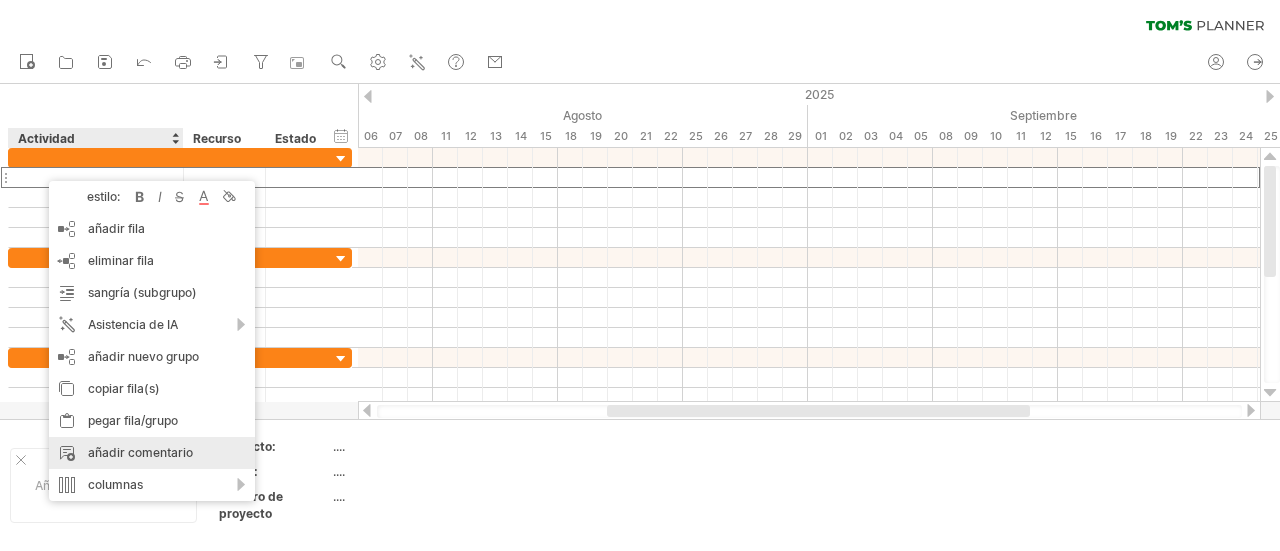 click on "añadir comentario" at bounding box center (152, 453) 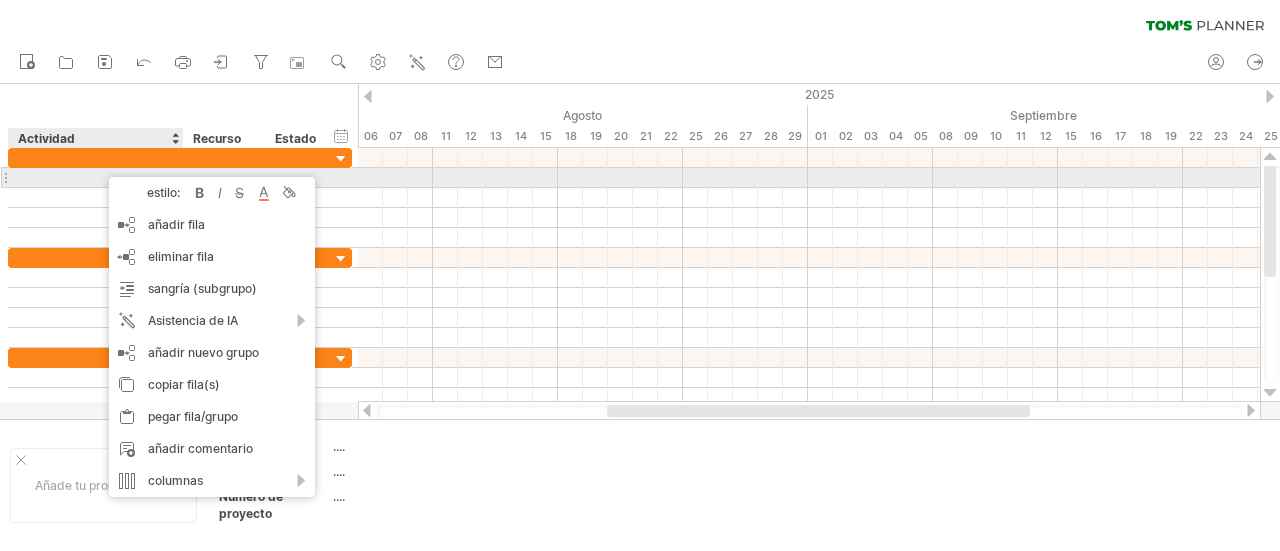 click at bounding box center (96, 177) 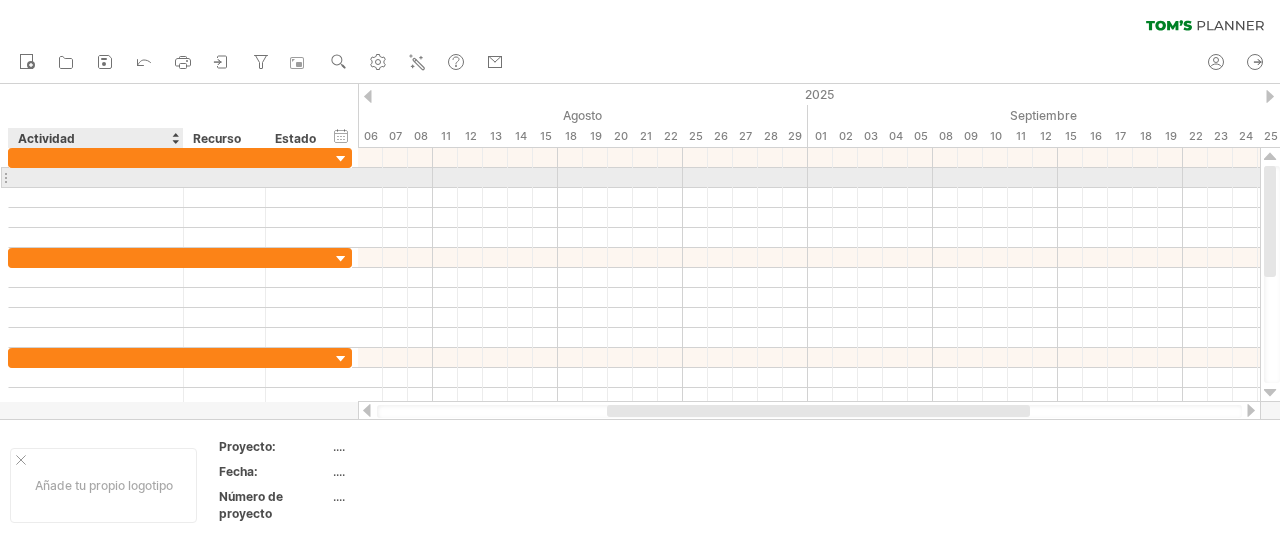 click at bounding box center [96, 177] 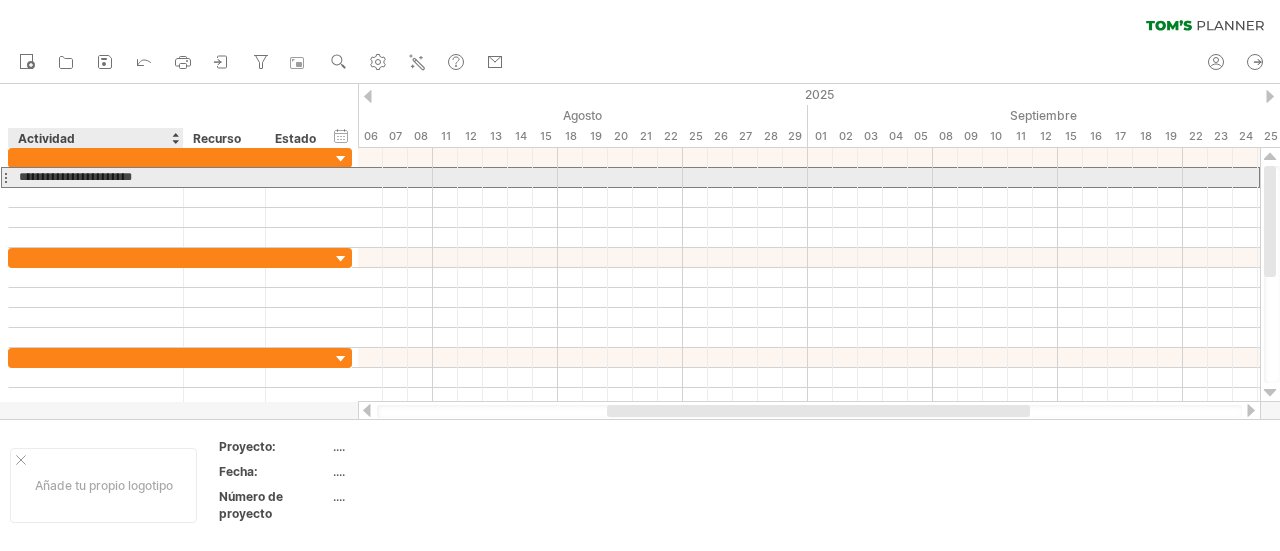 type on "**********" 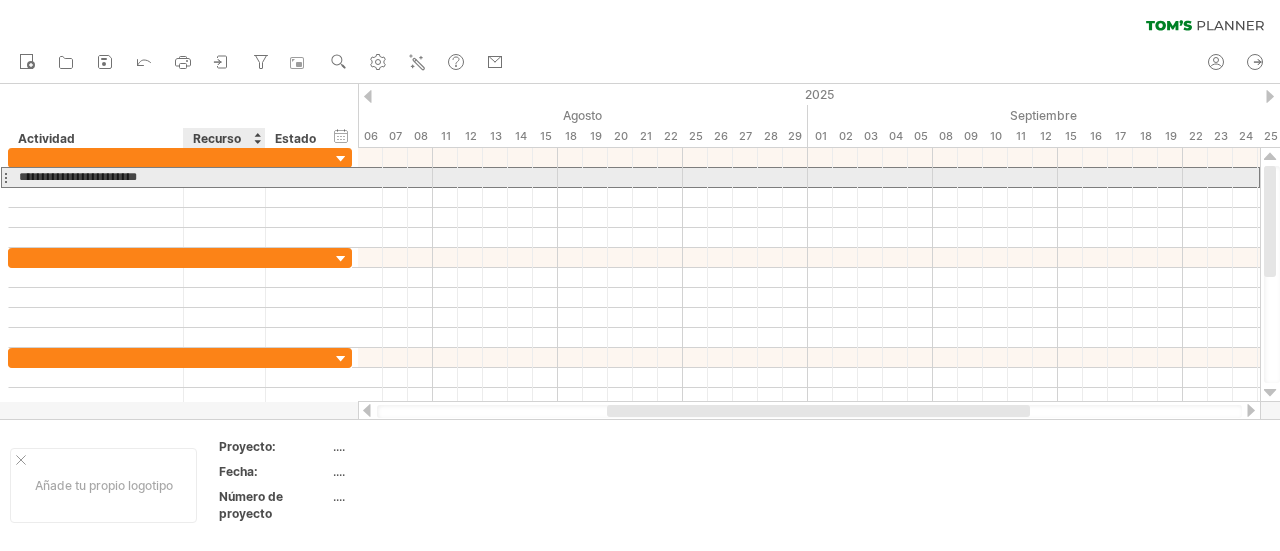 click at bounding box center (224, 177) 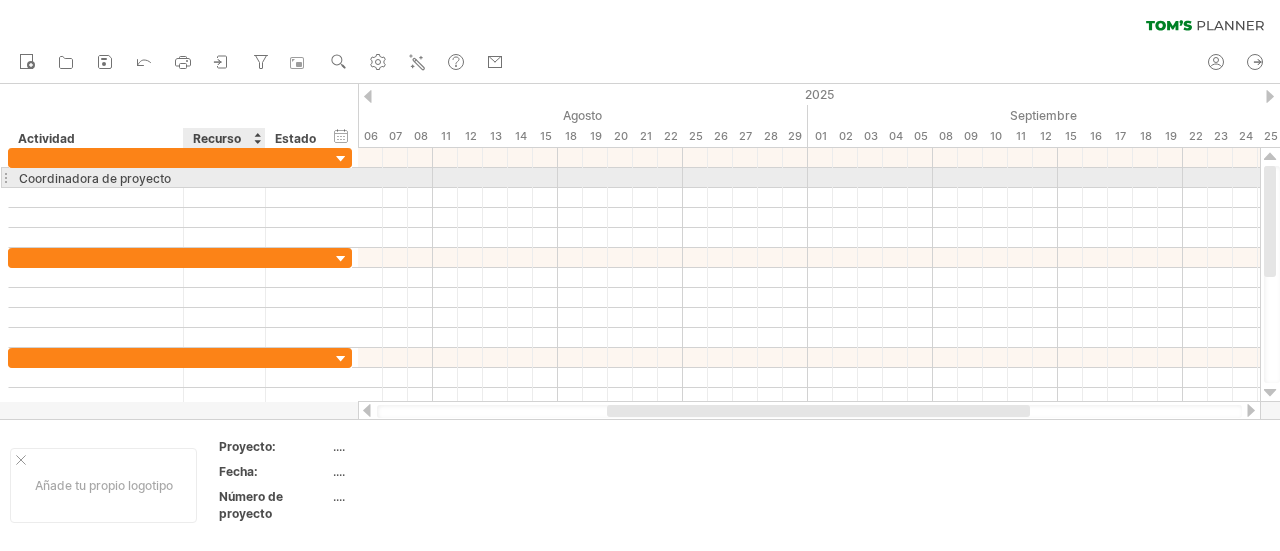 click at bounding box center (224, 177) 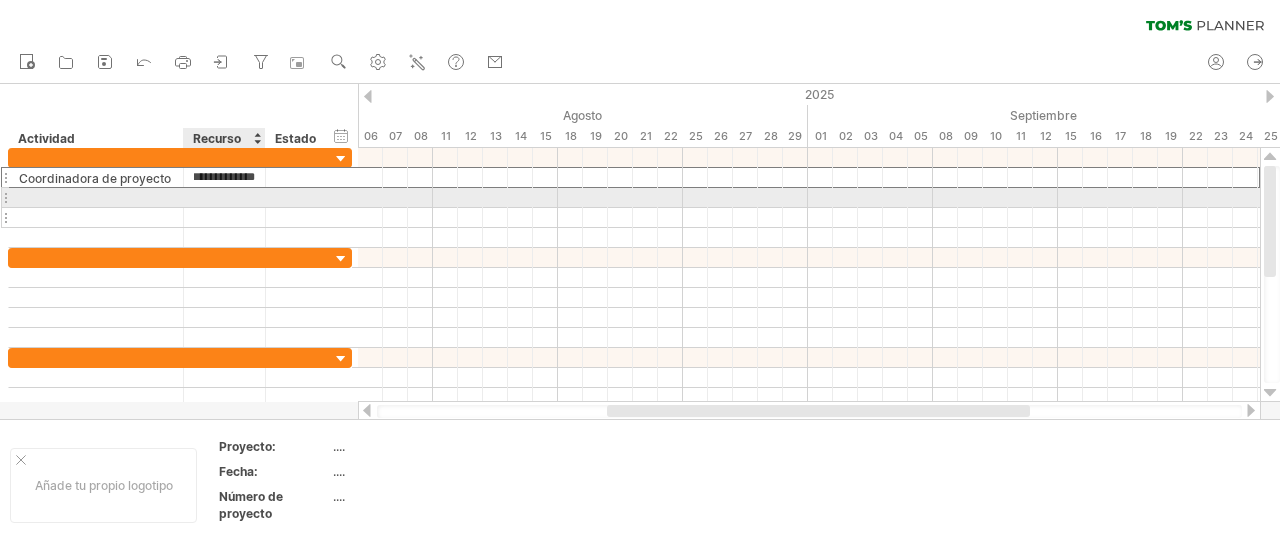 scroll, scrollTop: 0, scrollLeft: 10, axis: horizontal 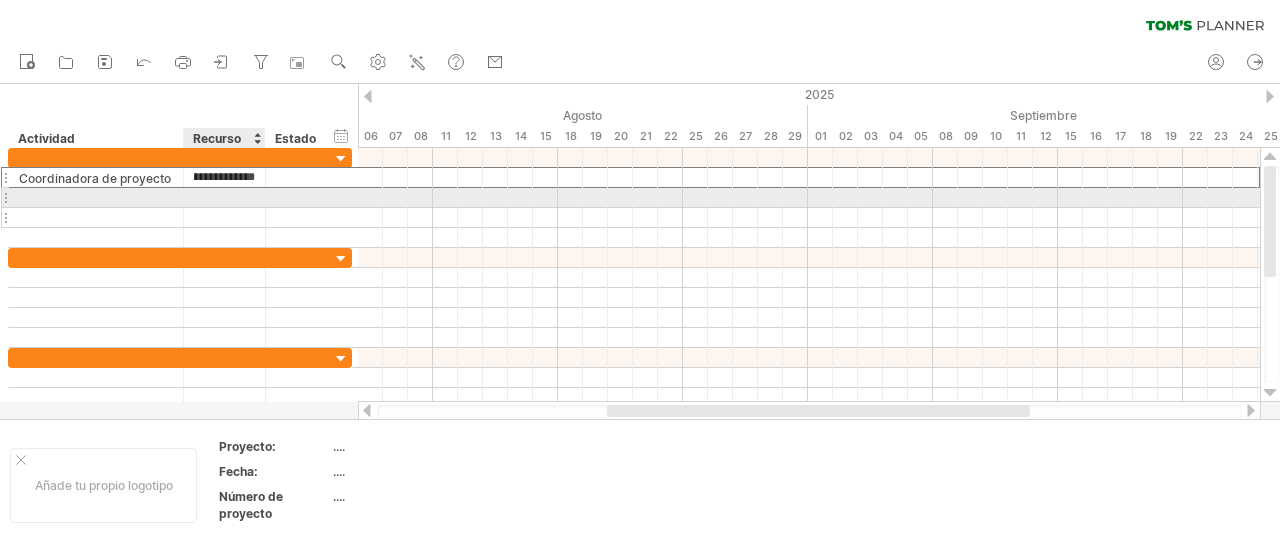 type on "**********" 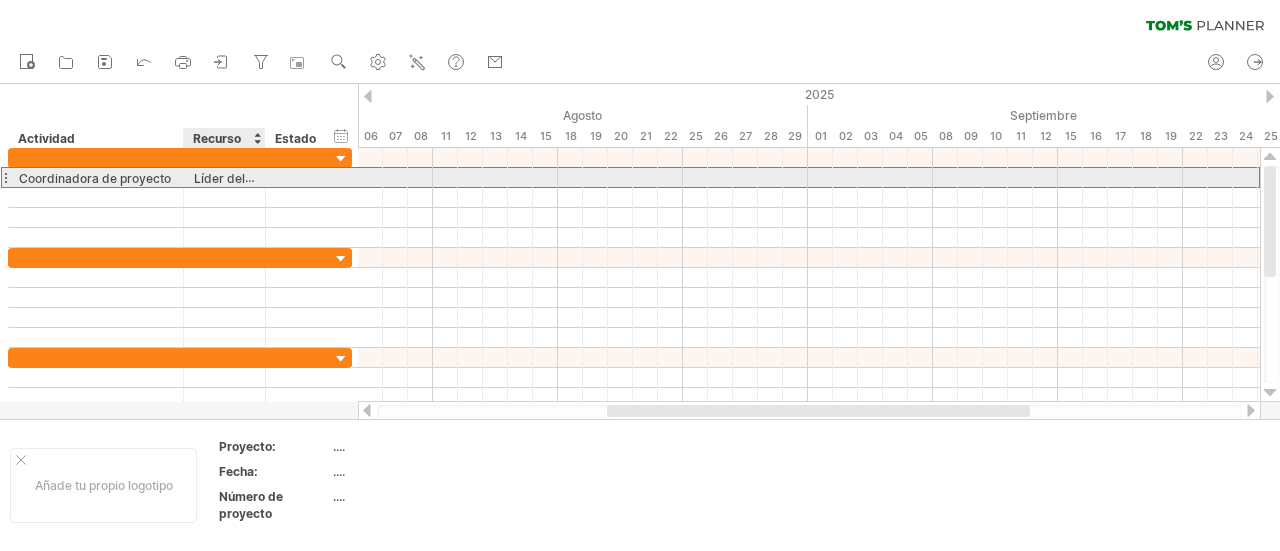 click on "Líder del proyecto con visión" at bounding box center (276, 178) 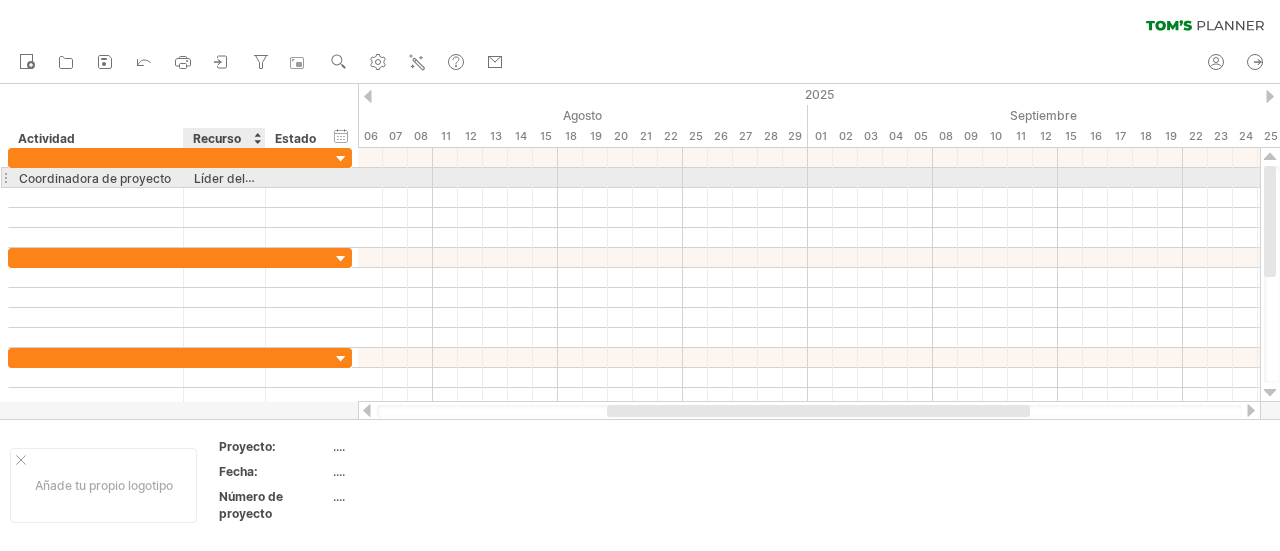 click on "Líder del proyecto con visión" at bounding box center [276, 178] 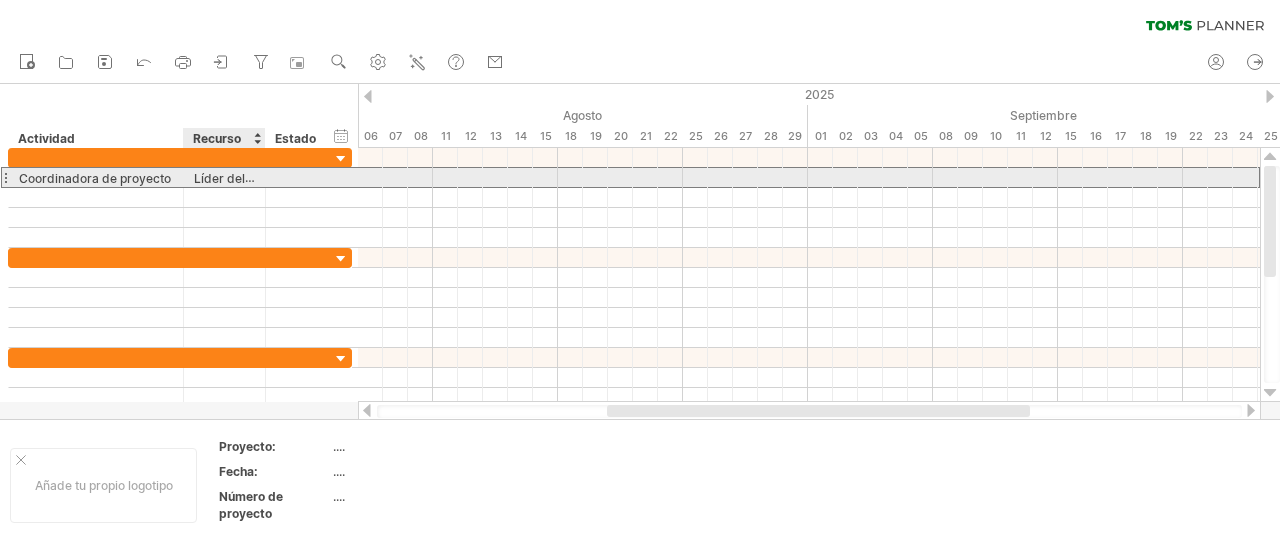 click on "Líder del proyecto con visión" at bounding box center (276, 178) 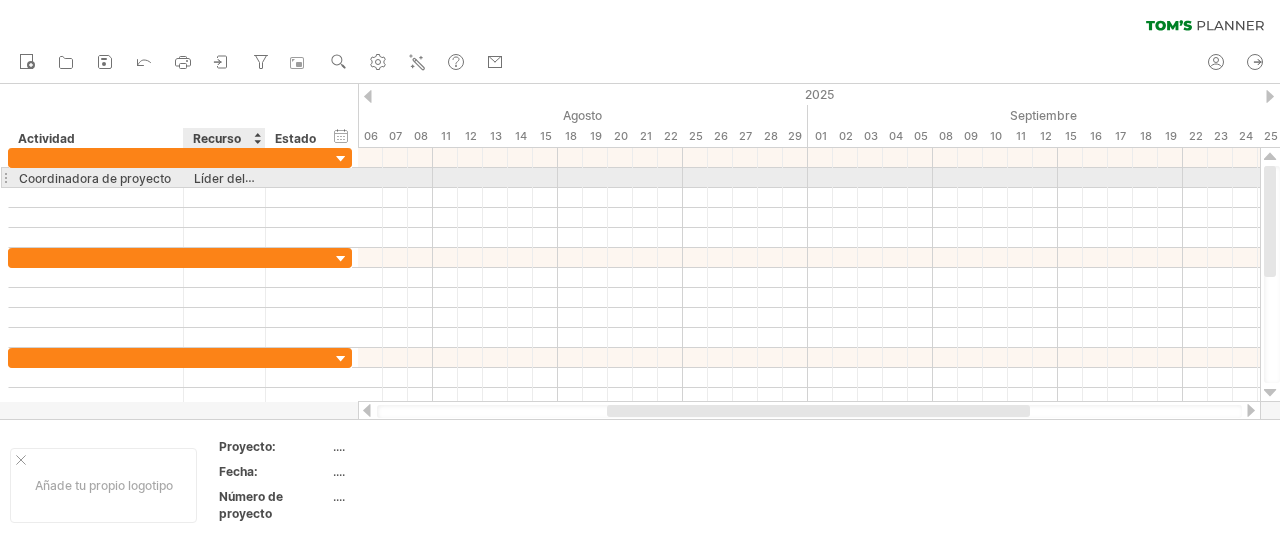 click on "Líder del proyecto con visión" at bounding box center [276, 178] 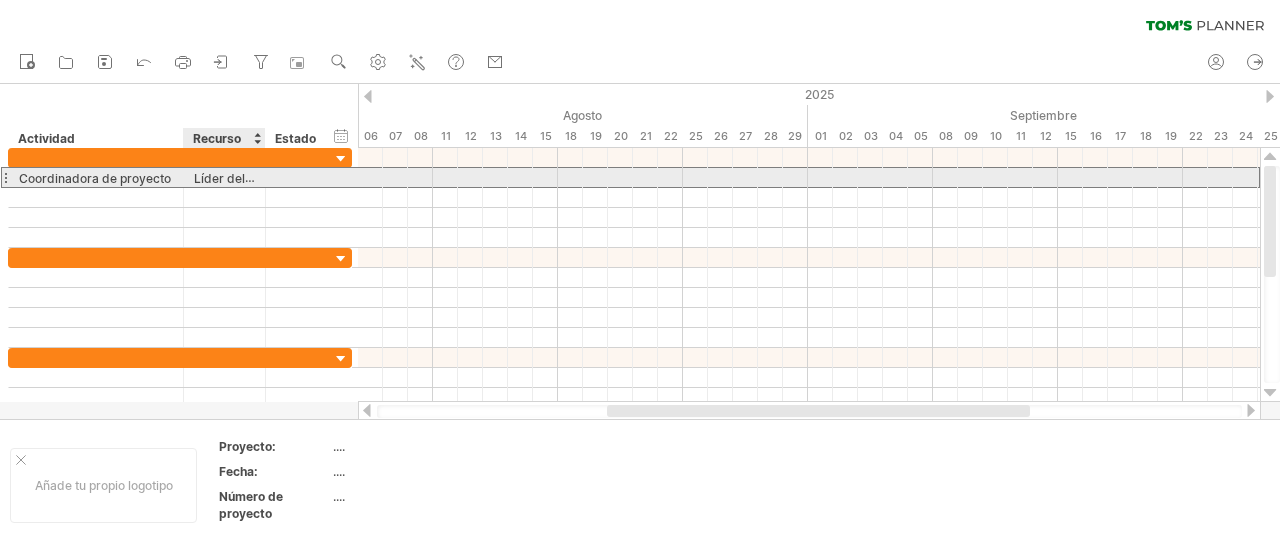 click on "Líder del proyecto con visión" at bounding box center [276, 178] 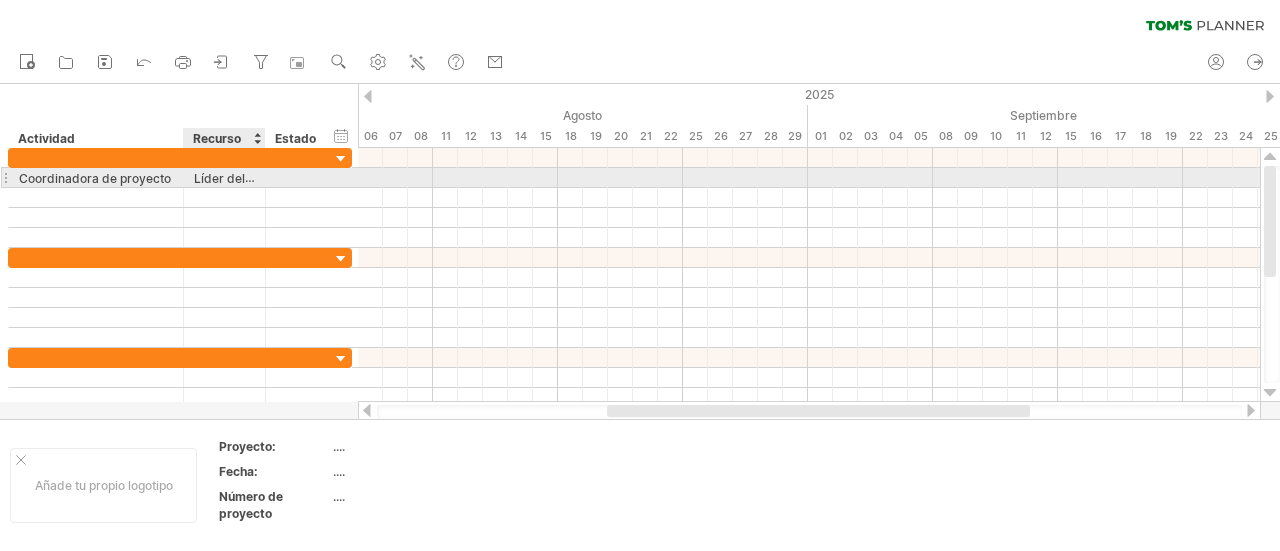 click on "Líder del proyecto con visión" at bounding box center [276, 178] 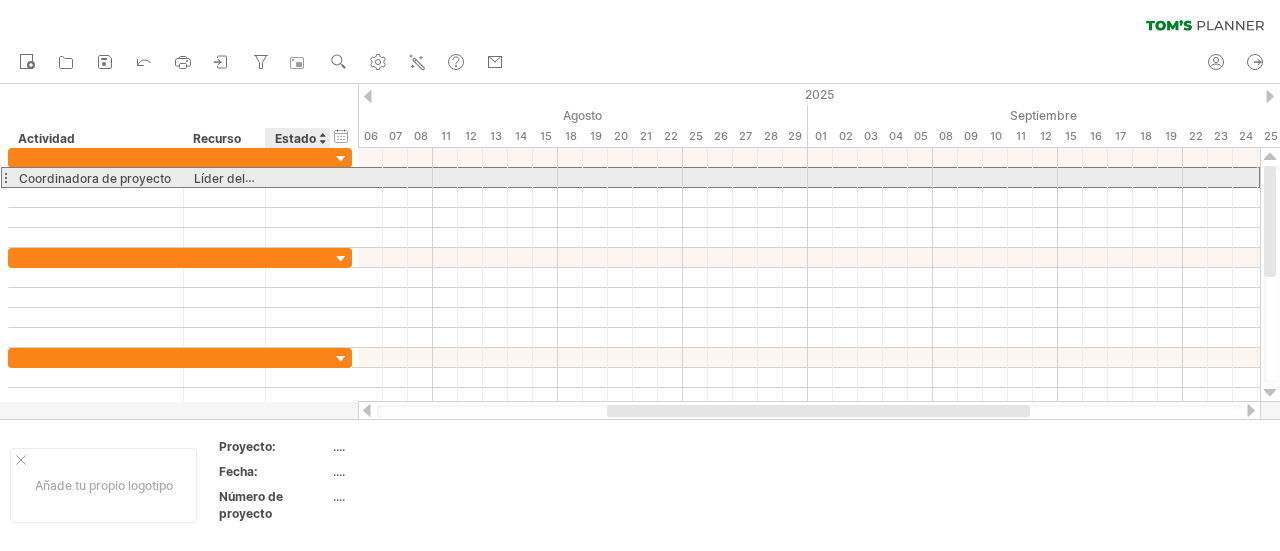 click at bounding box center [298, 177] 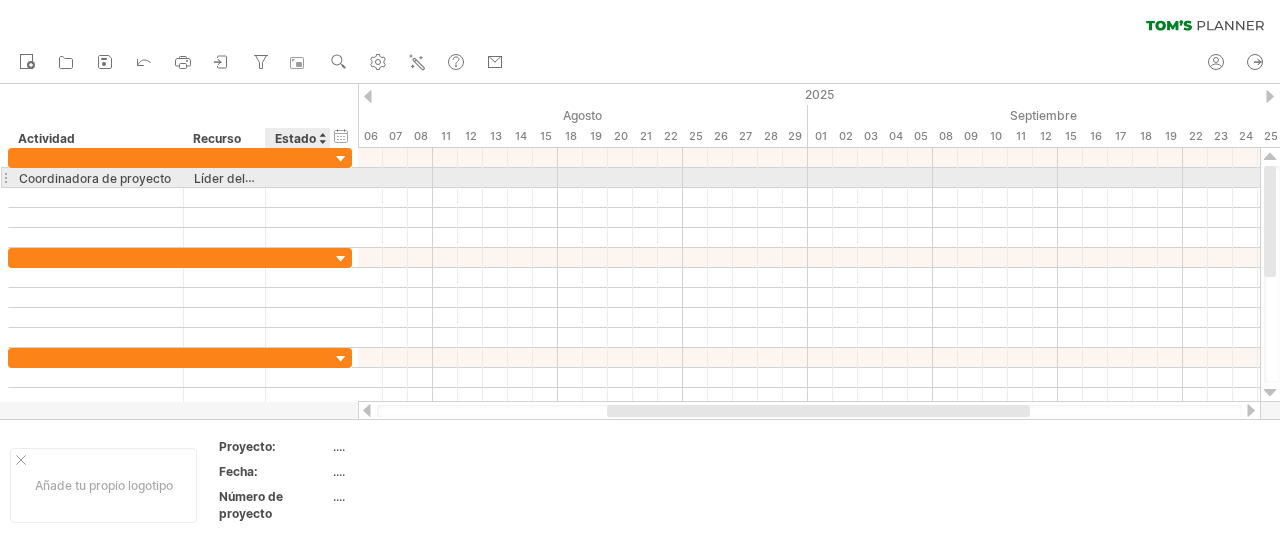 click at bounding box center (298, 177) 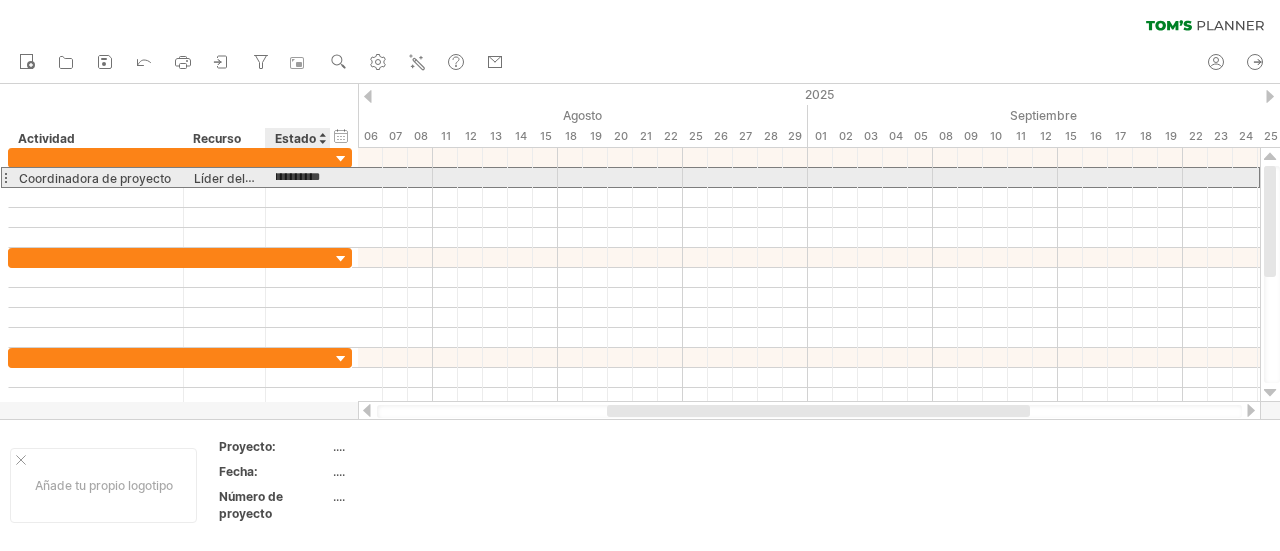 type on "**********" 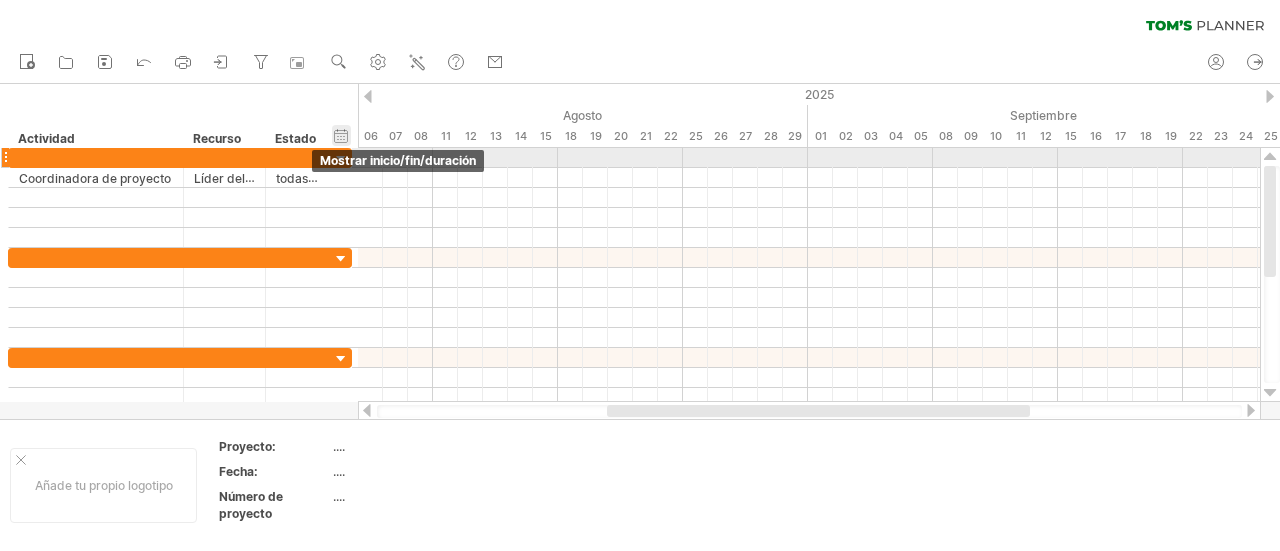click on "mostrar inicio/fin/duración" at bounding box center (398, 160) 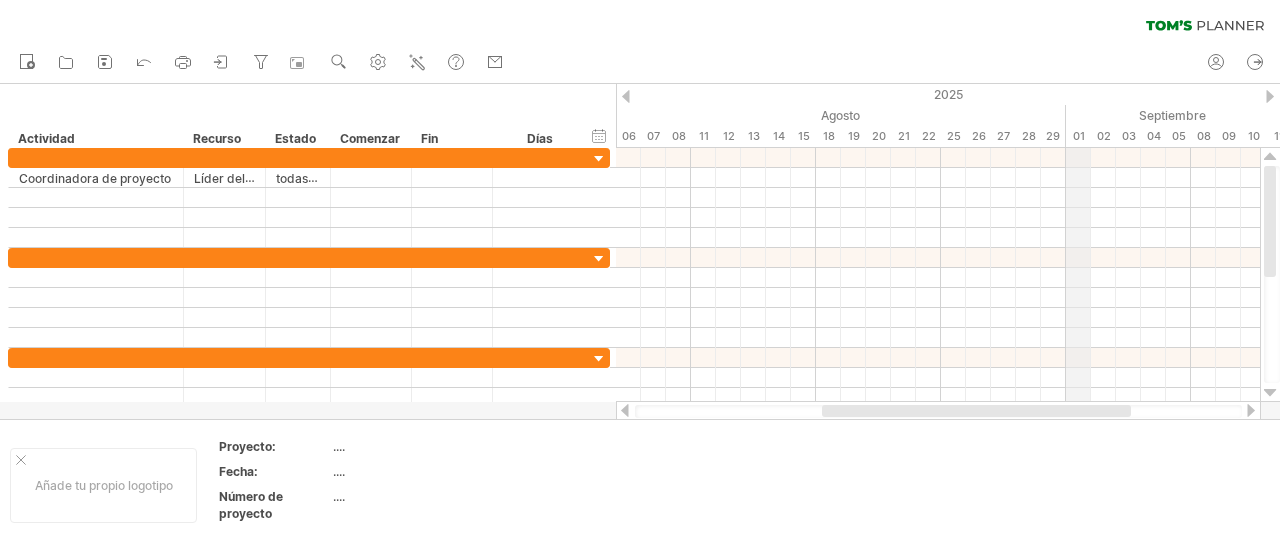 click on "01" at bounding box center [1079, 136] 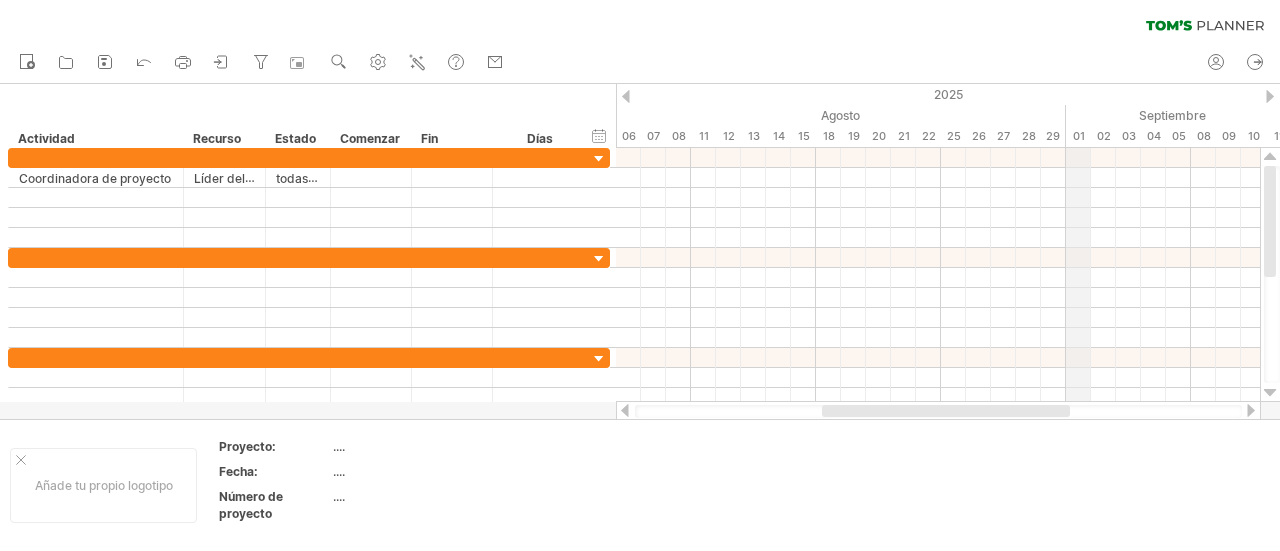 click on "01" at bounding box center [1079, 136] 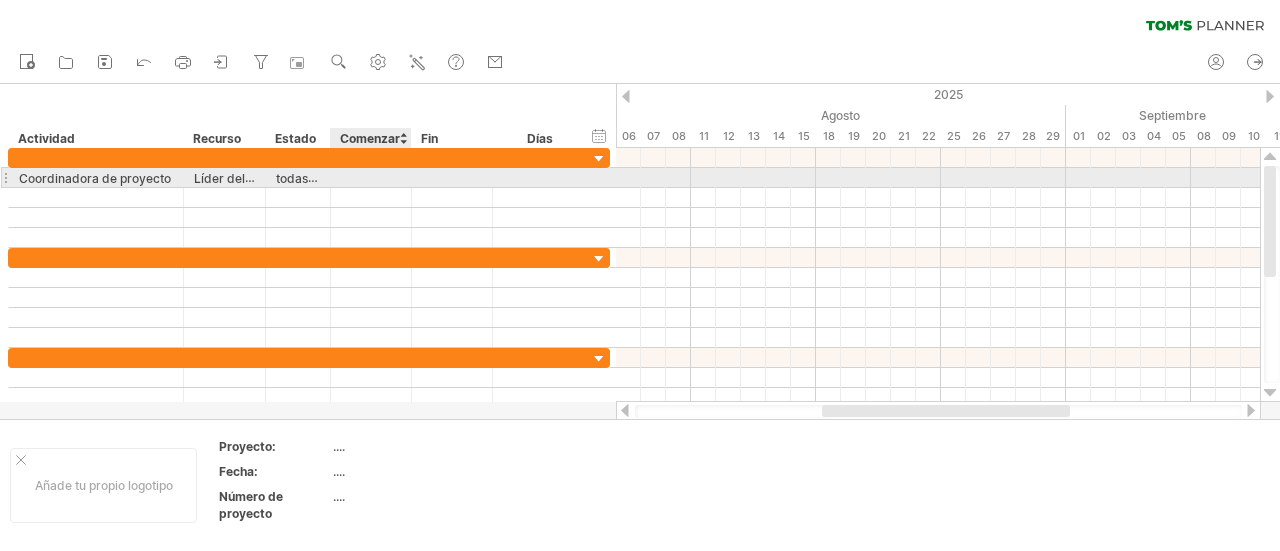 click at bounding box center (371, 177) 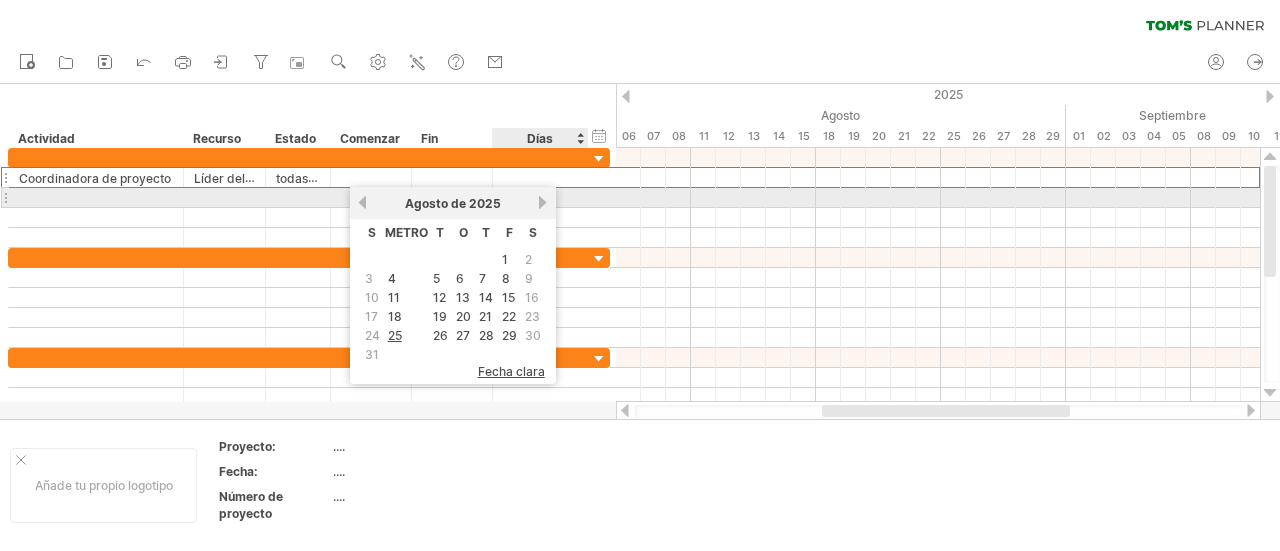 click on "próximo" at bounding box center (543, 202) 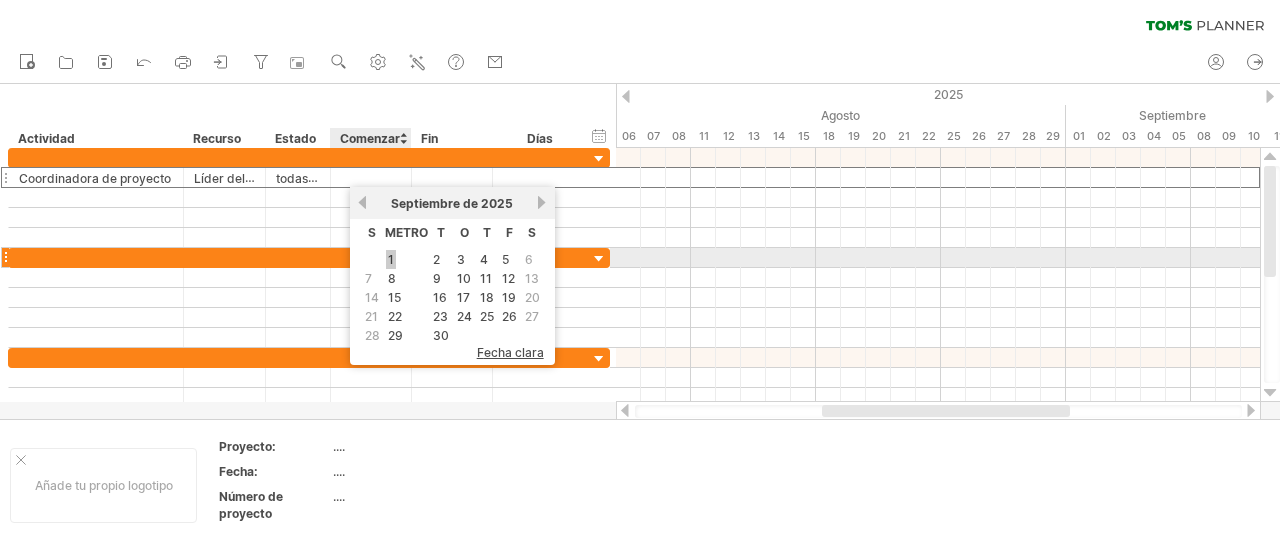 click on "1" at bounding box center (391, 259) 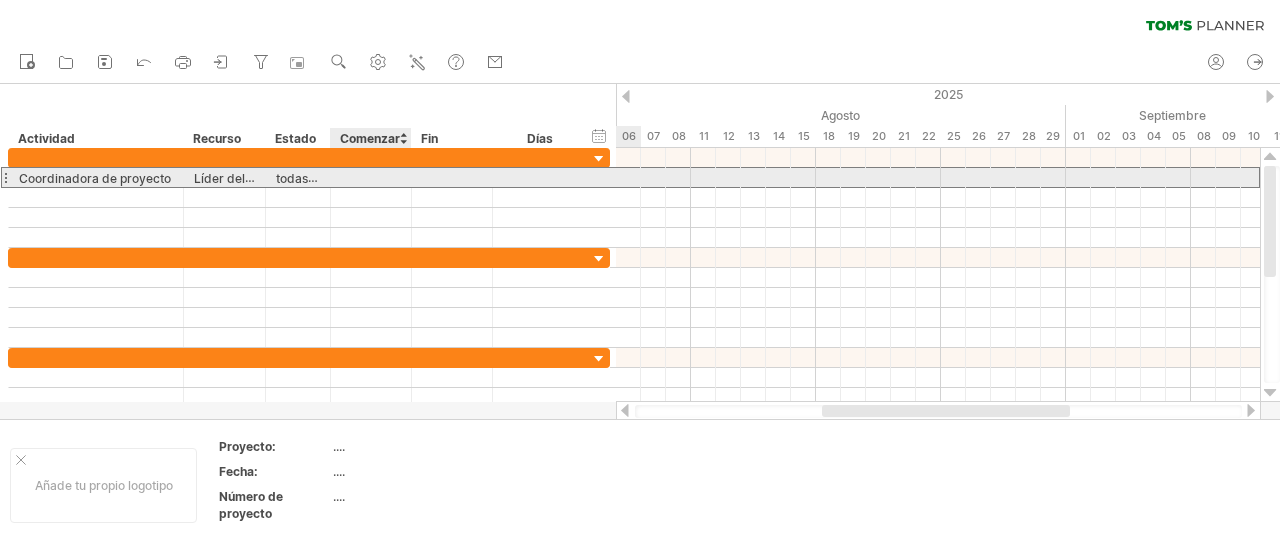 click at bounding box center (371, 177) 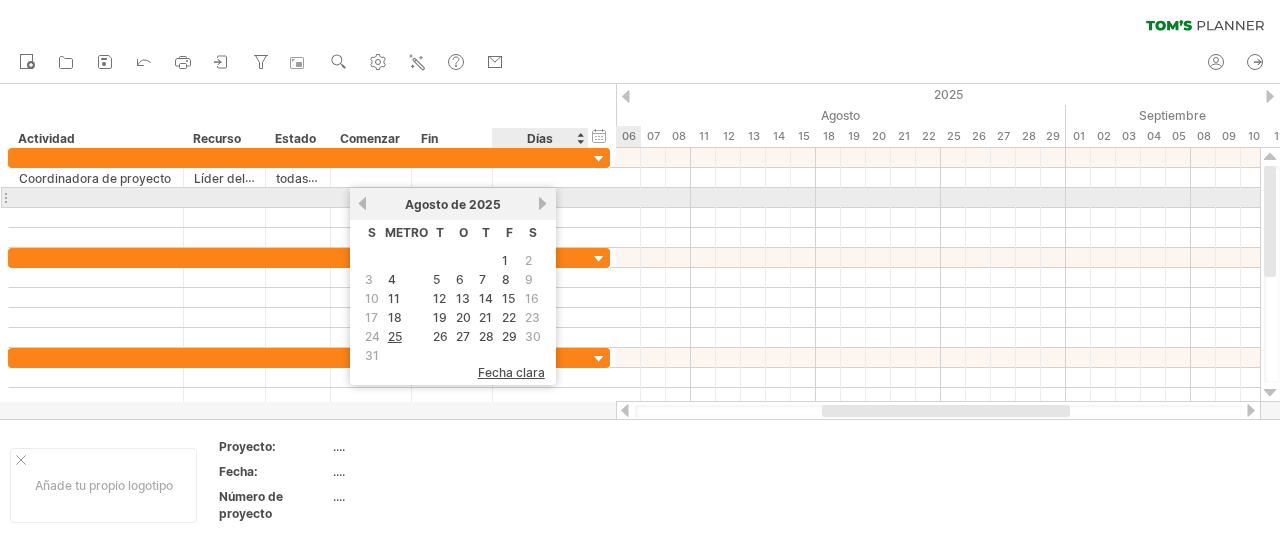 click on "próximo" at bounding box center (543, 203) 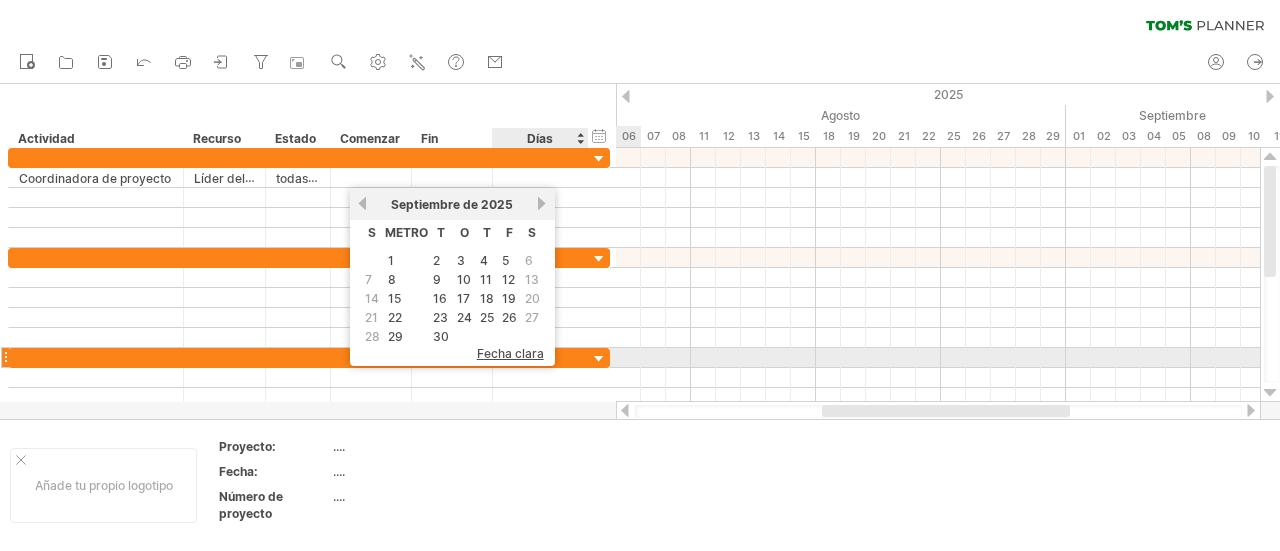 click on "fecha clara" at bounding box center (510, 353) 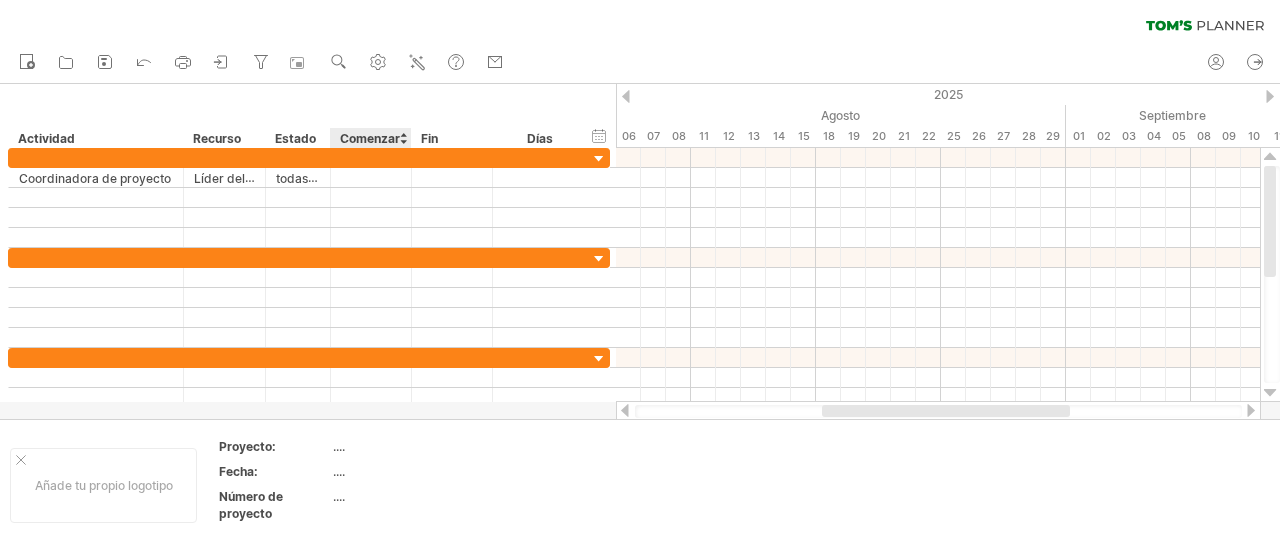 click on "Comenzar" at bounding box center (370, 138) 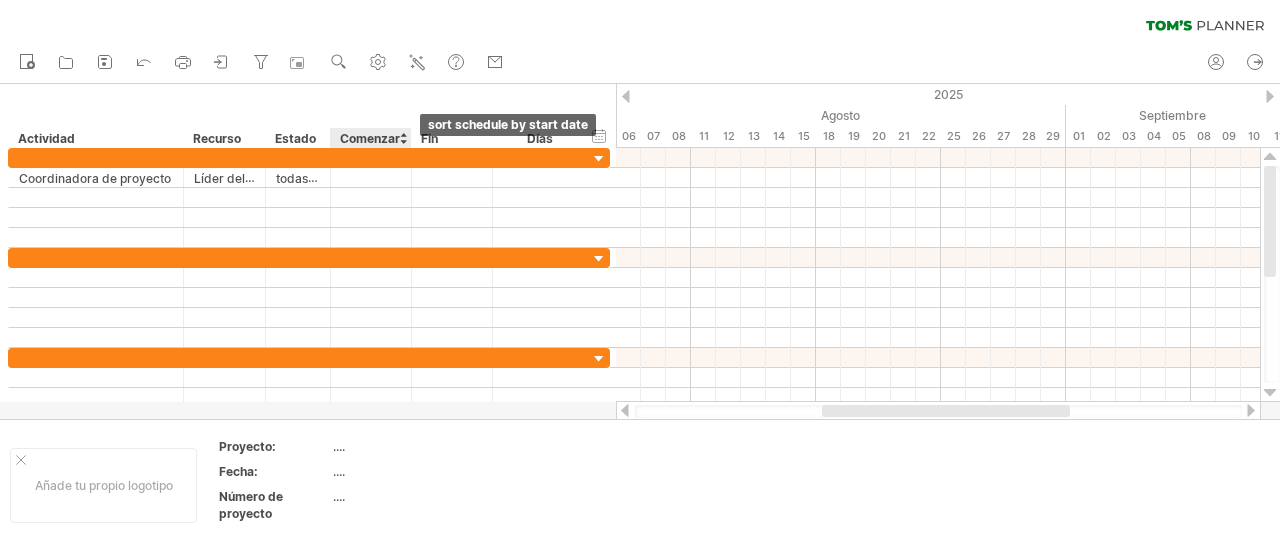click at bounding box center [403, 138] 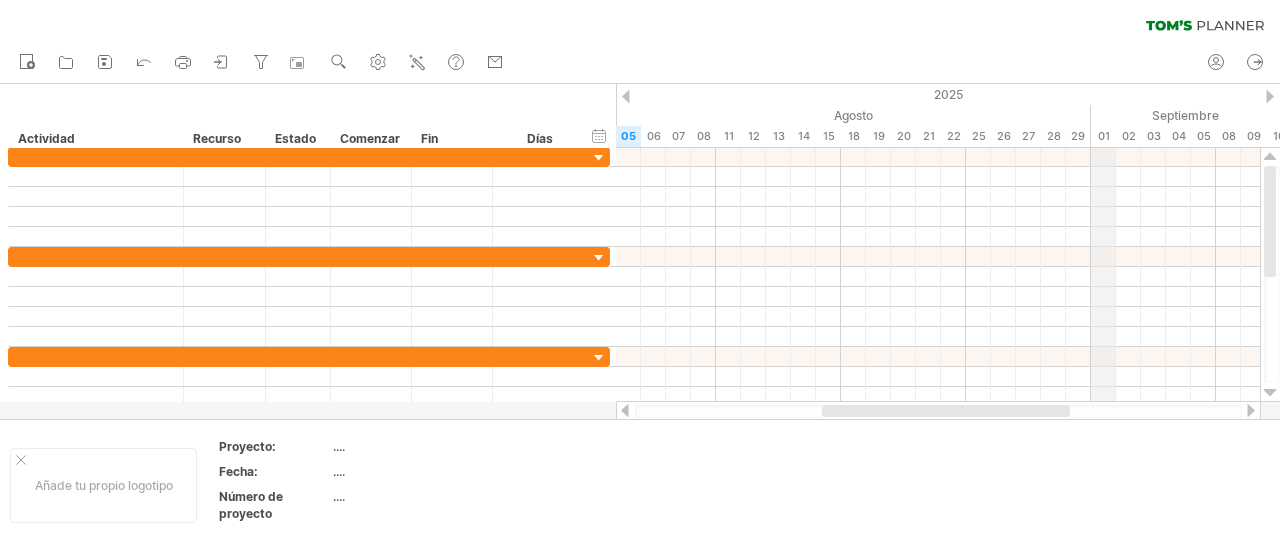 click on "01" at bounding box center [1104, 136] 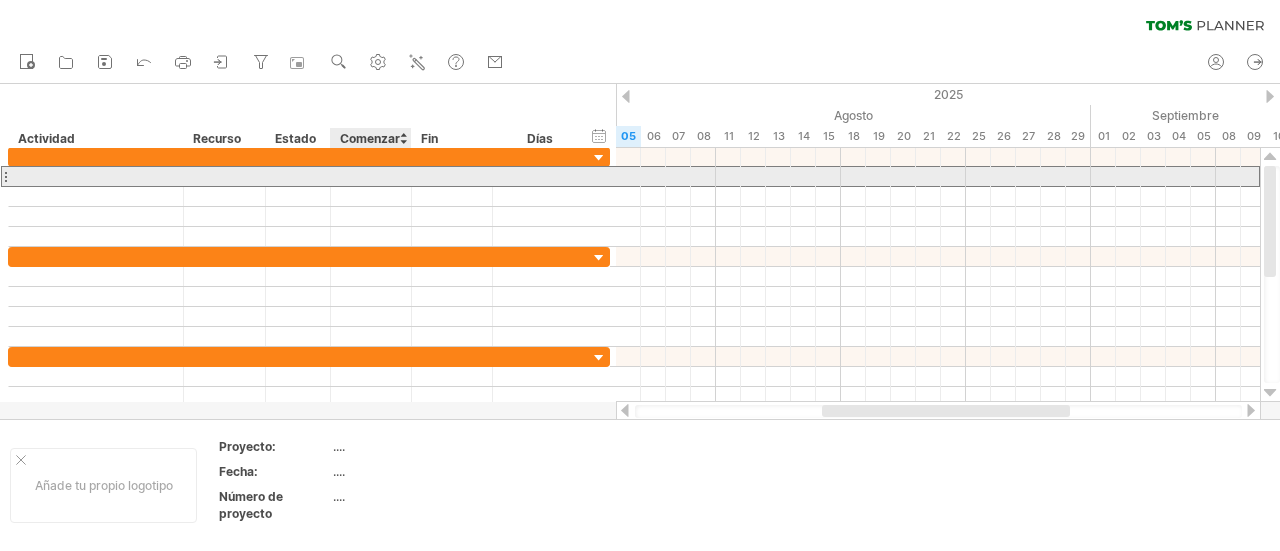 click at bounding box center (371, 176) 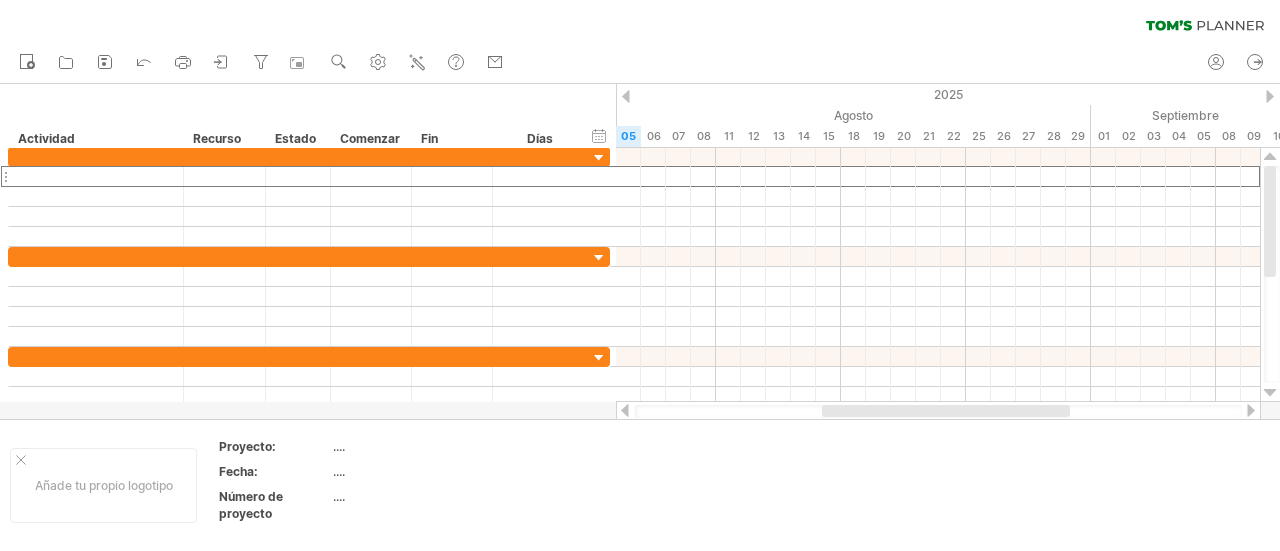 click at bounding box center [625, 410] 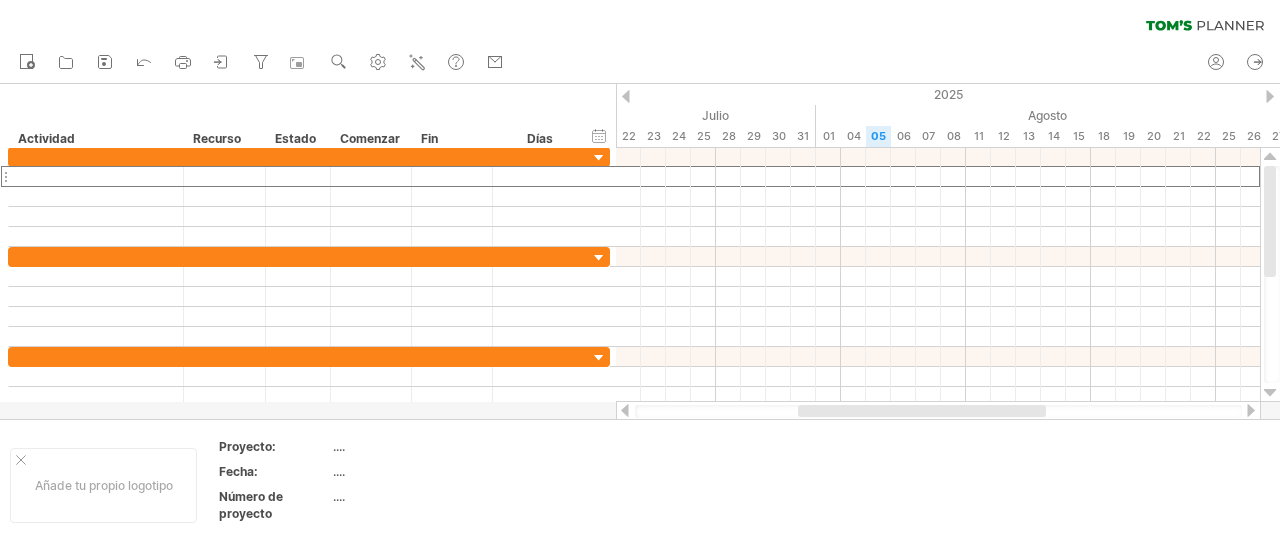 click at bounding box center [625, 410] 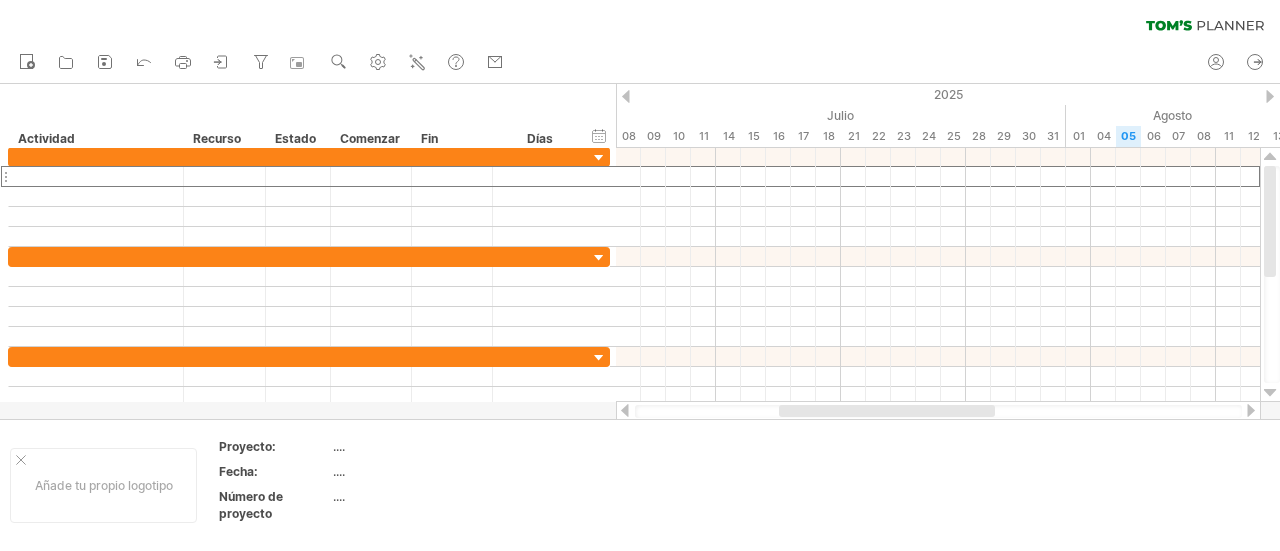 click at bounding box center [625, 410] 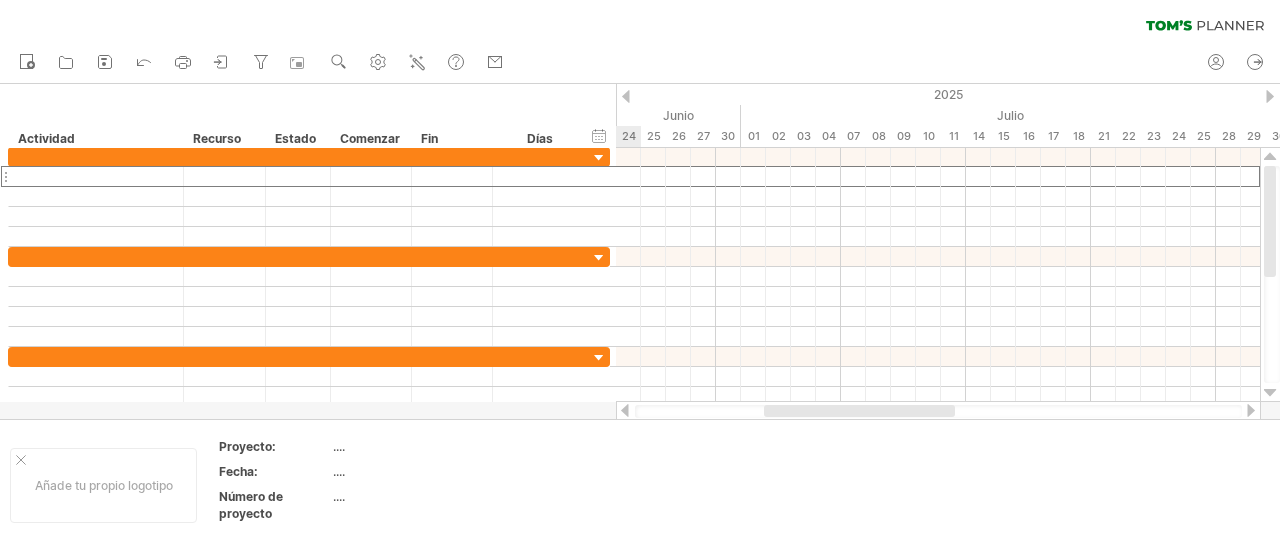 click at bounding box center [625, 410] 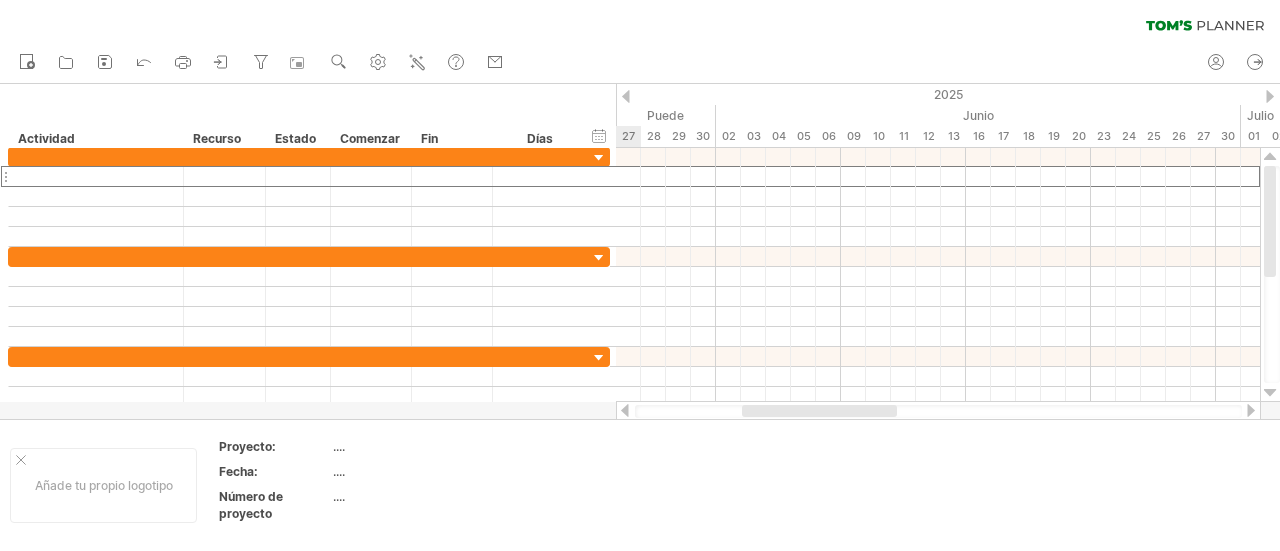 click at bounding box center (625, 410) 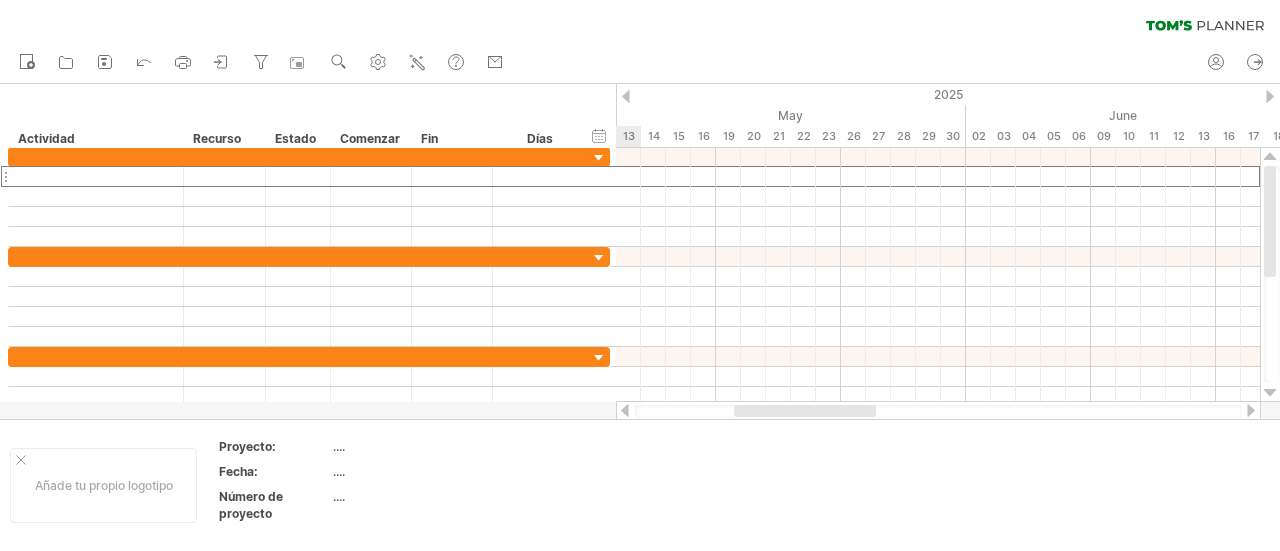 click at bounding box center (625, 410) 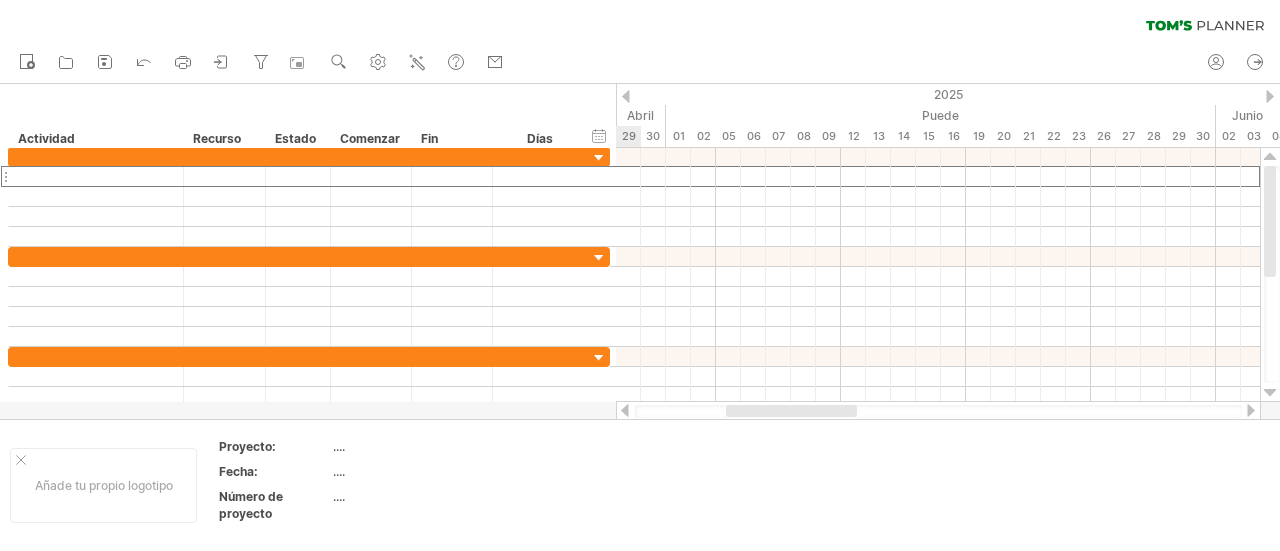 click at bounding box center [625, 410] 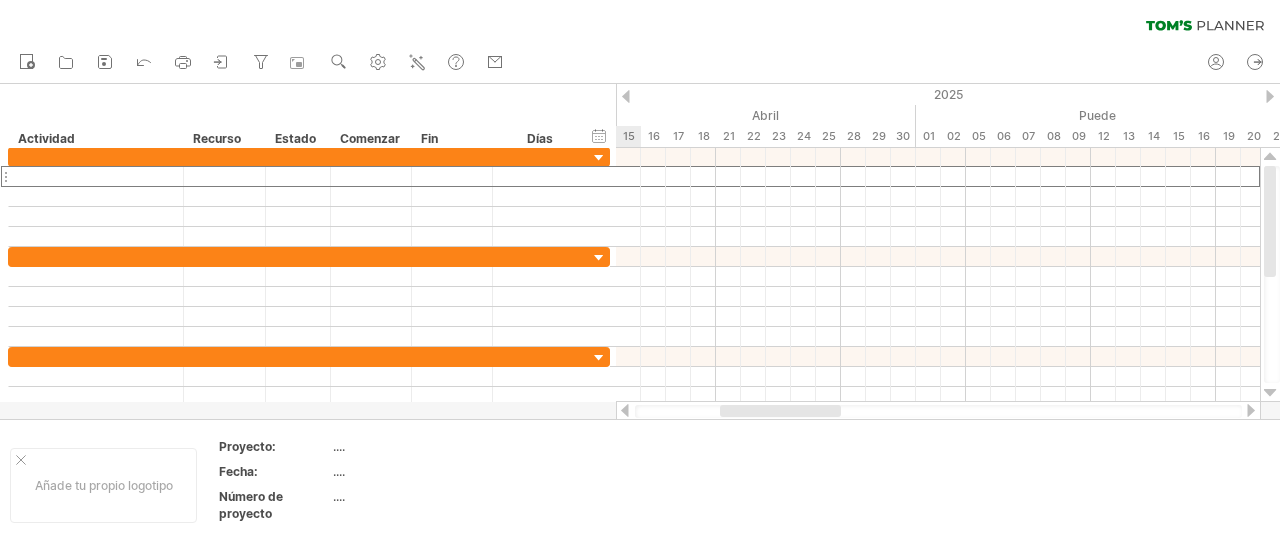 click at bounding box center (625, 410) 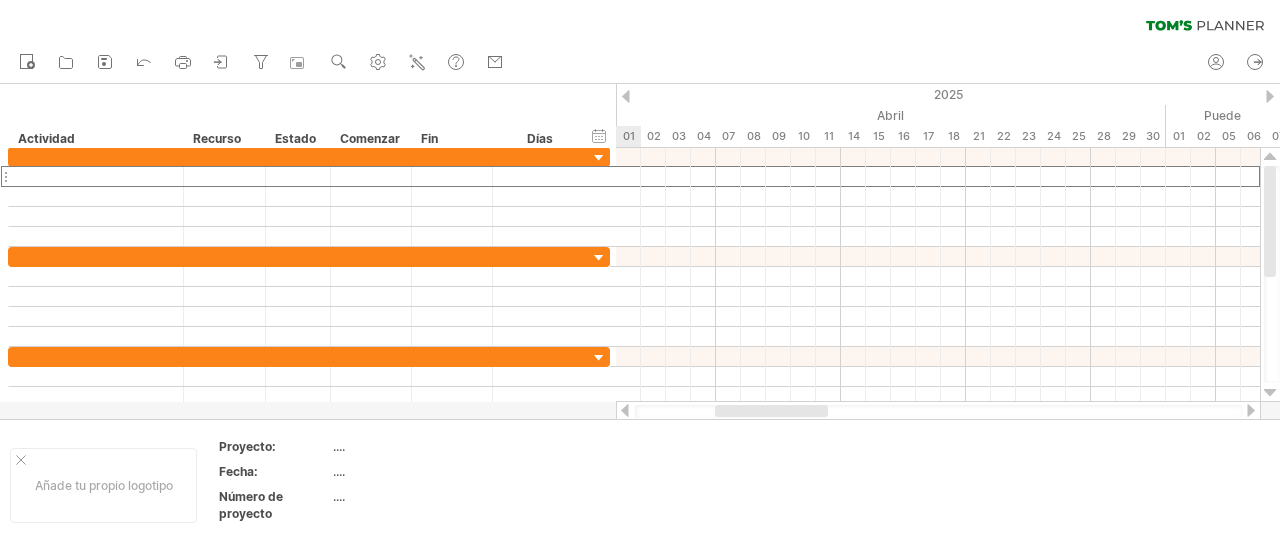 click at bounding box center [625, 410] 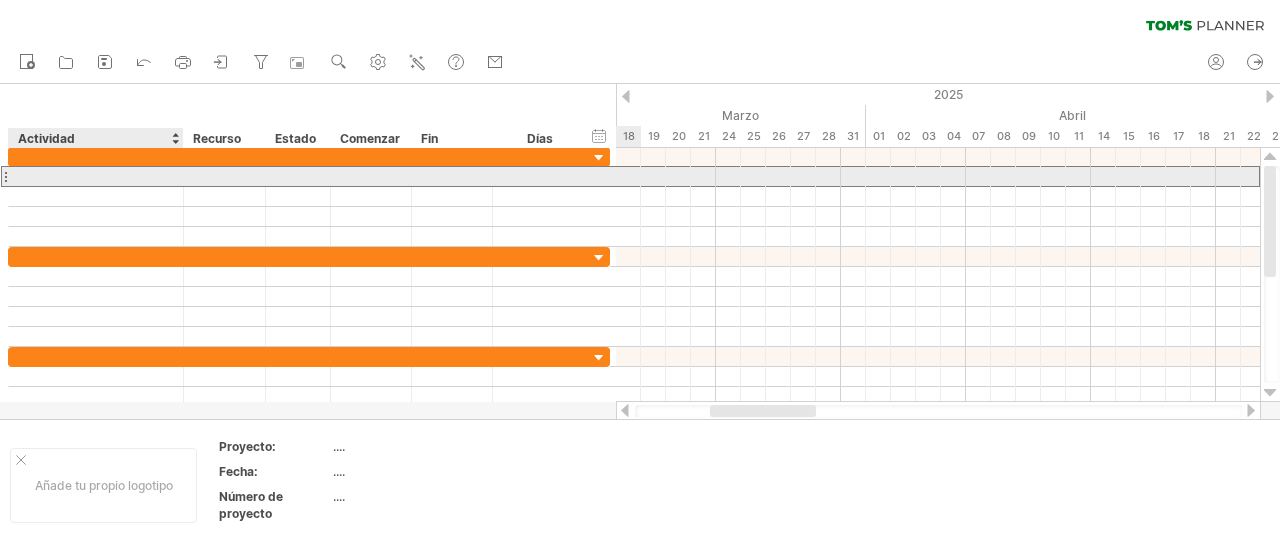 click at bounding box center [96, 176] 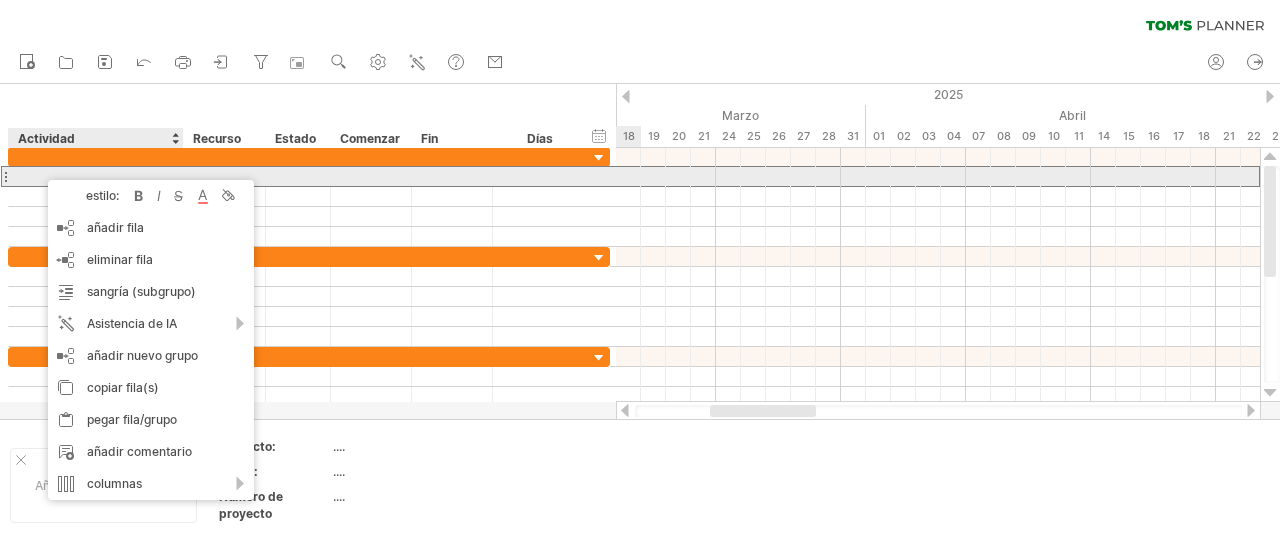 click at bounding box center (96, 176) 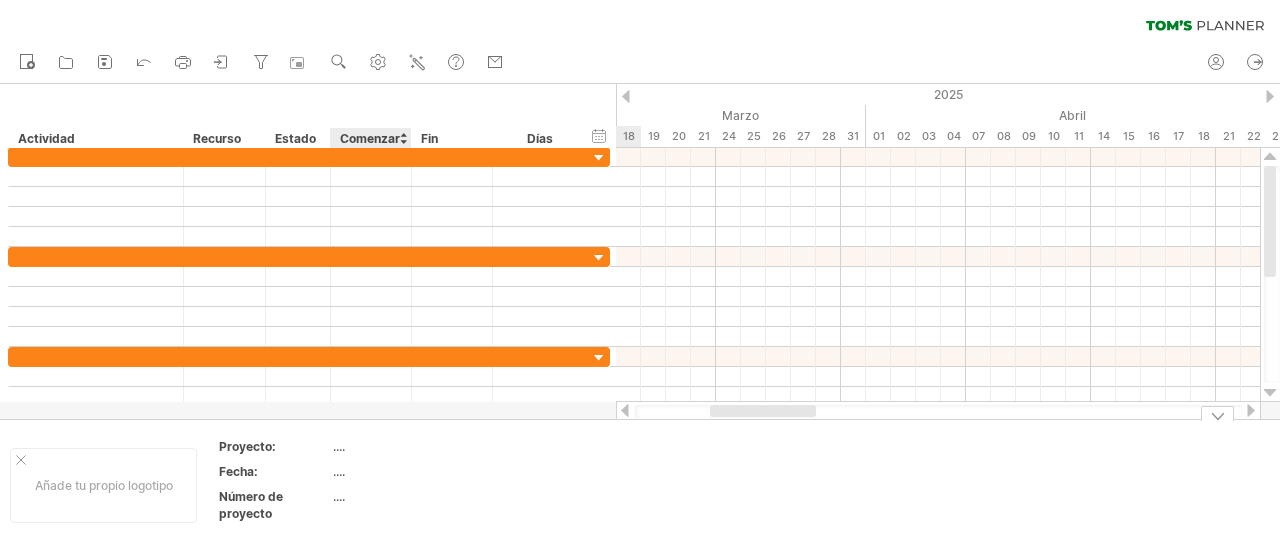 click on "...." at bounding box center [339, 446] 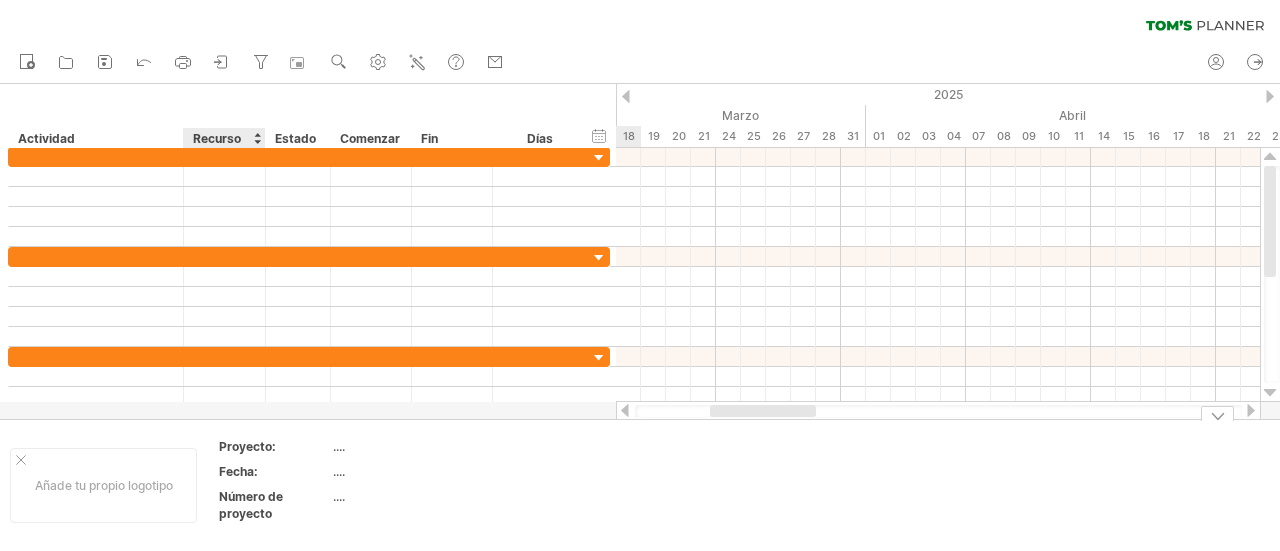 click on "Fecha:" at bounding box center (238, 471) 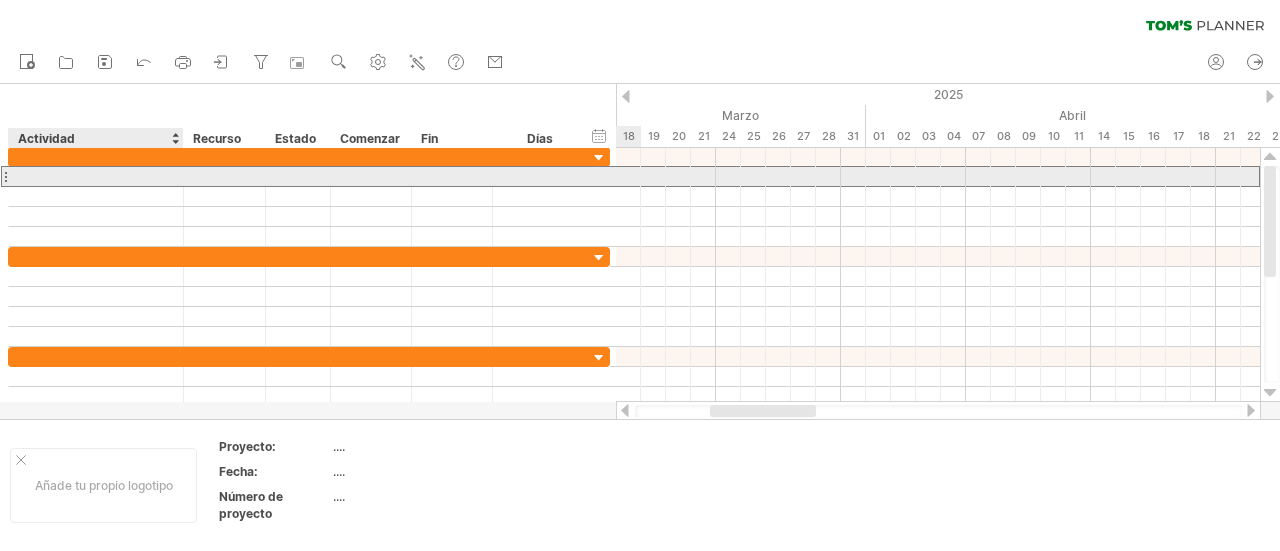 click at bounding box center (96, 176) 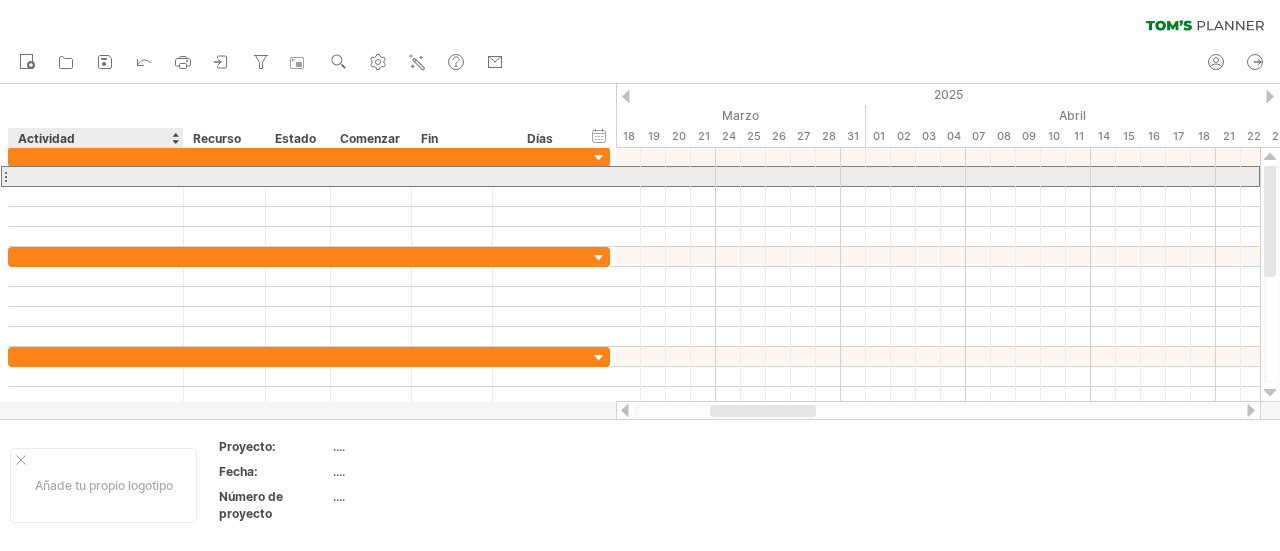 click at bounding box center [96, 176] 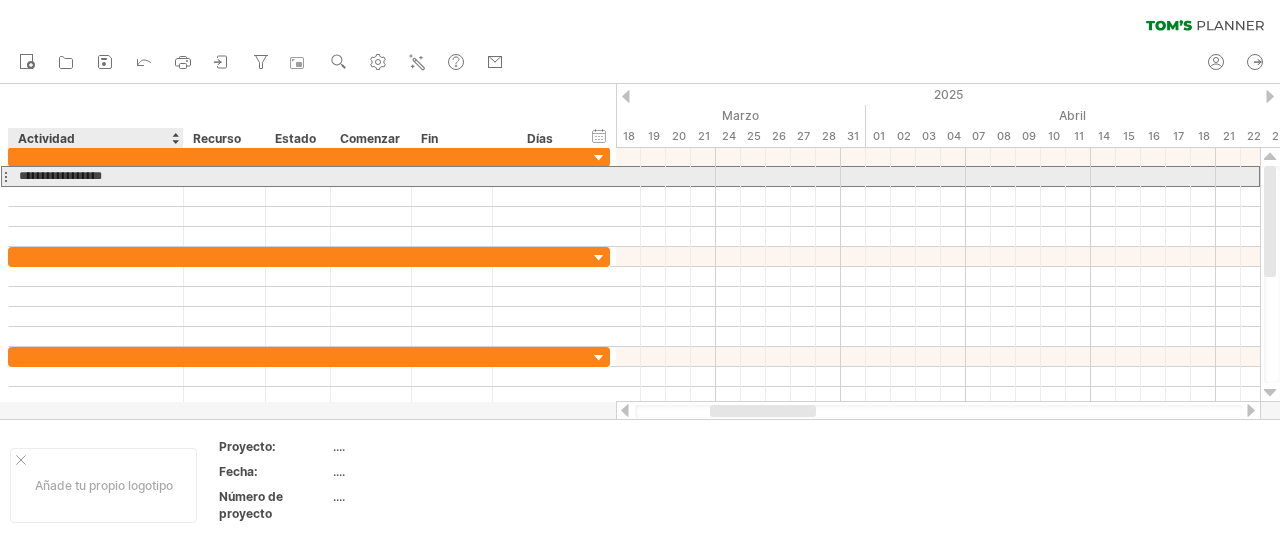 type on "**********" 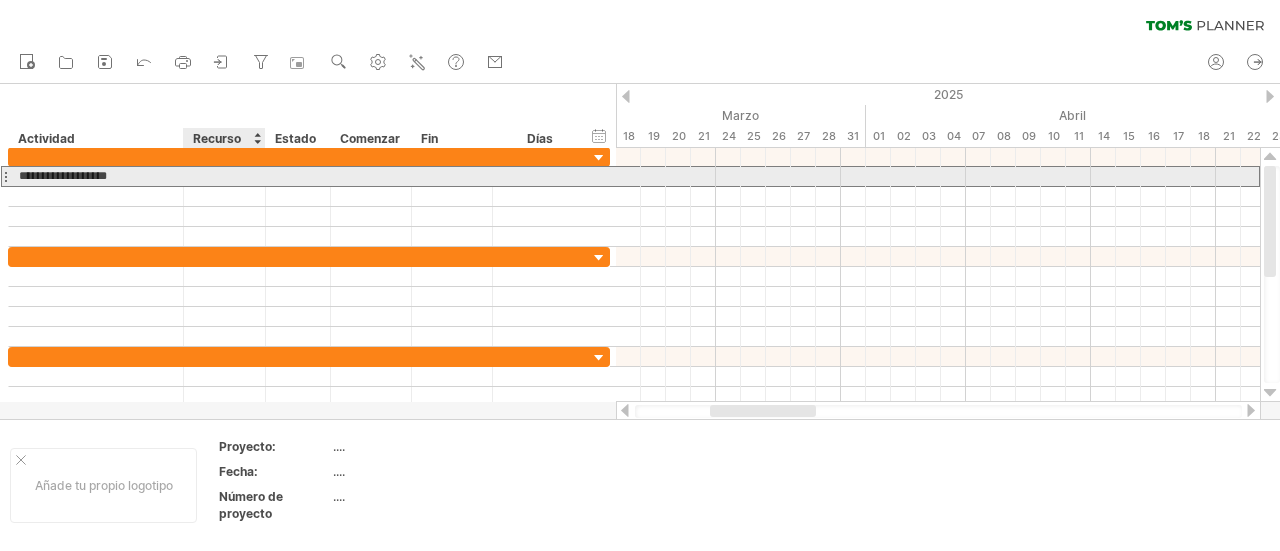 click at bounding box center (224, 176) 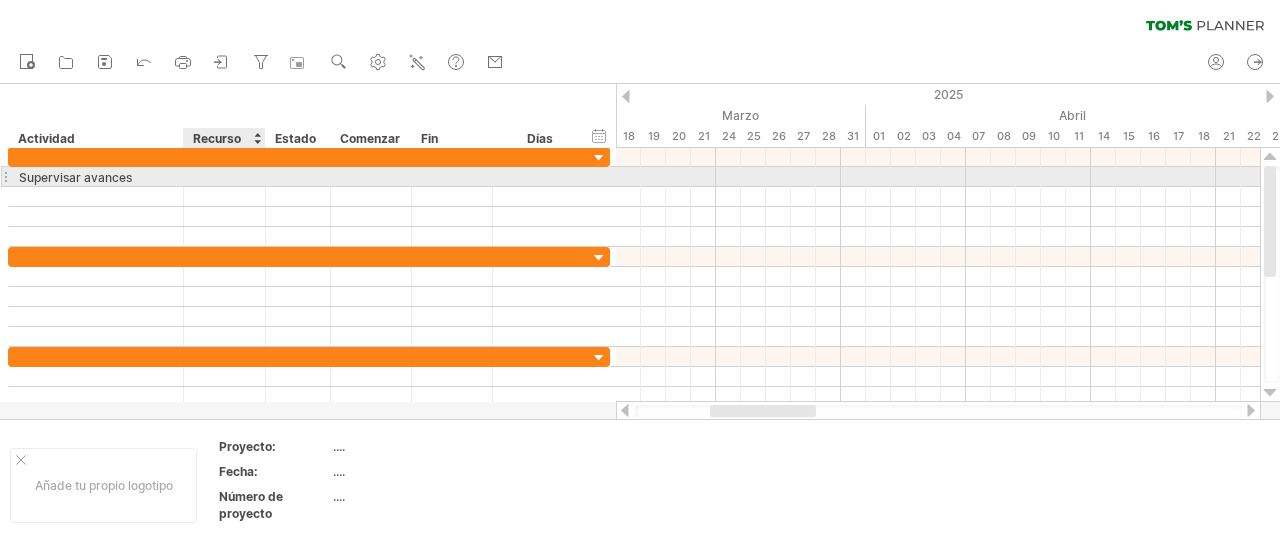 click at bounding box center [224, 176] 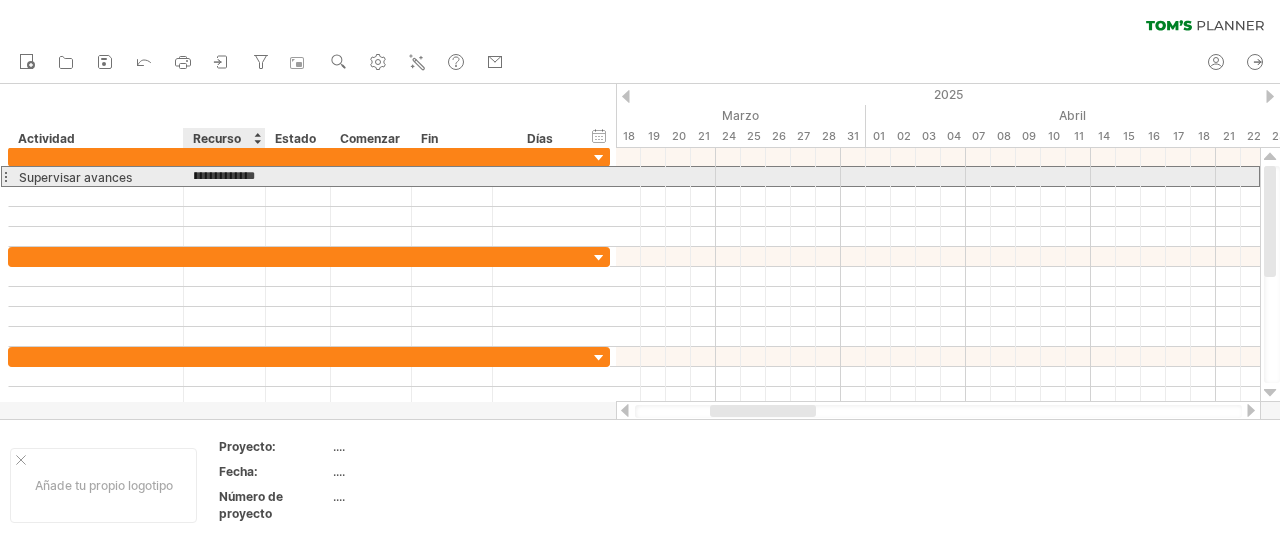 scroll, scrollTop: 0, scrollLeft: 66, axis: horizontal 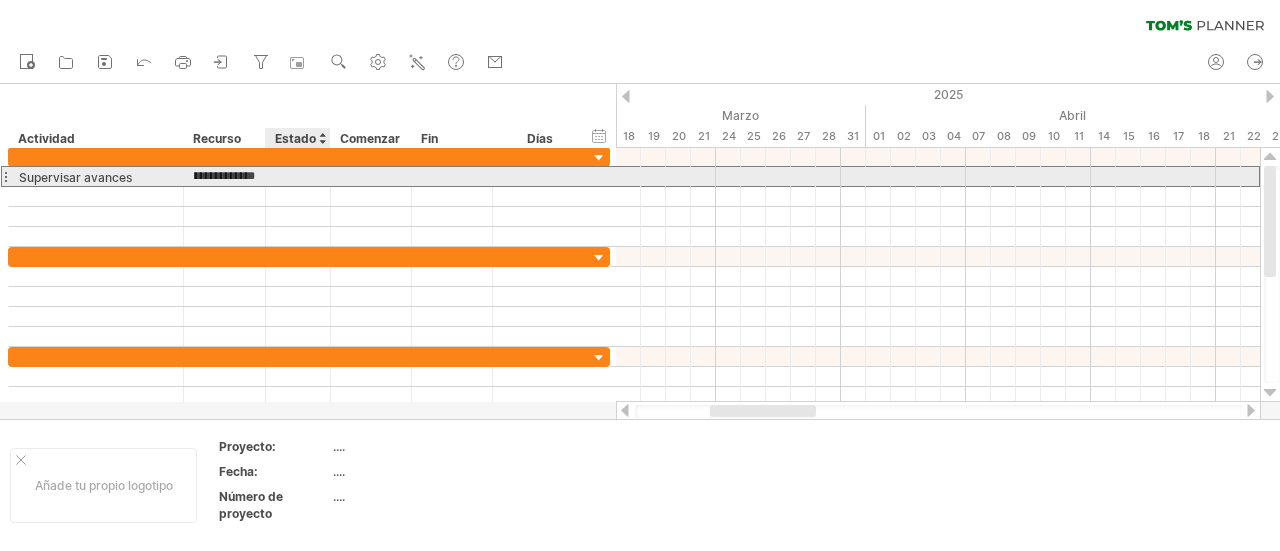 click at bounding box center (298, 176) 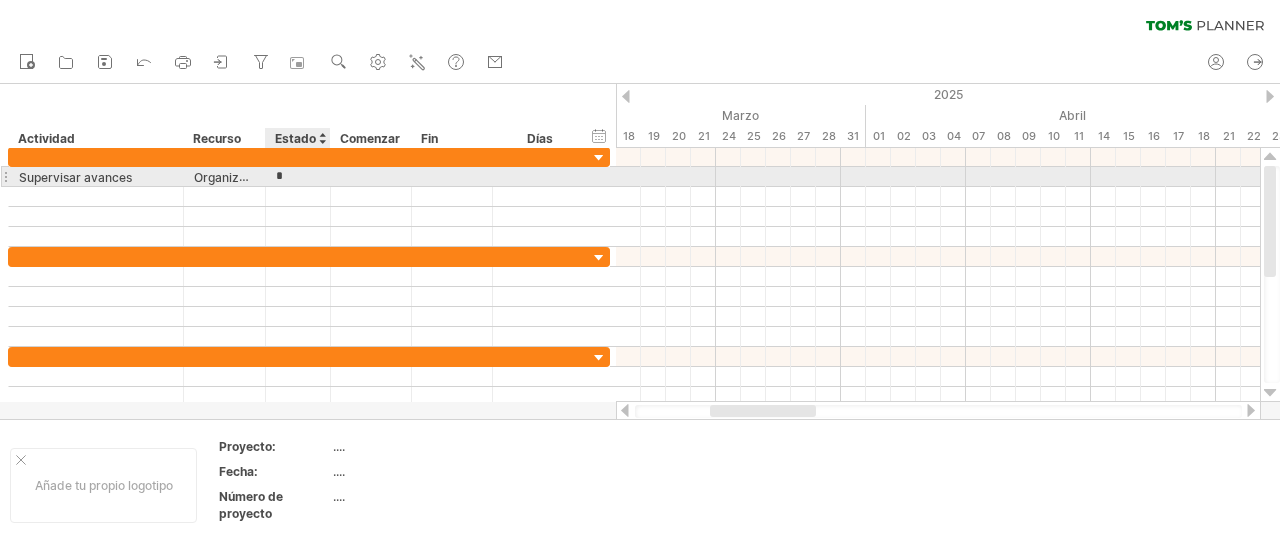 type on "**********" 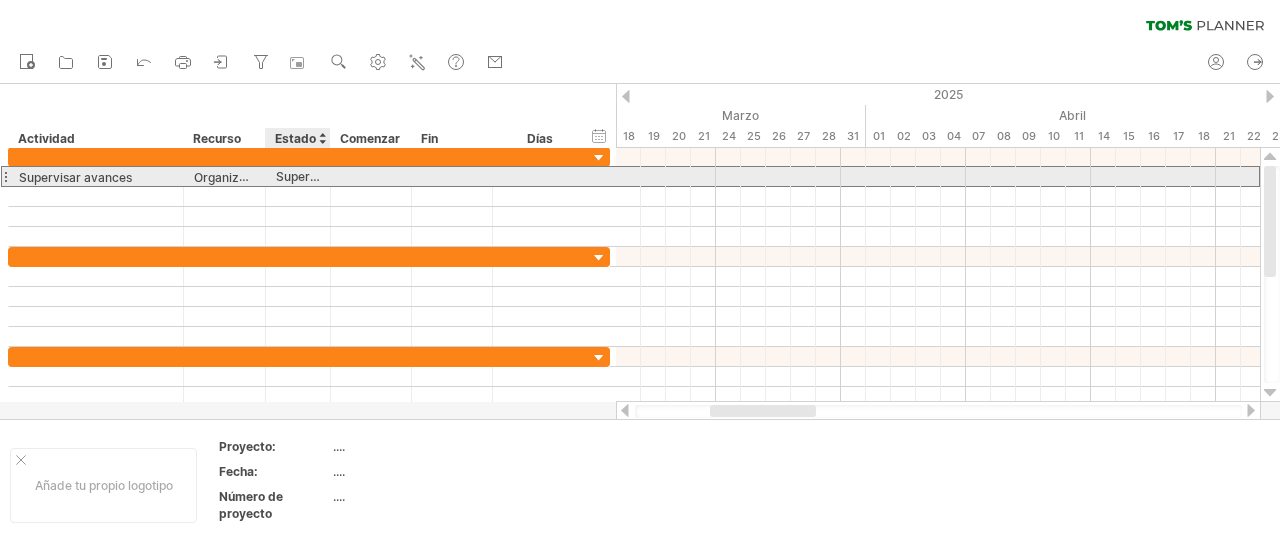 click on "**********" at bounding box center [298, 176] 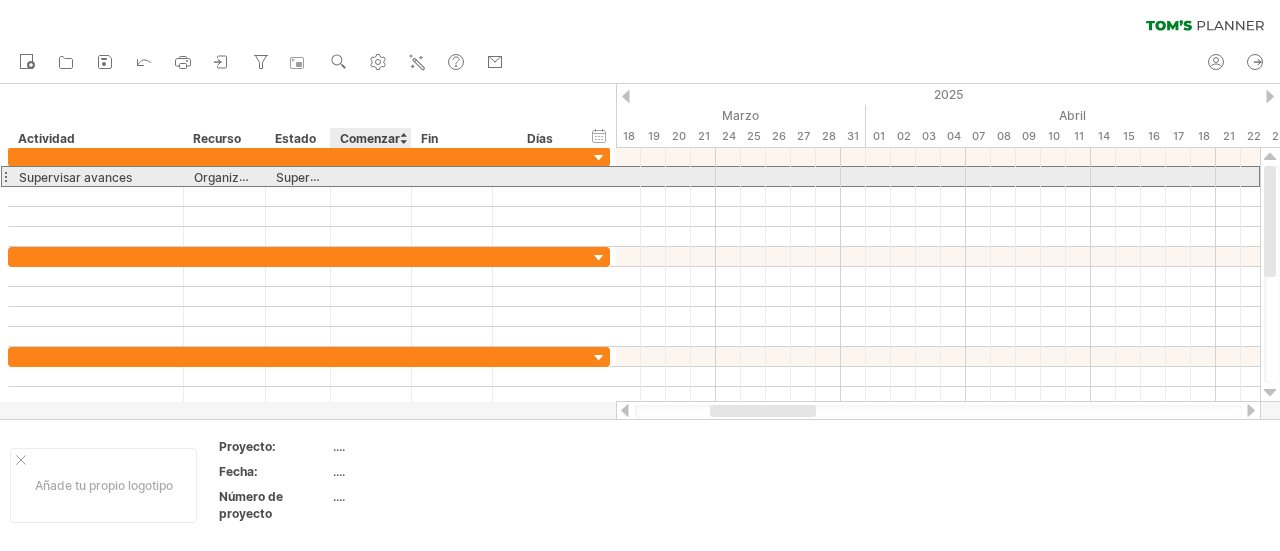 click at bounding box center (371, 176) 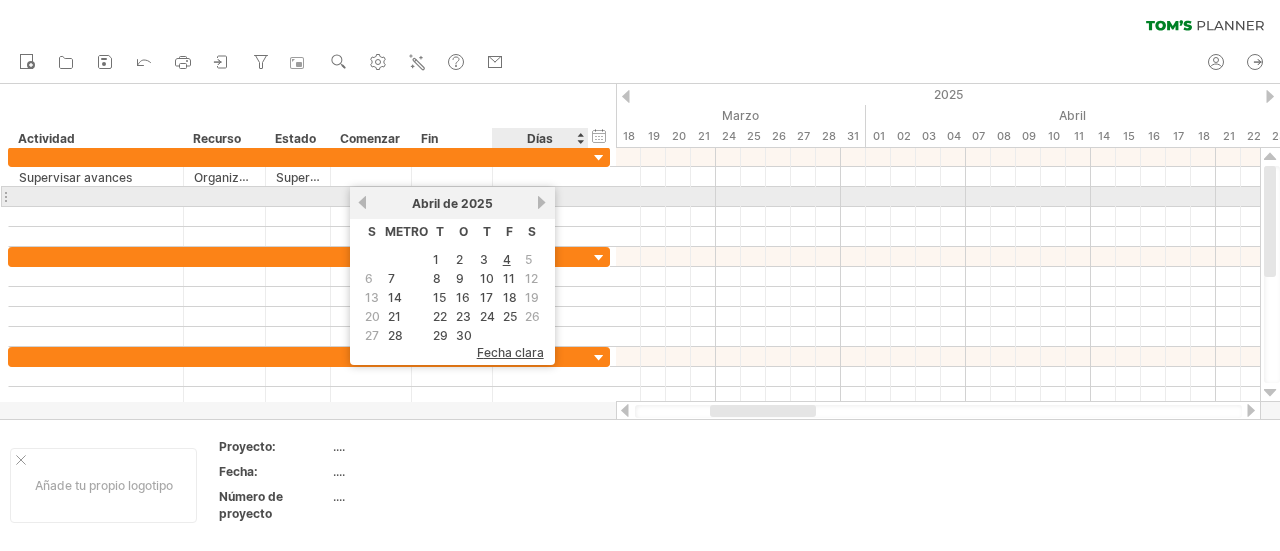 click on "próximo" at bounding box center (542, 202) 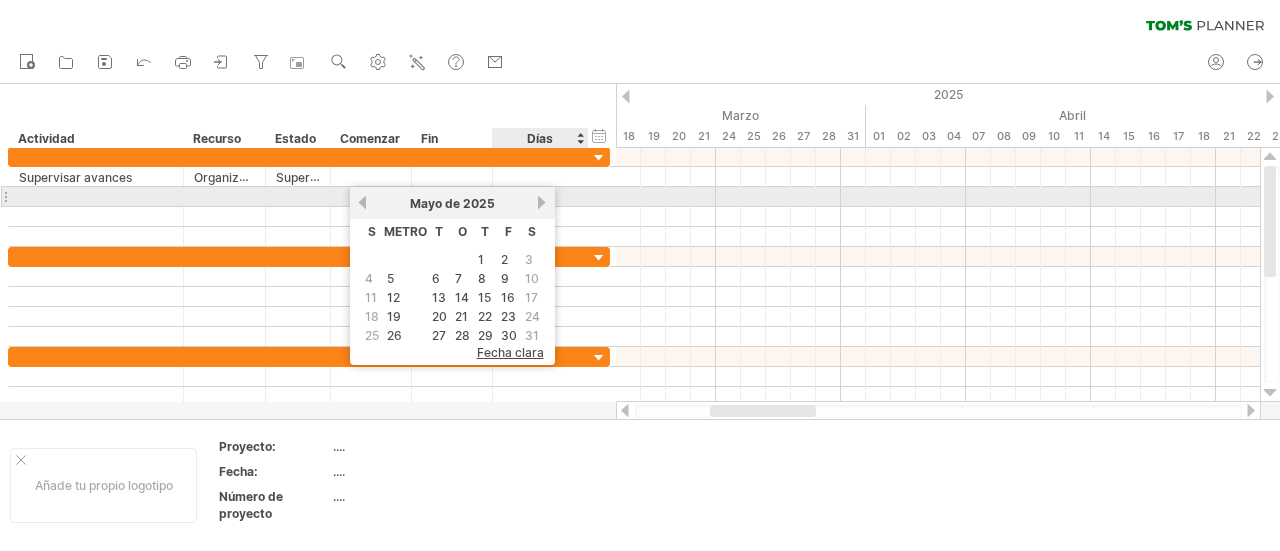 click on "próximo" at bounding box center (542, 202) 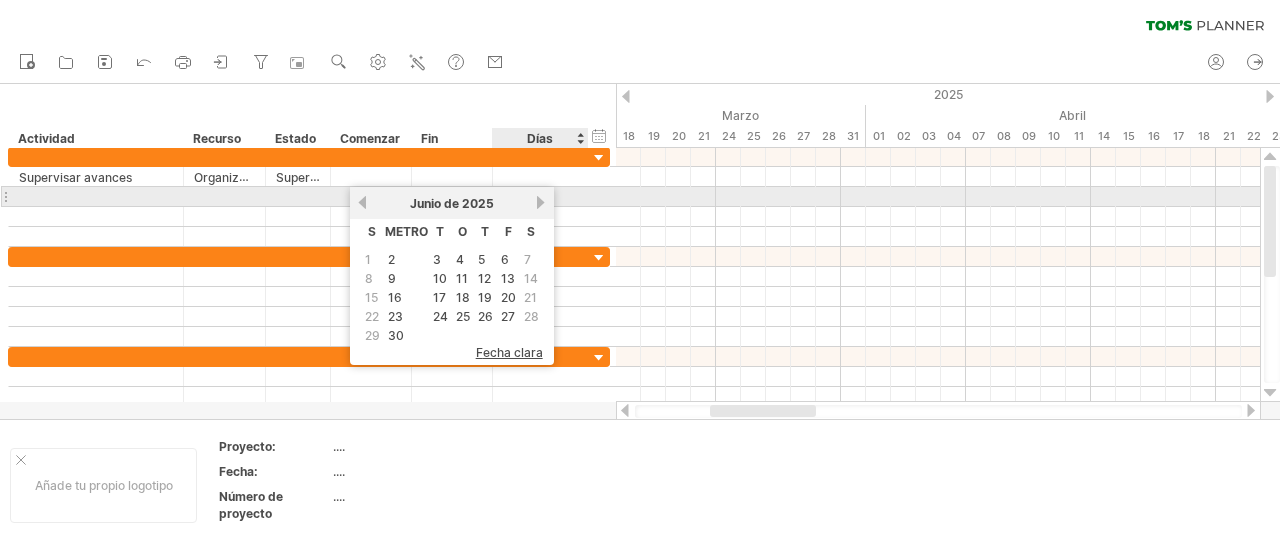 click on "próximo" at bounding box center (541, 202) 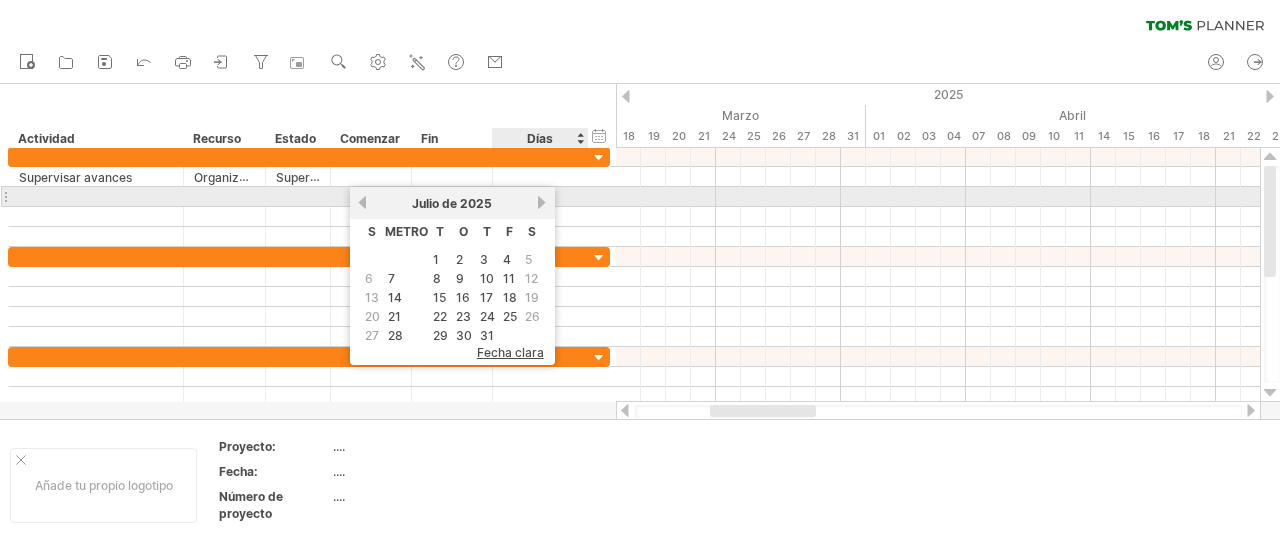 click on "próximo" at bounding box center (542, 202) 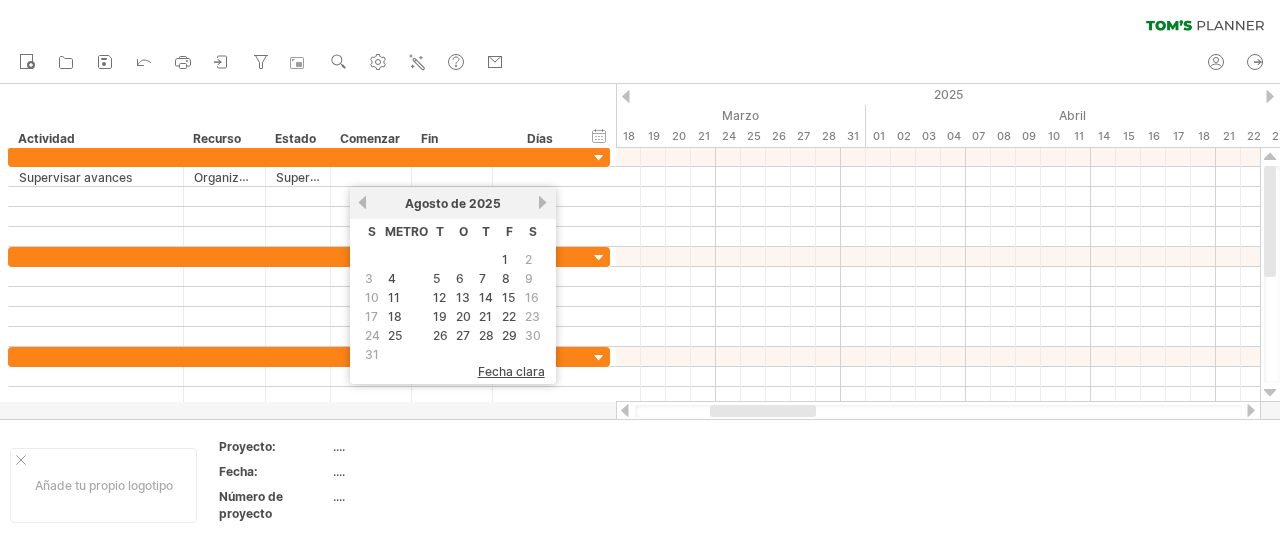 click on "borrar filtro
volver a aplicar el filtro" at bounding box center [640, 21] 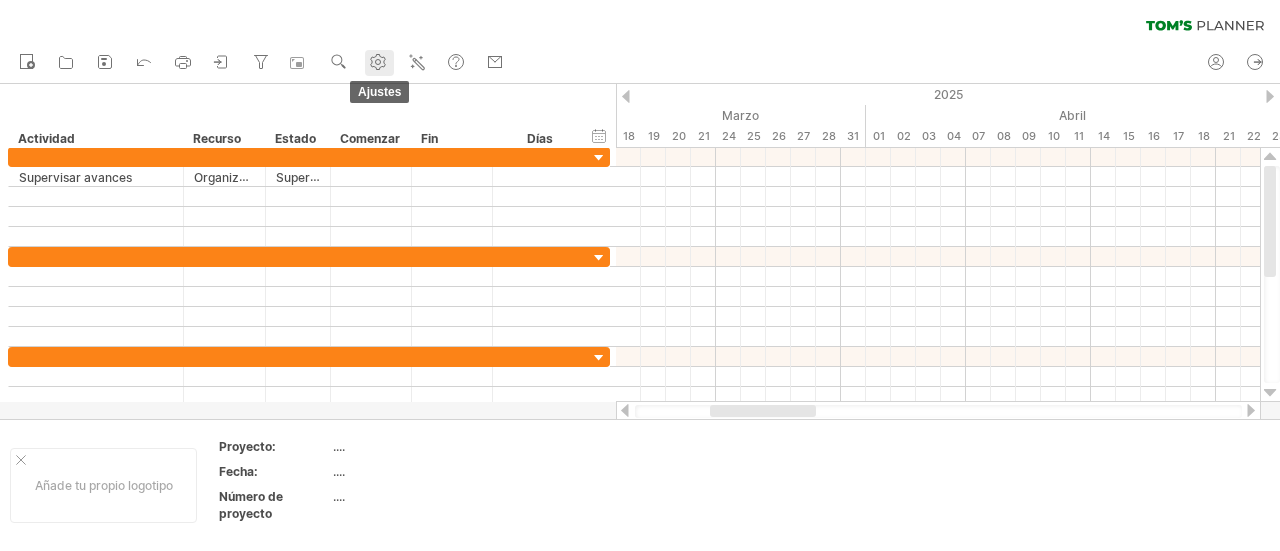 click 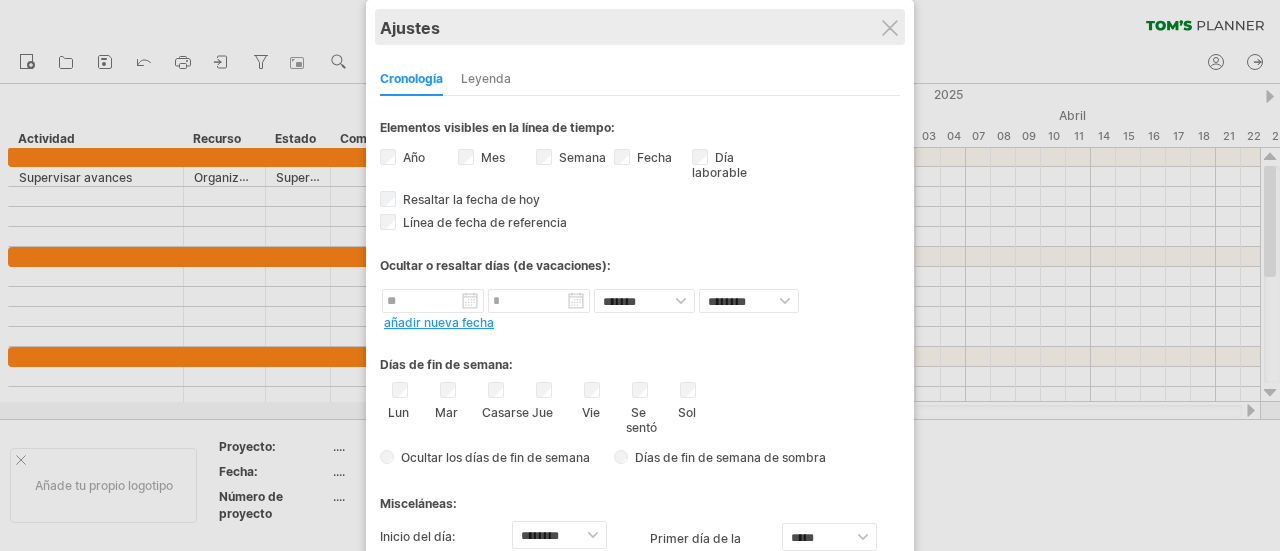 click on "Ajustes" at bounding box center (640, 27) 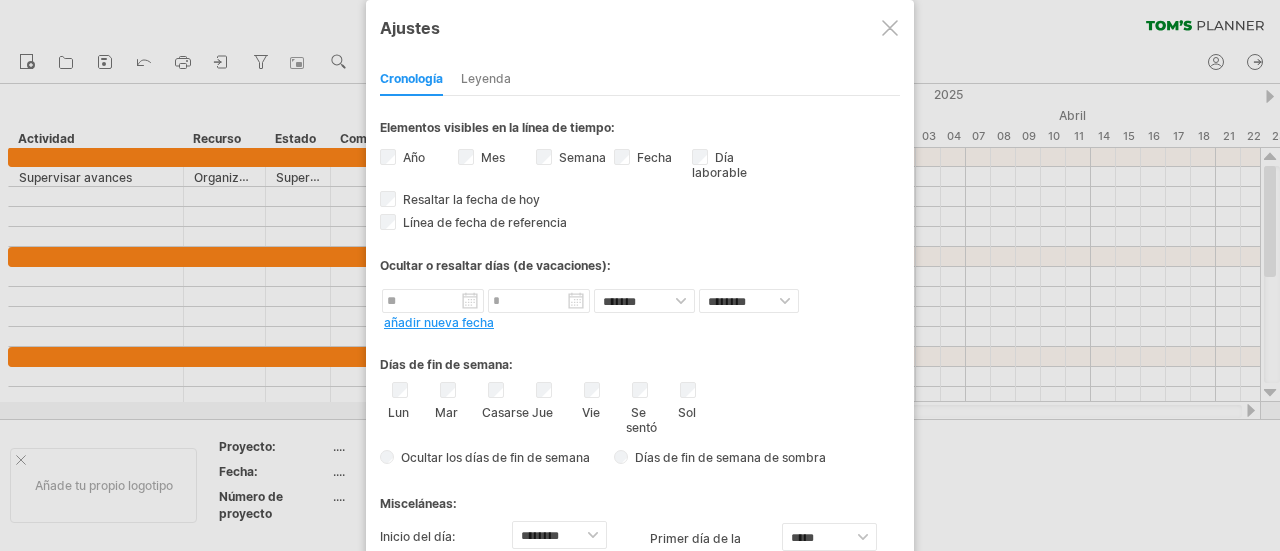 click at bounding box center [890, 28] 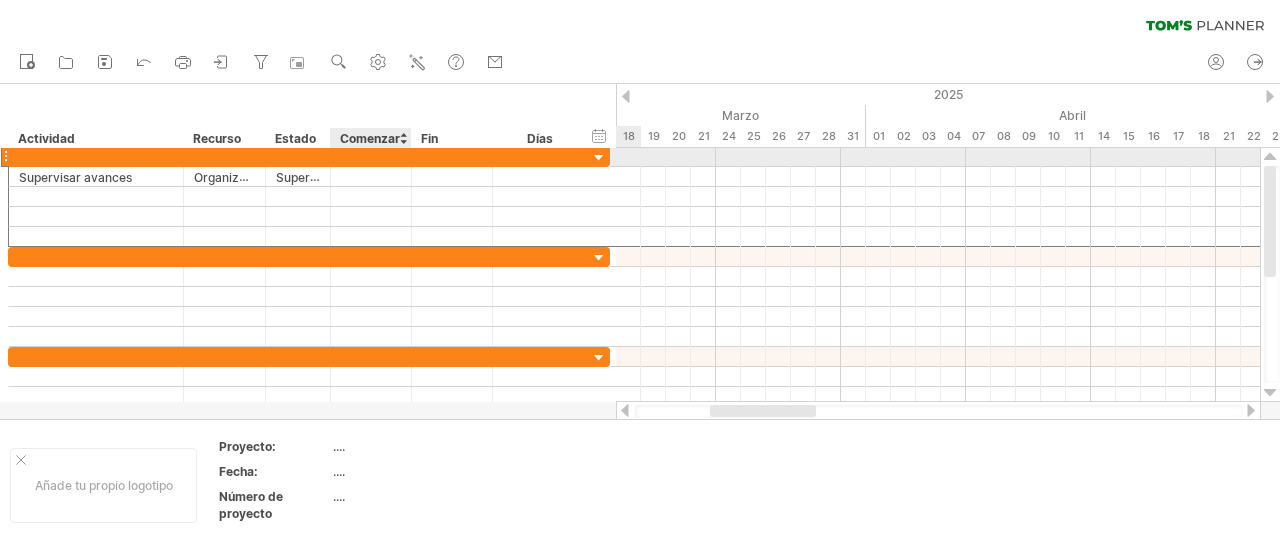 click at bounding box center (371, 156) 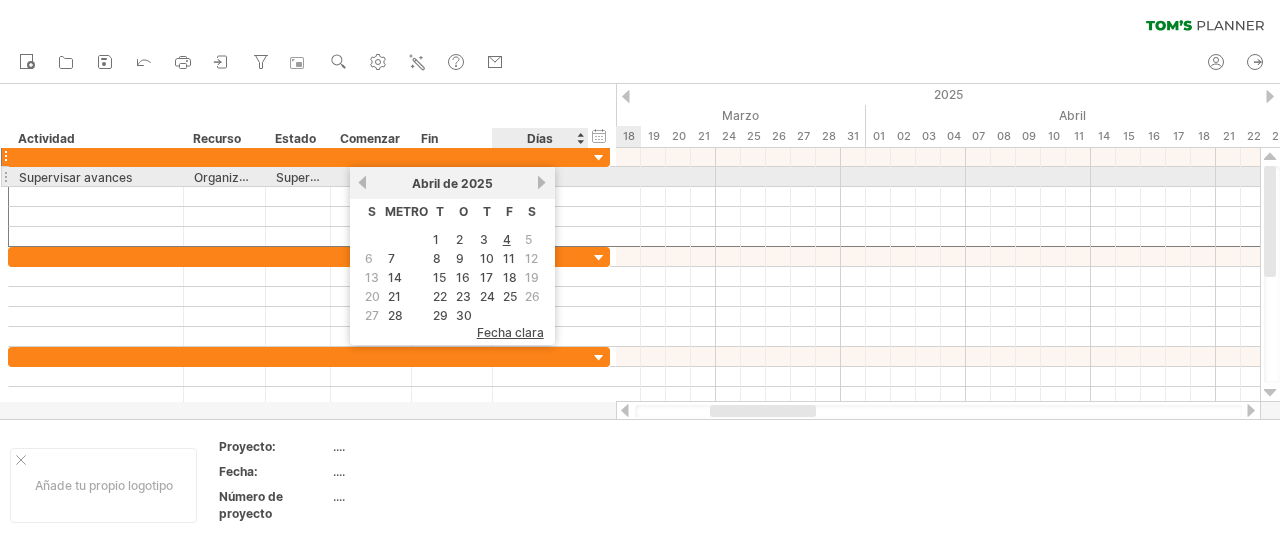 click on "anterior próximo Abril    de 2025" at bounding box center [452, 183] 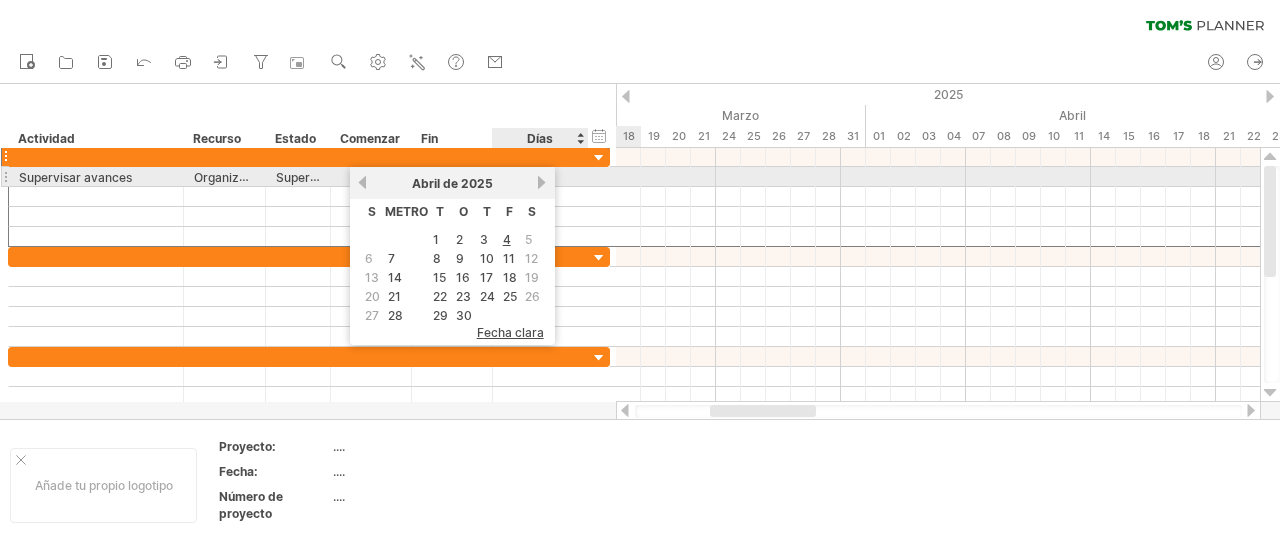 click on "próximo" at bounding box center (542, 182) 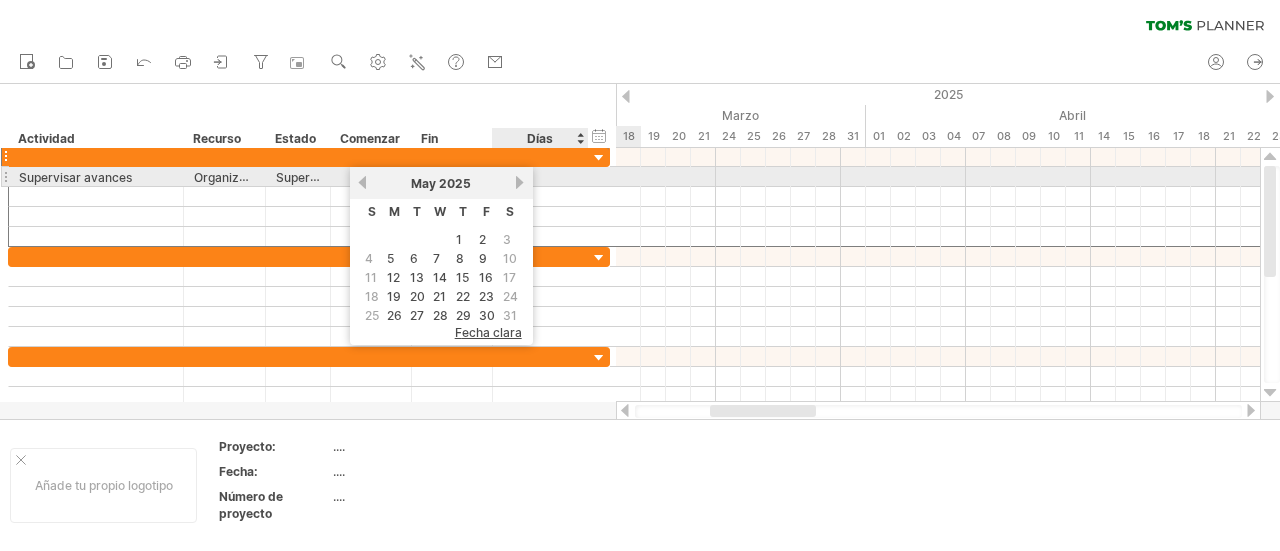 click on "next" at bounding box center [520, 182] 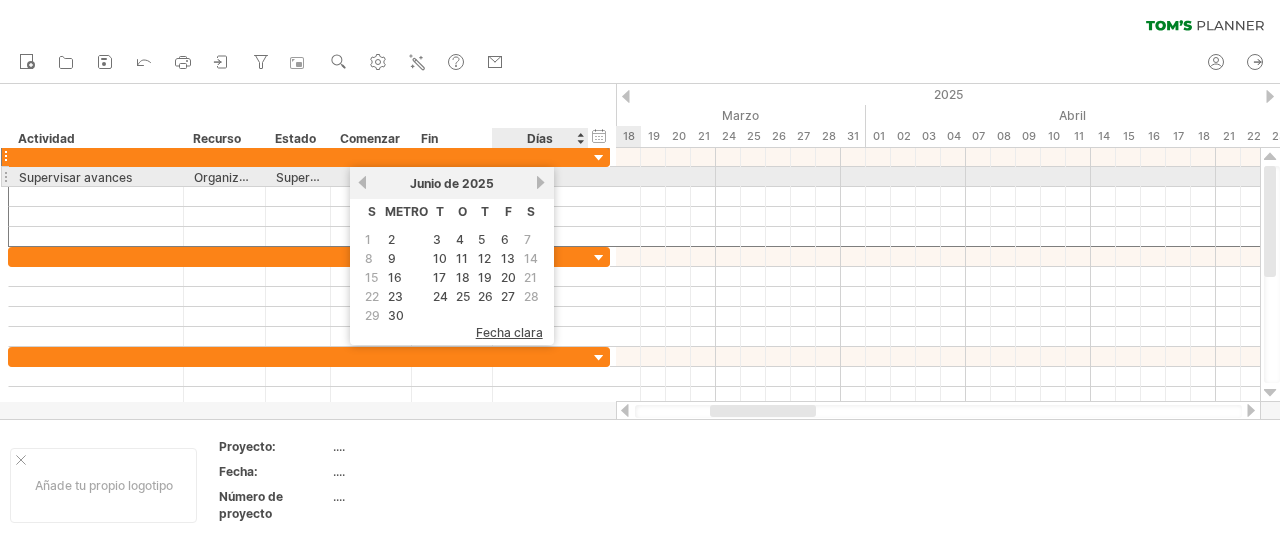 click on "próximo" at bounding box center [541, 182] 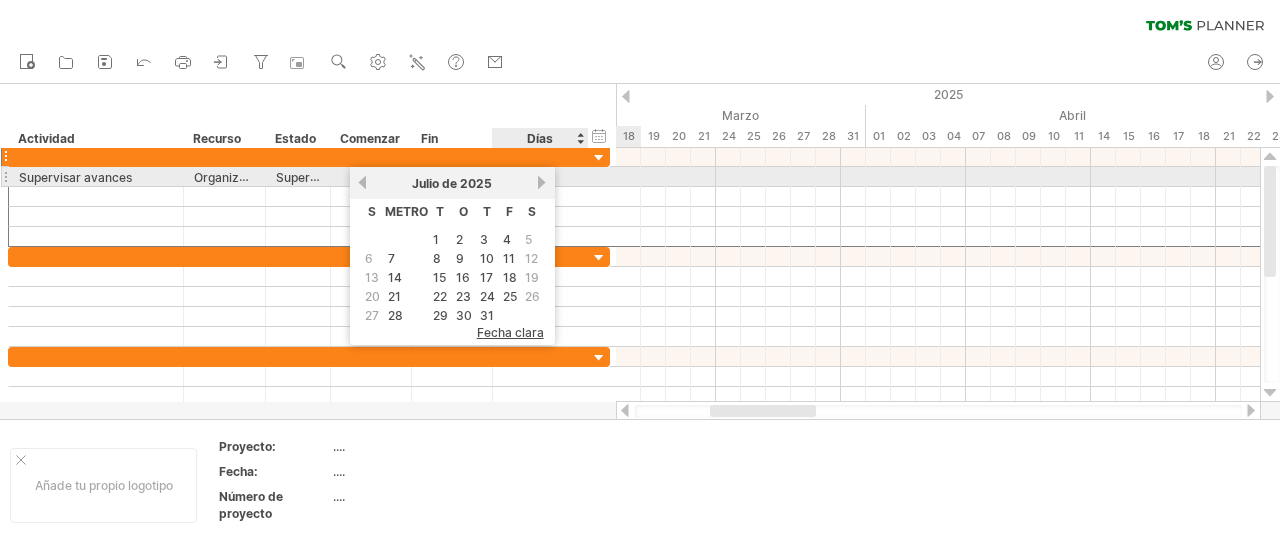 click on "próximo" at bounding box center (542, 182) 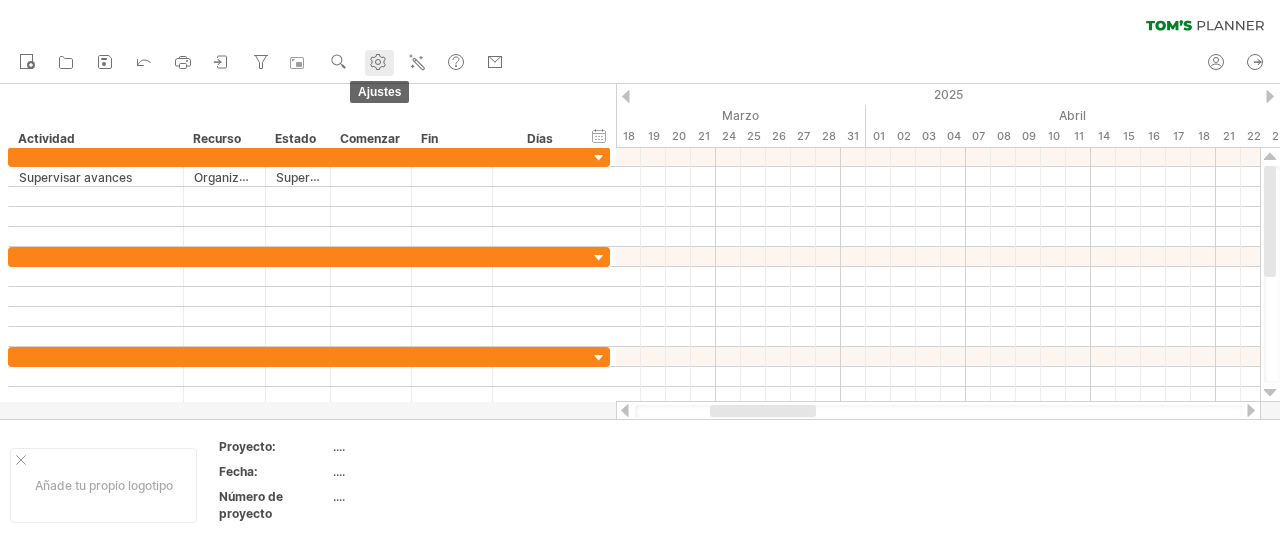 click 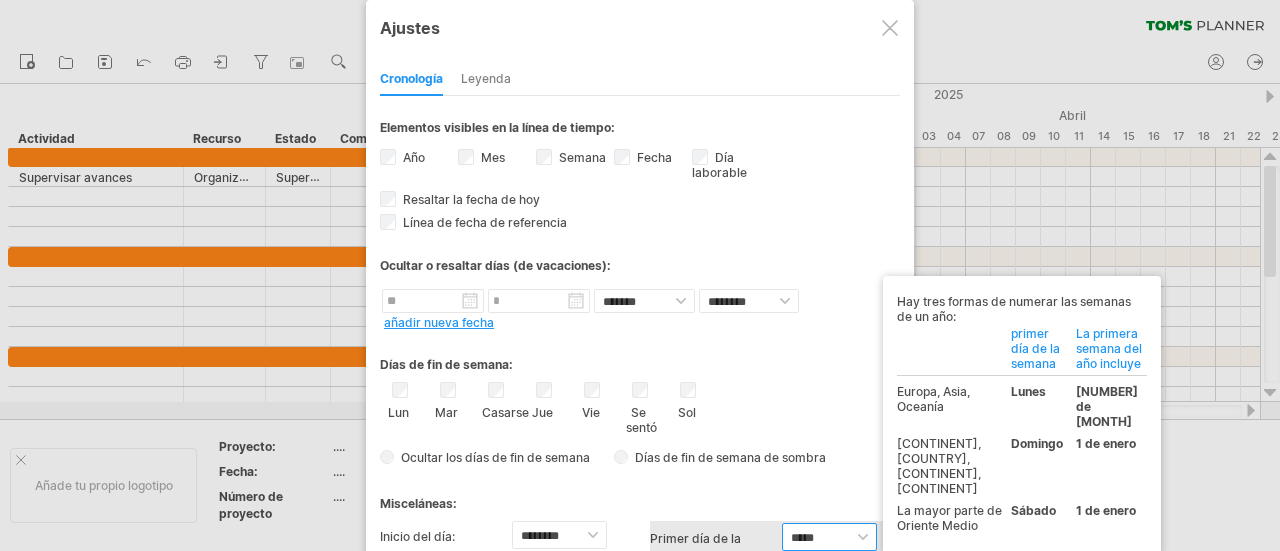 click on "*****
*******
******" at bounding box center [829, 537] 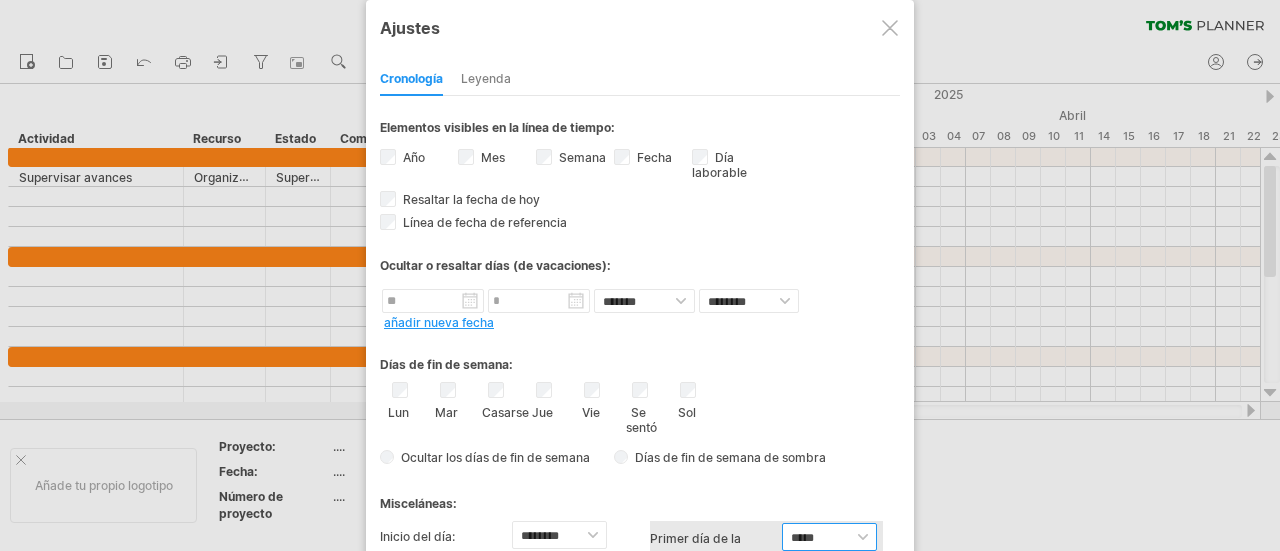 click on "*****
*******
******" at bounding box center (829, 537) 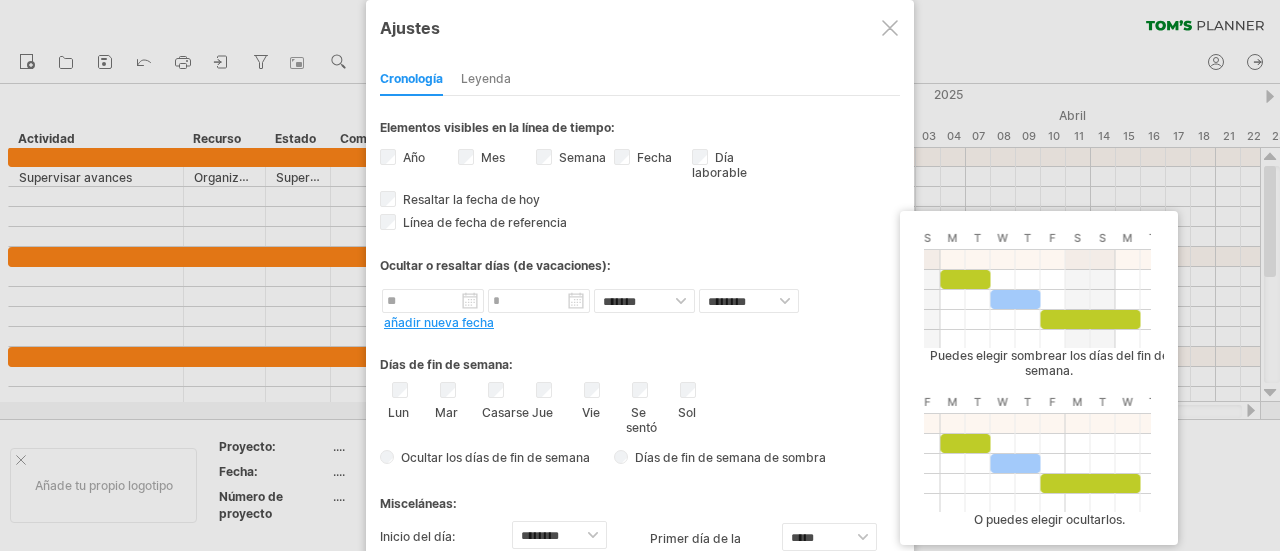 click on "Días de fin de semana de sombra" at bounding box center (730, 457) 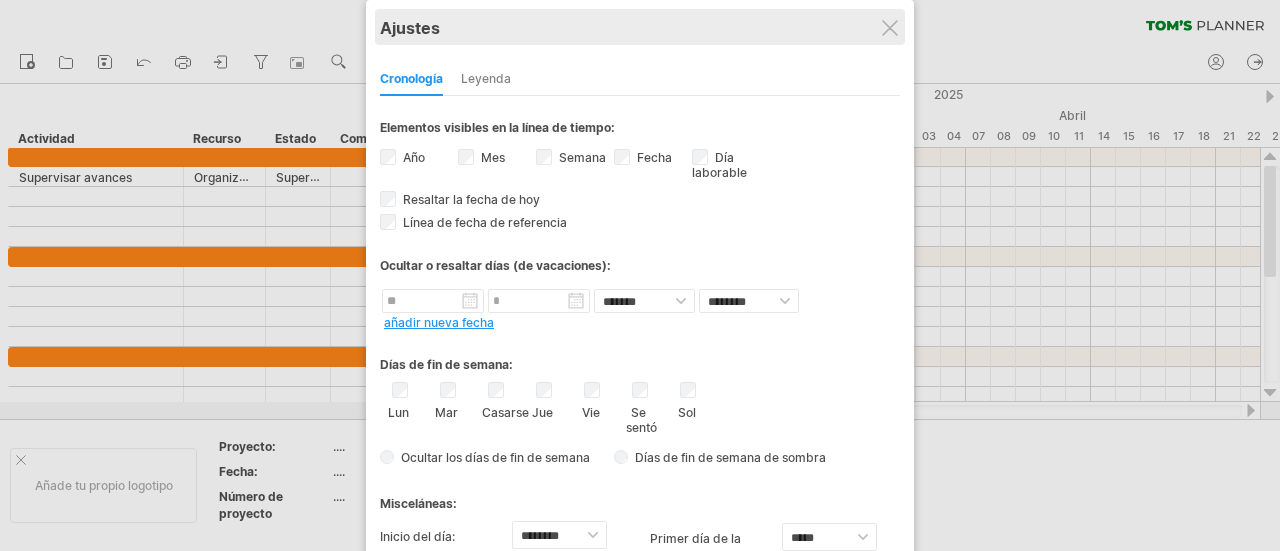 click on "Ajustes" at bounding box center [640, 27] 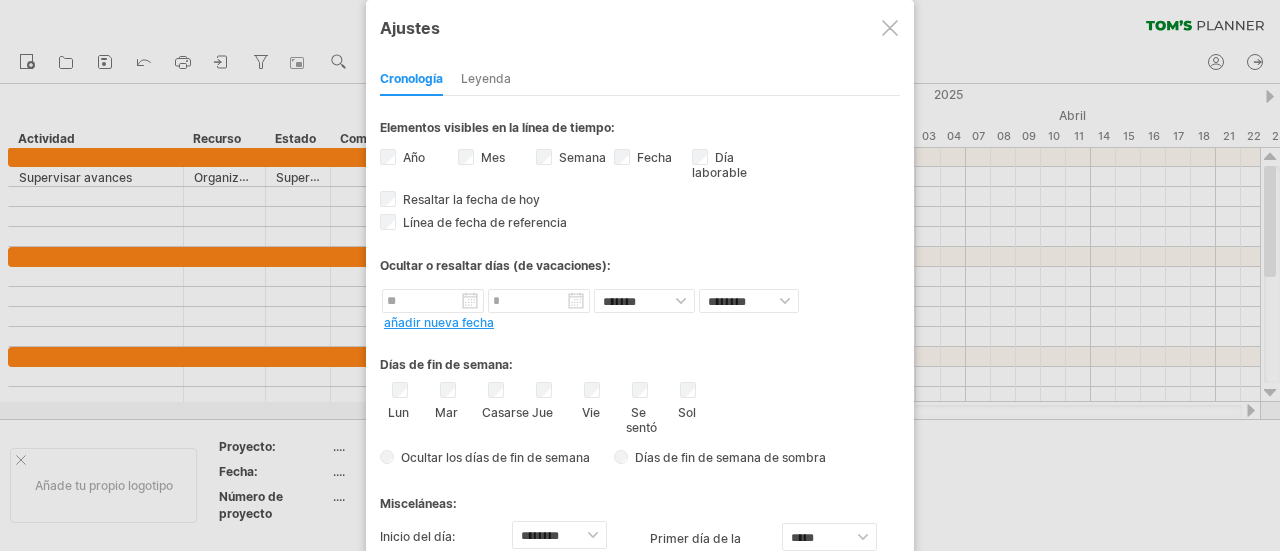 click at bounding box center (890, 28) 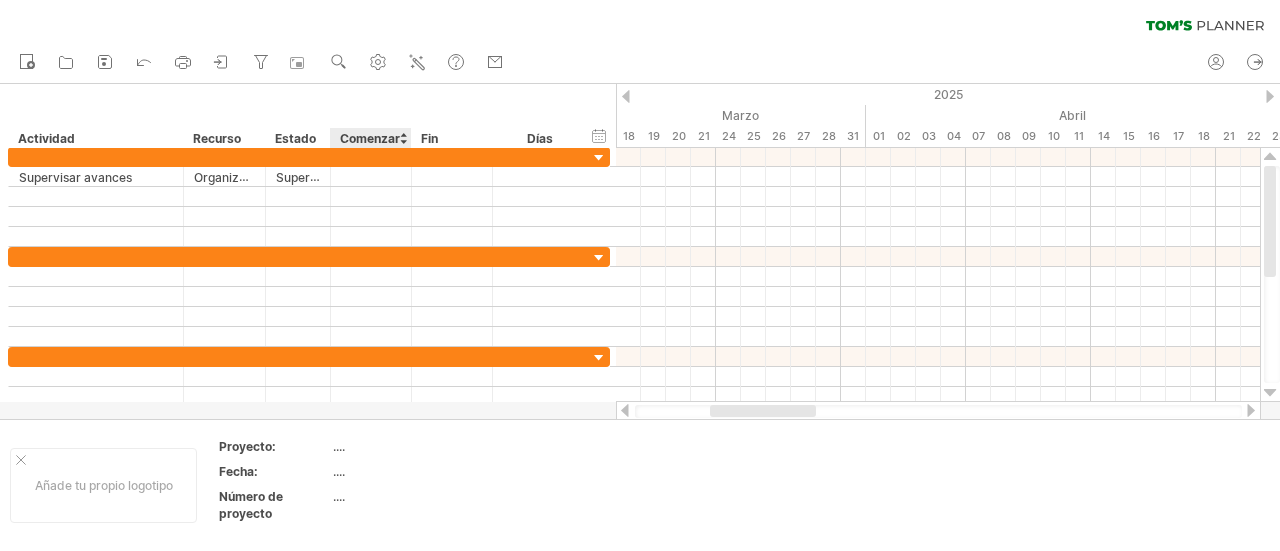 click on "Comenzar" at bounding box center (370, 138) 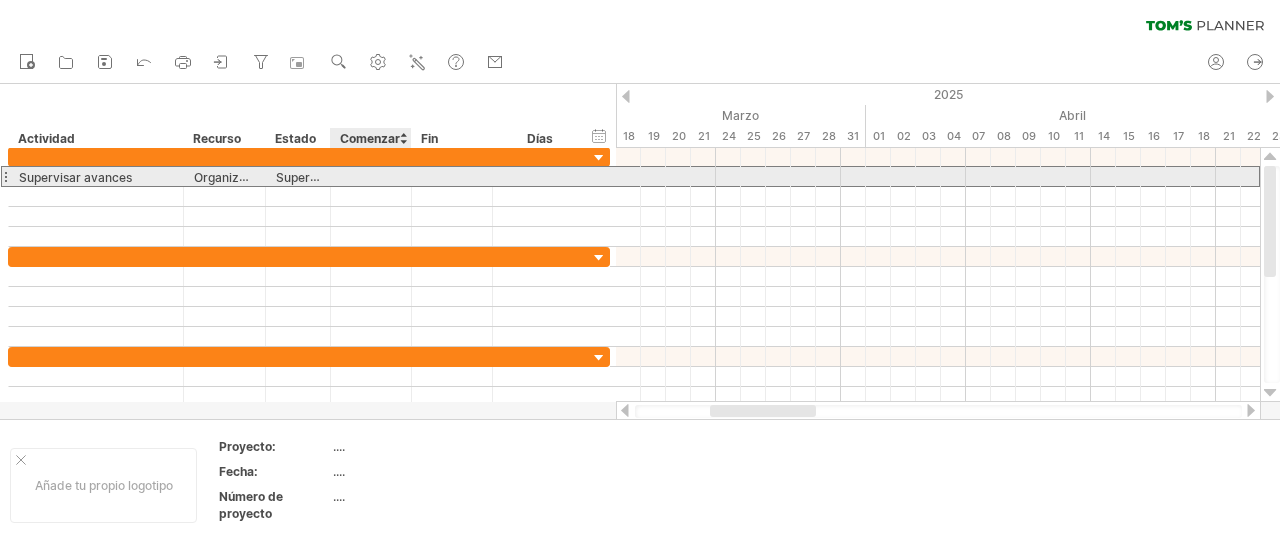 click at bounding box center [371, 176] 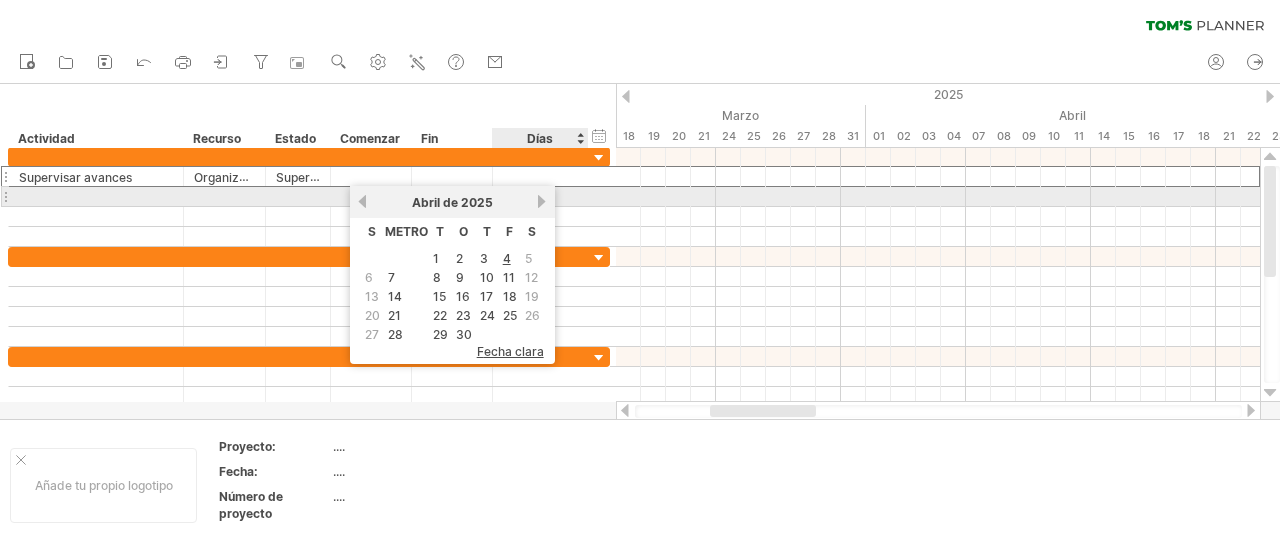 click on "próximo" at bounding box center [542, 201] 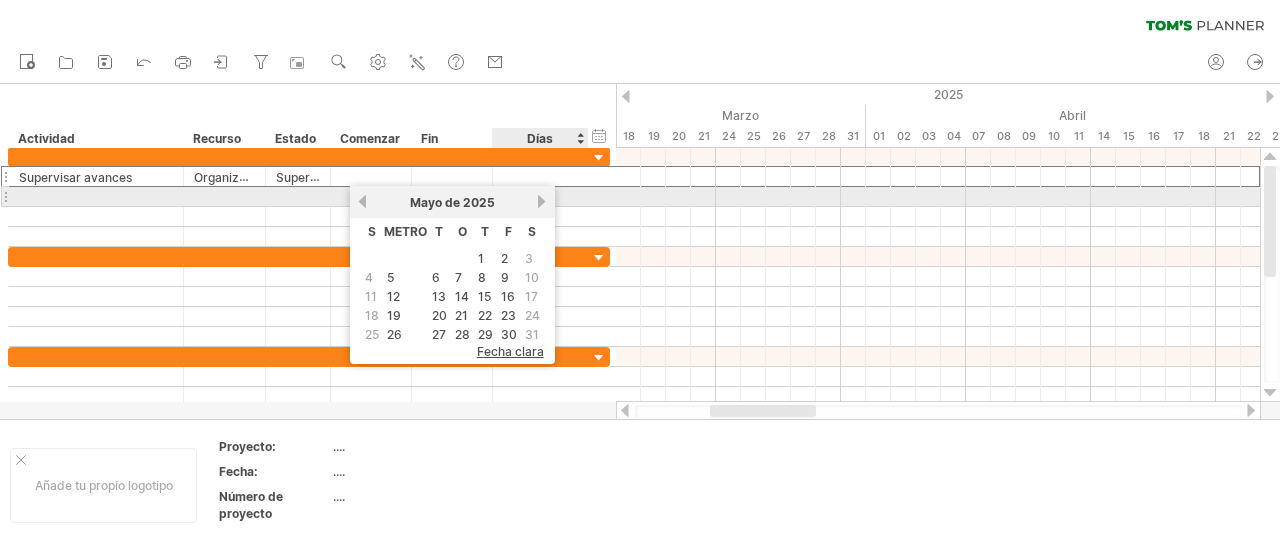 click on "próximo" at bounding box center [542, 201] 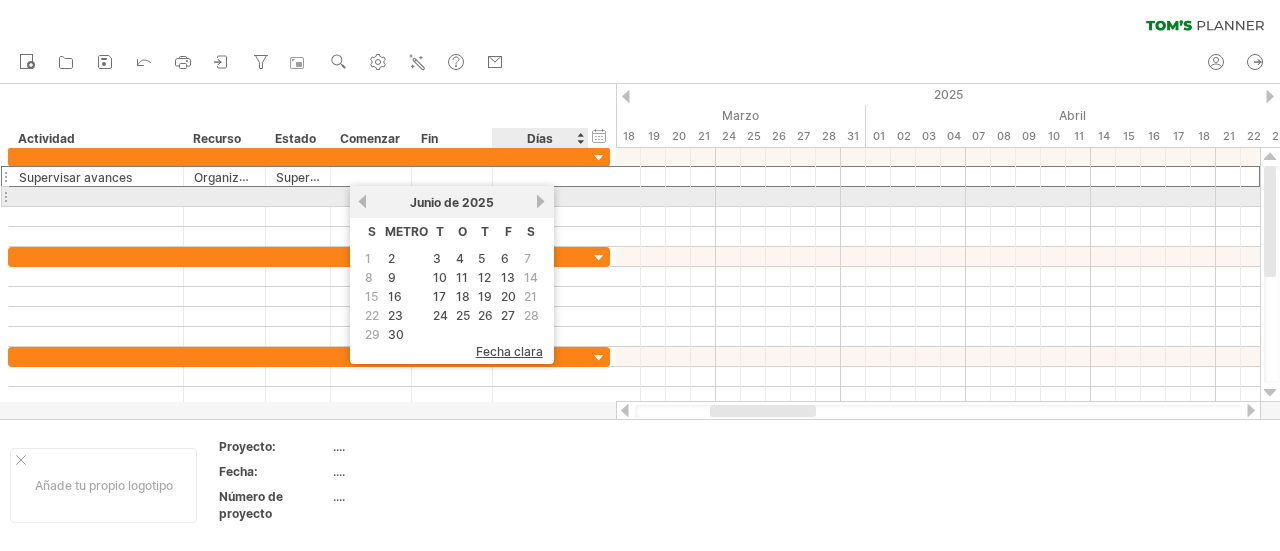 click on "próximo" at bounding box center [541, 201] 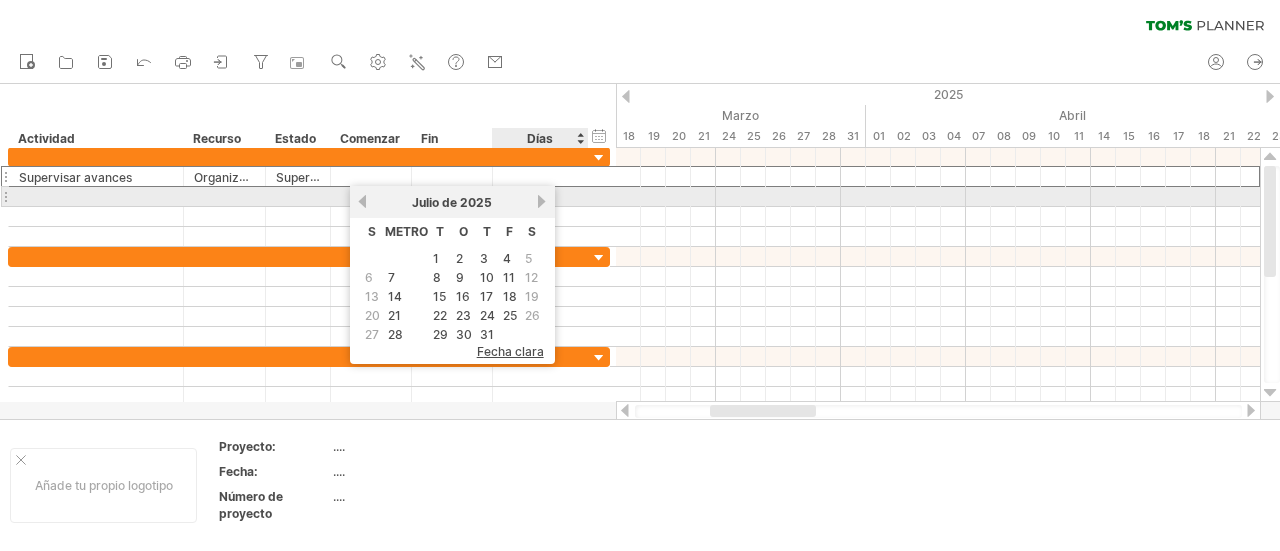 click on "próximo" at bounding box center [542, 201] 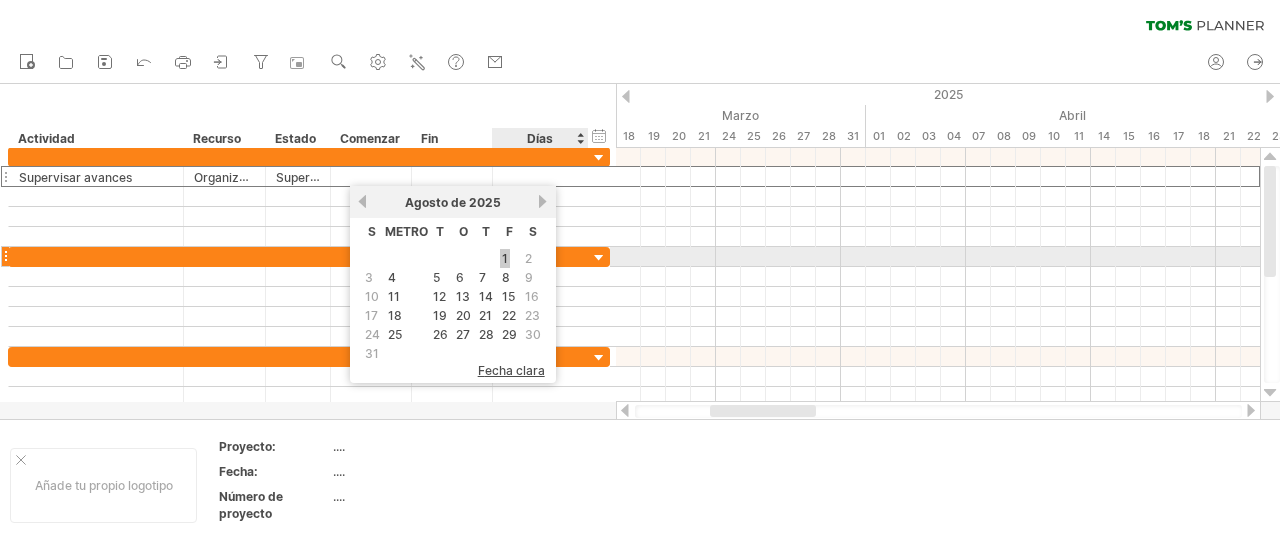 click on "1" at bounding box center [505, 258] 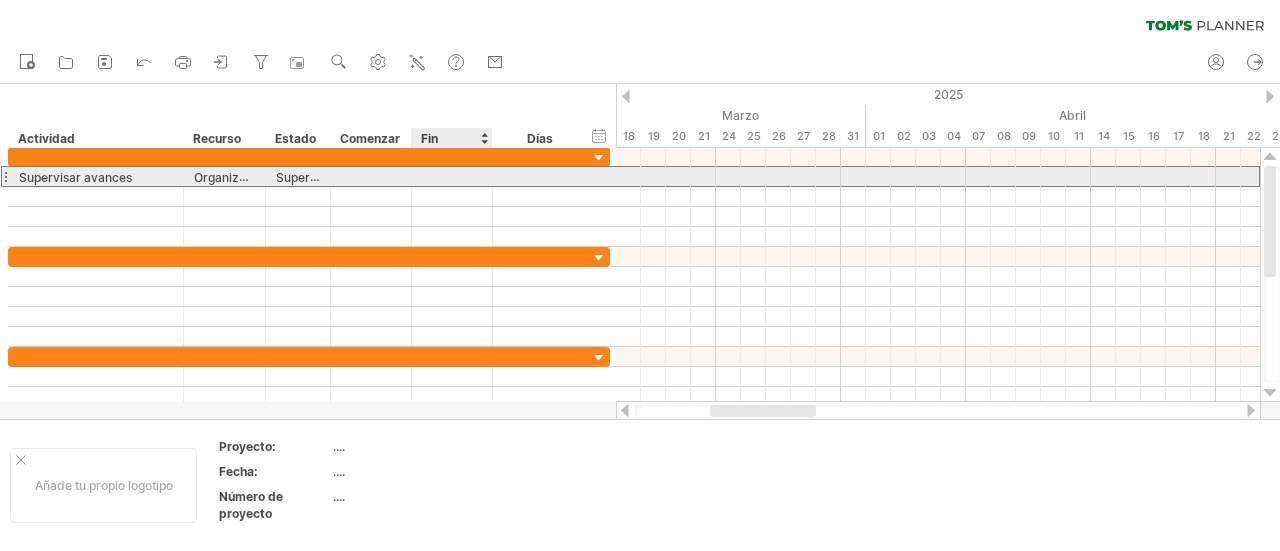 click at bounding box center (452, 176) 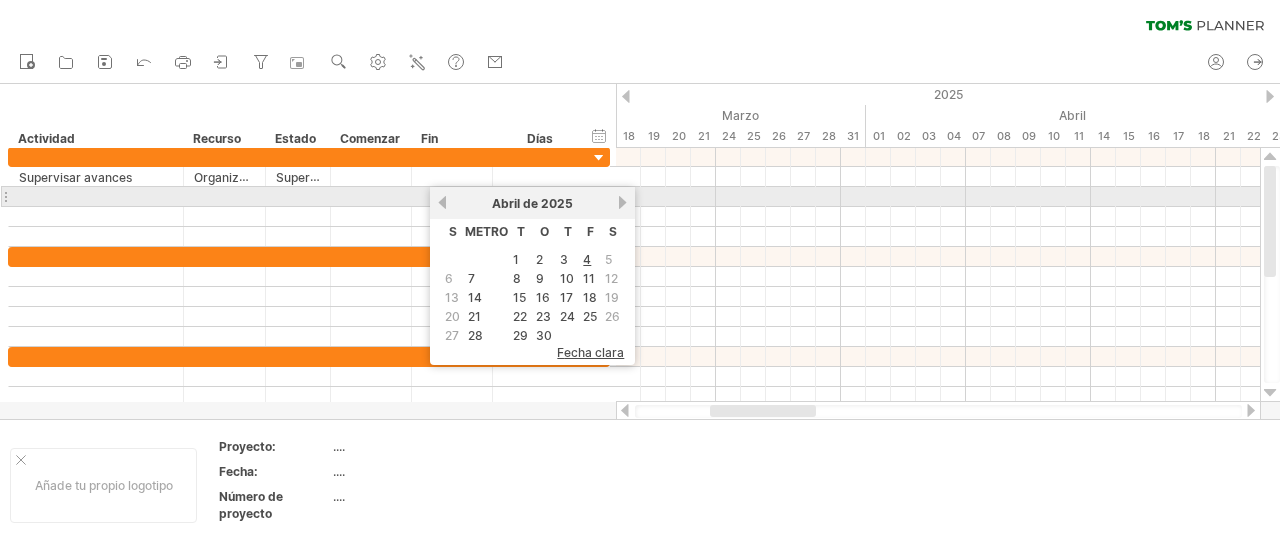 click on "próximo" at bounding box center [622, 202] 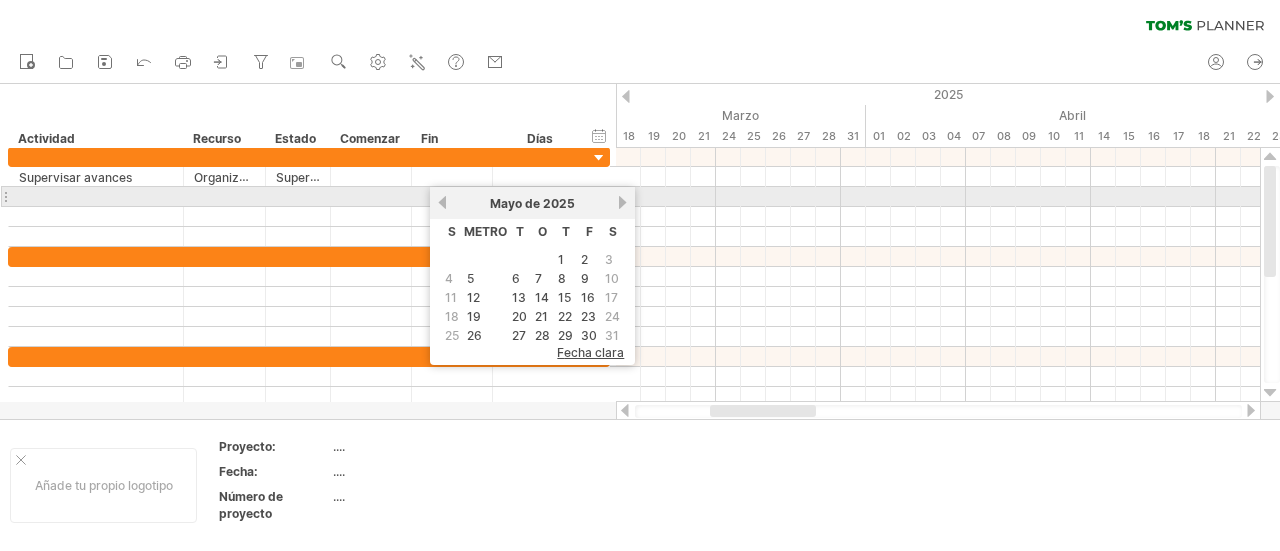 click on "próximo" at bounding box center (622, 202) 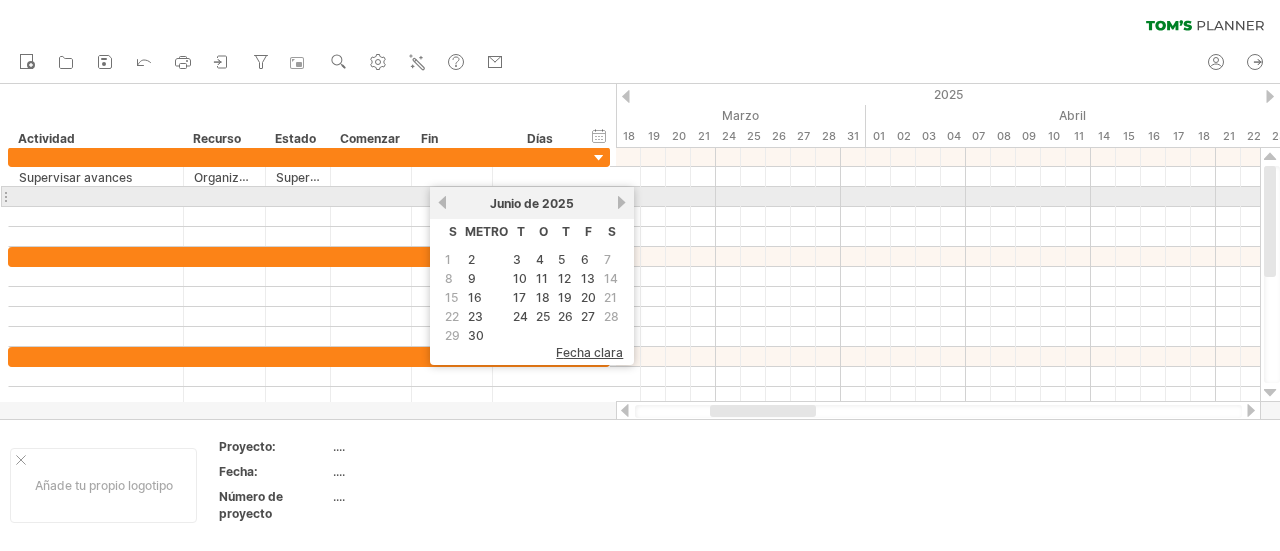 click on "próximo" at bounding box center [621, 202] 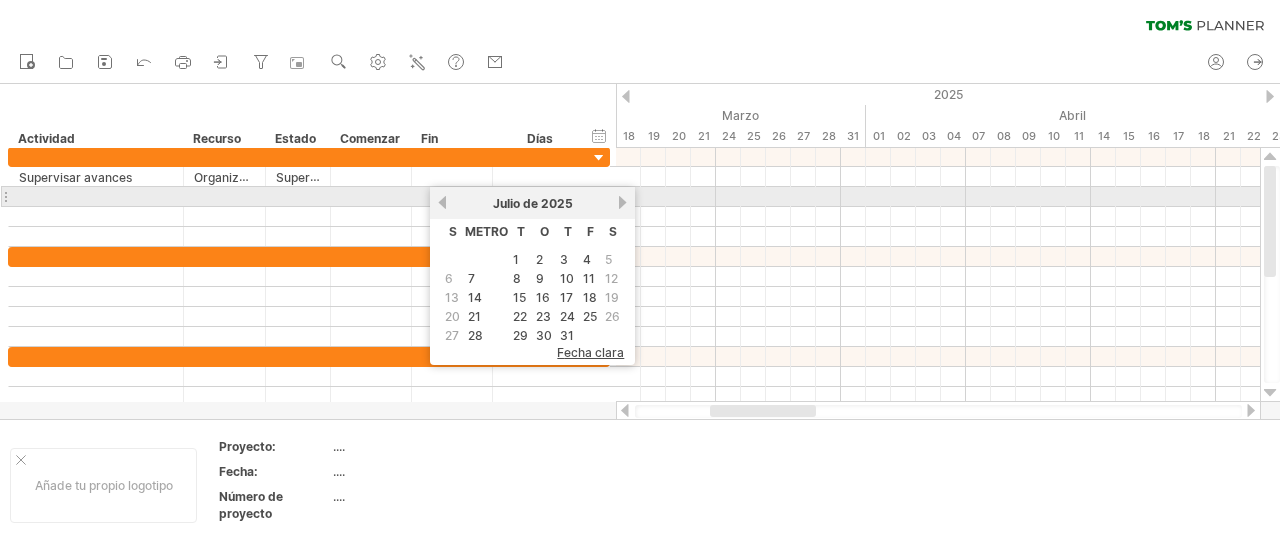click on "próximo" at bounding box center [622, 202] 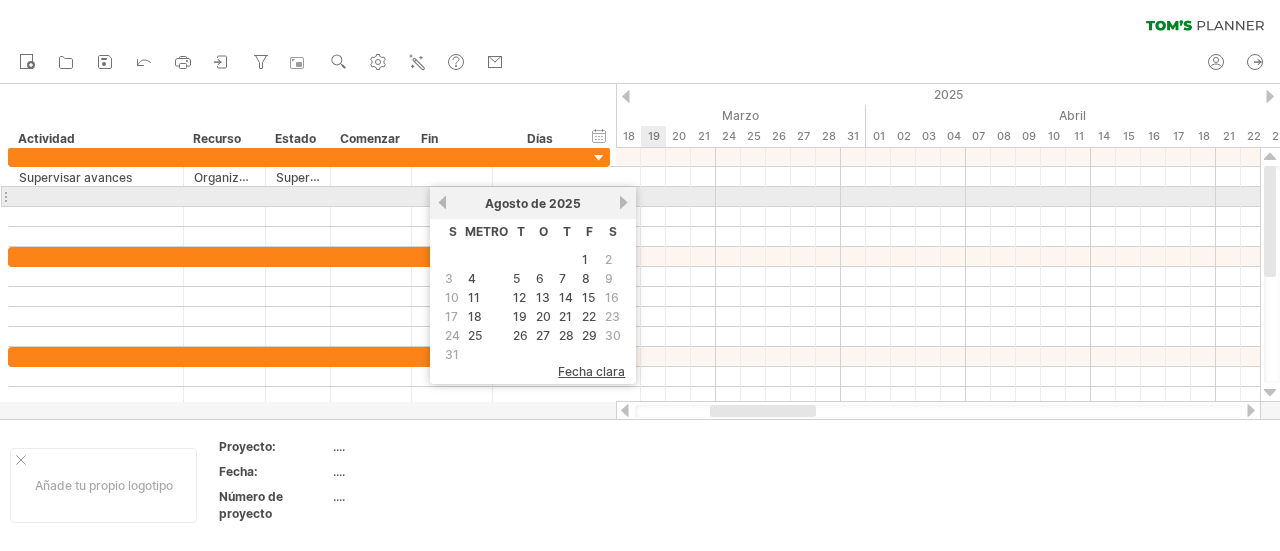 click on "próximo" at bounding box center [623, 202] 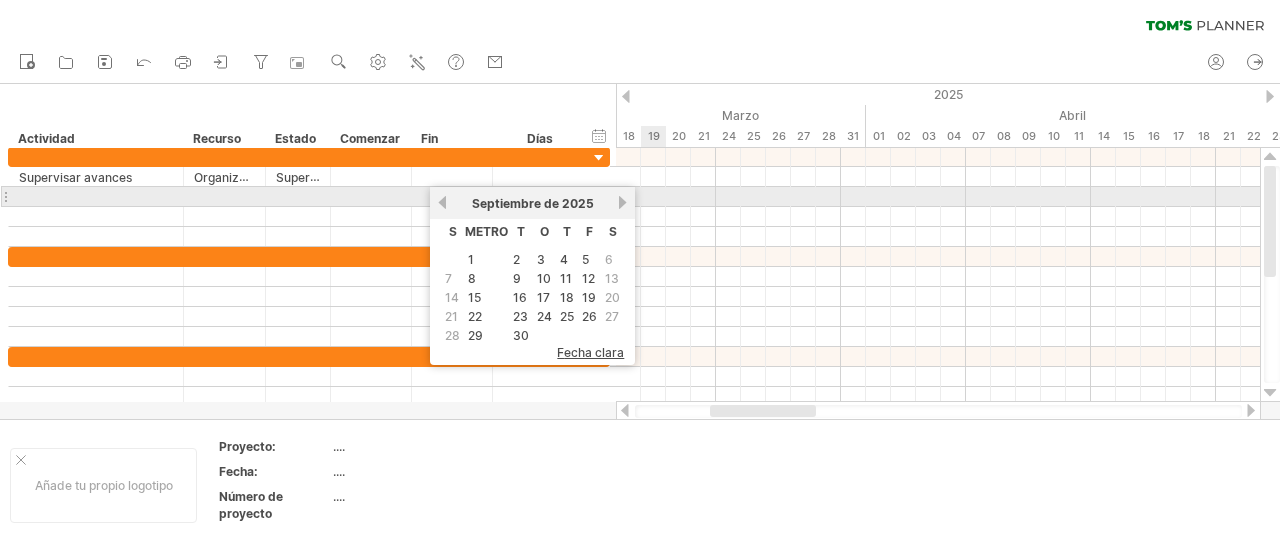 click on "próximo" at bounding box center (622, 202) 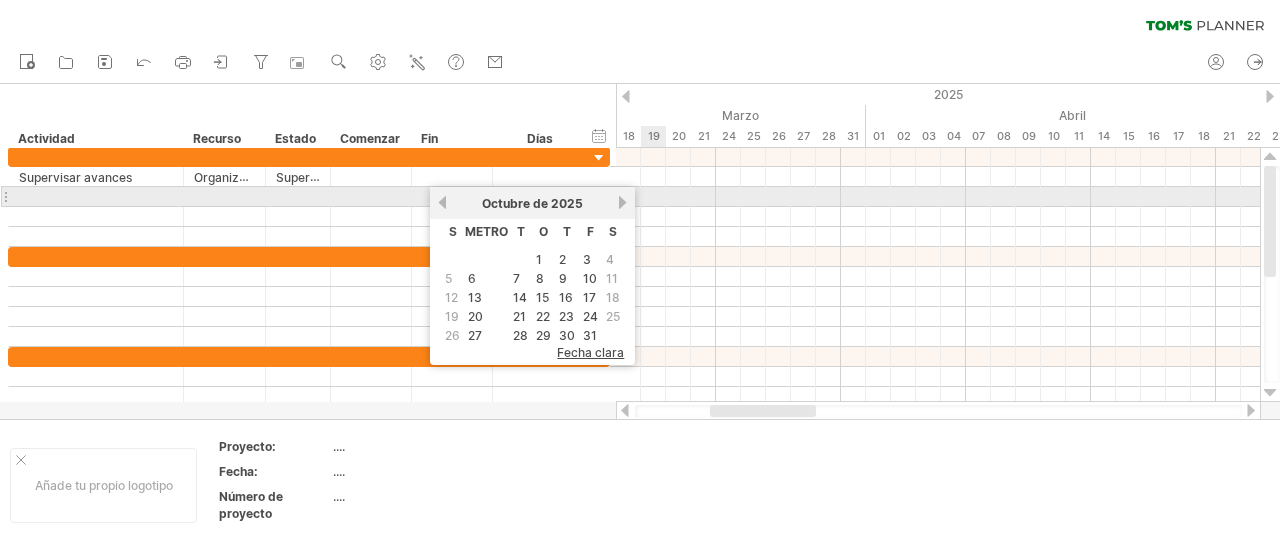 click on "próximo" at bounding box center (622, 202) 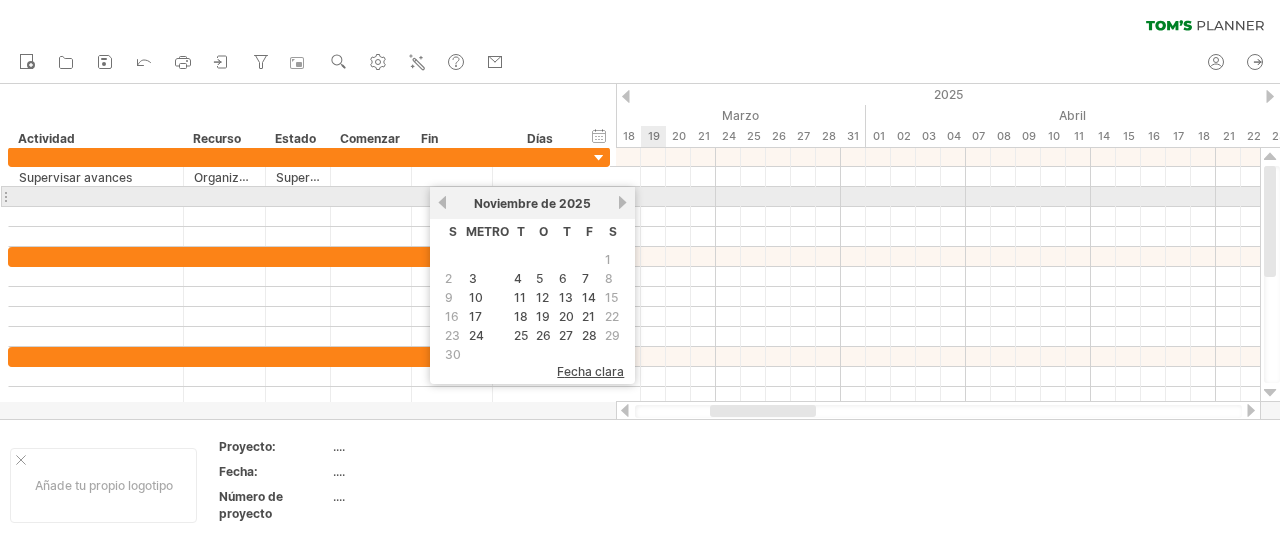 click on "próximo" at bounding box center [622, 202] 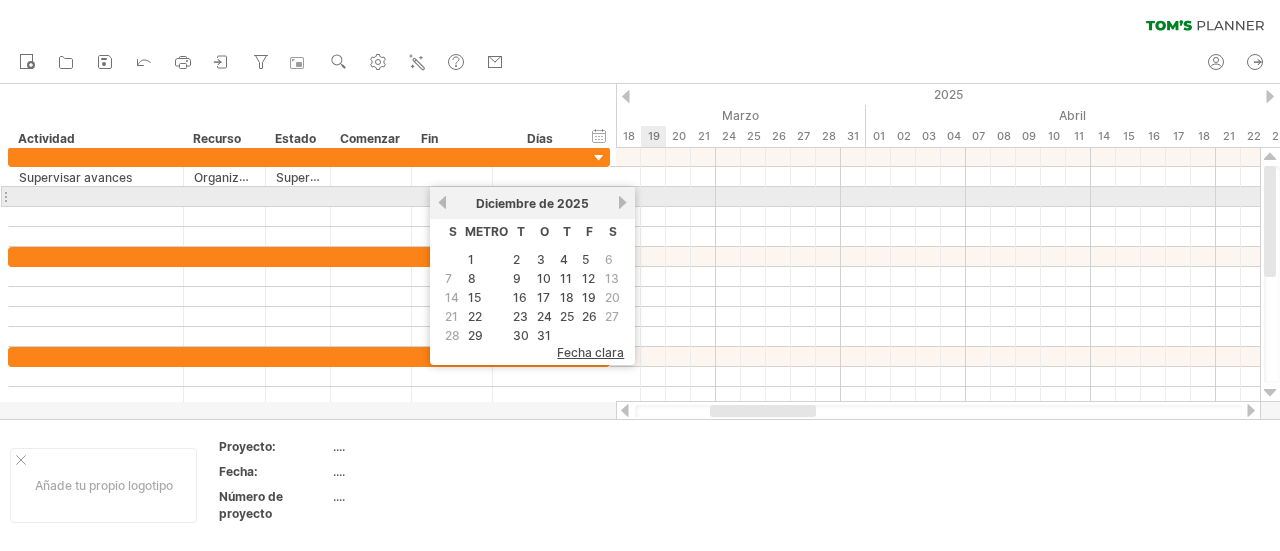 click on "próximo" at bounding box center [622, 202] 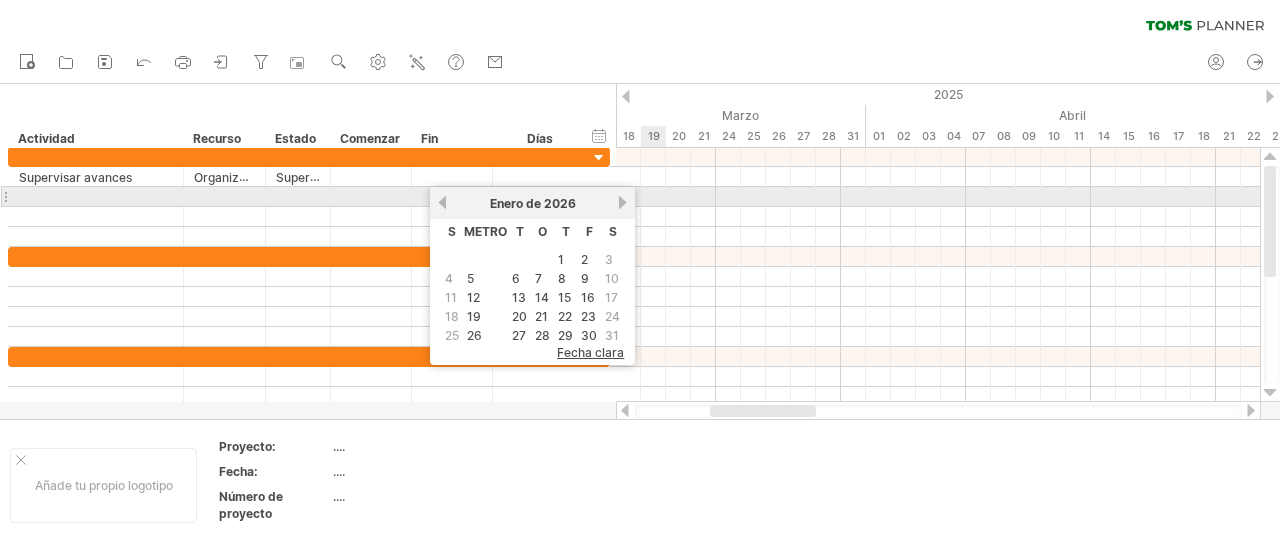 click on "próximo" at bounding box center (622, 202) 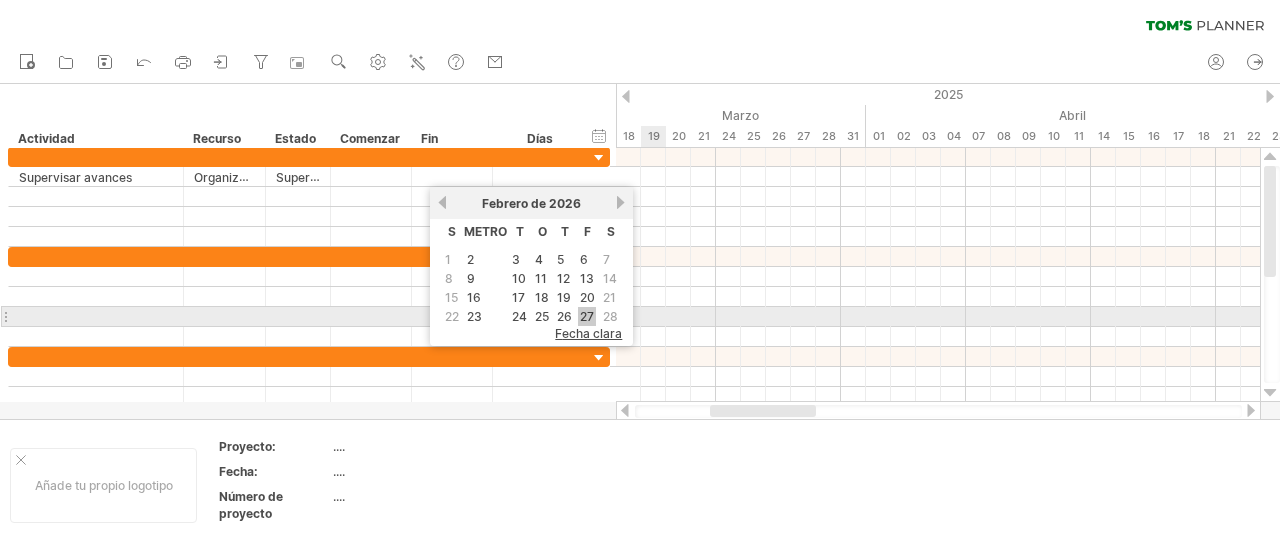 click on "27" at bounding box center [587, 316] 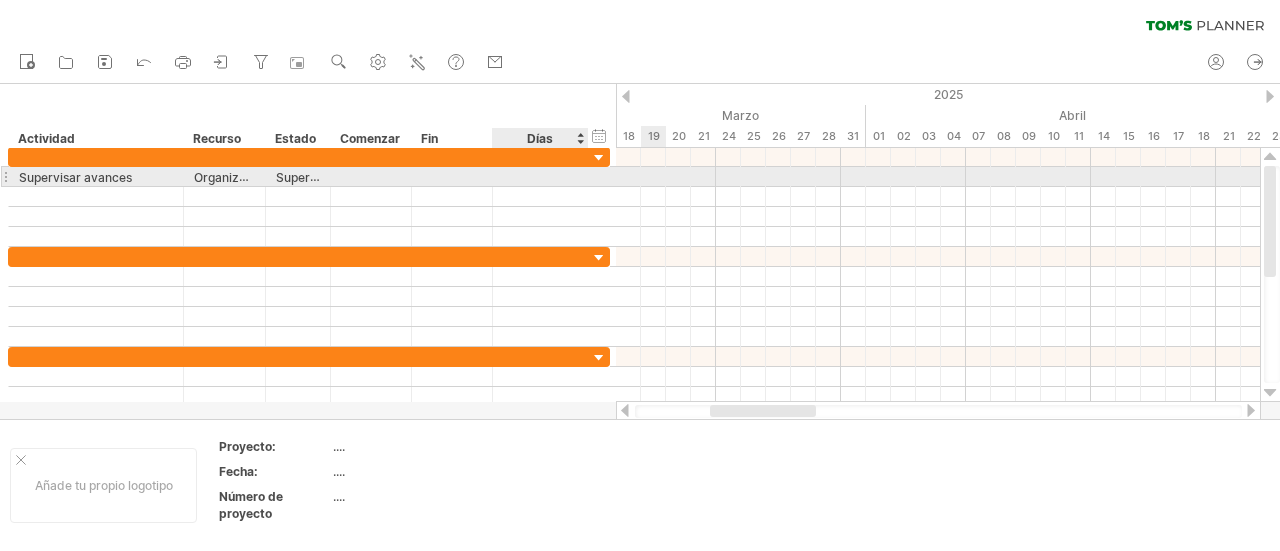 click at bounding box center [540, 176] 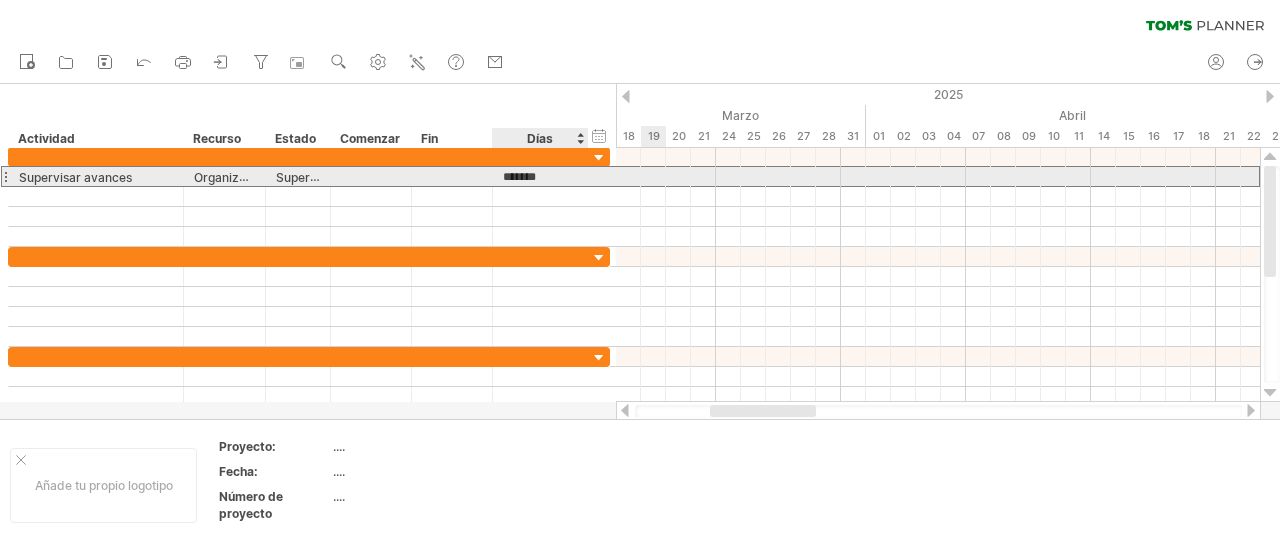 type on "*******" 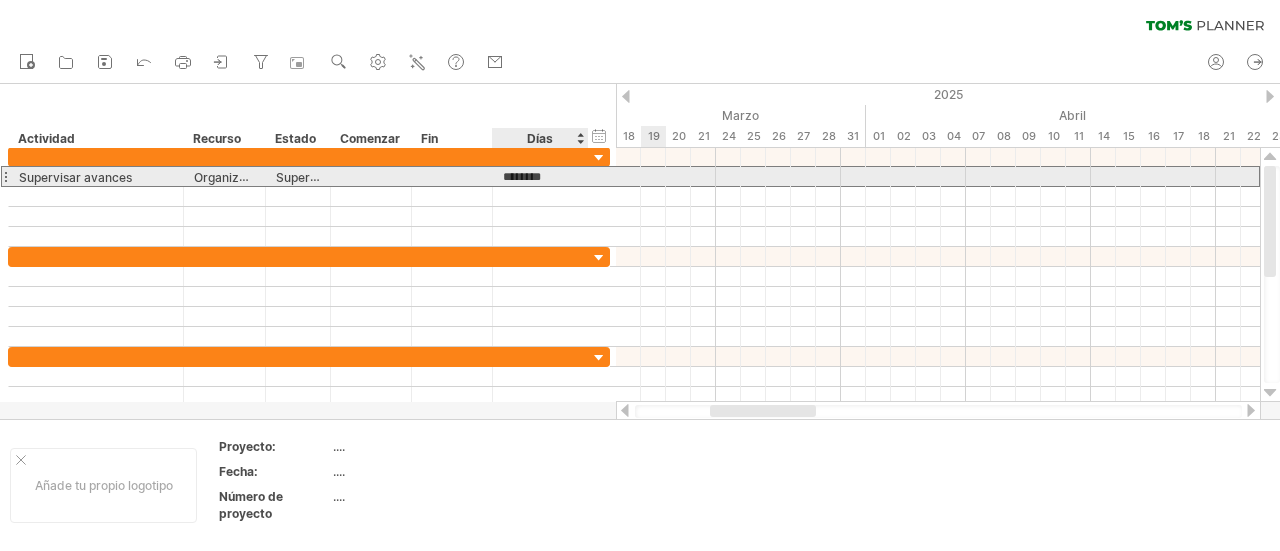 scroll, scrollTop: 0, scrollLeft: 16, axis: horizontal 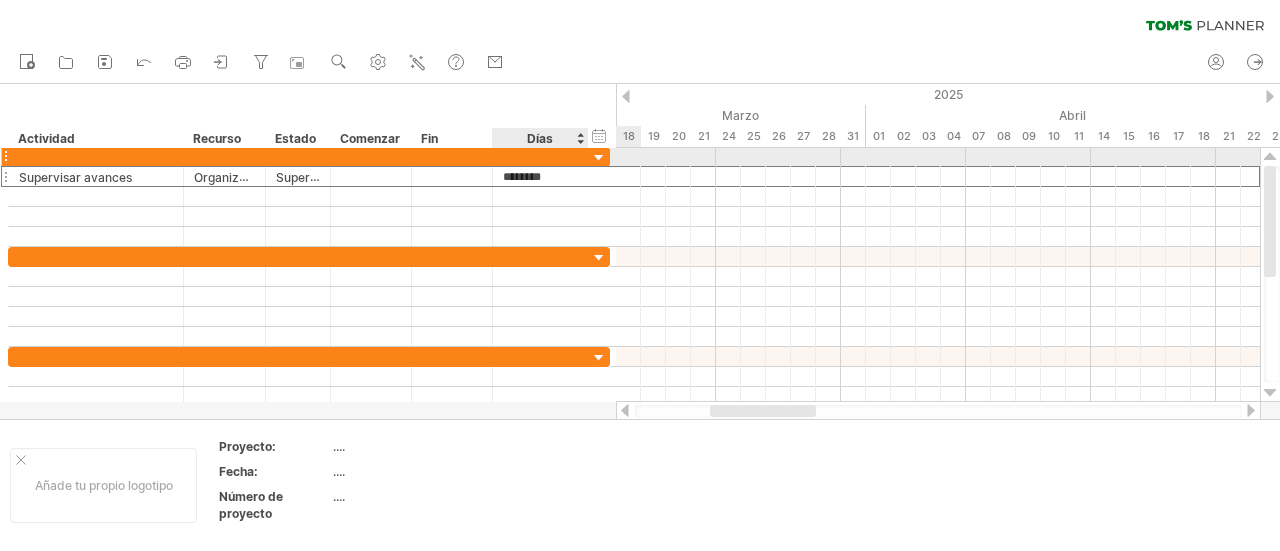 click at bounding box center (599, 158) 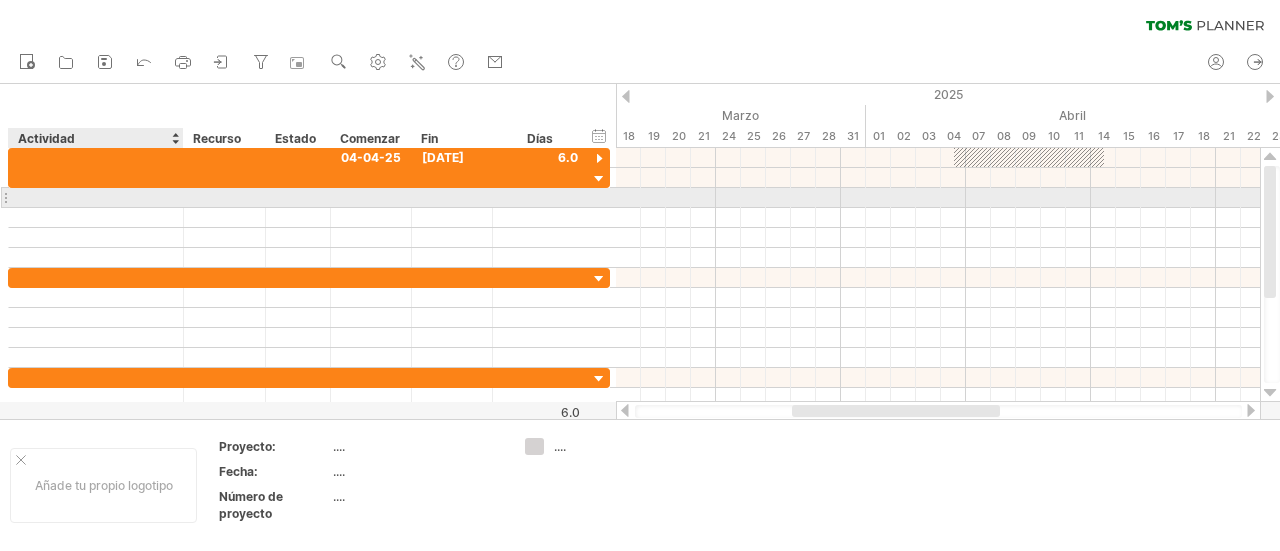 click at bounding box center [96, 197] 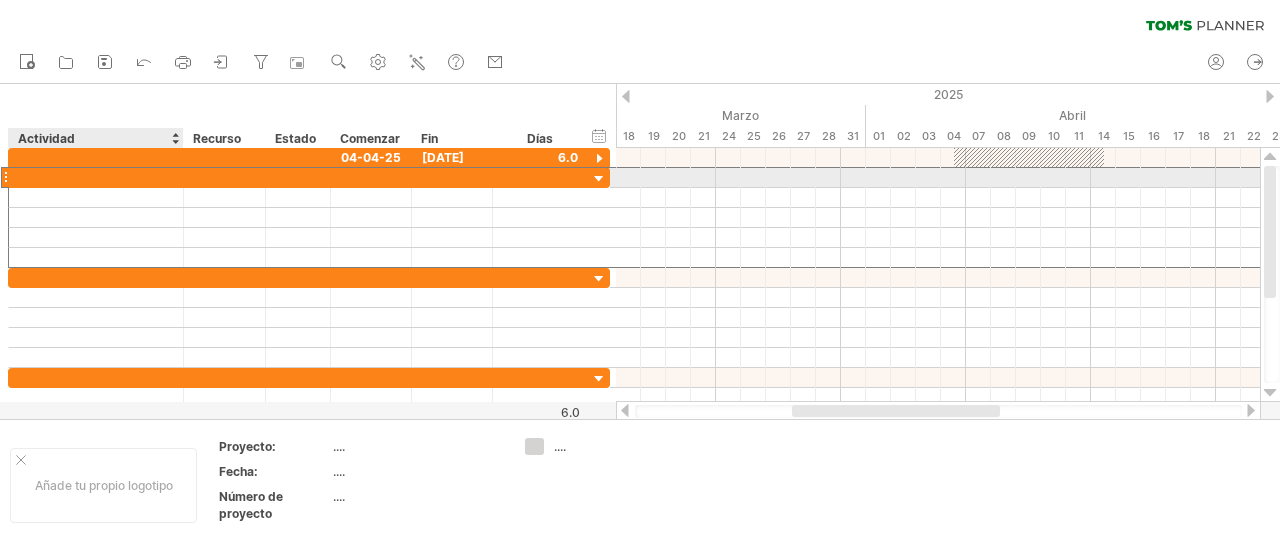 click at bounding box center [96, 177] 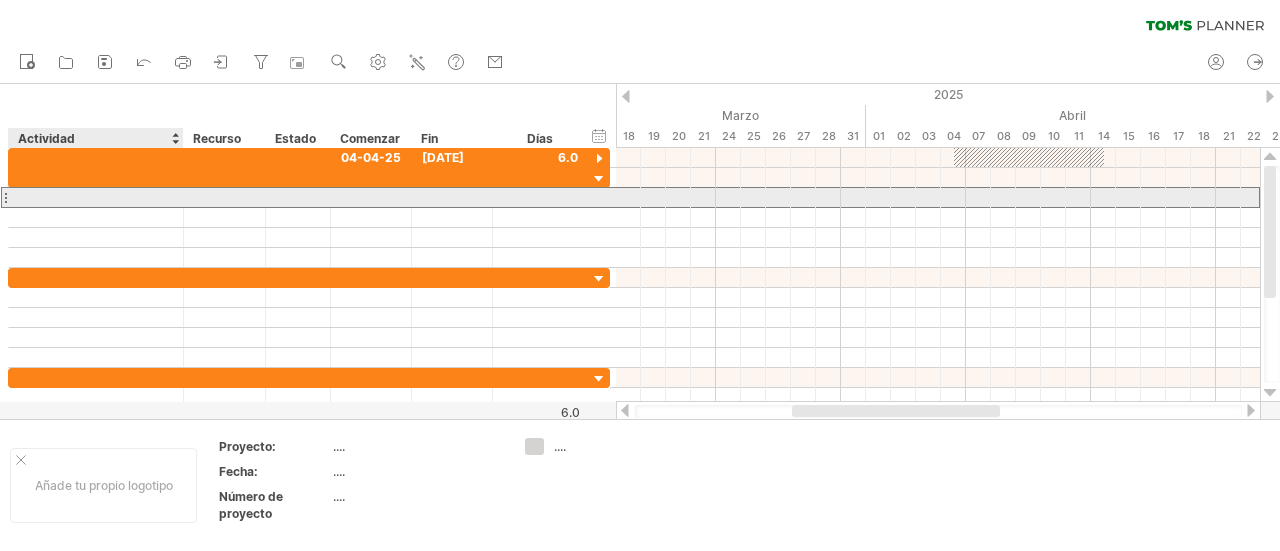 click at bounding box center [96, 197] 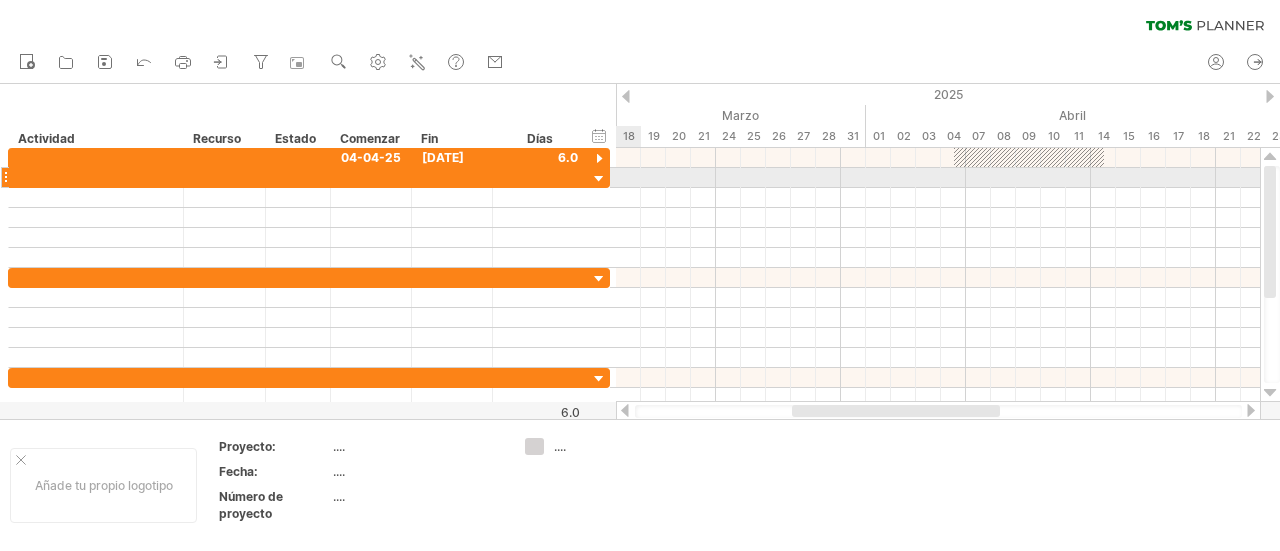 click at bounding box center (599, 179) 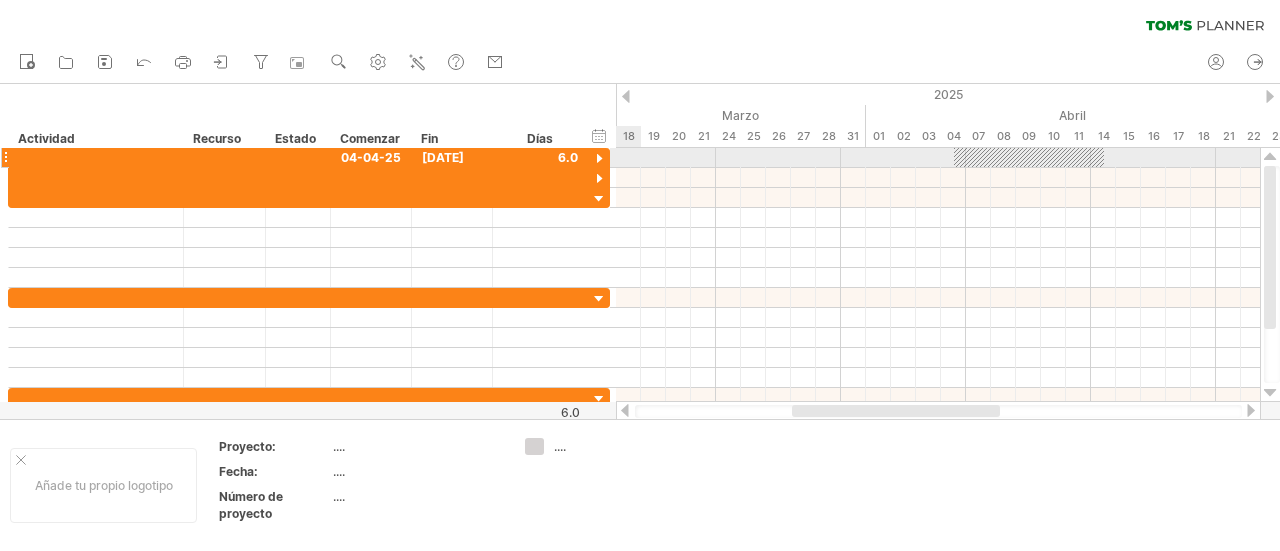 click at bounding box center (599, 159) 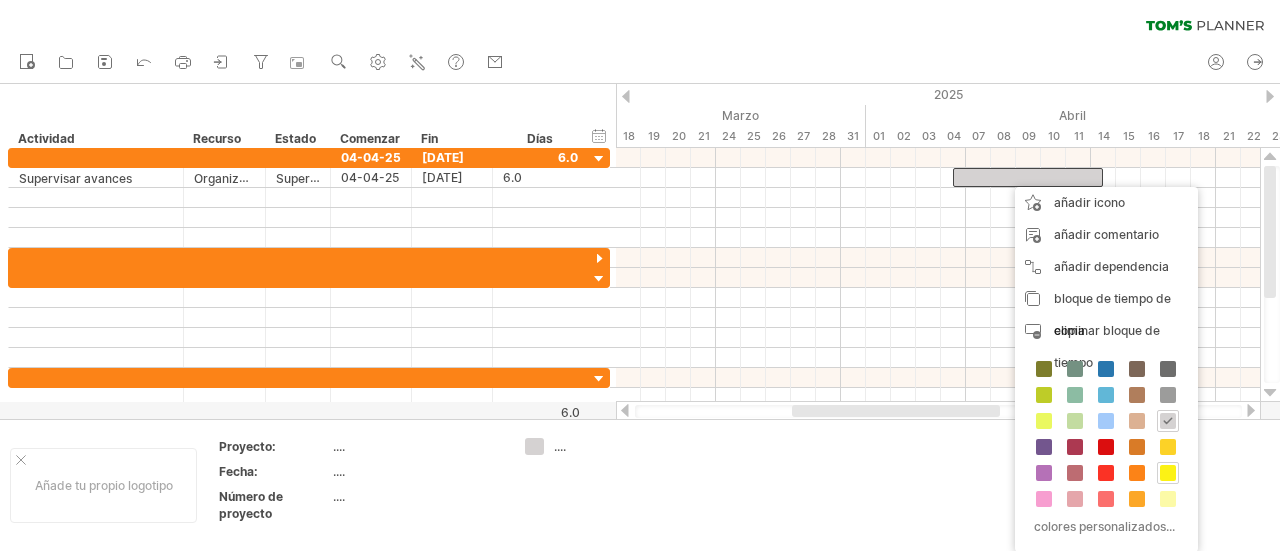 click at bounding box center [1168, 473] 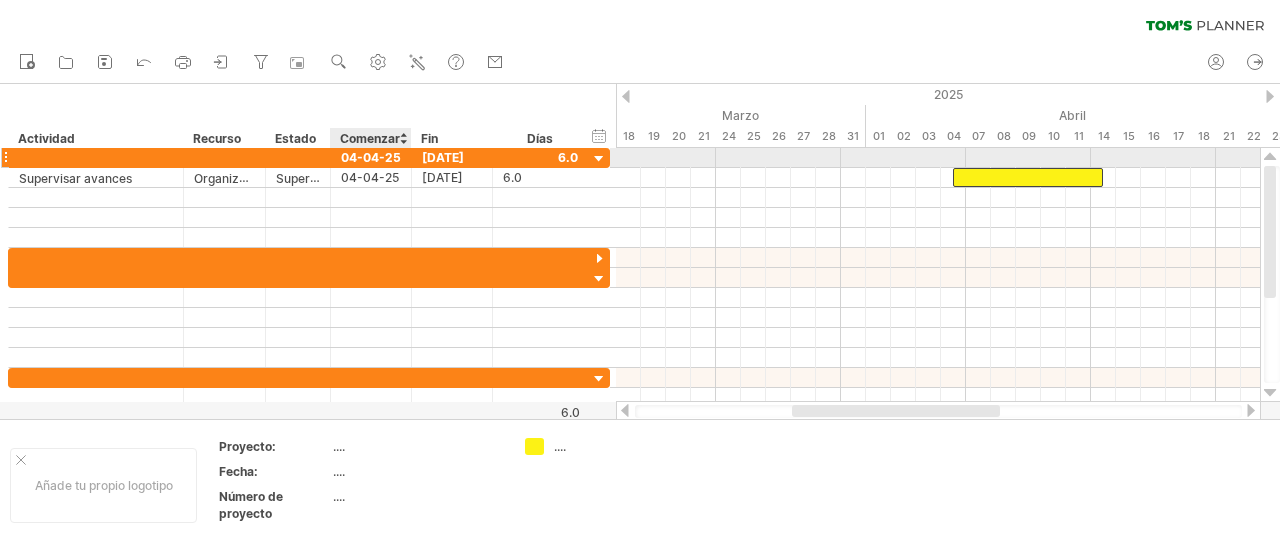 click on "04-04-25" at bounding box center [371, 157] 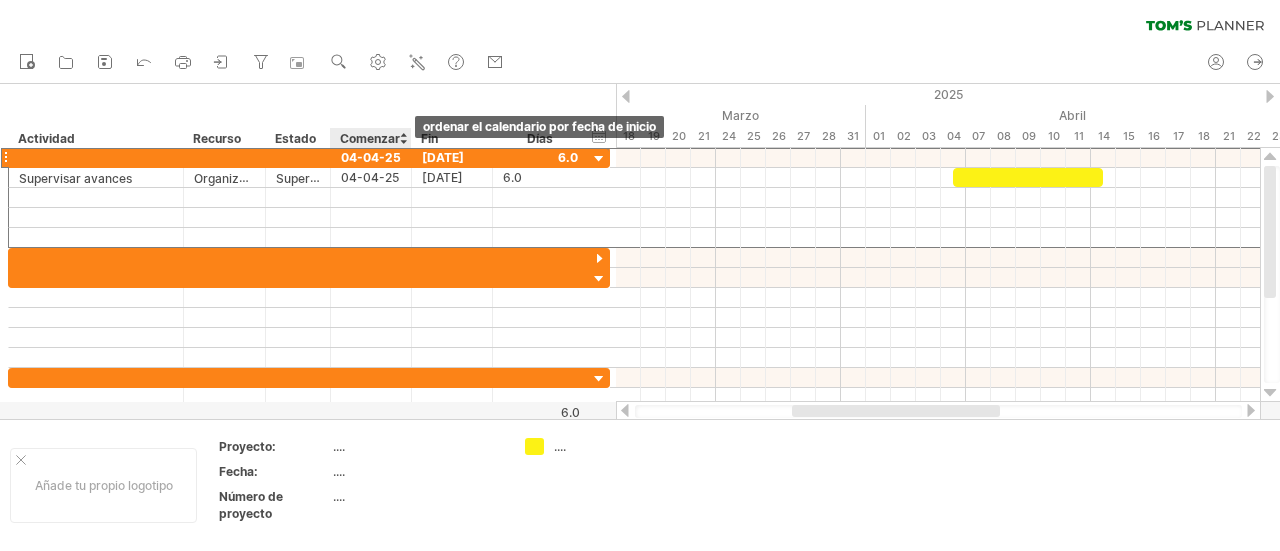 click at bounding box center (403, 138) 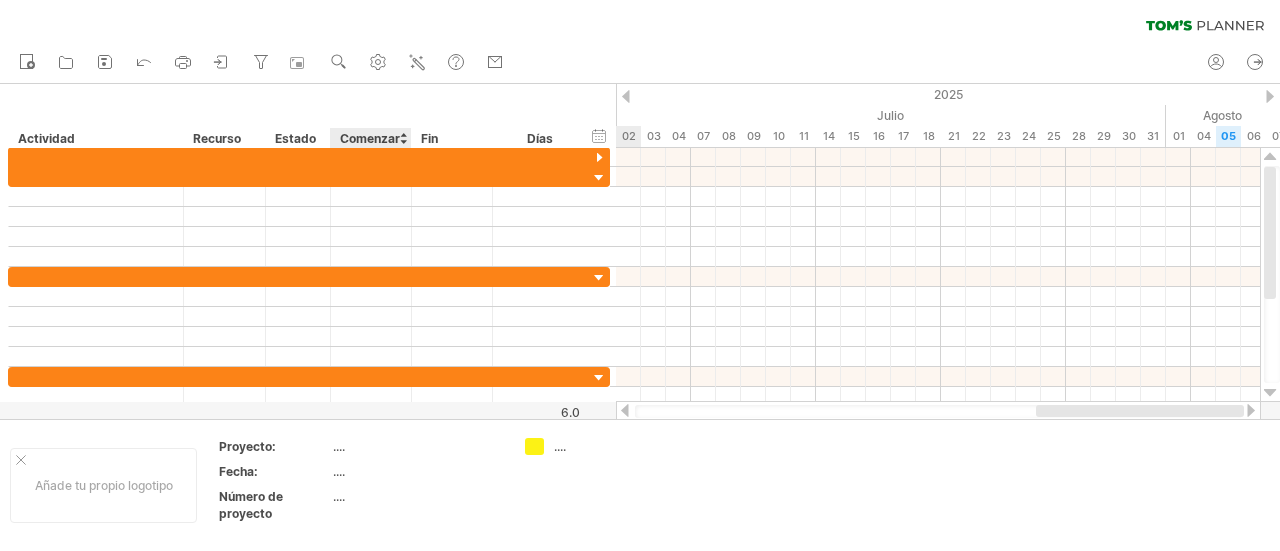 click on "Comenzar" at bounding box center [370, 138] 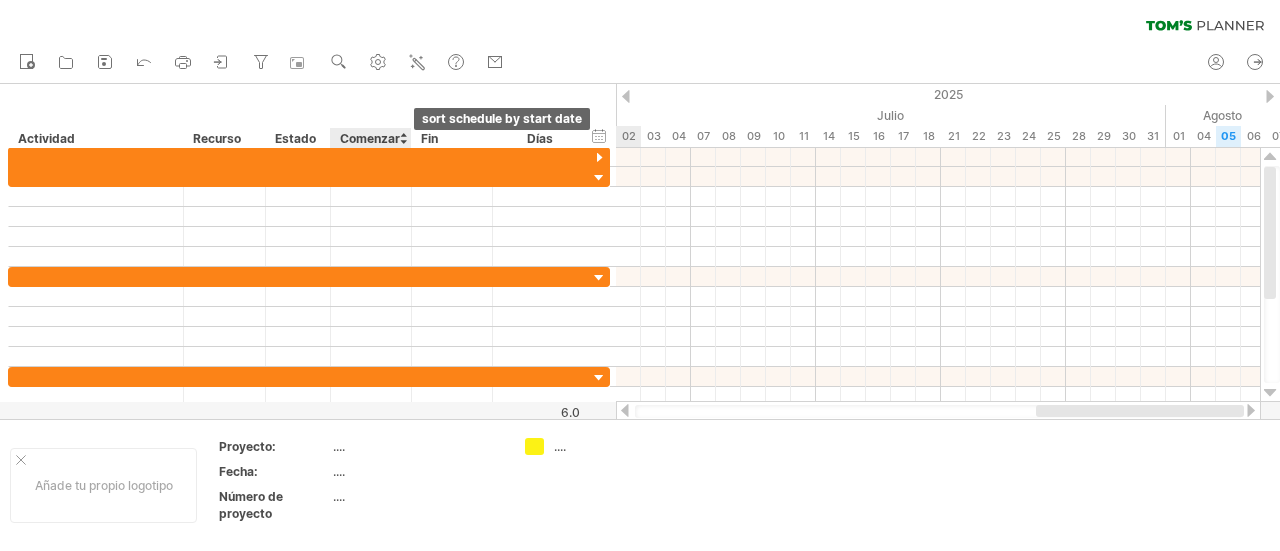 click at bounding box center [403, 138] 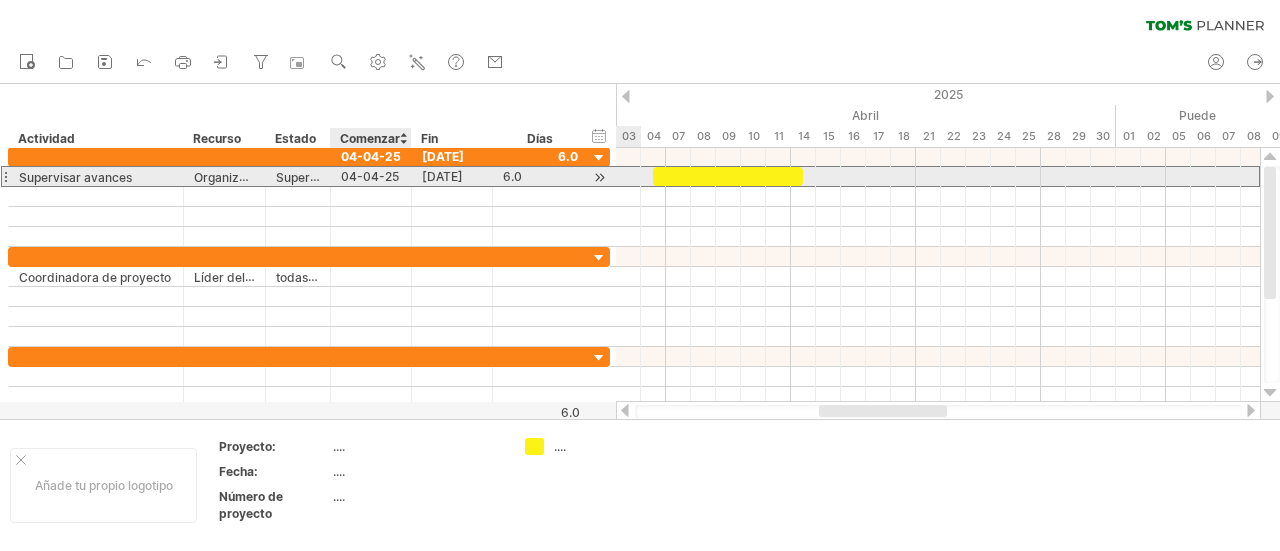 click on "04-04-25" at bounding box center [370, 176] 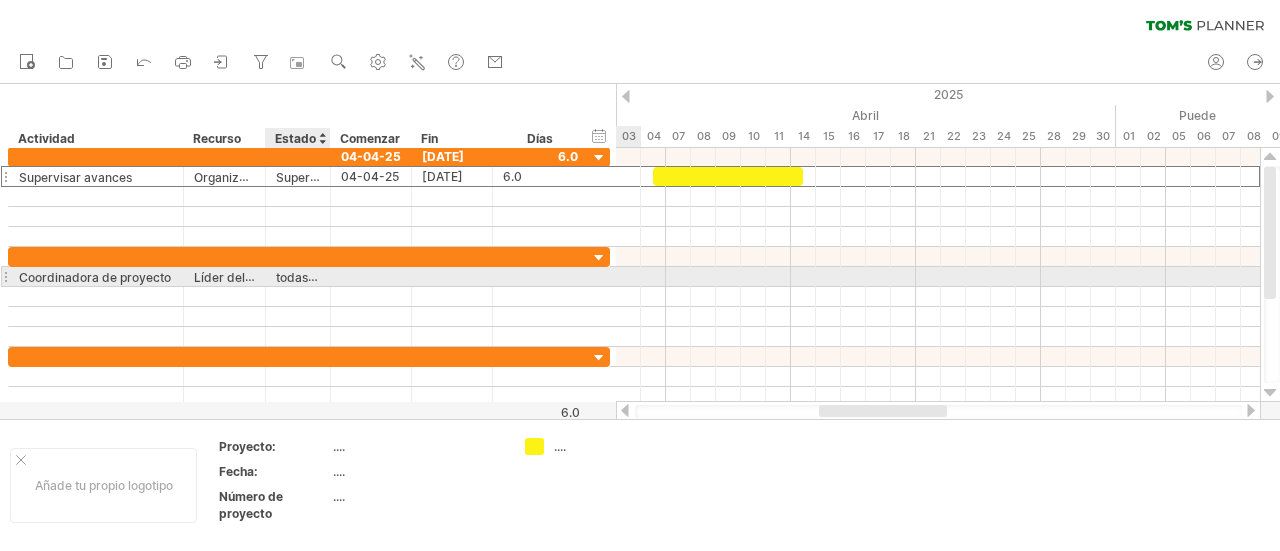 click on "todas las fases" at bounding box center [318, 277] 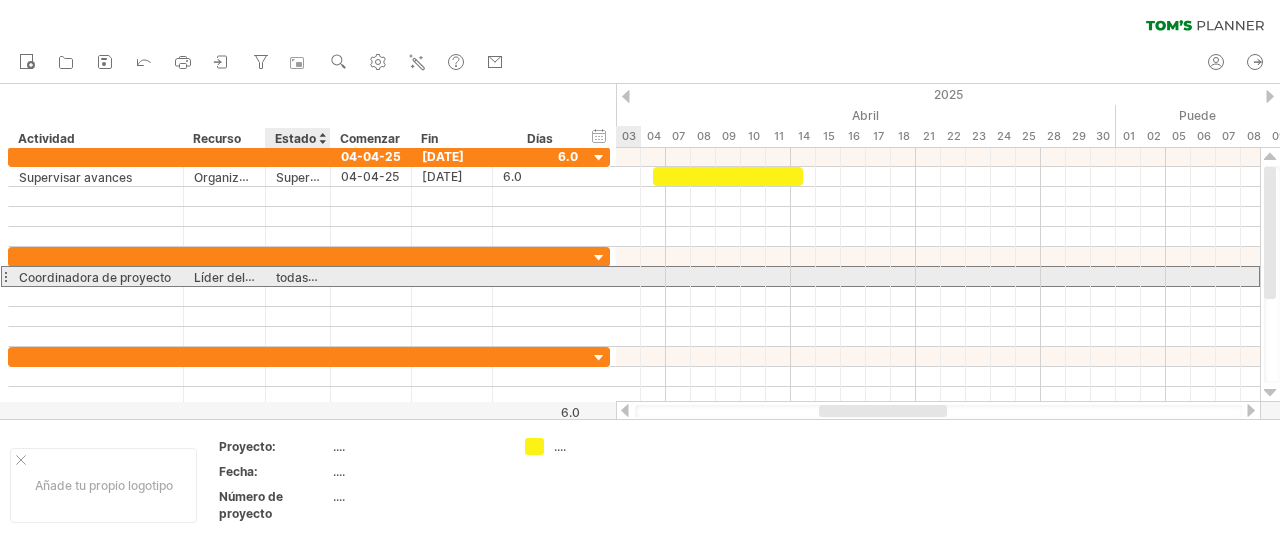 click on "todas las fases" at bounding box center [318, 277] 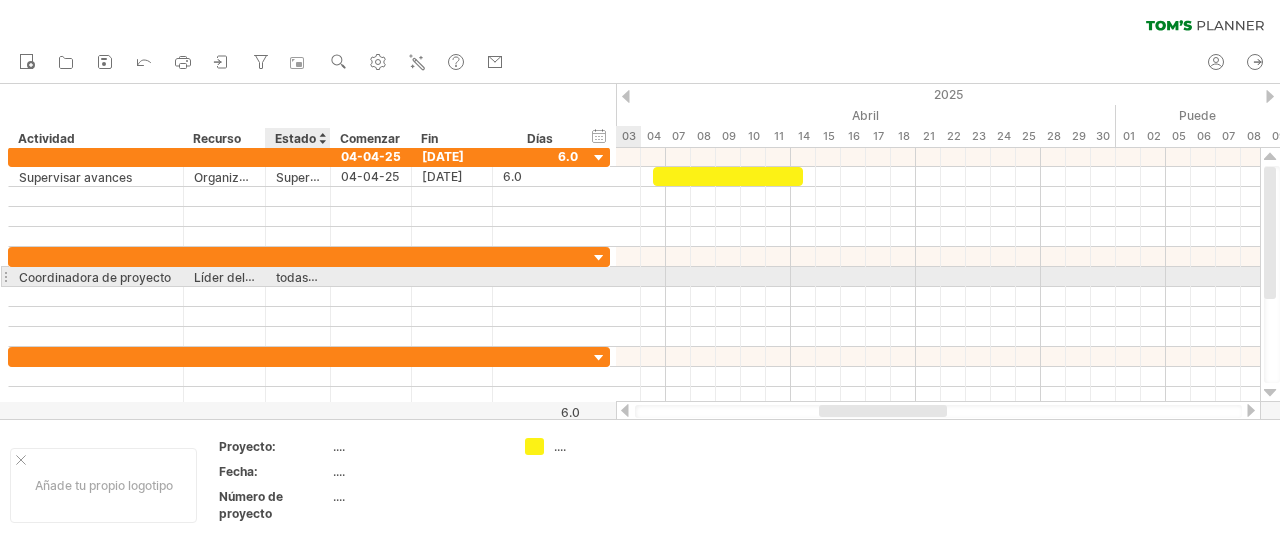 click on "todas las fases" at bounding box center [318, 277] 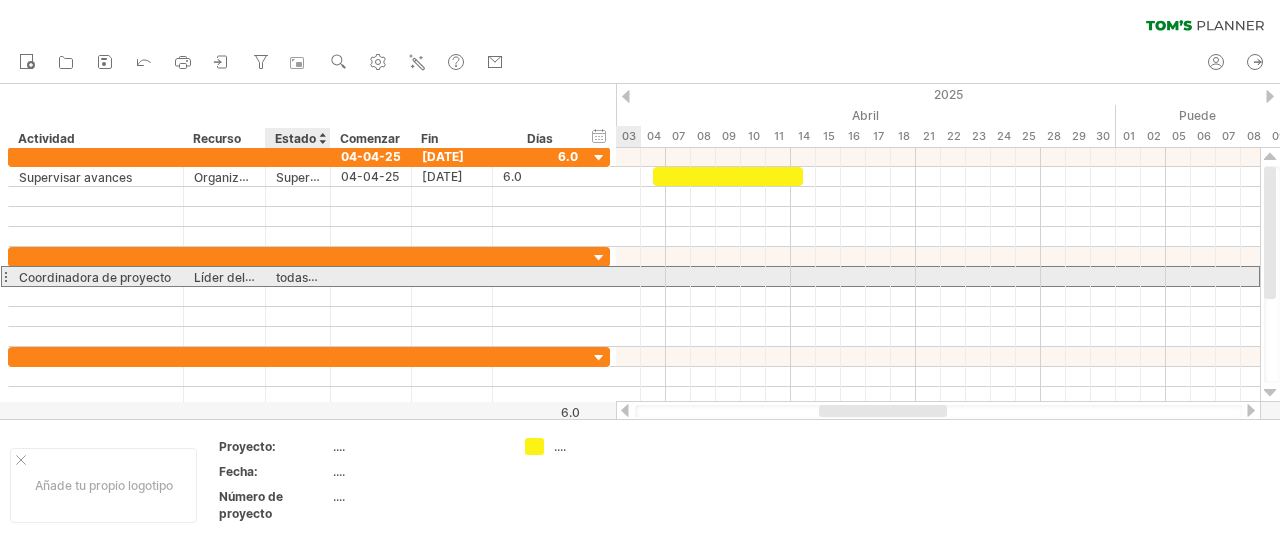 click on "todas las fases" at bounding box center [318, 277] 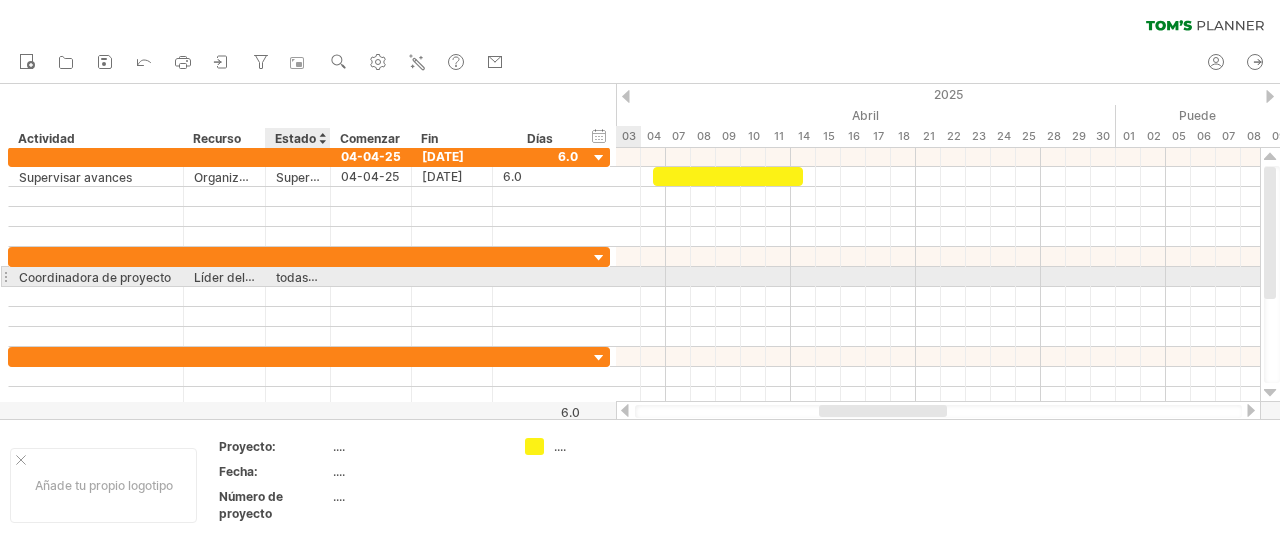 click on "todas las fases" at bounding box center [318, 277] 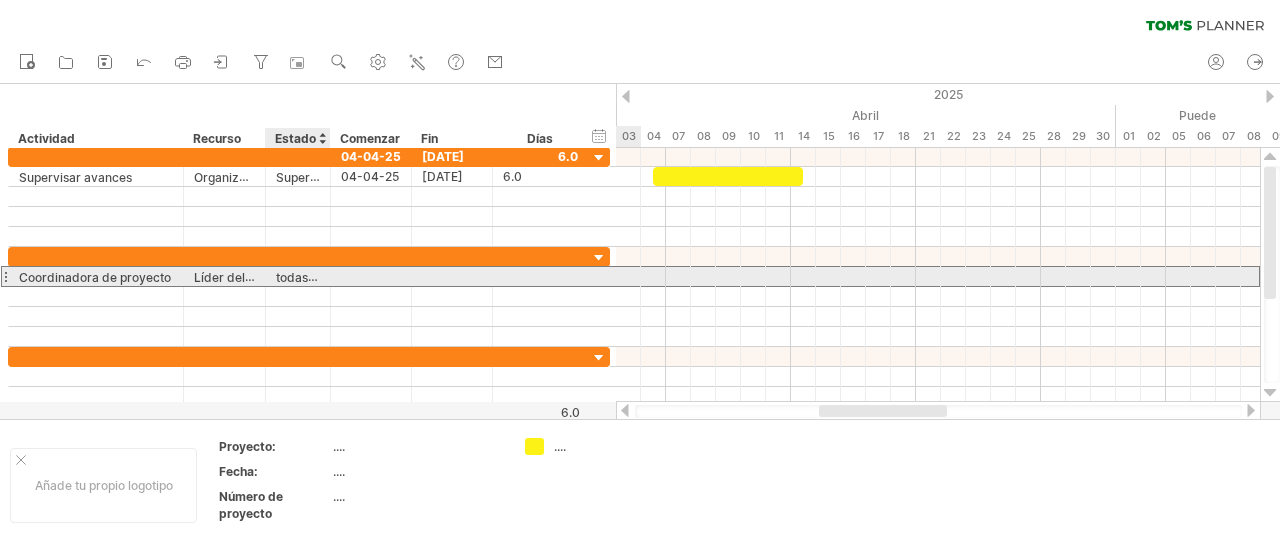 click on "todas las fases" at bounding box center [318, 277] 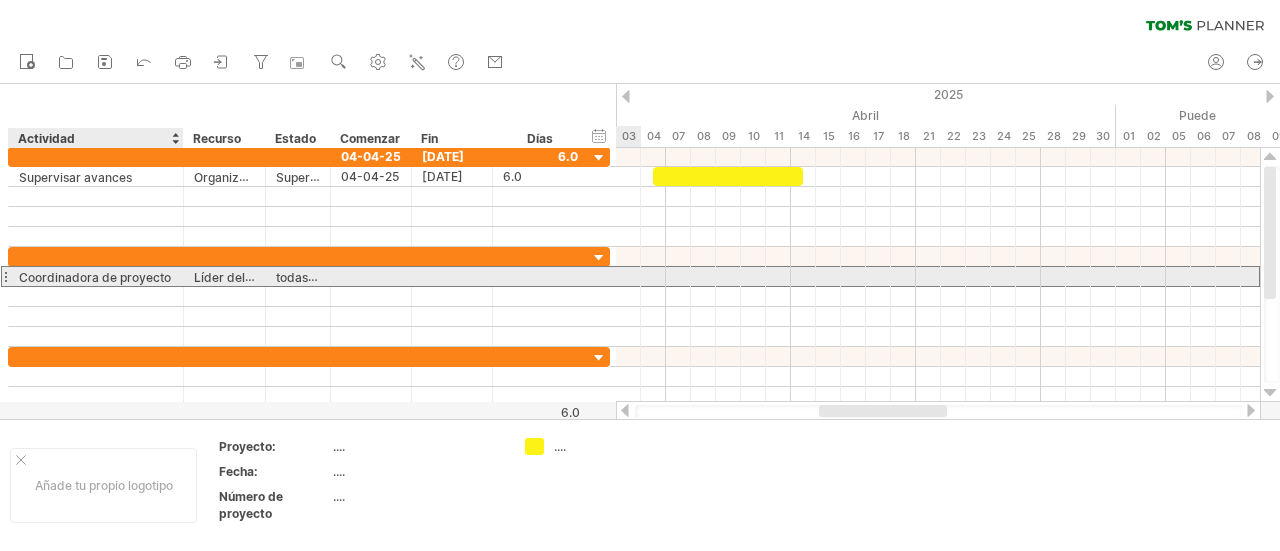 click on "Coordinadora de proyecto" at bounding box center (95, 277) 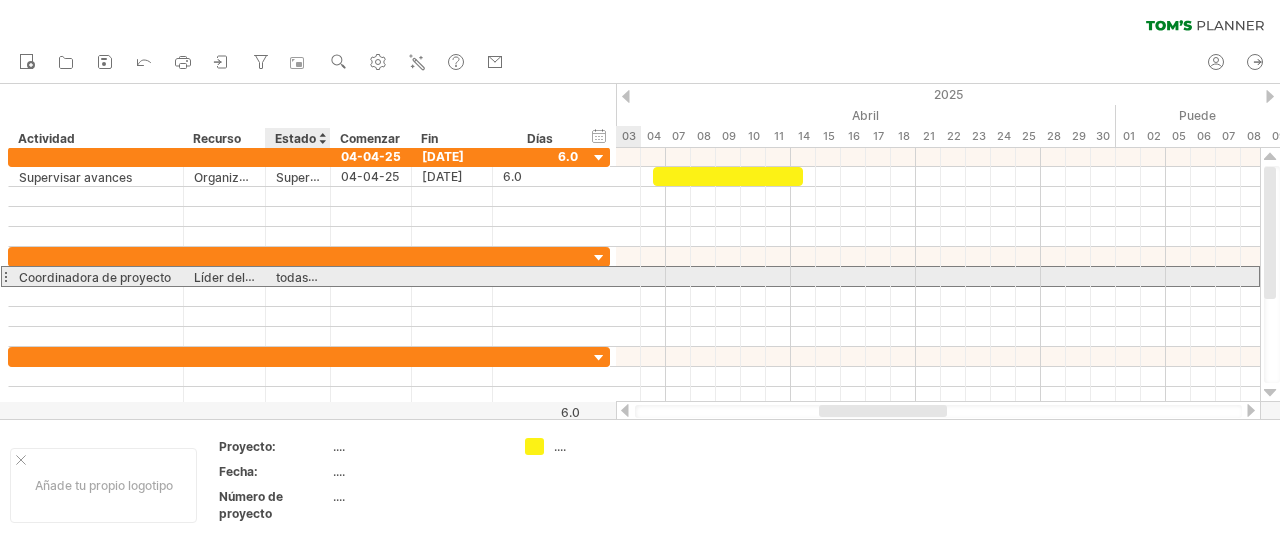 click on "todas las fases" at bounding box center [318, 277] 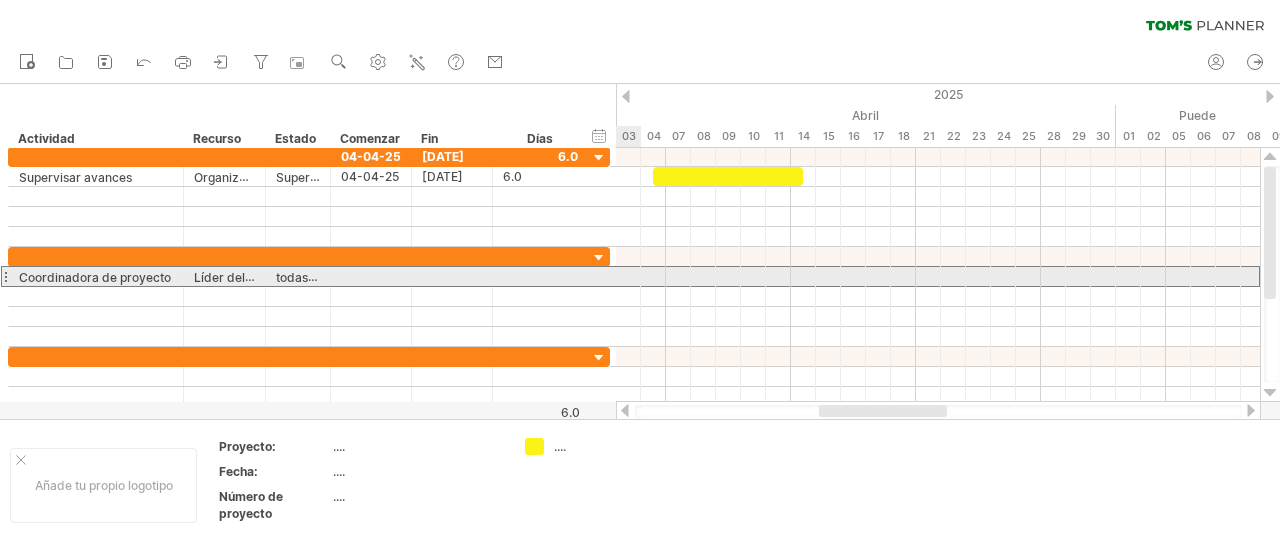 click at bounding box center (5, 276) 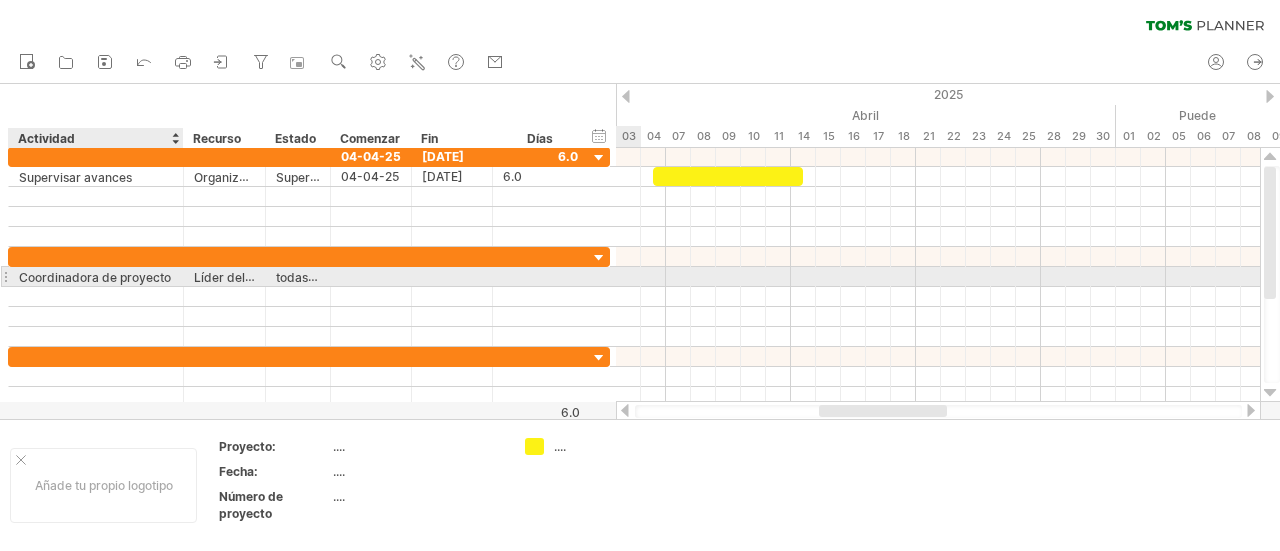 click on "Coordinadora de proyecto" at bounding box center (95, 277) 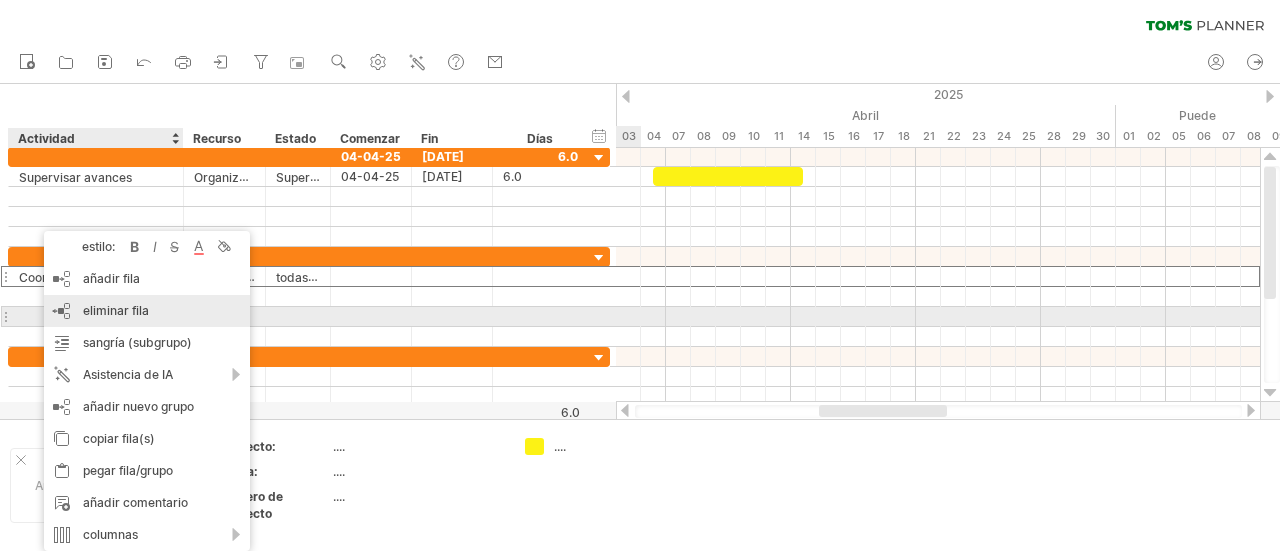 click on "eliminar fila" at bounding box center (116, 310) 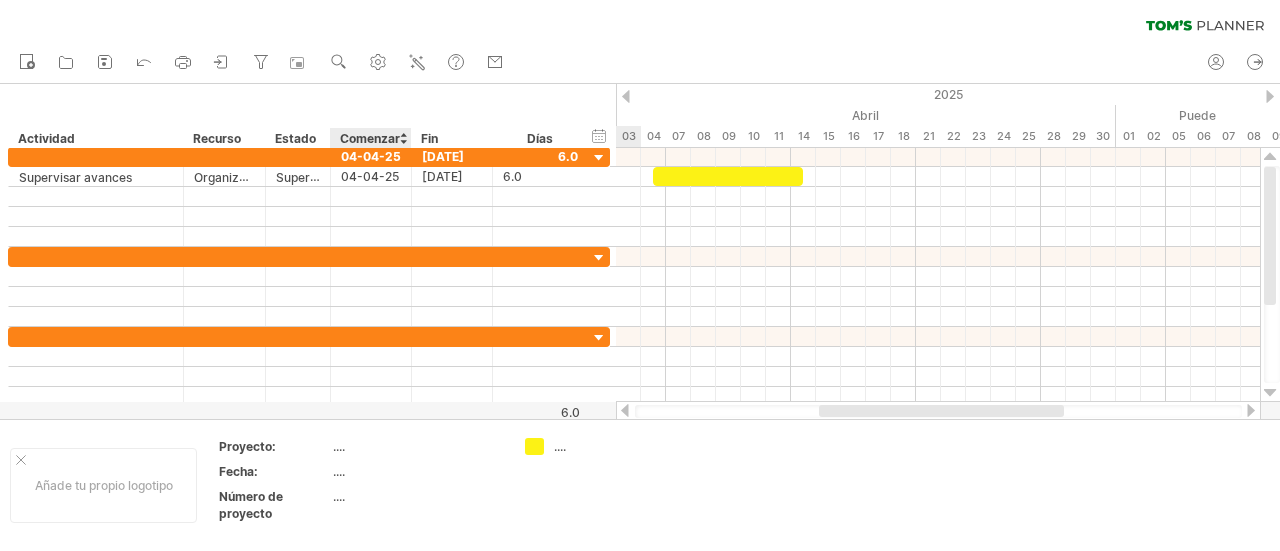 click on "Comenzar" at bounding box center [370, 138] 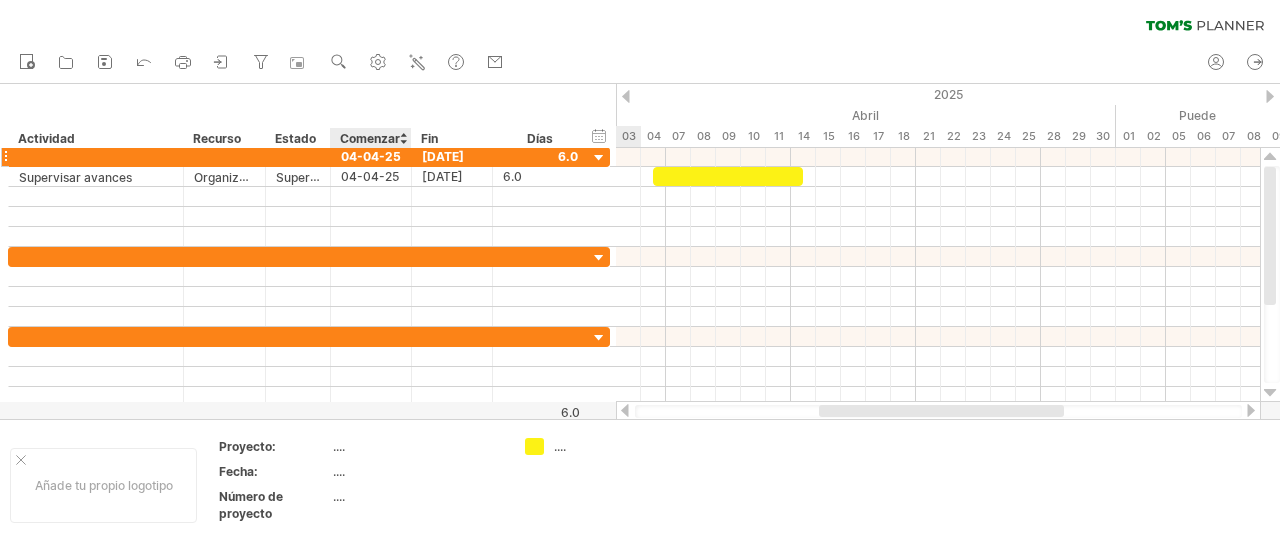 drag, startPoint x: 397, startPoint y: 144, endPoint x: 382, endPoint y: 161, distance: 22.671568 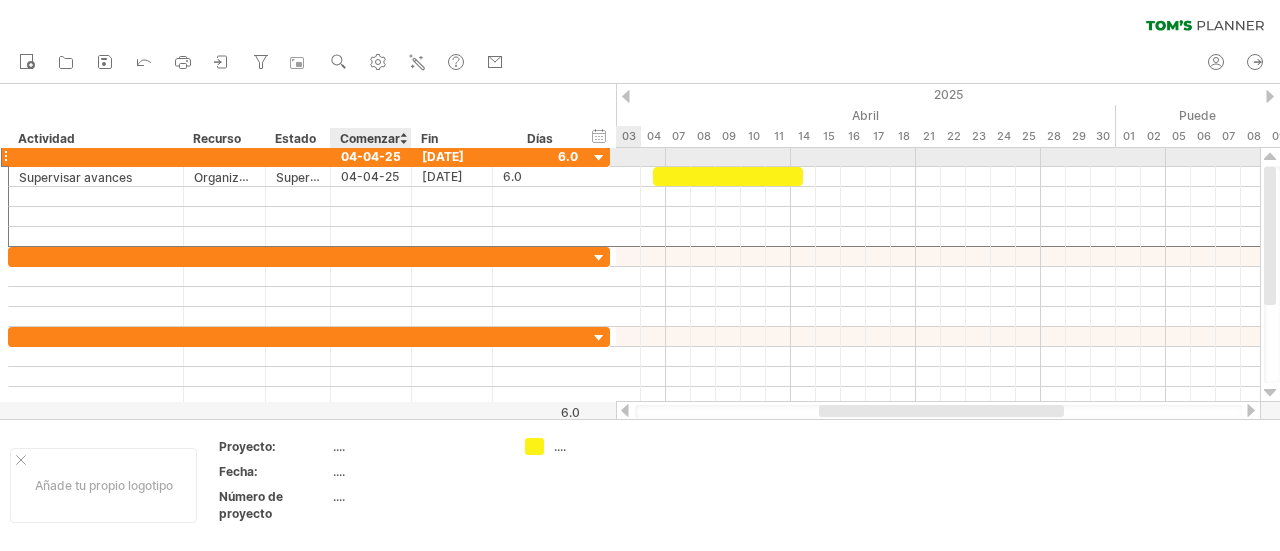 click on "04-04-25" at bounding box center [371, 156] 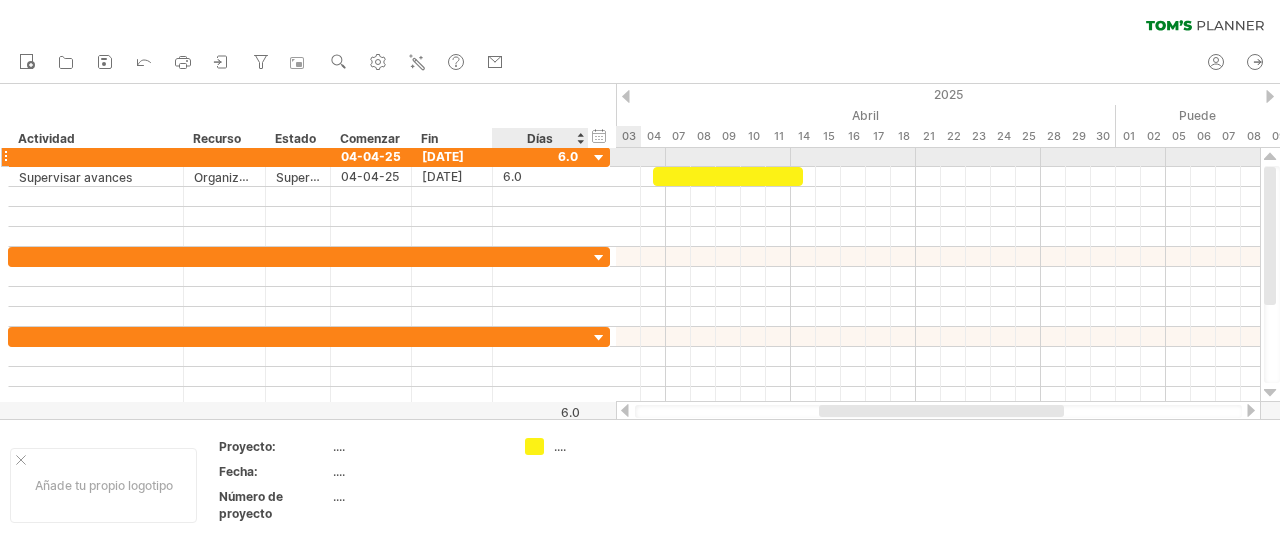 click at bounding box center [599, 158] 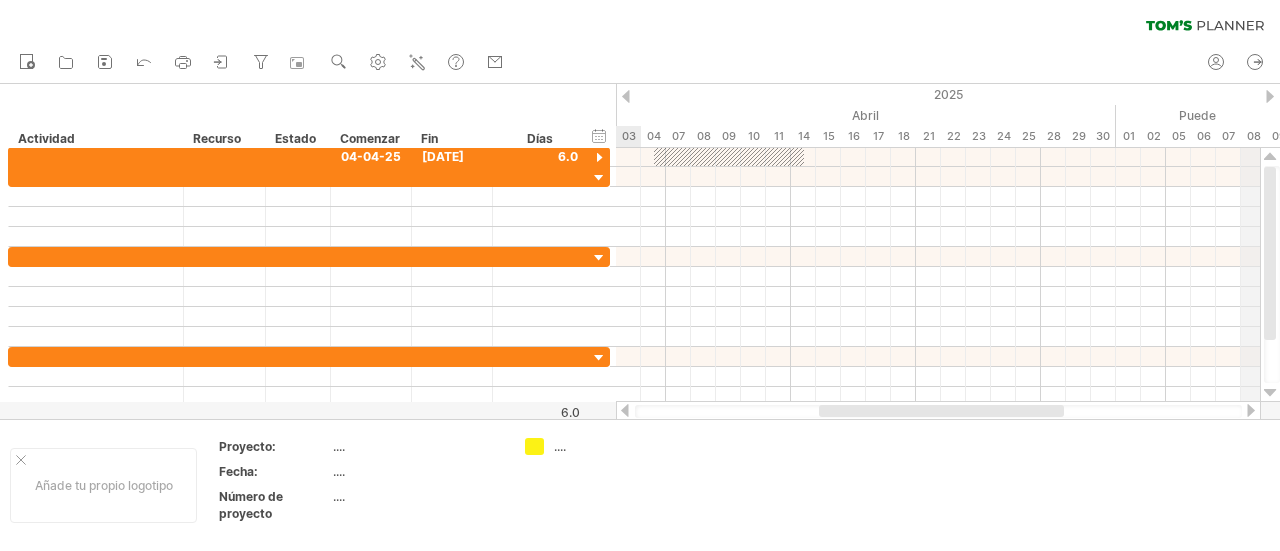 click on "2025" at bounding box center (1278, 94) 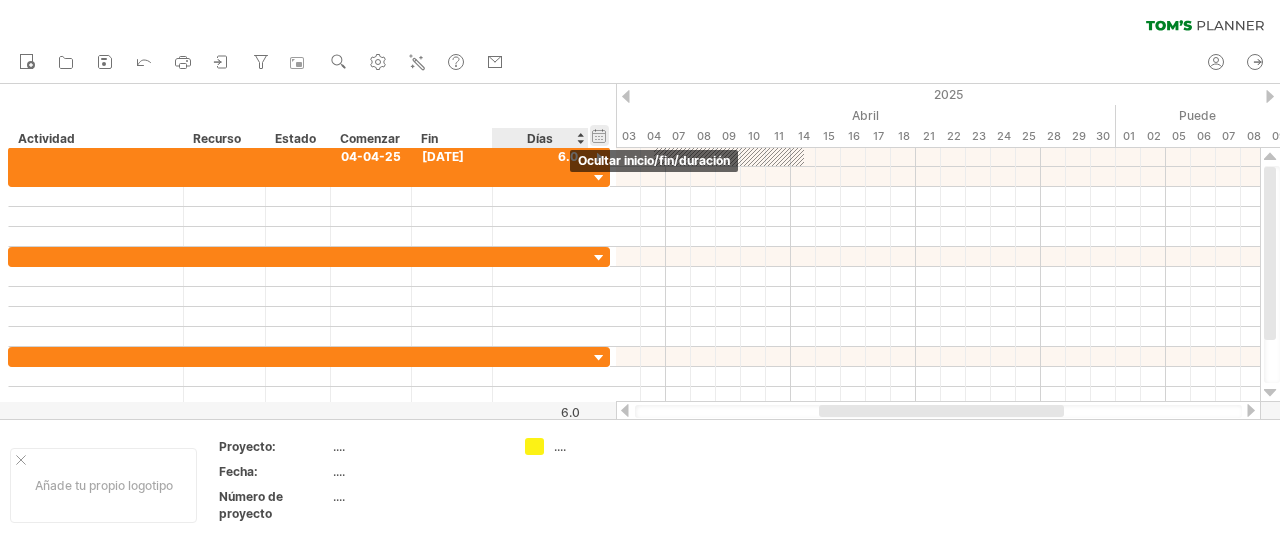 click on "ocultar inicio/fin/duración mostrar inicio/fin/duración" at bounding box center (599, 135) 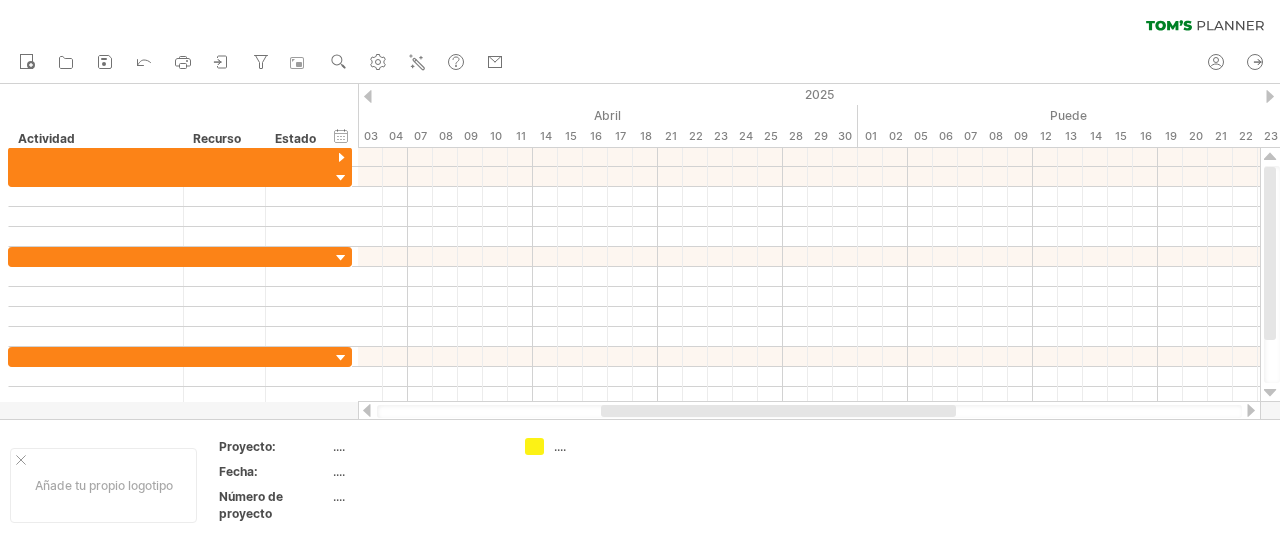 click at bounding box center (1270, 96) 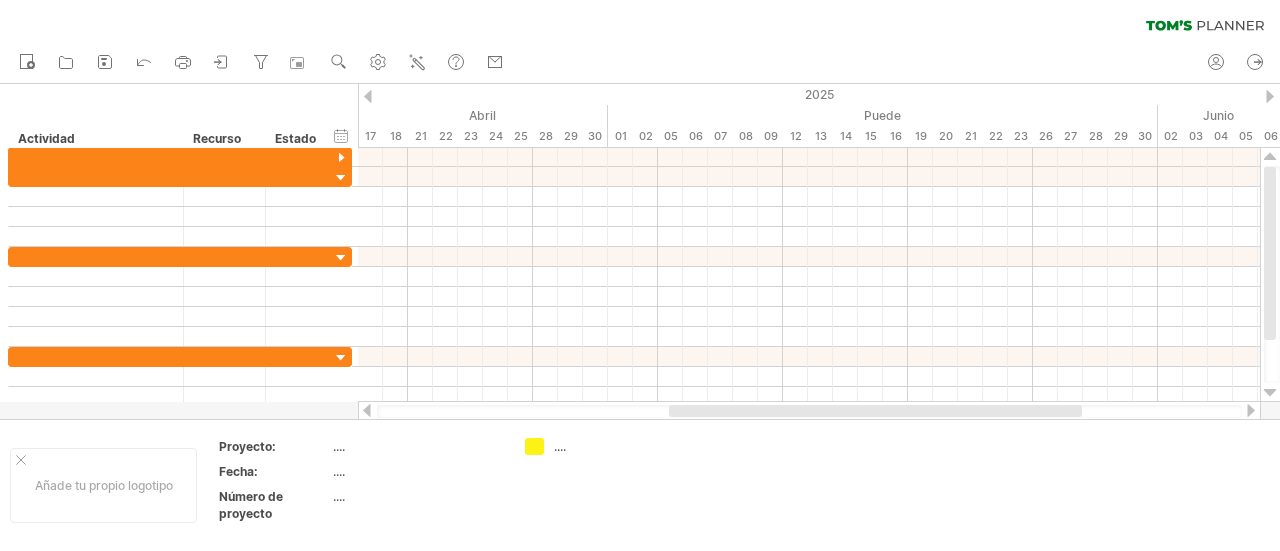 click at bounding box center (1270, 96) 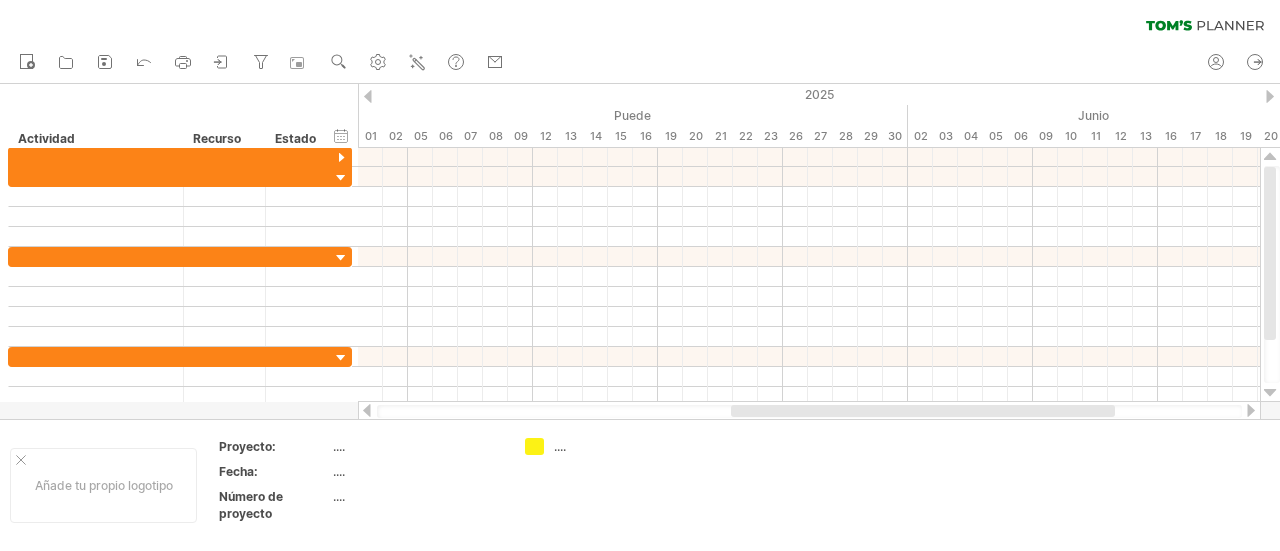 click at bounding box center (1270, 96) 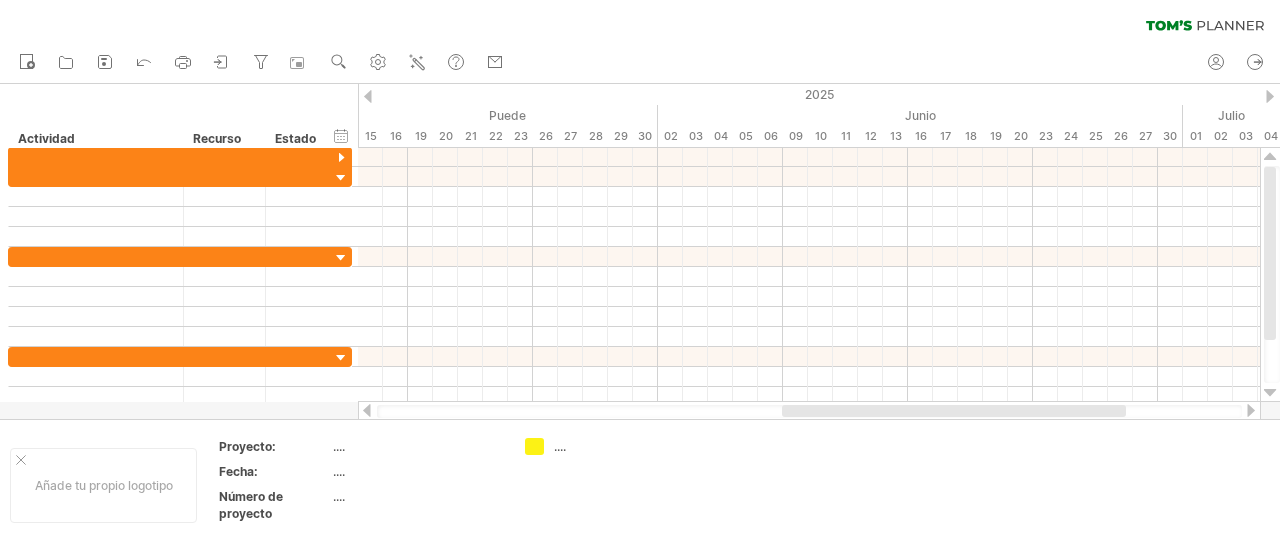 click at bounding box center (1270, 96) 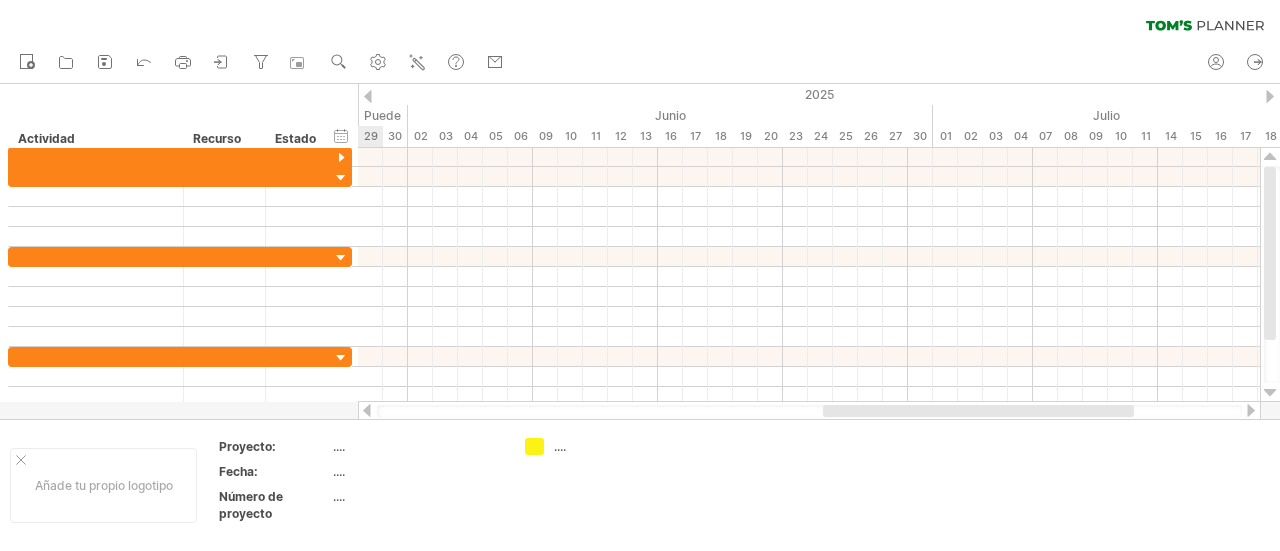 click at bounding box center (1270, 96) 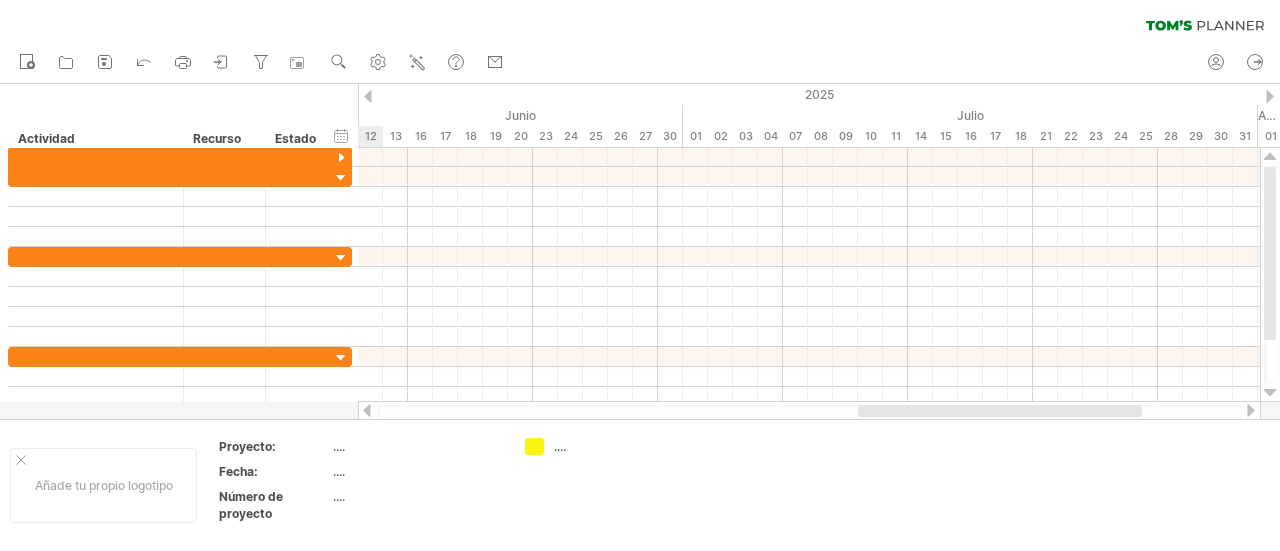 click at bounding box center [1270, 96] 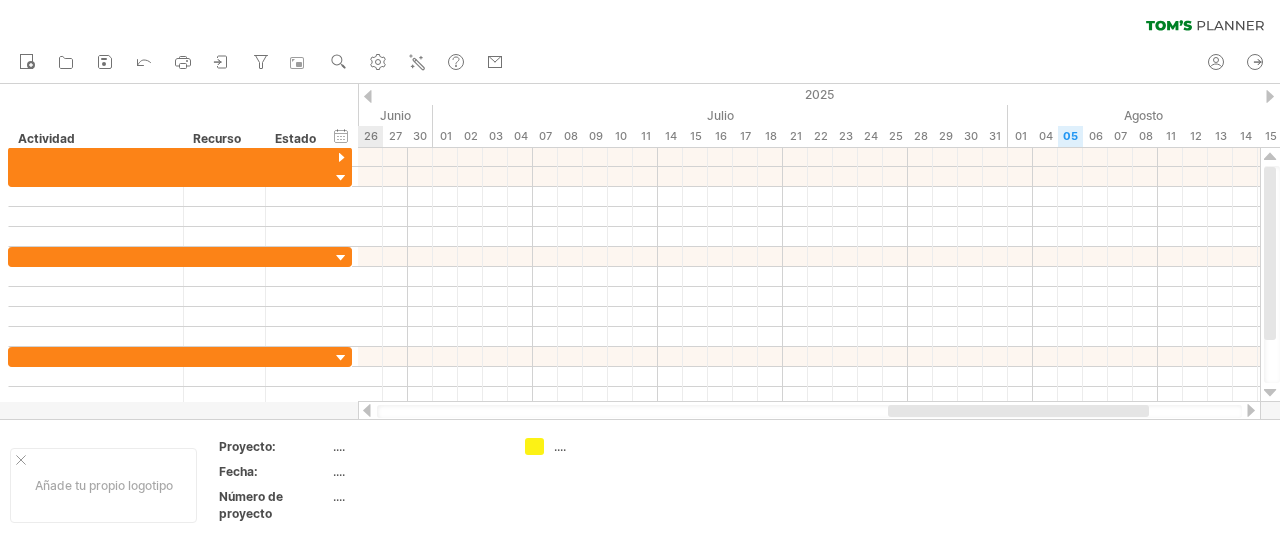 click at bounding box center [1270, 96] 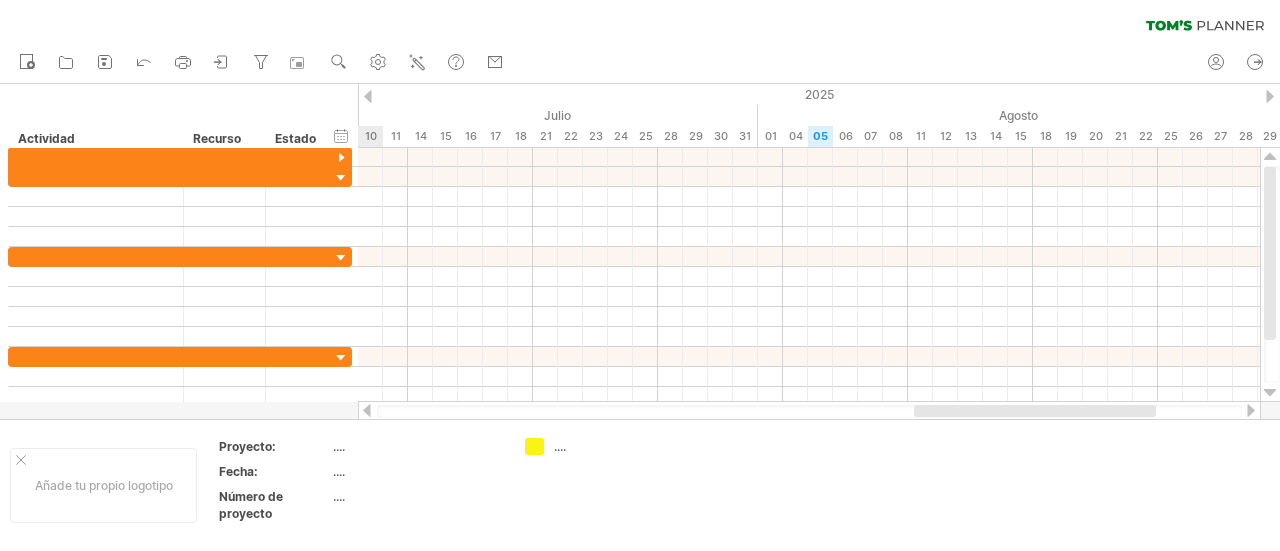 click at bounding box center [1270, 96] 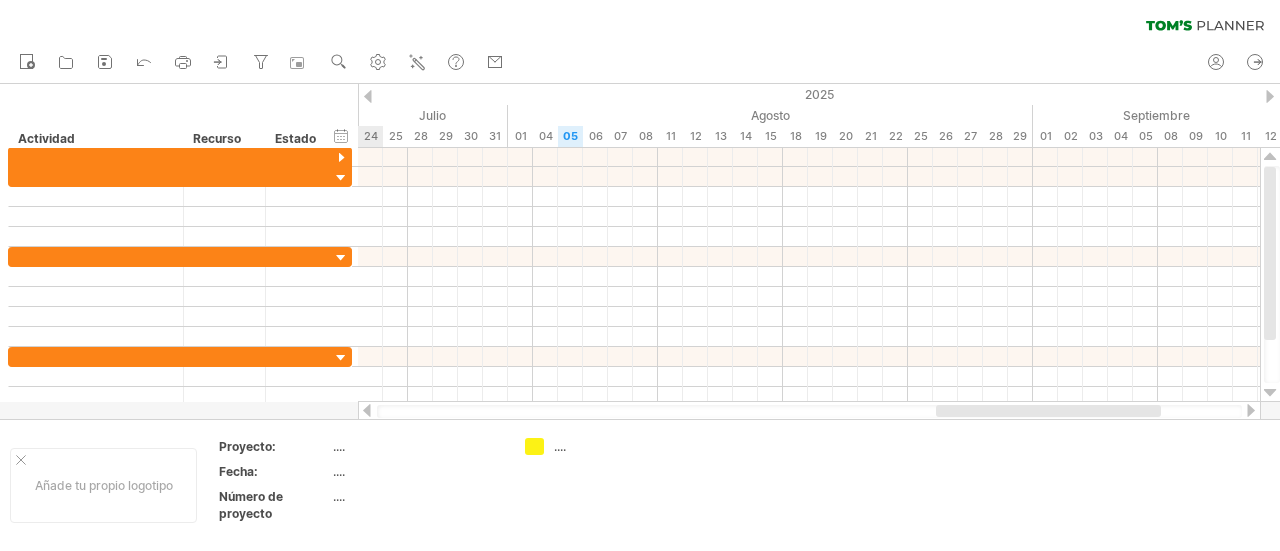 click at bounding box center [1270, 96] 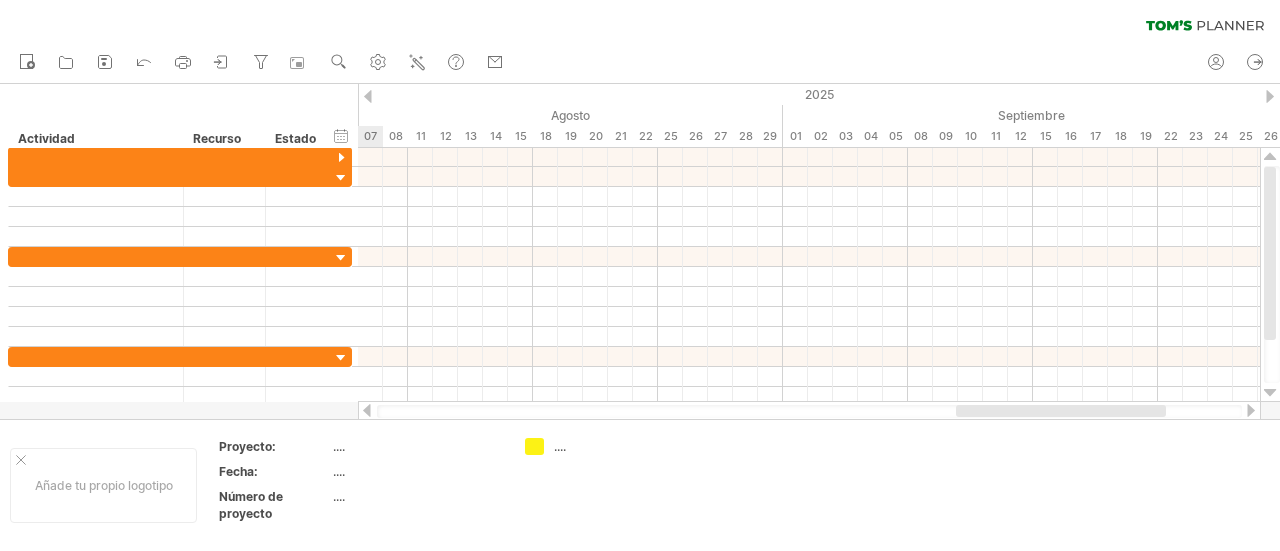 click at bounding box center (1270, 96) 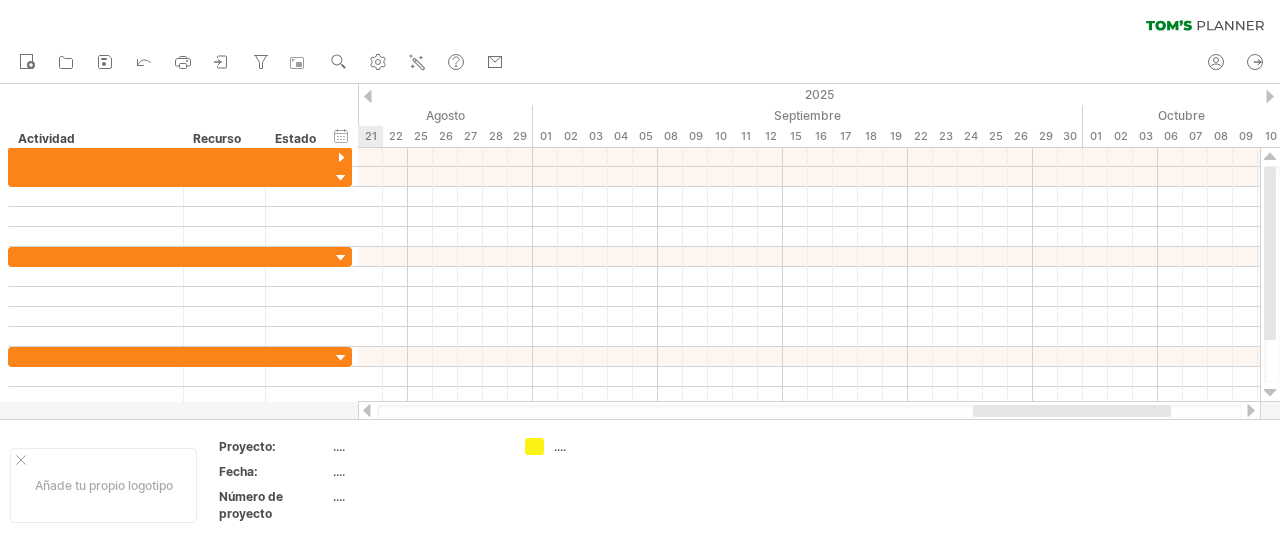 click at bounding box center [1270, 96] 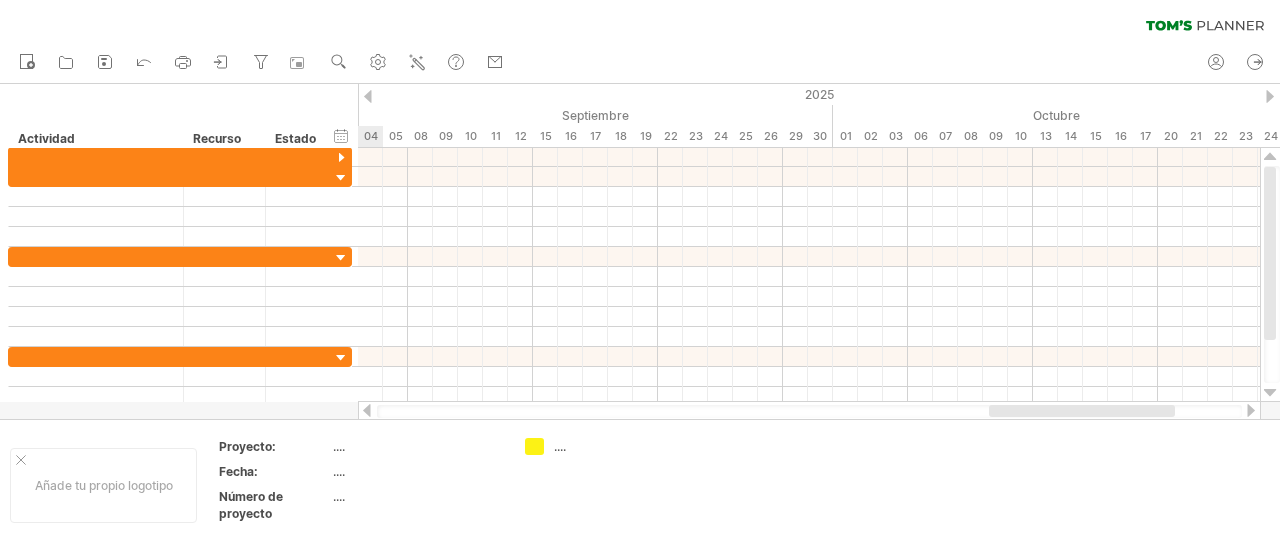 click at bounding box center [1270, 96] 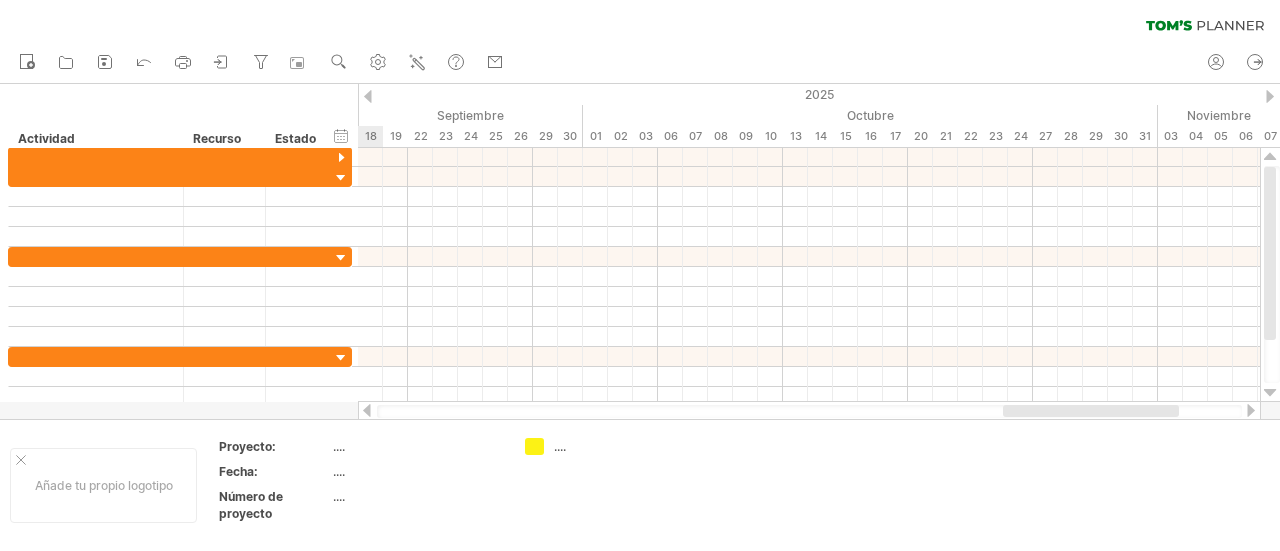 click at bounding box center [1270, 96] 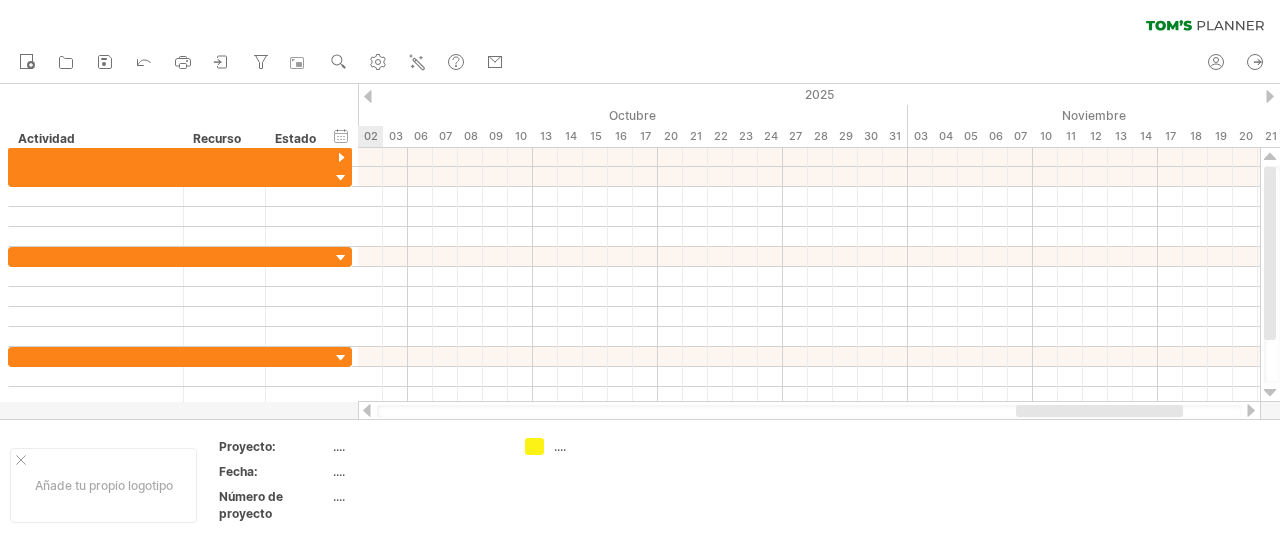 click at bounding box center (1270, 96) 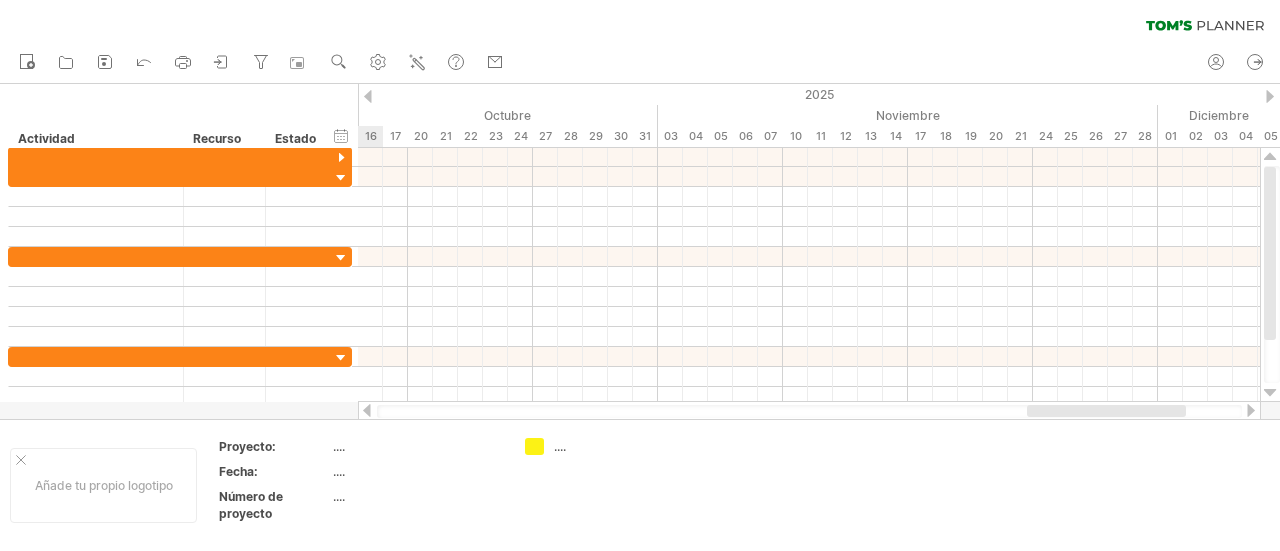 click at bounding box center [1270, 96] 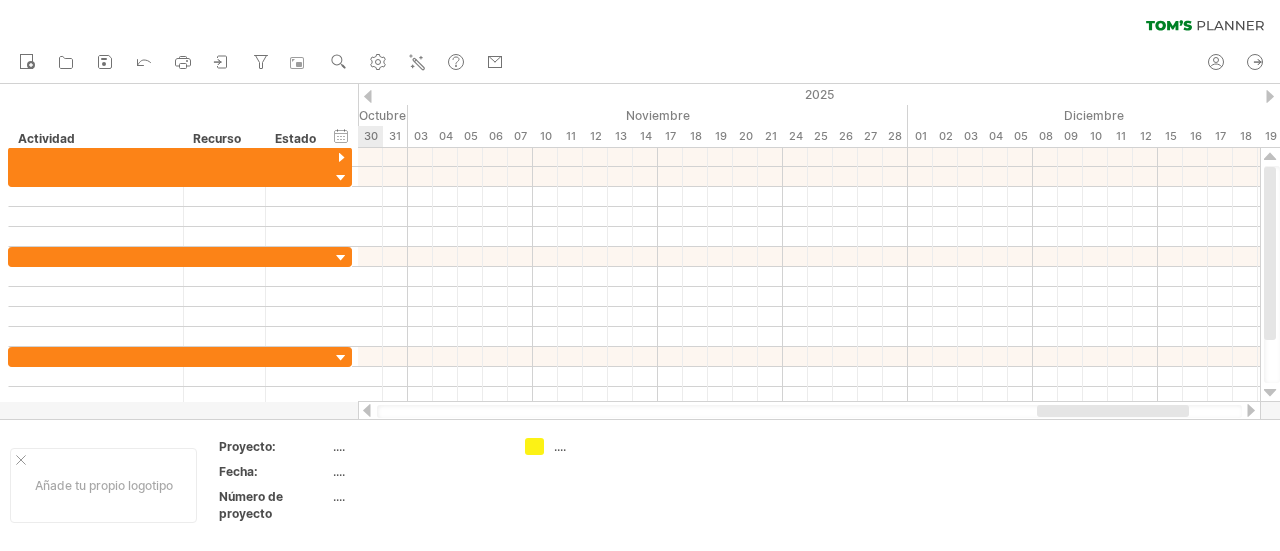click at bounding box center [1270, 96] 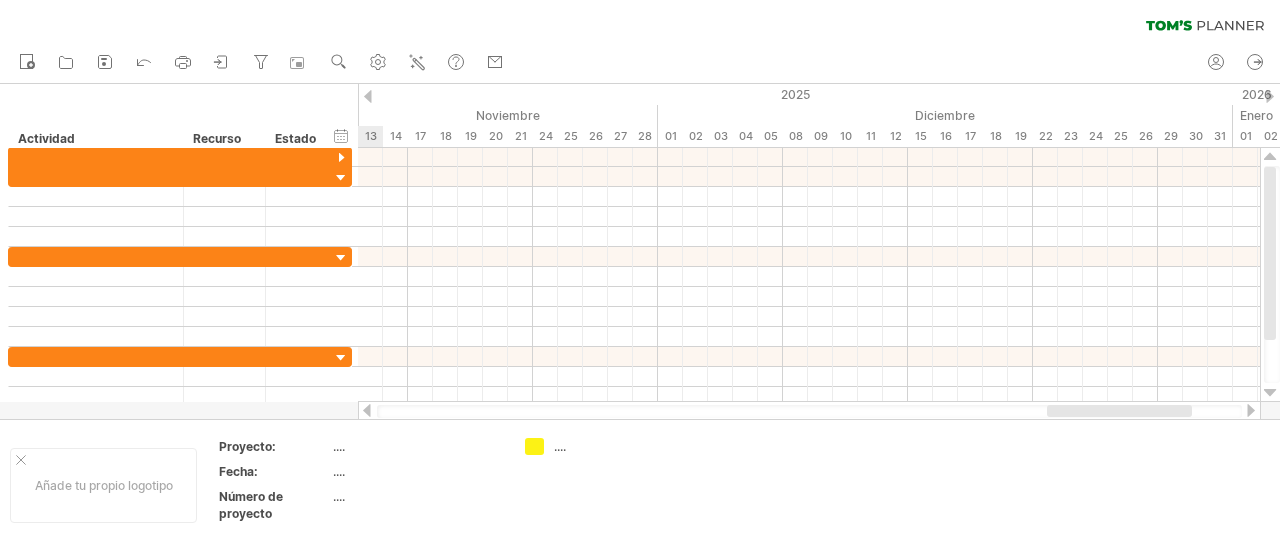 click at bounding box center (1270, 96) 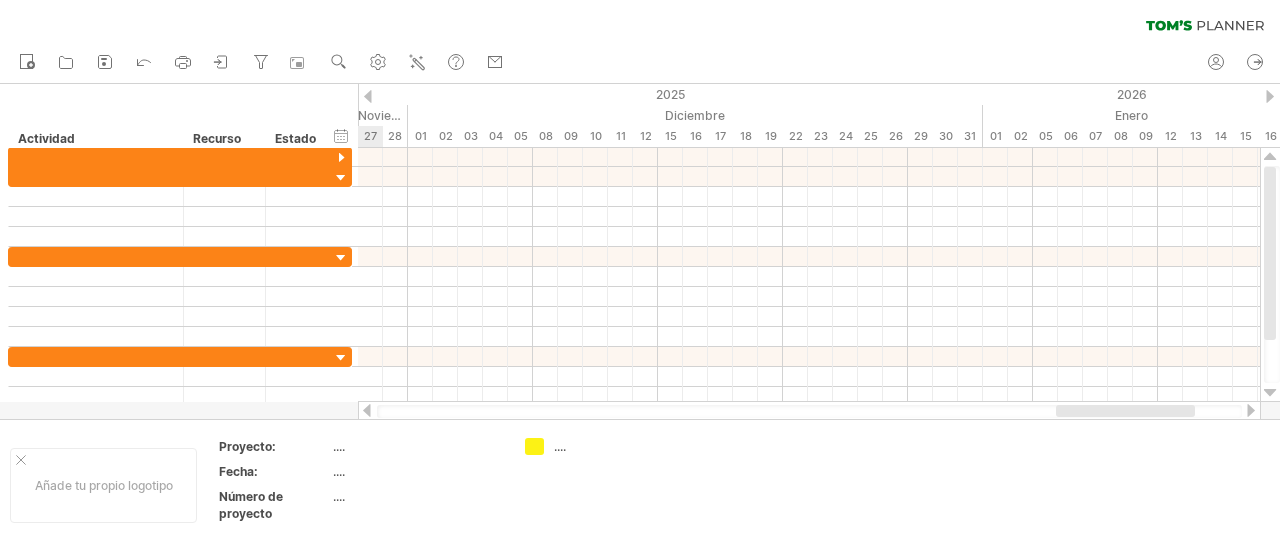 click at bounding box center [1270, 96] 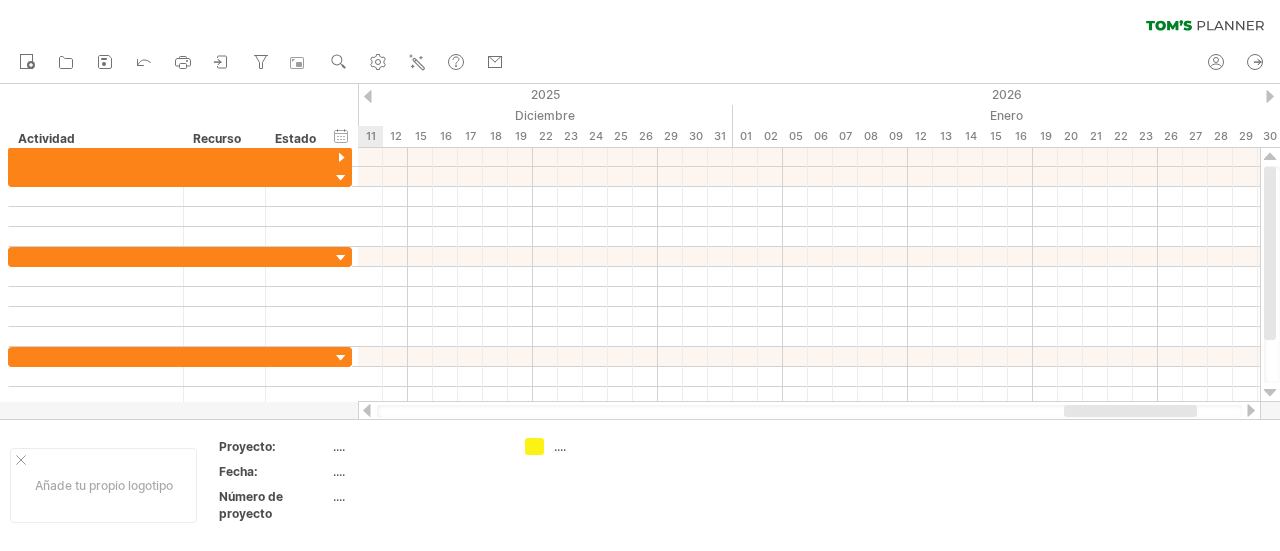 click at bounding box center [1270, 96] 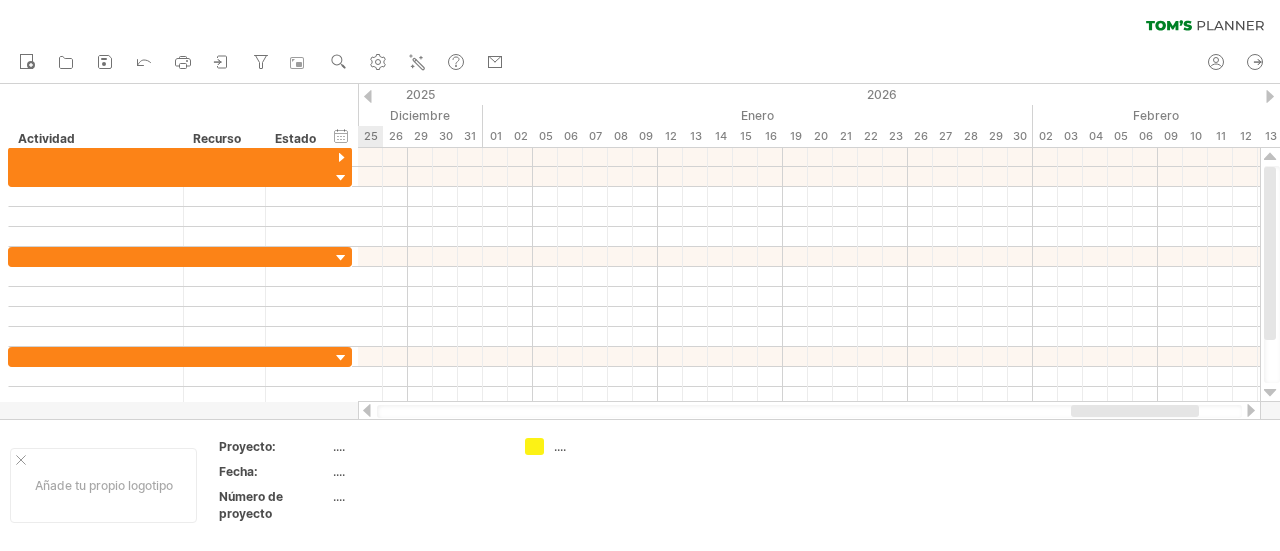 click at bounding box center (1270, 96) 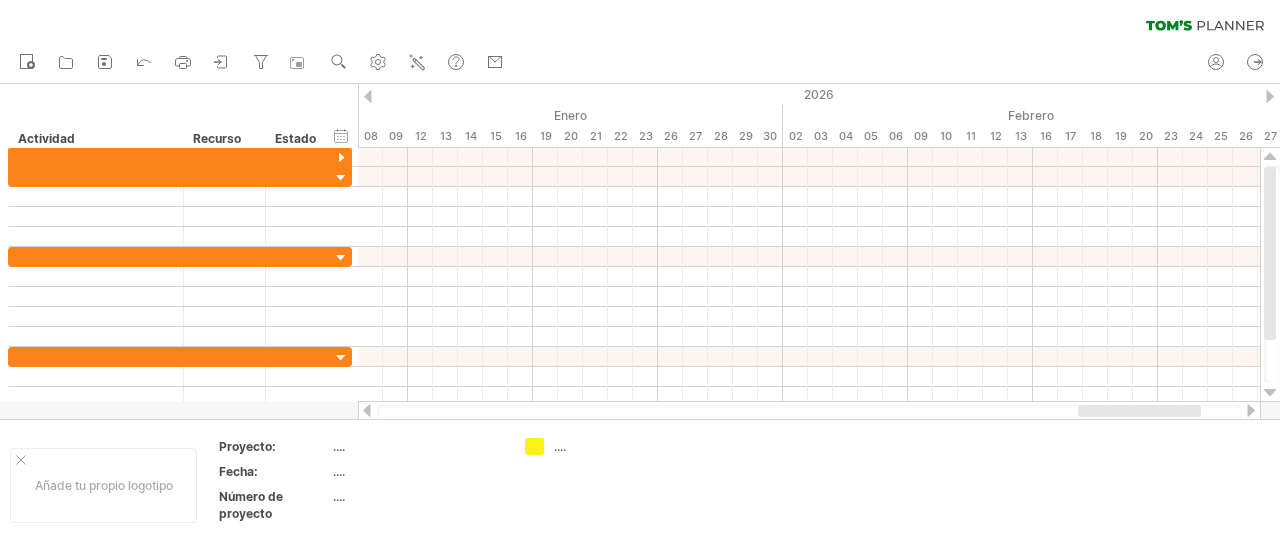 click at bounding box center [1270, 96] 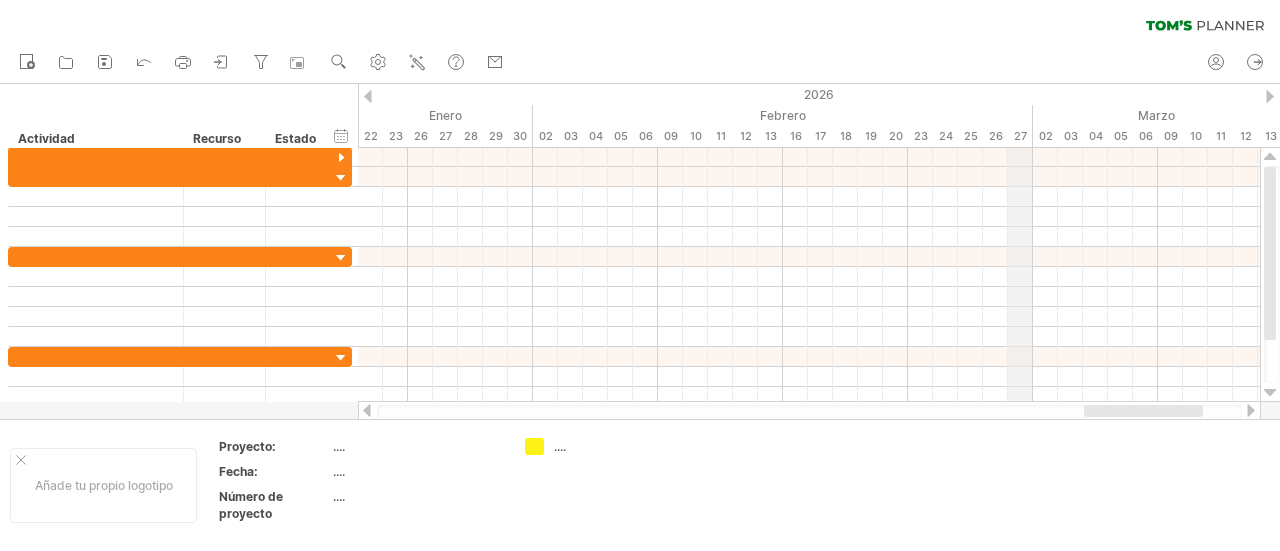 click on "27" at bounding box center [1020, 136] 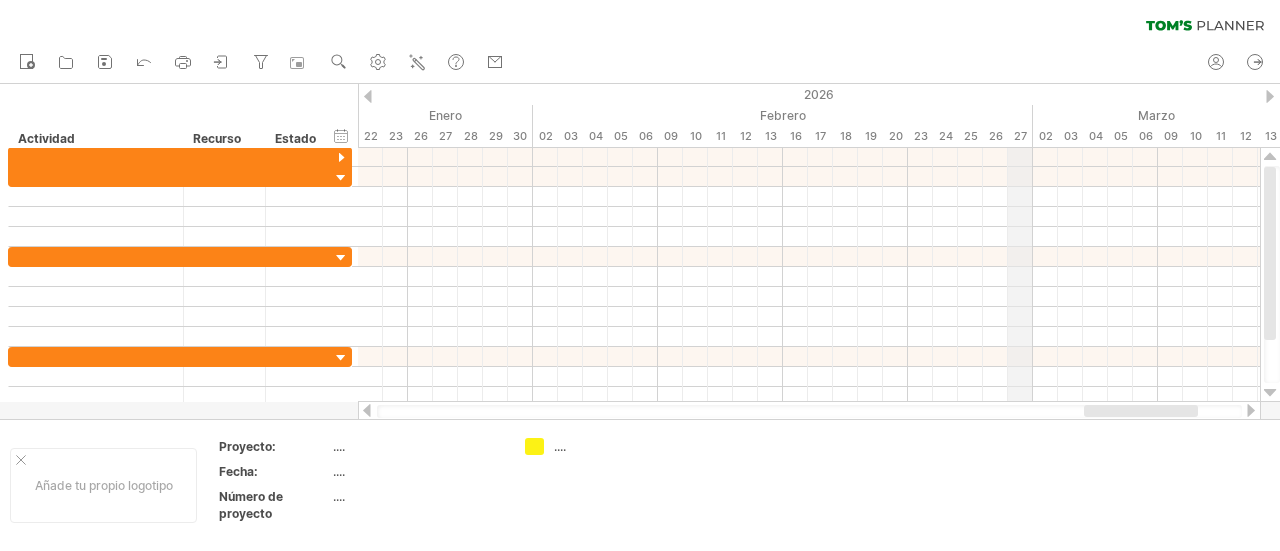click on "27" at bounding box center [1020, 136] 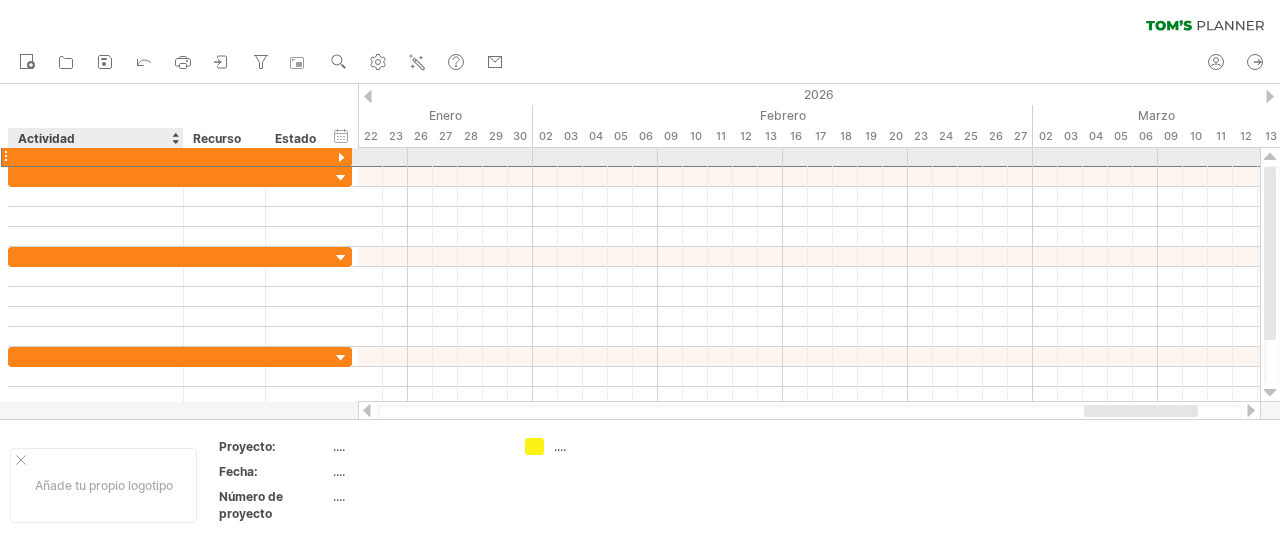 click at bounding box center [96, 156] 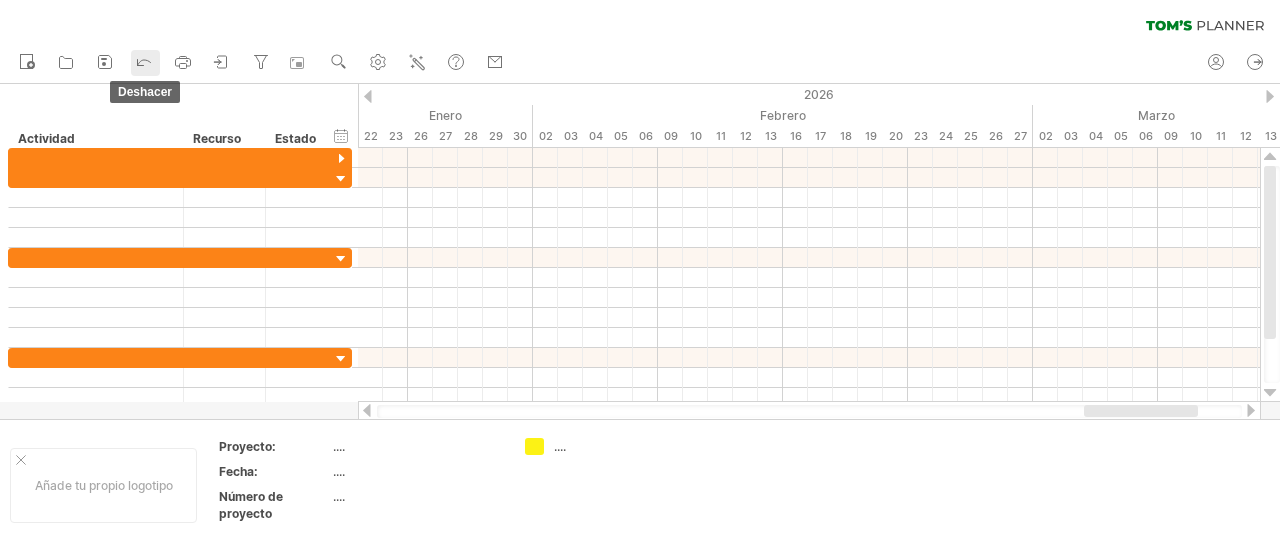 click 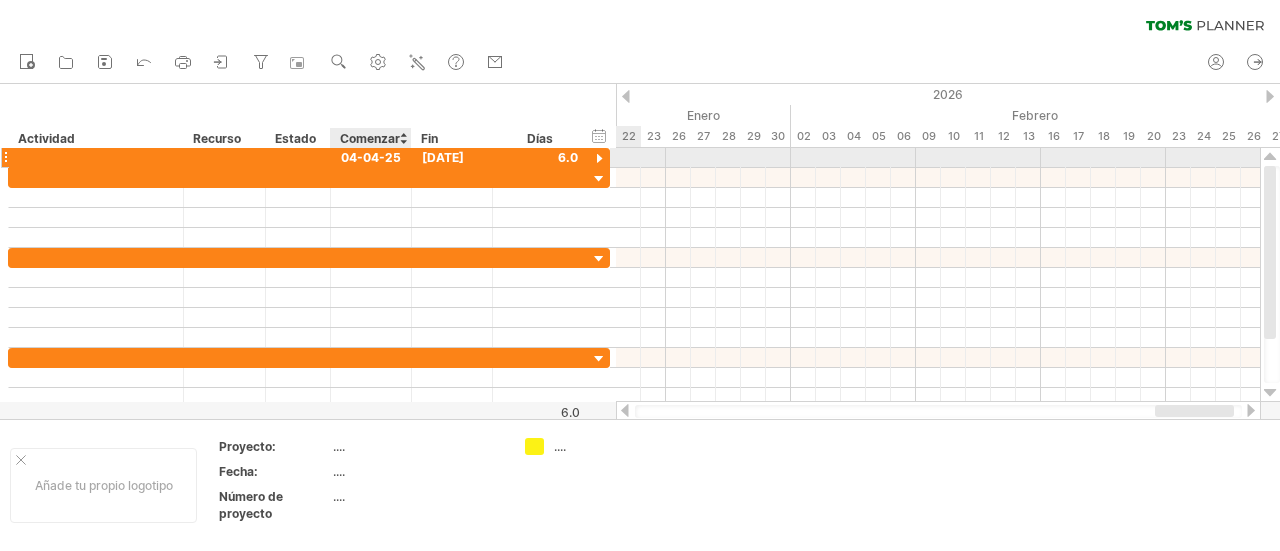 click on "04-04-25" at bounding box center [371, 157] 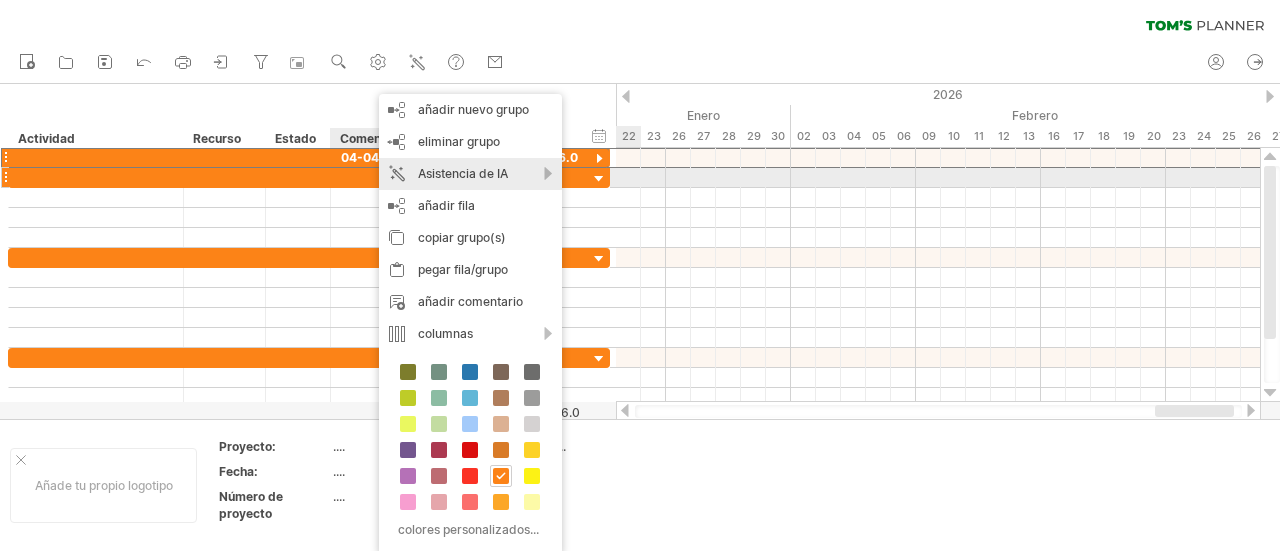 click on "Asistencia de IA" at bounding box center [463, 173] 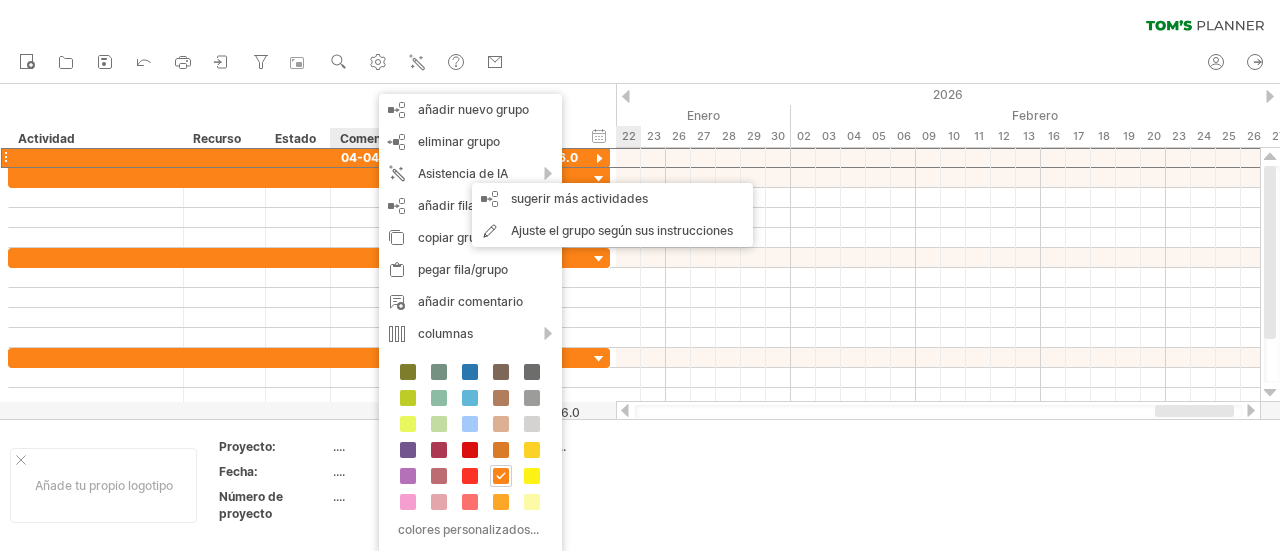 click on "ocultar inicio/fin/duración mostrar inicio/fin/duración
******** Actividad ******** Recurso ****** Estado Comenzar Fin Días" at bounding box center (308, 116) 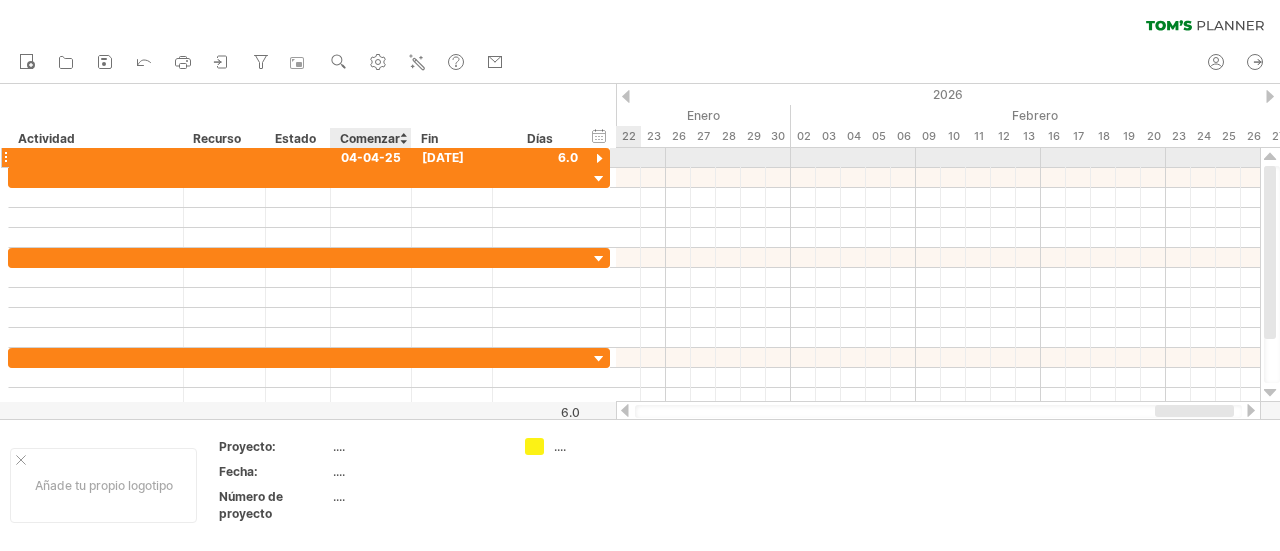 click on "04-04-25" at bounding box center (371, 157) 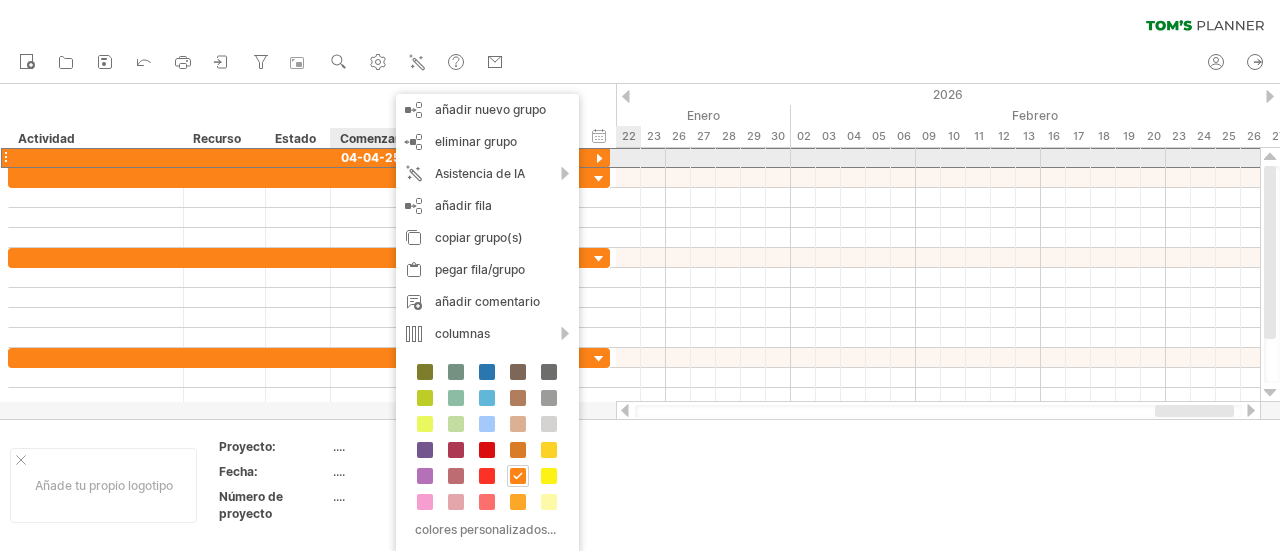 click on "04-04-25" at bounding box center (371, 157) 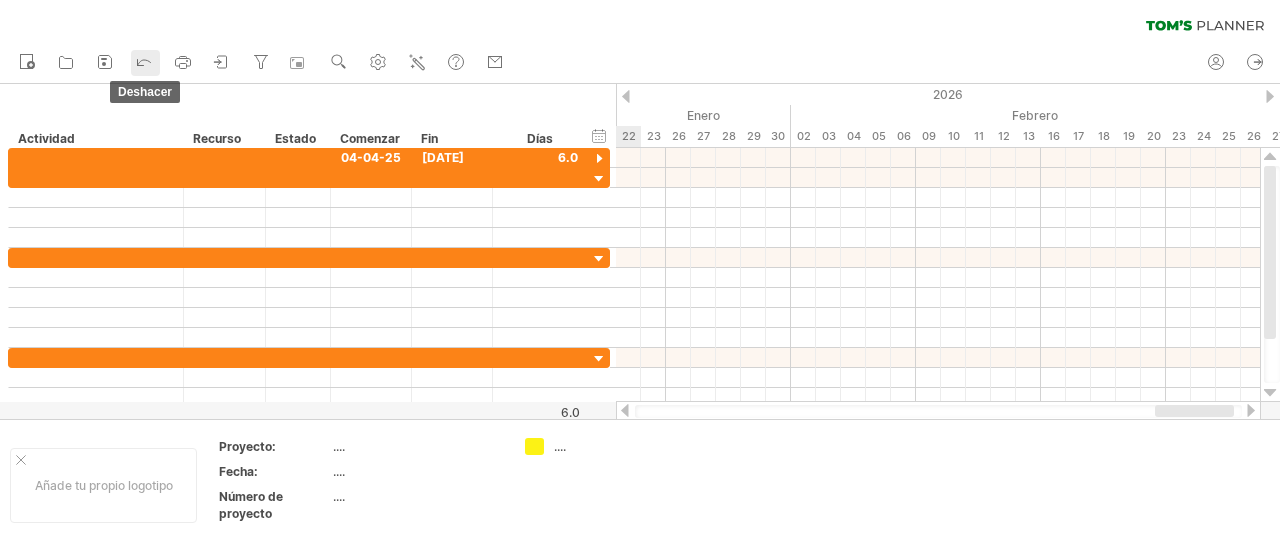 click 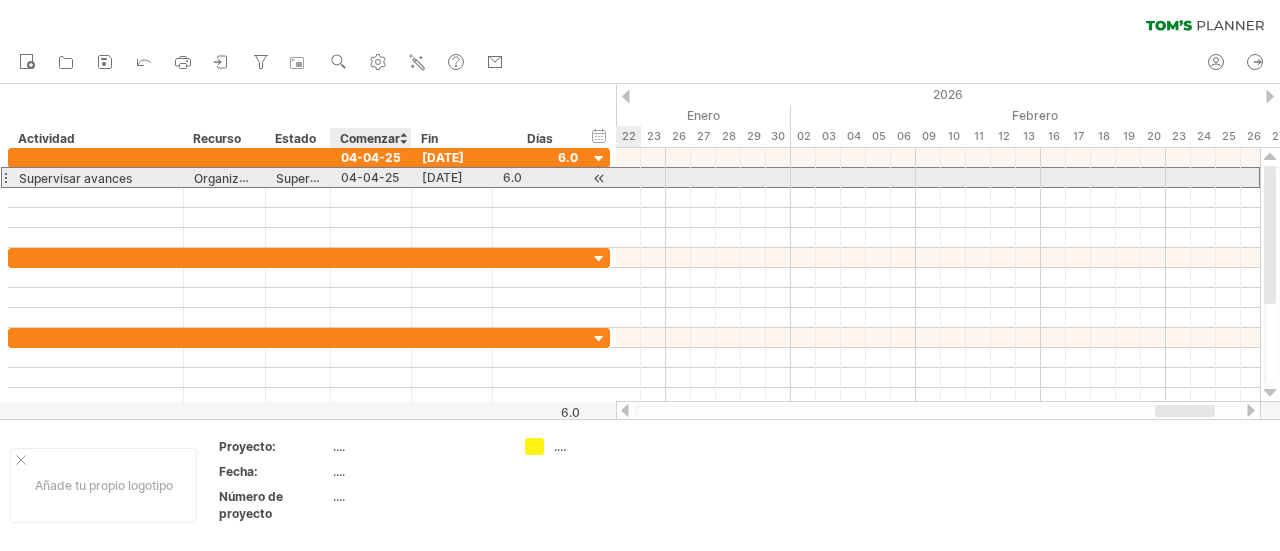 click on "04-04-25" at bounding box center [370, 177] 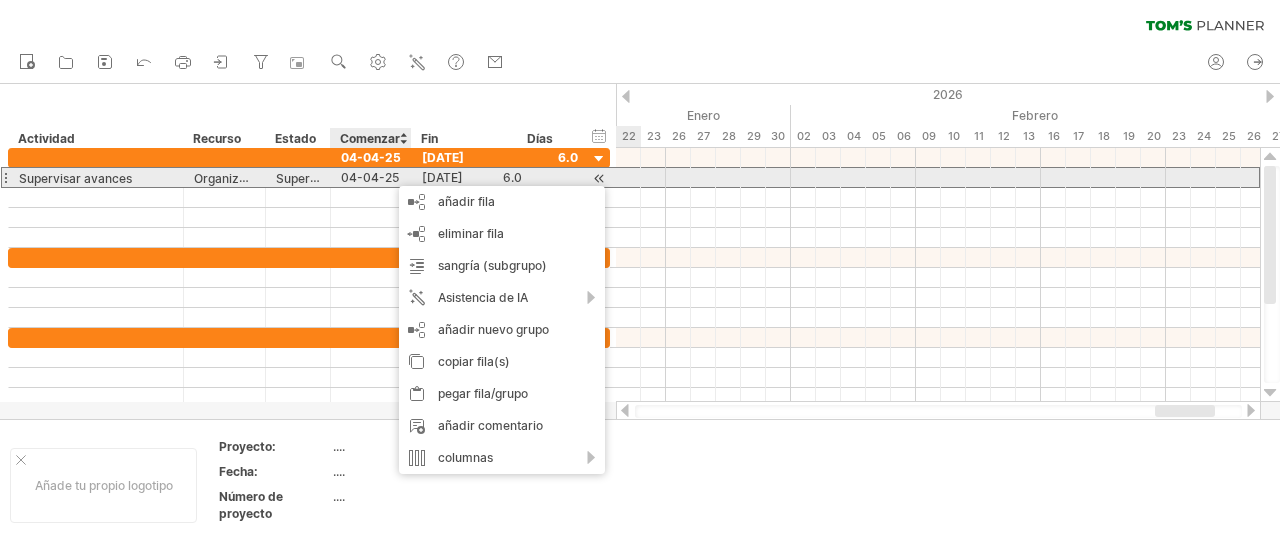 click on "04-04-25" at bounding box center (370, 177) 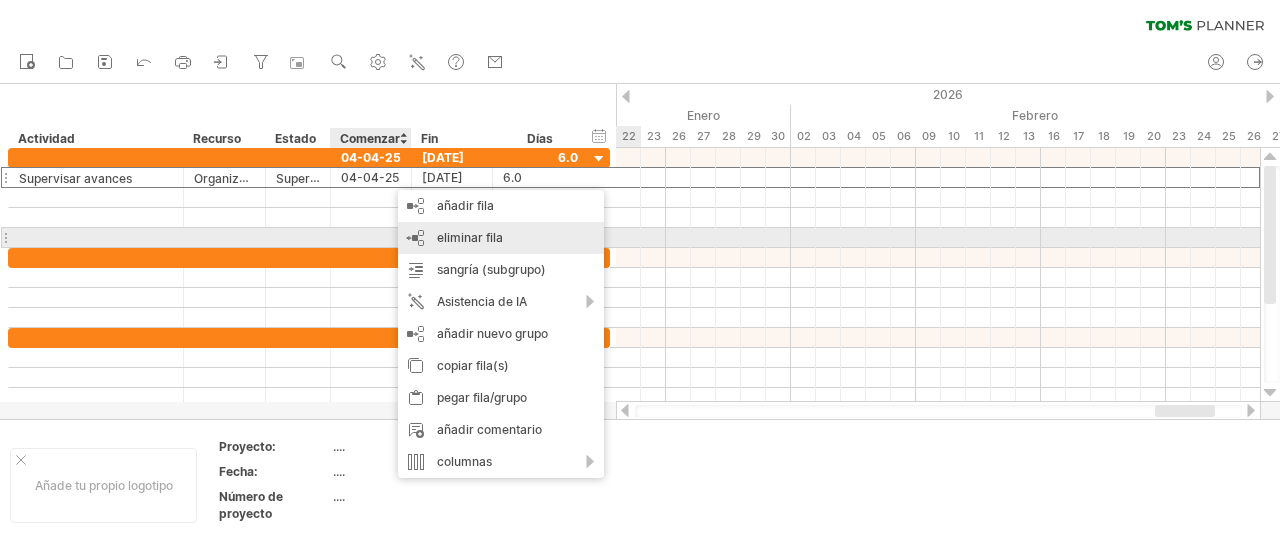 click on "eliminar fila" at bounding box center (470, 237) 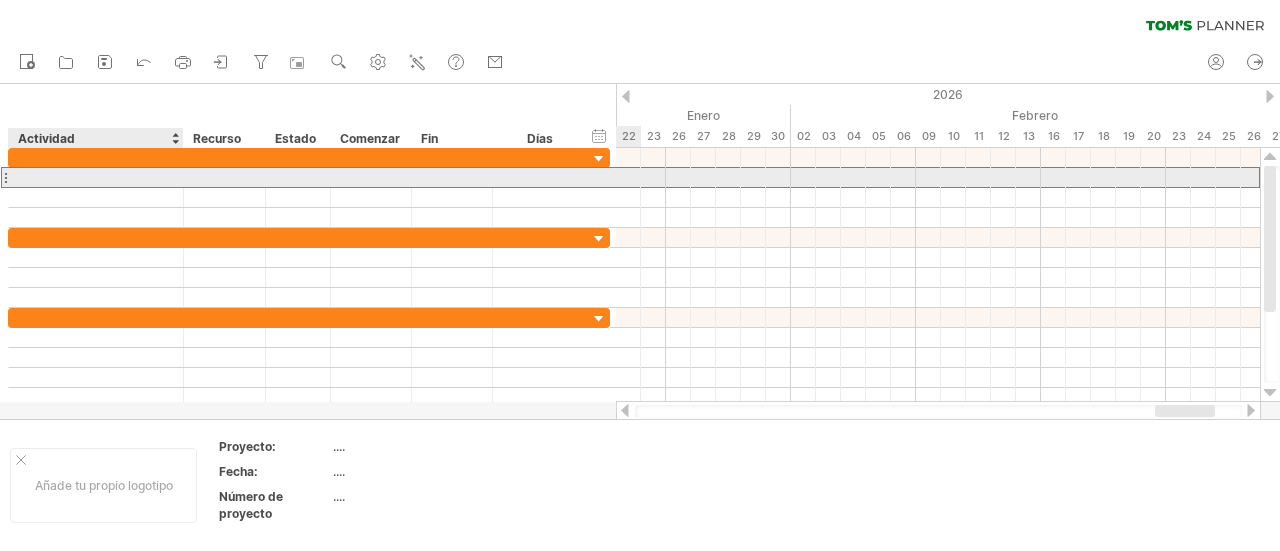 click at bounding box center [96, 177] 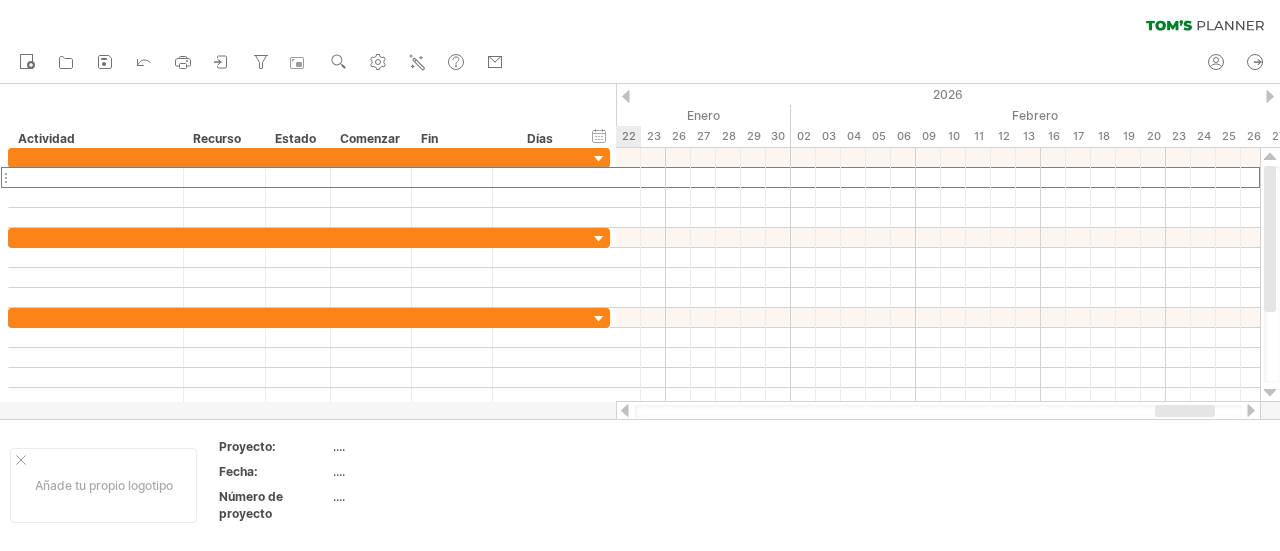 click at bounding box center (626, 96) 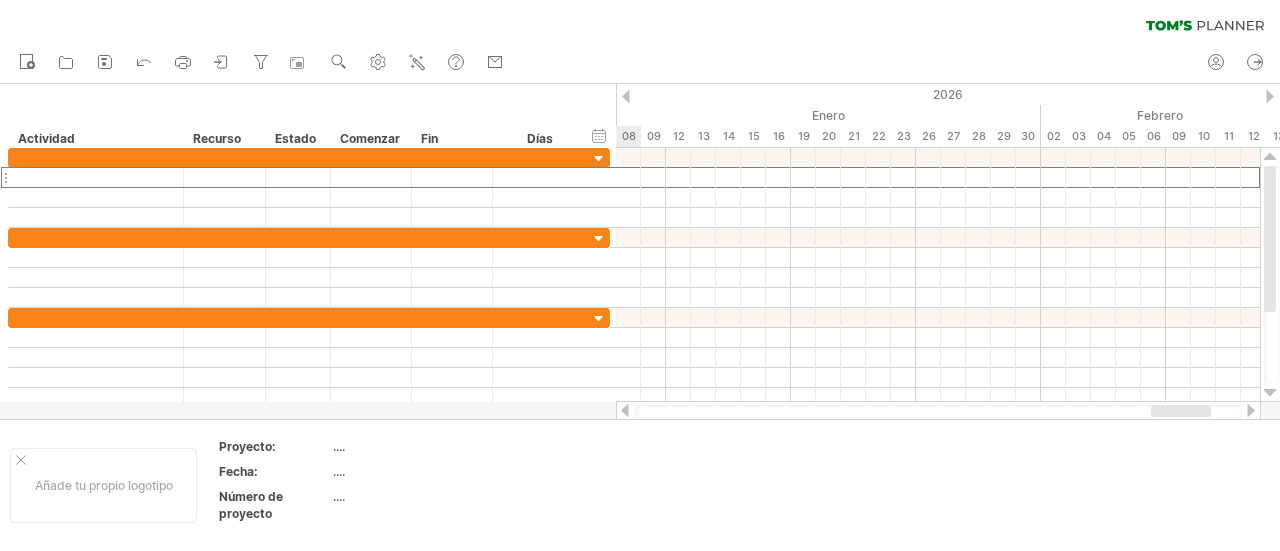 click at bounding box center [626, 96] 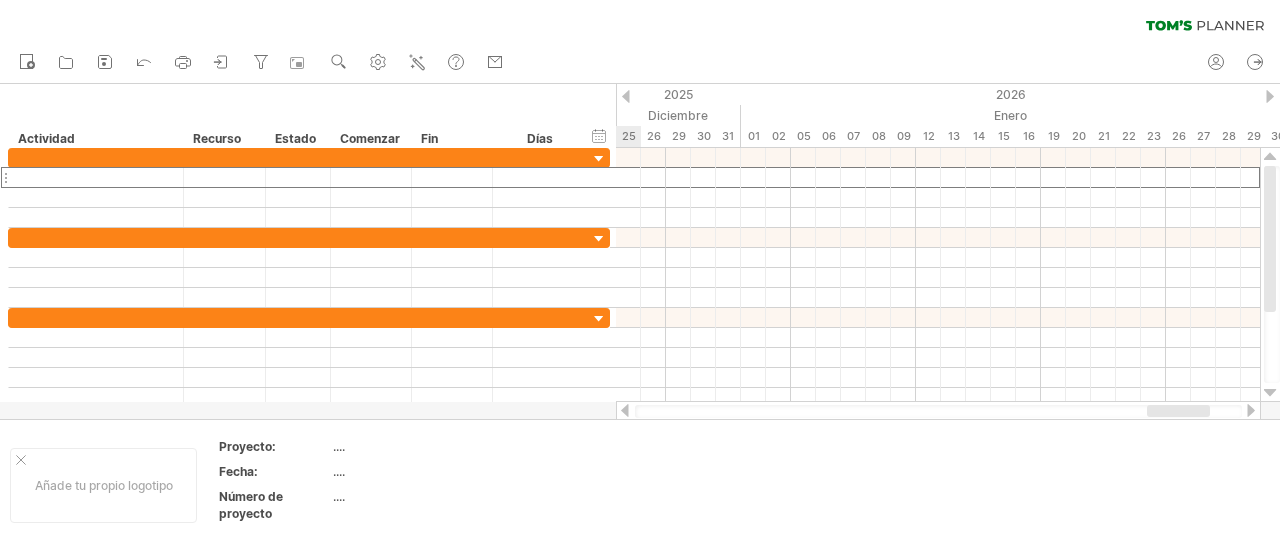 click at bounding box center (626, 96) 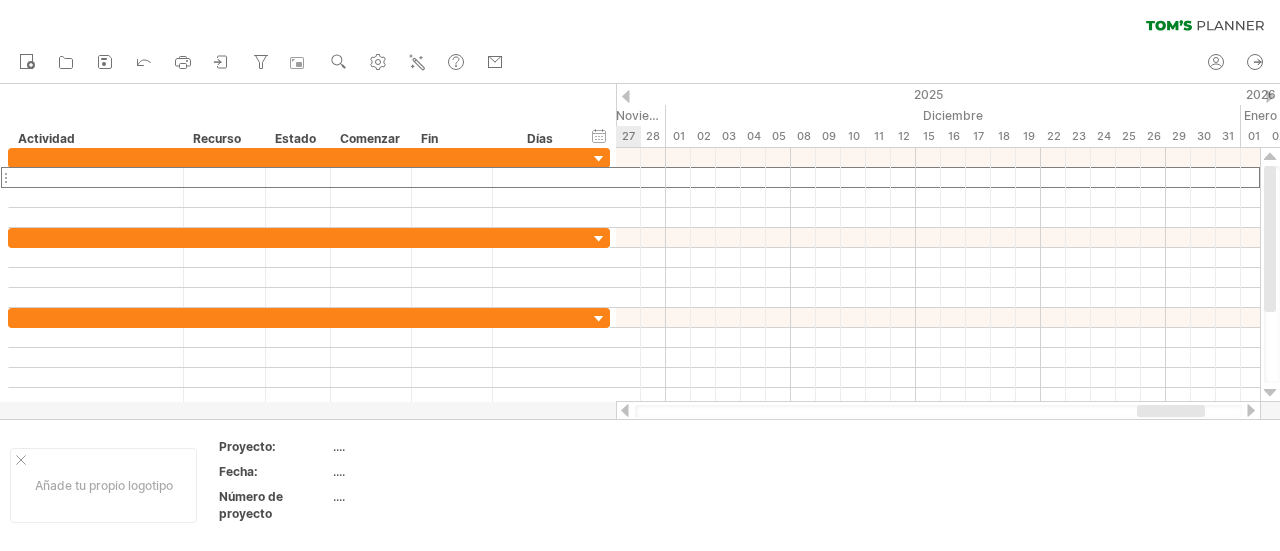 click at bounding box center [626, 96] 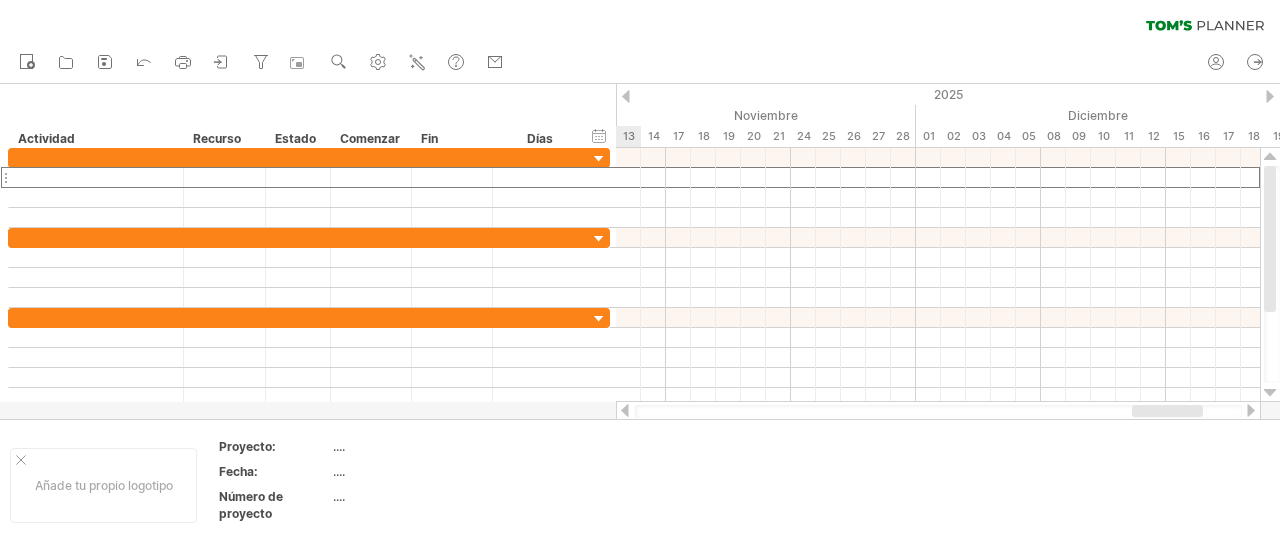 click at bounding box center [626, 96] 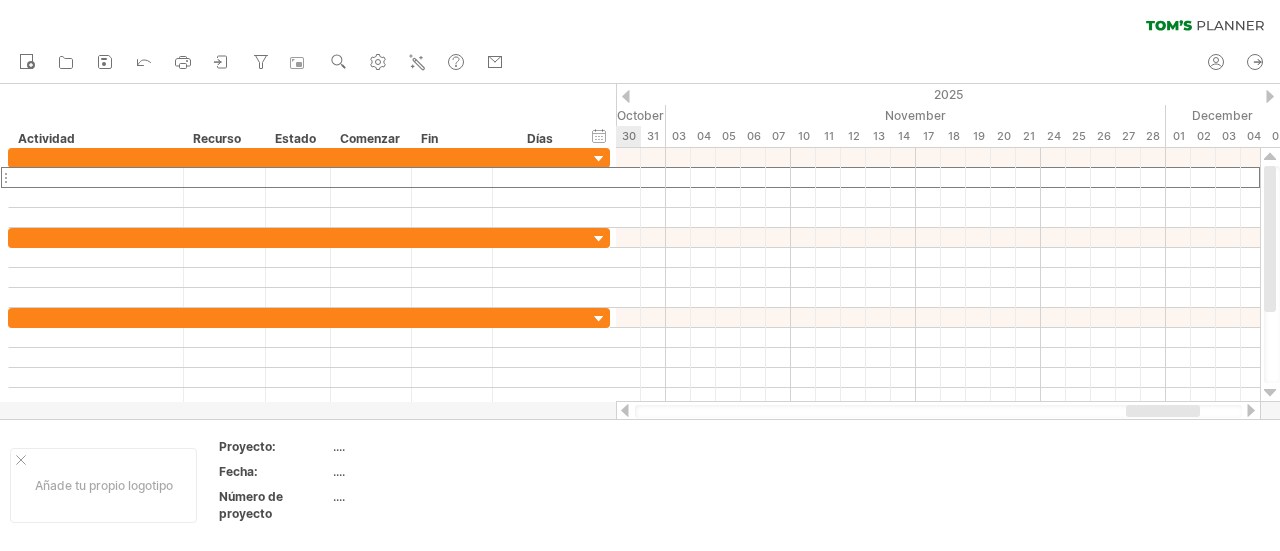 click at bounding box center [626, 96] 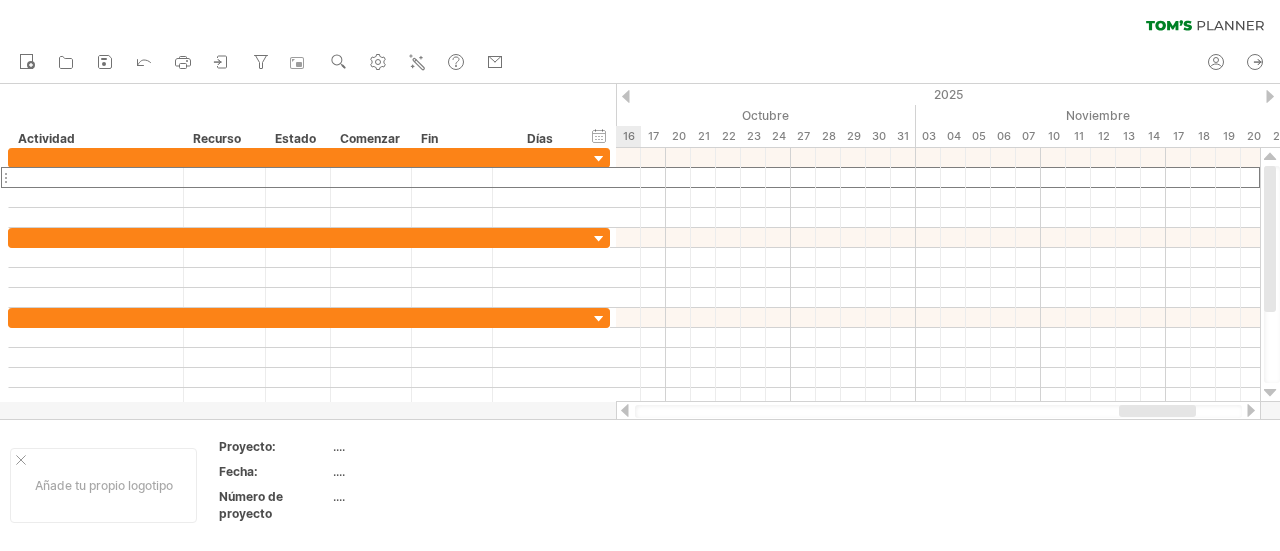 click at bounding box center (626, 96) 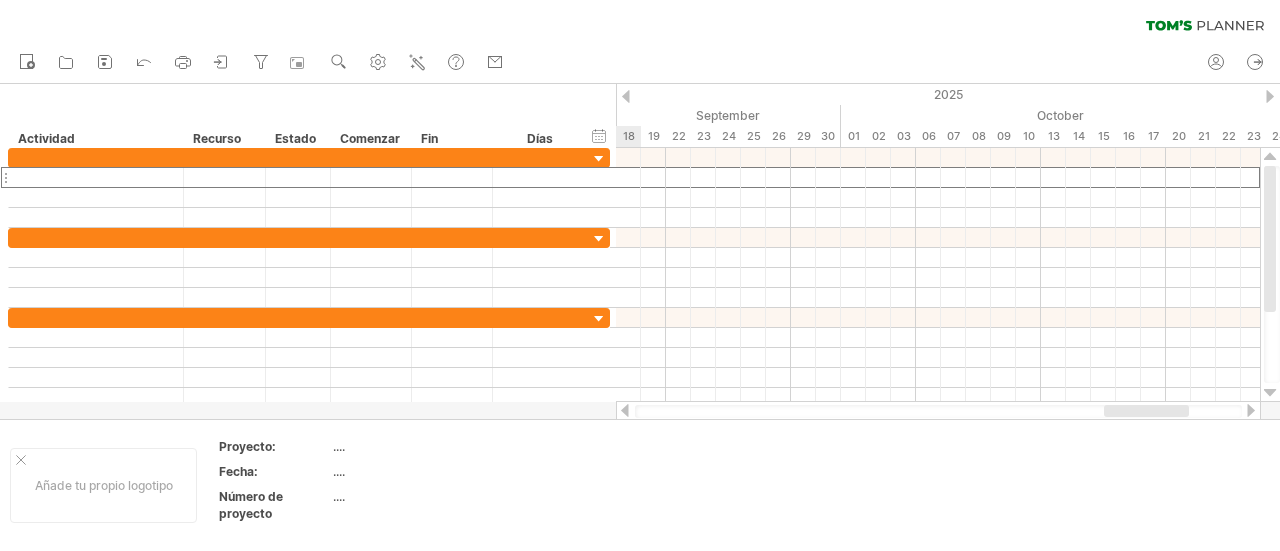 click at bounding box center [626, 96] 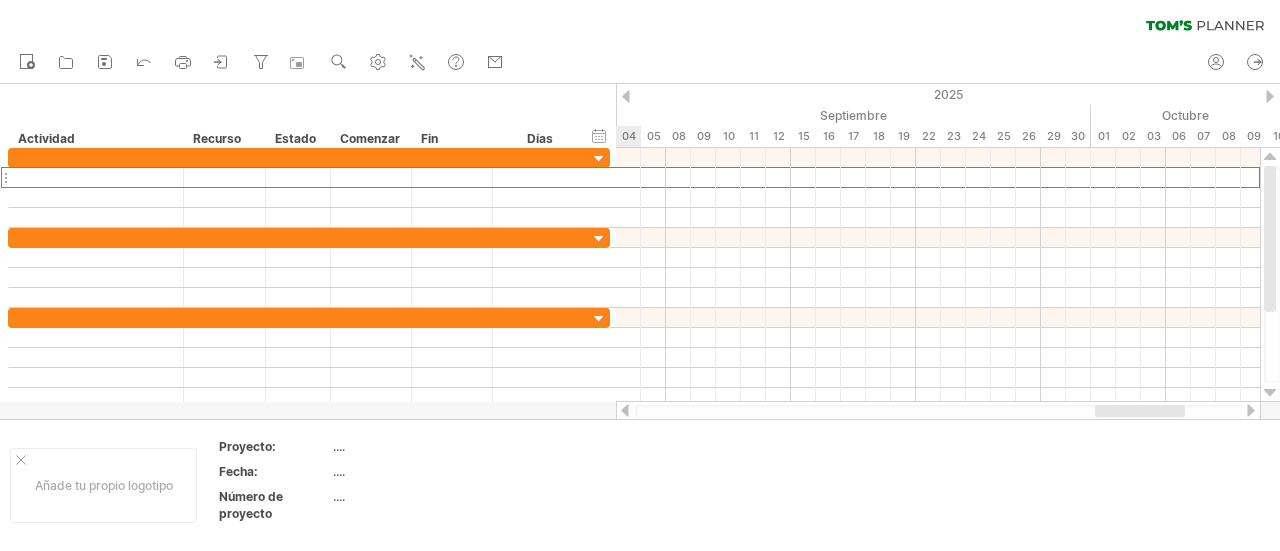 click at bounding box center [626, 96] 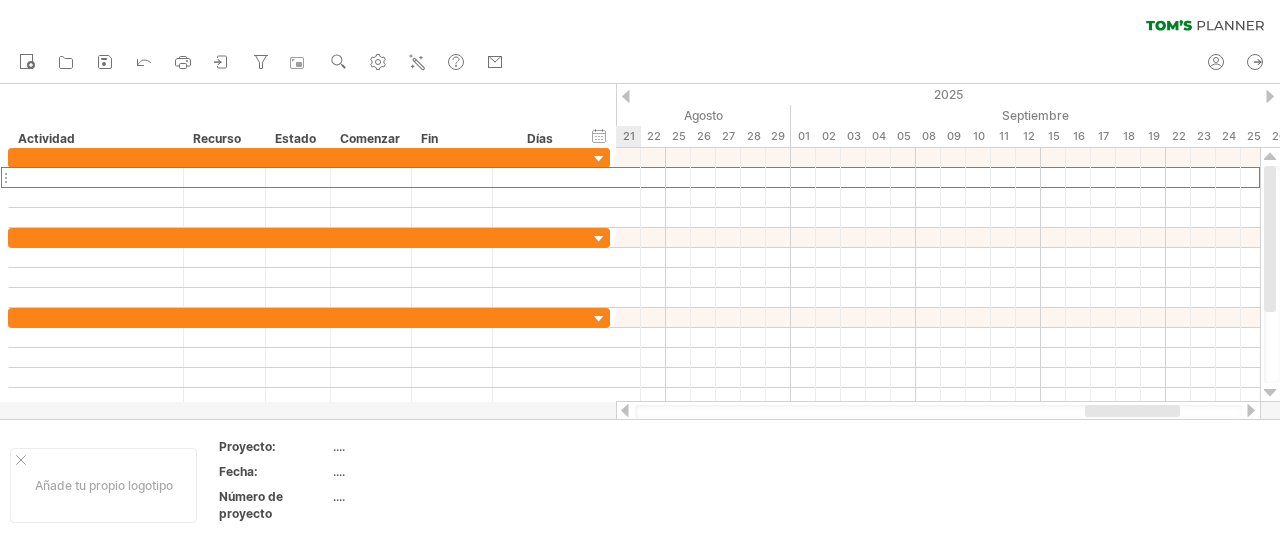 click at bounding box center [626, 96] 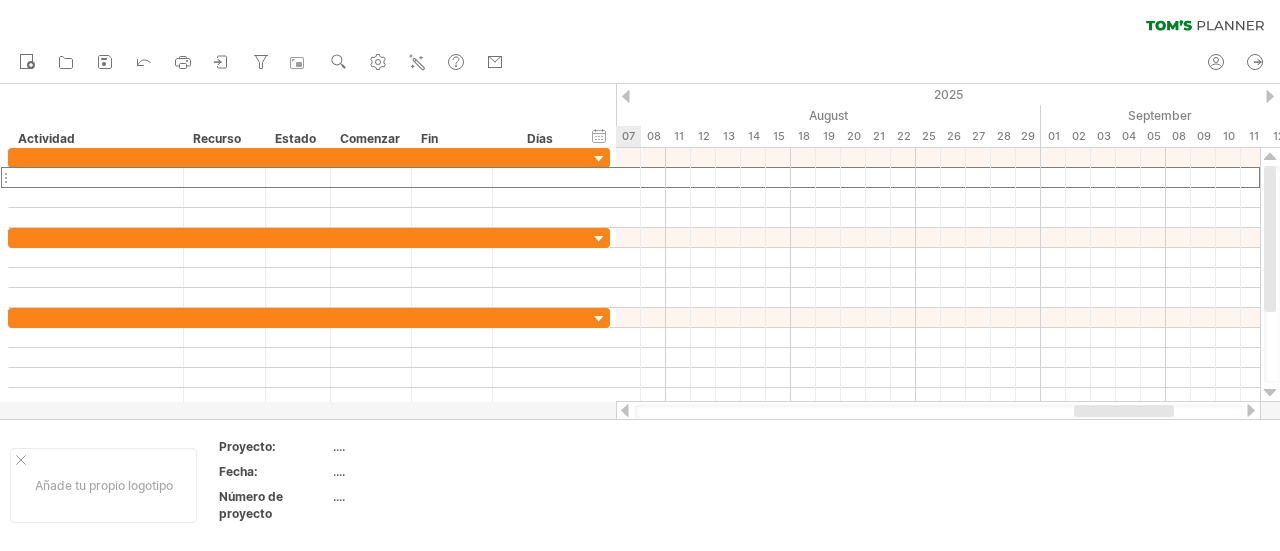 click at bounding box center (626, 96) 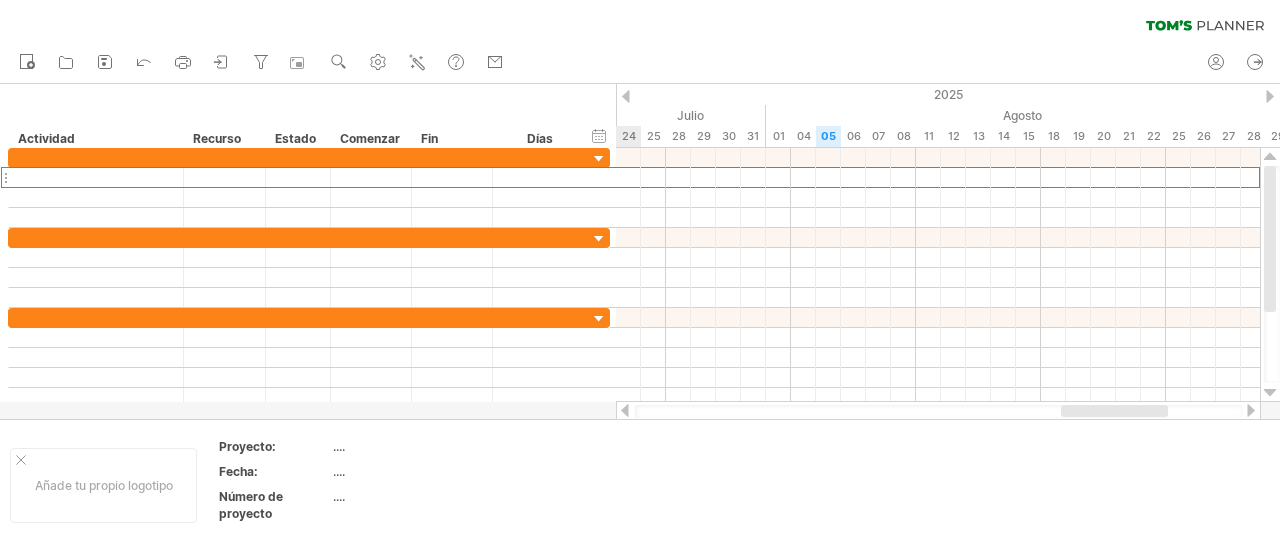 click at bounding box center (626, 96) 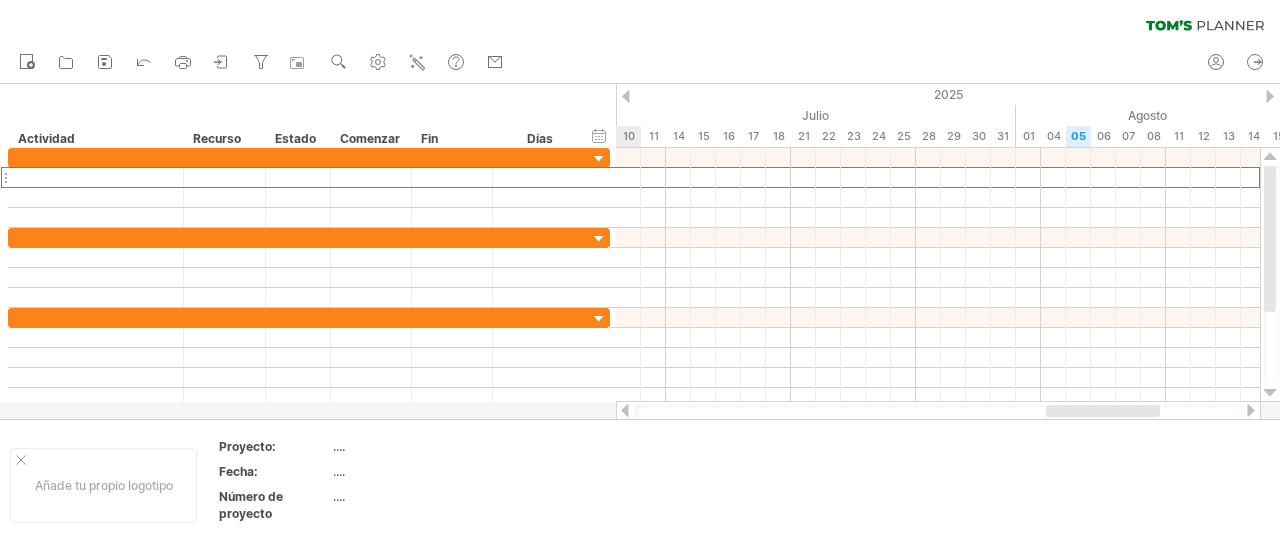 click at bounding box center [626, 96] 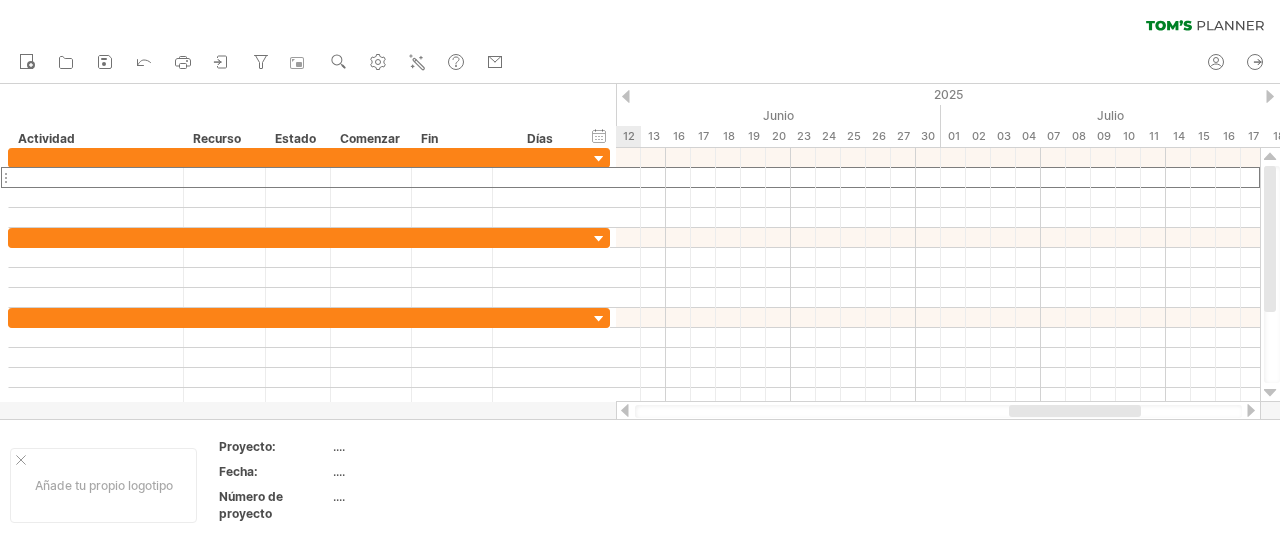 click at bounding box center [626, 96] 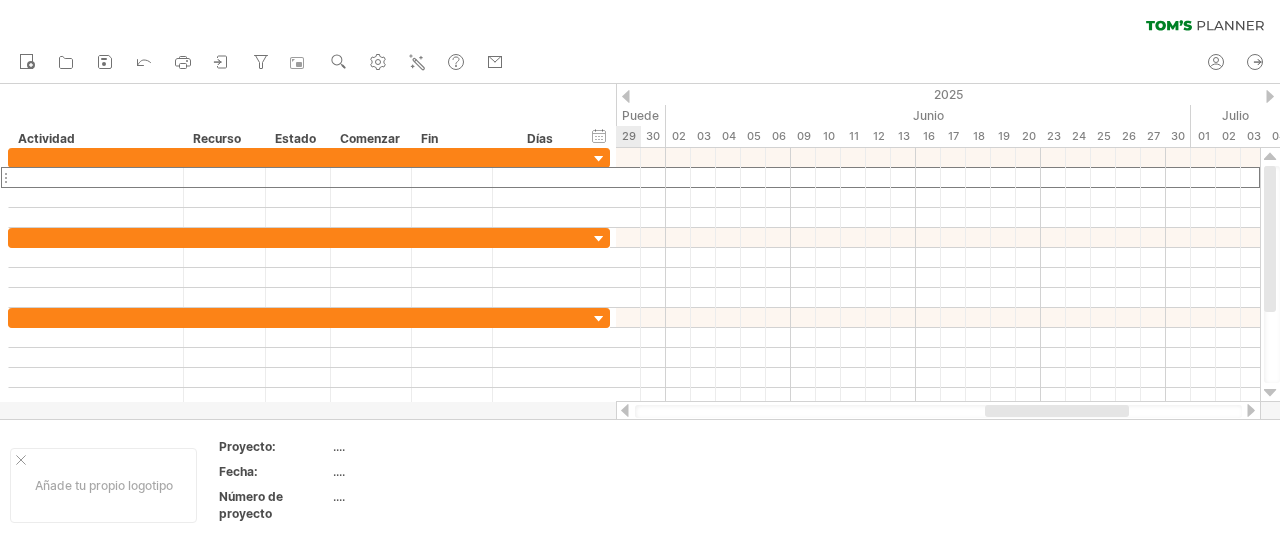 click at bounding box center [626, 96] 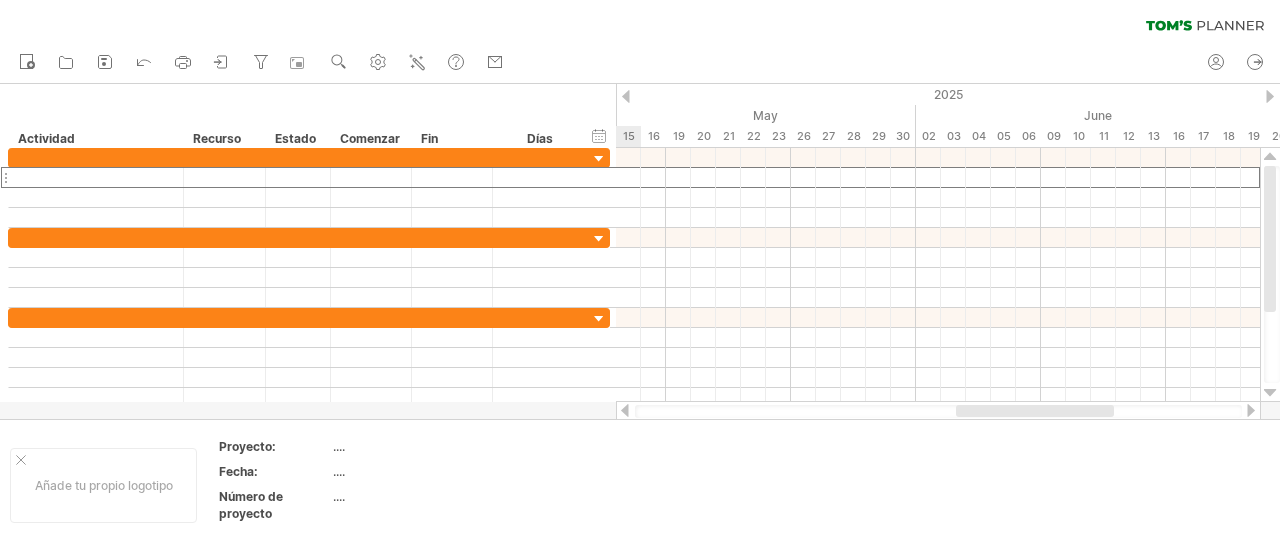 click at bounding box center (626, 96) 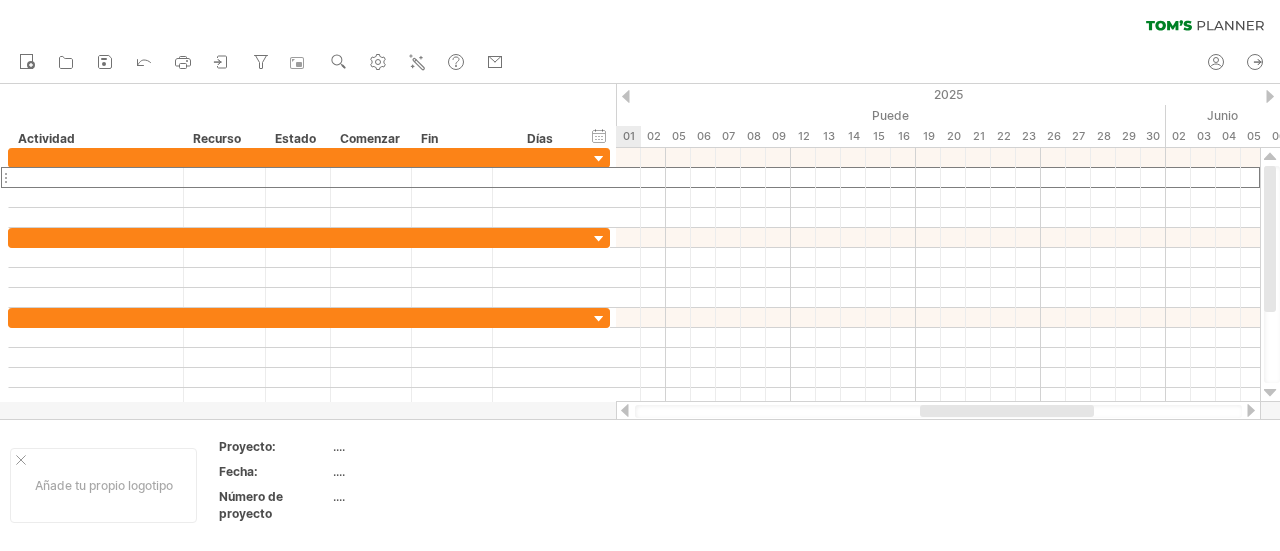 click at bounding box center [626, 96] 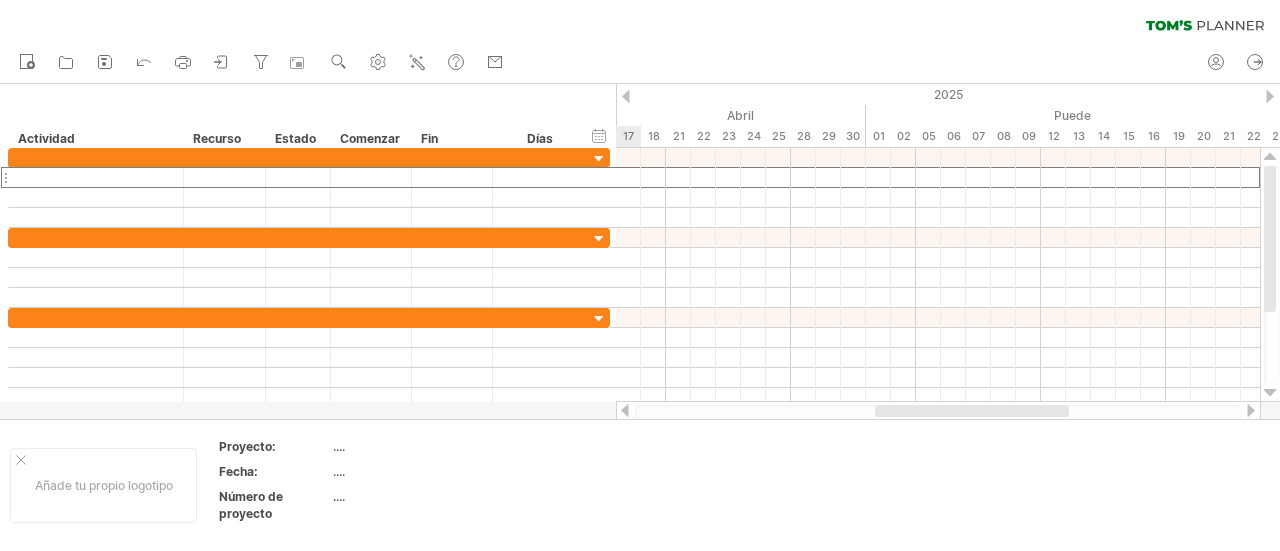 click at bounding box center (626, 96) 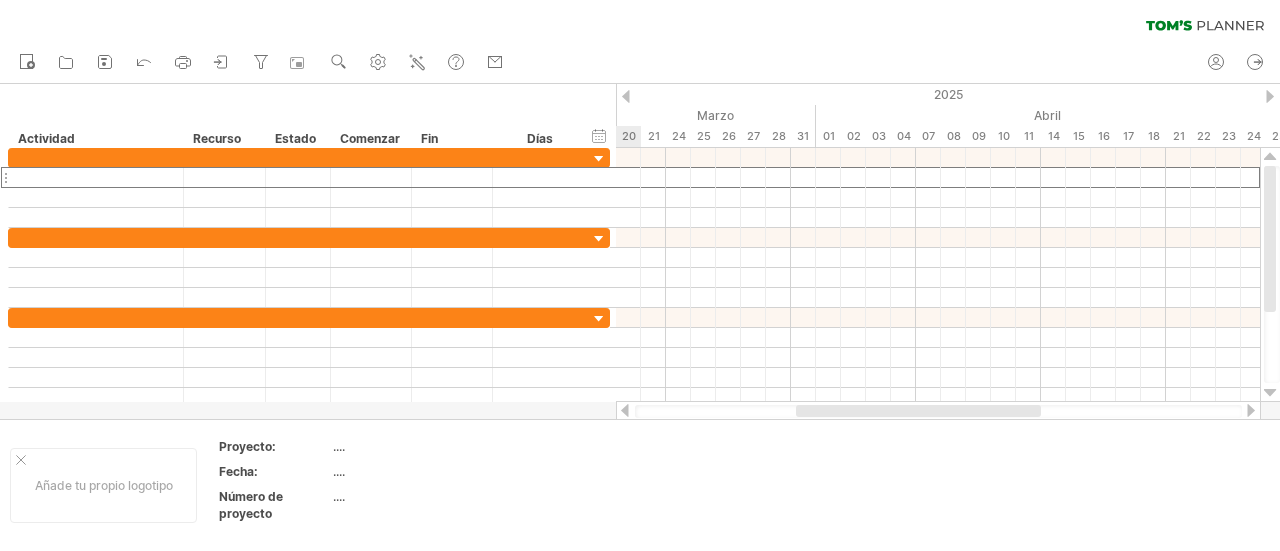 click at bounding box center [626, 96] 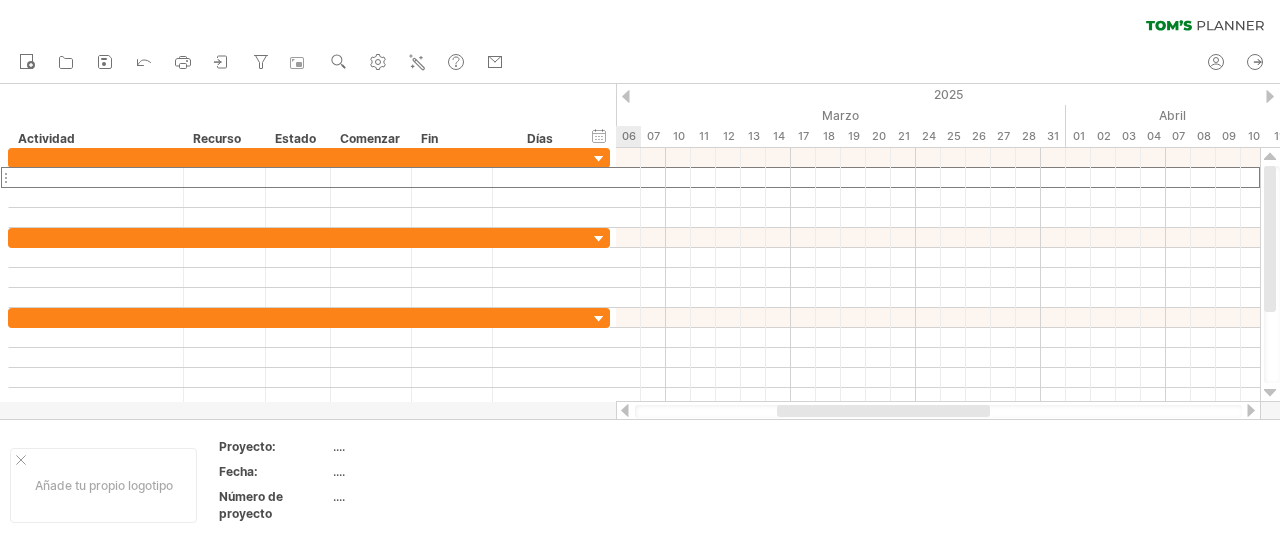click at bounding box center (626, 96) 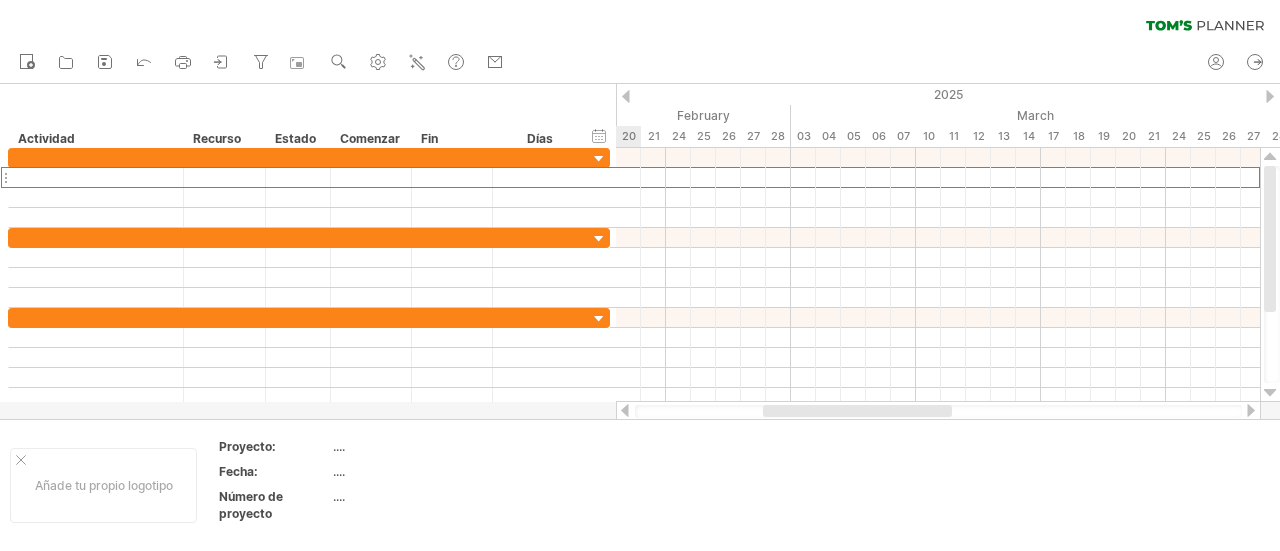 click at bounding box center (626, 96) 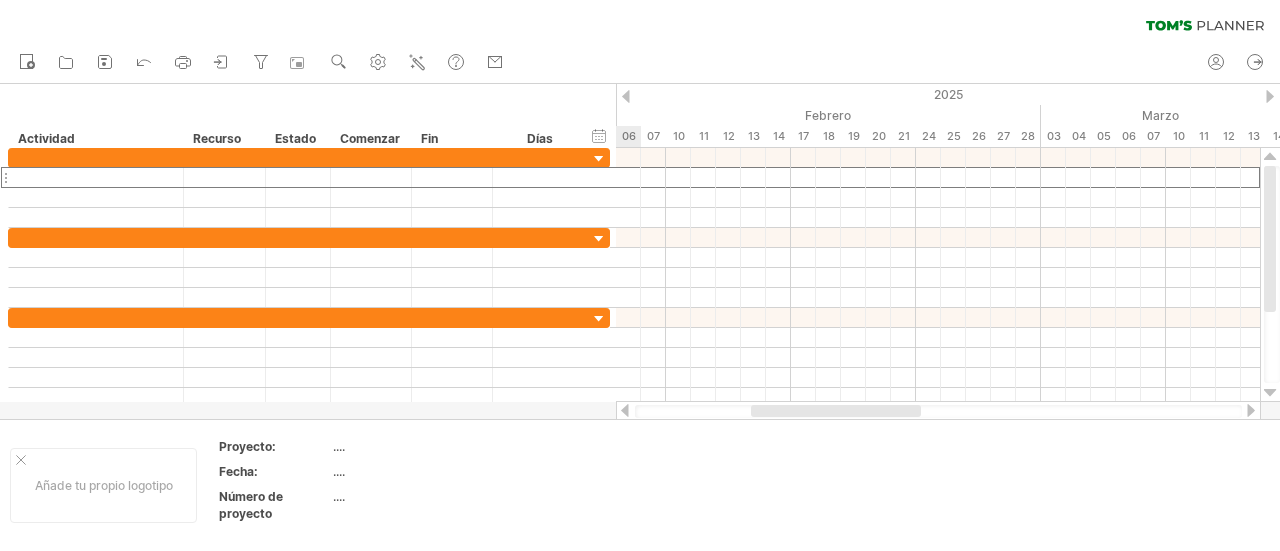click at bounding box center [626, 96] 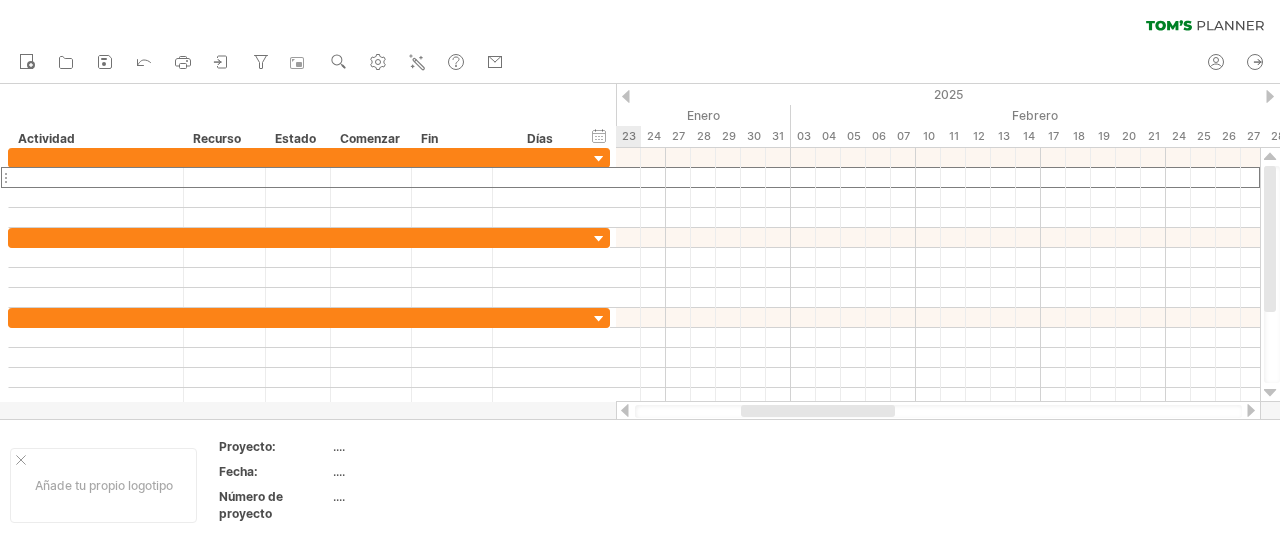 click at bounding box center (626, 96) 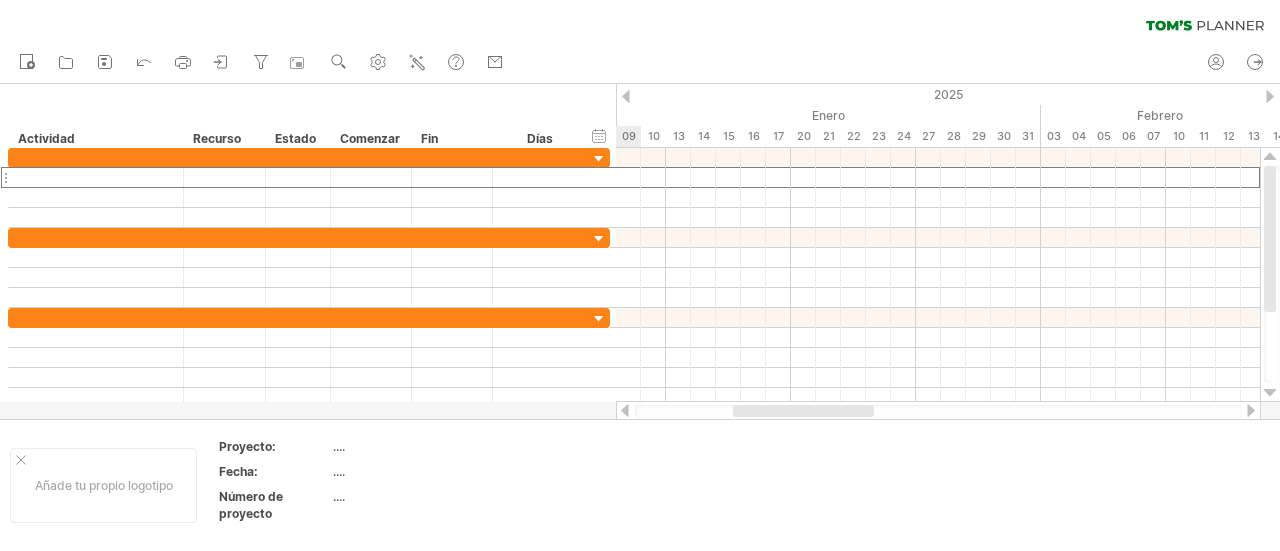click at bounding box center (1270, 96) 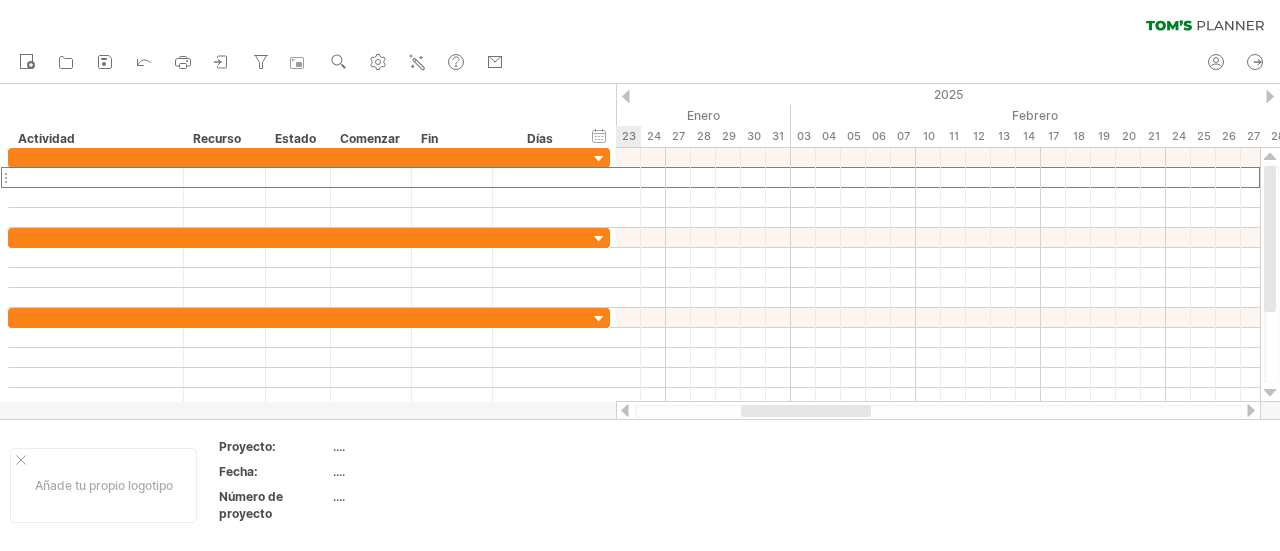 click at bounding box center (1270, 96) 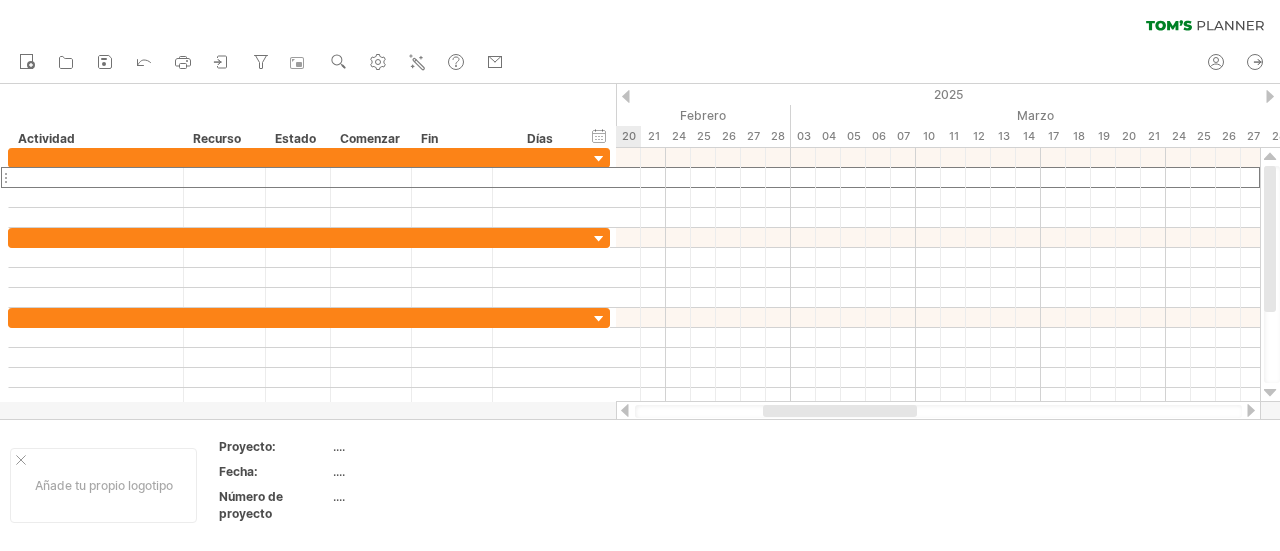 click at bounding box center [1270, 96] 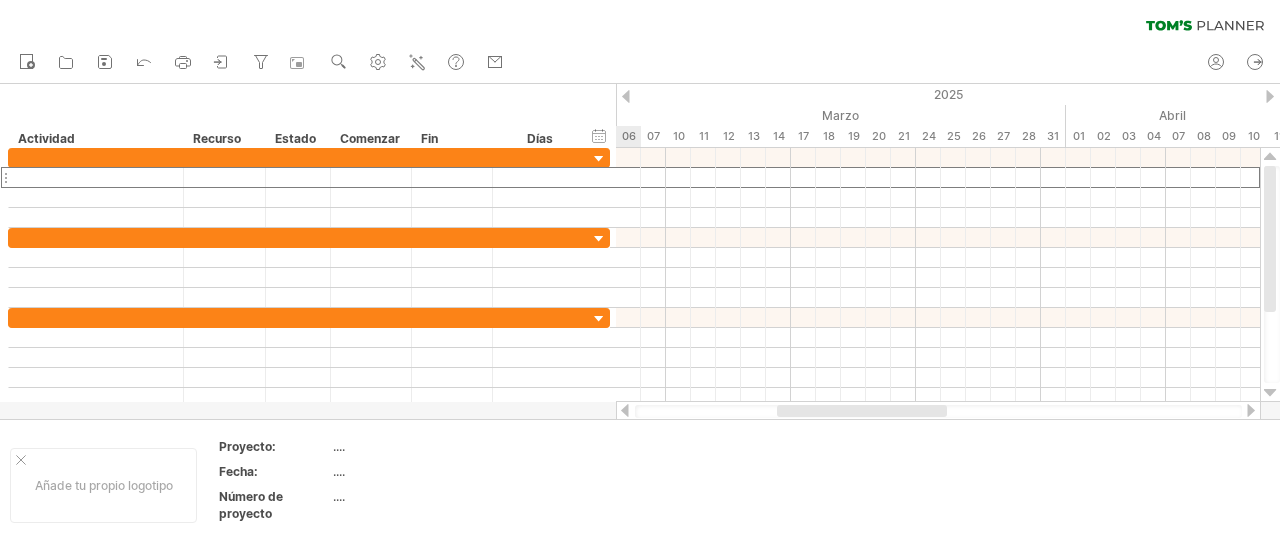 click at bounding box center (1270, 96) 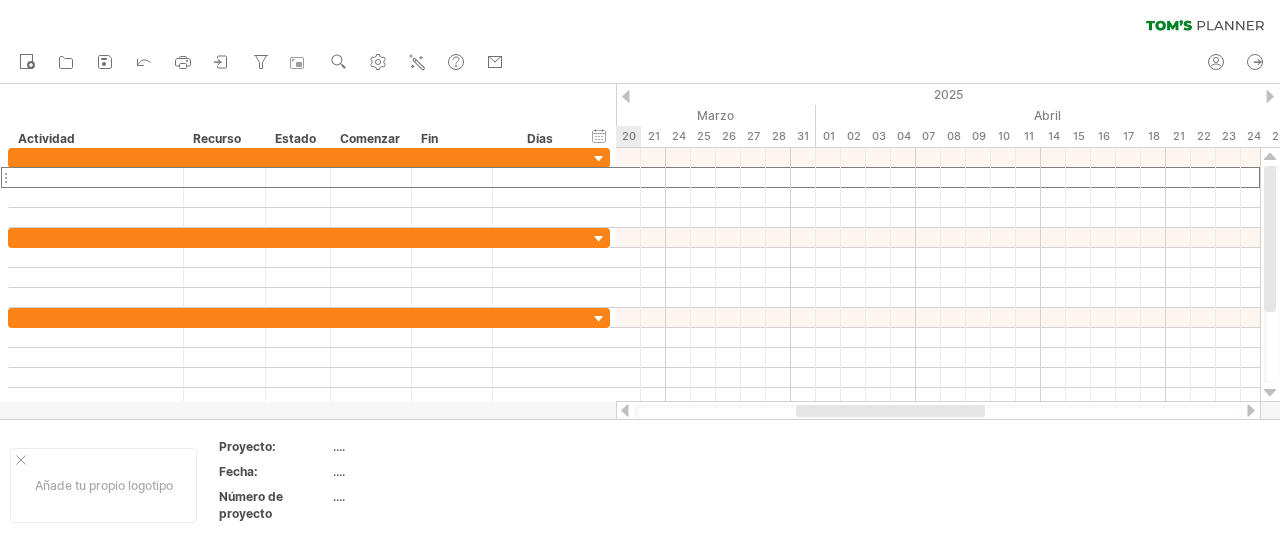 click at bounding box center [1270, 96] 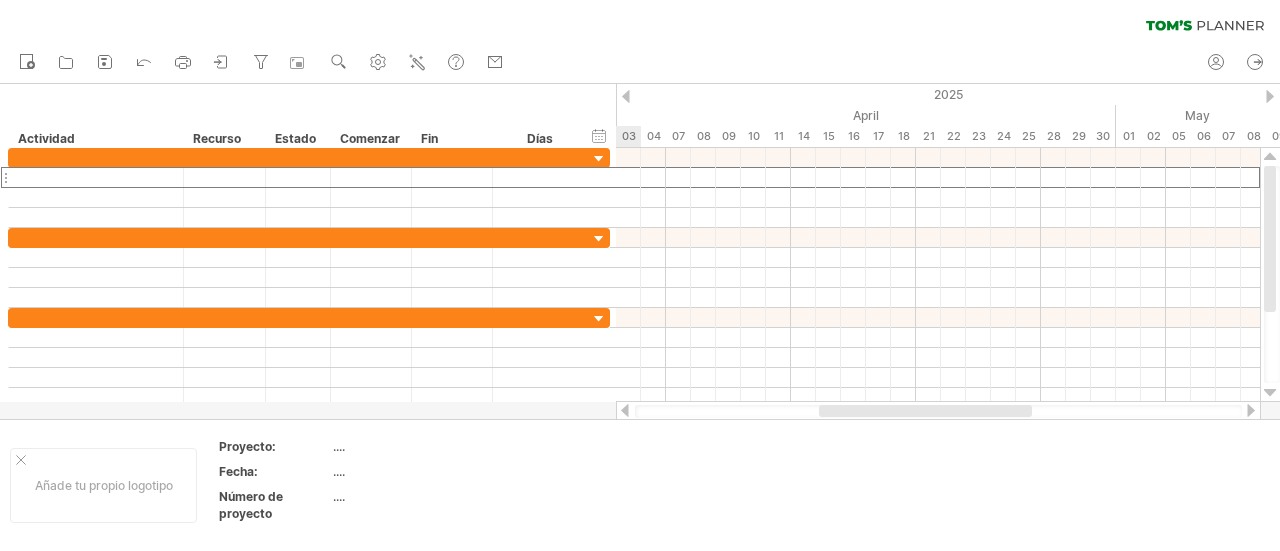 click at bounding box center (1270, 96) 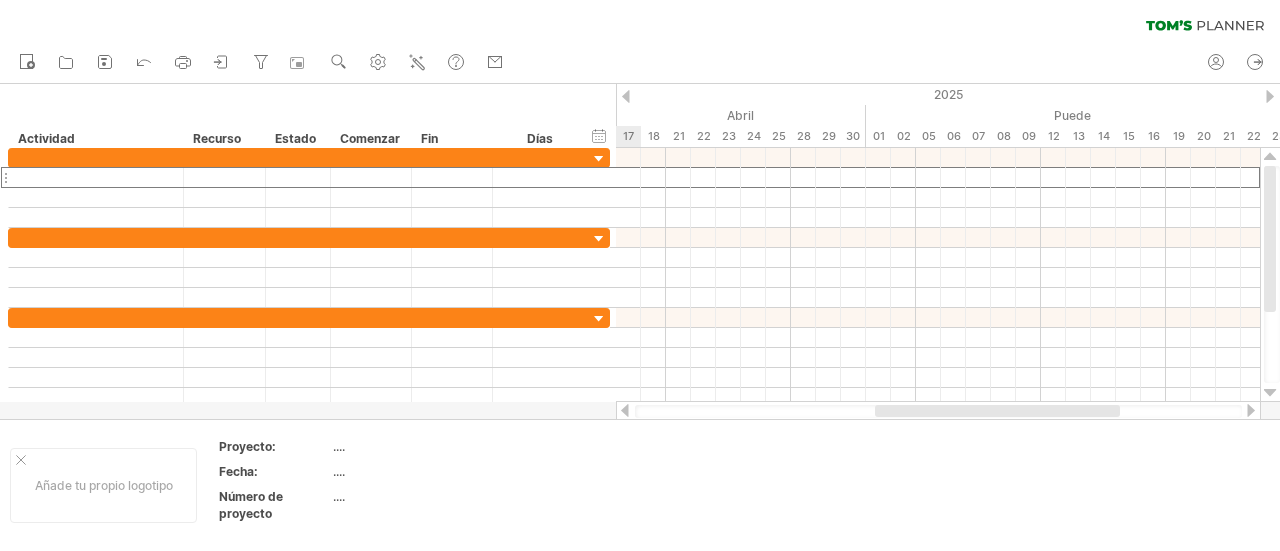 click at bounding box center [1270, 96] 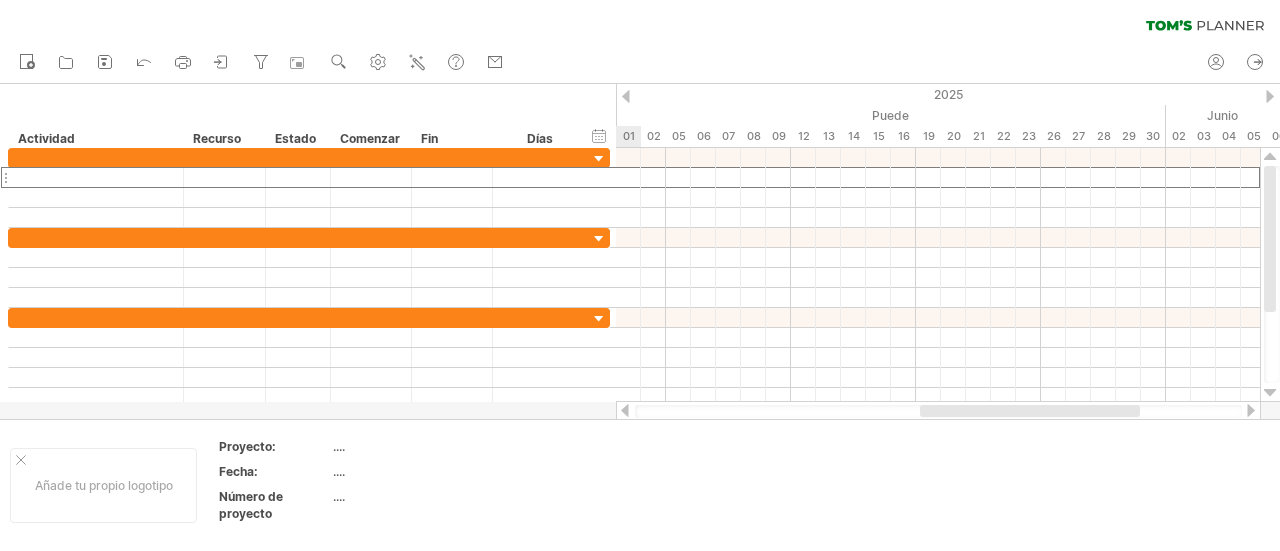 click at bounding box center (1270, 96) 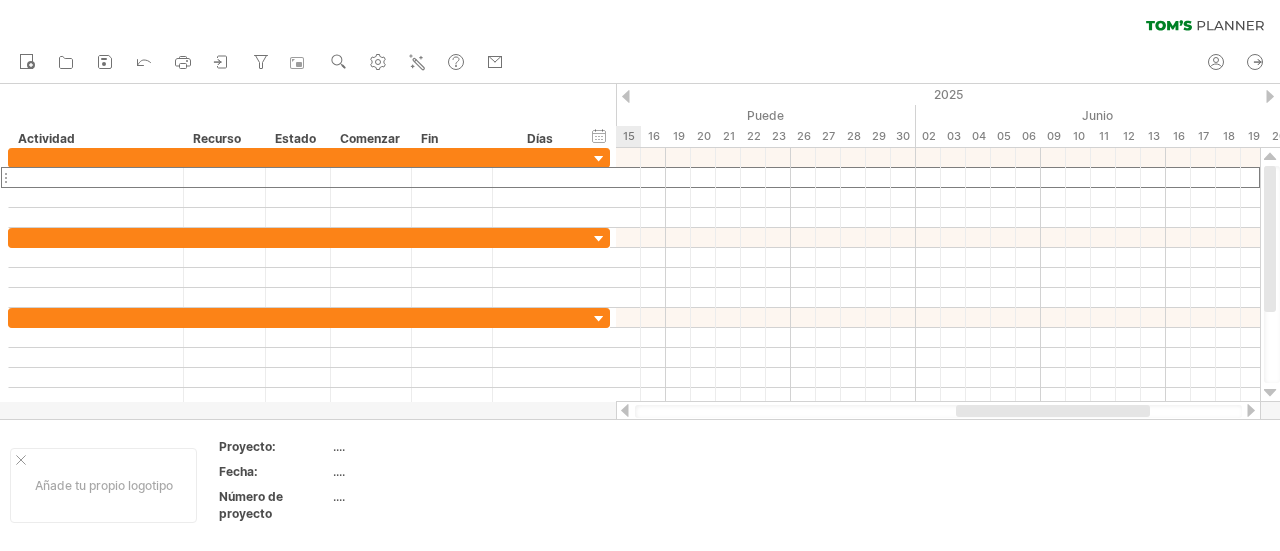 click at bounding box center (1270, 96) 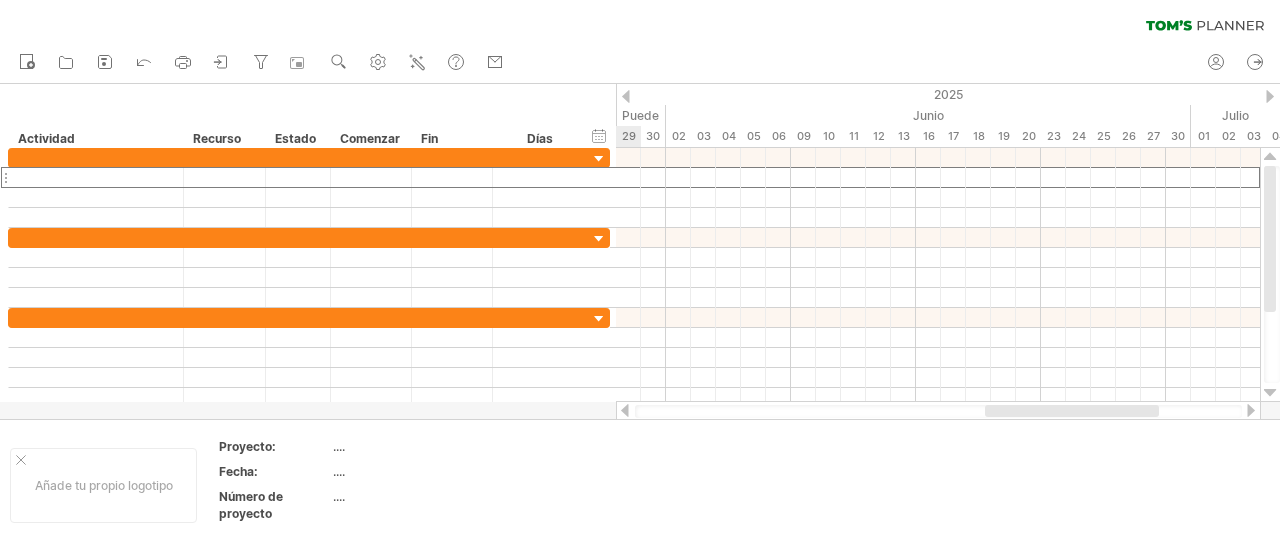 click at bounding box center [1270, 96] 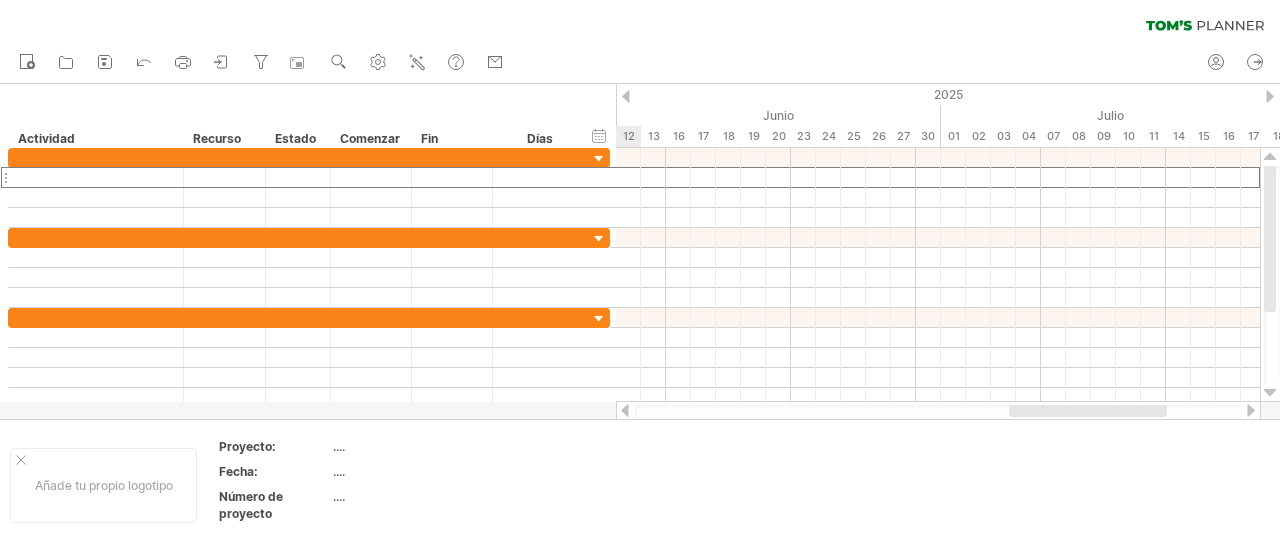 click at bounding box center (1270, 96) 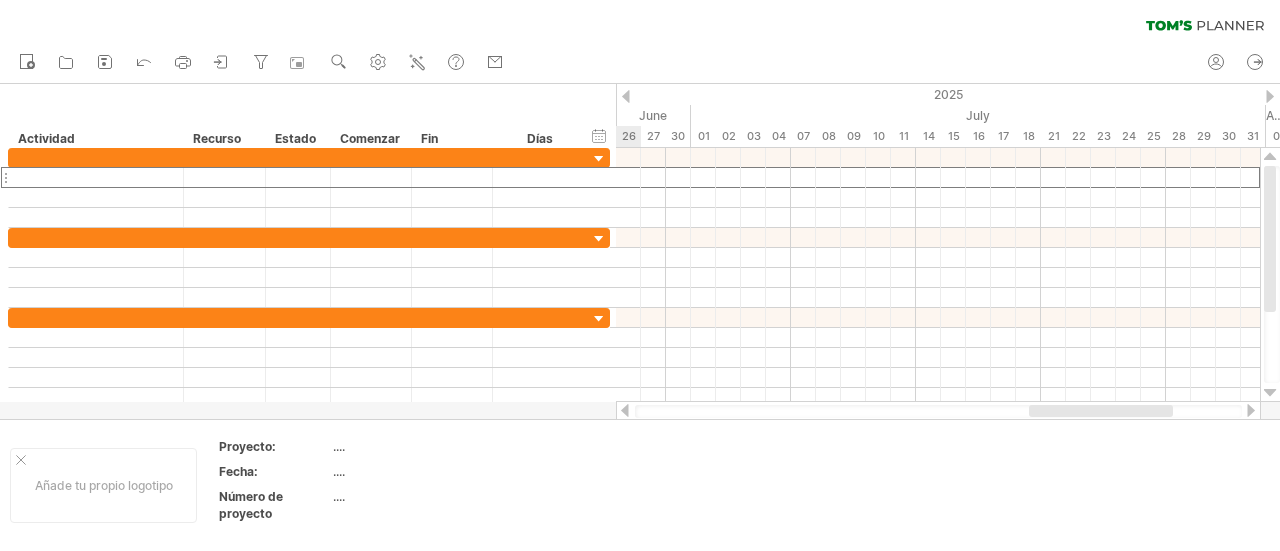 click at bounding box center (1270, 96) 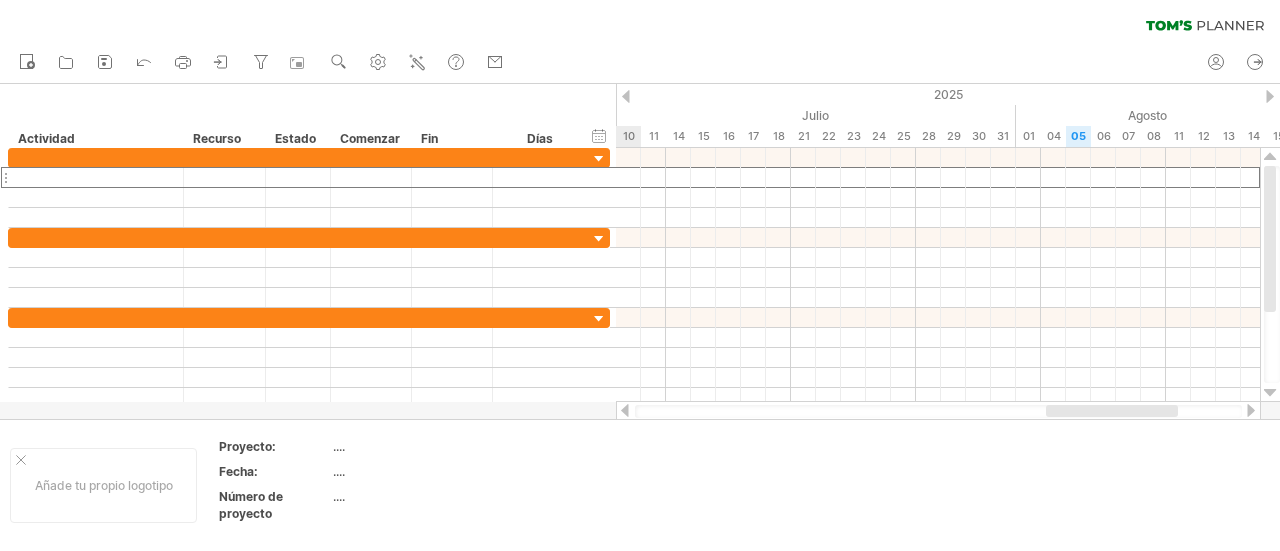click at bounding box center (1270, 96) 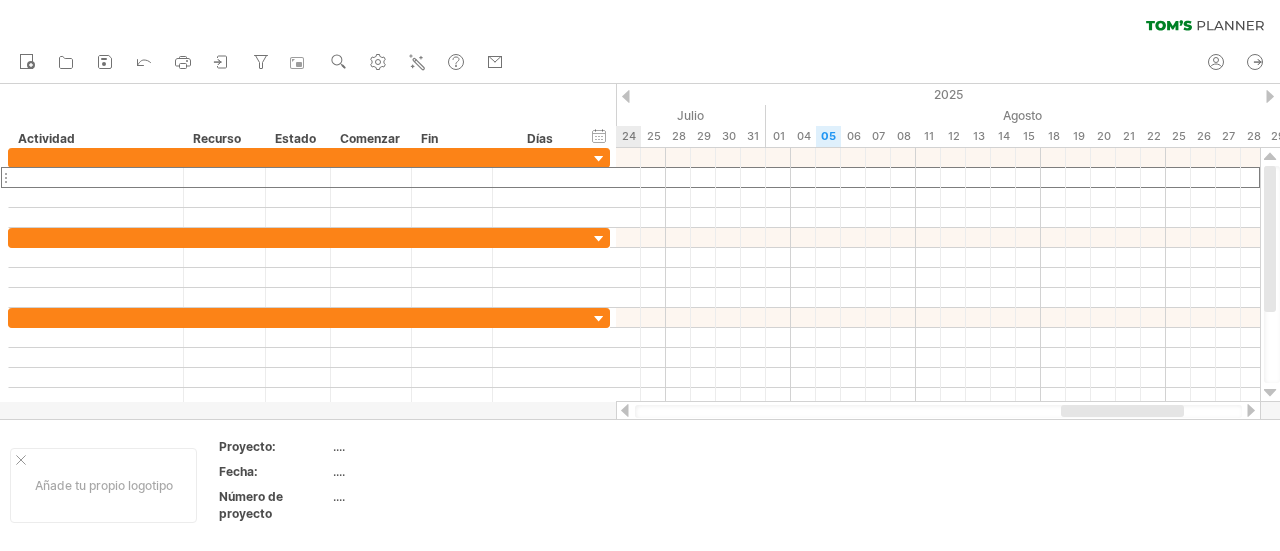 click at bounding box center [1270, 96] 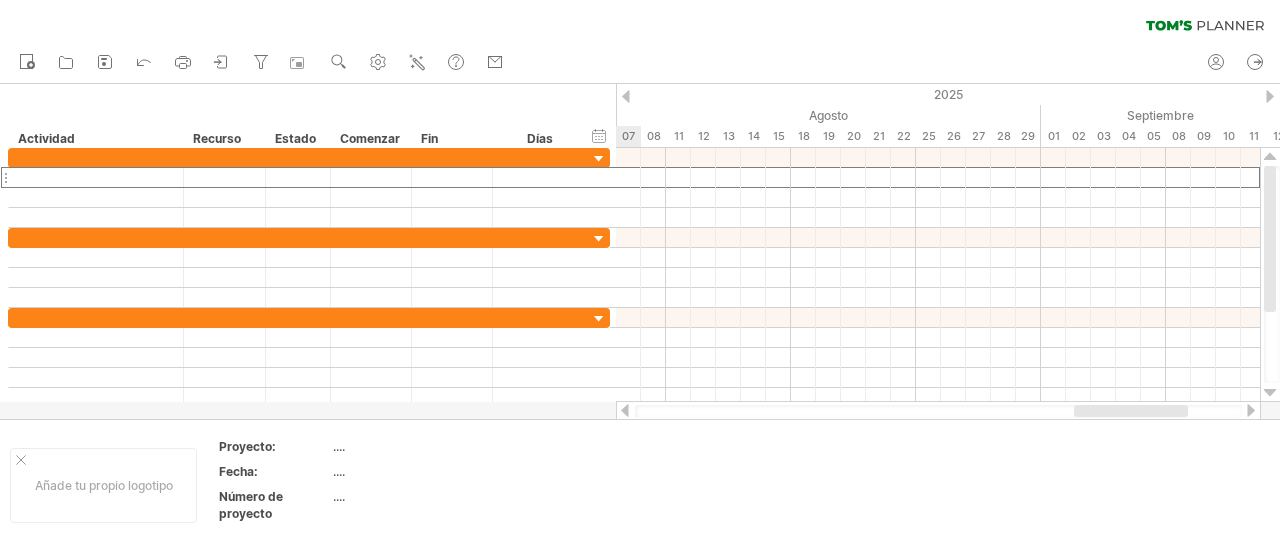 click at bounding box center (1270, 96) 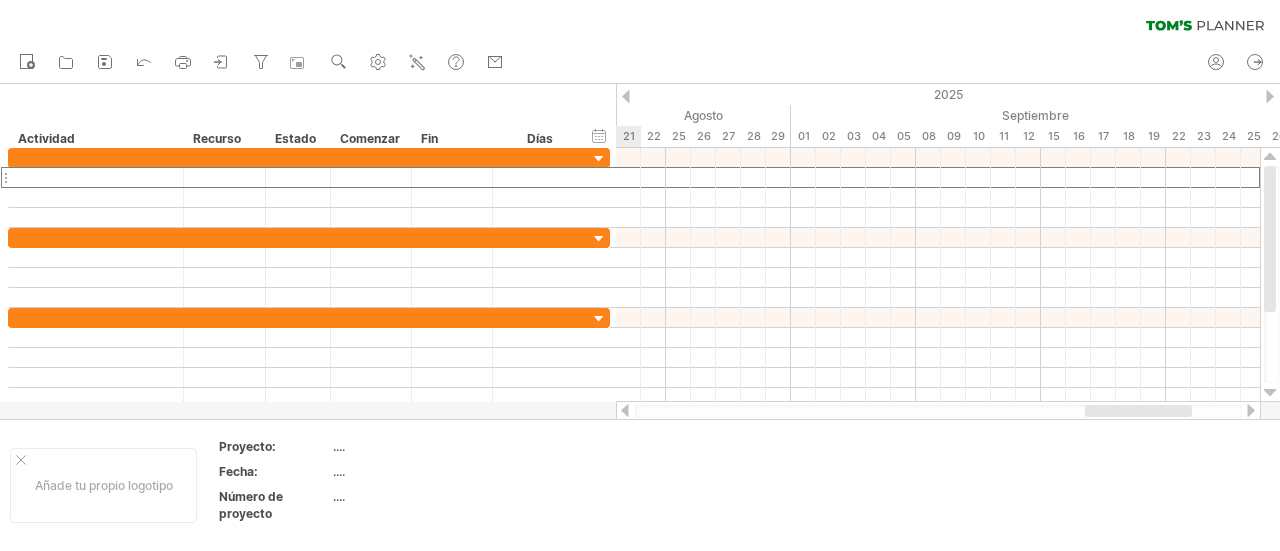 click at bounding box center [1270, 96] 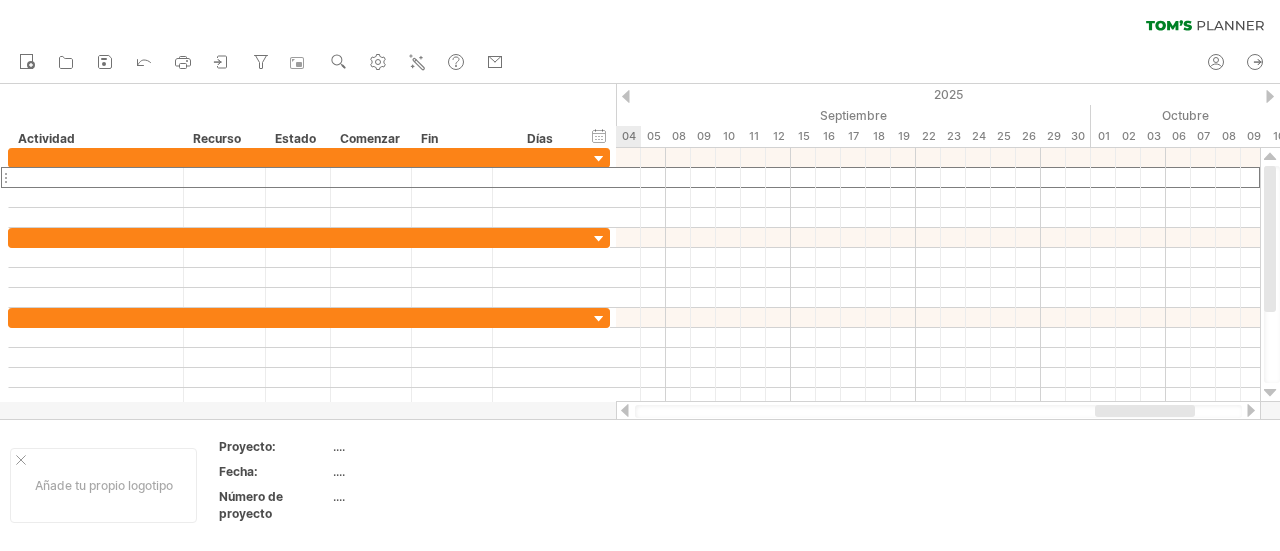 click at bounding box center (1270, 96) 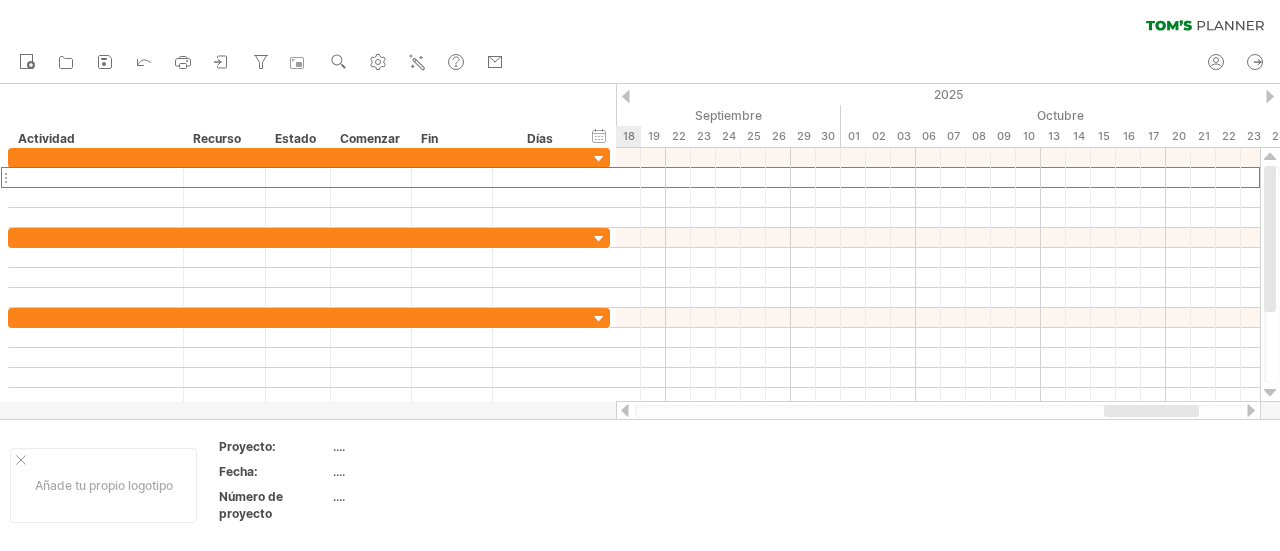 click at bounding box center [1270, 96] 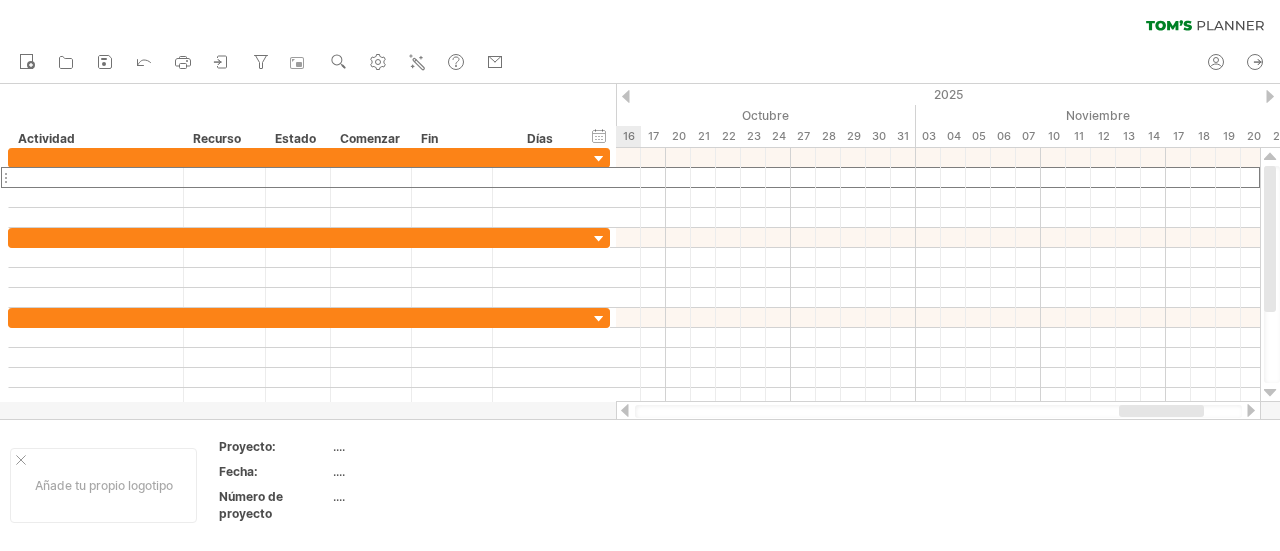 click at bounding box center [1270, 96] 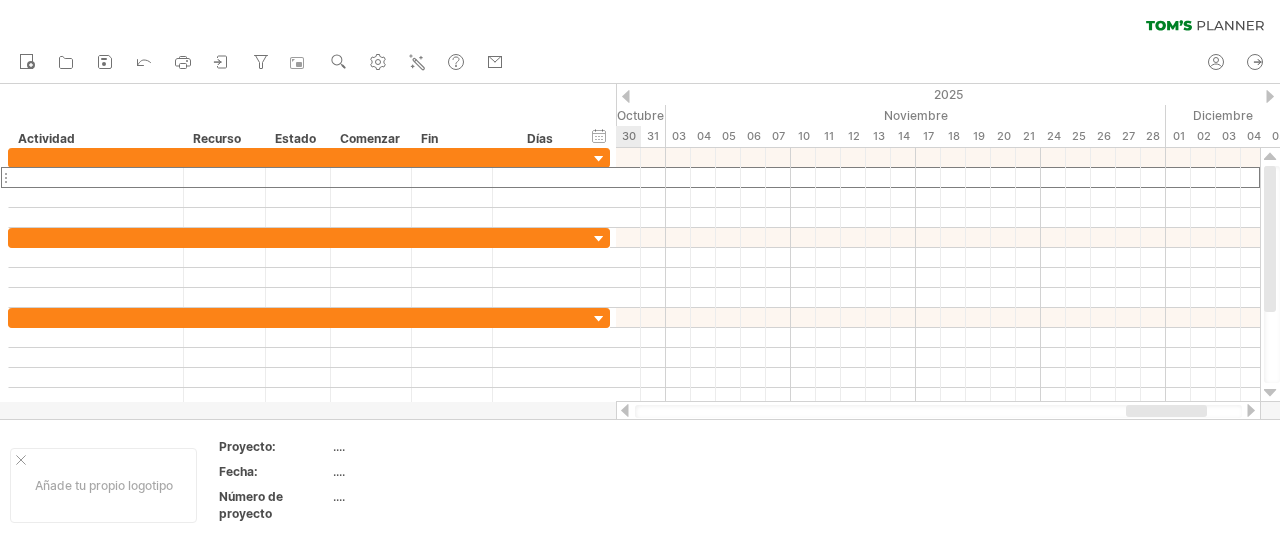 click at bounding box center [1270, 96] 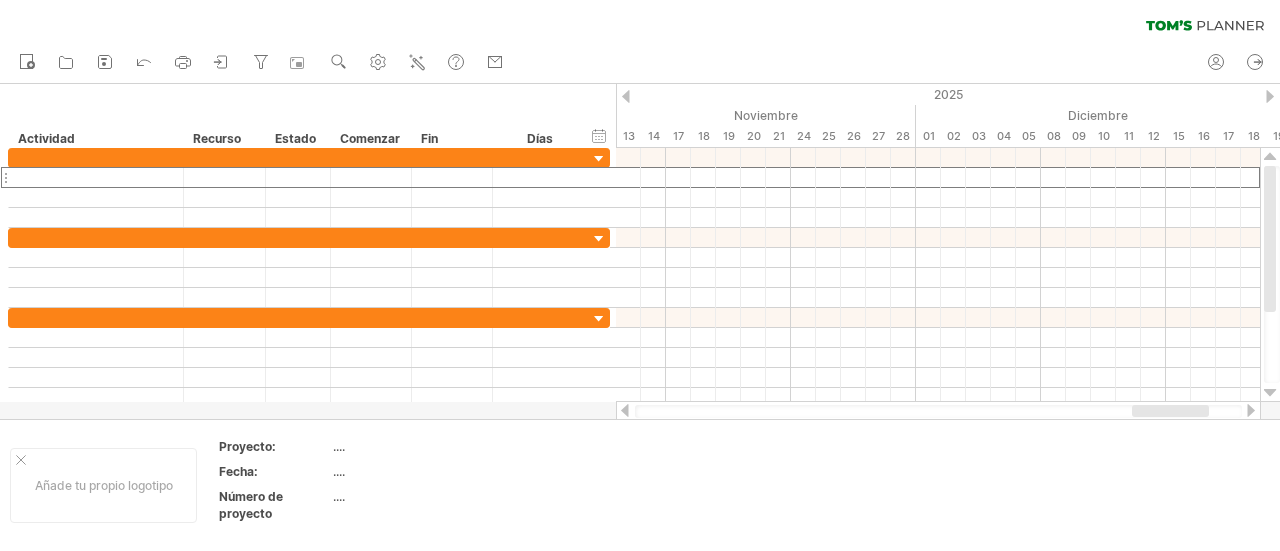 click at bounding box center [626, 96] 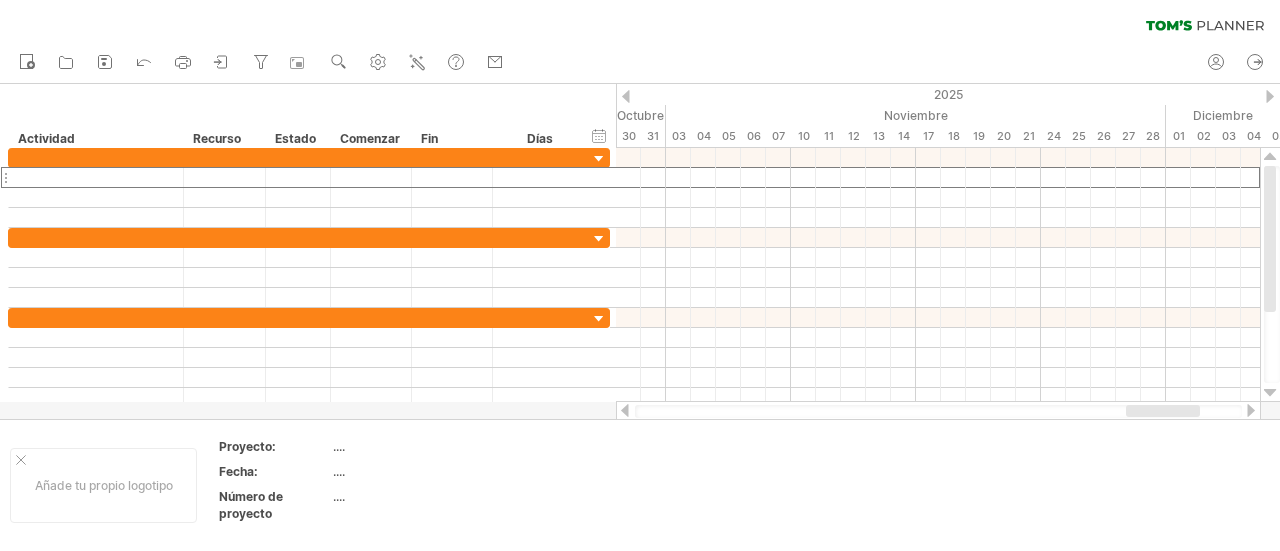 click at bounding box center (626, 96) 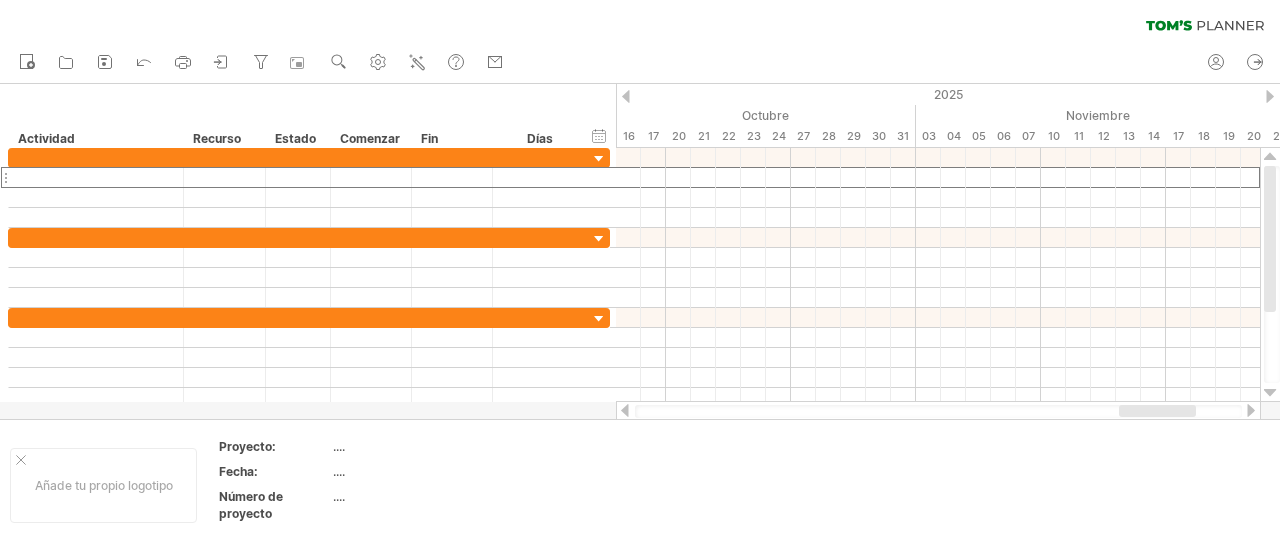 click at bounding box center [626, 96] 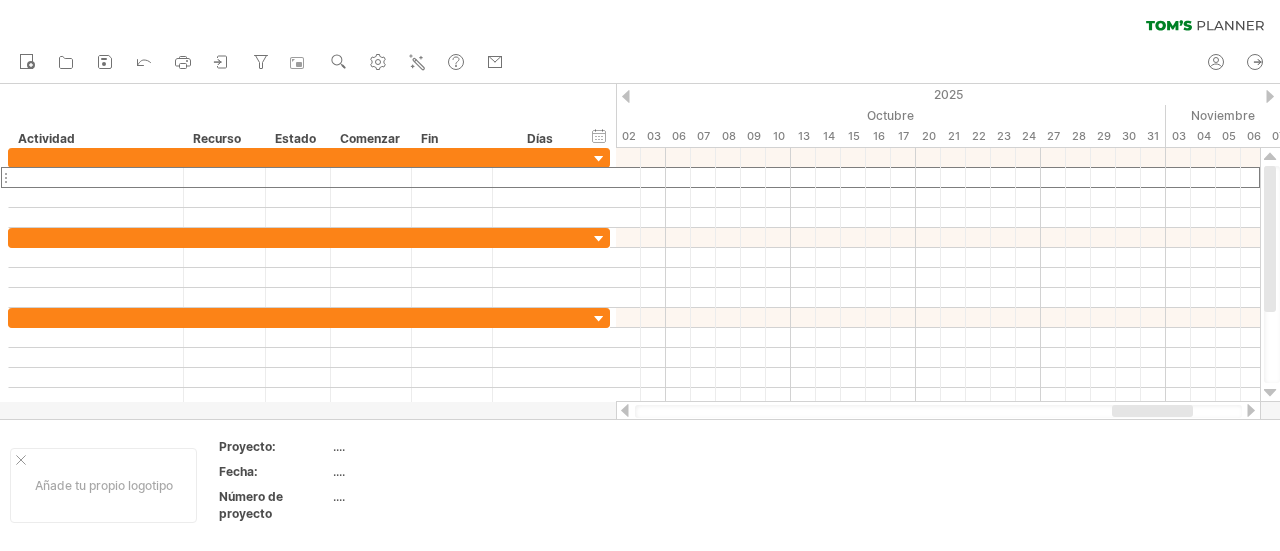 click at bounding box center (626, 96) 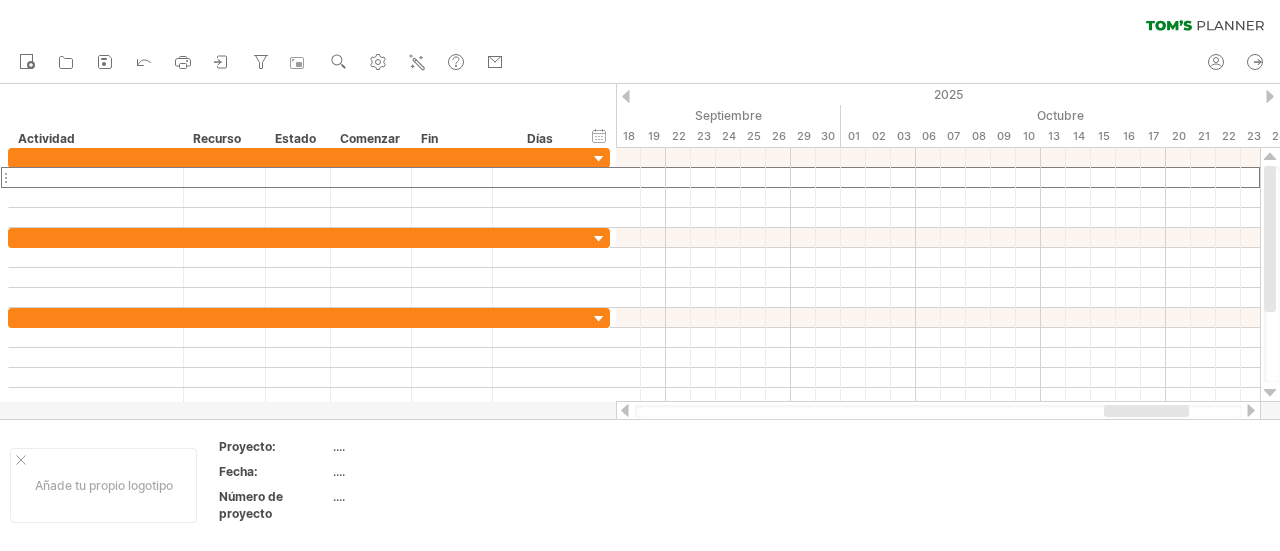 click at bounding box center (626, 96) 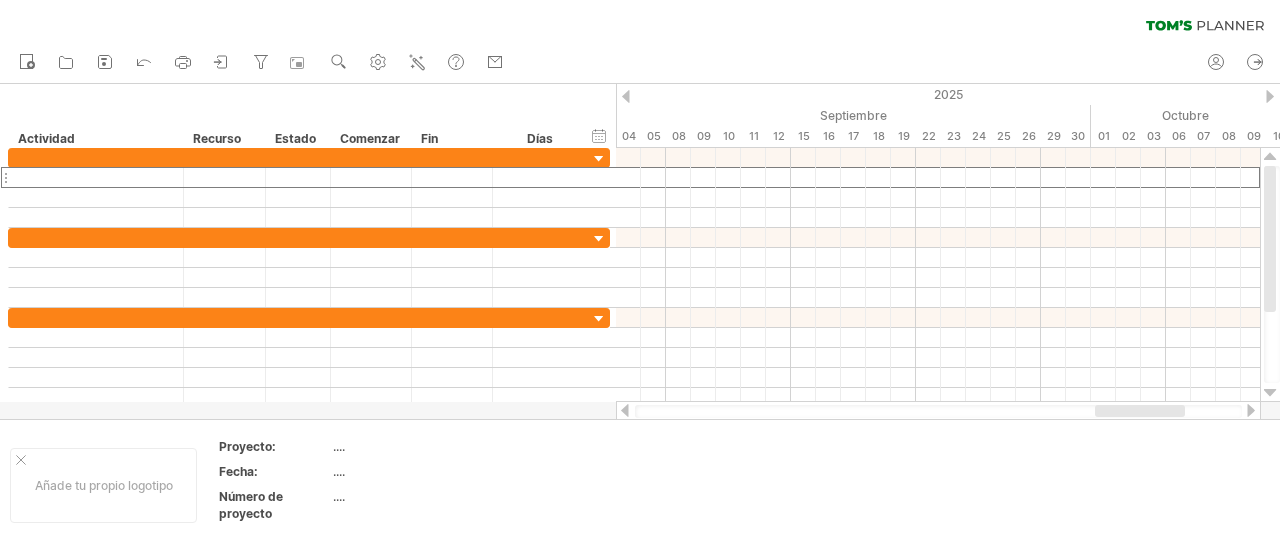click at bounding box center [626, 96] 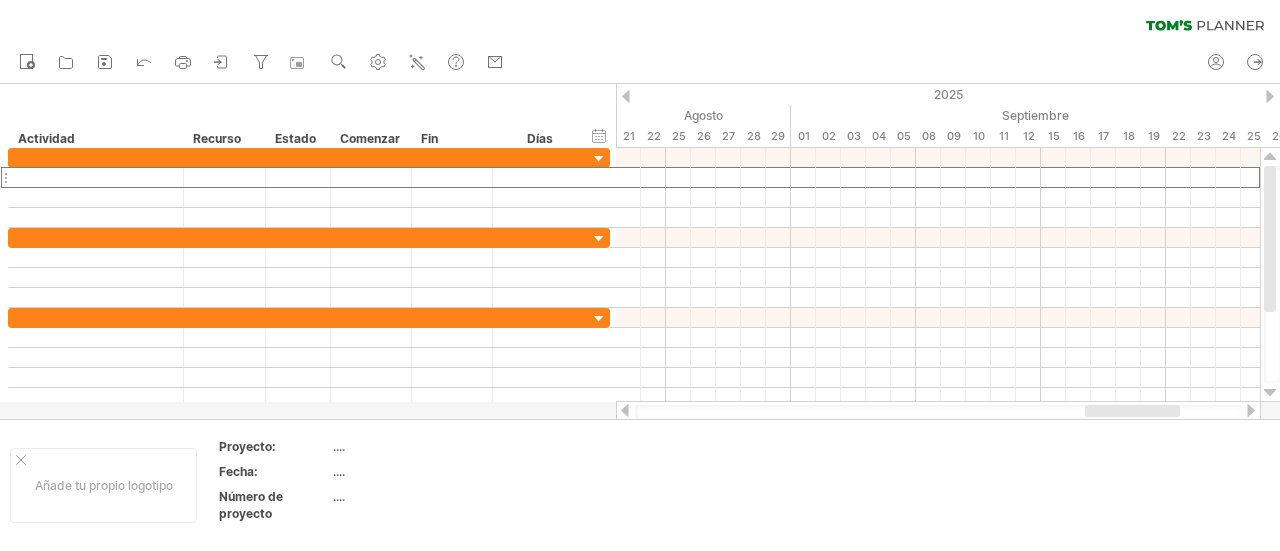 click at bounding box center (626, 96) 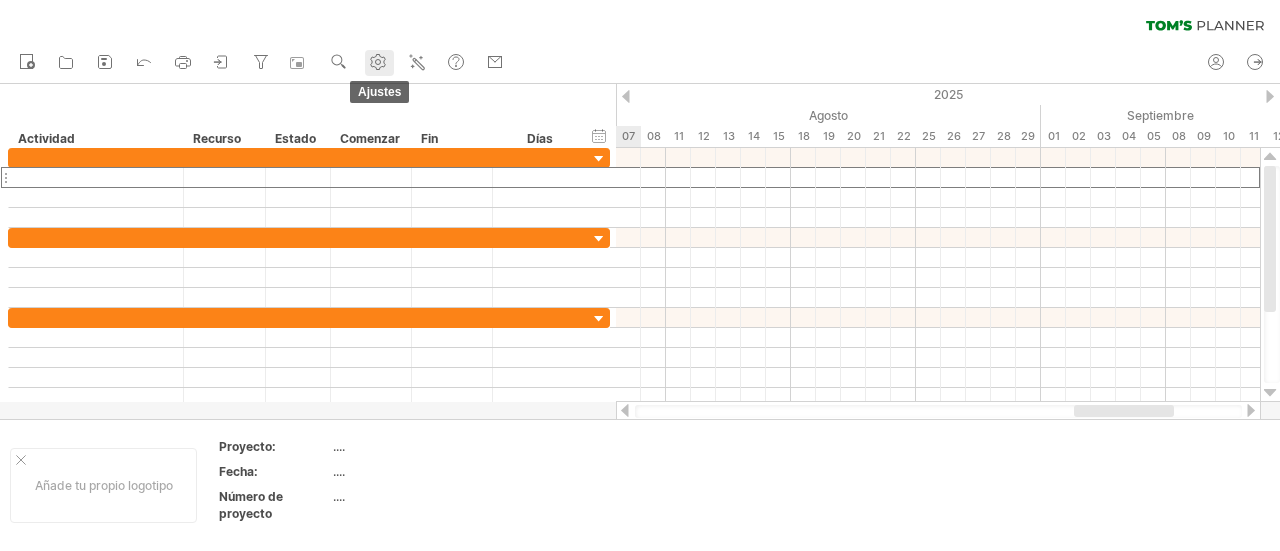 click 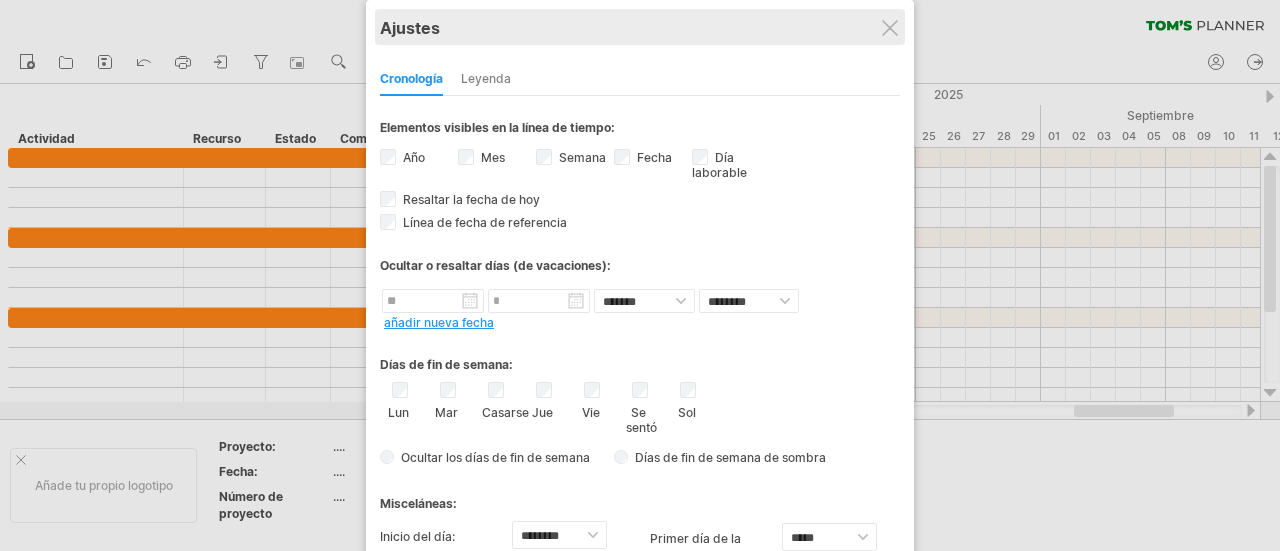 click on "Ajustes" at bounding box center (640, 27) 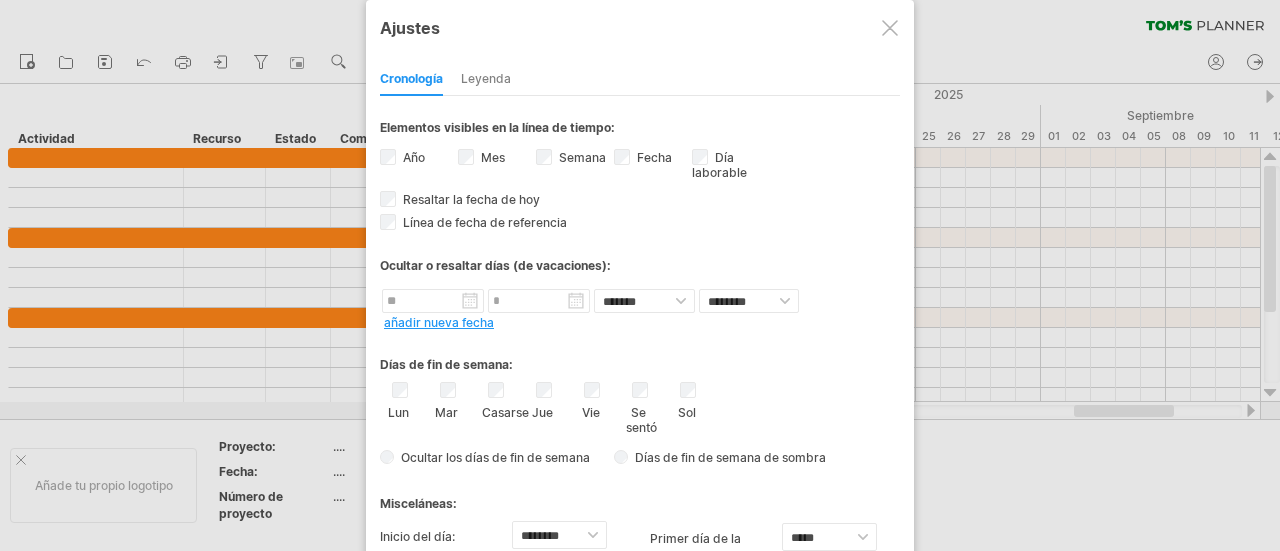 click at bounding box center (890, 28) 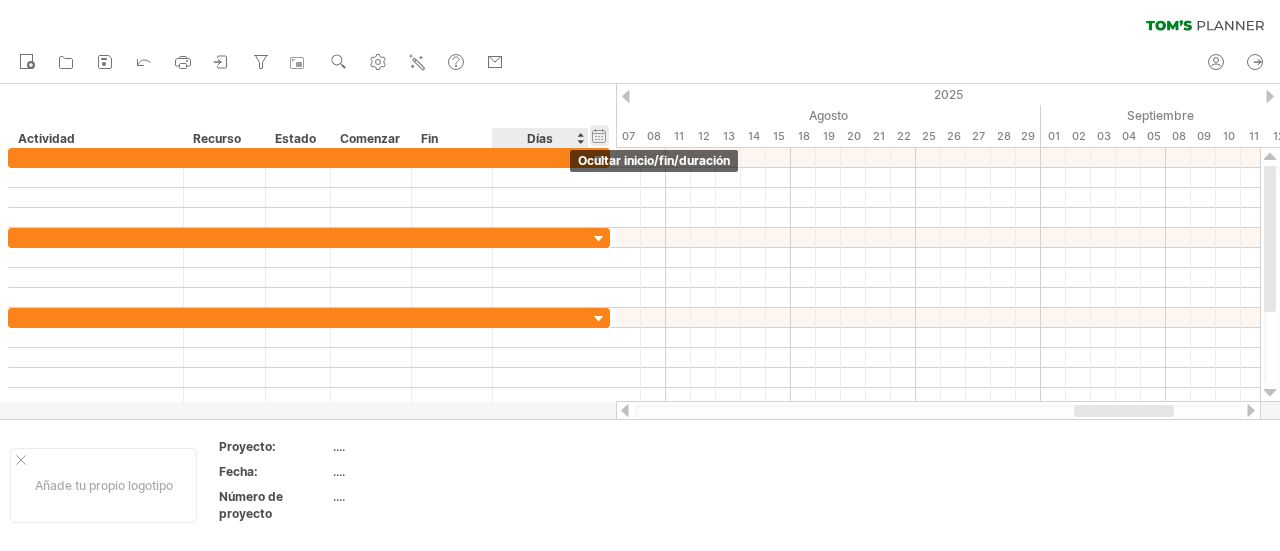 click on "ocultar inicio/fin/duración mostrar inicio/fin/duración" at bounding box center (599, 135) 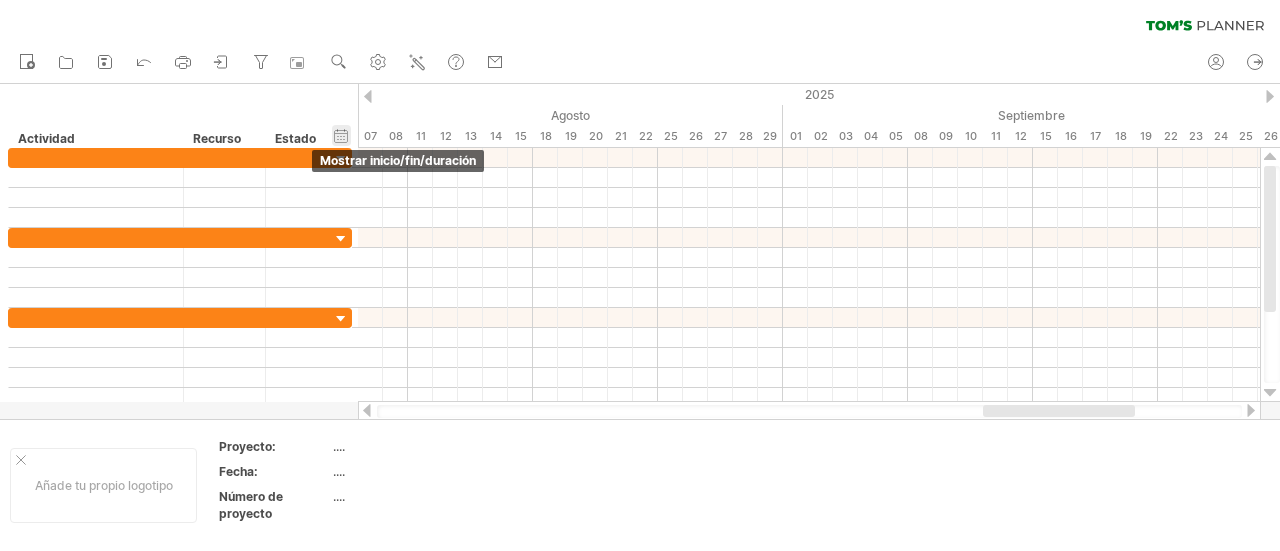 click on "ocultar inicio/fin/duración mostrar inicio/fin/duración" at bounding box center [341, 135] 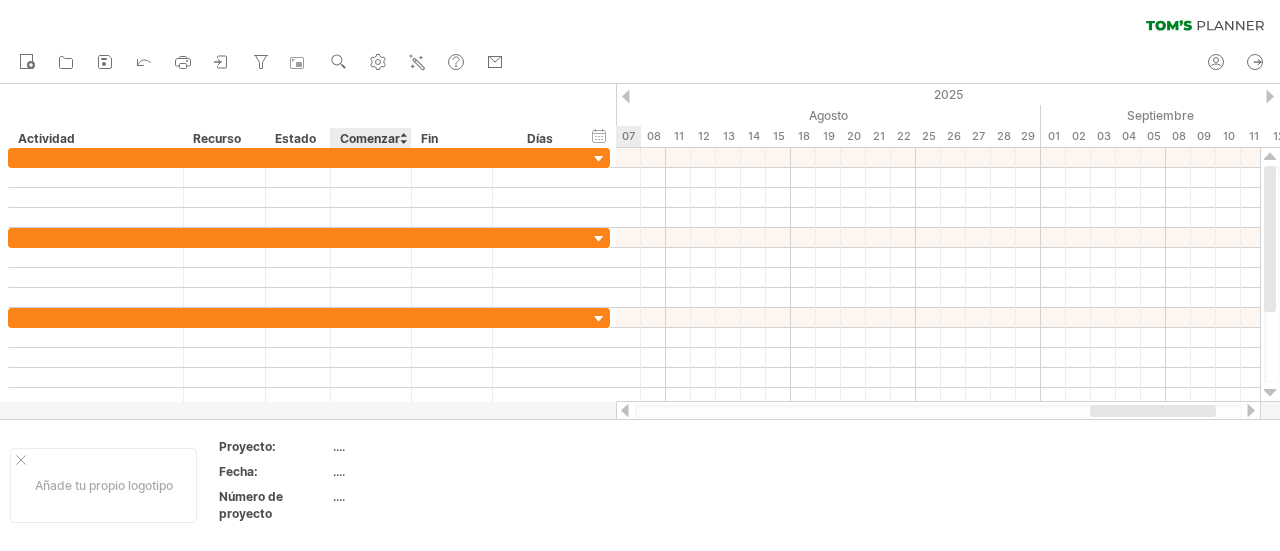 click on "Comenzar" at bounding box center [370, 138] 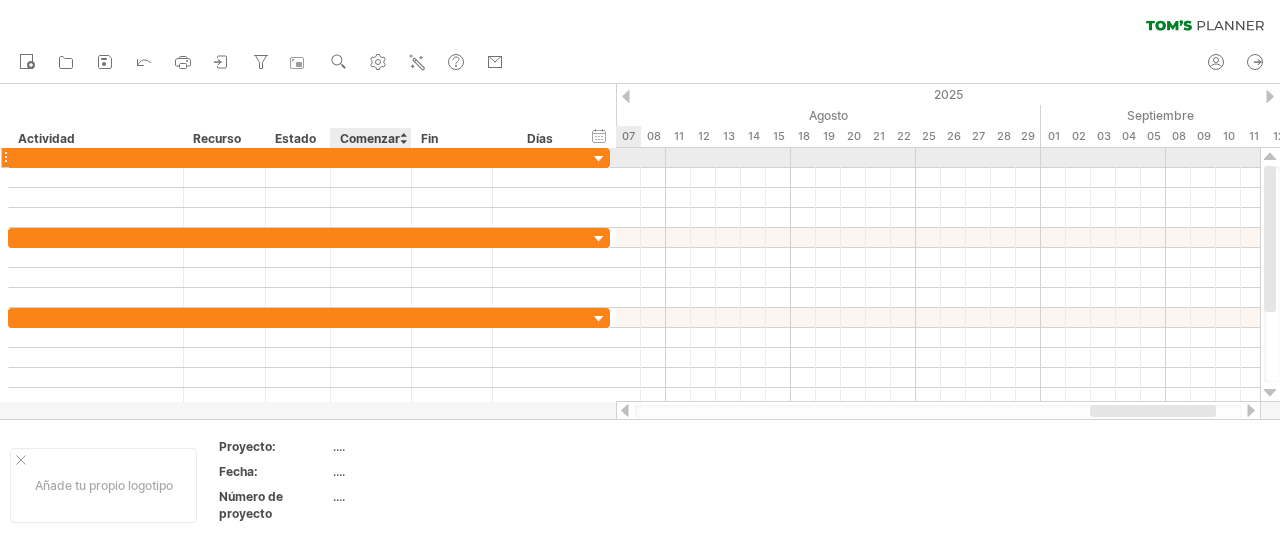 click at bounding box center (371, 157) 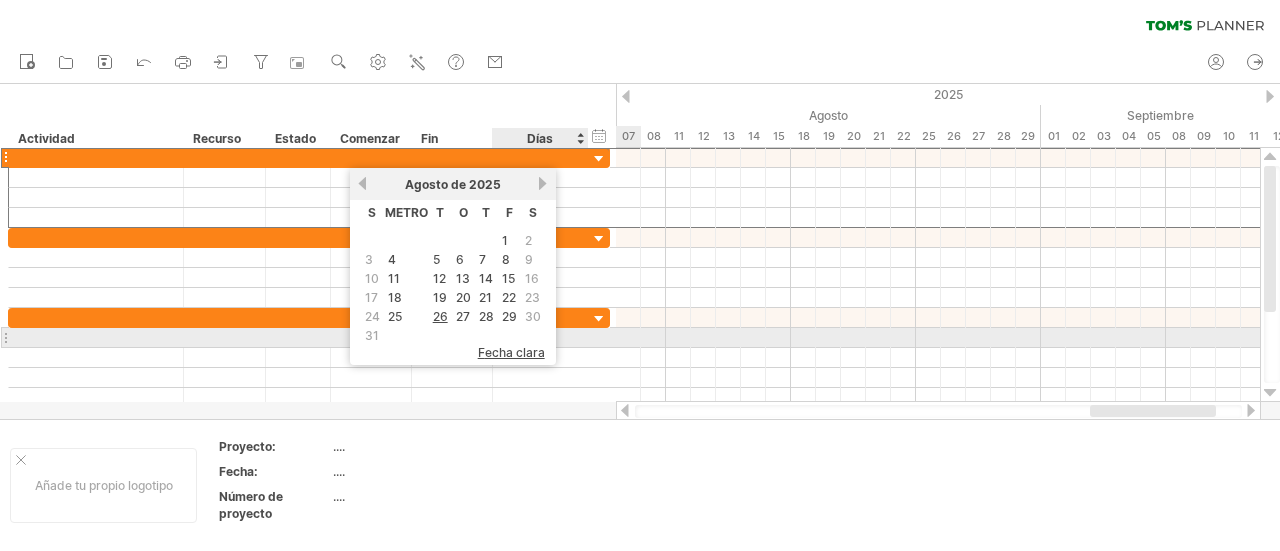 click on "fecha clara" at bounding box center [511, 352] 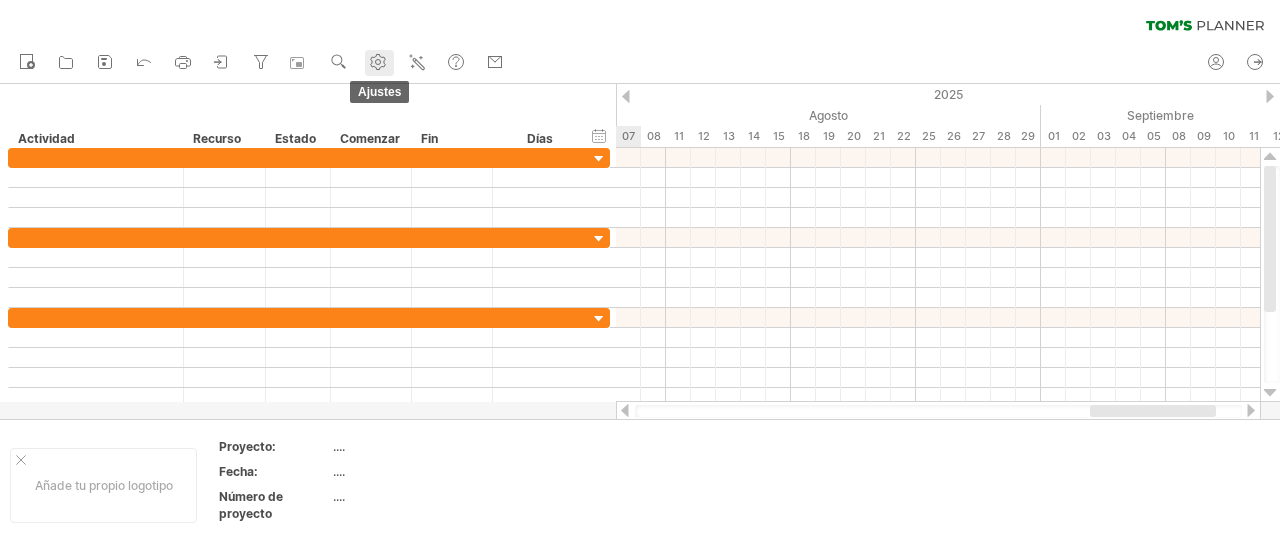 click 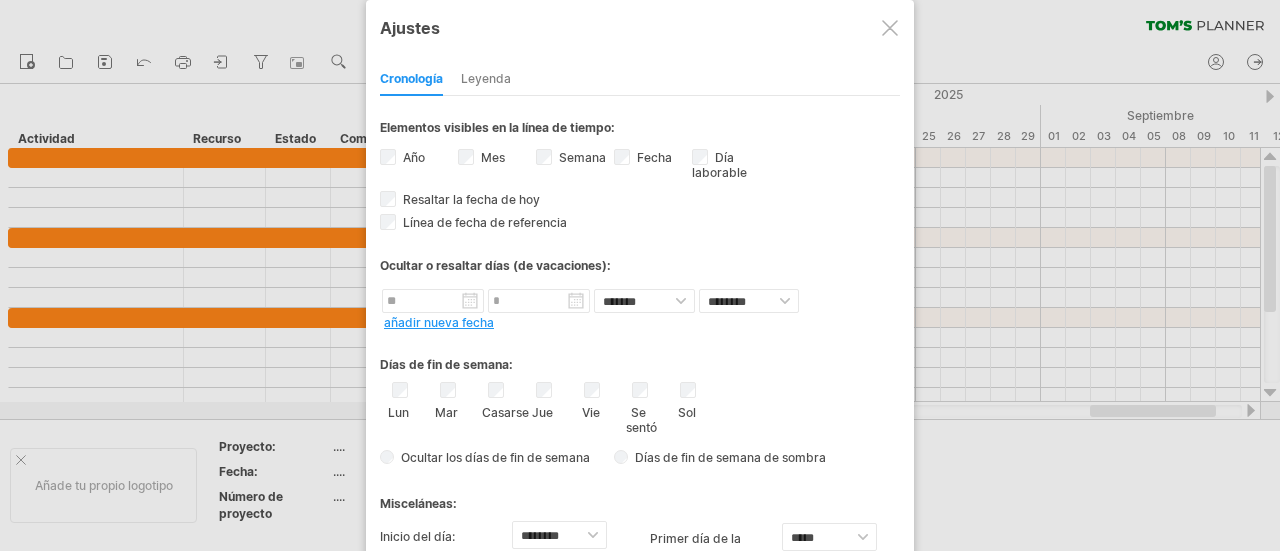 click on "Leyenda" at bounding box center (486, 78) 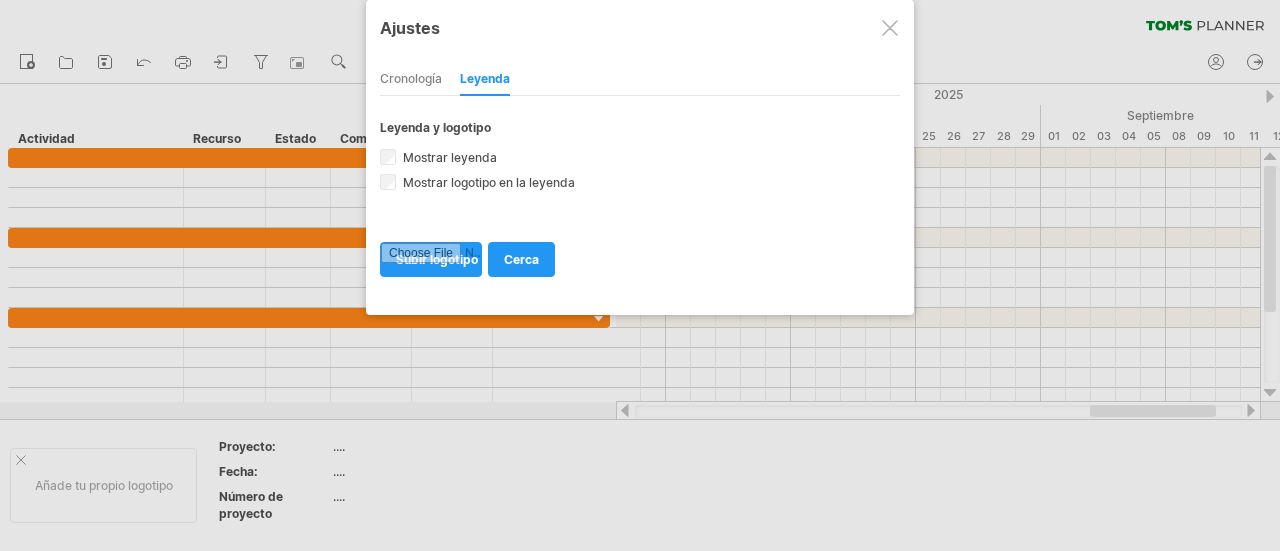 click on "Cronología" at bounding box center (411, 78) 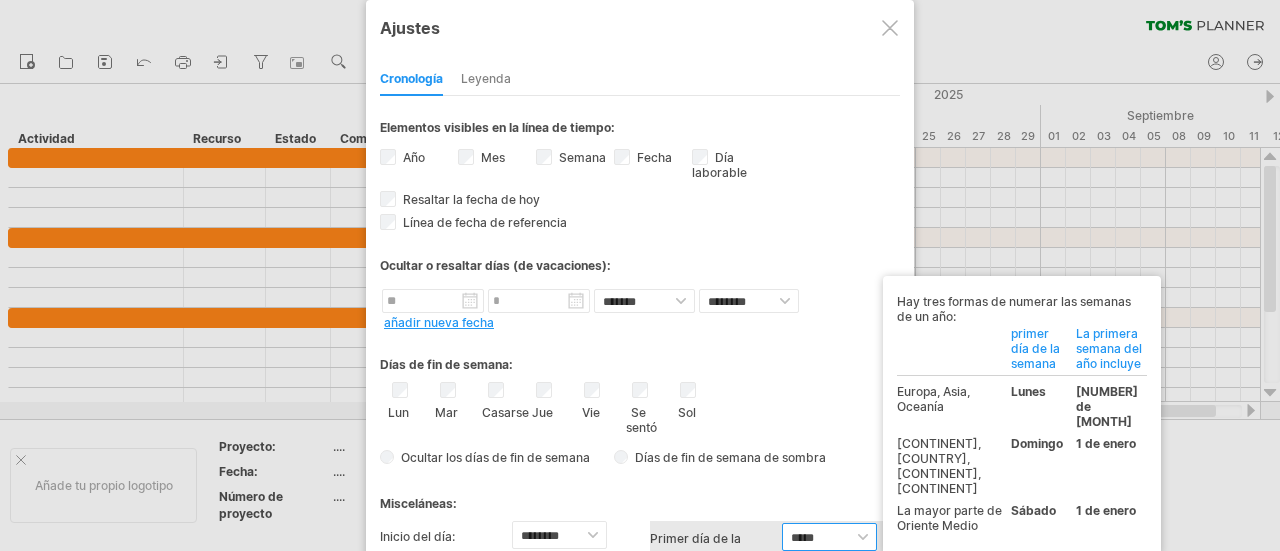 click on "*****
*******
******" at bounding box center [829, 537] 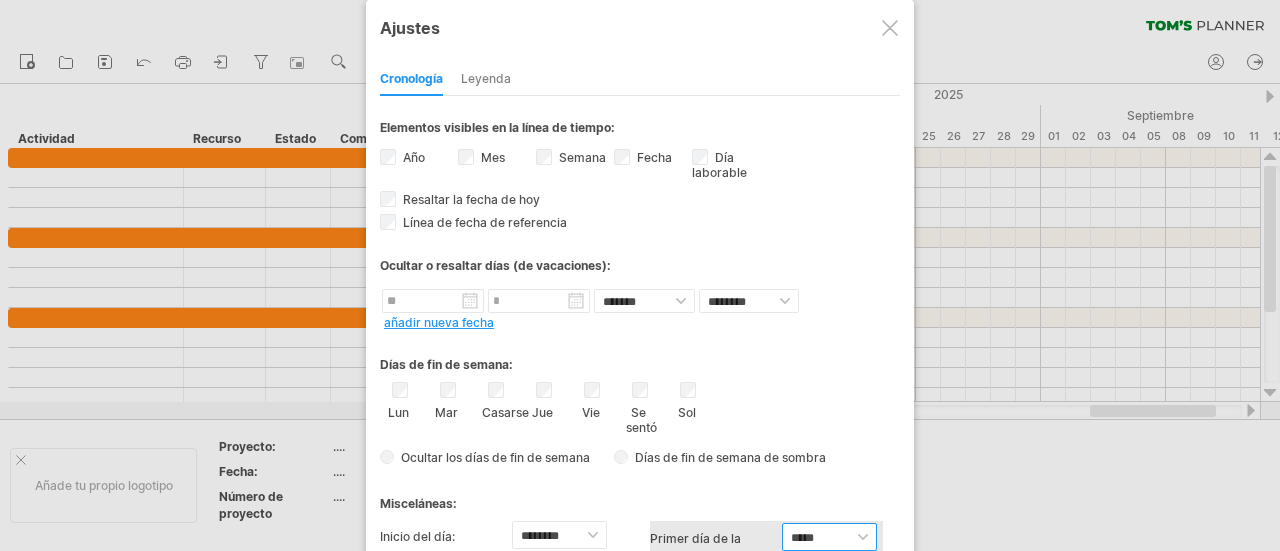 select on "*" 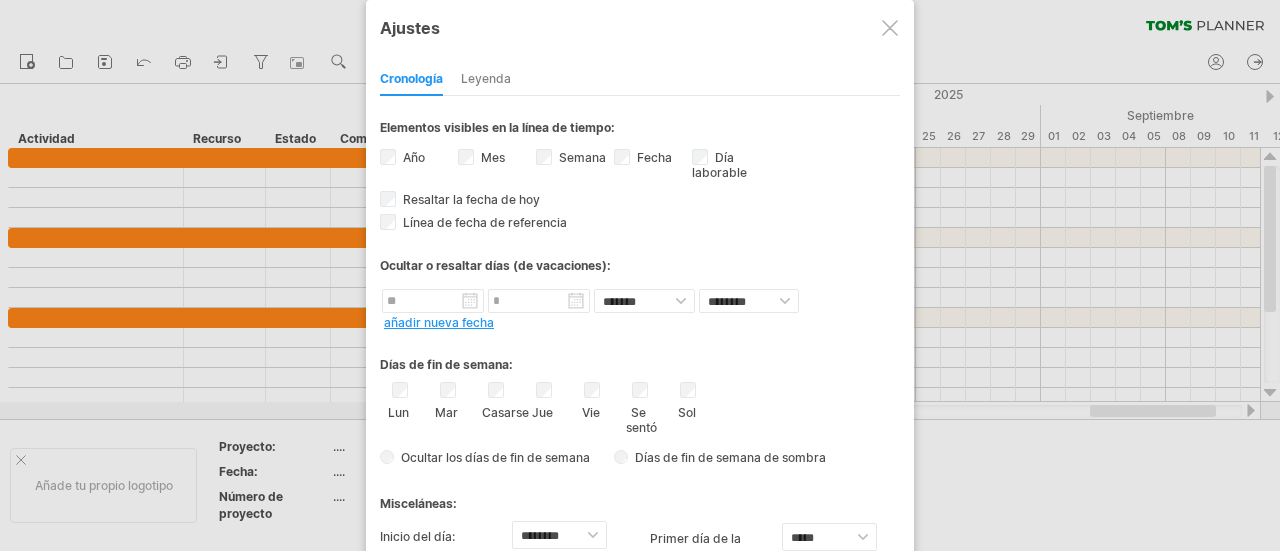 click at bounding box center (890, 28) 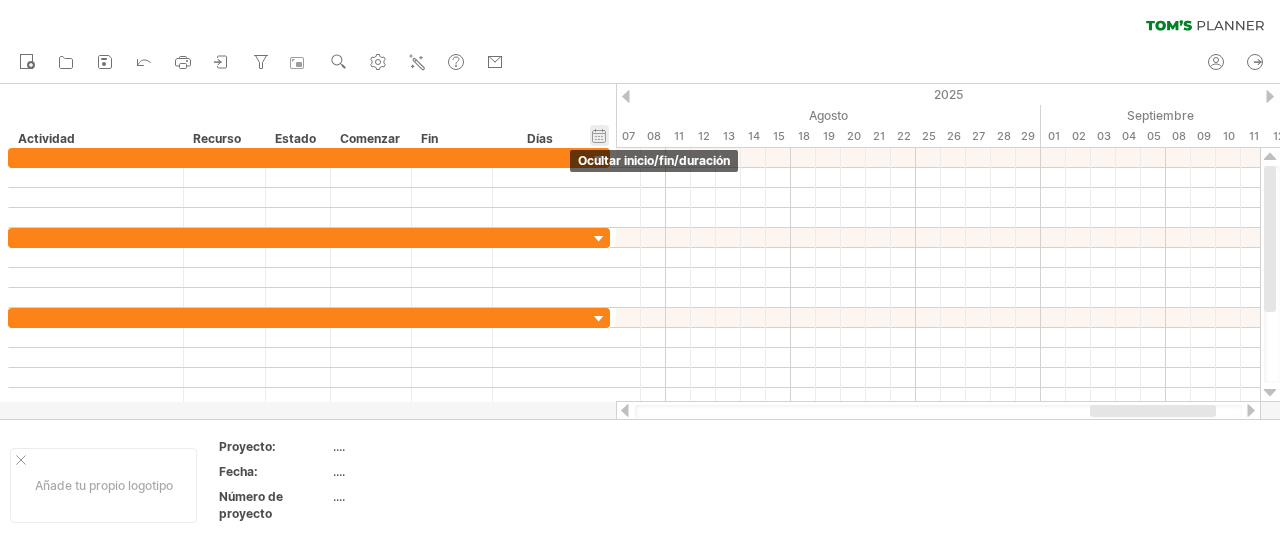 click on "ocultar inicio/fin/duración mostrar inicio/fin/duración" at bounding box center (599, 135) 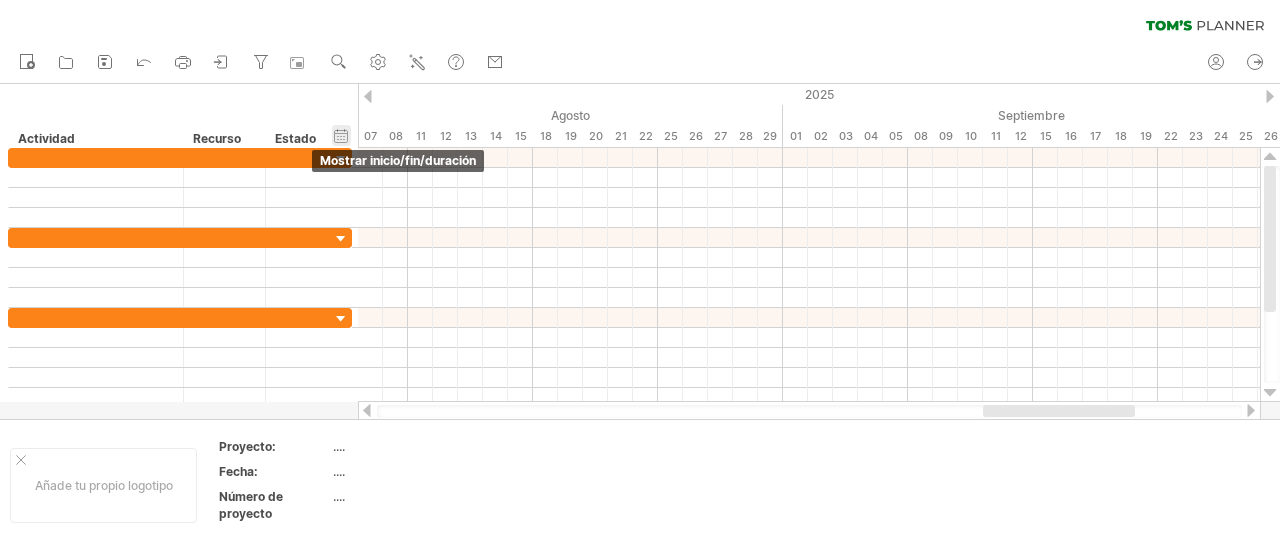 click on "ocultar inicio/fin/duración mostrar inicio/fin/duración" at bounding box center (341, 135) 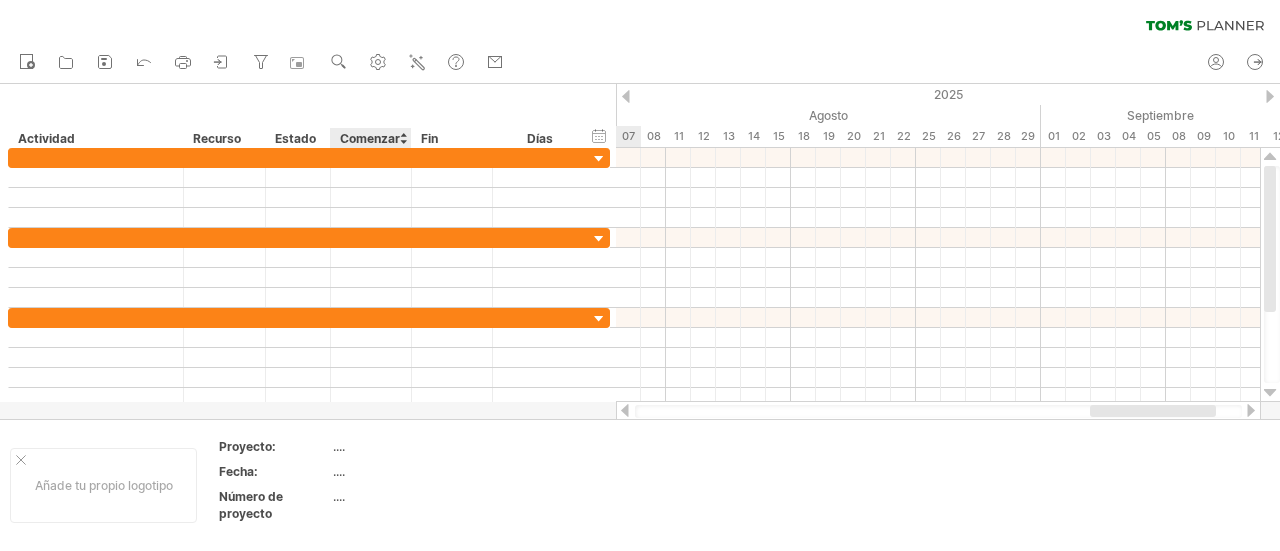 click at bounding box center (403, 138) 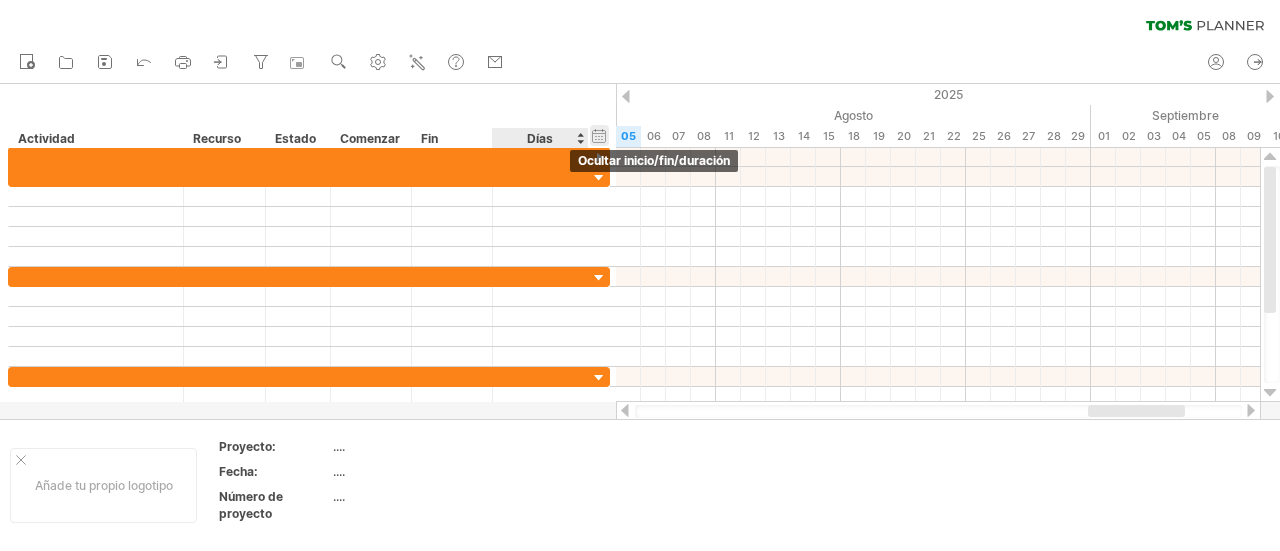 click on "ocultar inicio/fin/duración mostrar inicio/fin/duración" at bounding box center (599, 135) 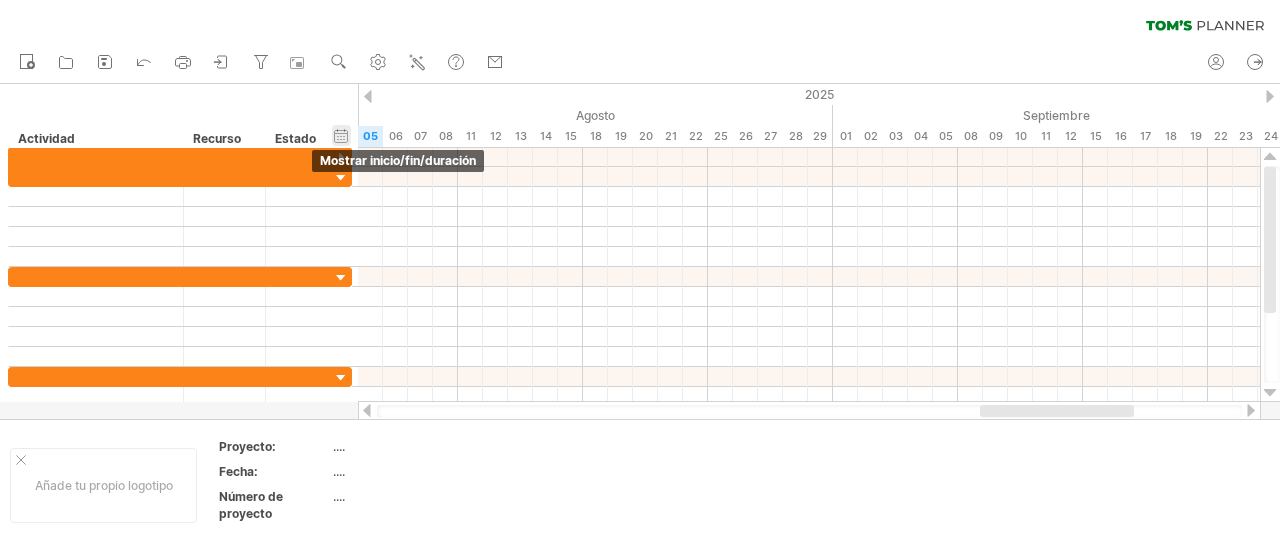 click on "ocultar inicio/fin/duración mostrar inicio/fin/duración" at bounding box center (341, 135) 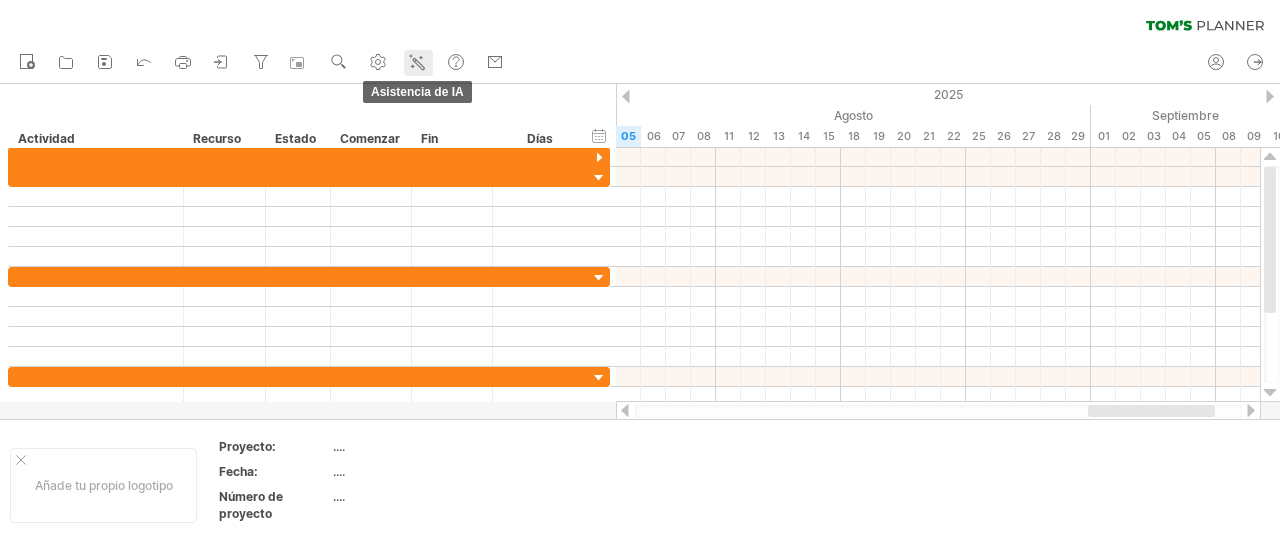 click 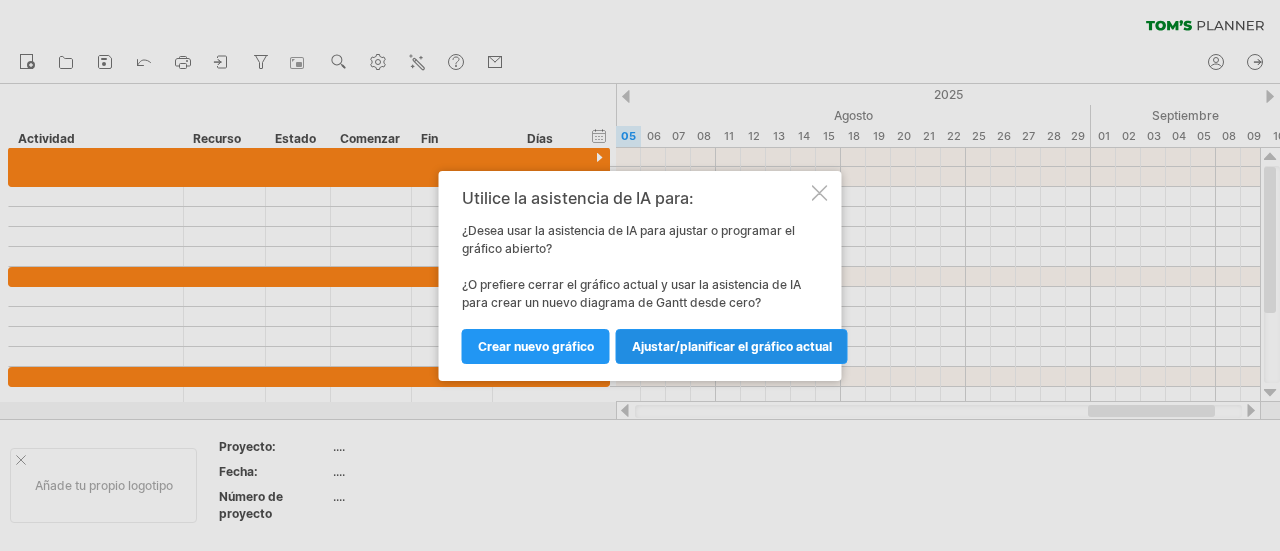 click on "Ajustar/planificar el gráfico actual" at bounding box center [732, 346] 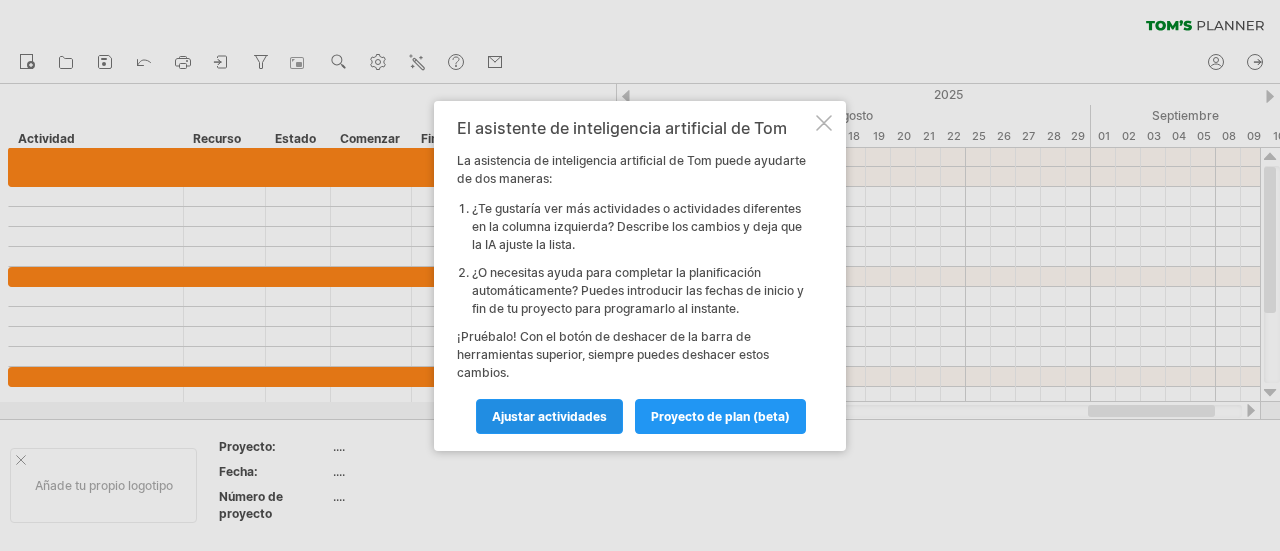click on "Ajustar actividades" at bounding box center [549, 416] 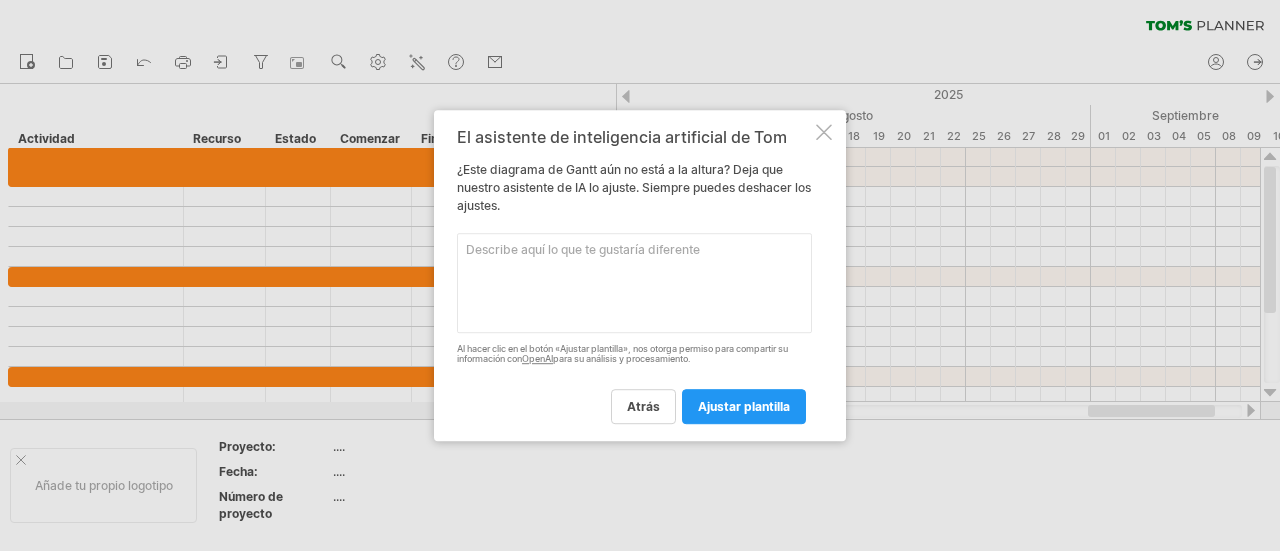 click at bounding box center (634, 283) 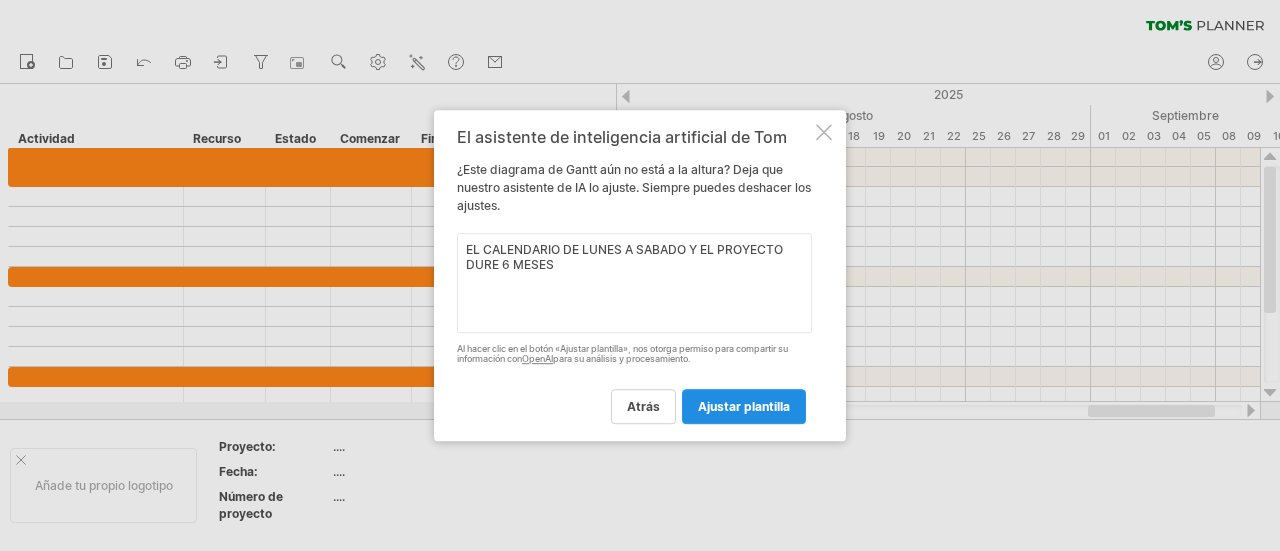 type on "EL CALENDARIO DE LUNES A SABADO Y EL PROYECTO DURE 6 MESES" 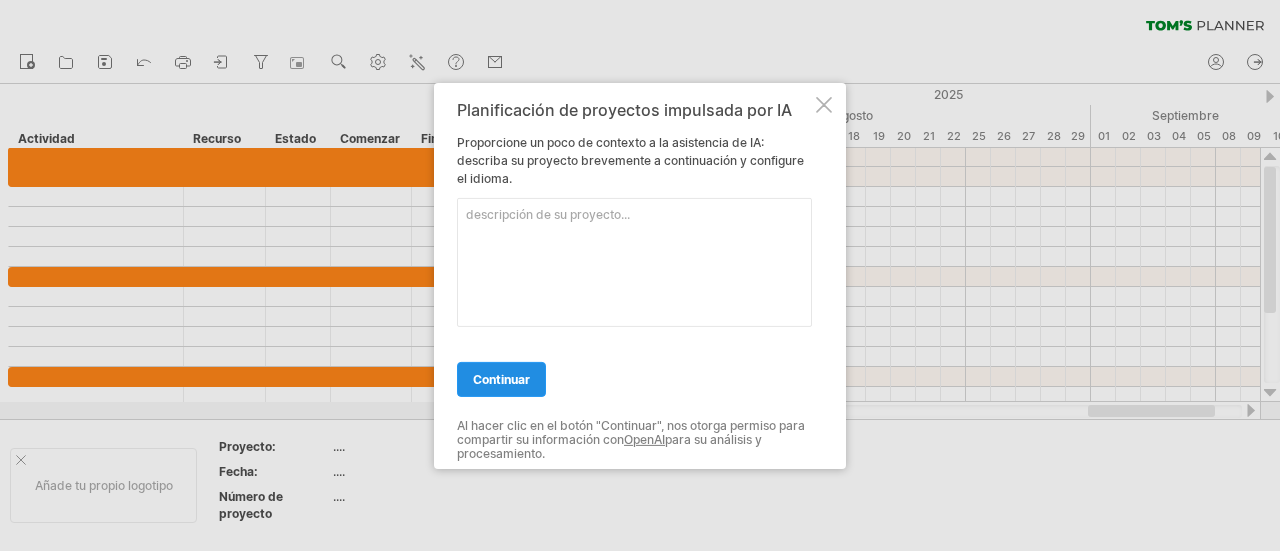 click on "continuar" at bounding box center (501, 378) 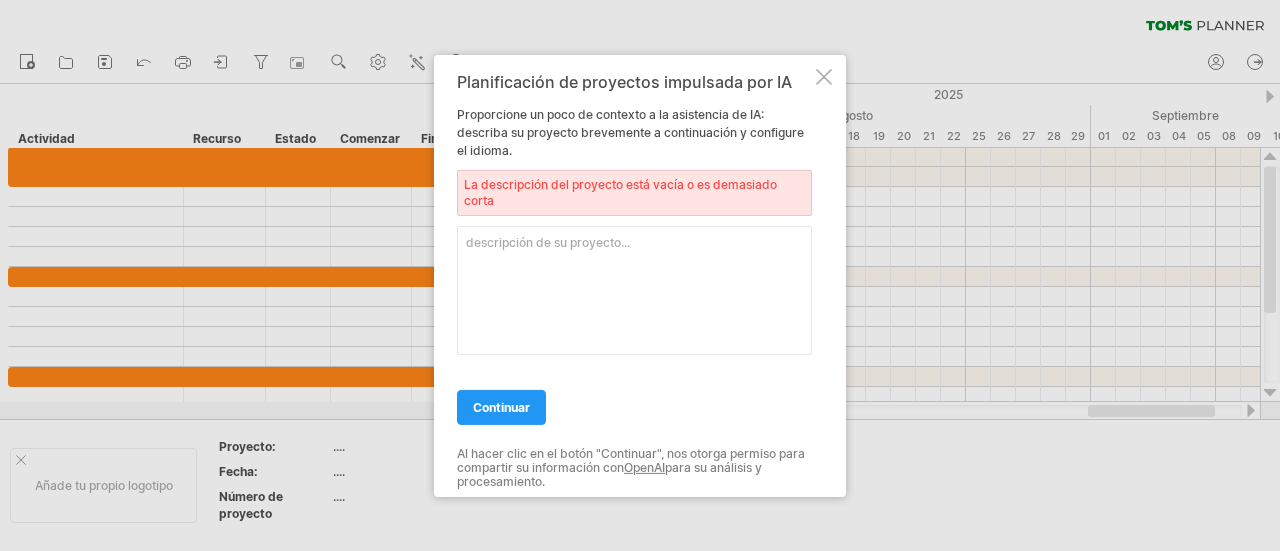 click at bounding box center [634, 289] 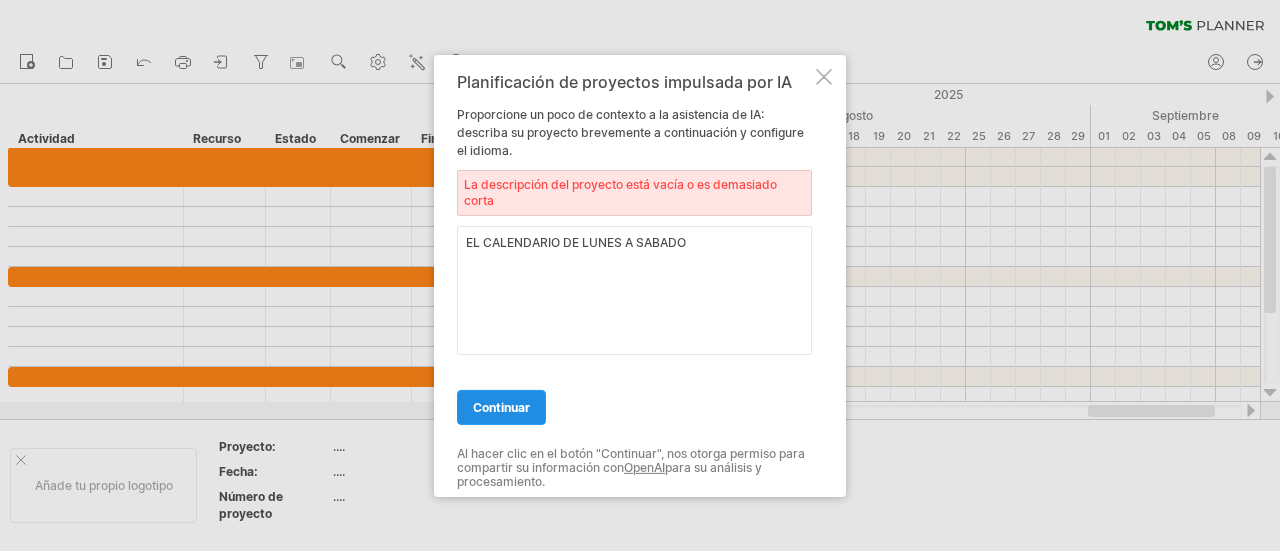 type on "EL CALENDARIO DE LUNES A SABADO" 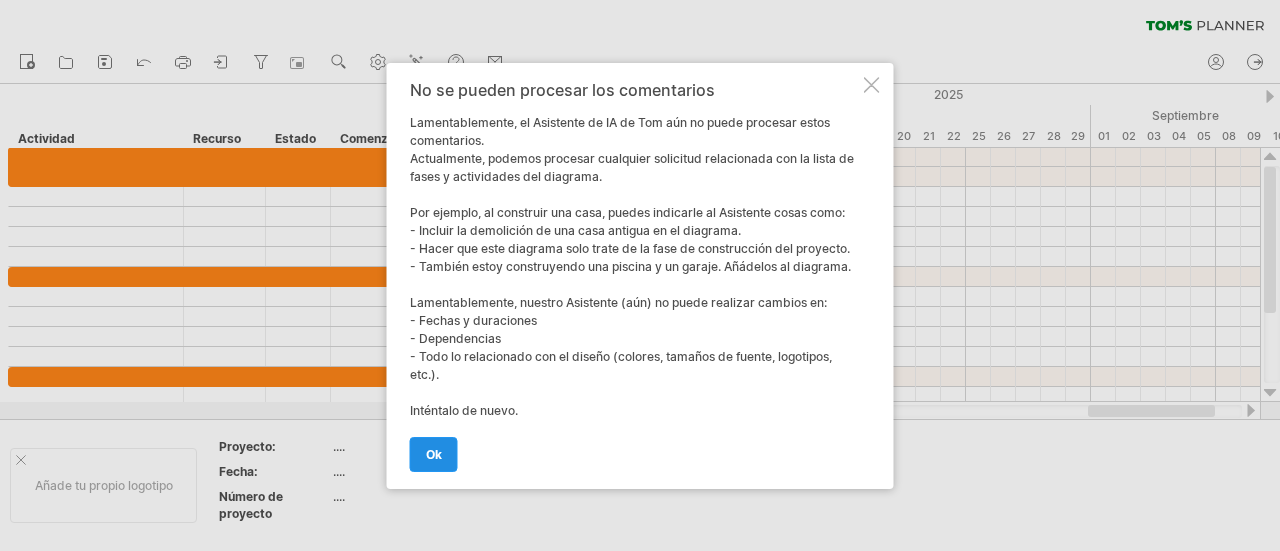 click on "OK" at bounding box center (434, 454) 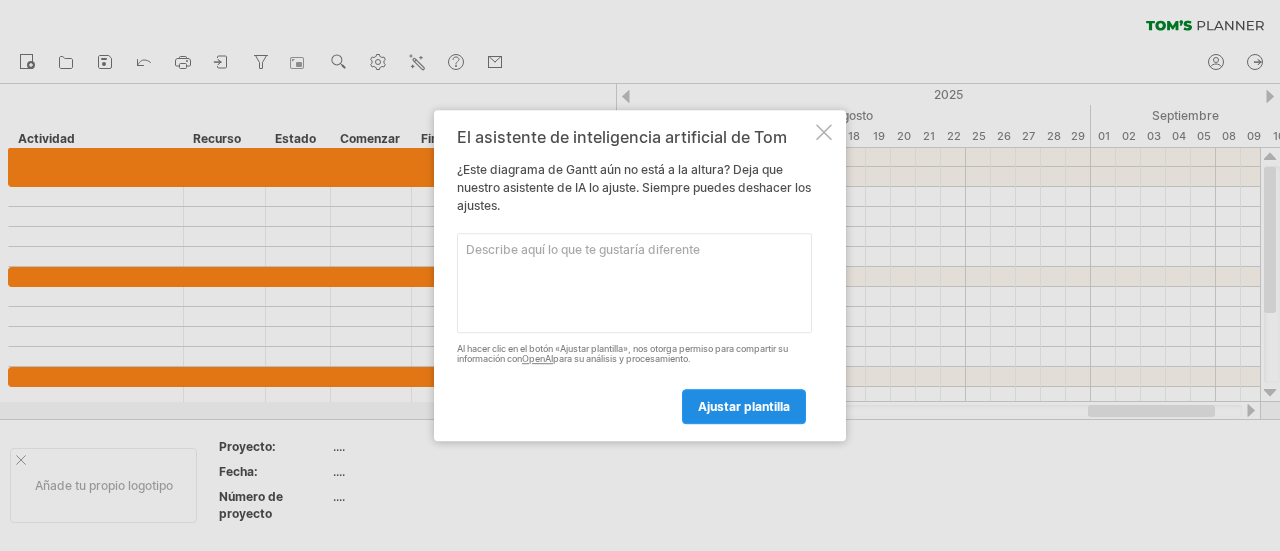 click on "ajustar plantilla" at bounding box center [744, 406] 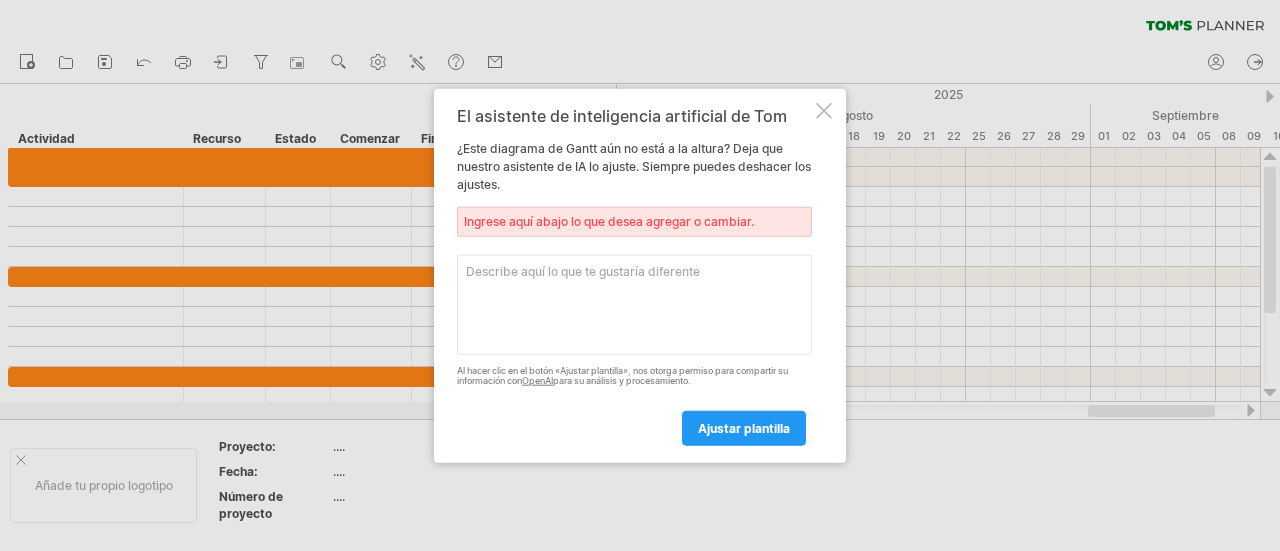 click at bounding box center [824, 110] 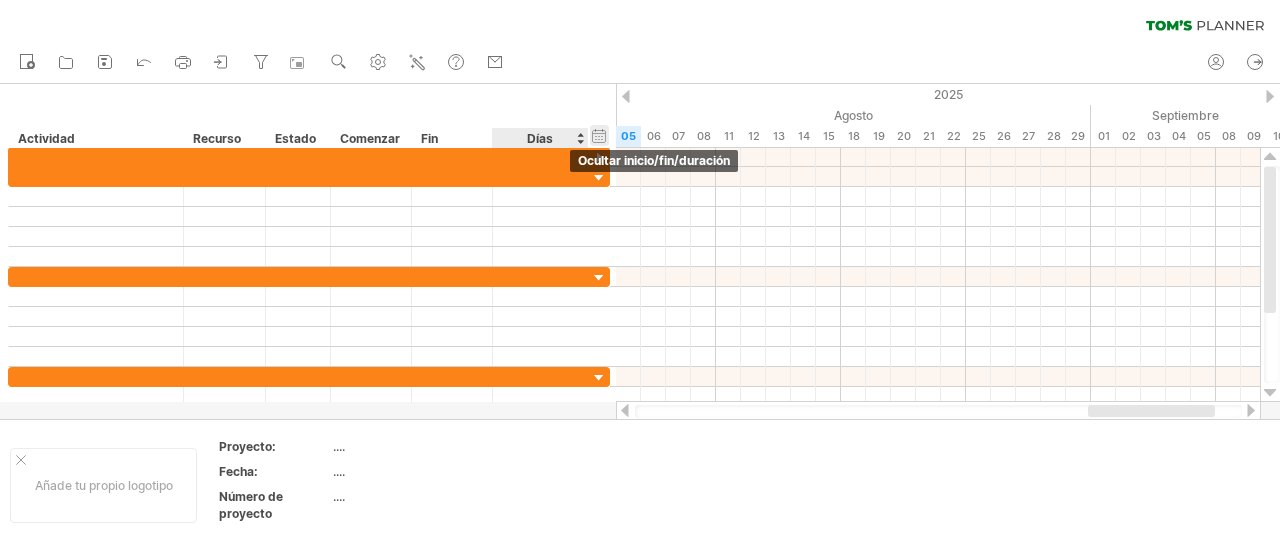click on "ocultar inicio/fin/duración mostrar inicio/fin/duración" at bounding box center (599, 135) 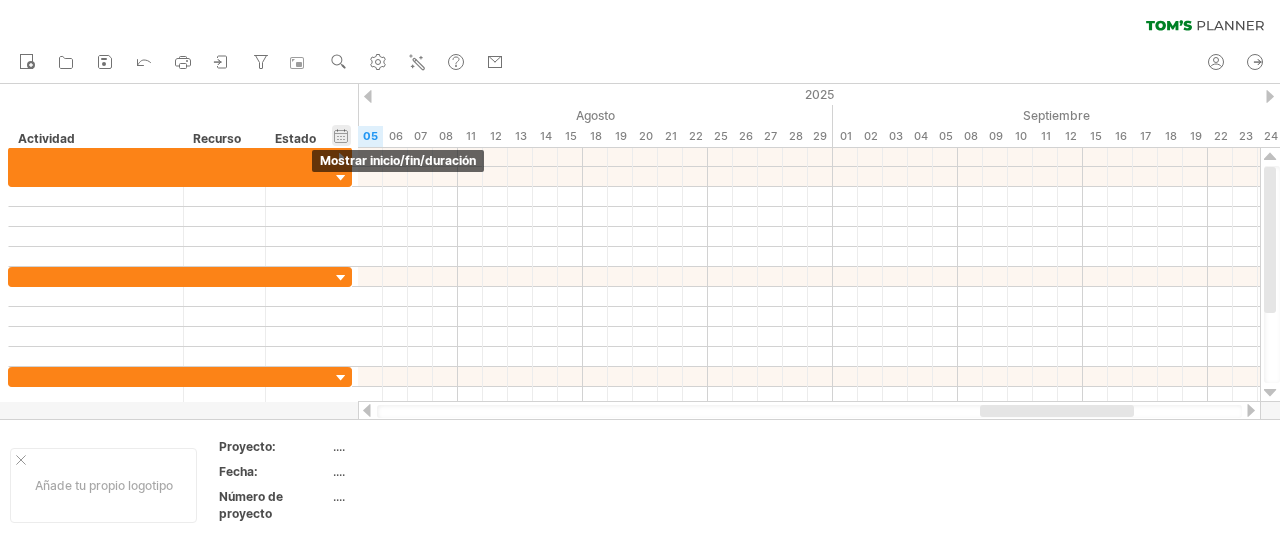 click on "ocultar inicio/fin/duración mostrar inicio/fin/duración" at bounding box center (341, 135) 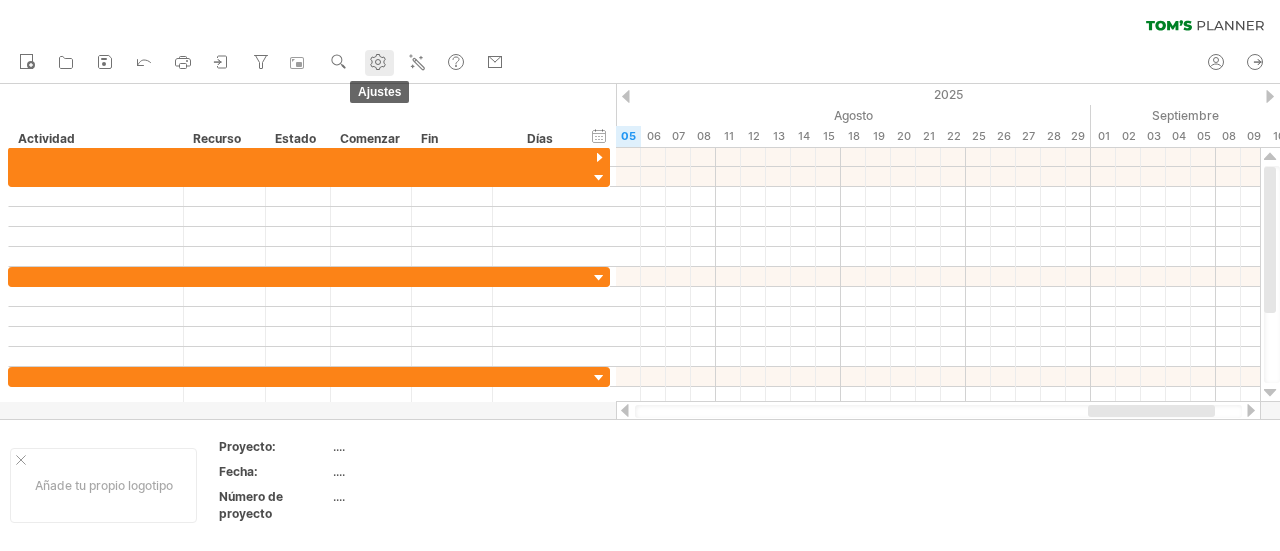 click 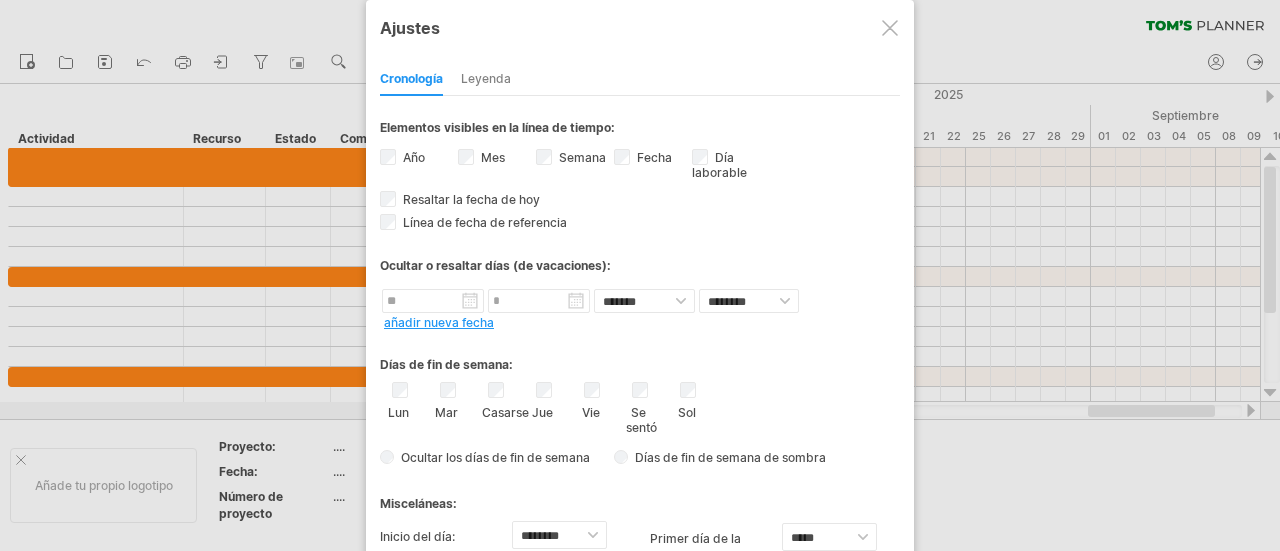 click at bounding box center (640, 275) 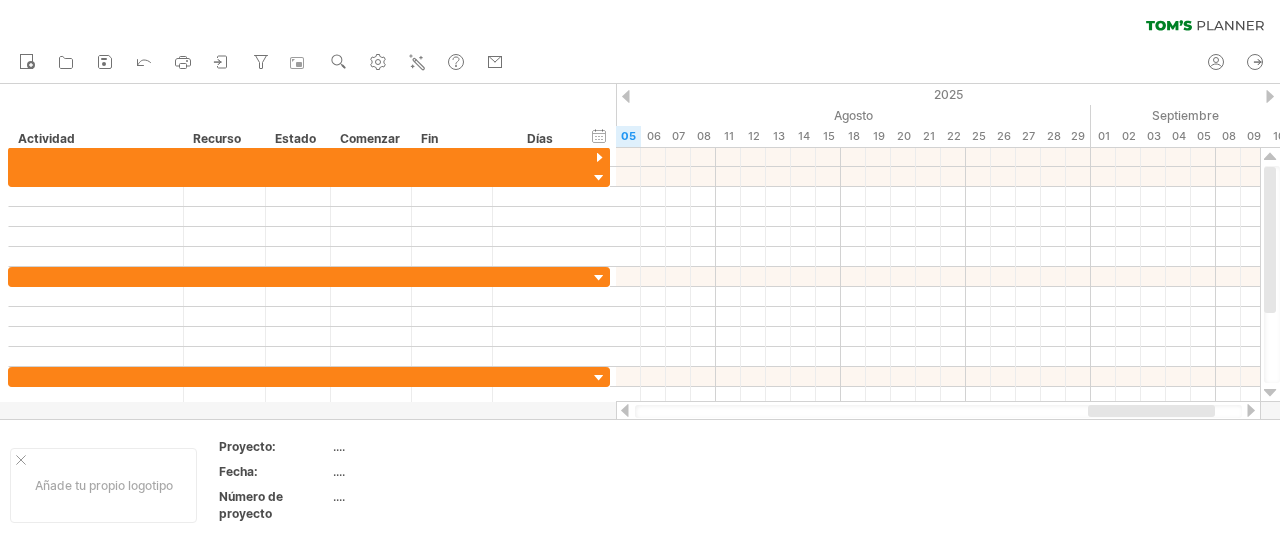 click at bounding box center (1270, 393) 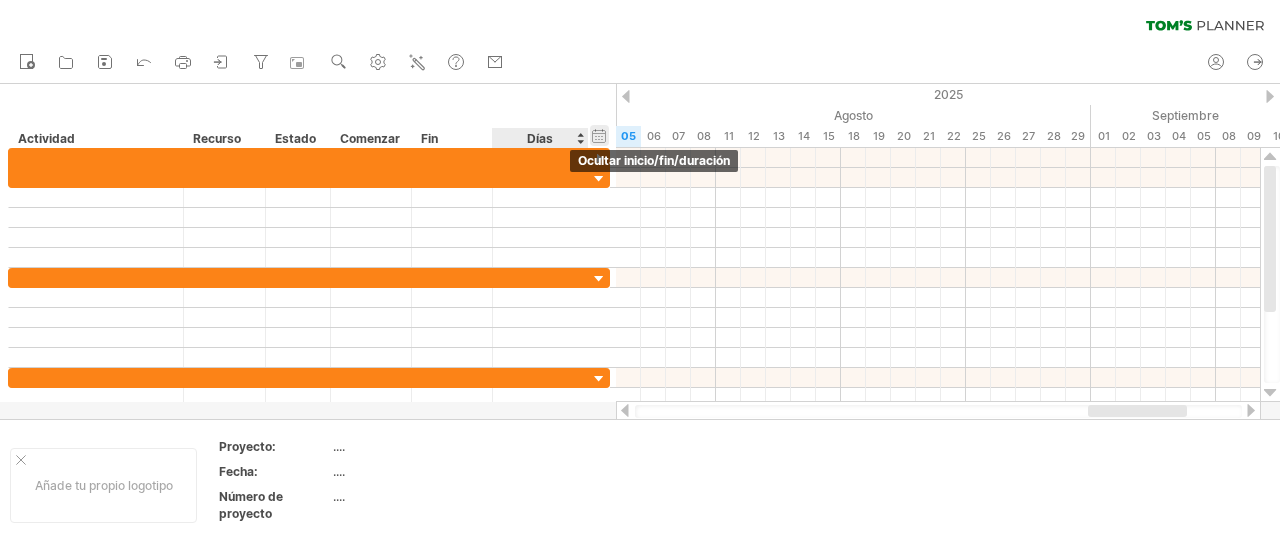 click on "ocultar inicio/fin/duración mostrar inicio/fin/duración" at bounding box center [599, 135] 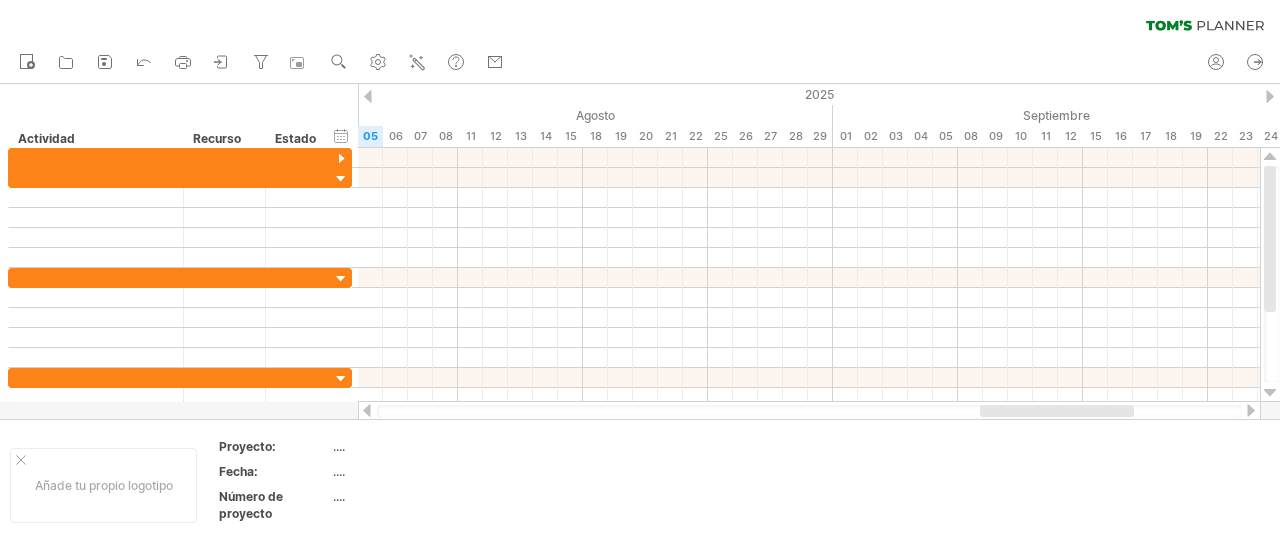 click at bounding box center (368, 96) 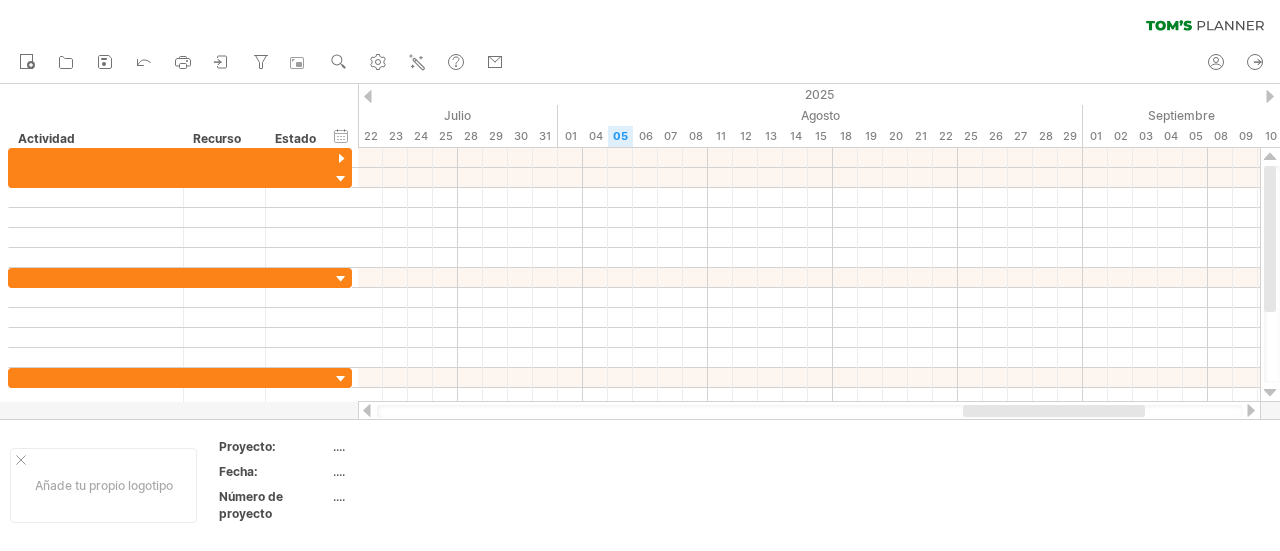 click at bounding box center [368, 96] 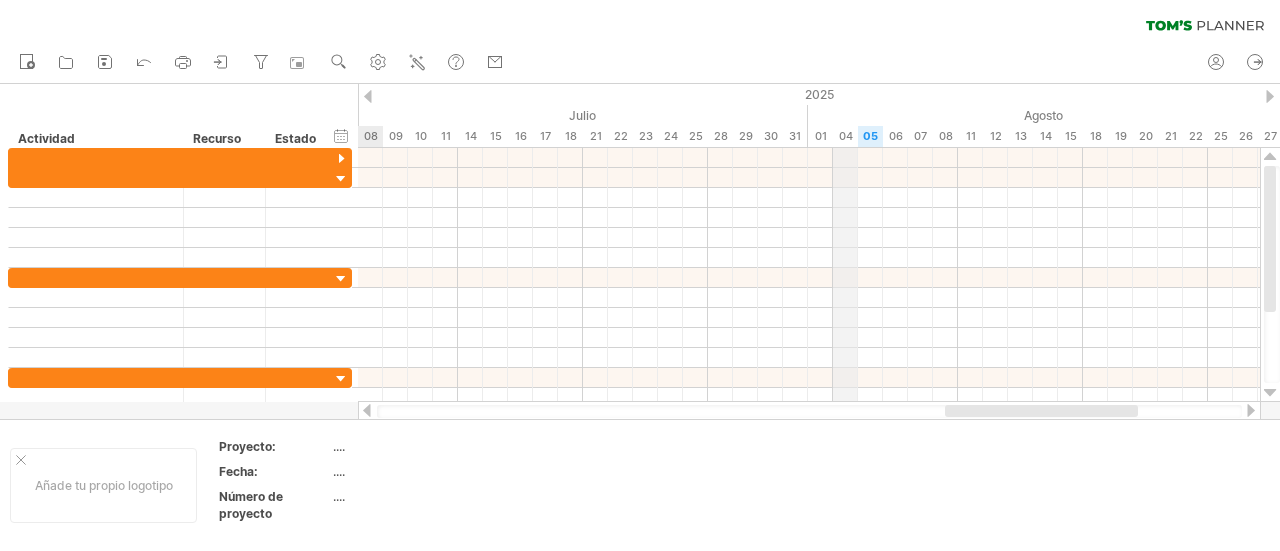 click on "04" at bounding box center (846, 136) 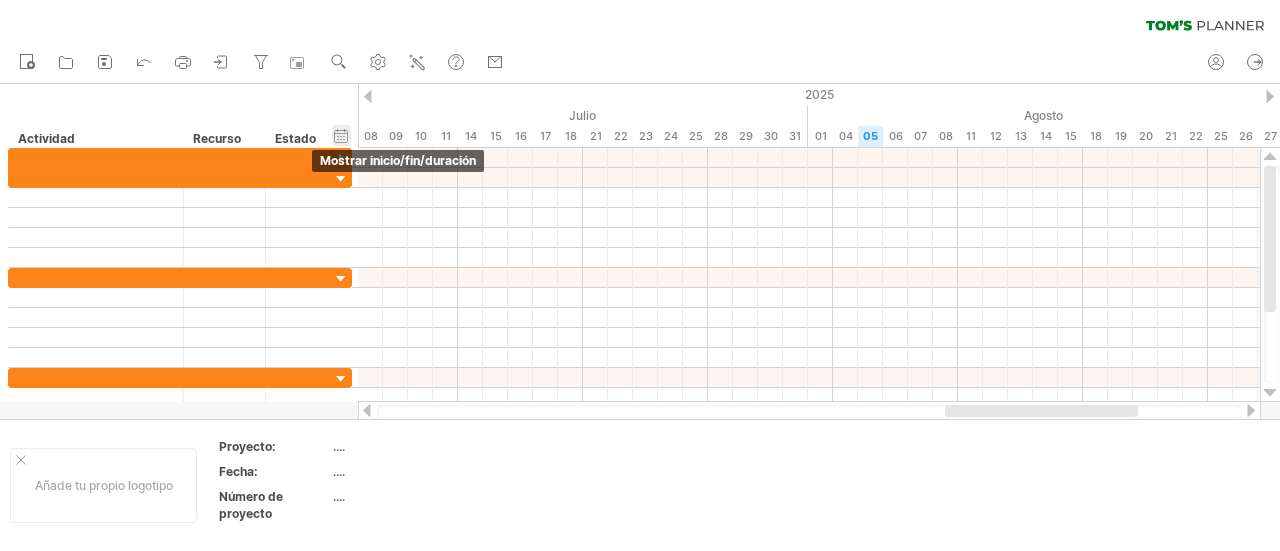 click on "ocultar inicio/fin/duración mostrar inicio/fin/duración" at bounding box center (341, 135) 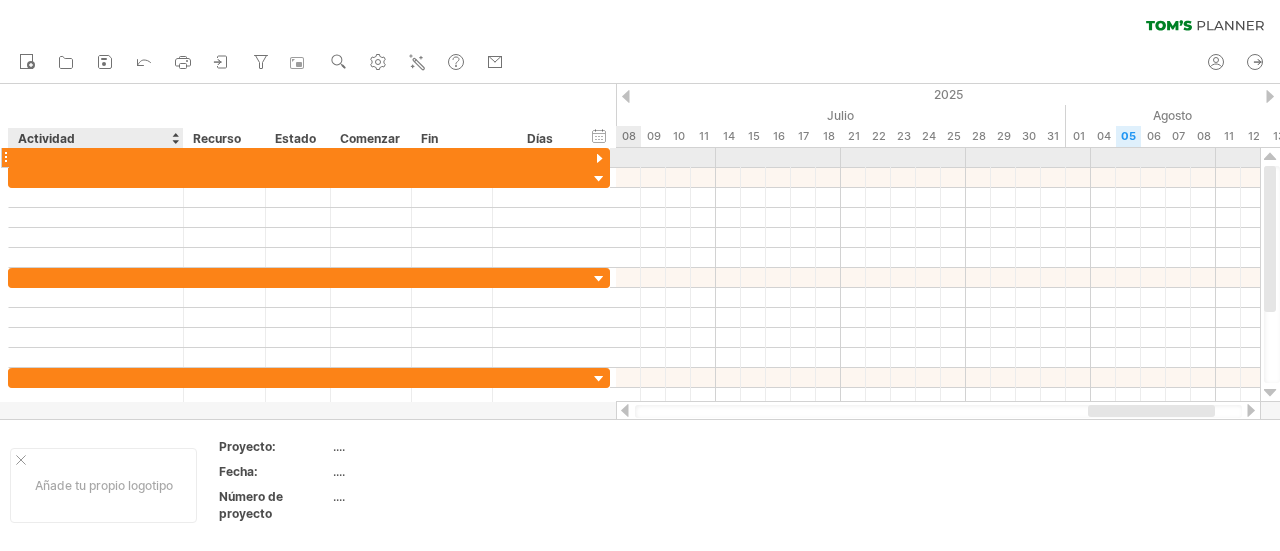 click at bounding box center (96, 157) 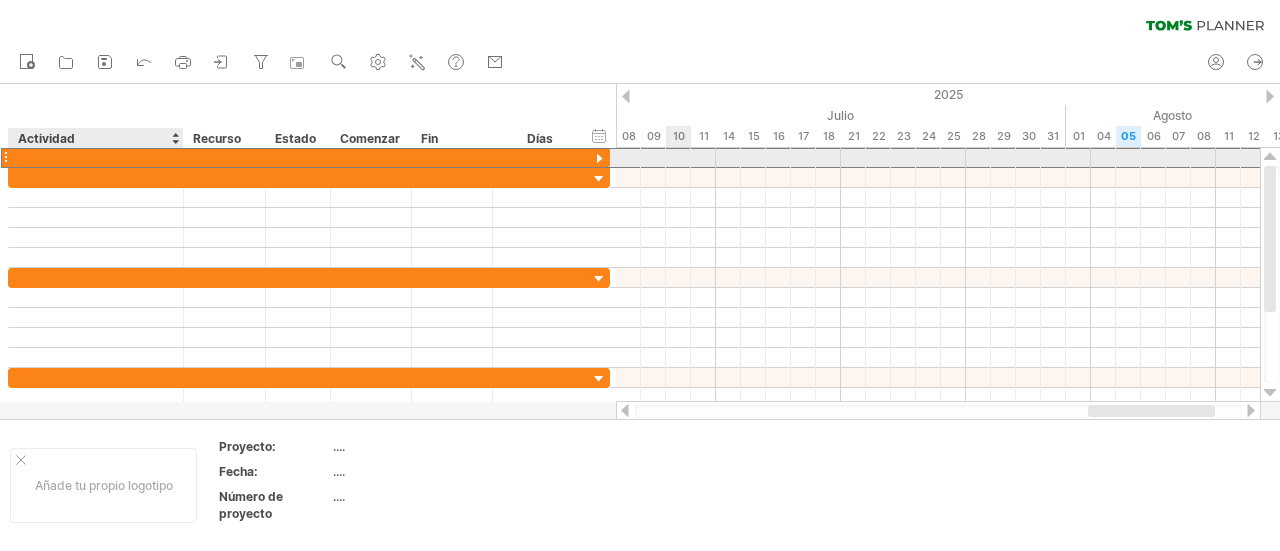 click at bounding box center (96, 157) 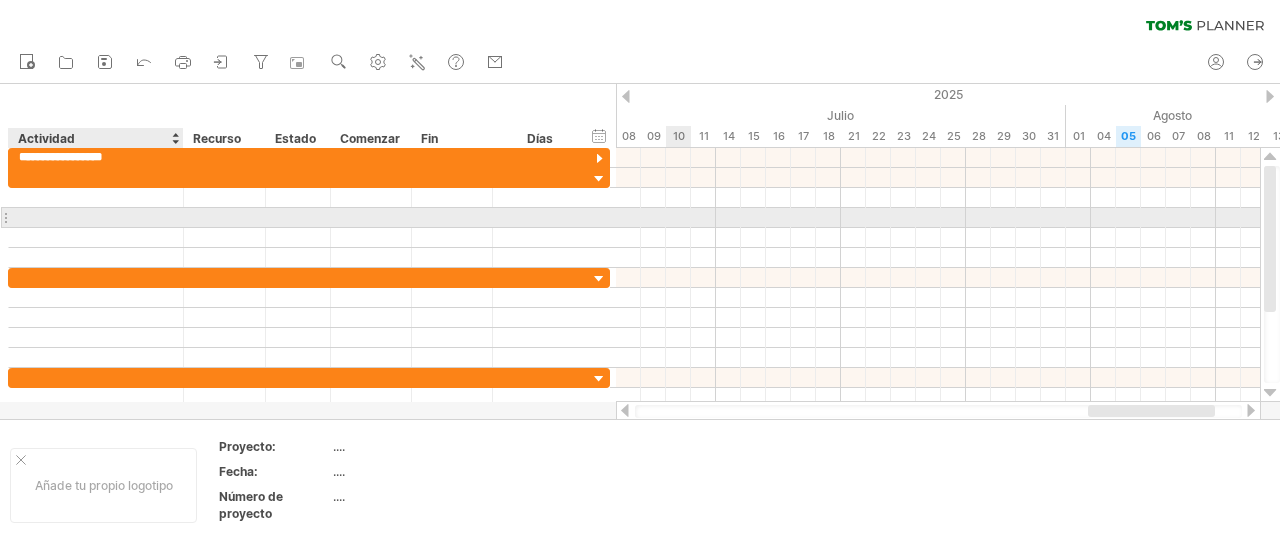 type on "**********" 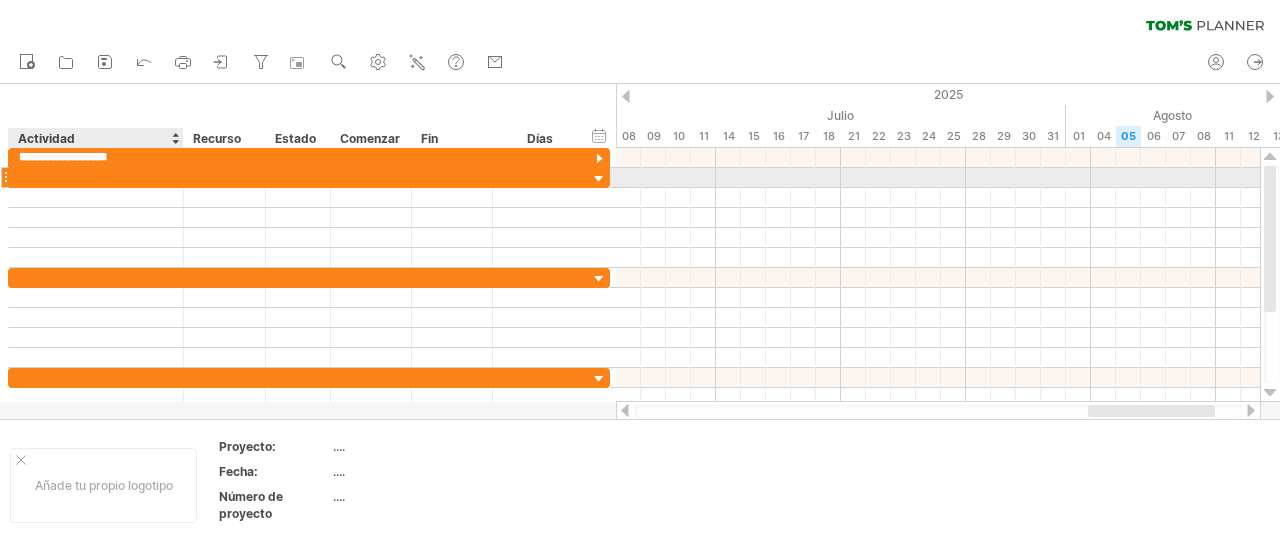 click at bounding box center [96, 177] 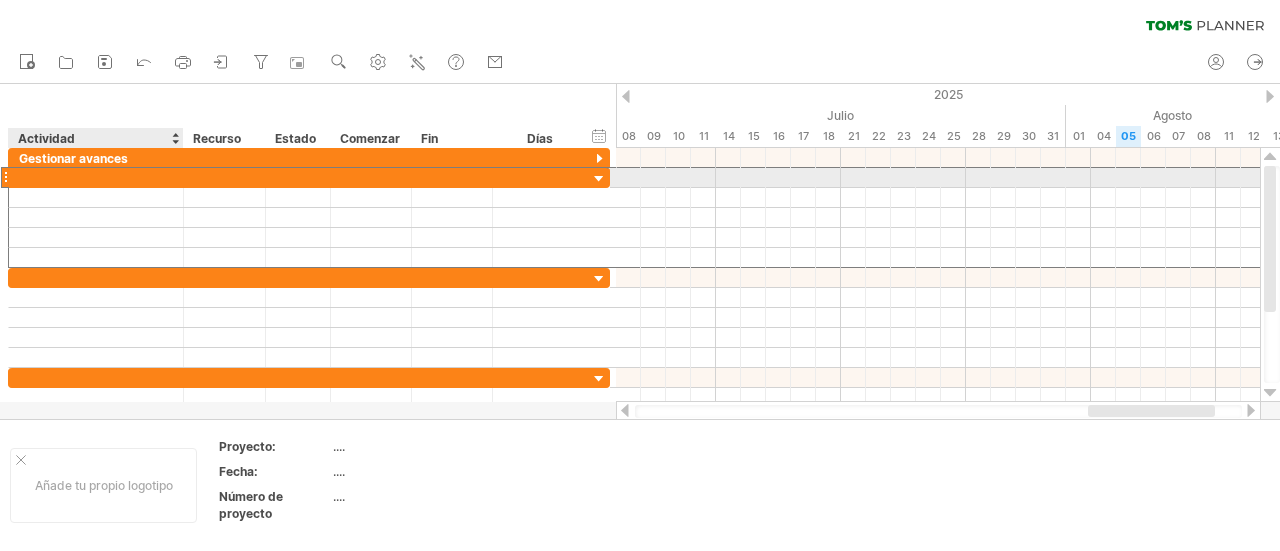 click at bounding box center (96, 177) 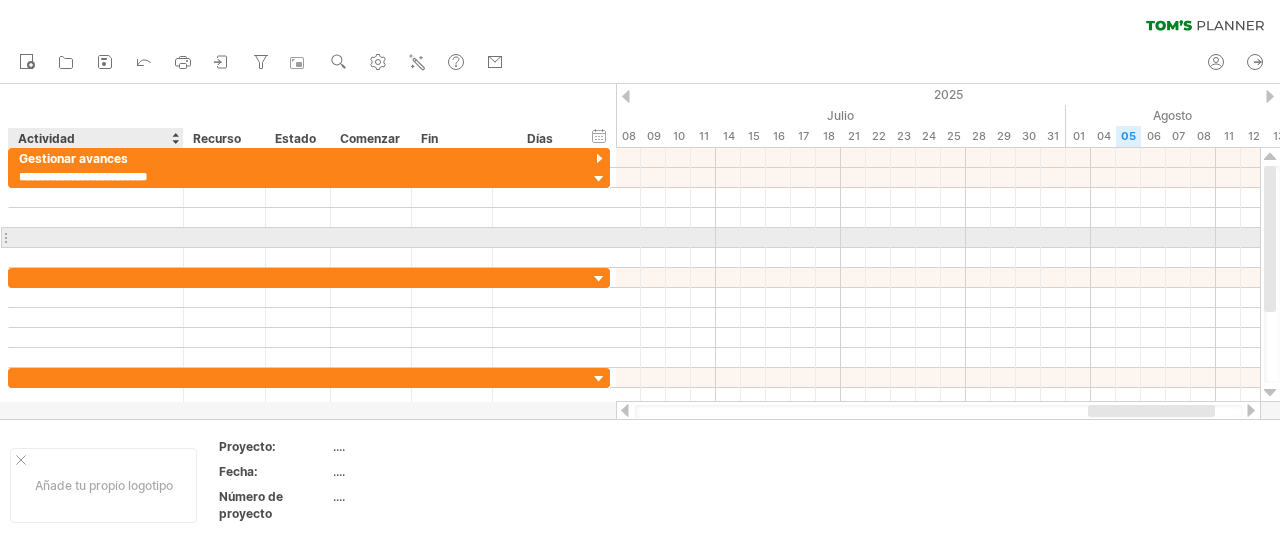 scroll, scrollTop: 0, scrollLeft: 4, axis: horizontal 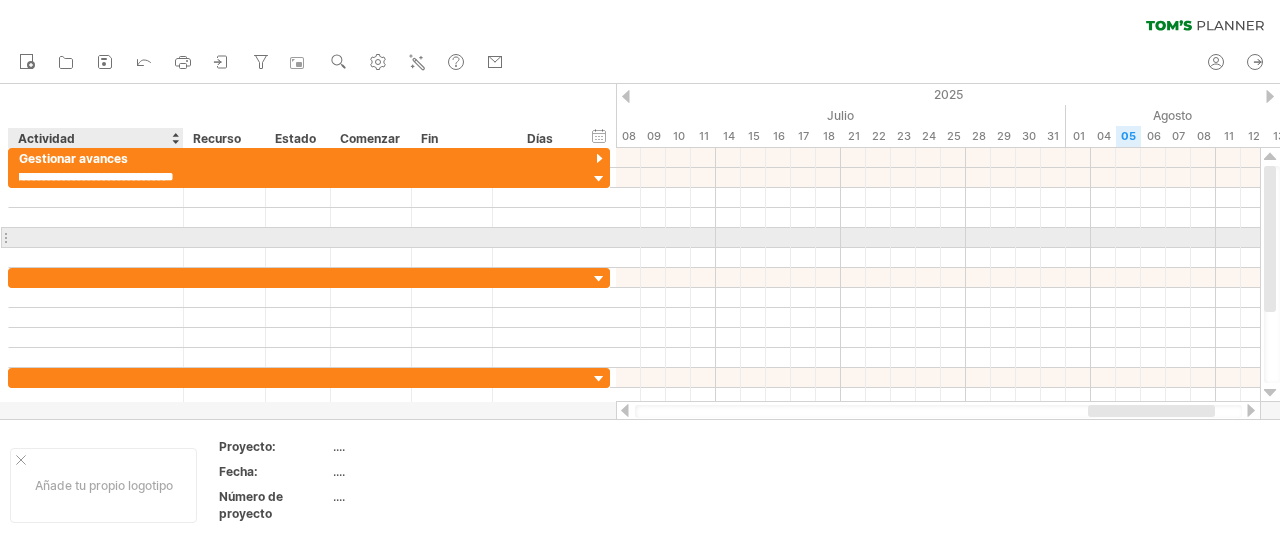 type on "**********" 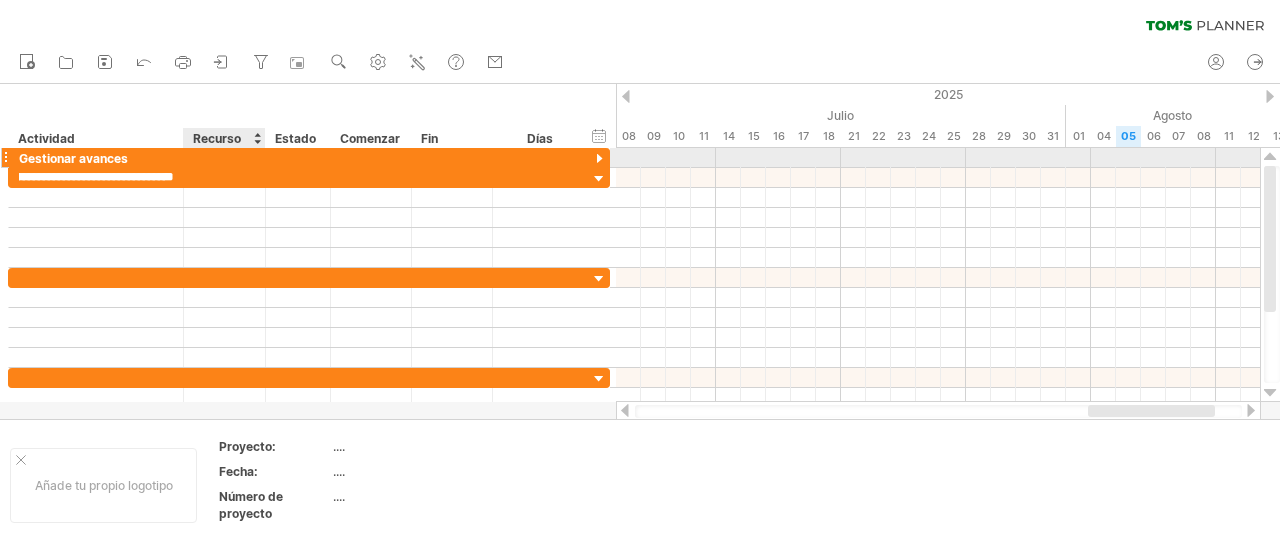 scroll, scrollTop: 0, scrollLeft: 0, axis: both 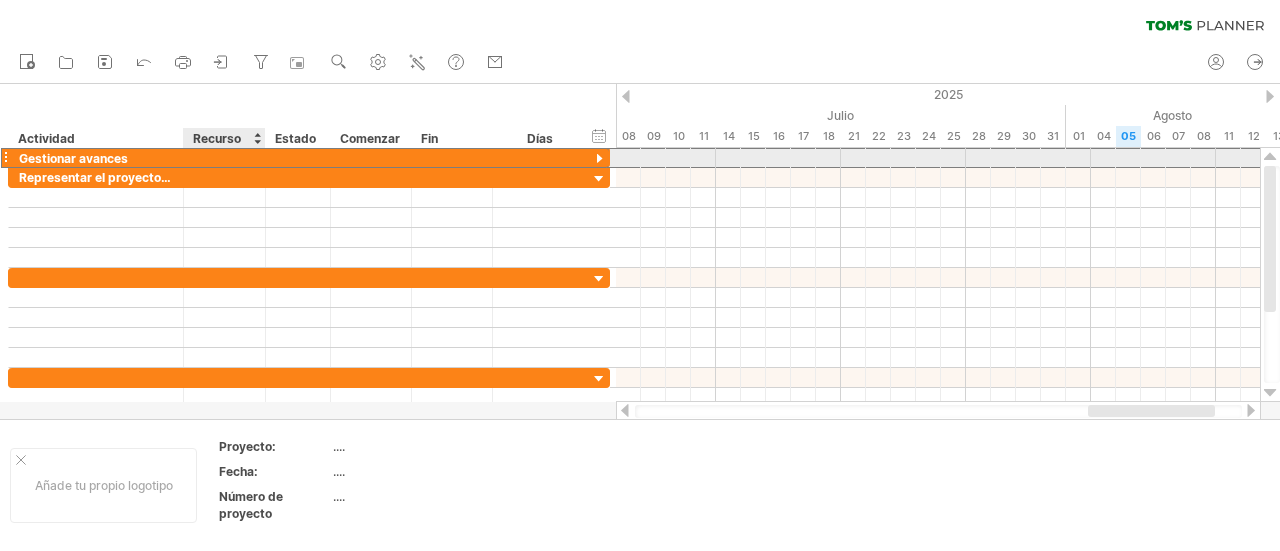 click at bounding box center [224, 157] 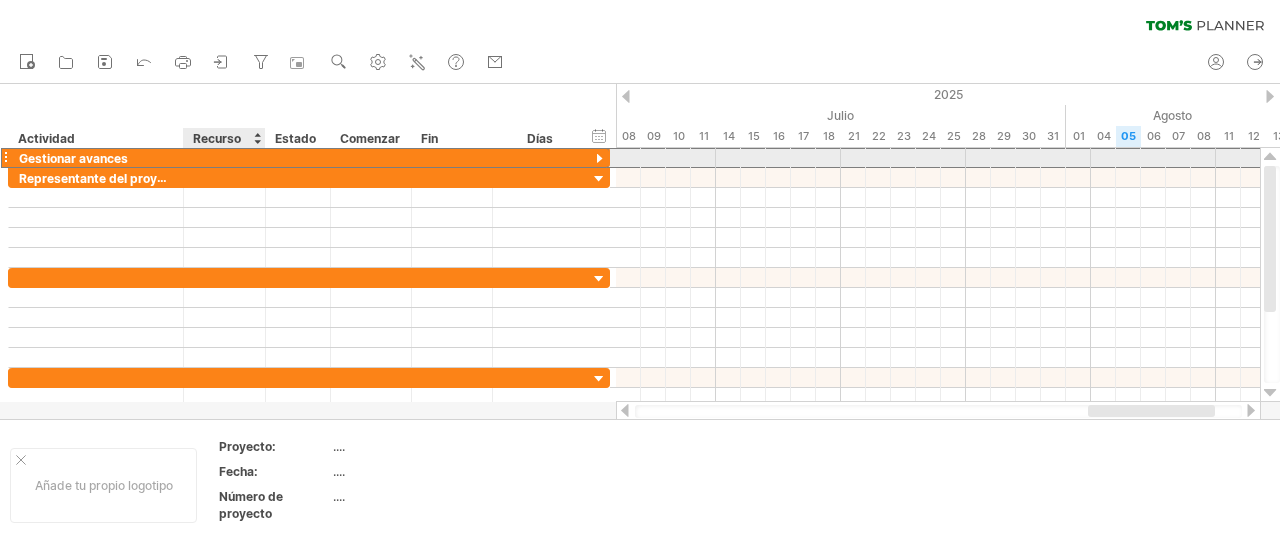 click at bounding box center [224, 157] 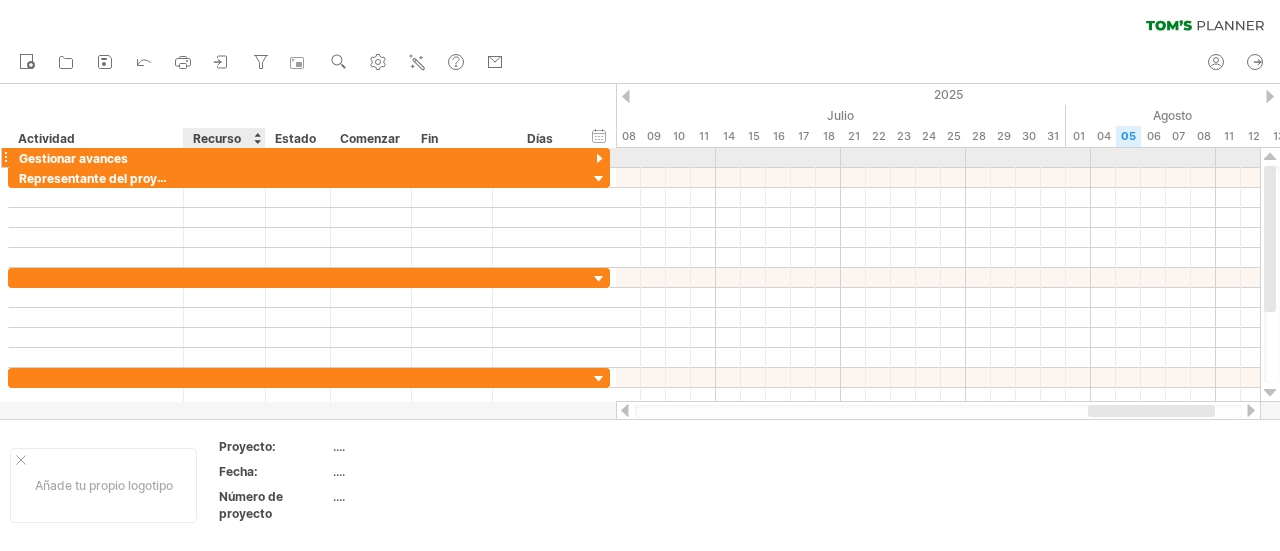 click at bounding box center (224, 157) 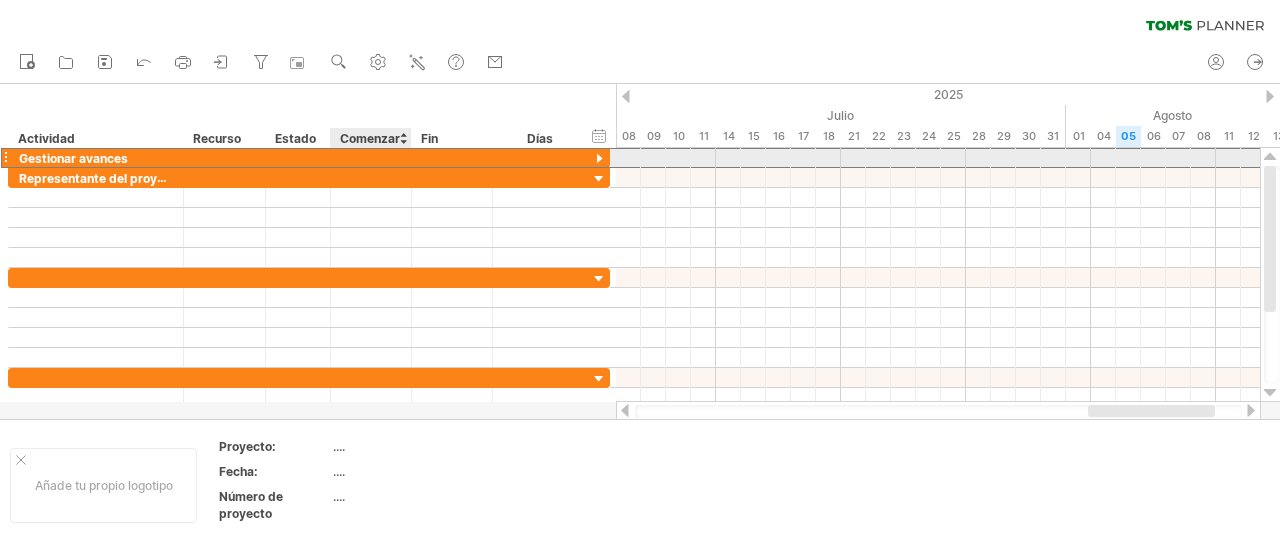 click at bounding box center (371, 157) 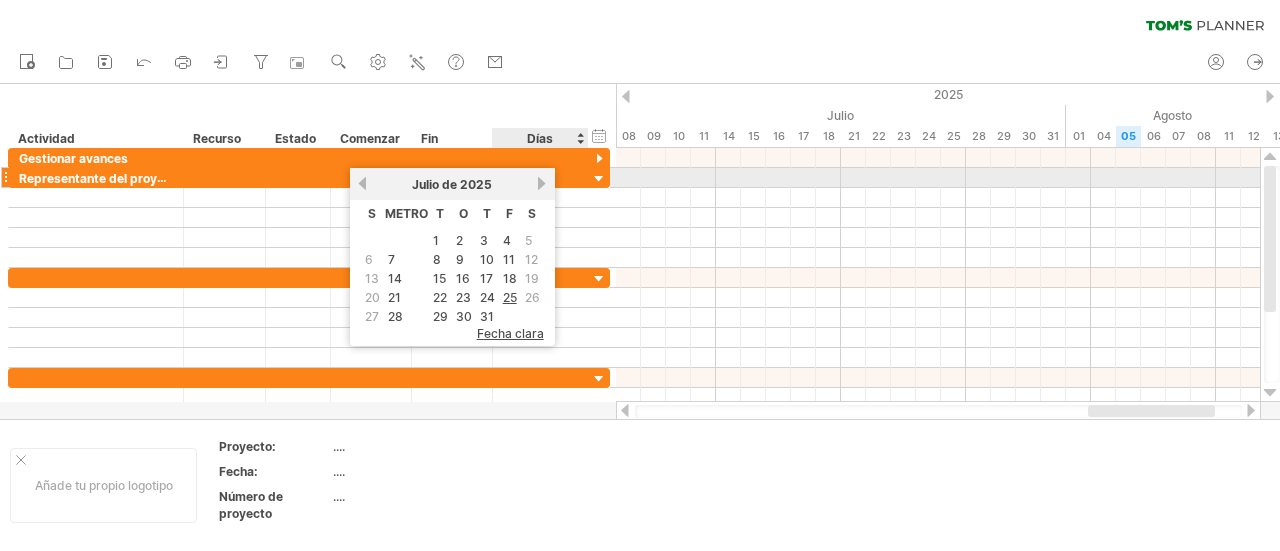 click on "próximo" at bounding box center [542, 183] 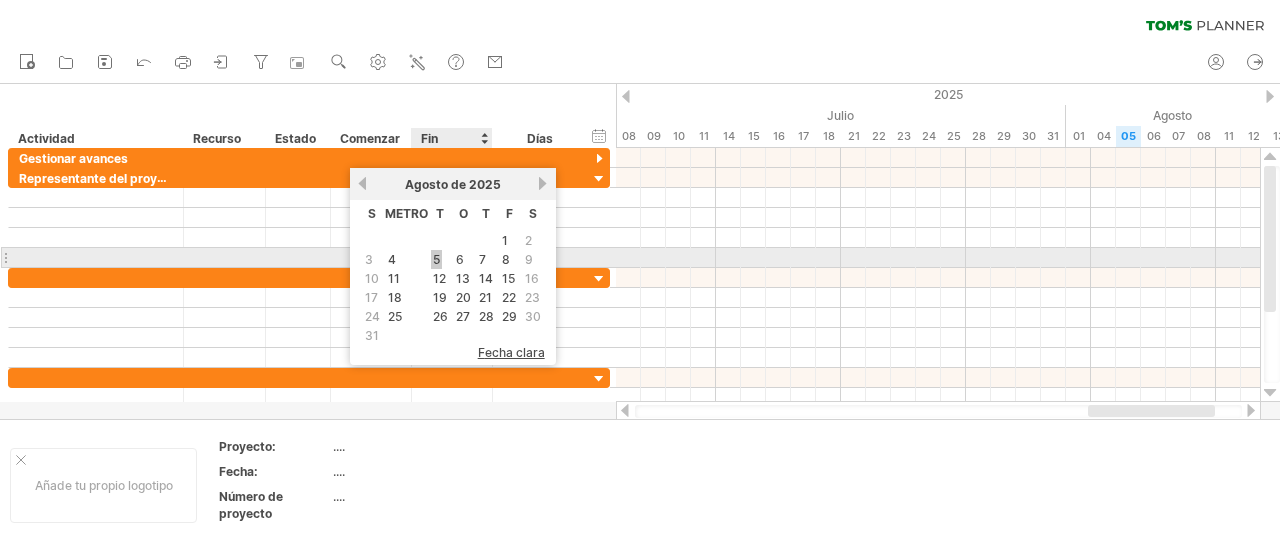 click on "5" at bounding box center [436, 259] 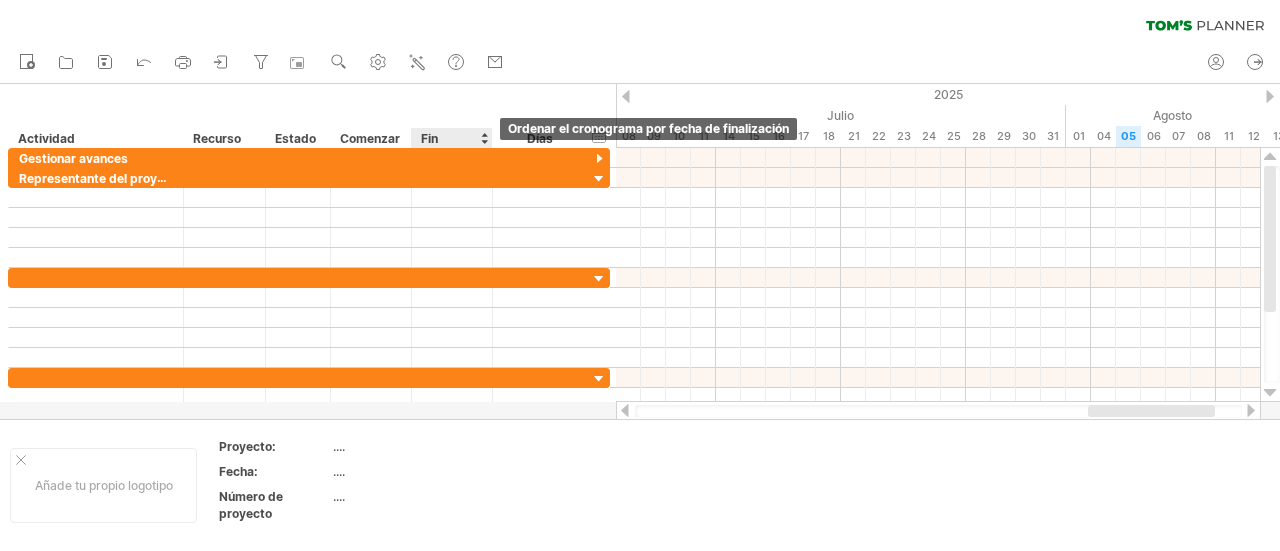 click at bounding box center [484, 138] 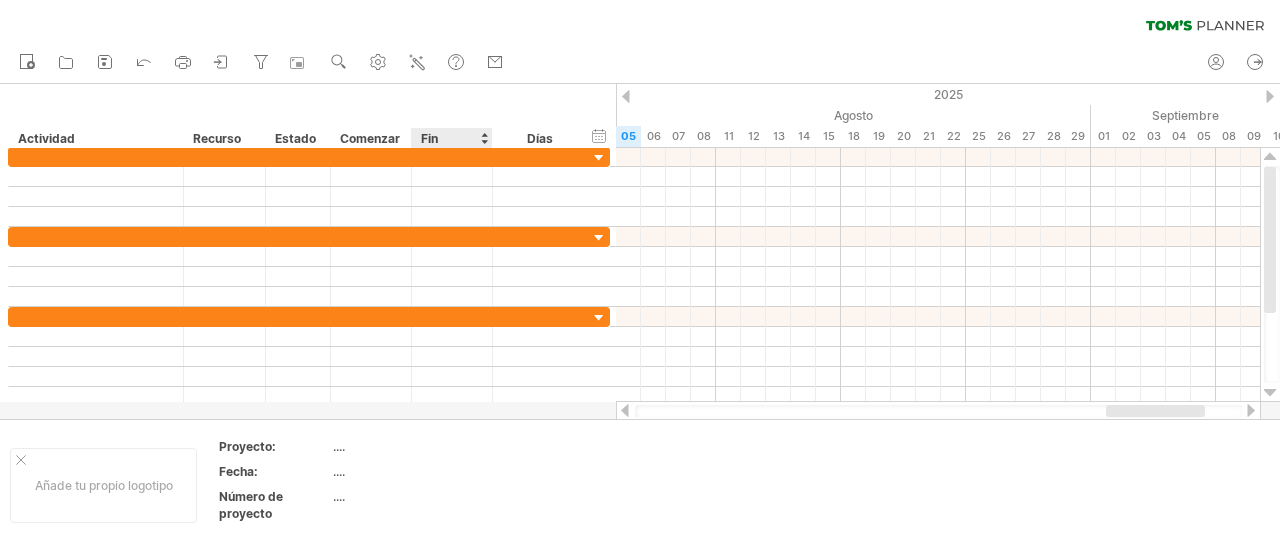 click on "Fin" at bounding box center (429, 138) 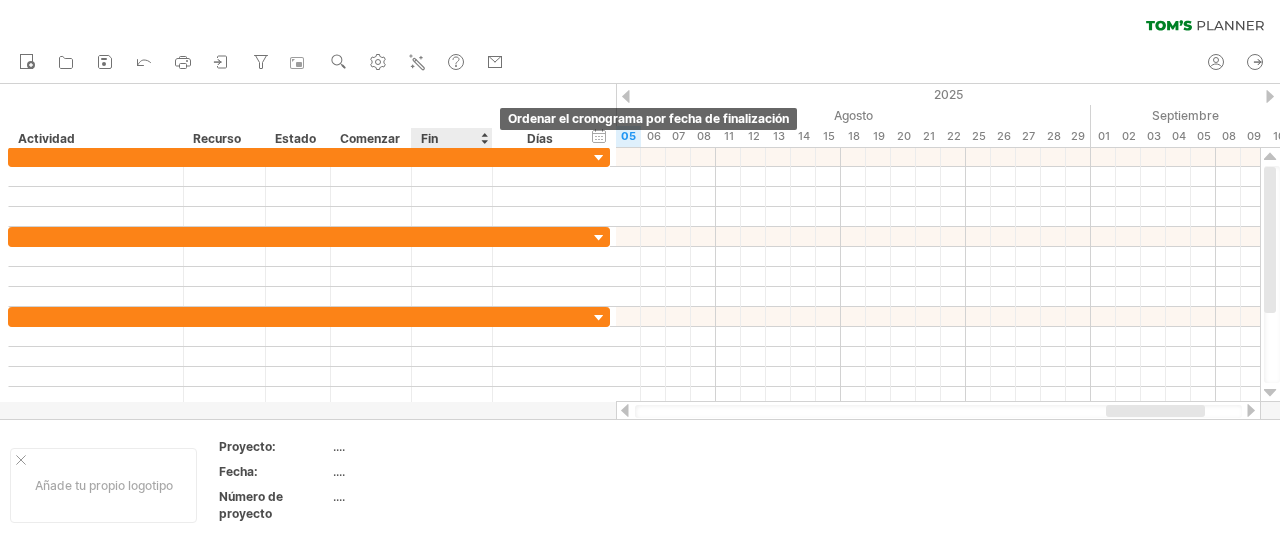 click at bounding box center [484, 138] 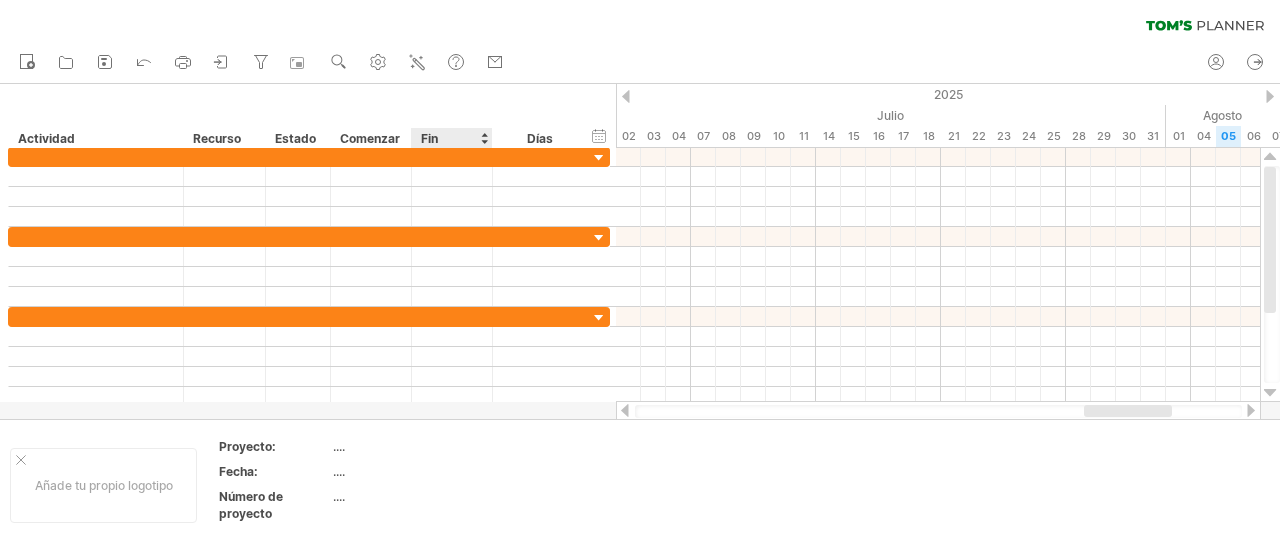 click at bounding box center (484, 138) 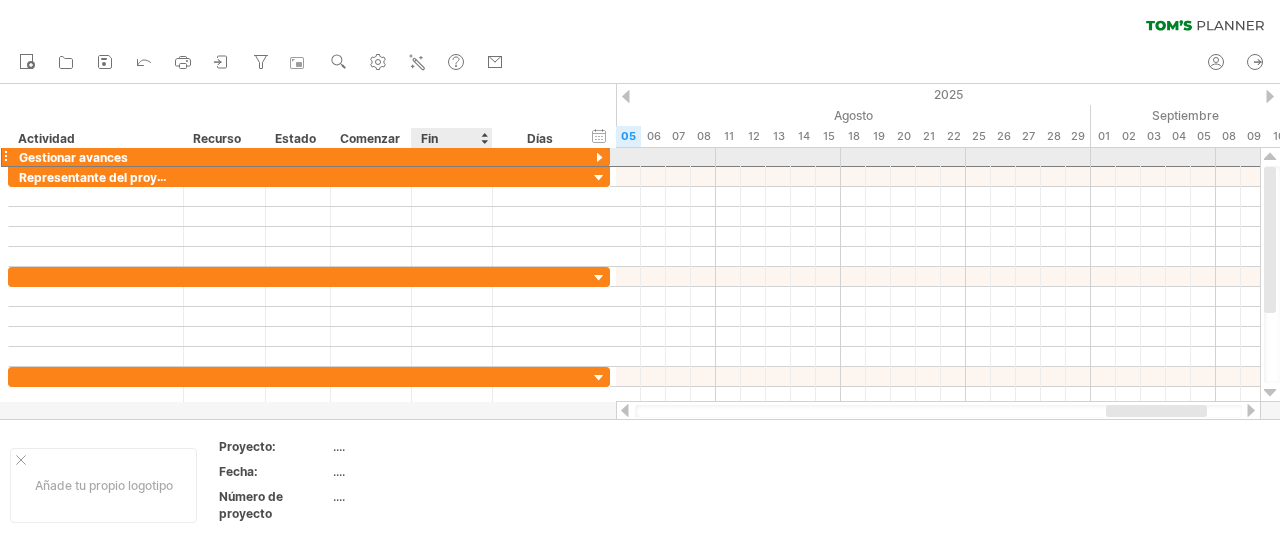 click at bounding box center [452, 156] 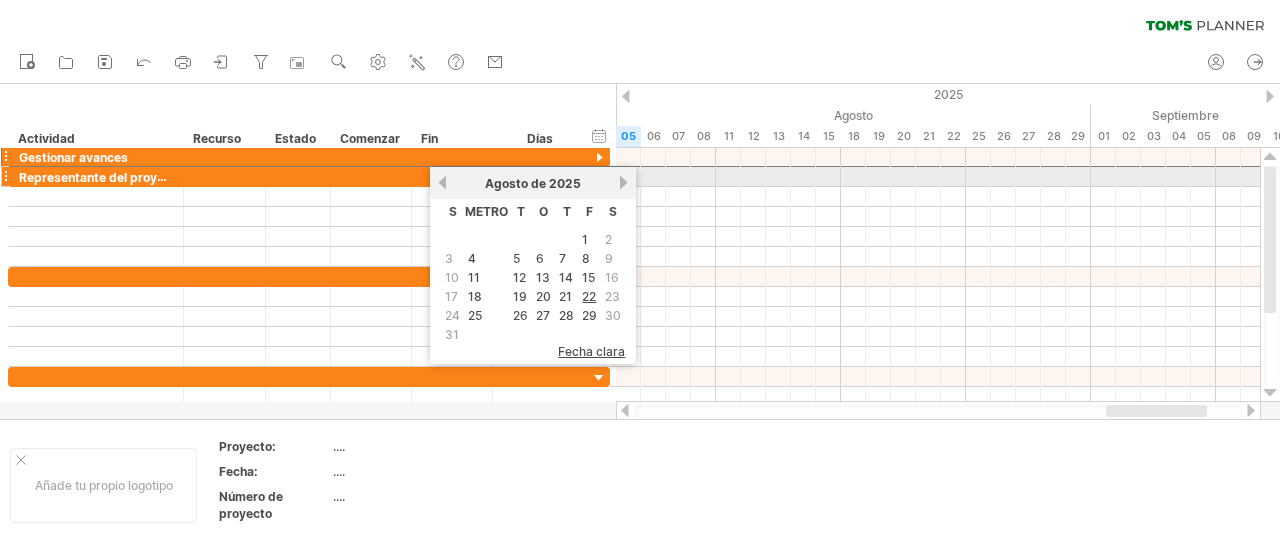click on "próximo" at bounding box center (623, 182) 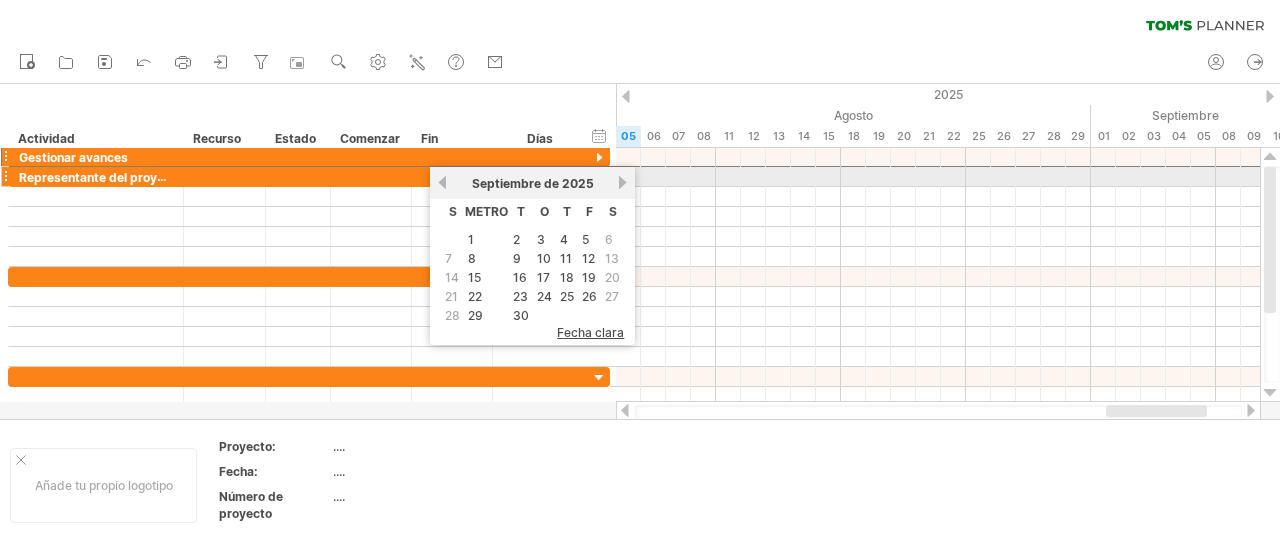 click on "próximo" at bounding box center [622, 182] 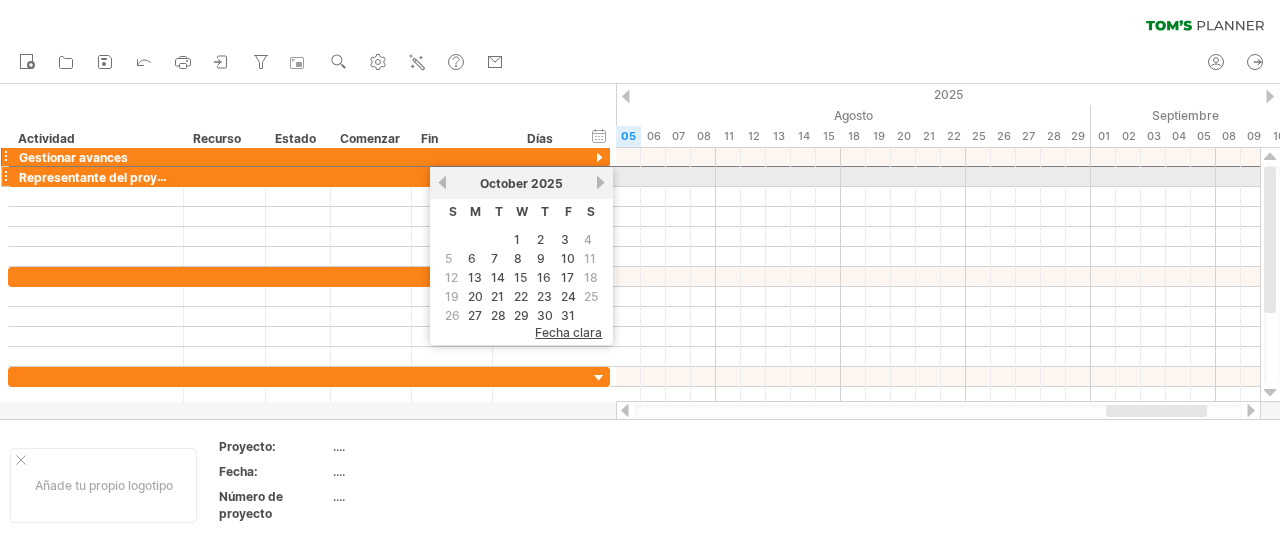 click on "next" at bounding box center [600, 182] 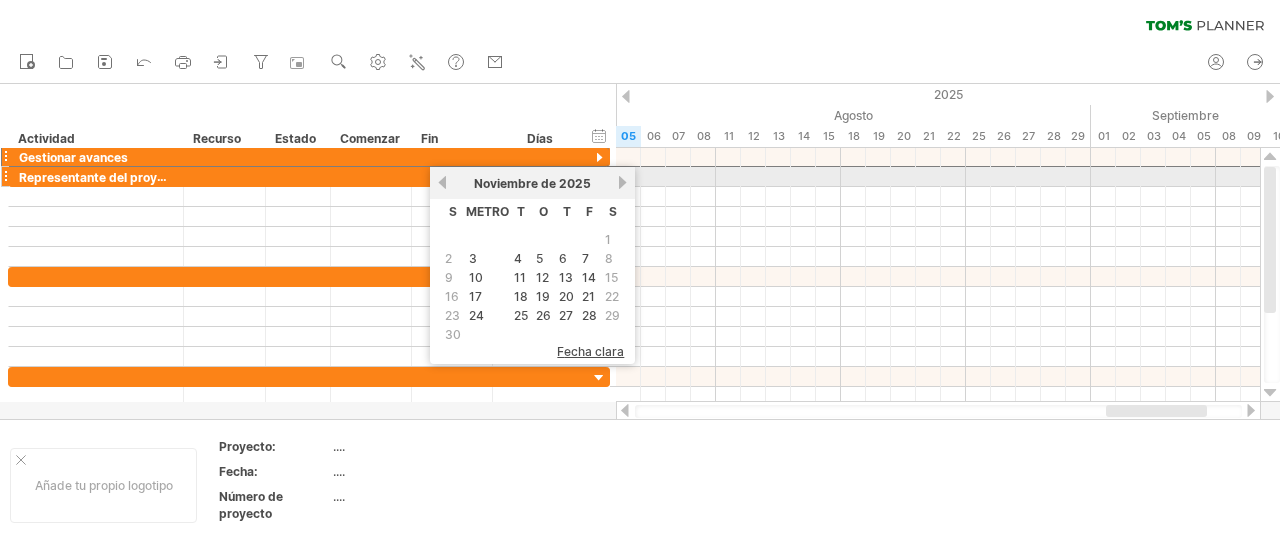 click on "próximo" at bounding box center (622, 182) 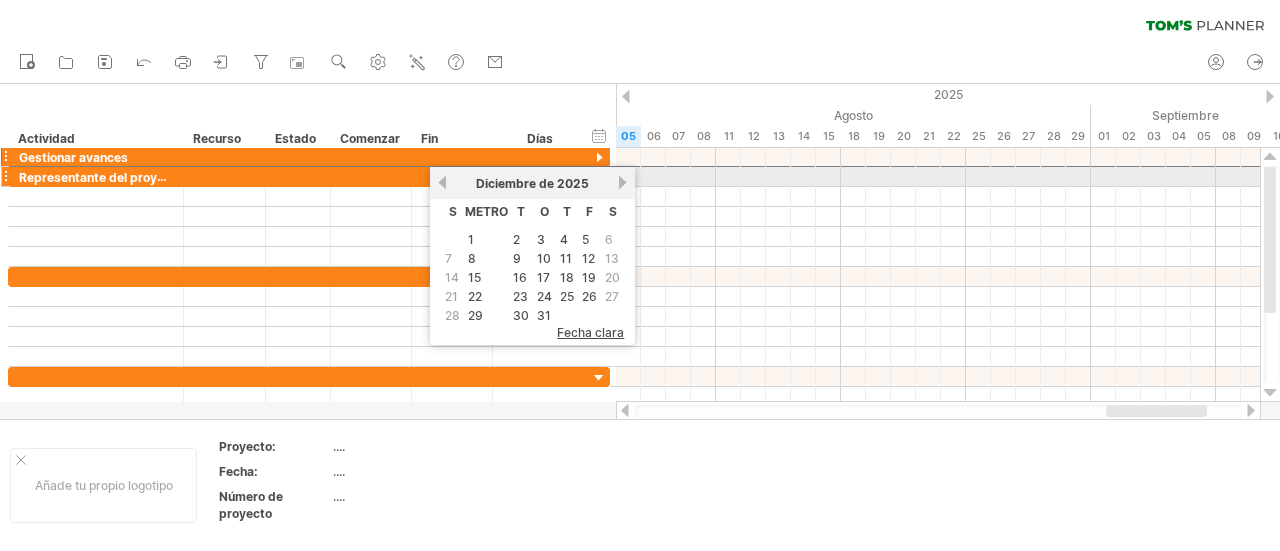 click on "próximo" at bounding box center (622, 182) 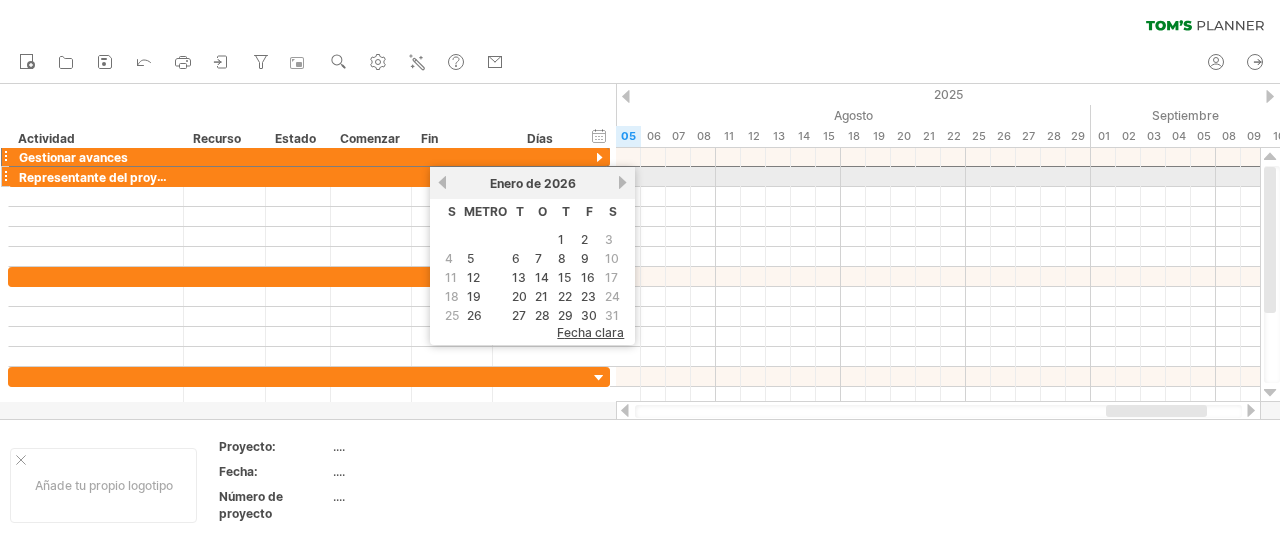 click on "próximo" at bounding box center (622, 182) 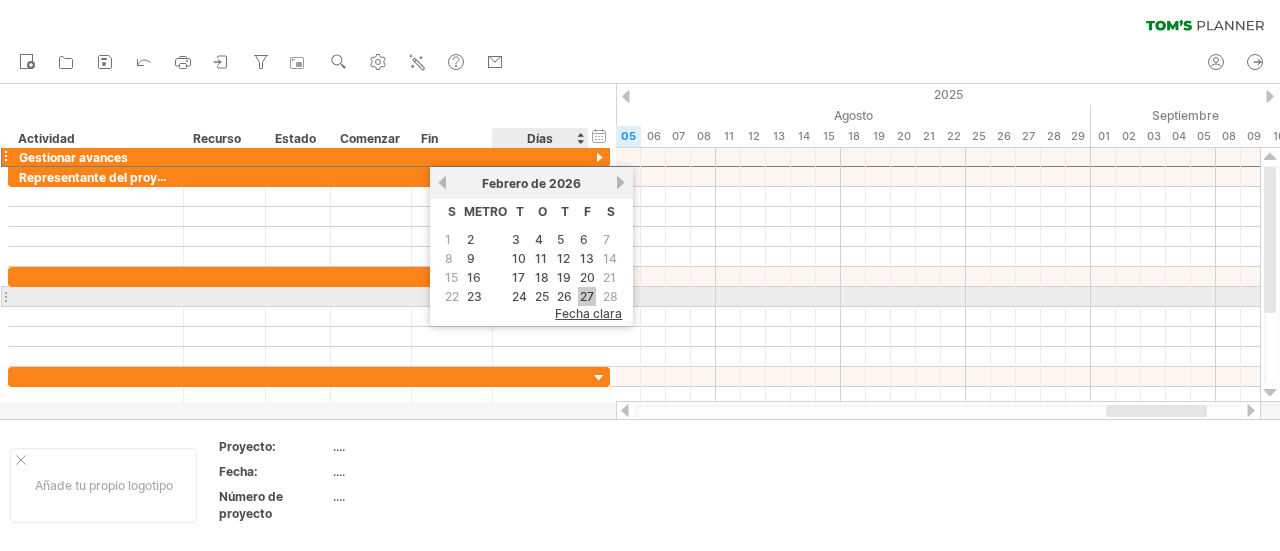 click on "27" at bounding box center (587, 296) 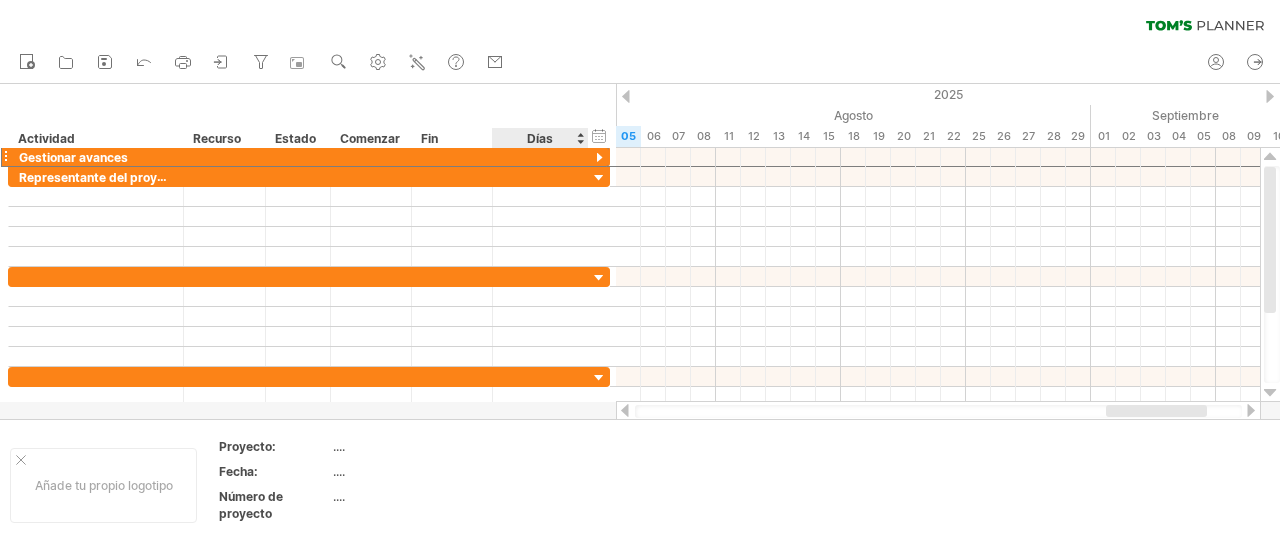 click on "Días" at bounding box center [539, 138] 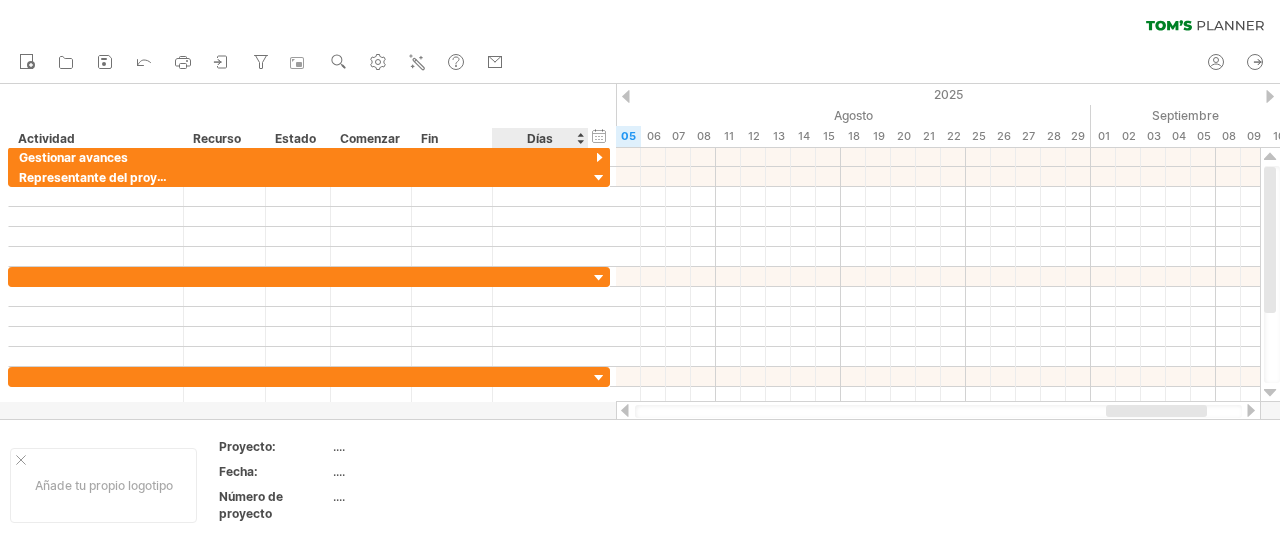 click on "Días" at bounding box center (540, 138) 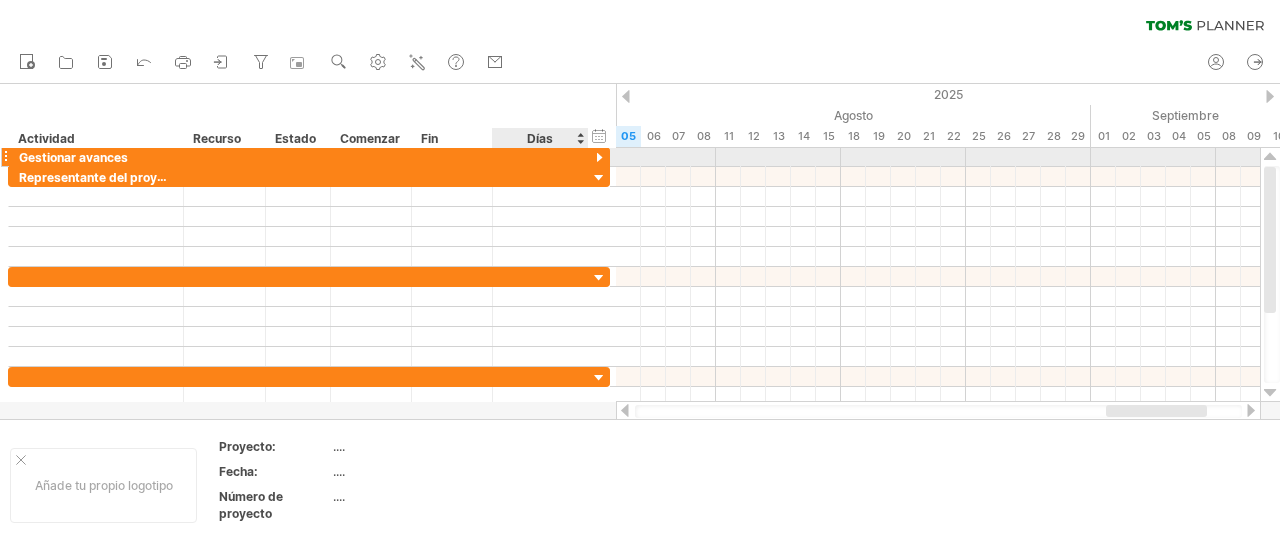 click at bounding box center (599, 158) 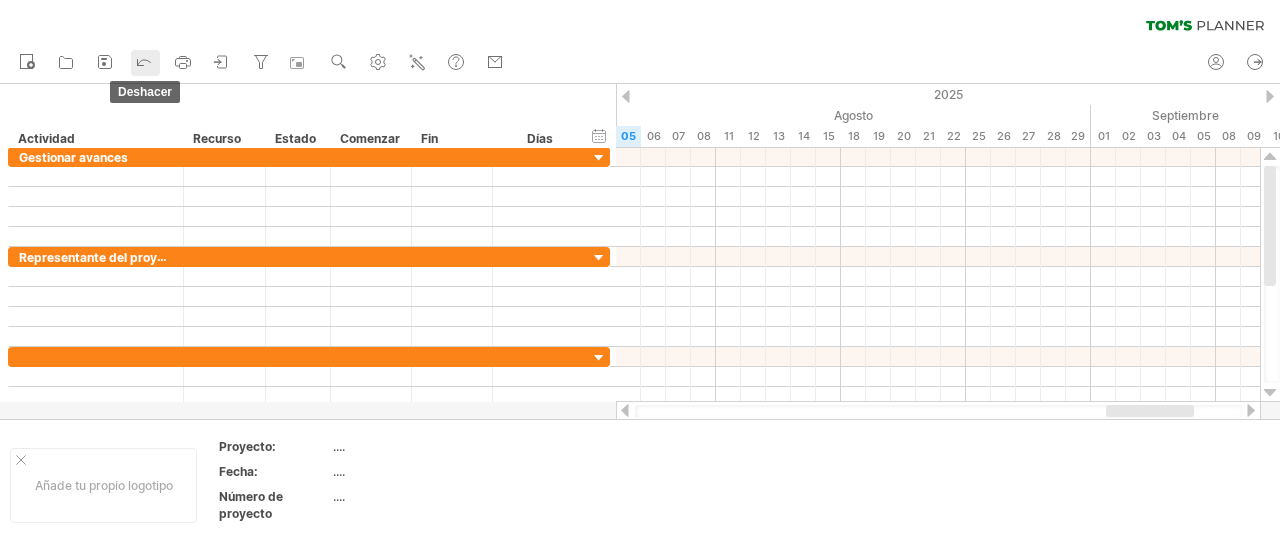 click 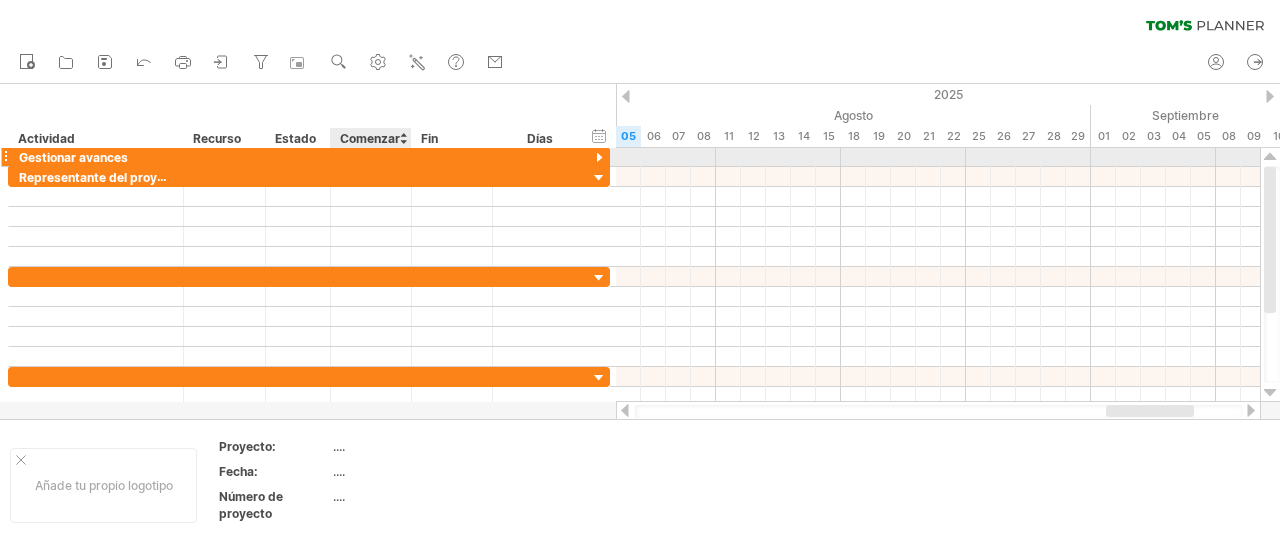 click at bounding box center (371, 156) 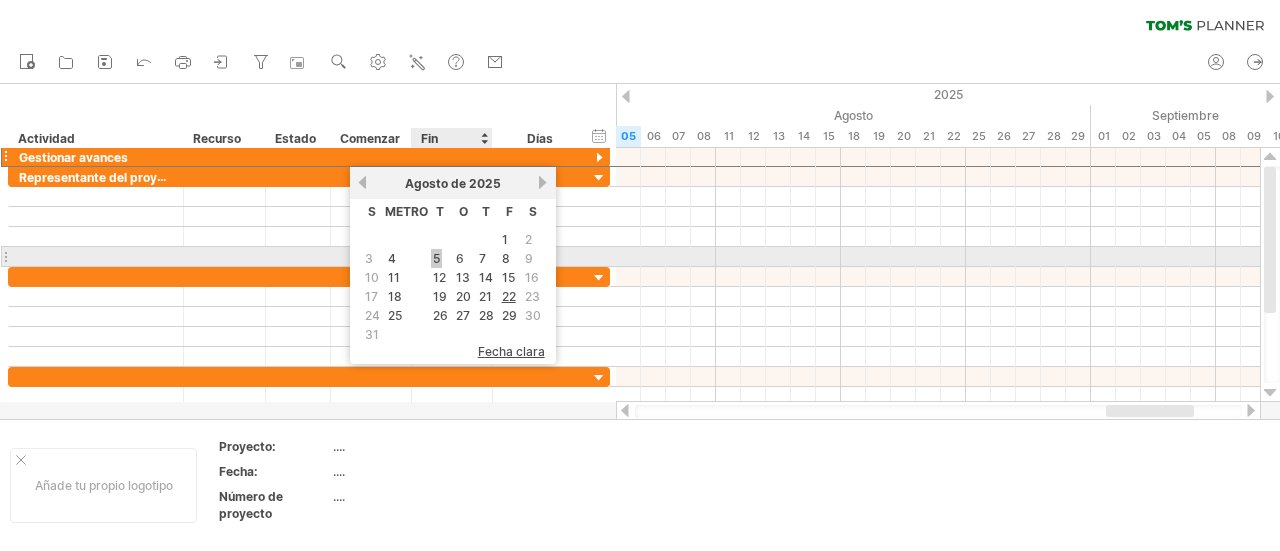 click on "5" at bounding box center [436, 258] 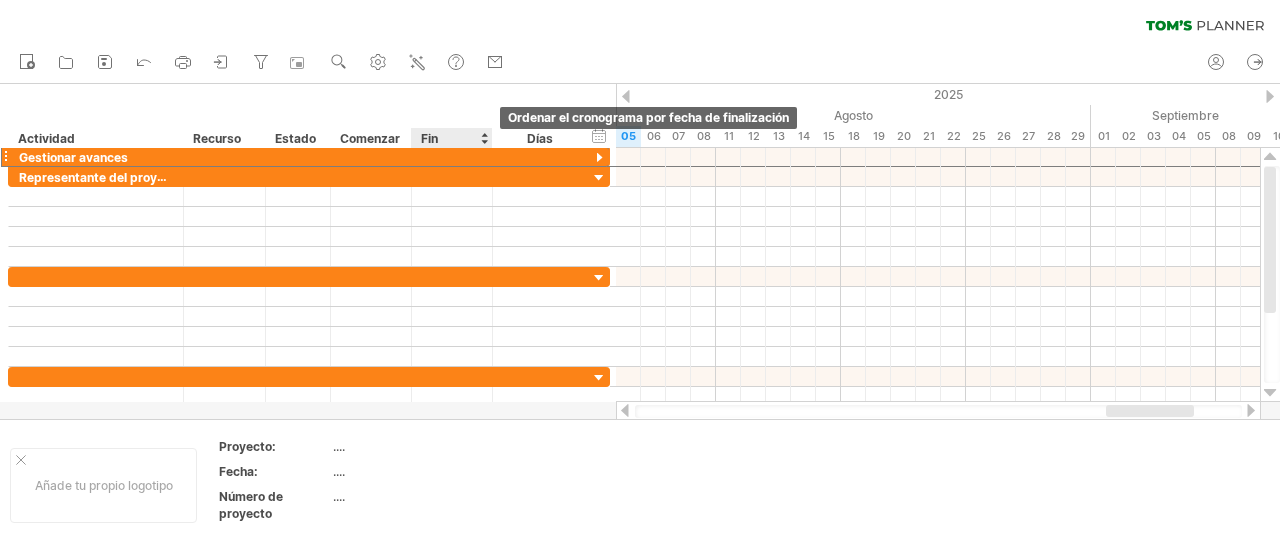 click at bounding box center [484, 138] 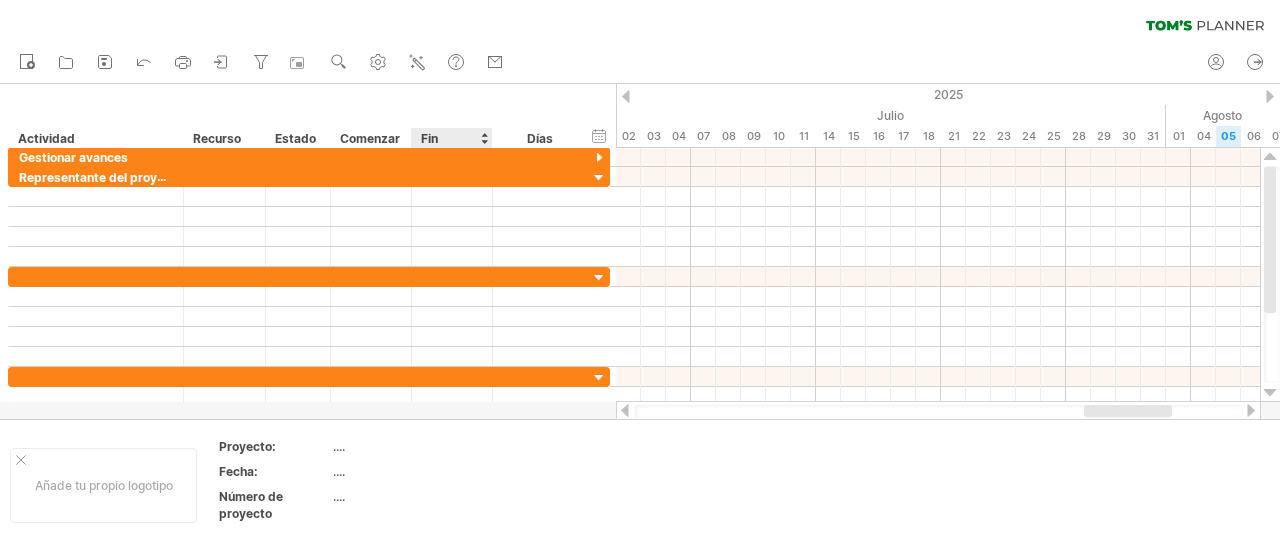 click on "Fin" at bounding box center (451, 138) 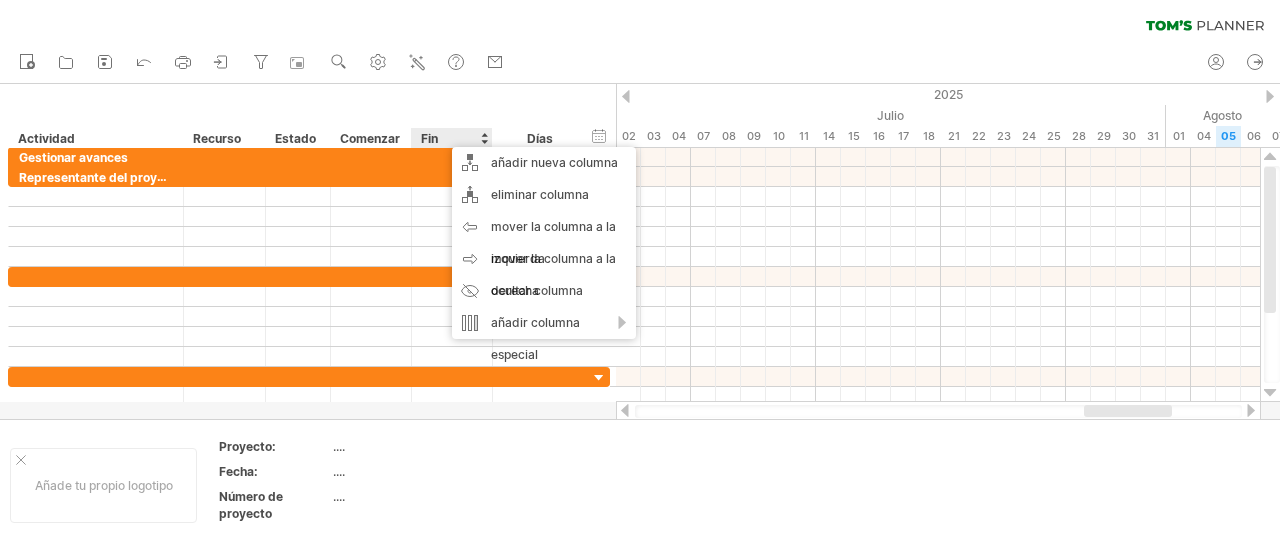 click on "Fin" at bounding box center [451, 138] 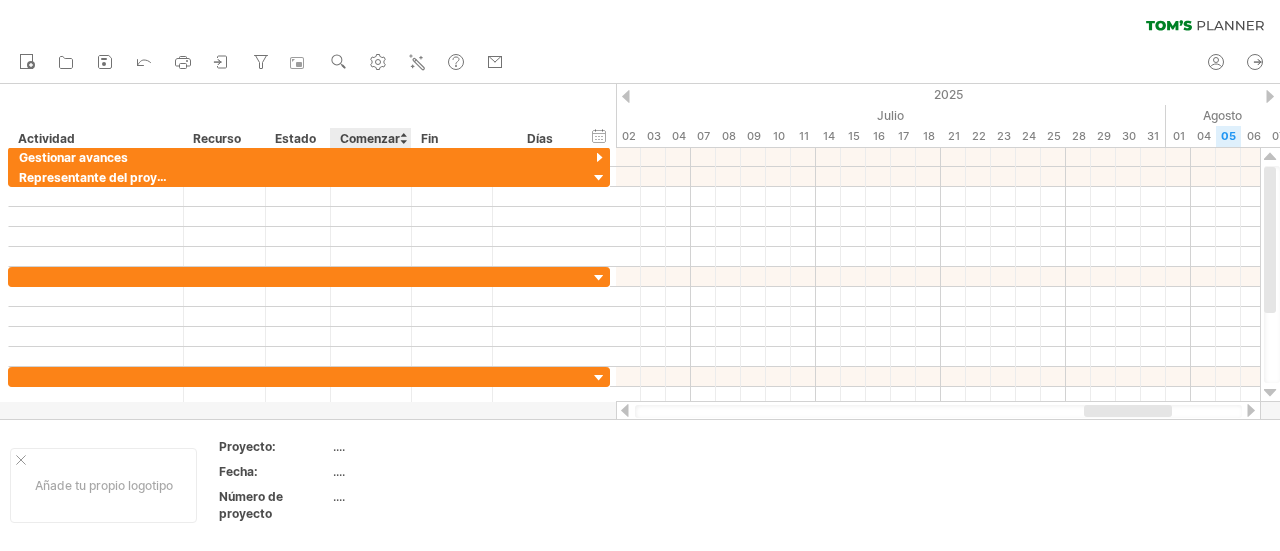 click on "Comenzar" at bounding box center (370, 138) 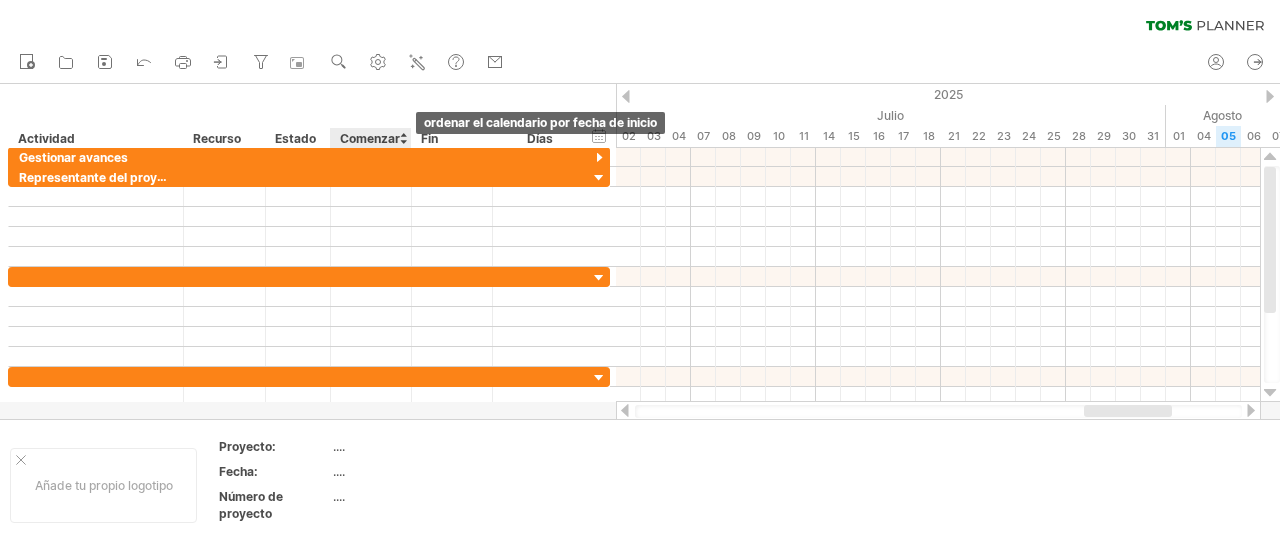 click at bounding box center [403, 138] 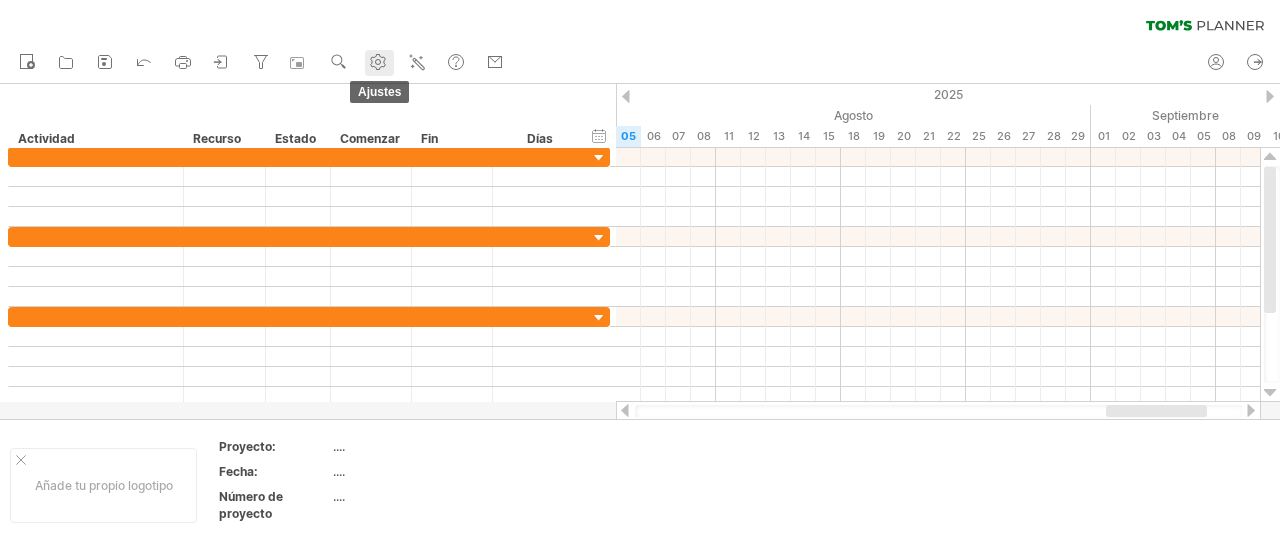 click 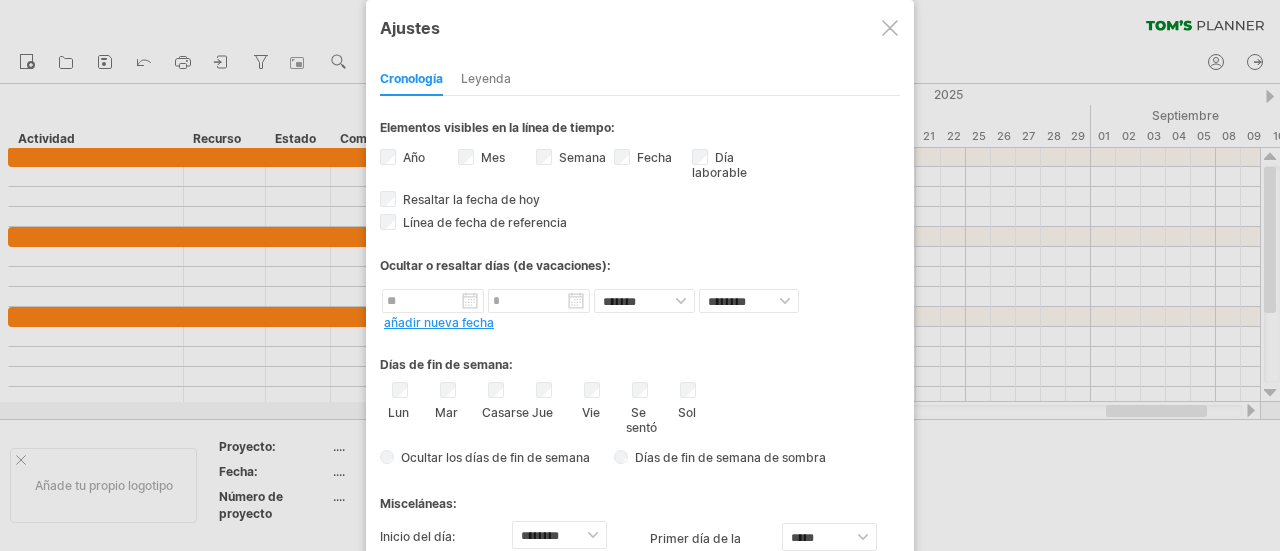 click at bounding box center [890, 28] 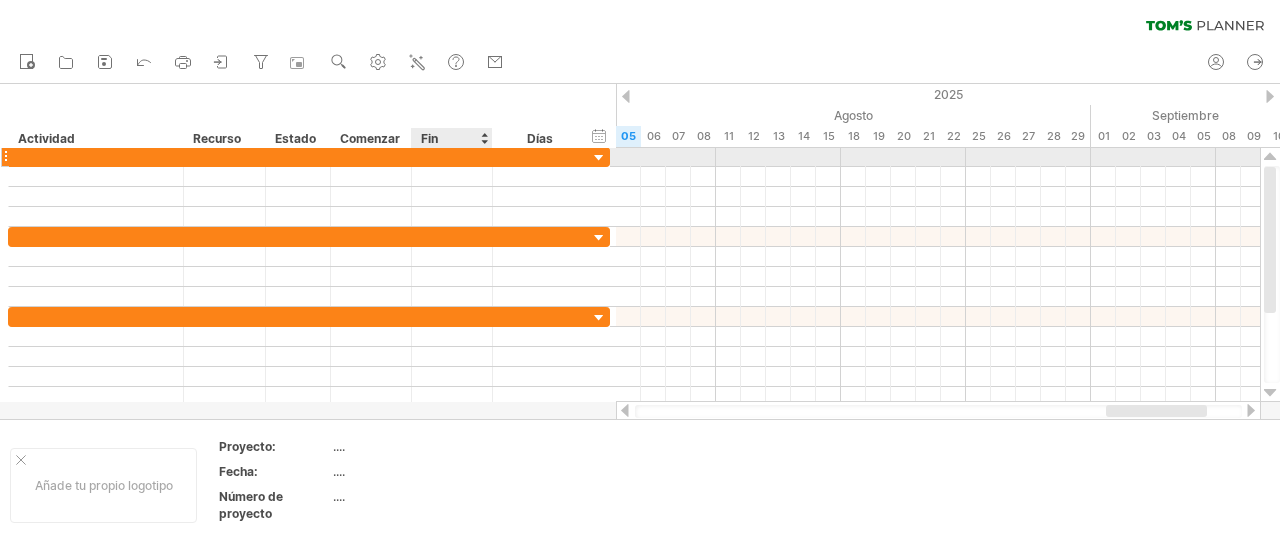 click at bounding box center [452, 156] 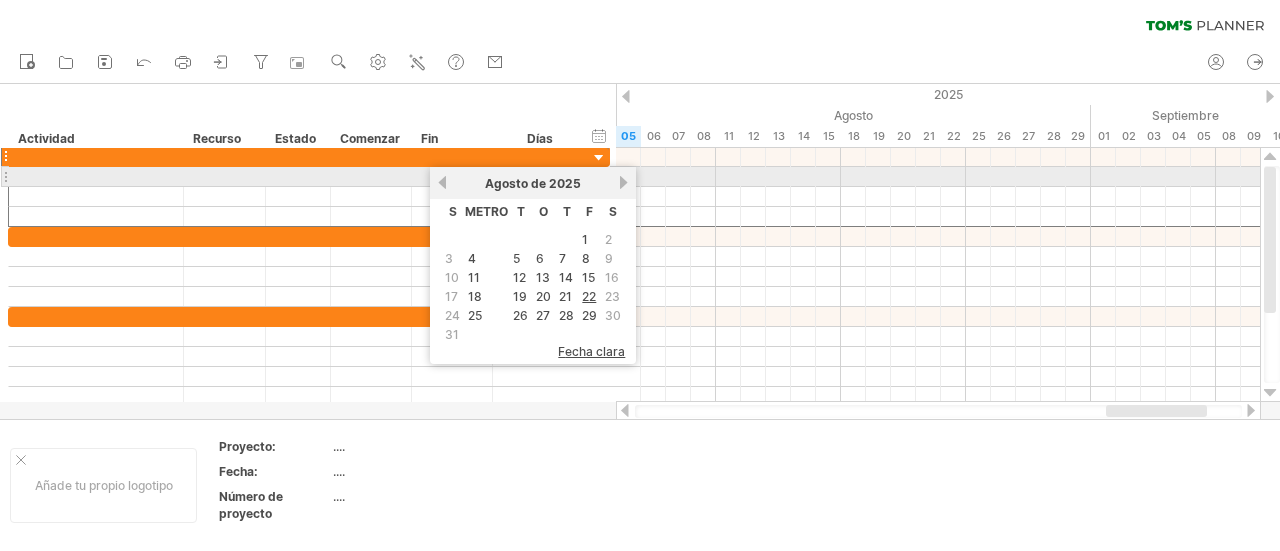 click on "próximo" at bounding box center [623, 182] 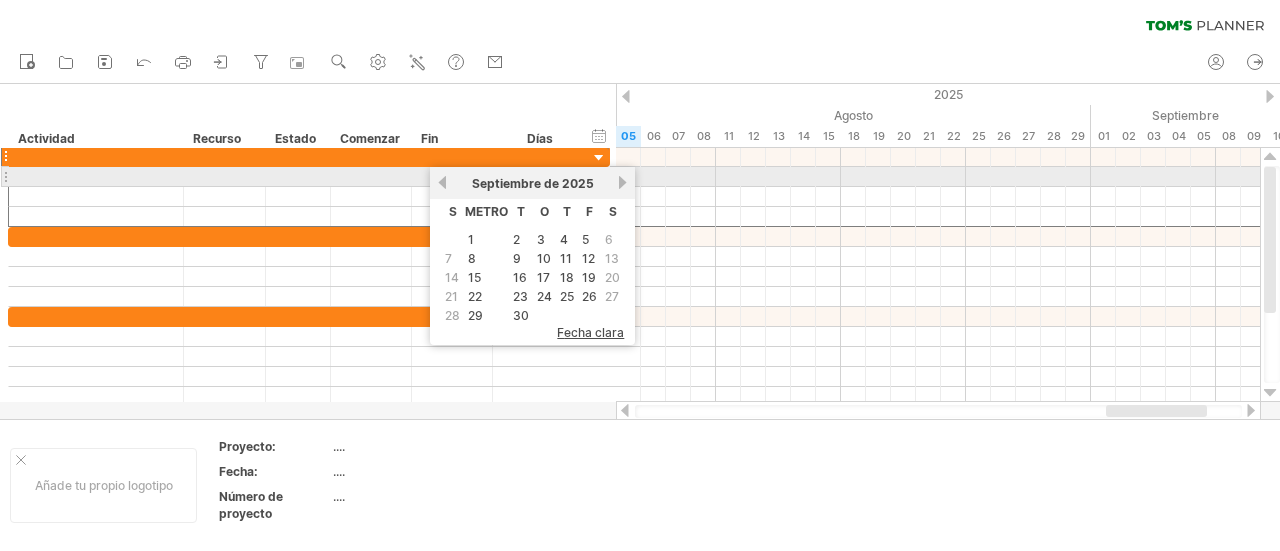 click on "próximo" at bounding box center [622, 182] 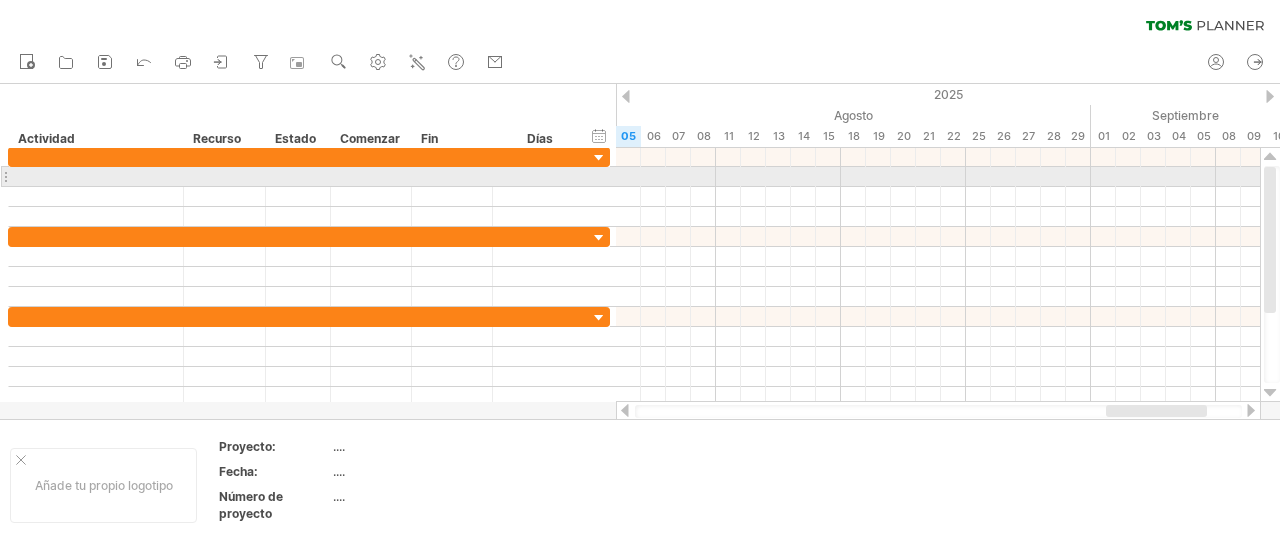 click at bounding box center [938, 177] 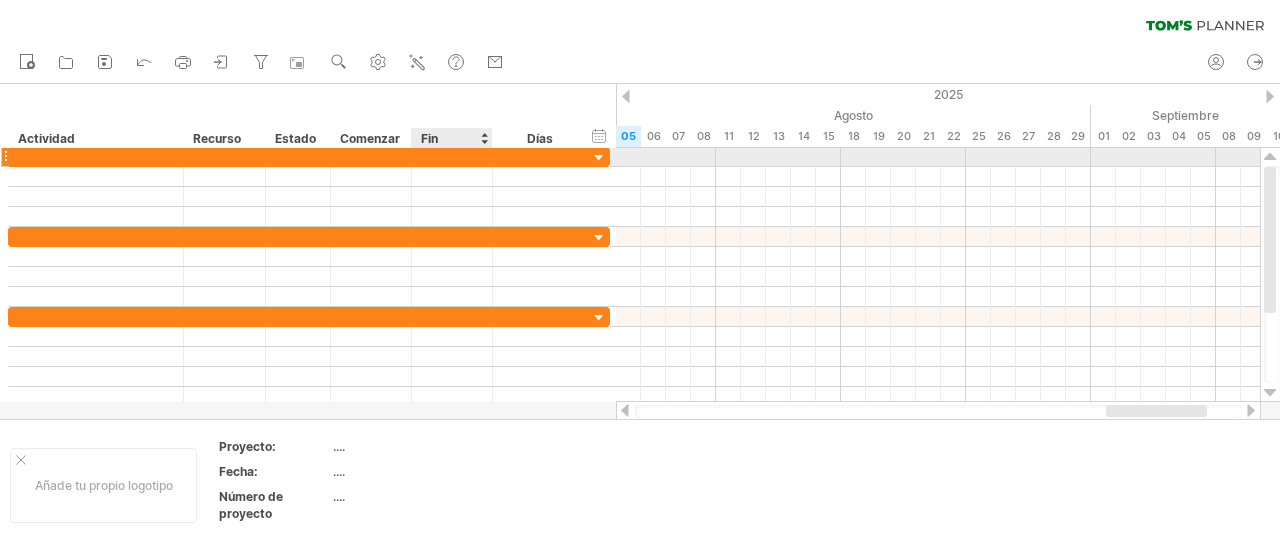 click at bounding box center [452, 156] 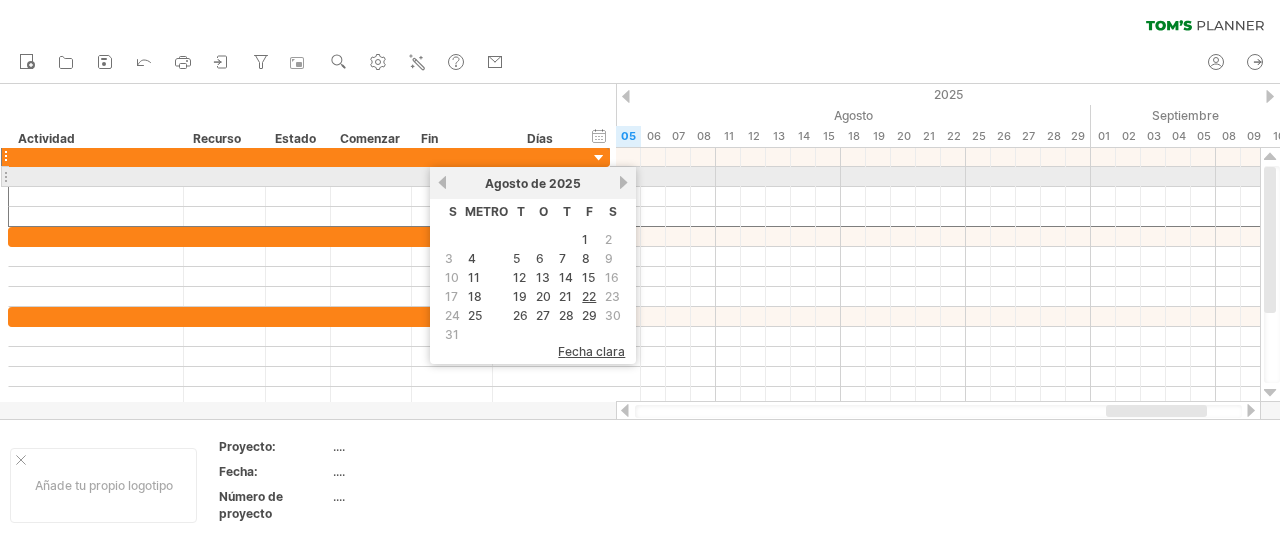 click on "próximo" at bounding box center (623, 182) 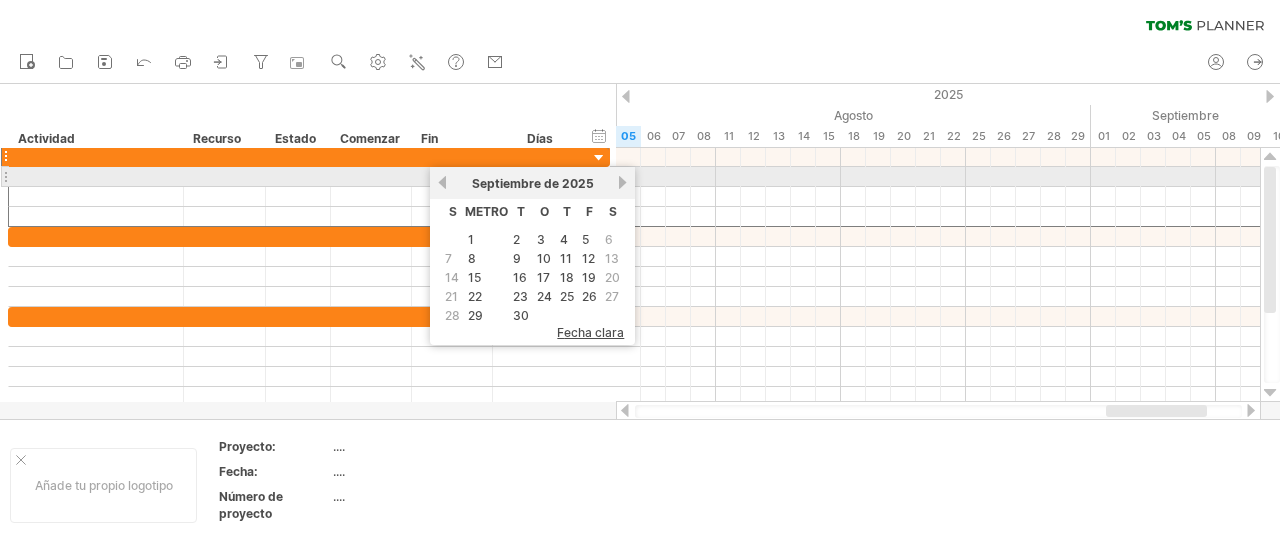 click on "próximo" at bounding box center [622, 182] 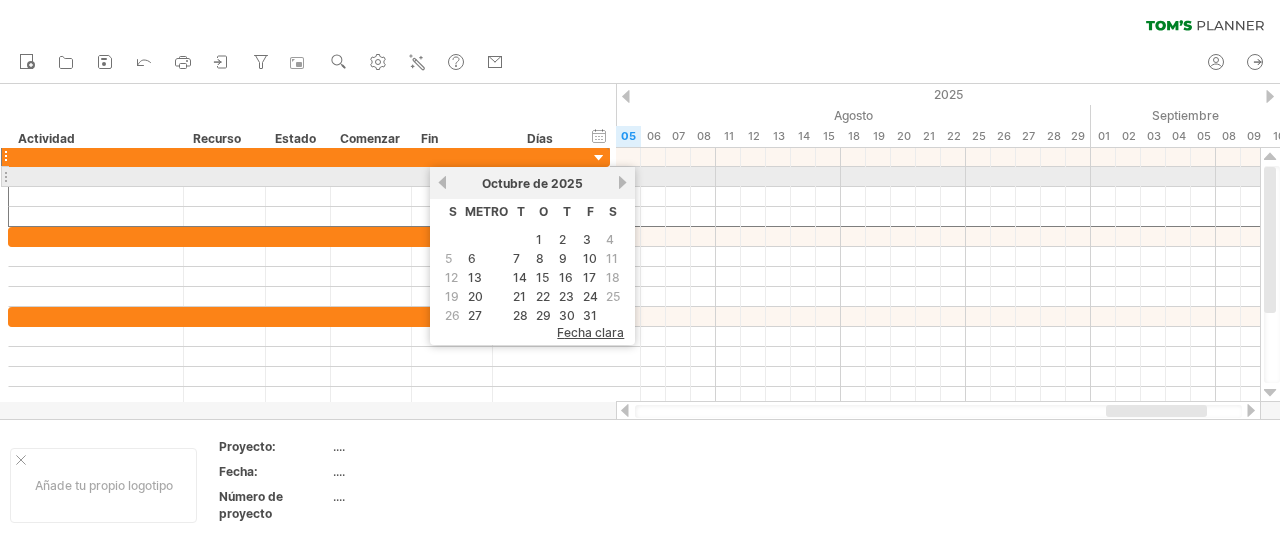 click on "próximo" at bounding box center [622, 182] 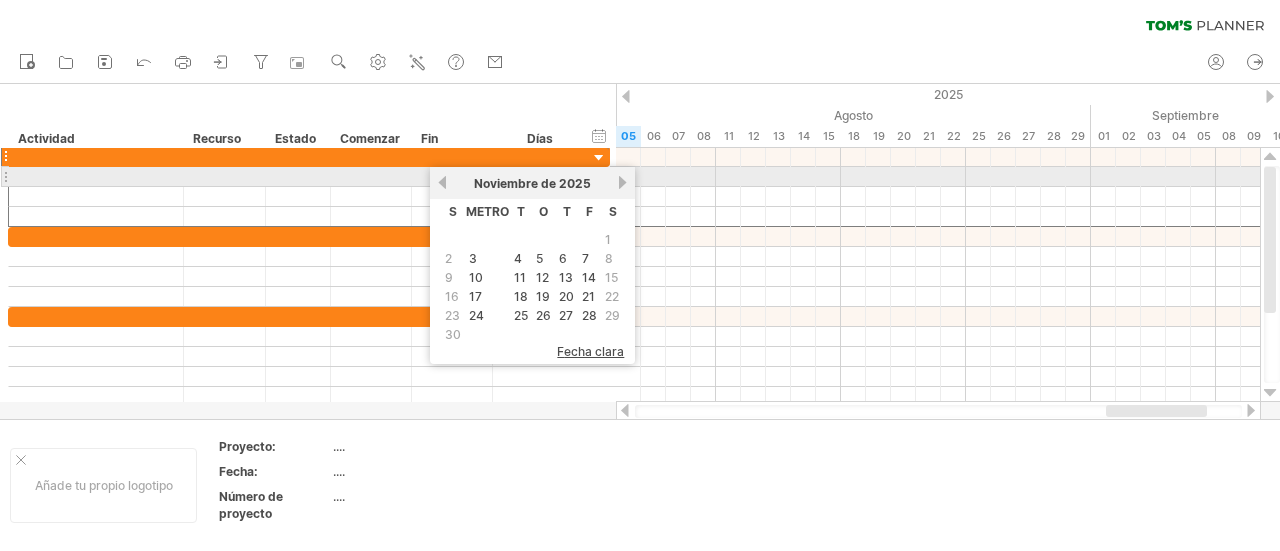 click on "próximo" at bounding box center (622, 182) 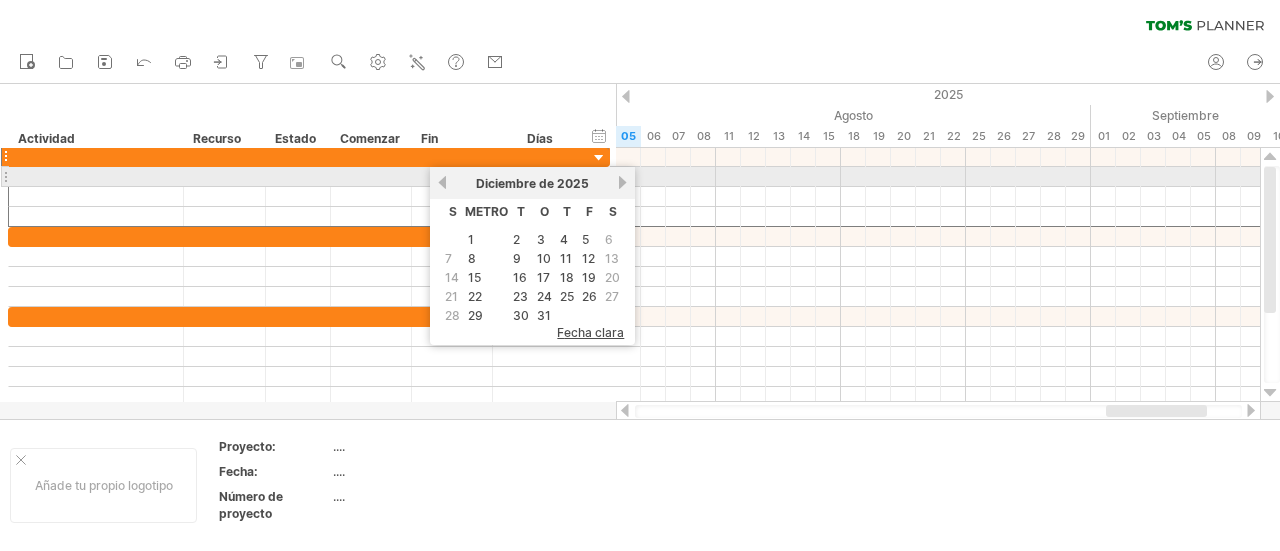 click on "próximo" at bounding box center (622, 182) 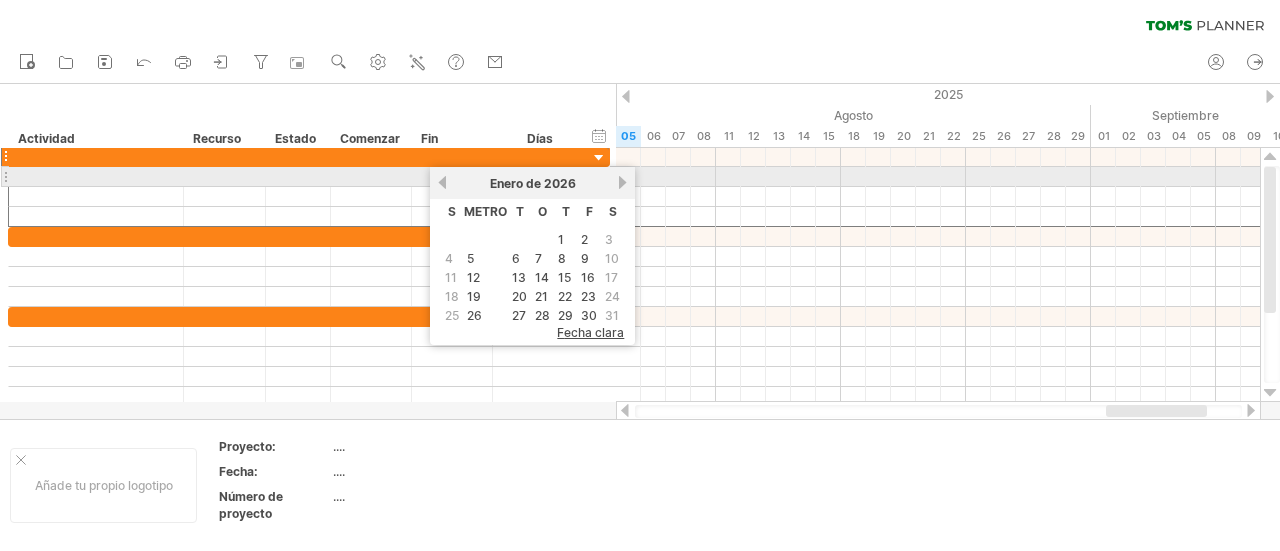 click on "próximo" at bounding box center [622, 182] 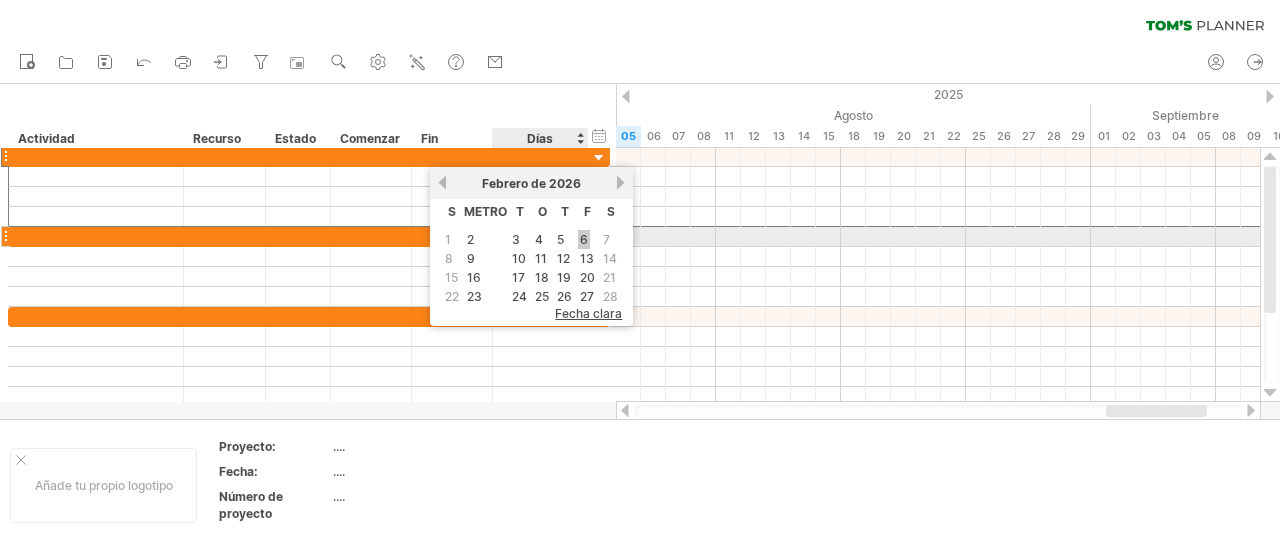 click on "6" at bounding box center (584, 239) 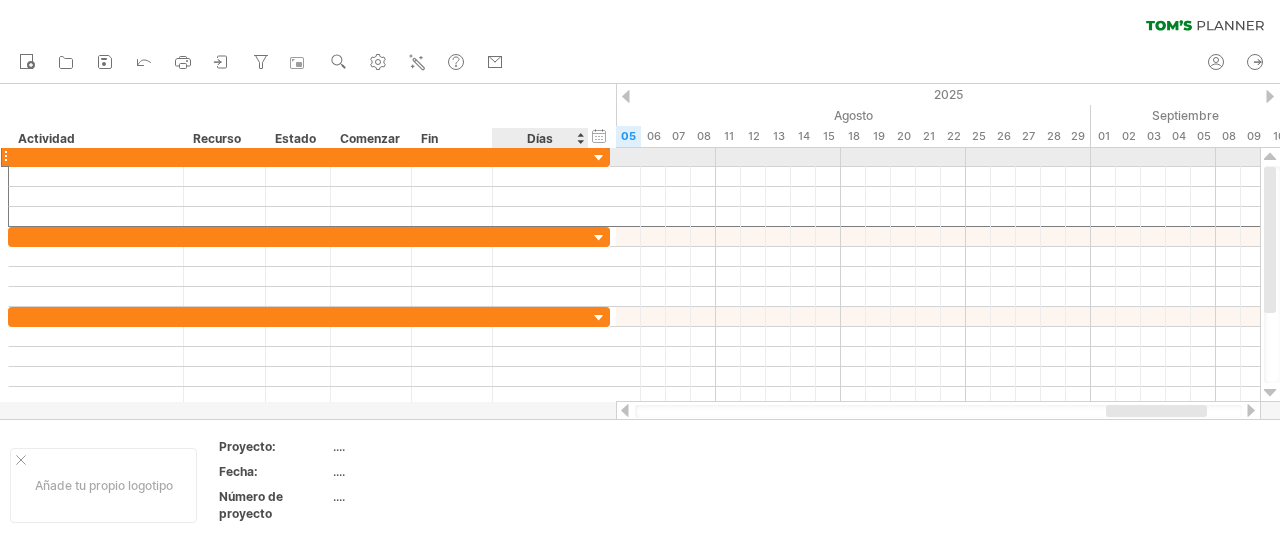 click at bounding box center [599, 158] 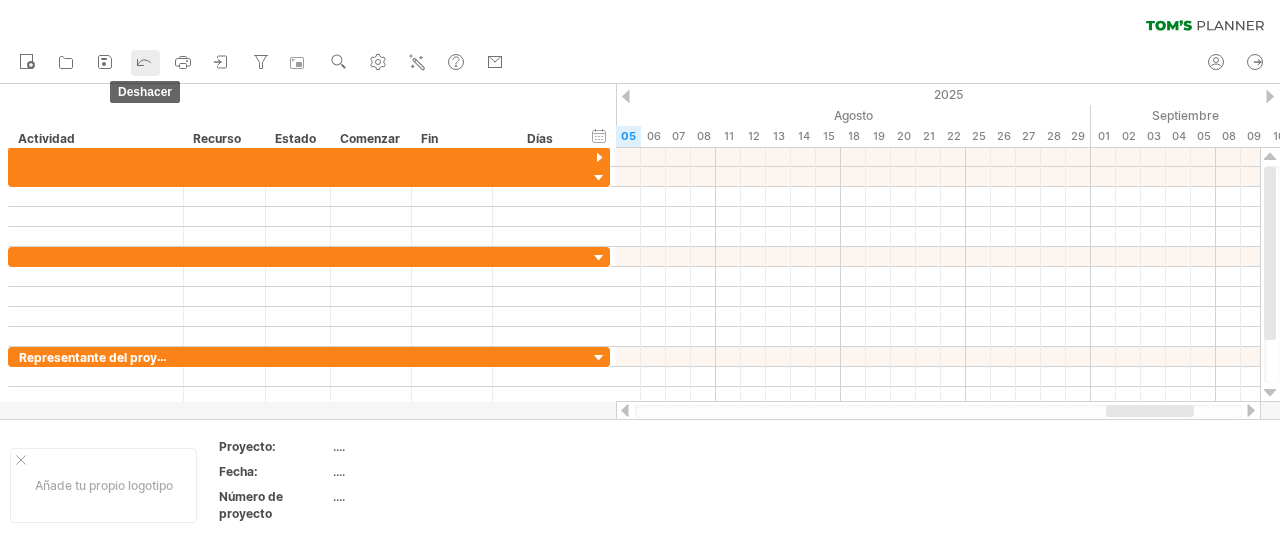 click 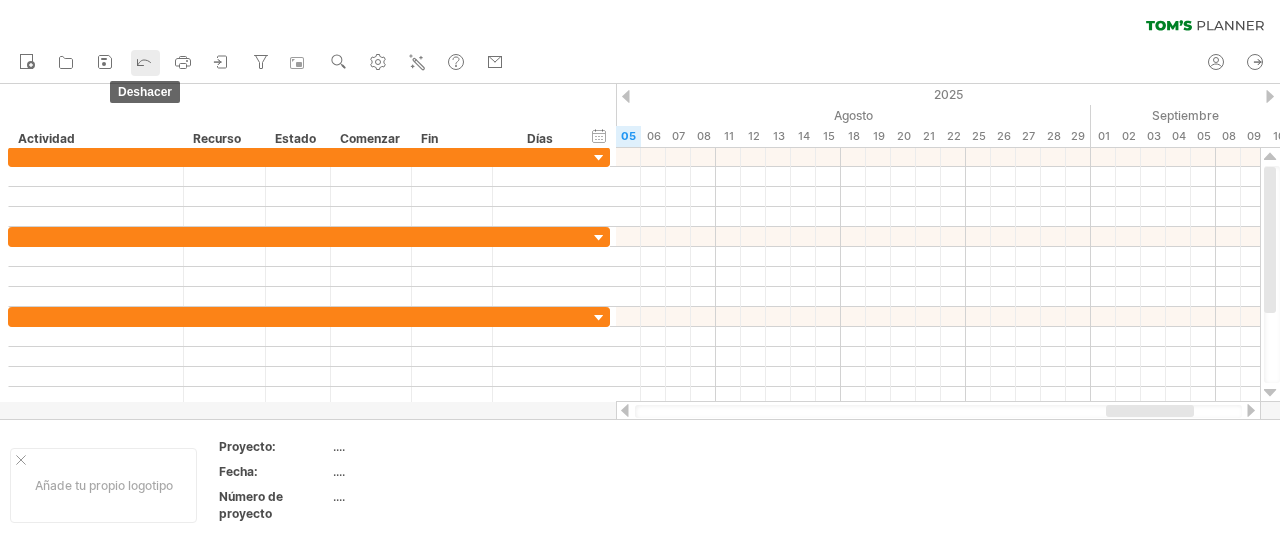 click 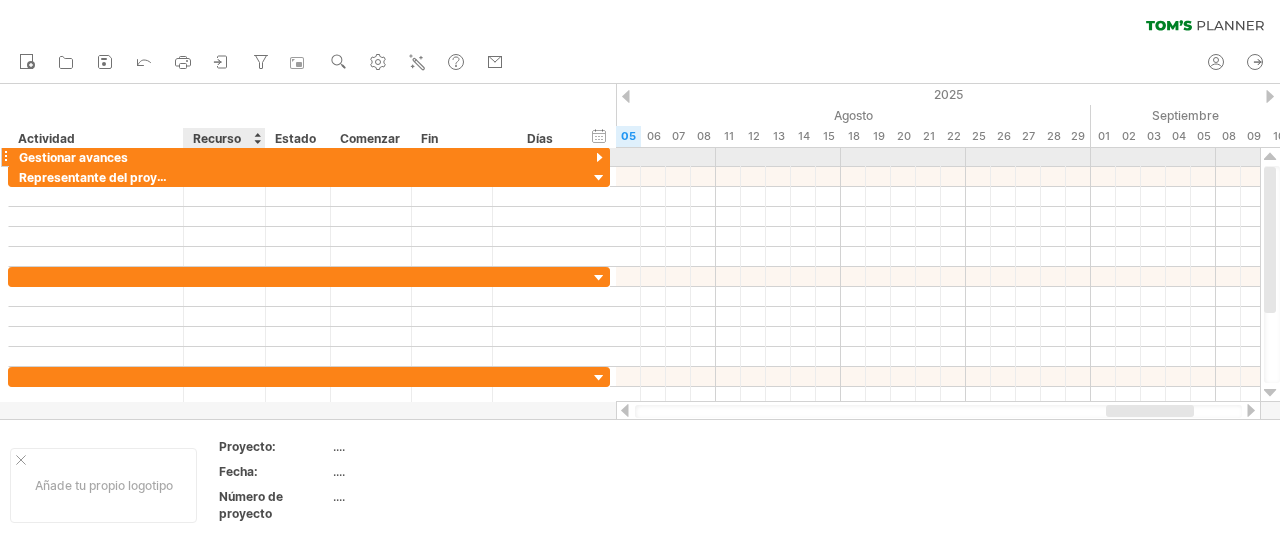 click at bounding box center (224, 156) 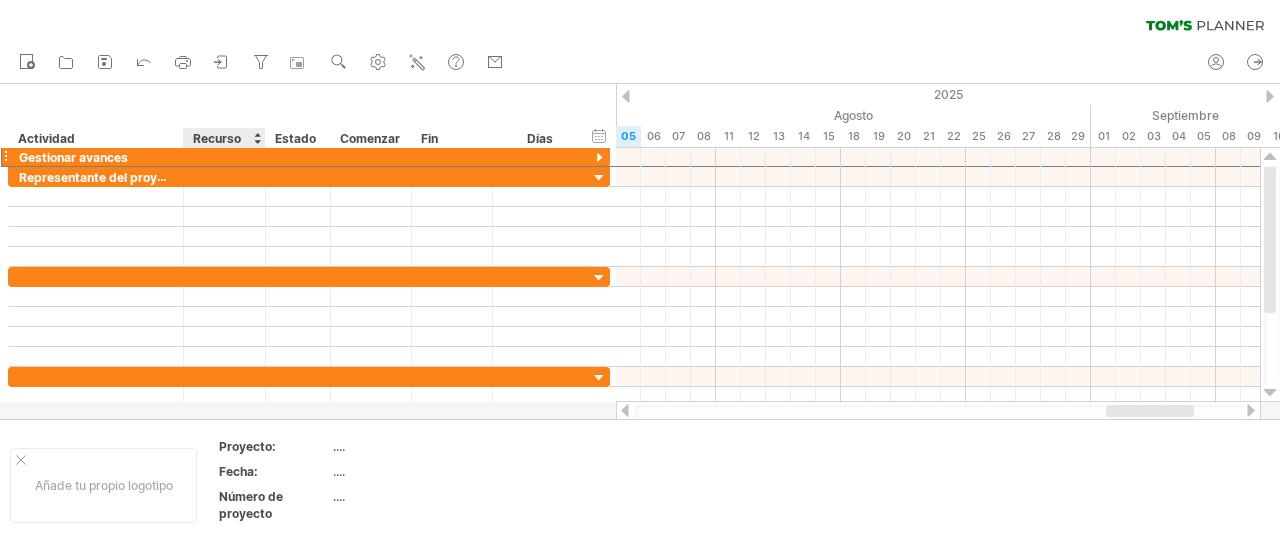 drag, startPoint x: 217, startPoint y: 147, endPoint x: 215, endPoint y: 162, distance: 15.132746 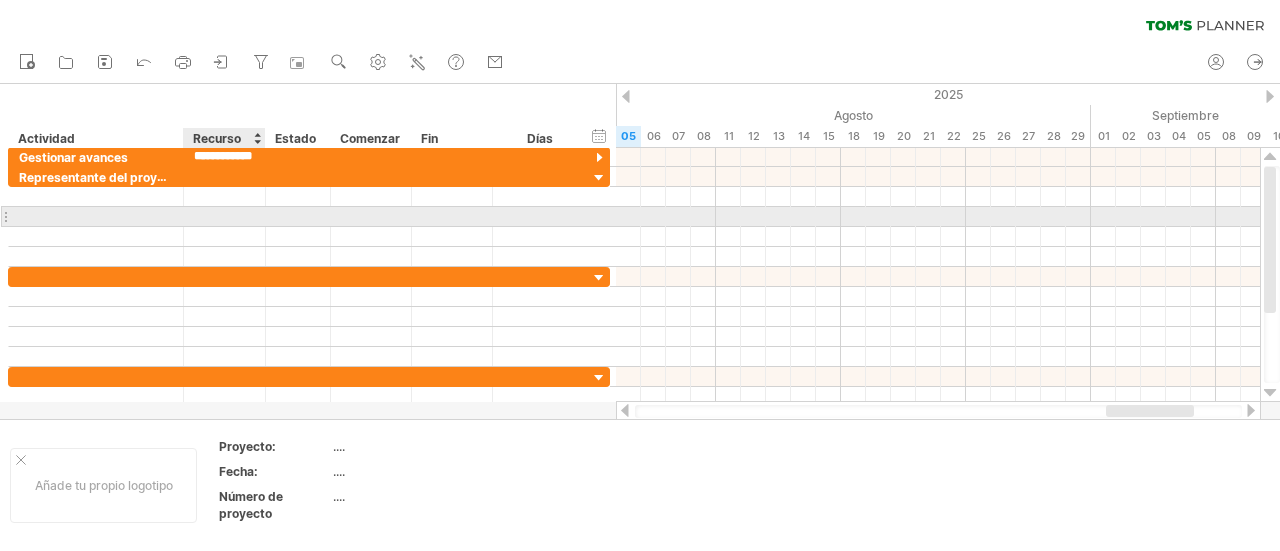 type on "**********" 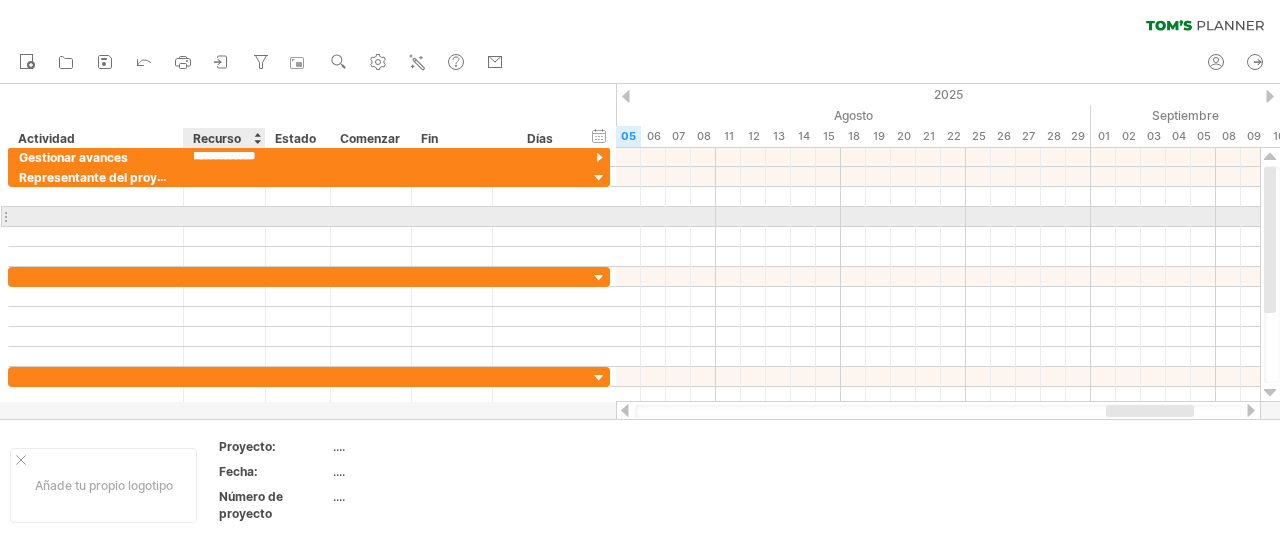 scroll, scrollTop: 0, scrollLeft: 18, axis: horizontal 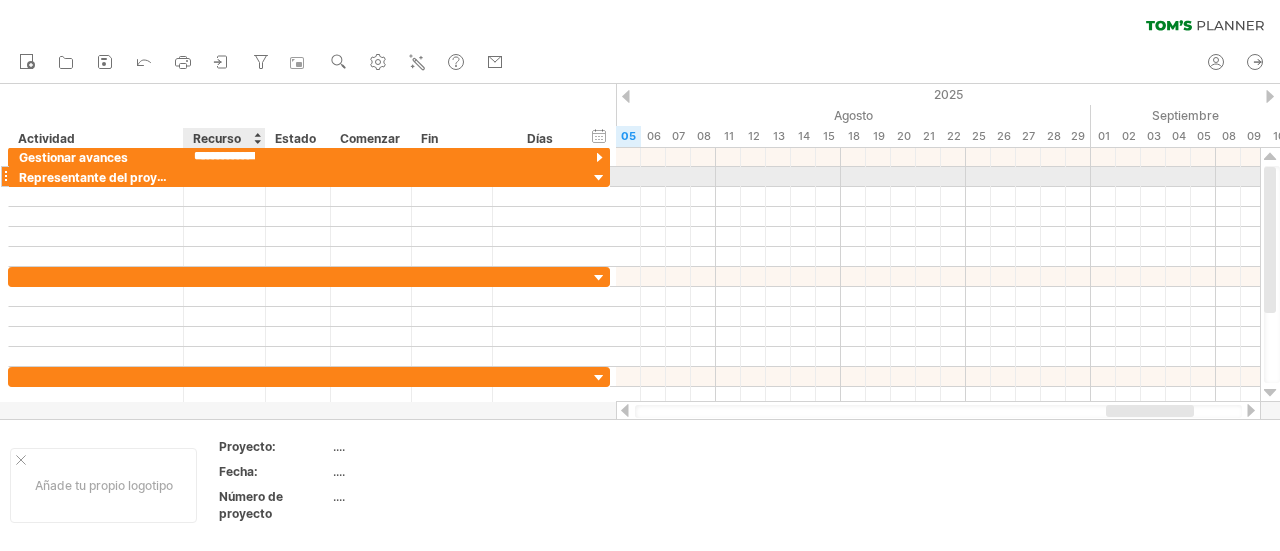 click at bounding box center [224, 176] 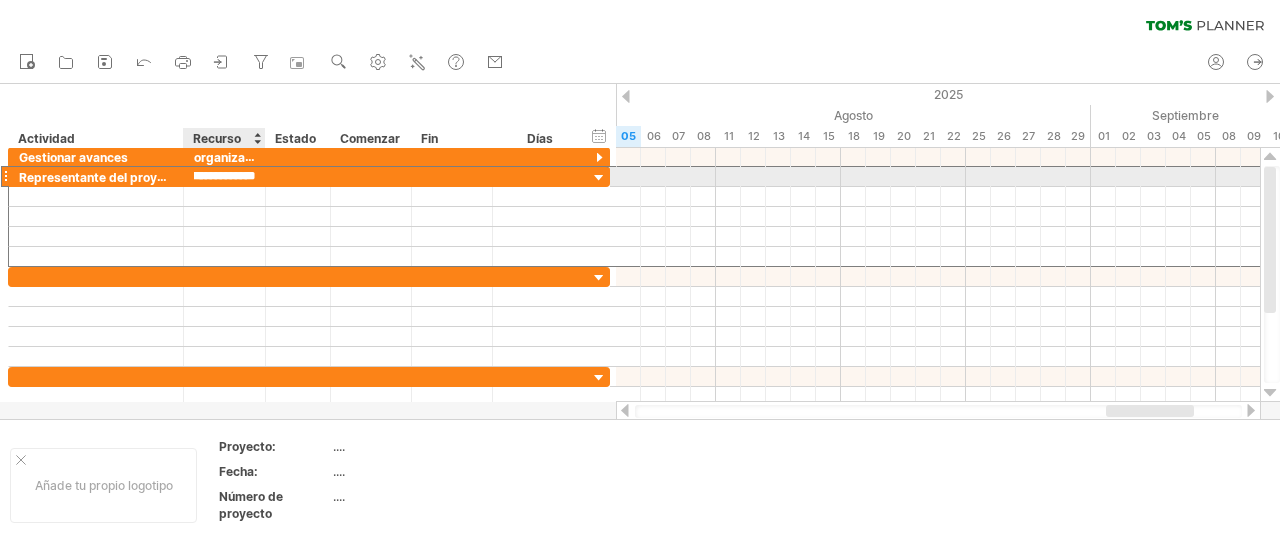 type on "**********" 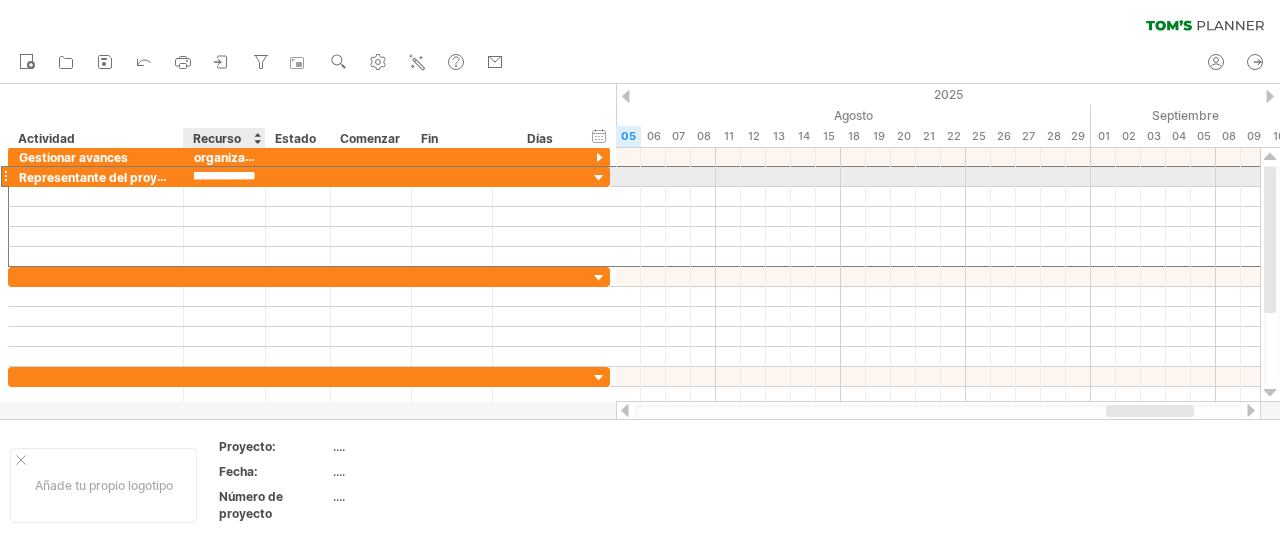 scroll, scrollTop: 0, scrollLeft: 17, axis: horizontal 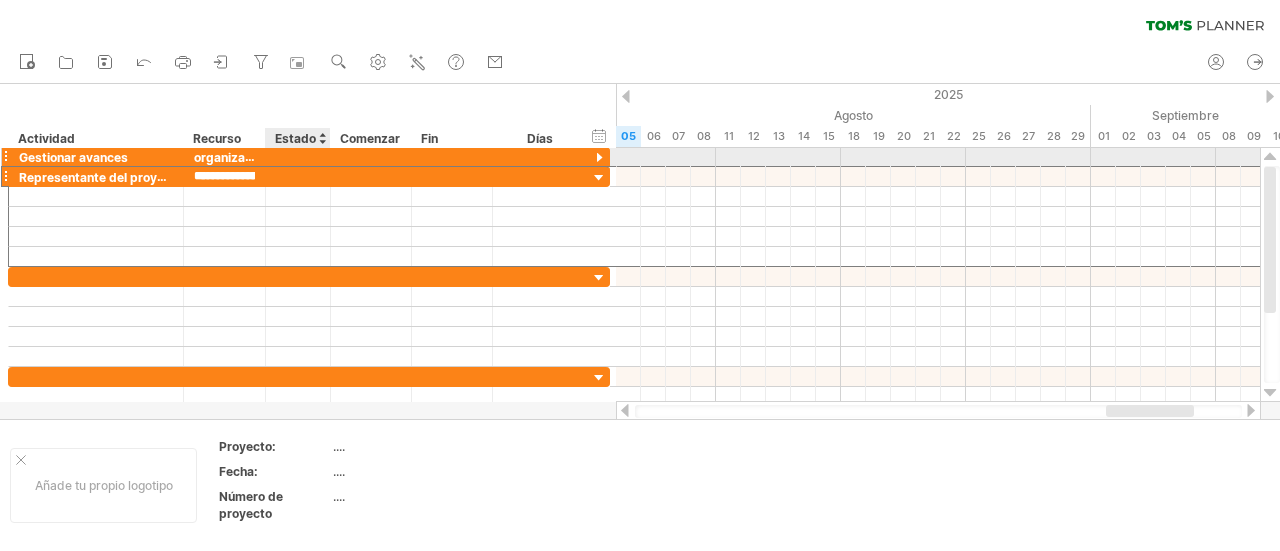 click at bounding box center [298, 156] 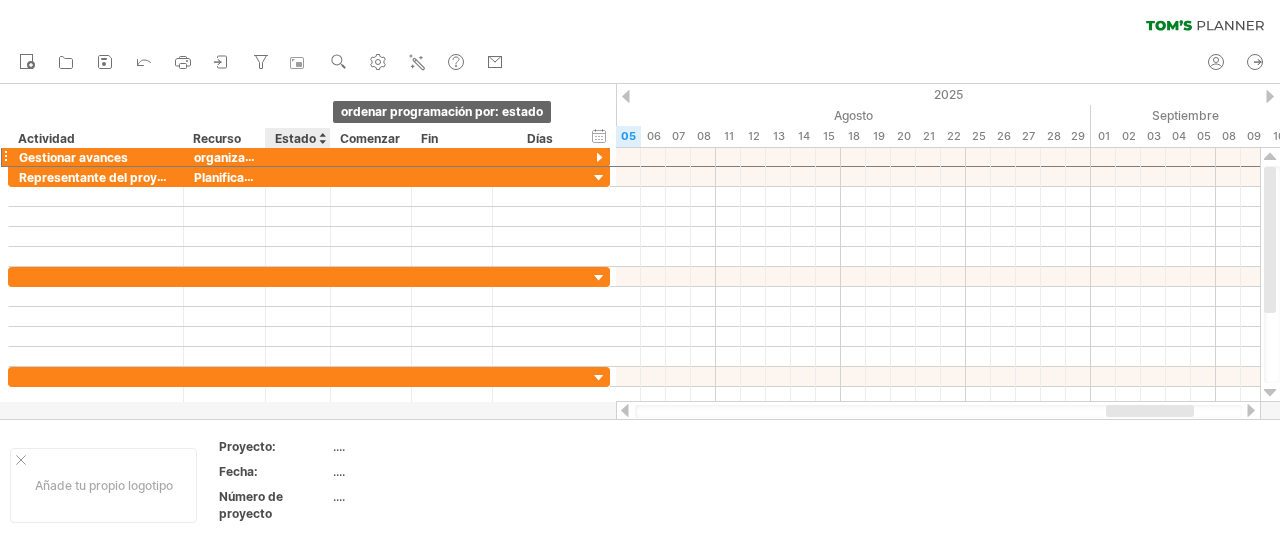 click at bounding box center [322, 138] 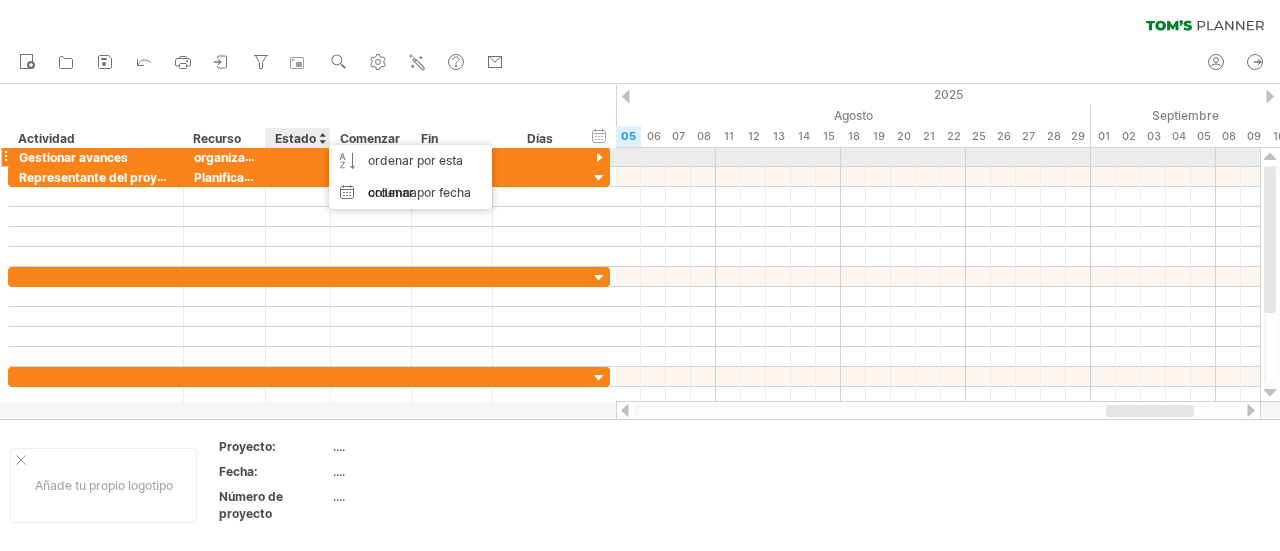 click at bounding box center (298, 156) 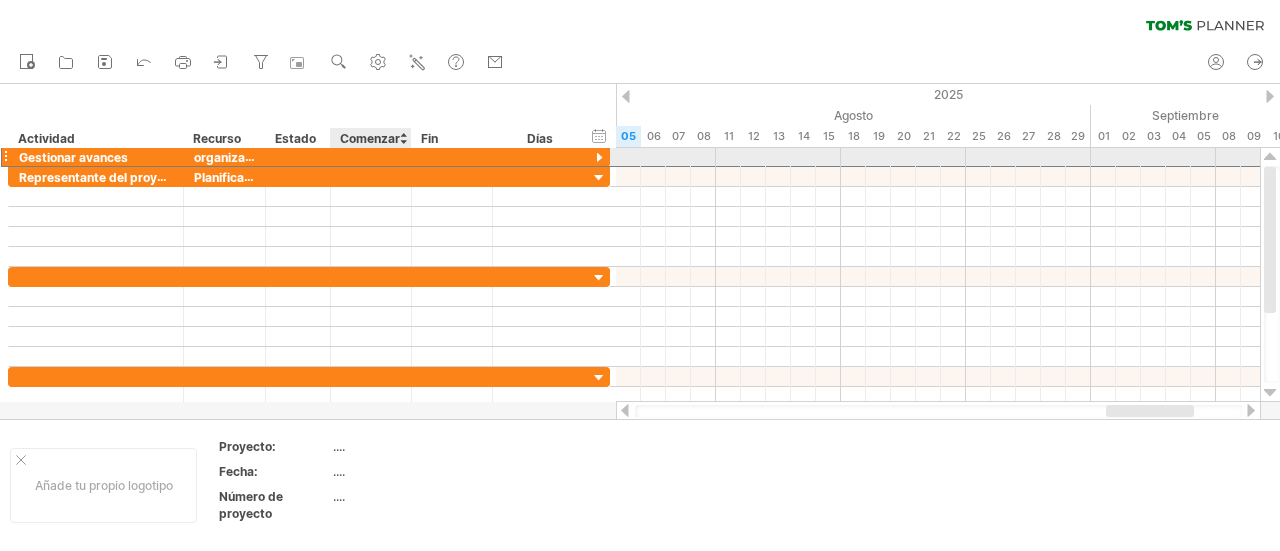 click at bounding box center (371, 156) 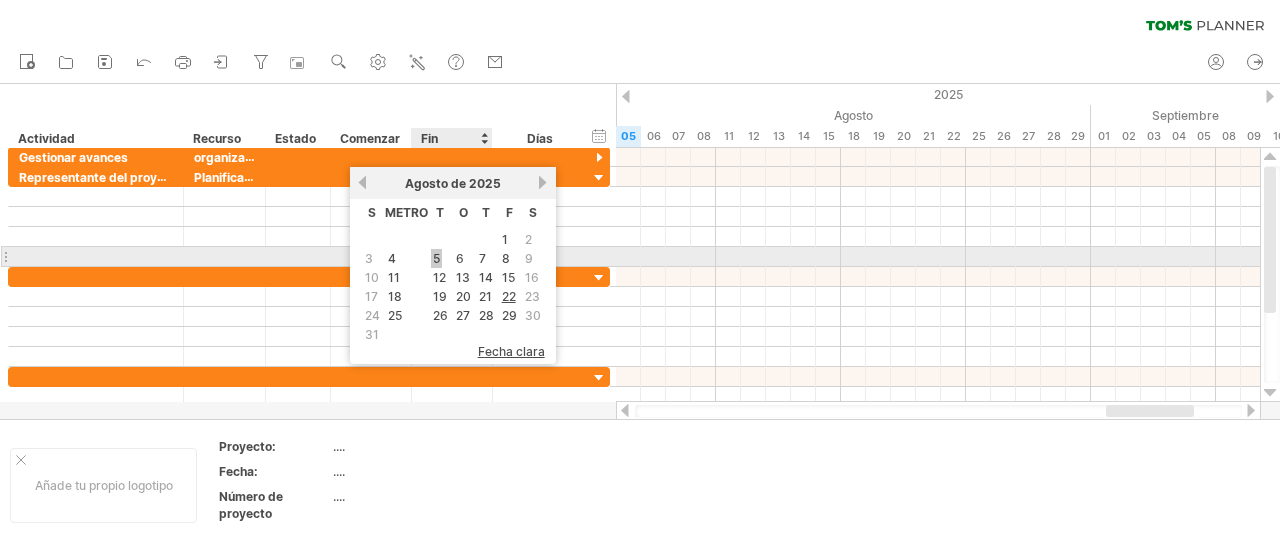 click on "5" at bounding box center [436, 258] 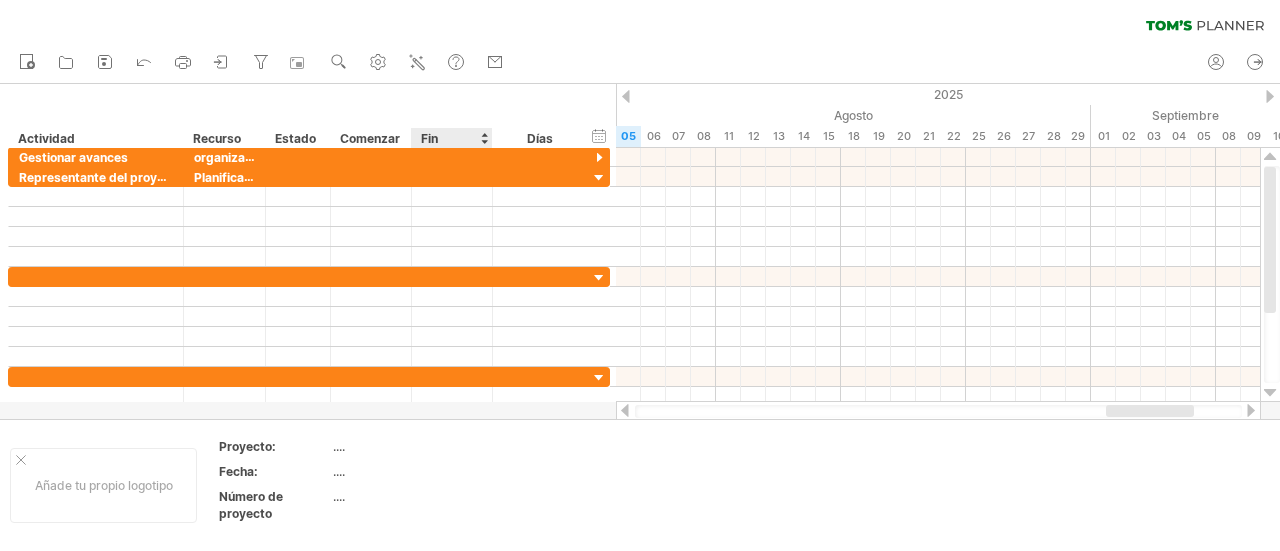 click on "Fin" at bounding box center (429, 138) 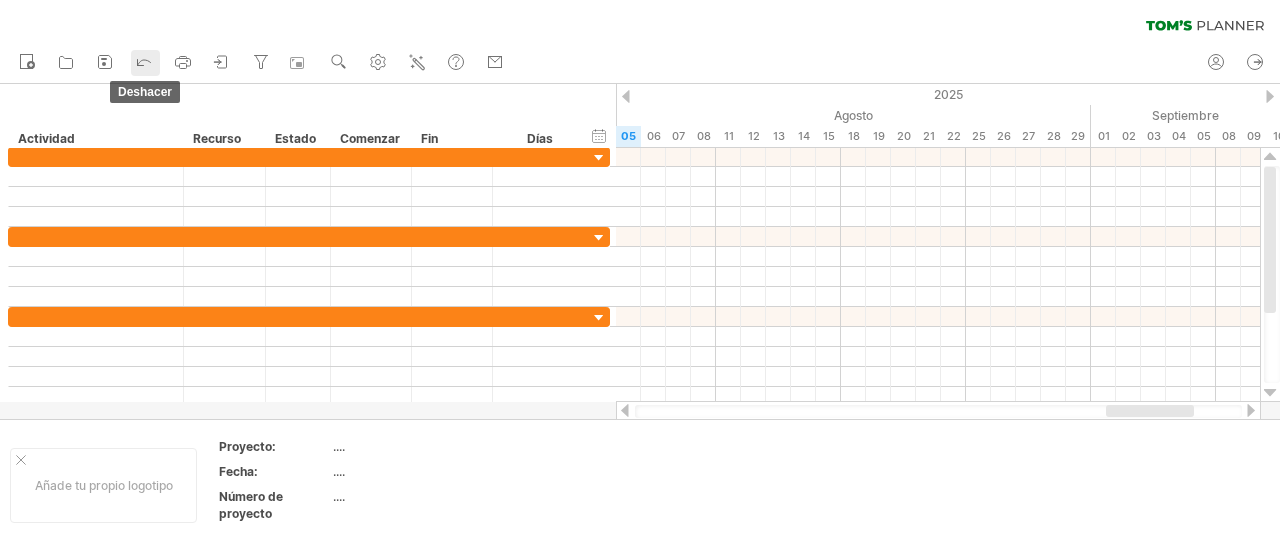 click 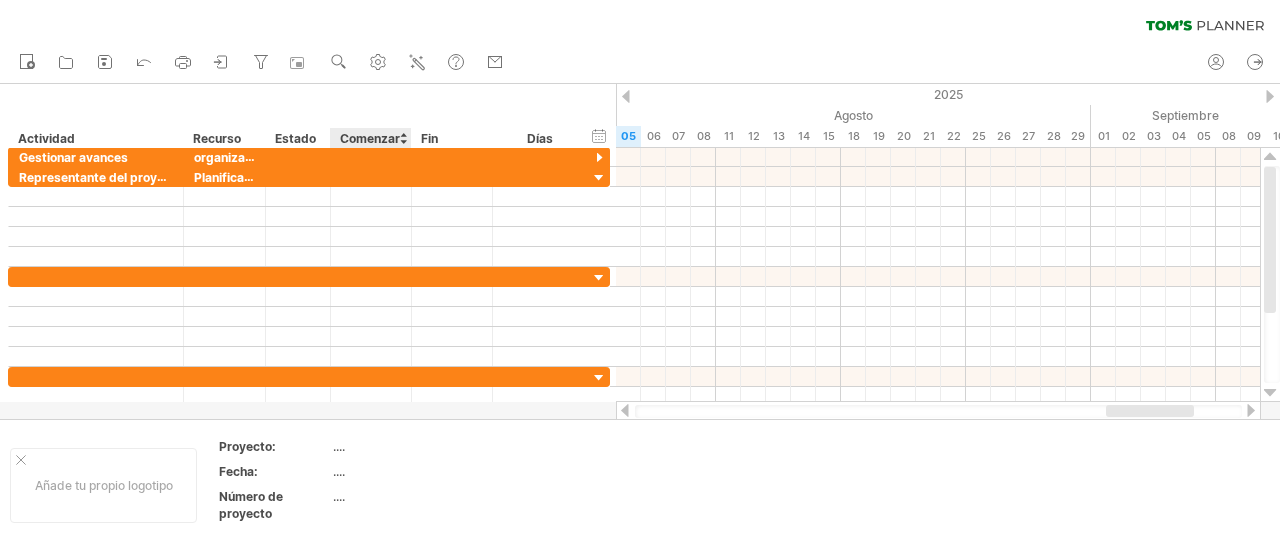 click on "Comenzar" at bounding box center [370, 138] 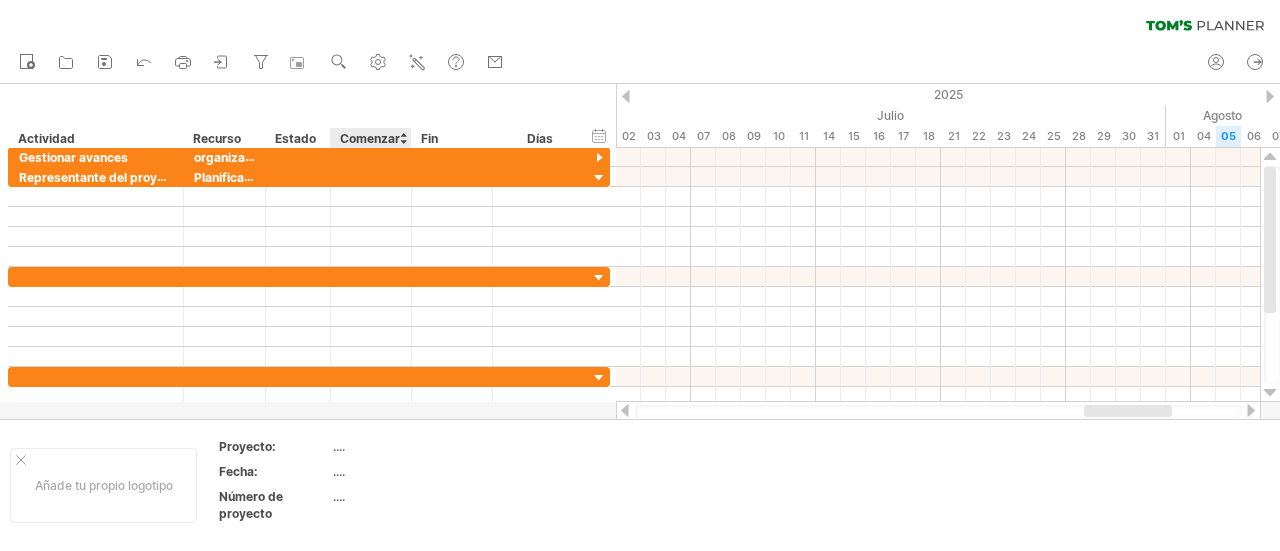 click on "Comenzar" at bounding box center [370, 138] 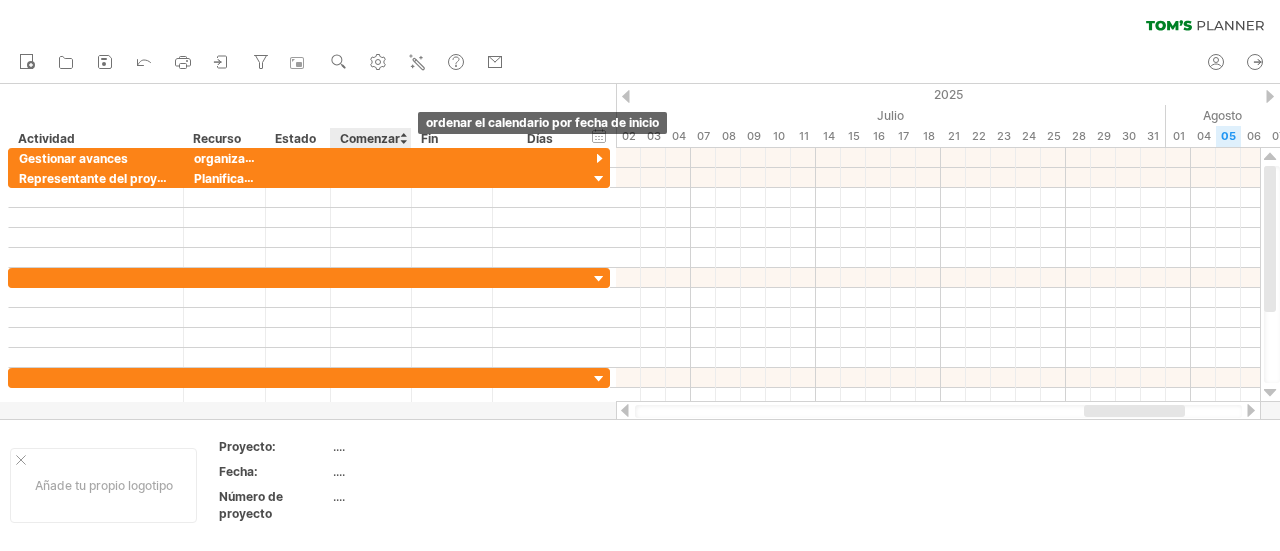 click at bounding box center (403, 138) 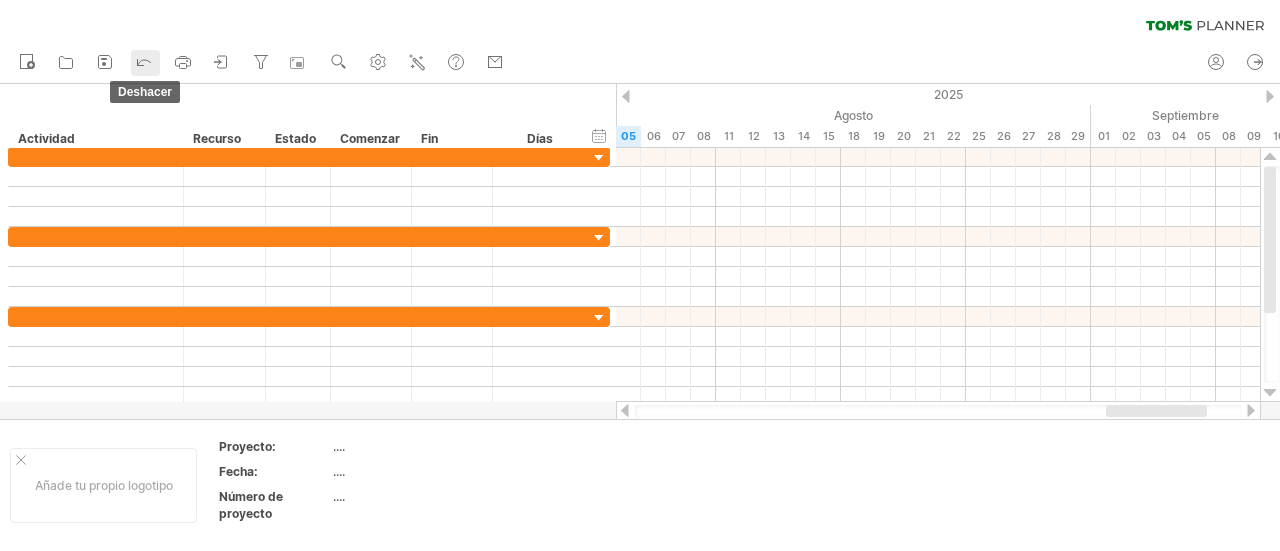 click 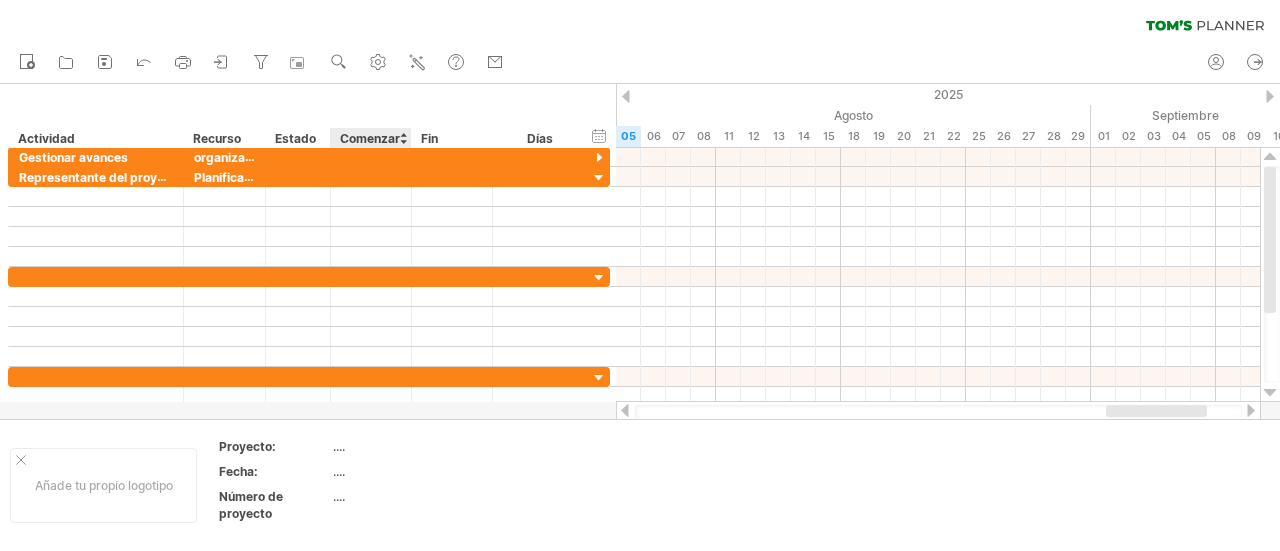 click on "Comenzar" at bounding box center (370, 138) 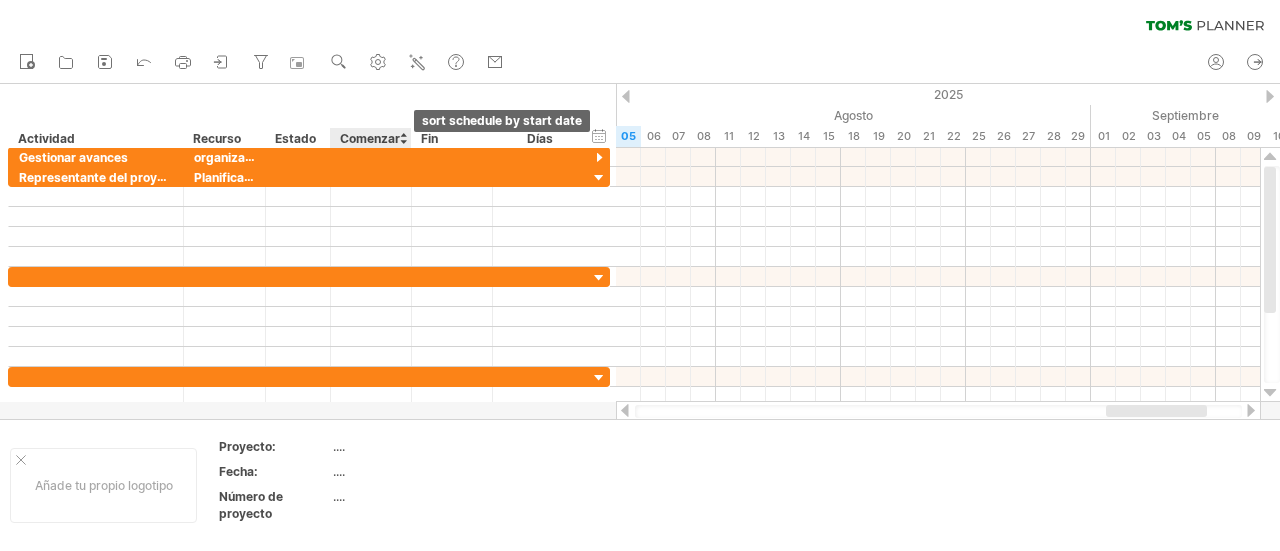 click at bounding box center (403, 138) 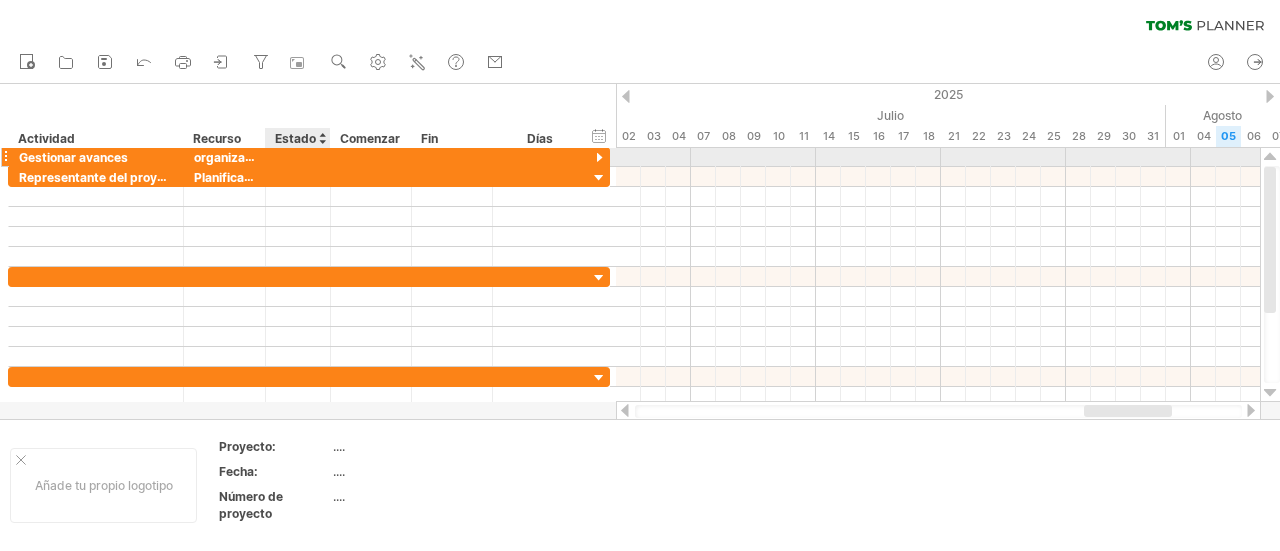 click at bounding box center [298, 156] 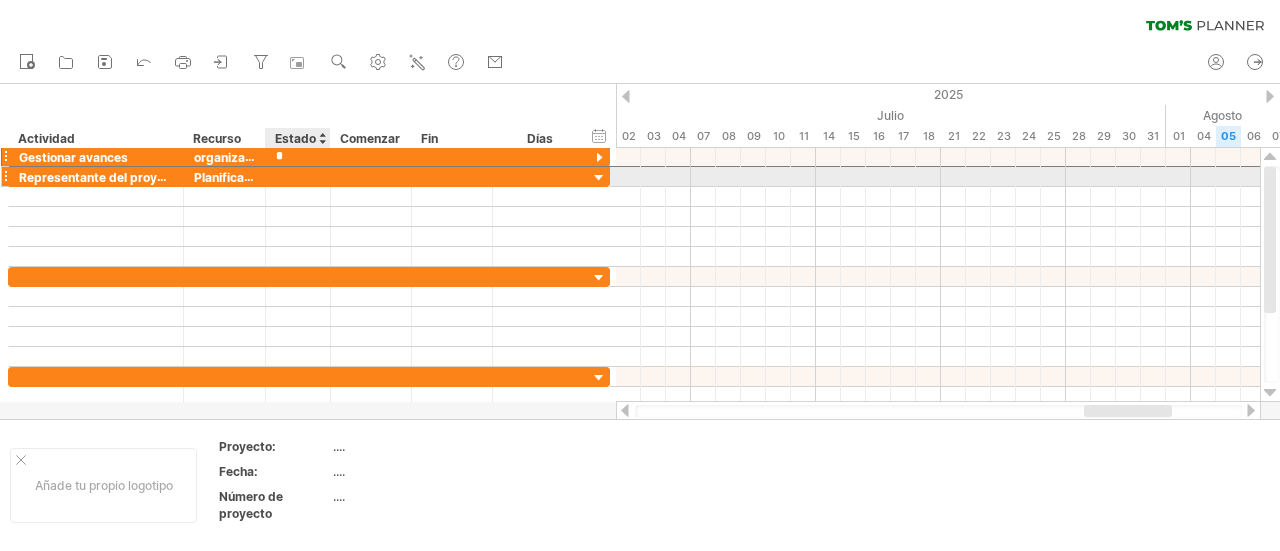 type on "**********" 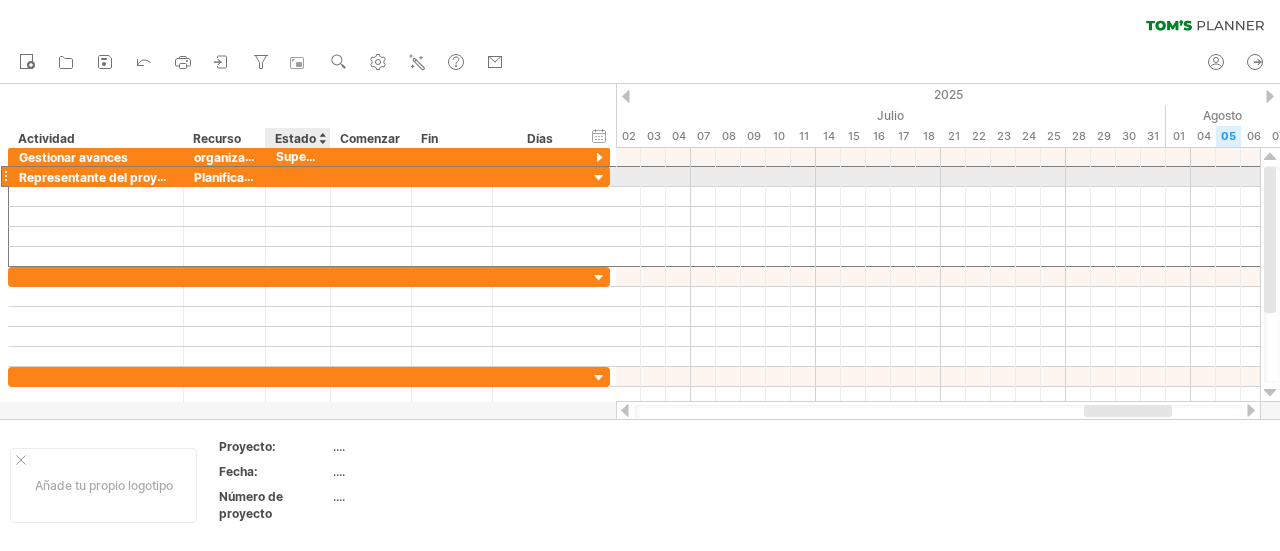 click at bounding box center (298, 176) 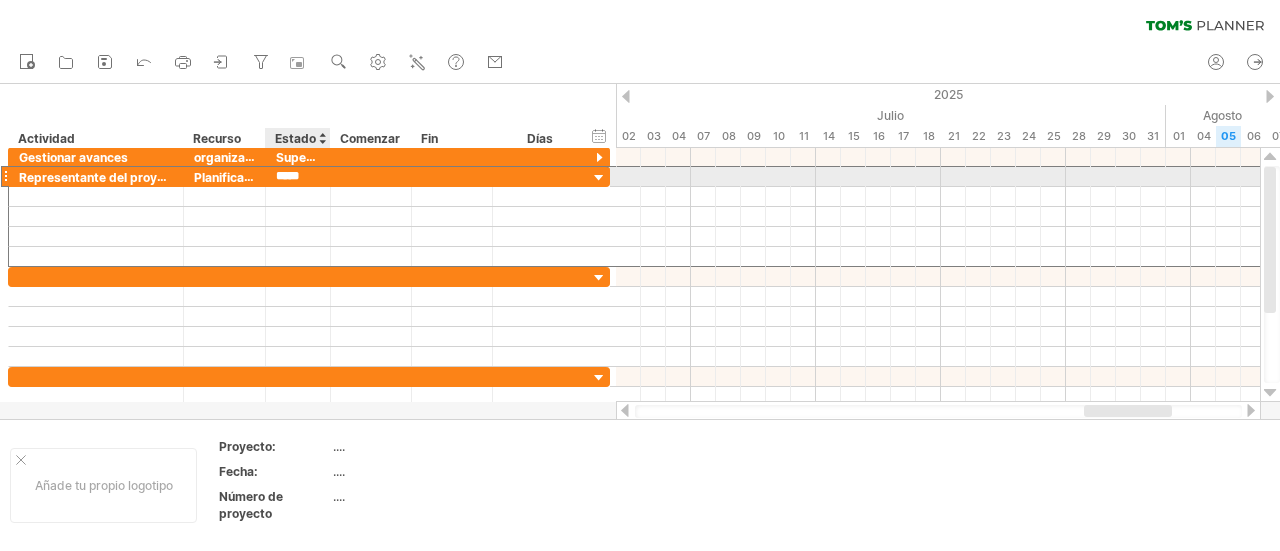 type on "**********" 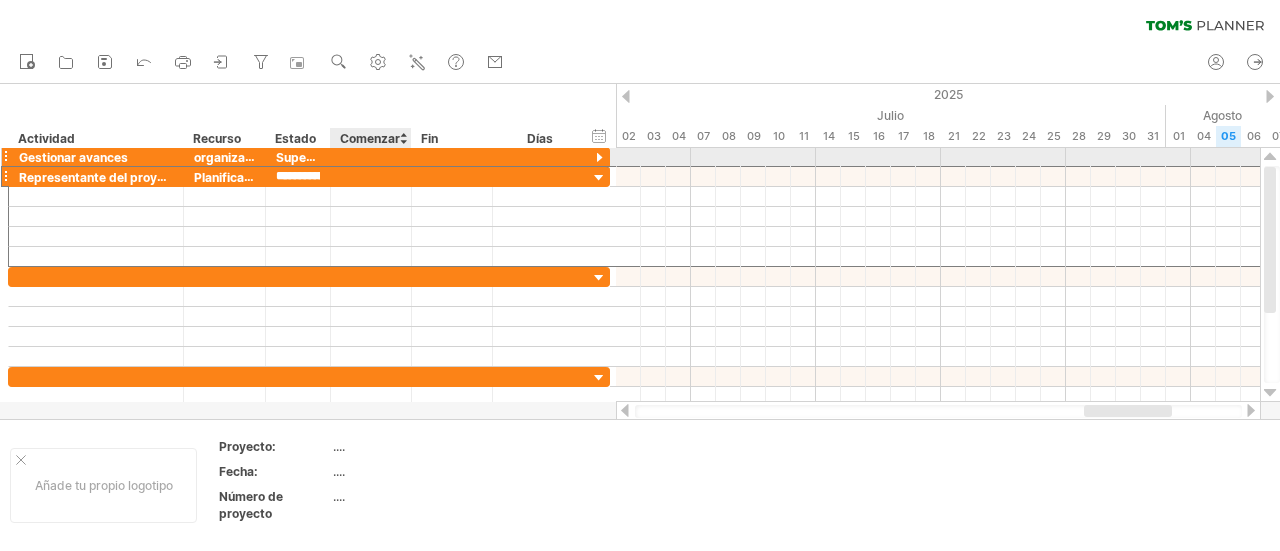 click at bounding box center (371, 156) 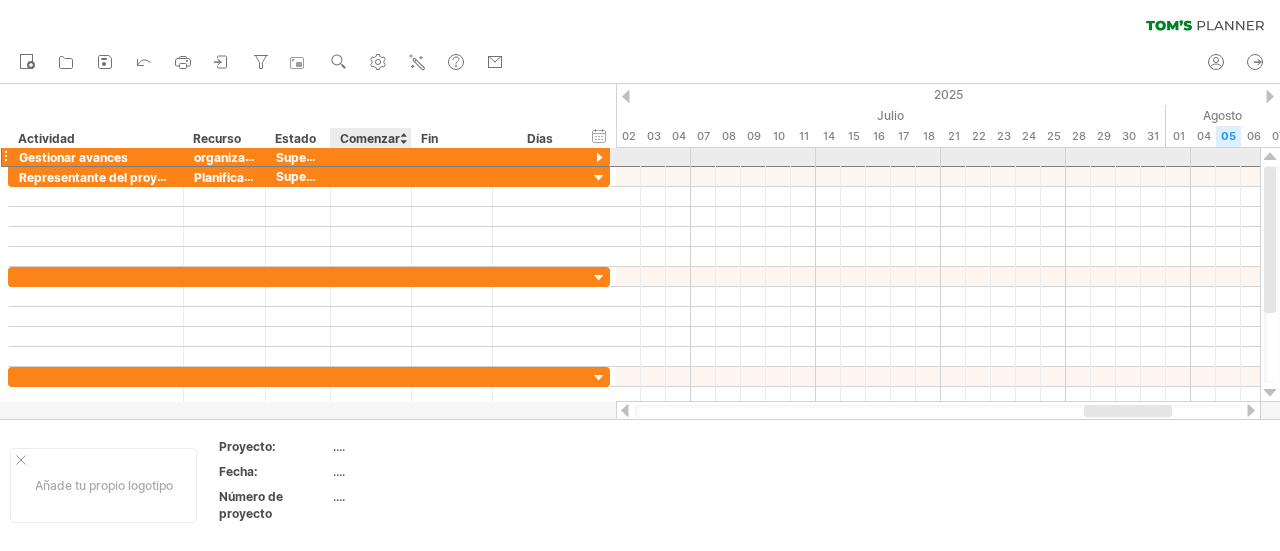 click at bounding box center (371, 156) 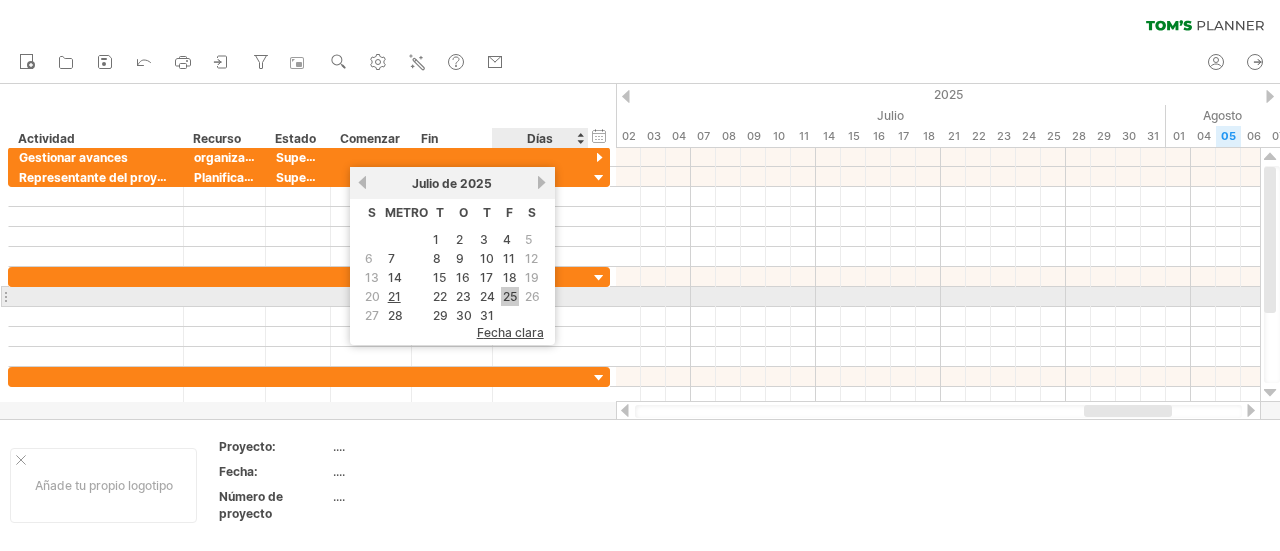click on "25" at bounding box center [510, 296] 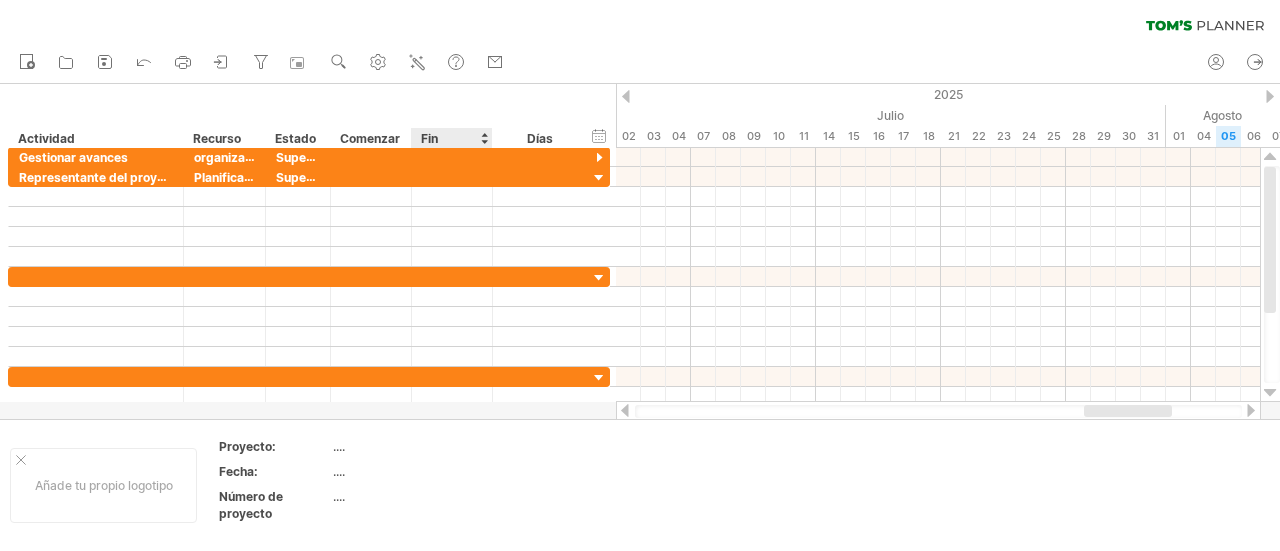 click on "Fin" at bounding box center (451, 138) 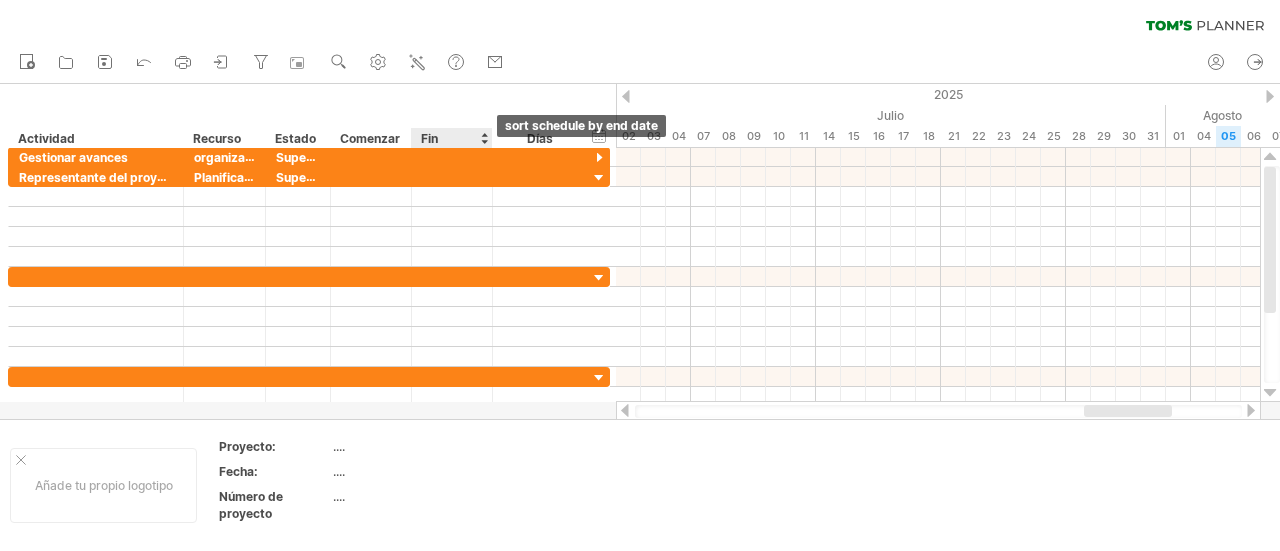 click at bounding box center [484, 138] 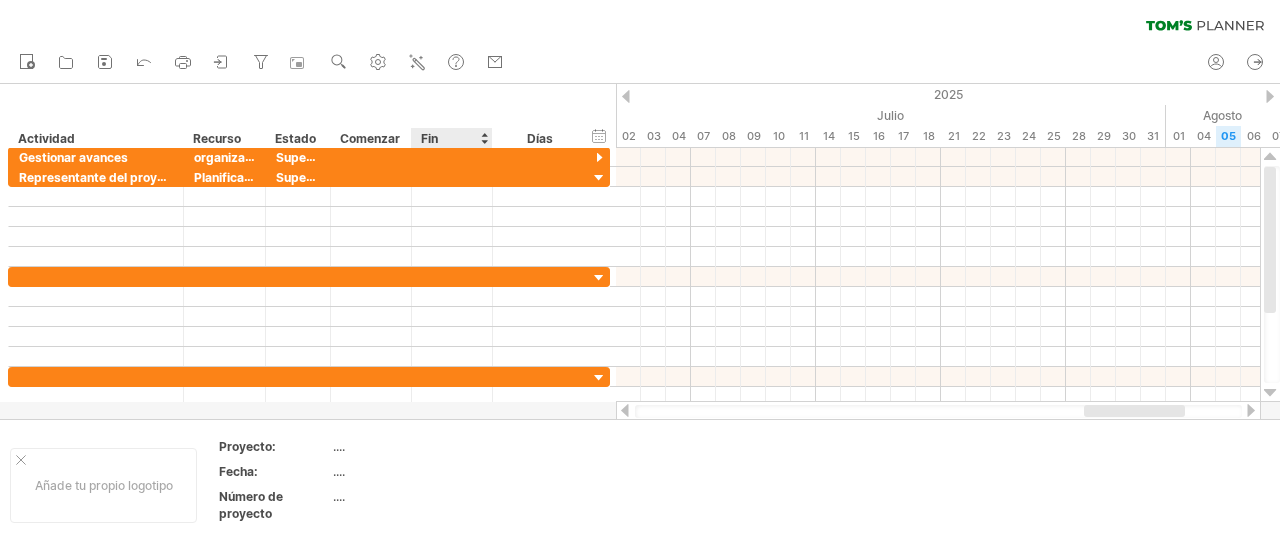 click at bounding box center [484, 138] 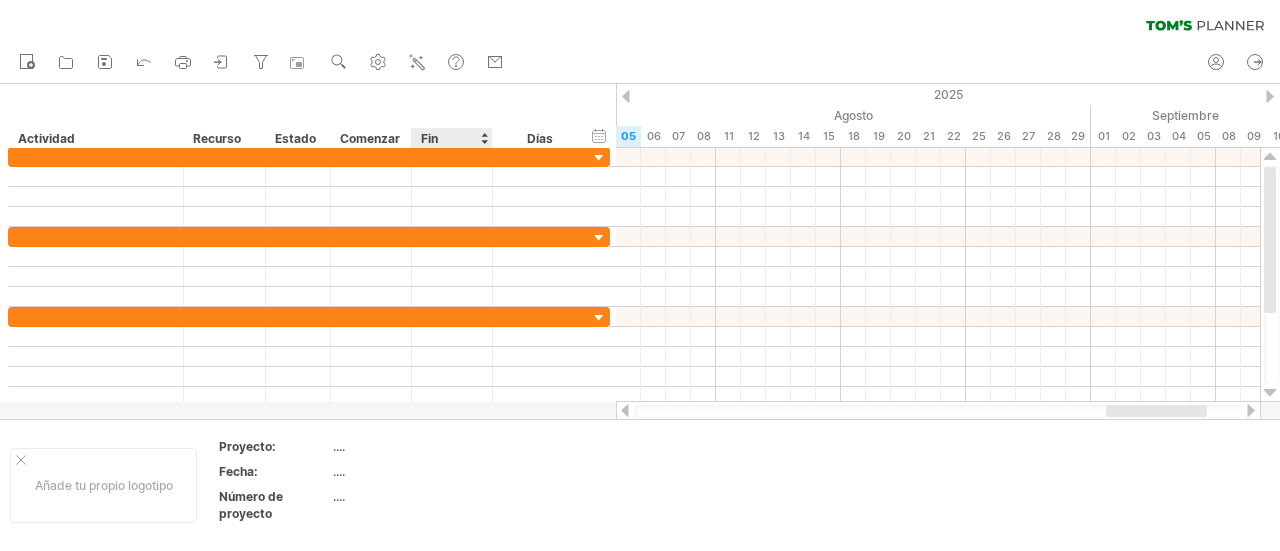 click at bounding box center (484, 138) 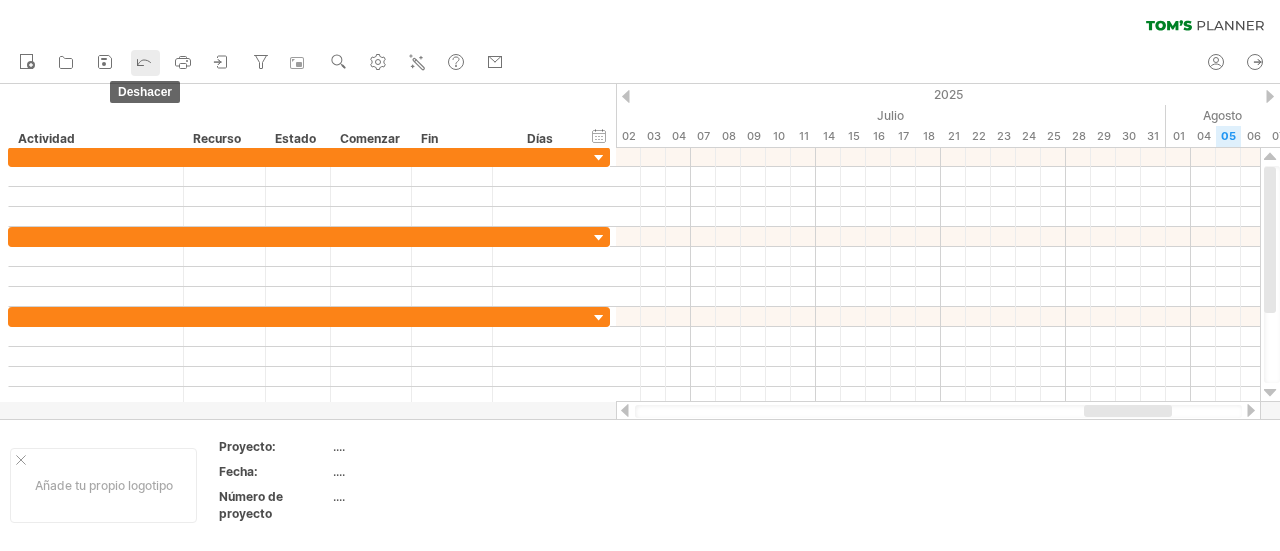 click 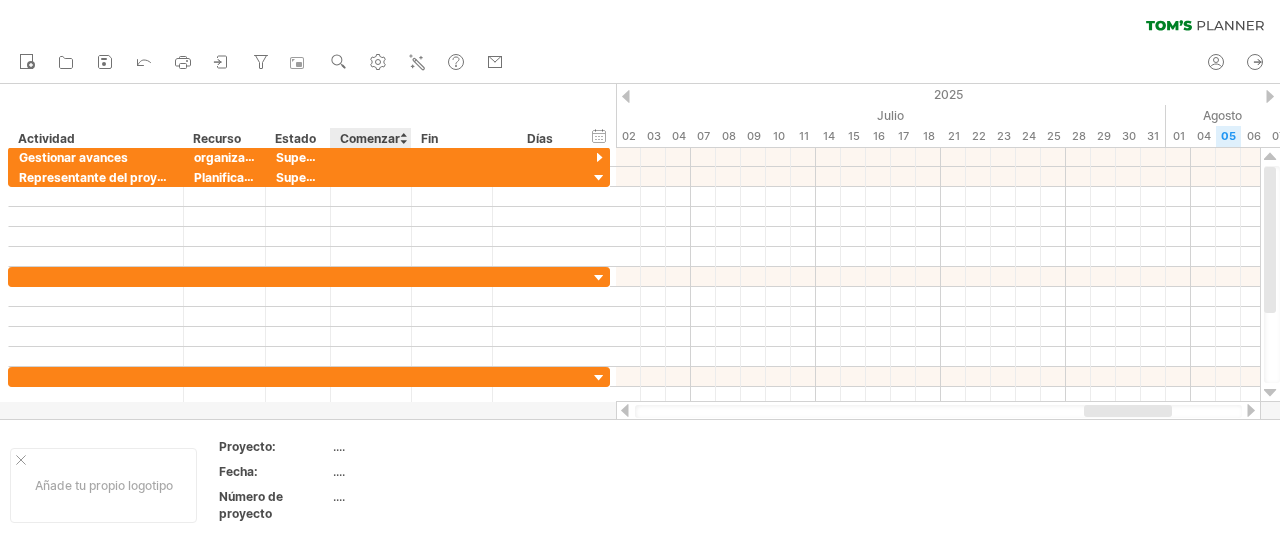 click on "Comenzar" at bounding box center (370, 138) 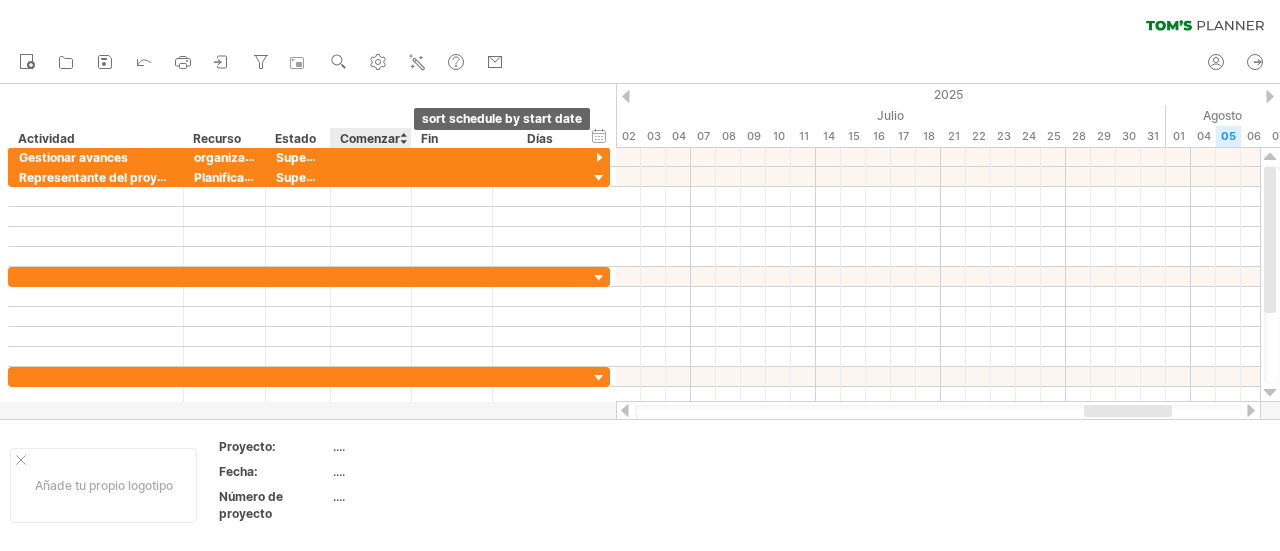 click at bounding box center (403, 138) 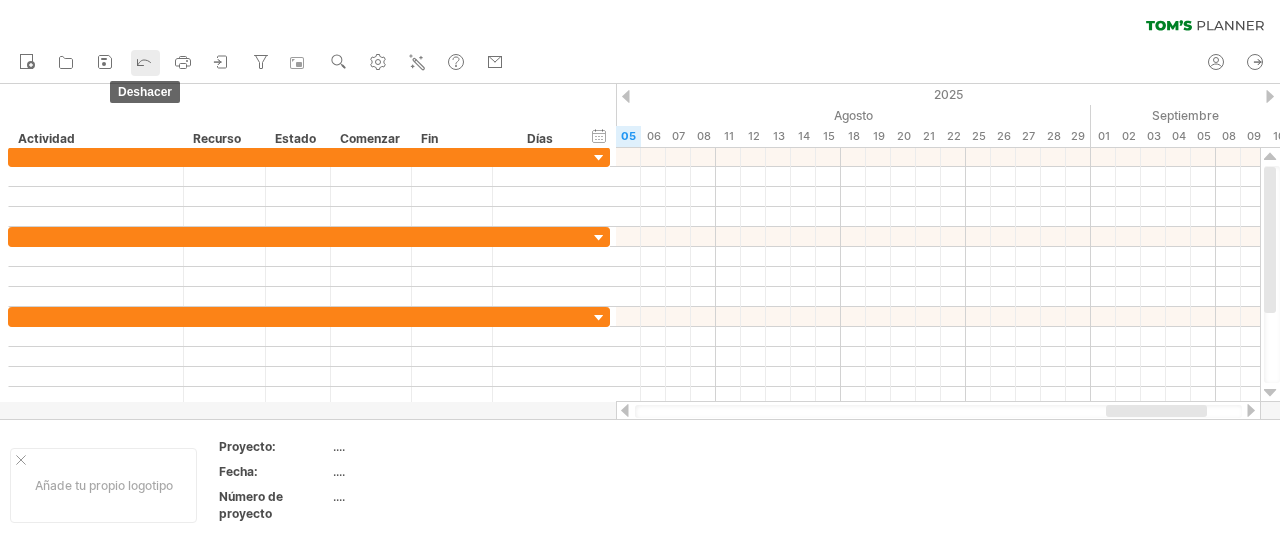 click 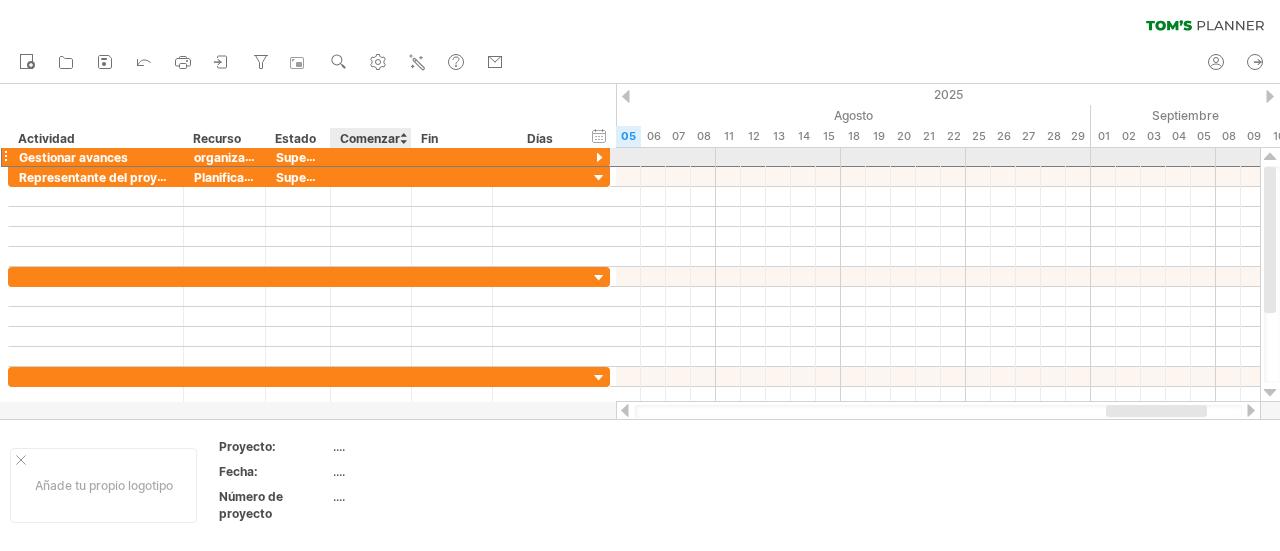 click at bounding box center [371, 156] 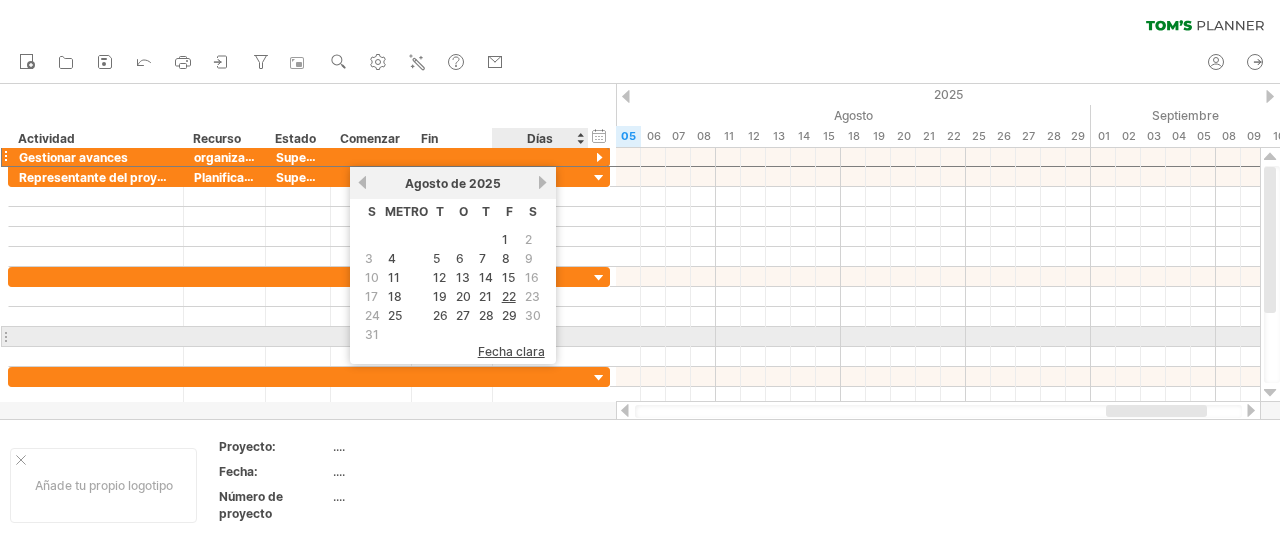 click on "fecha clara" at bounding box center [511, 351] 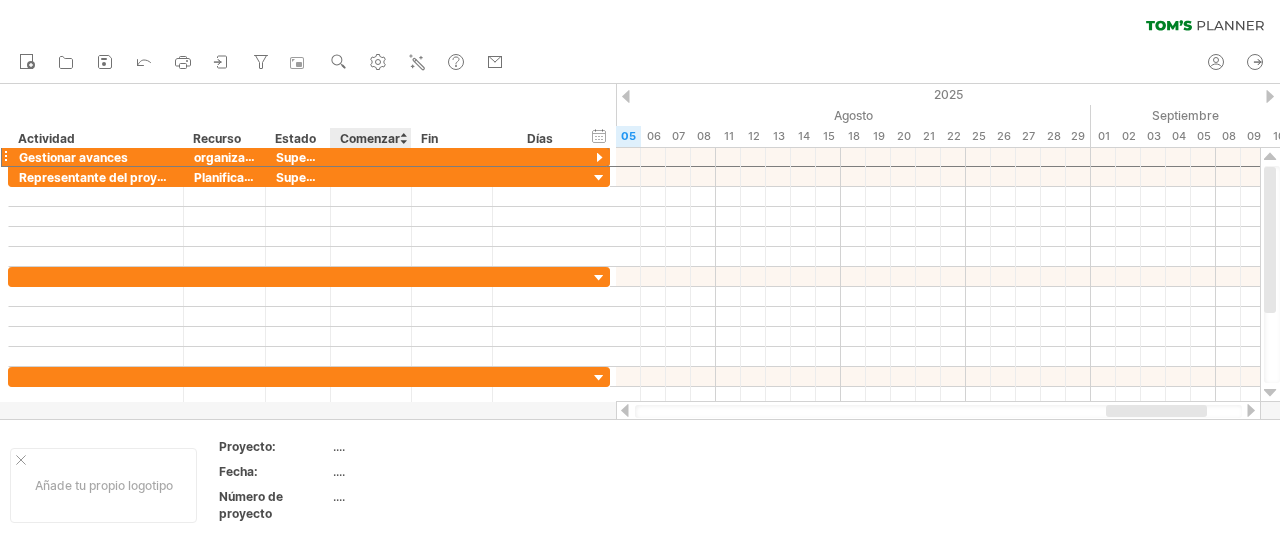 click on "Comenzar" at bounding box center (370, 138) 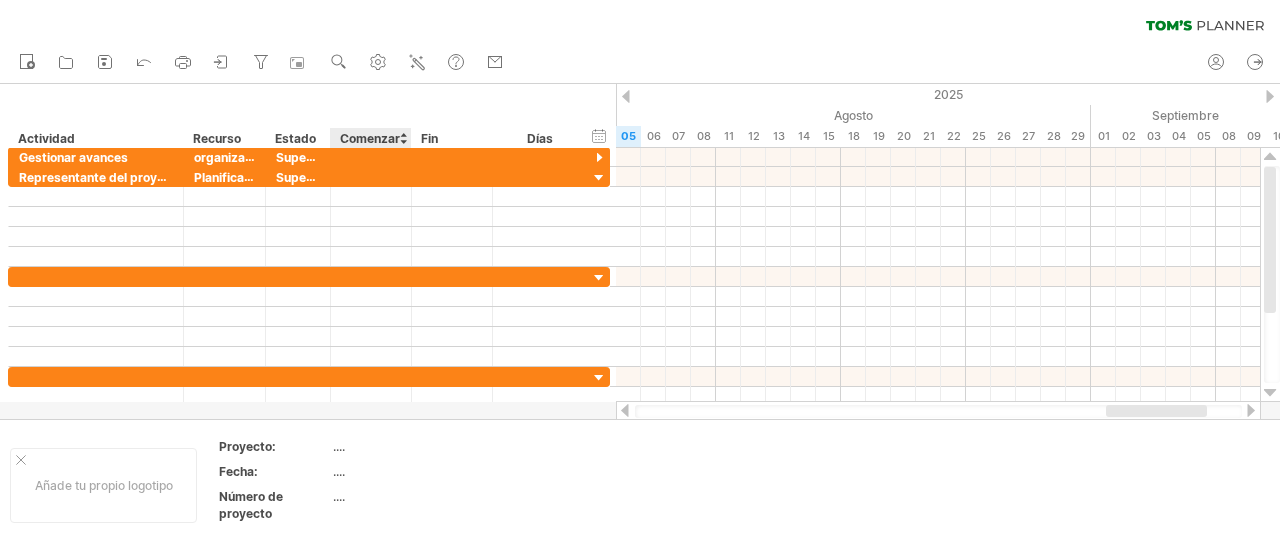 click on "Comenzar" at bounding box center [370, 138] 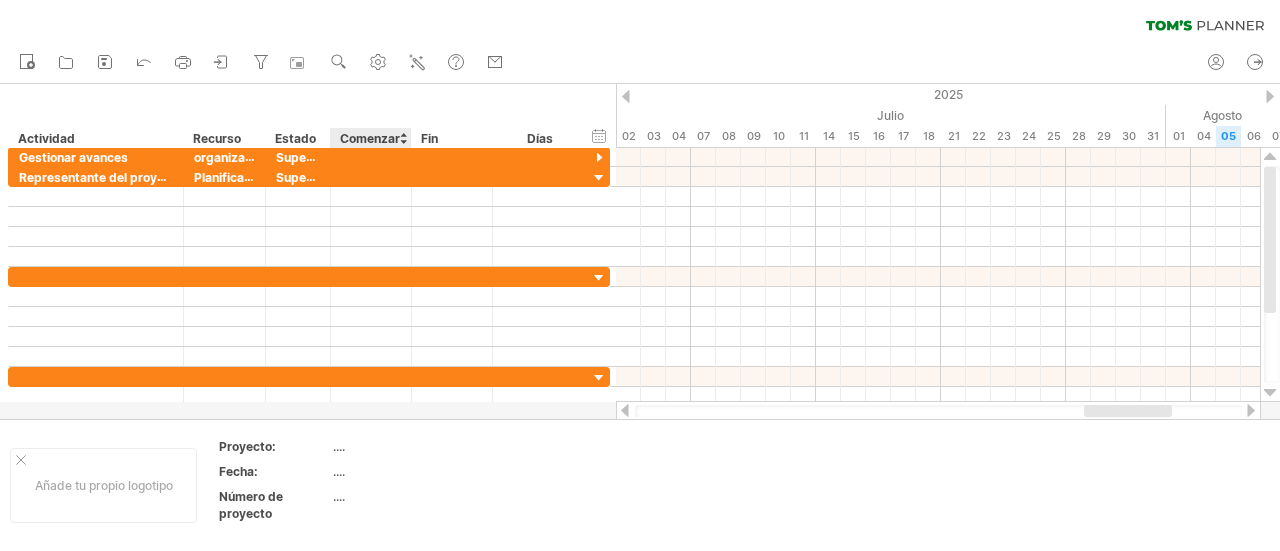 click at bounding box center [403, 138] 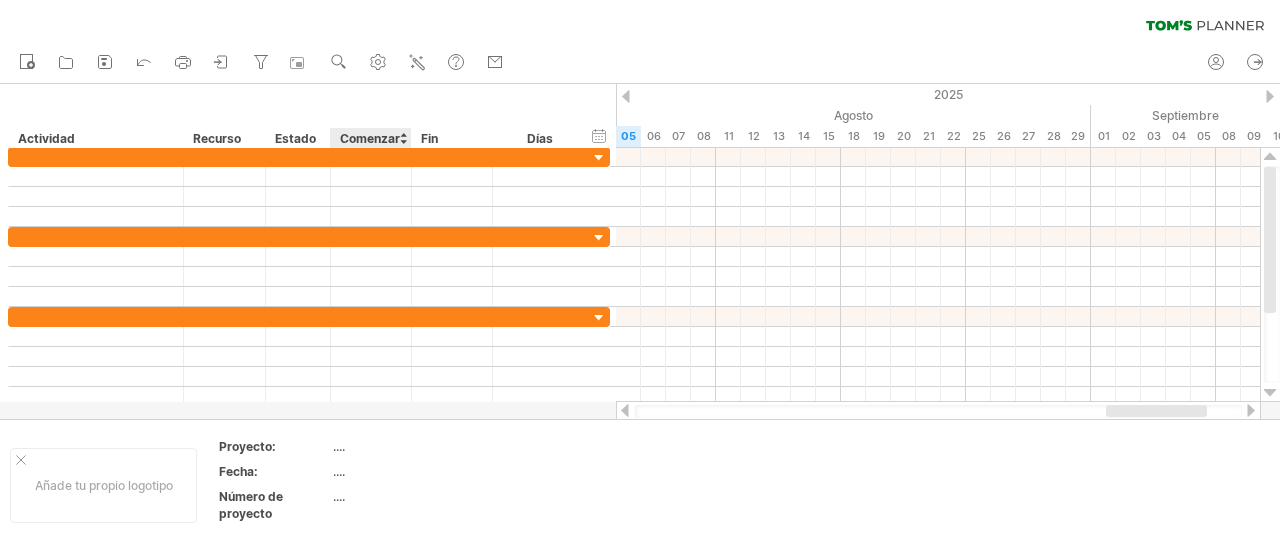 click on "Comenzar" at bounding box center (370, 138) 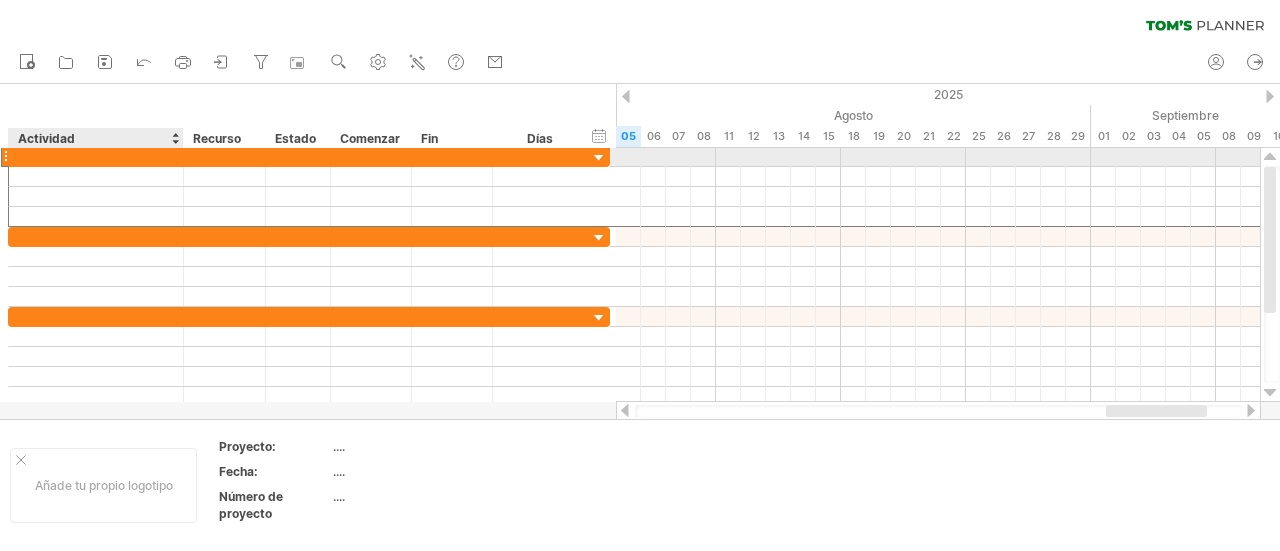 click at bounding box center (96, 156) 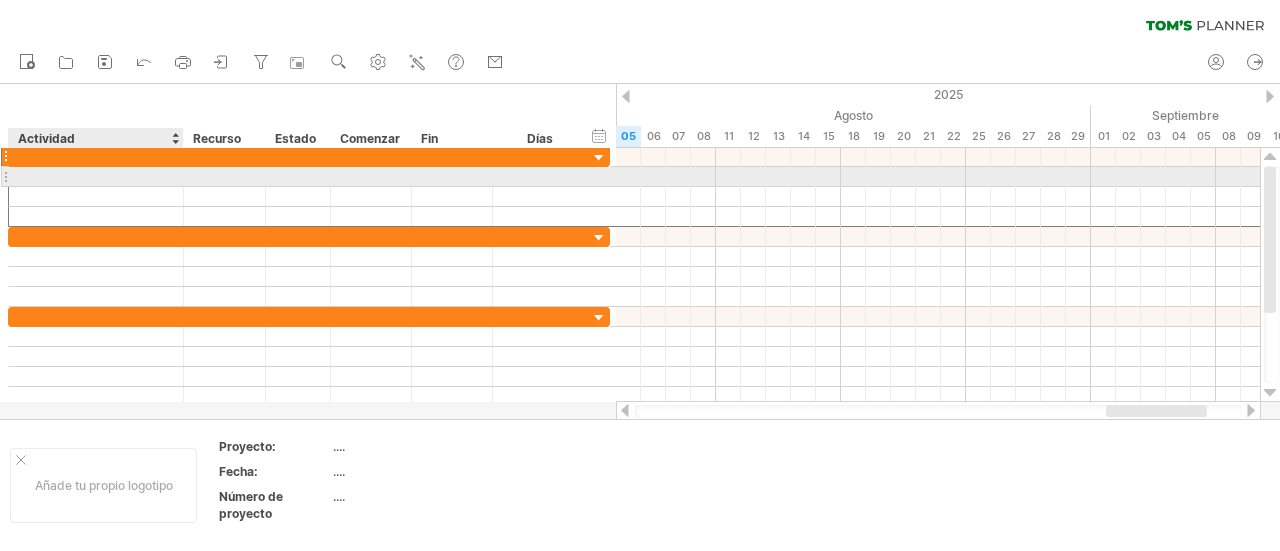 click at bounding box center [96, 176] 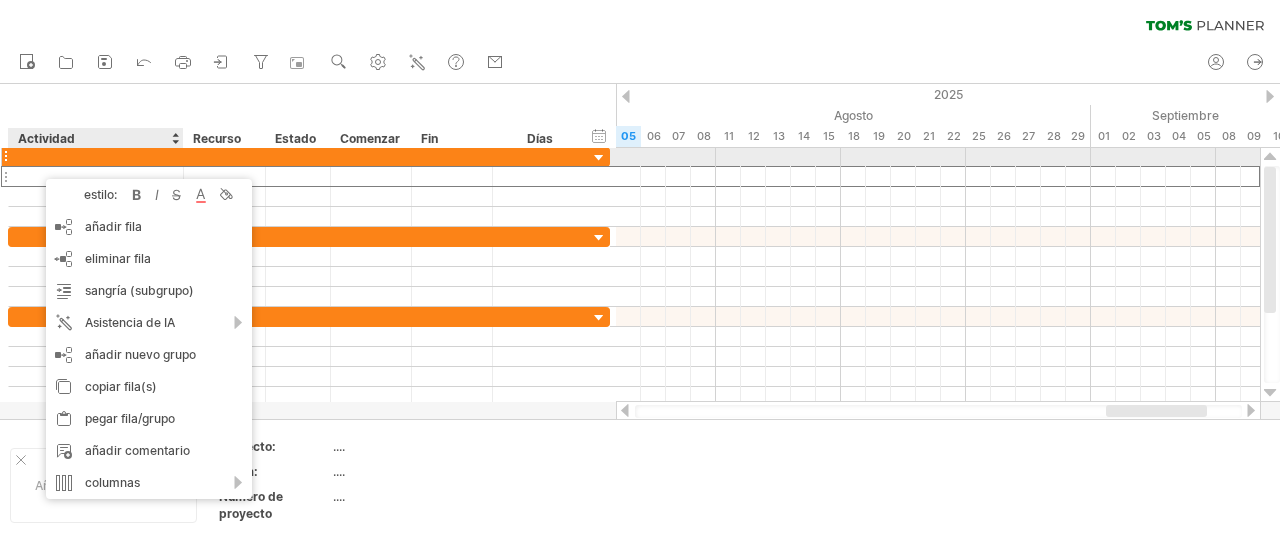 click at bounding box center [96, 156] 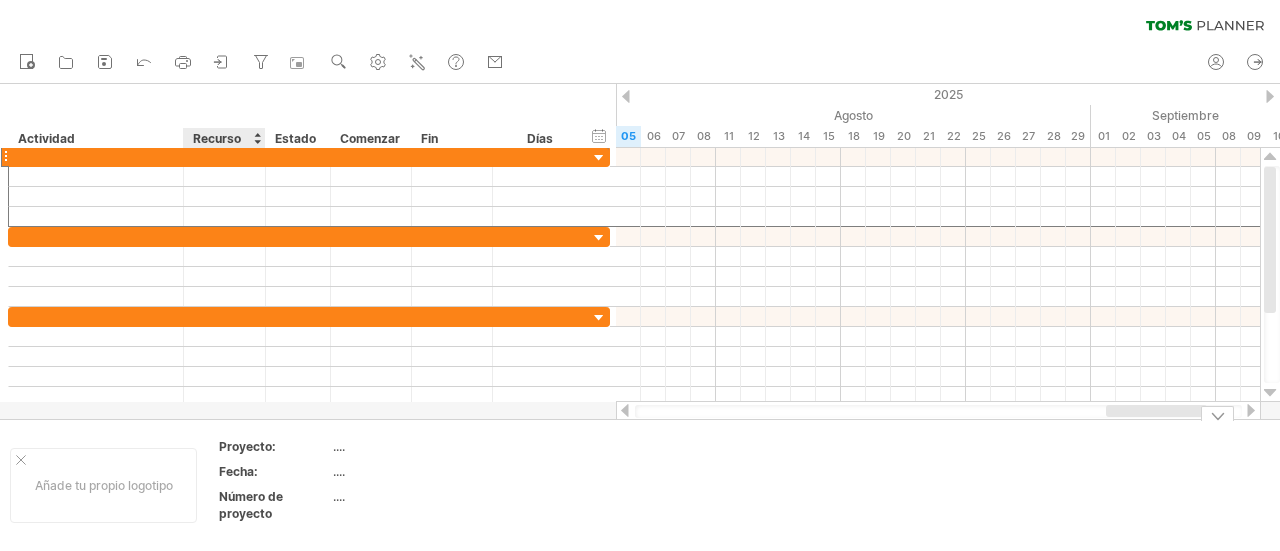 click on "Añade tu propio logotipo Proyecto: .... Fecha: .... Número de proyecto ...." at bounding box center [50000, 485] 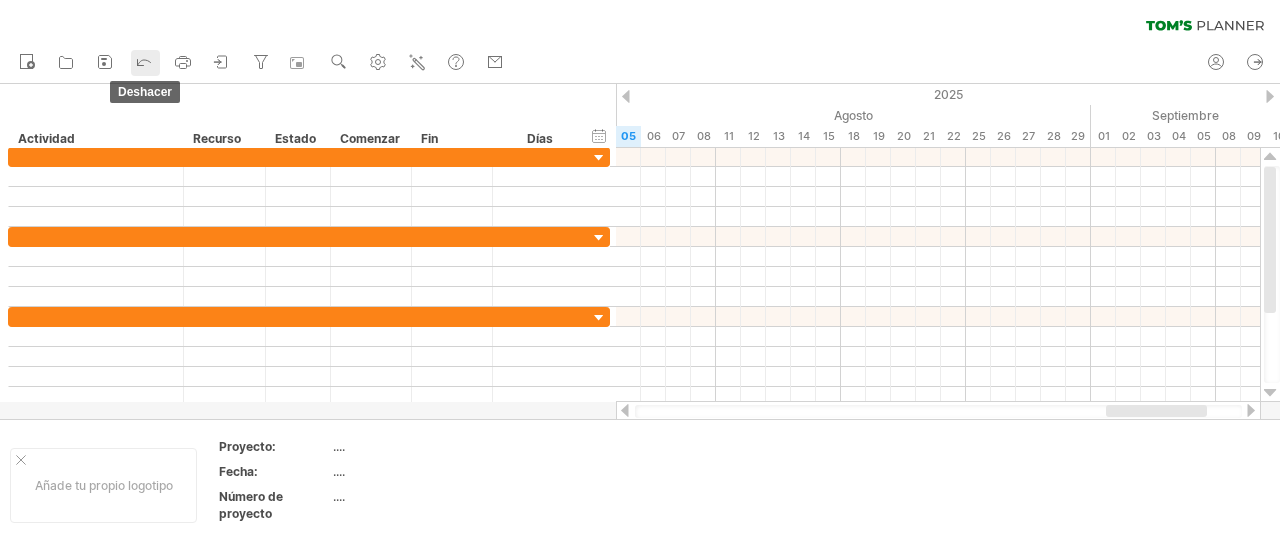 click 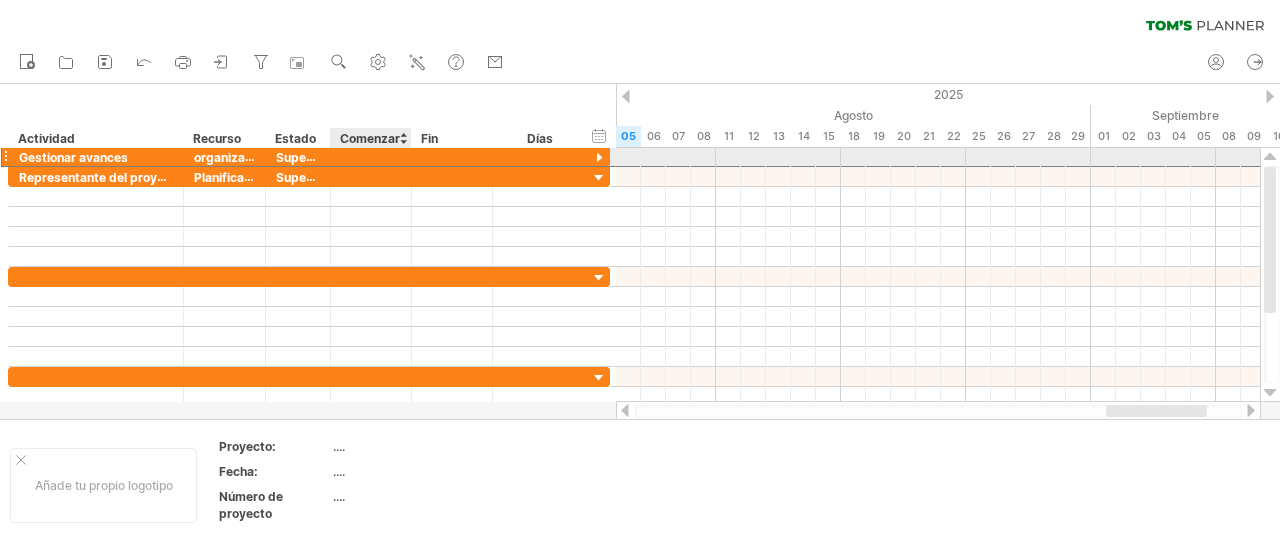 click at bounding box center [371, 156] 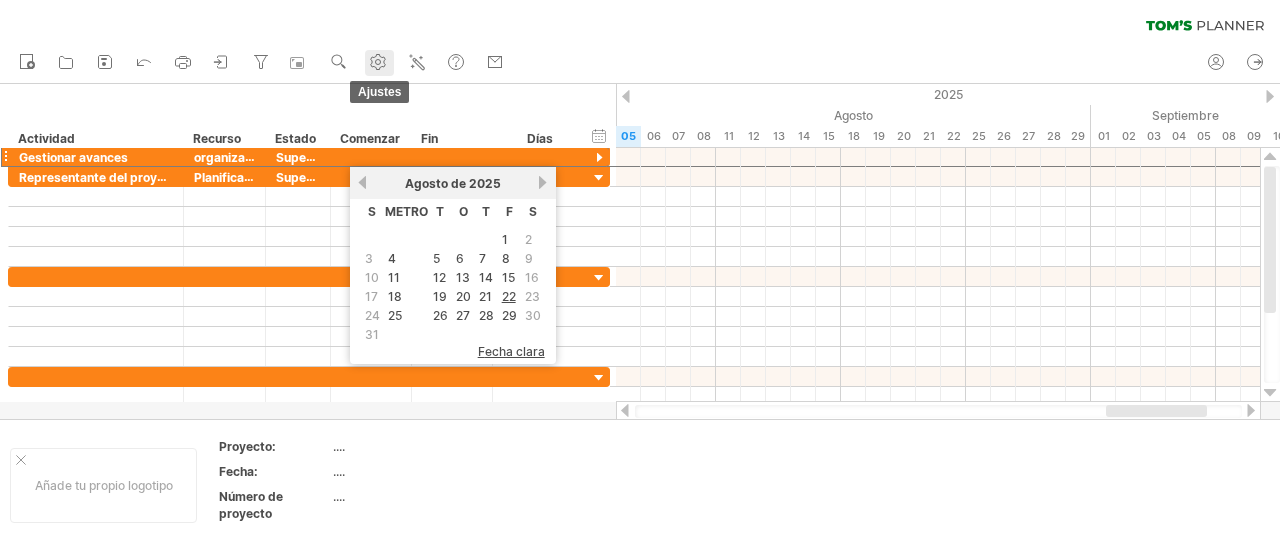 click 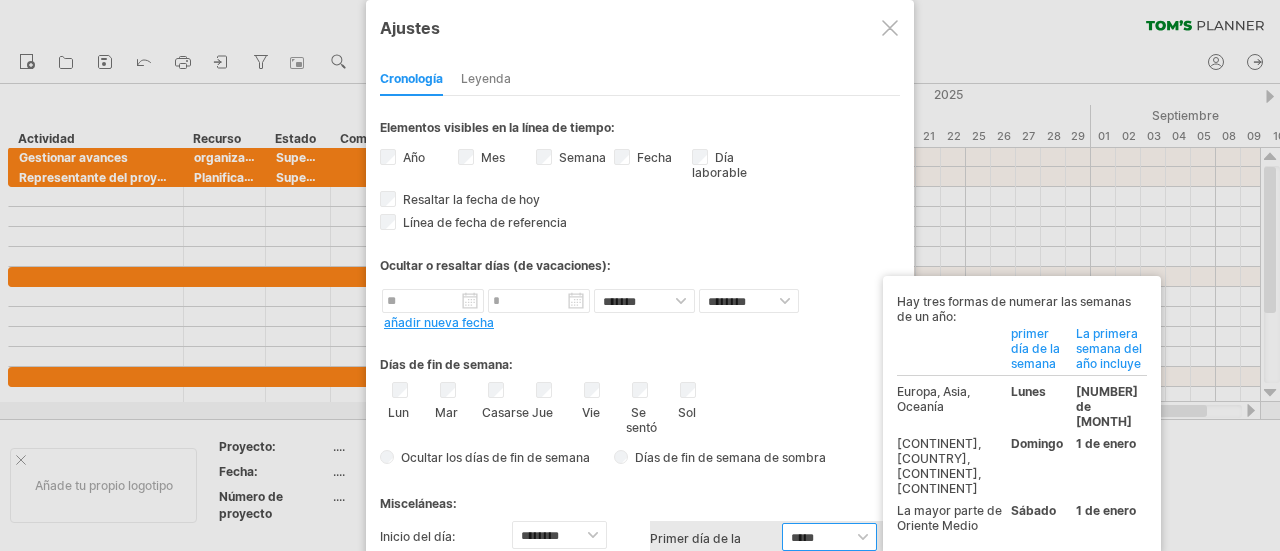 click on "*****
*******
******" at bounding box center (829, 537) 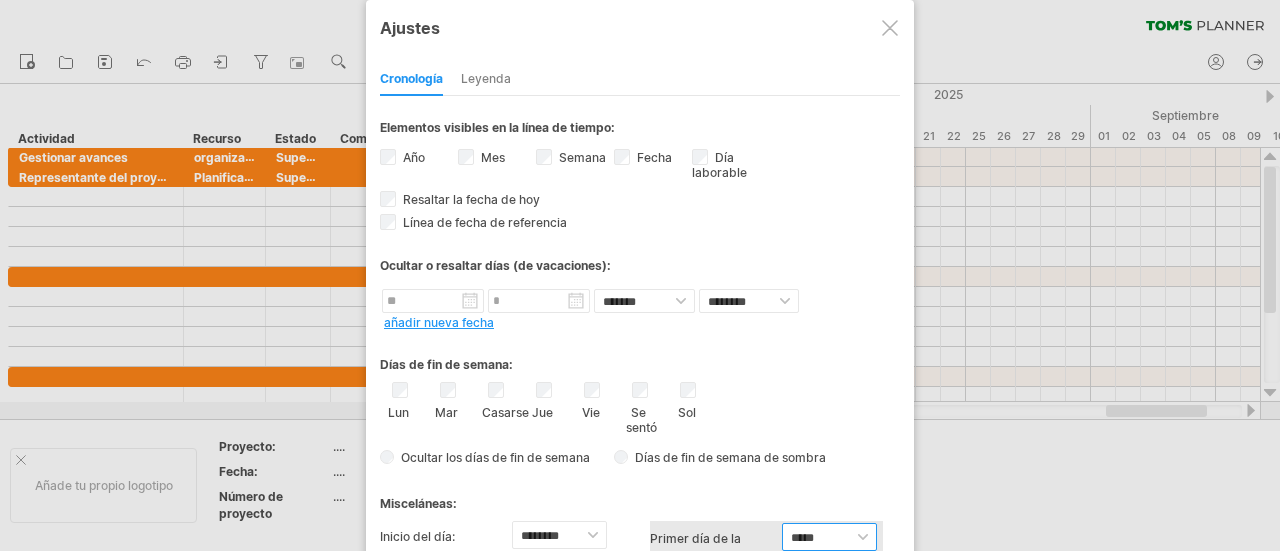 click on "*****
*******
******" at bounding box center [829, 537] 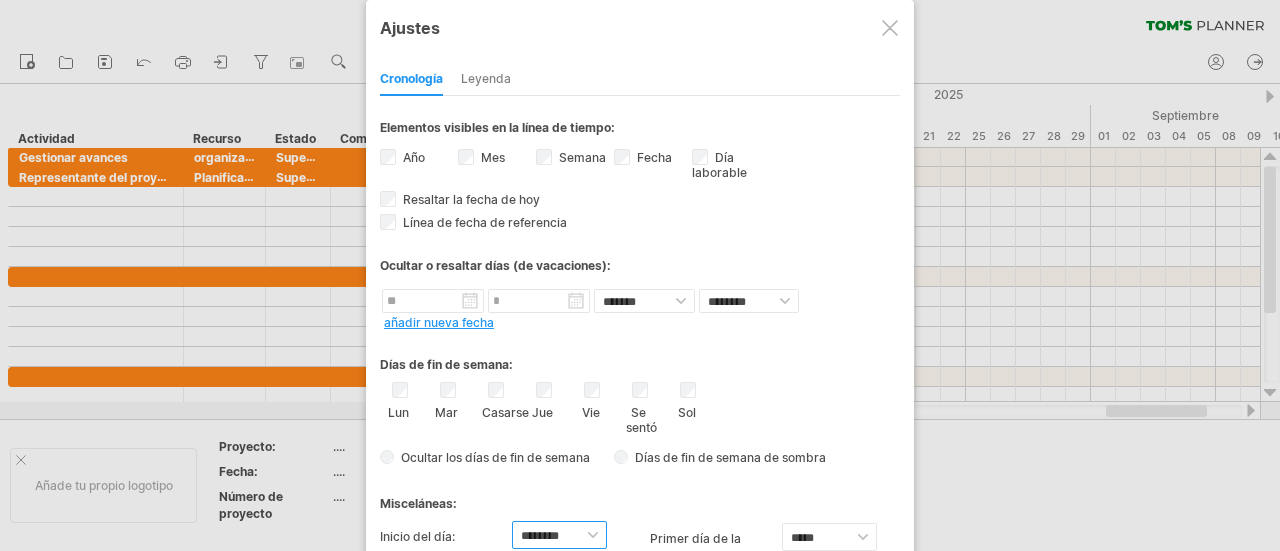 click on "**********" at bounding box center (559, 535) 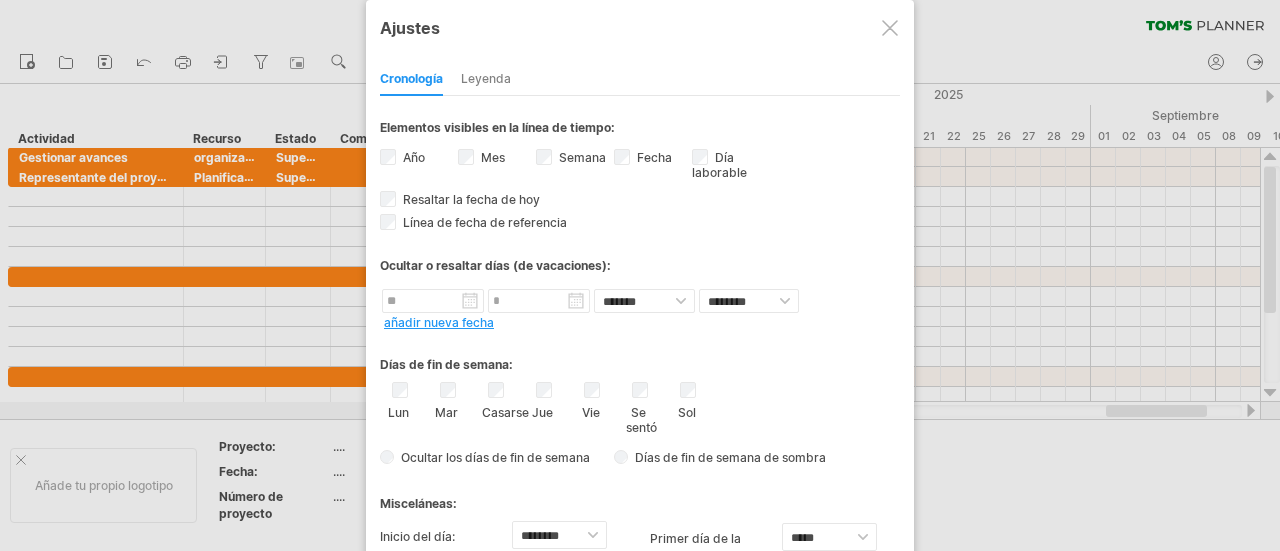 click on "Cronología
Leyenda" at bounding box center [640, 74] 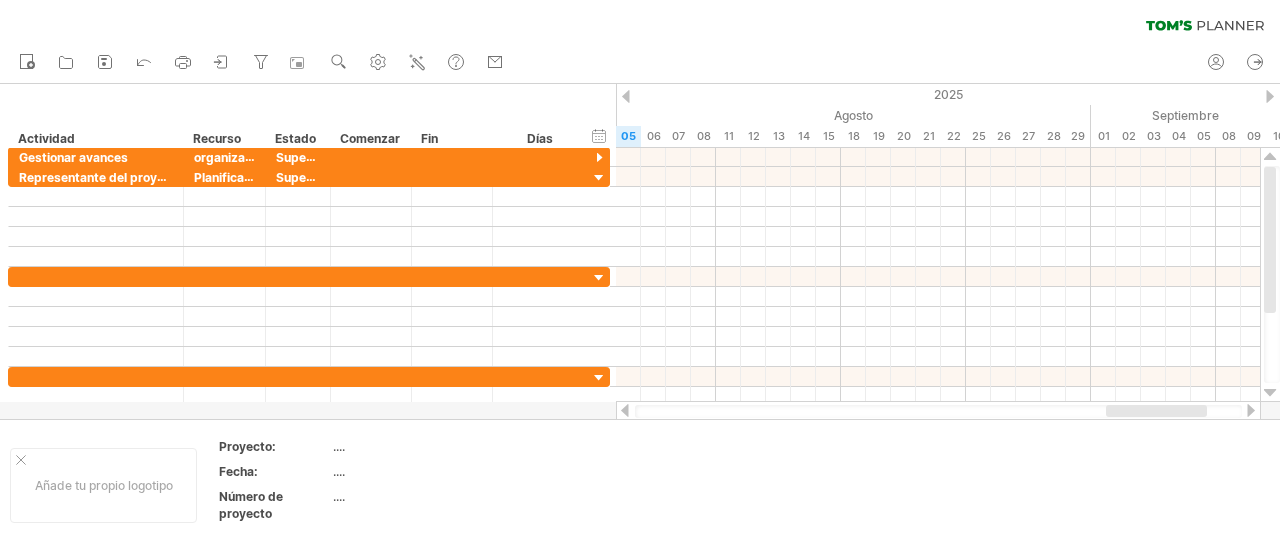 click at bounding box center [1270, 393] 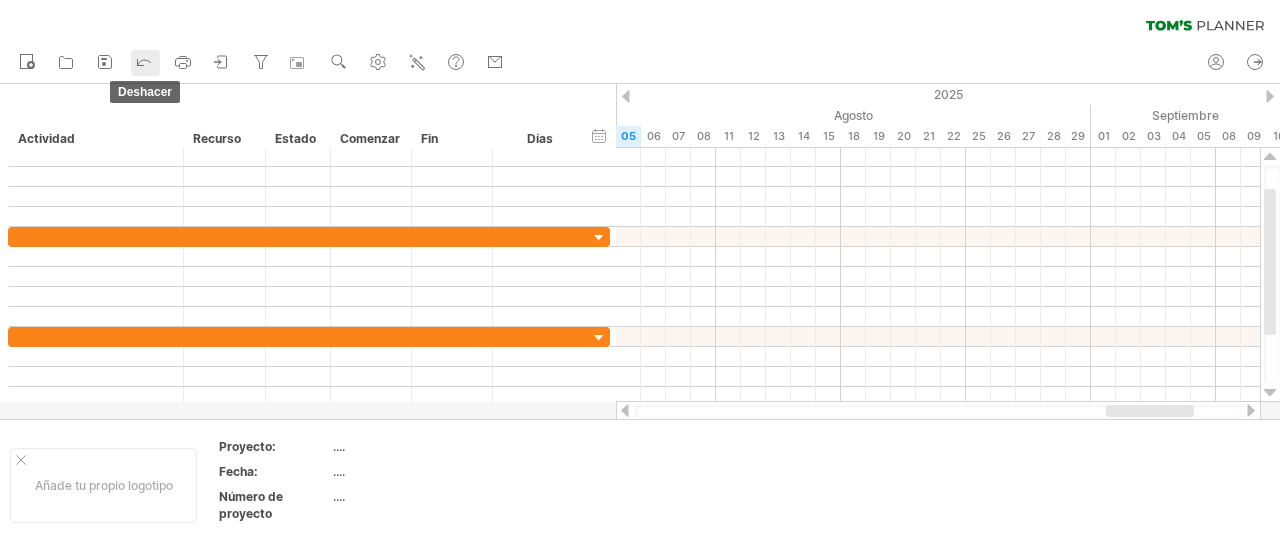 click 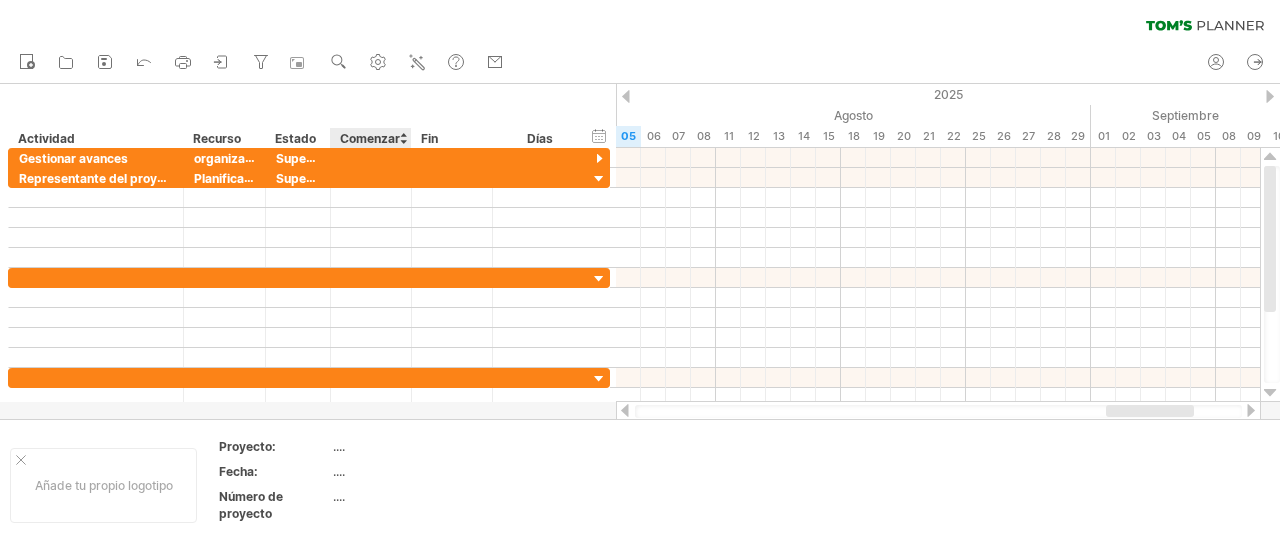 click on "Comenzar" at bounding box center (370, 138) 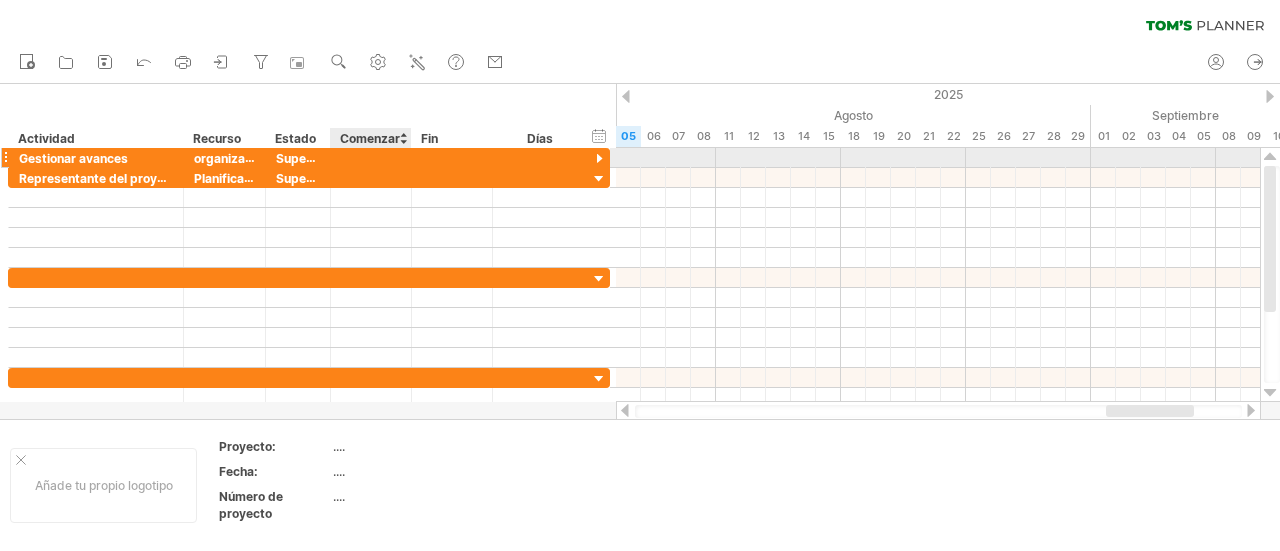click at bounding box center [371, 157] 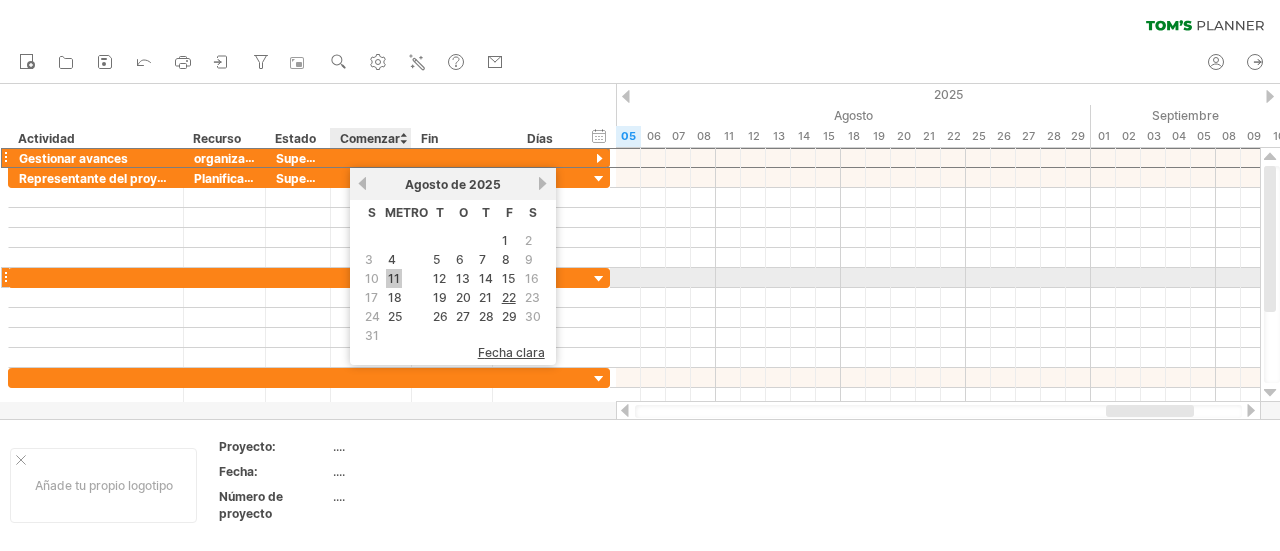 click on "11" at bounding box center [394, 278] 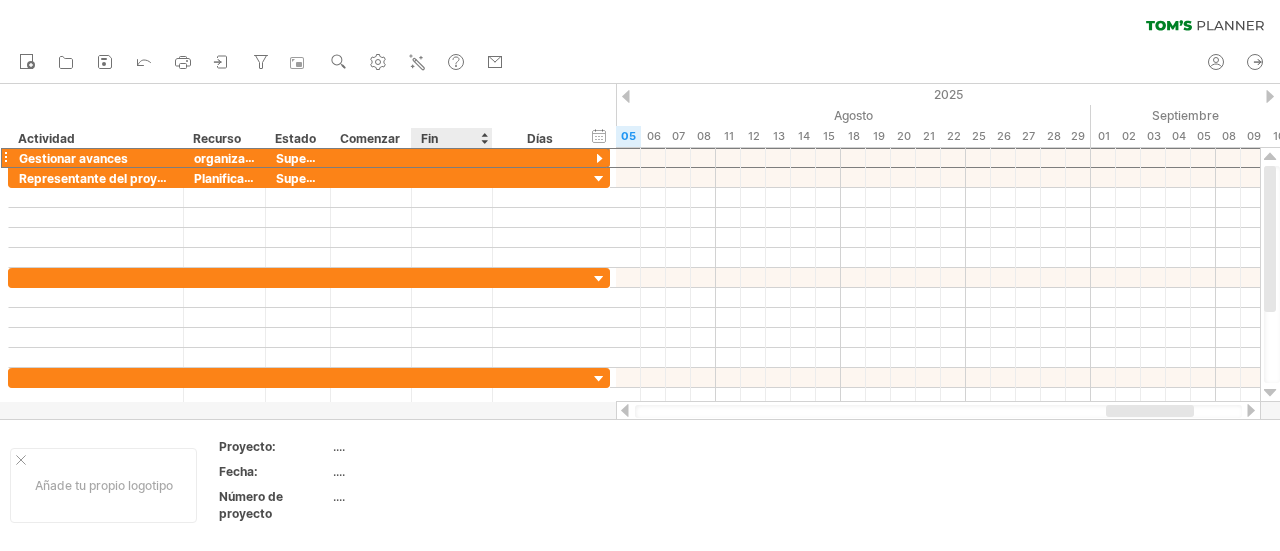 click on "Fin" at bounding box center (451, 138) 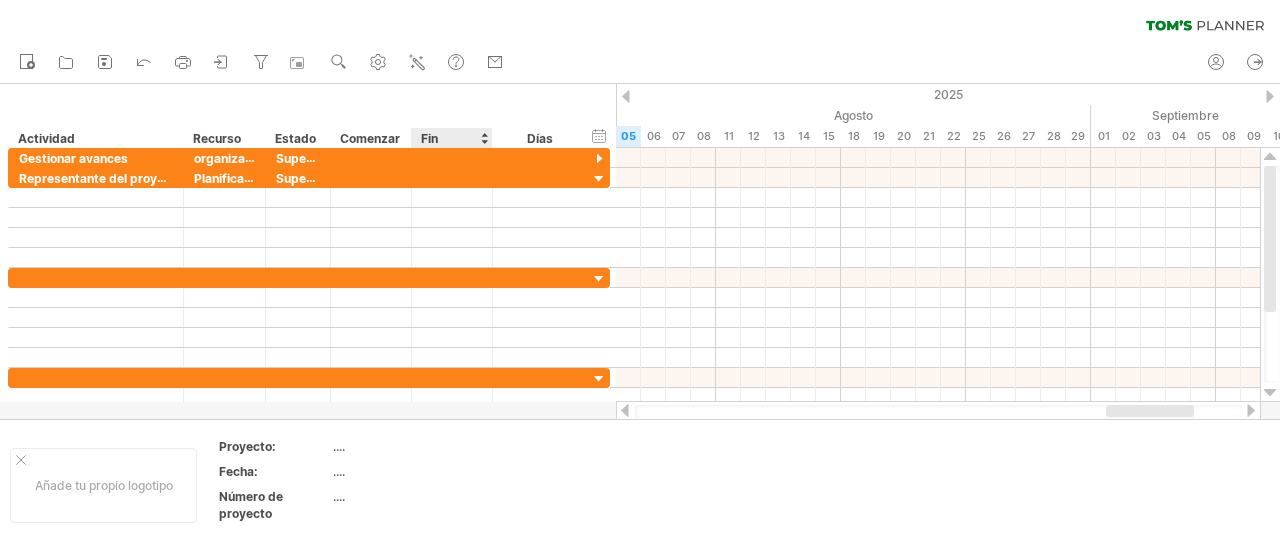 click on "Fin" at bounding box center [451, 138] 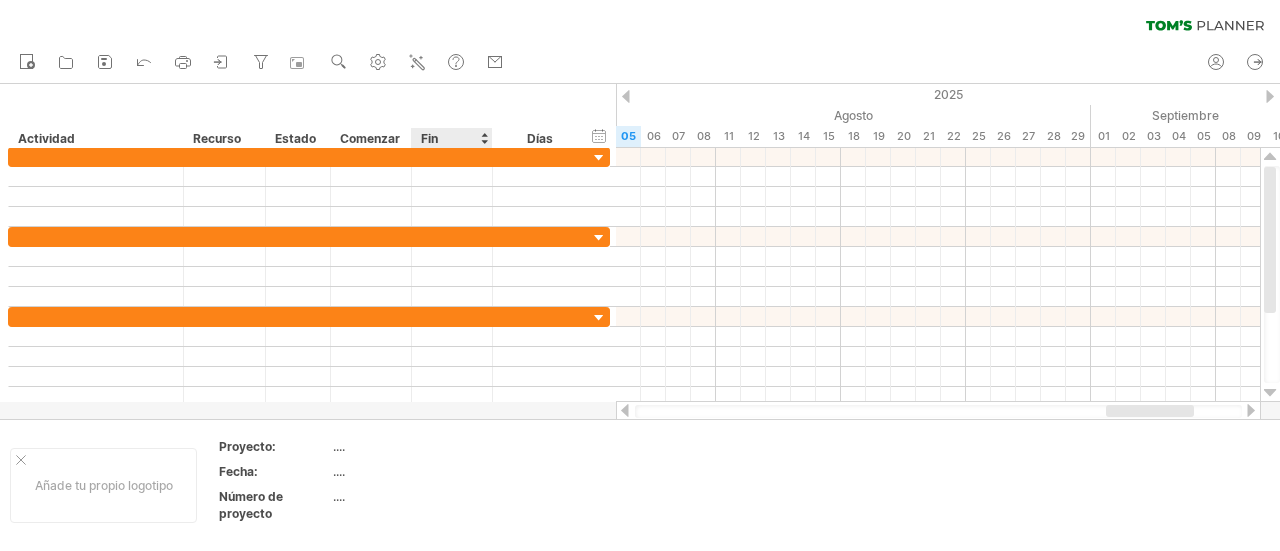 click at bounding box center [484, 138] 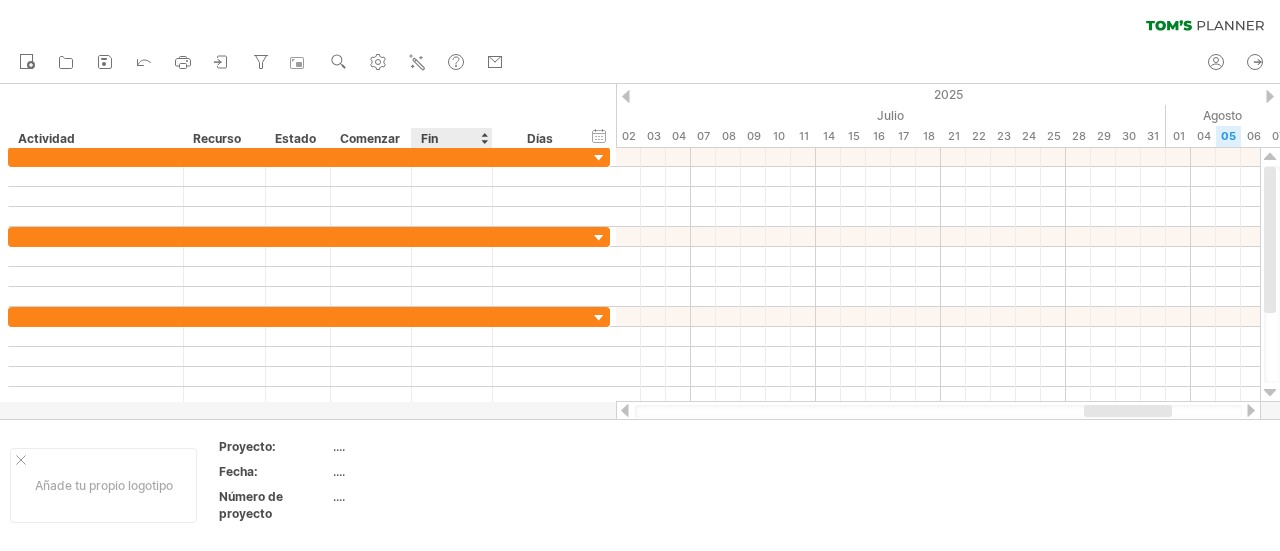 click at bounding box center [484, 138] 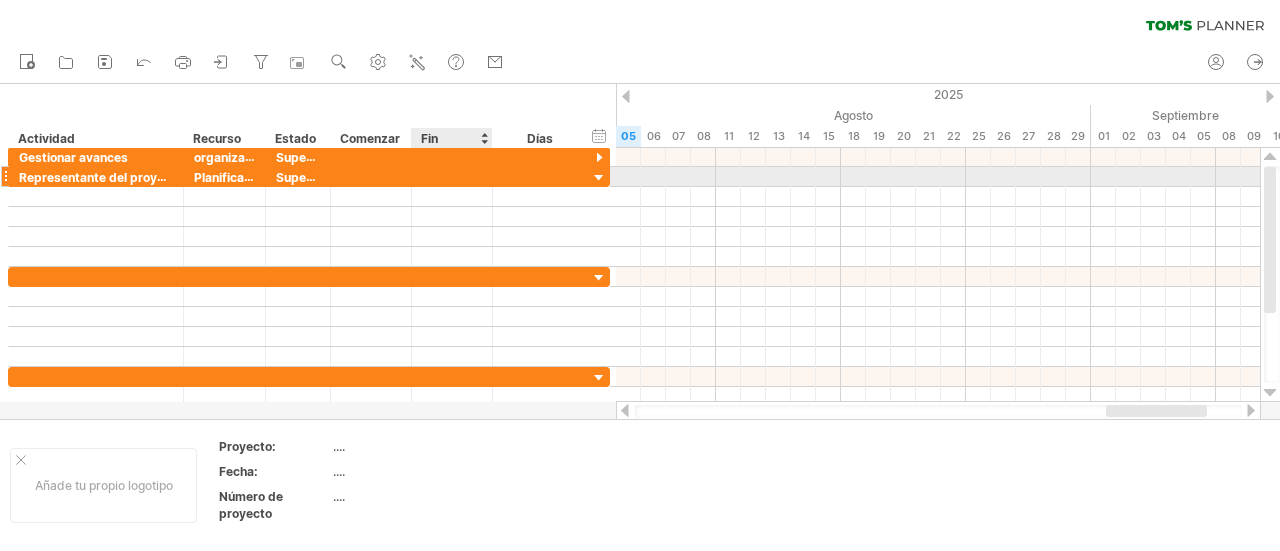 click at bounding box center (452, 176) 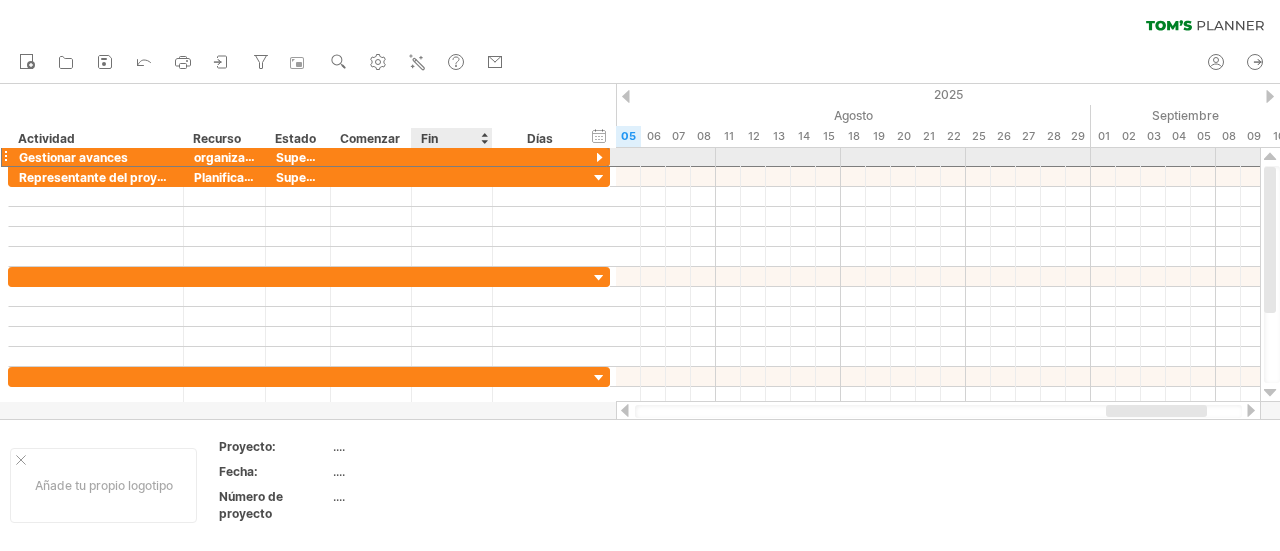 click at bounding box center [452, 156] 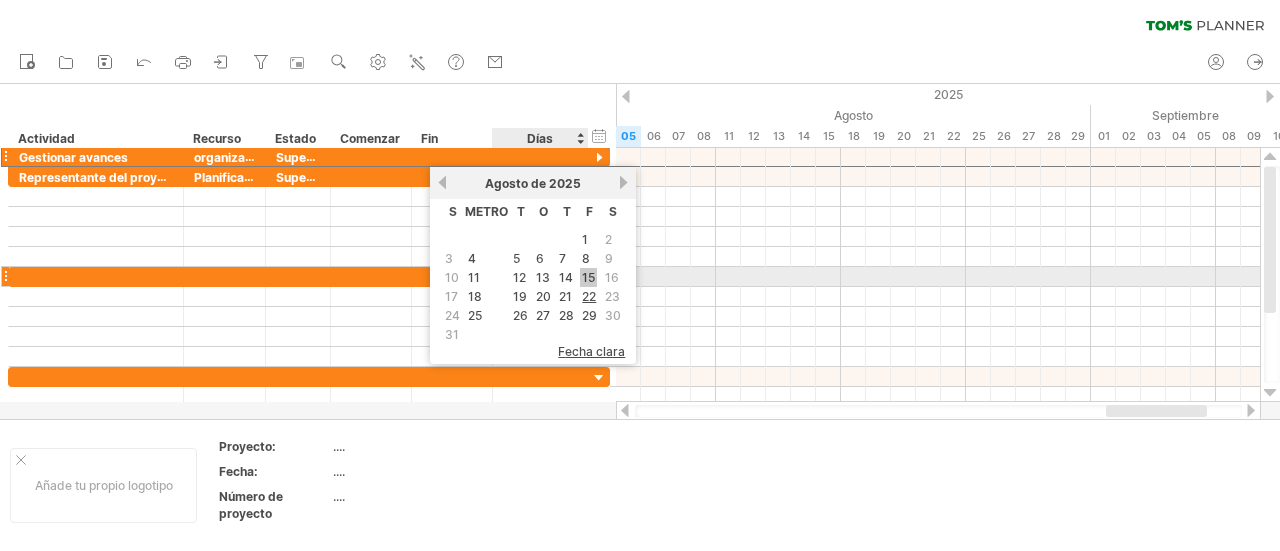 click on "15" at bounding box center (588, 277) 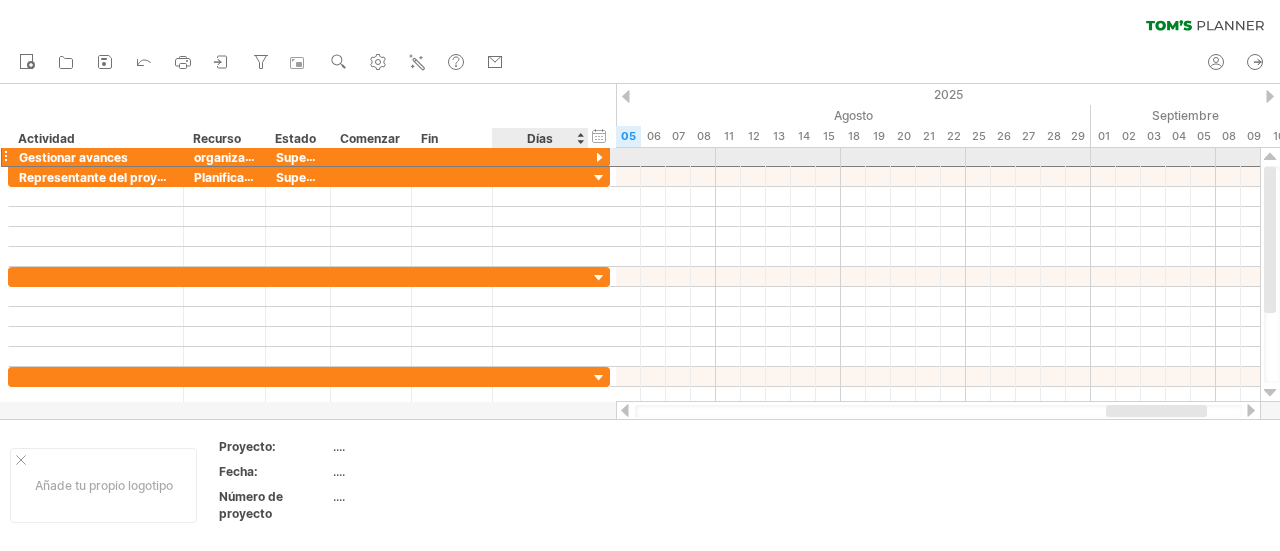 click at bounding box center [599, 158] 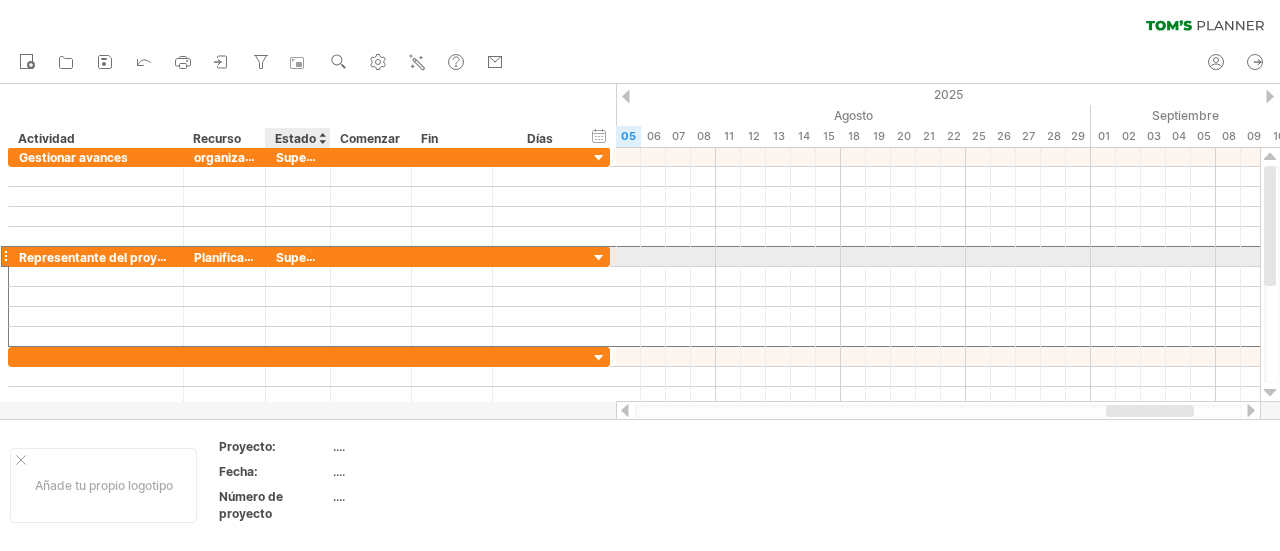 click on "Representante del proyecto publicamnente" at bounding box center (146, 257) 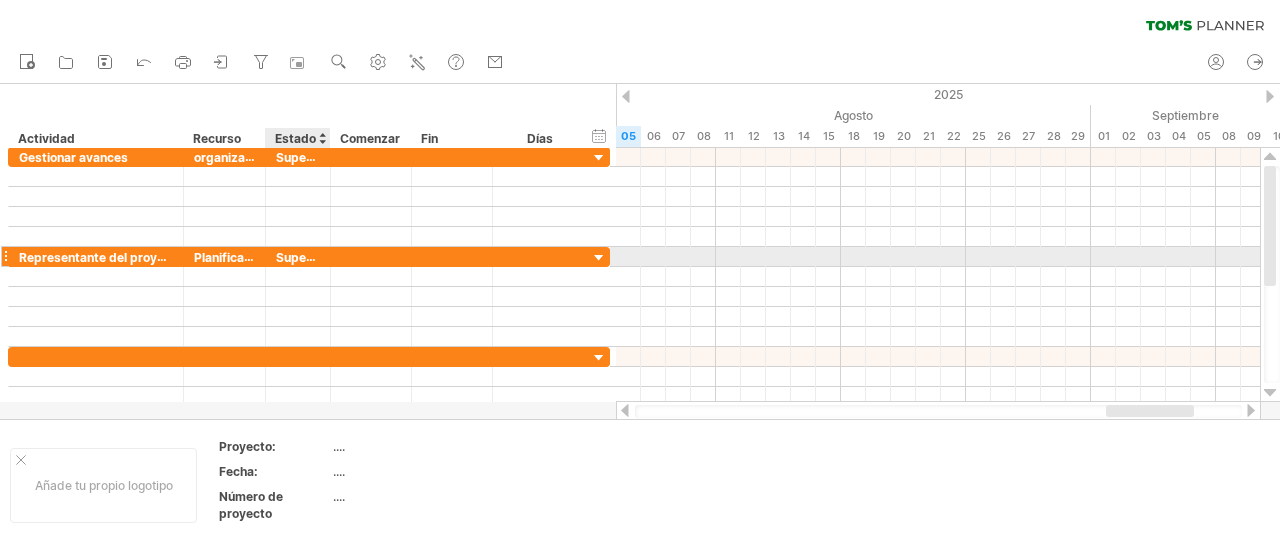 click on "Supervisar avances" at bounding box center [334, 257] 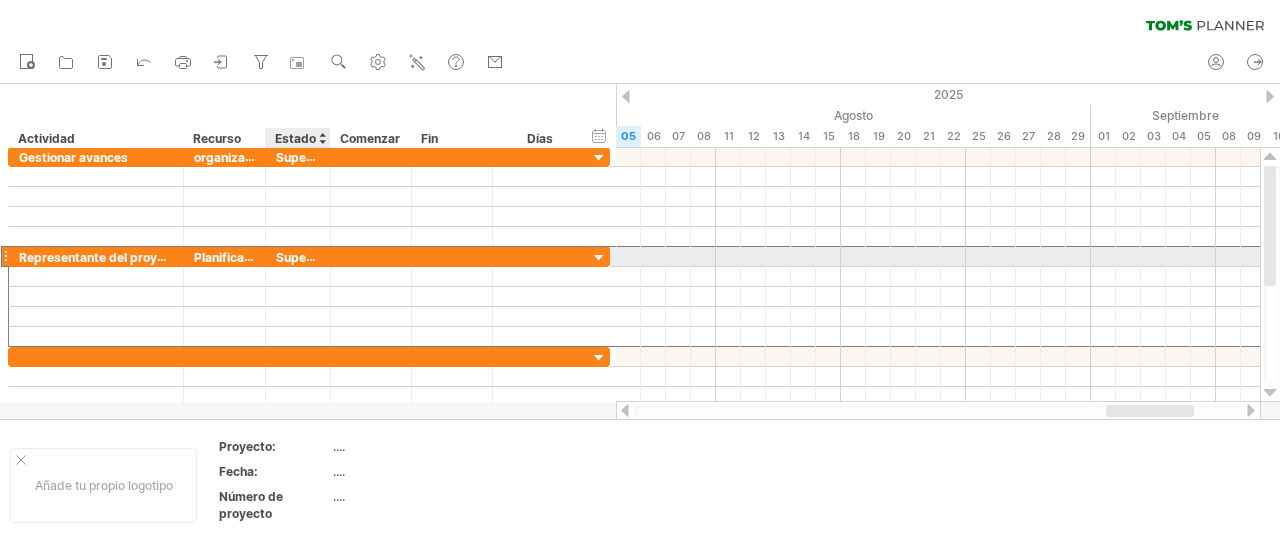 click on "Supervisar avances" at bounding box center (334, 257) 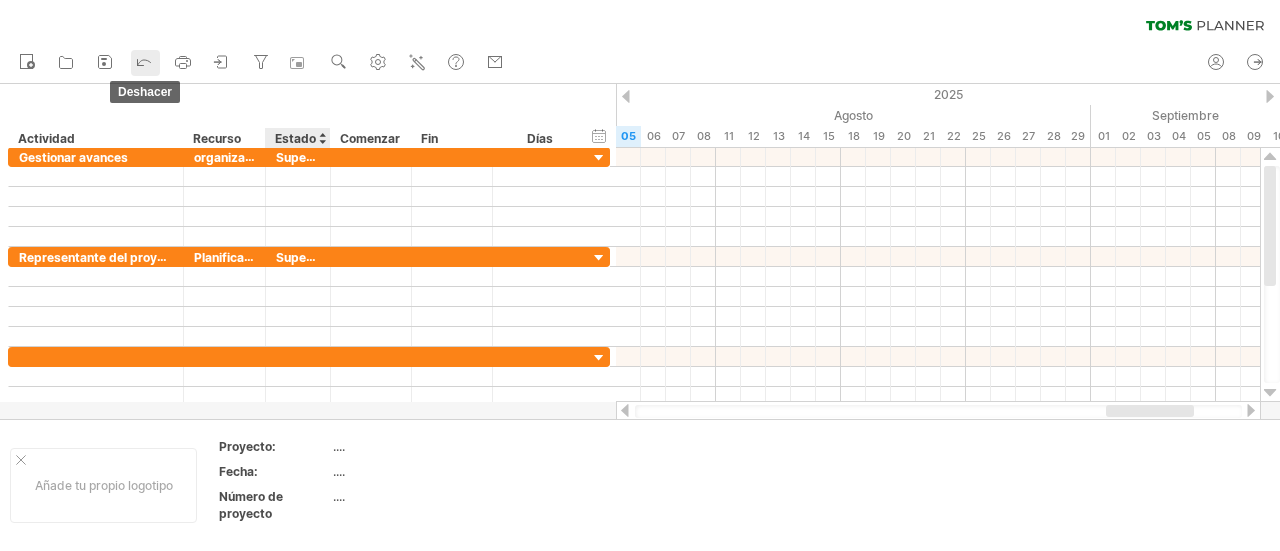 click 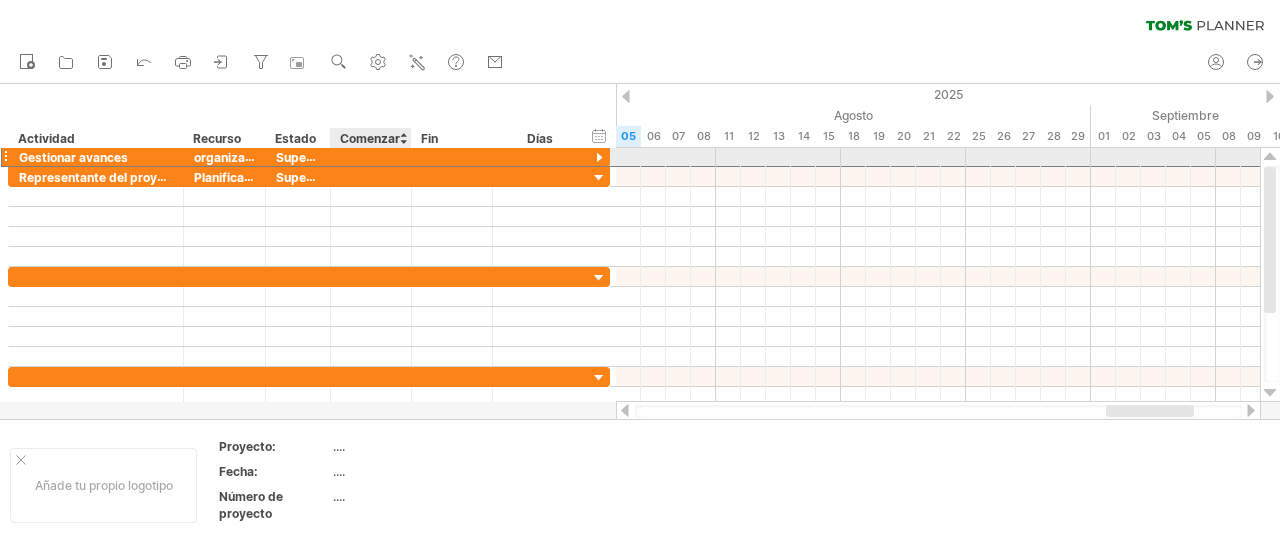 click at bounding box center (371, 156) 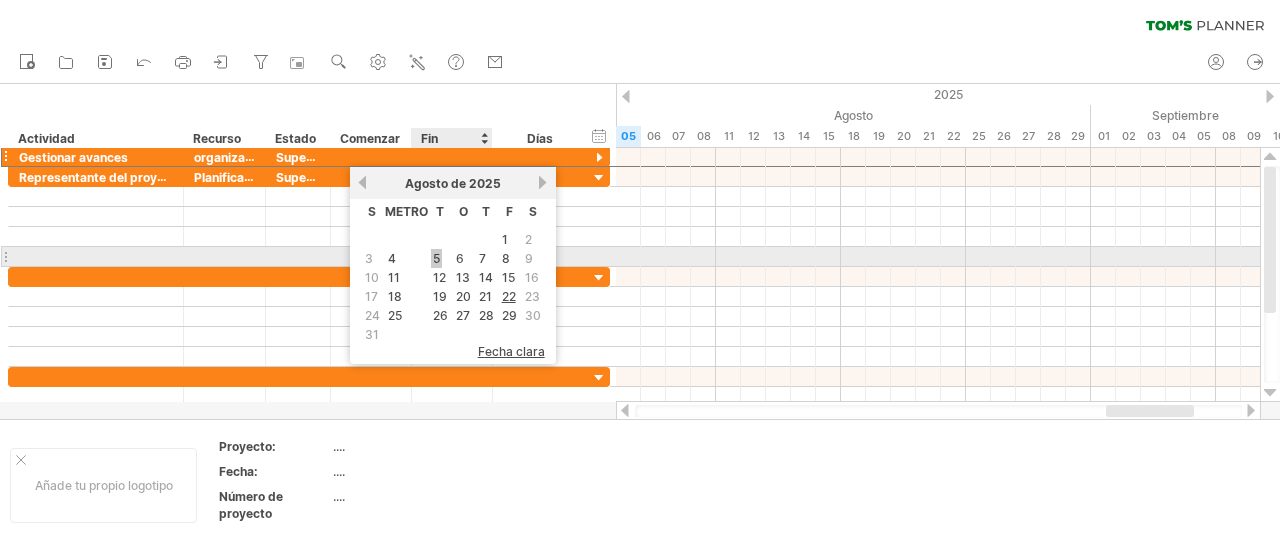 click on "5" at bounding box center (436, 258) 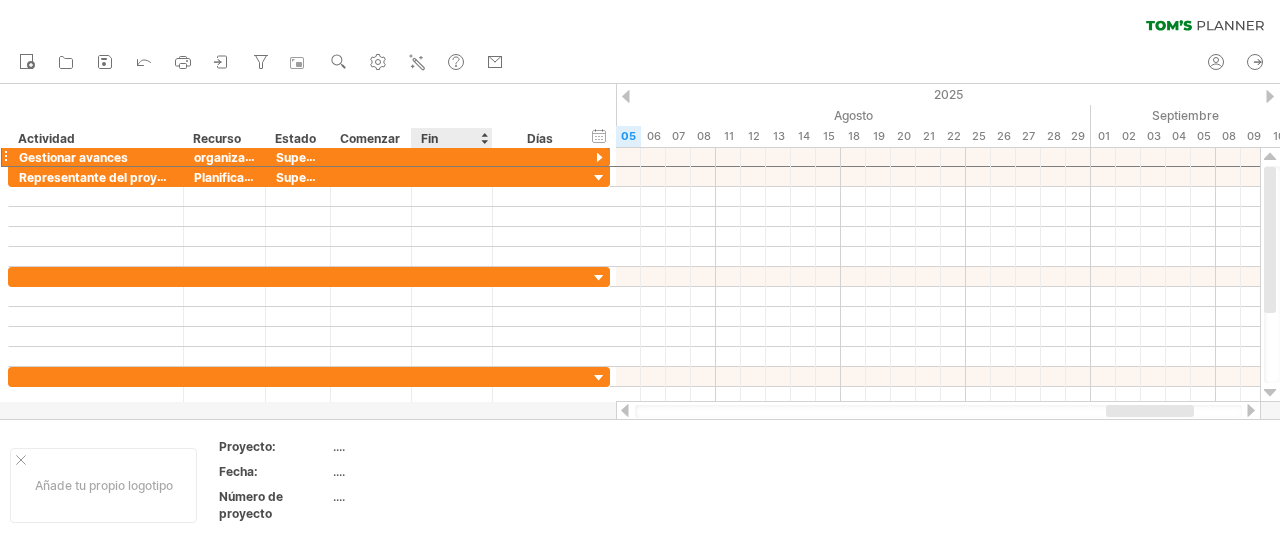 click on "Fin" at bounding box center [451, 138] 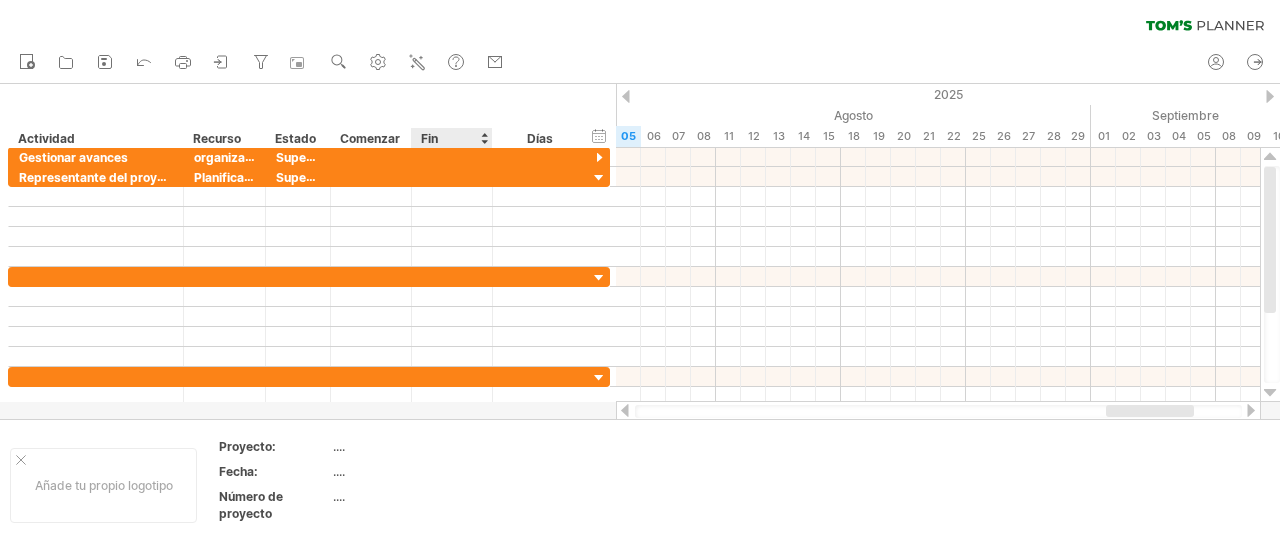 click on "Fin" at bounding box center [451, 138] 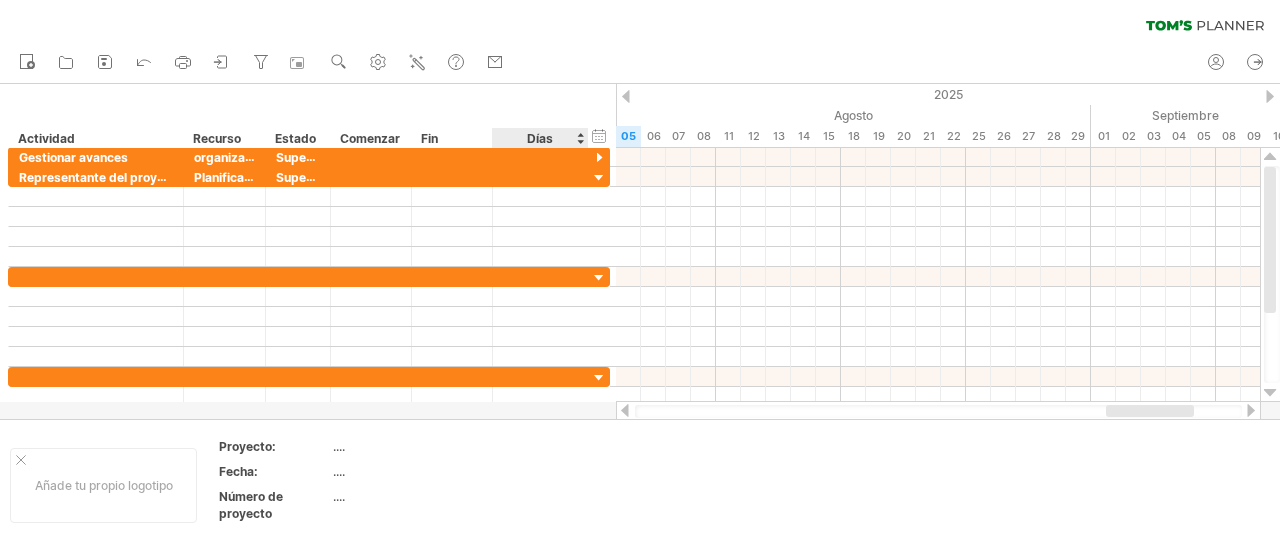 click on "Días" at bounding box center [540, 138] 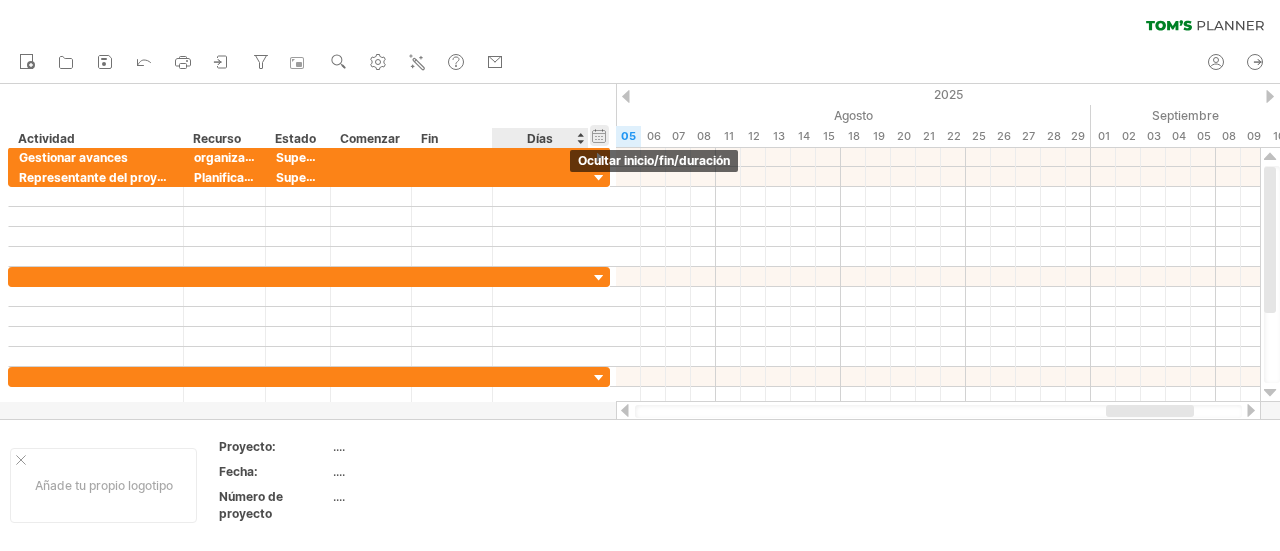 click on "ocultar inicio/fin/duración mostrar inicio/fin/duración" at bounding box center (599, 135) 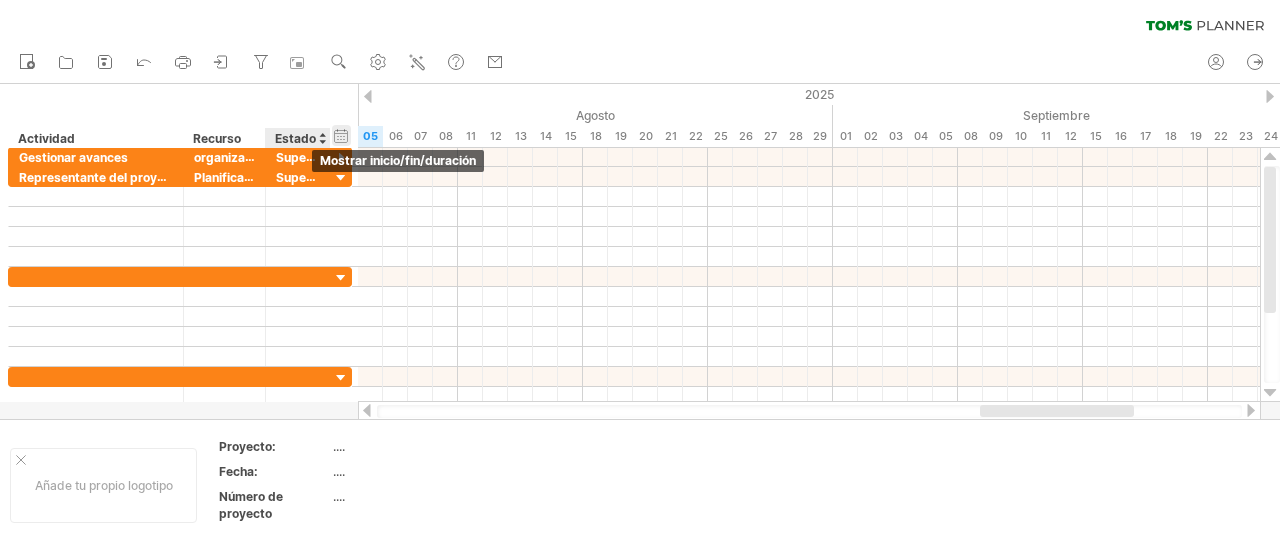 click on "ocultar inicio/fin/duración mostrar inicio/fin/duración" at bounding box center (341, 135) 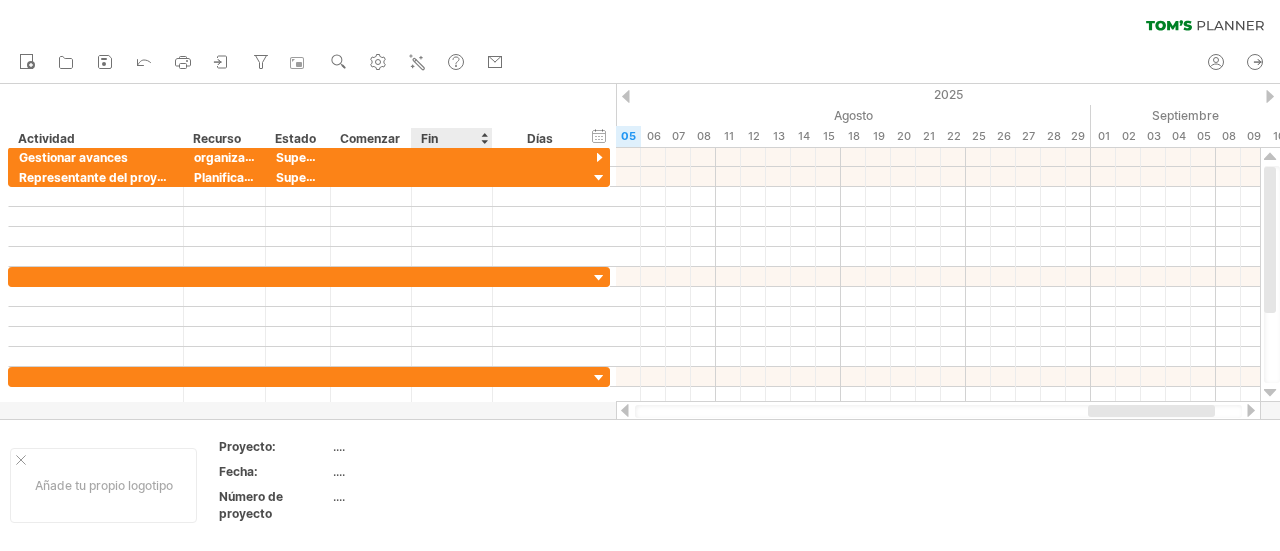 click on "Fin" at bounding box center (451, 138) 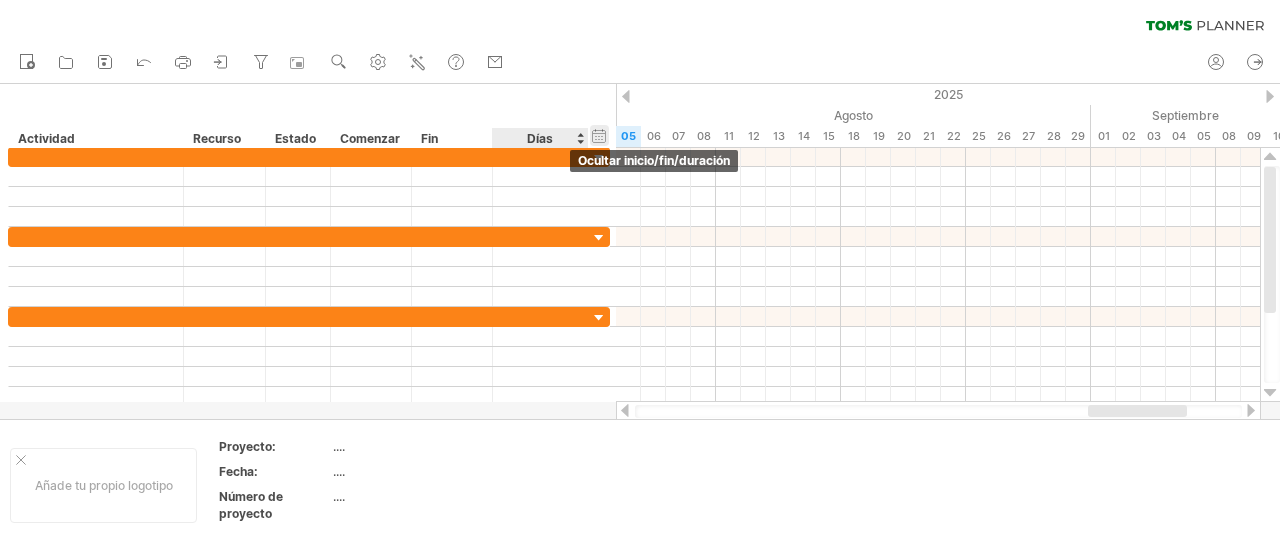 click on "ocultar inicio/fin/duración mostrar inicio/fin/duración" at bounding box center (599, 135) 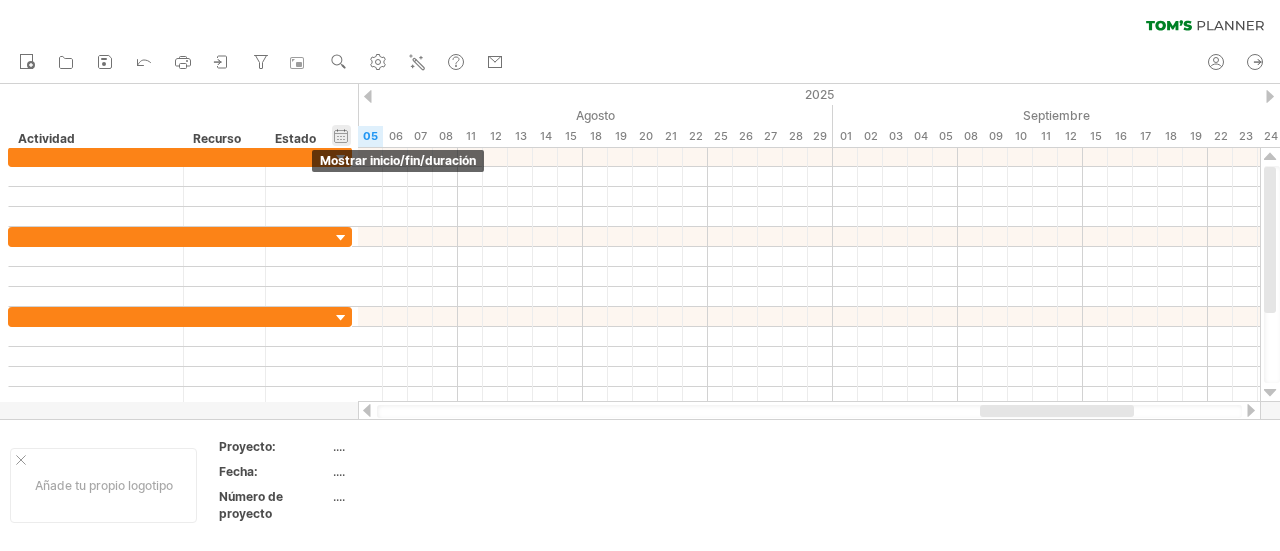 click on "ocultar inicio/fin/duración mostrar inicio/fin/duración" at bounding box center (341, 135) 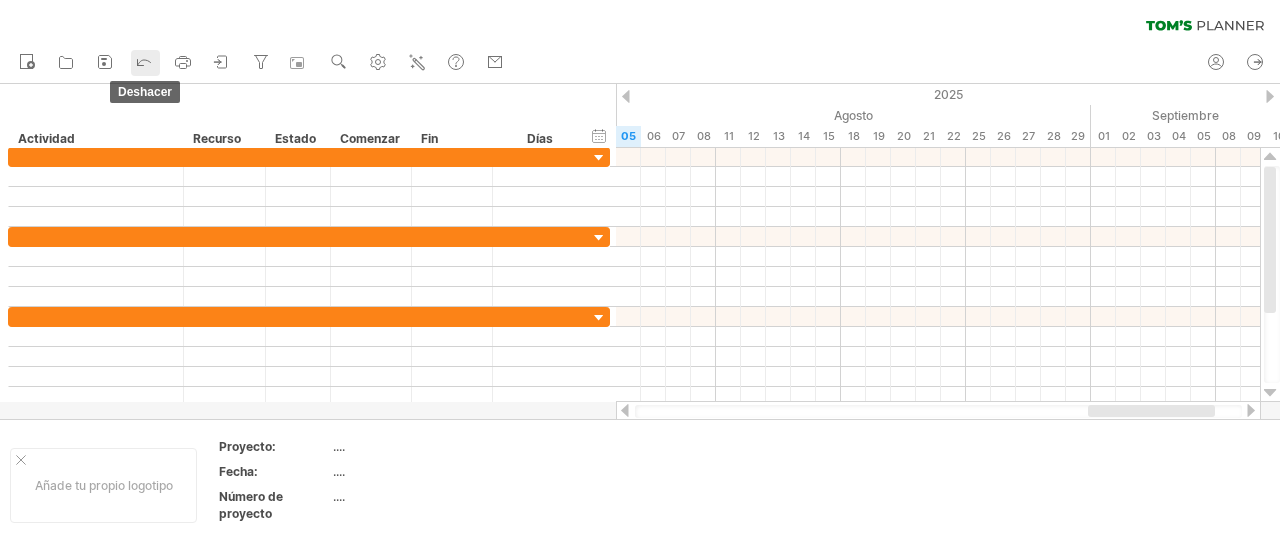 click 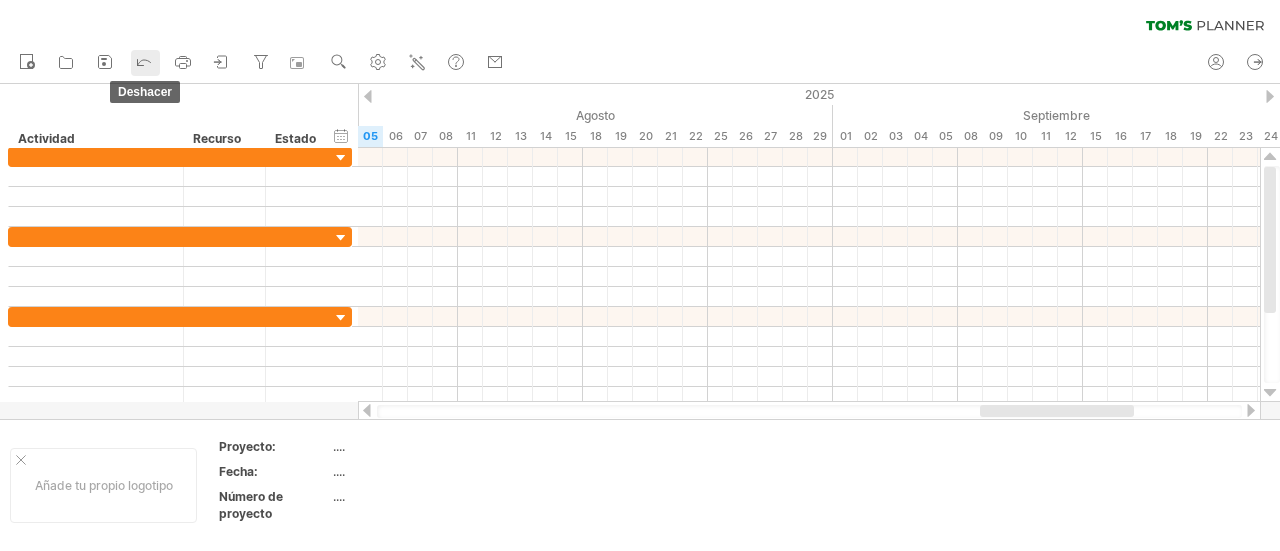 click 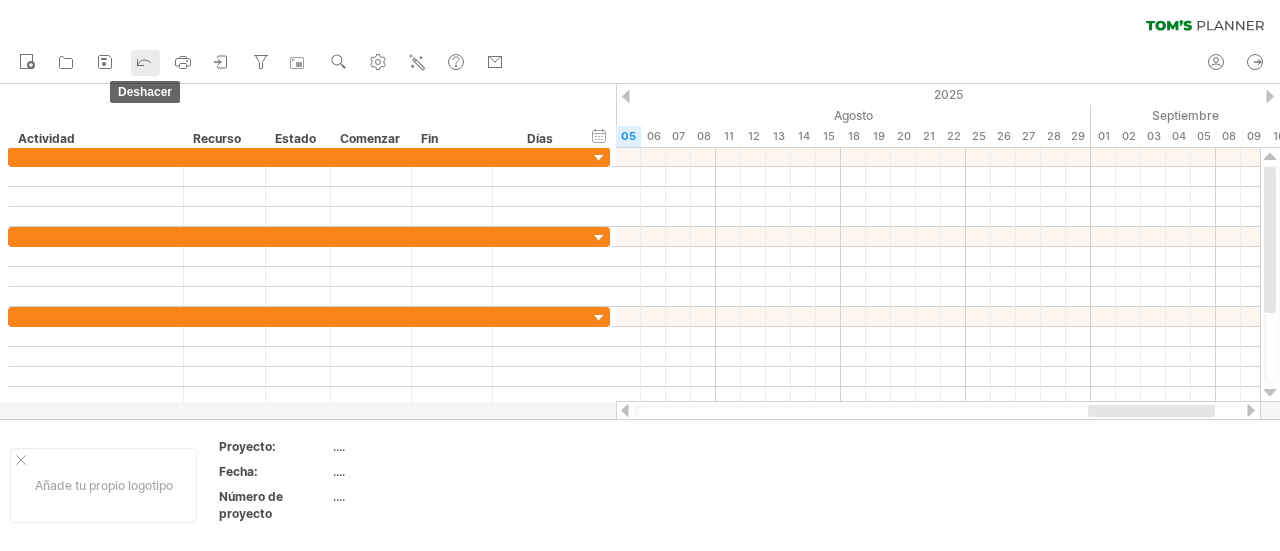 click 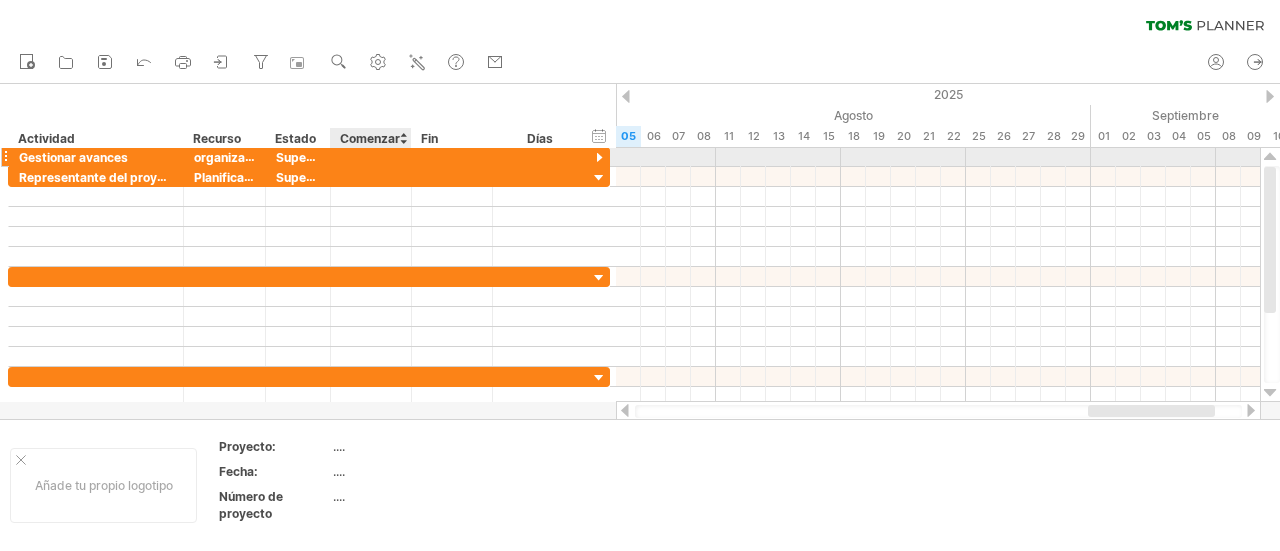 click at bounding box center [371, 156] 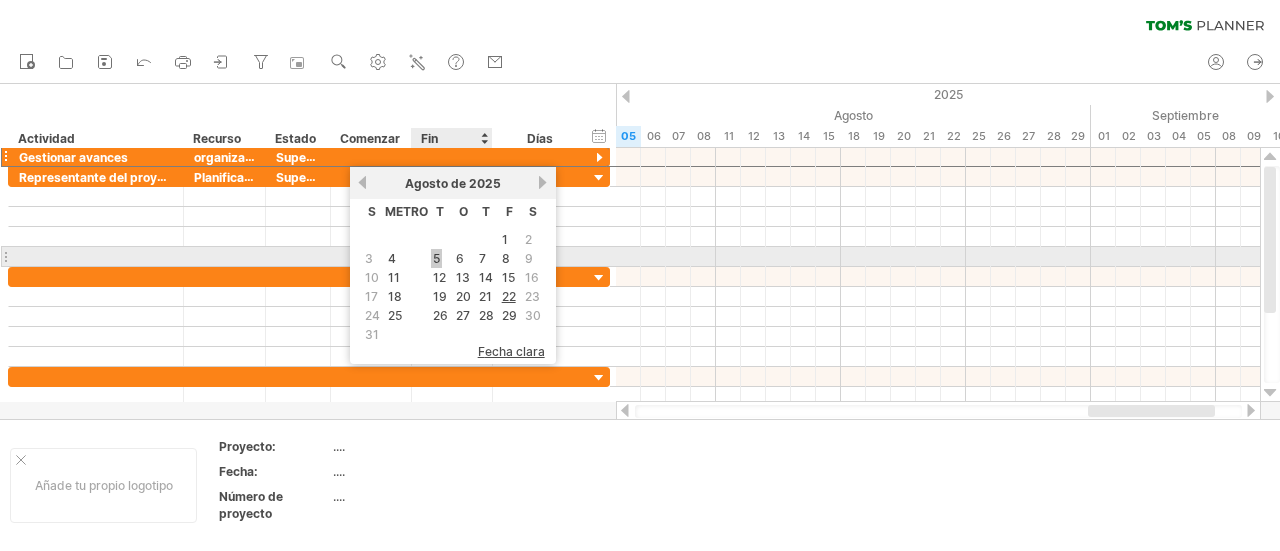 click on "5" at bounding box center [436, 258] 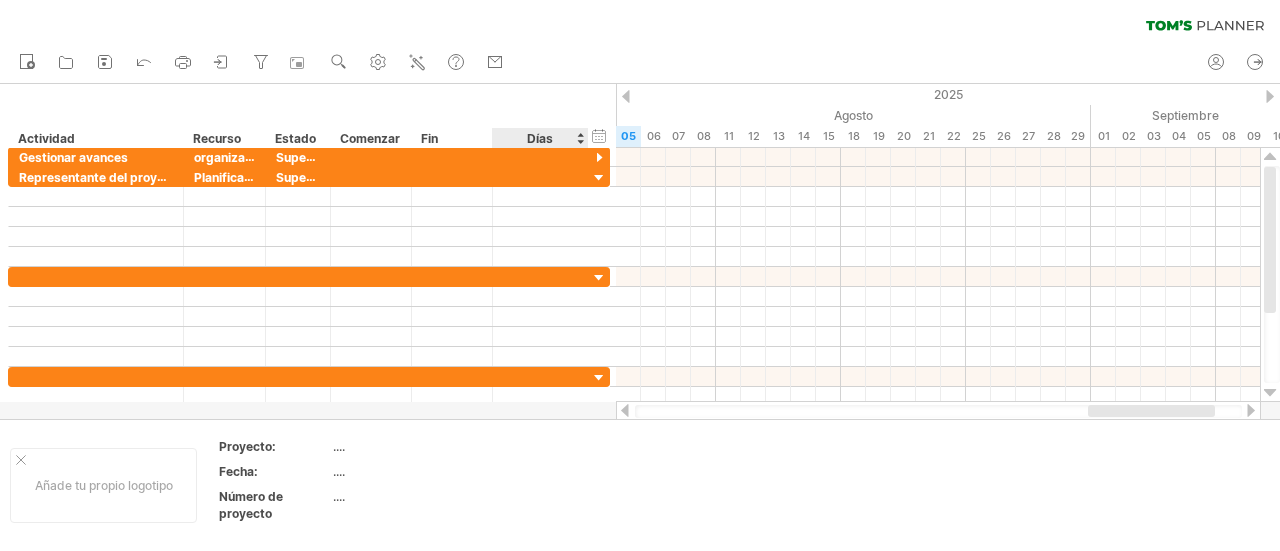 click on "Días" at bounding box center [539, 138] 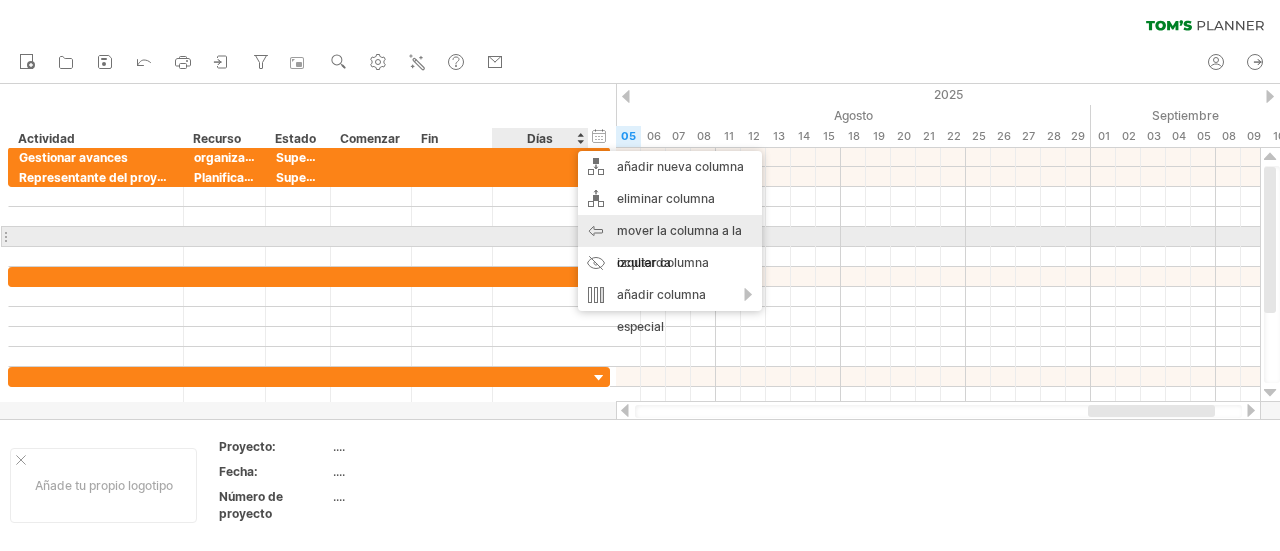 click on "mover la columna a la izquierda" at bounding box center [679, 246] 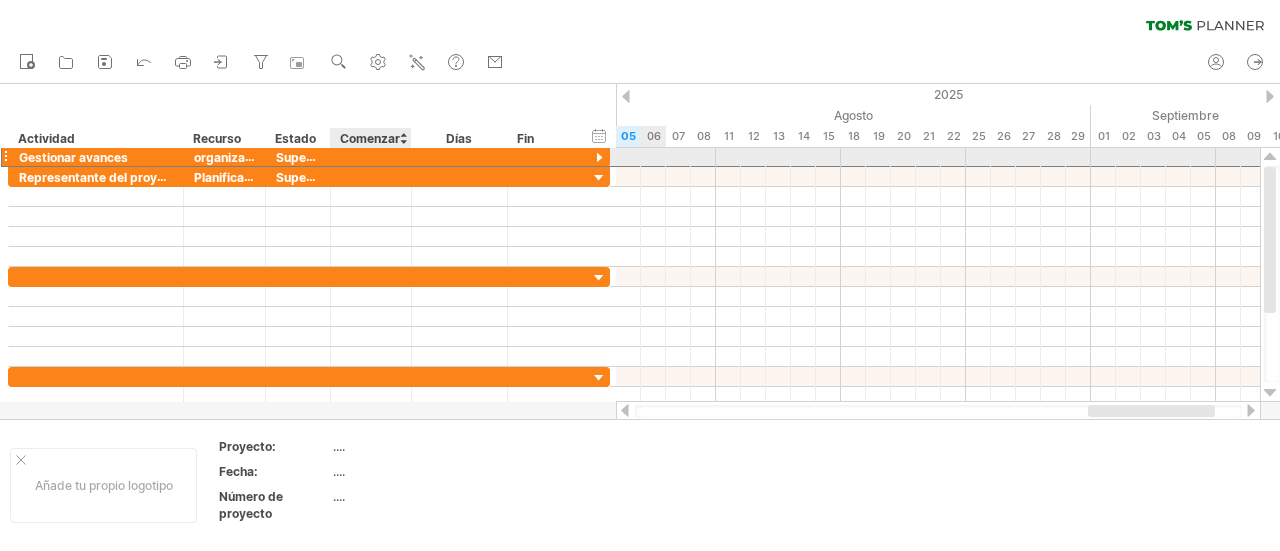 click at bounding box center (371, 156) 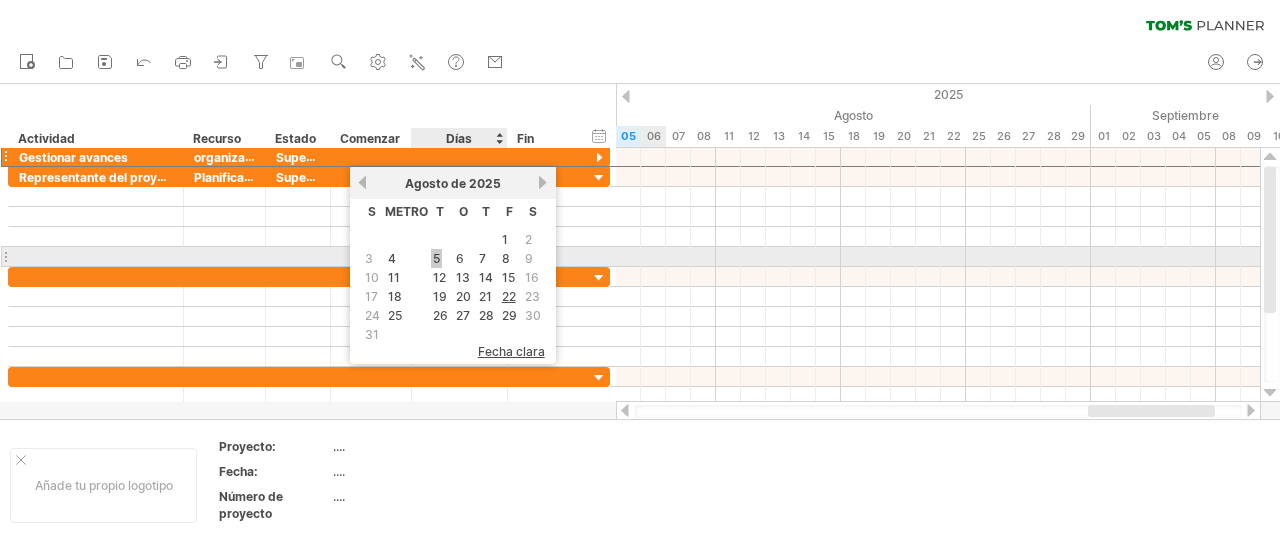 click on "5" at bounding box center (436, 258) 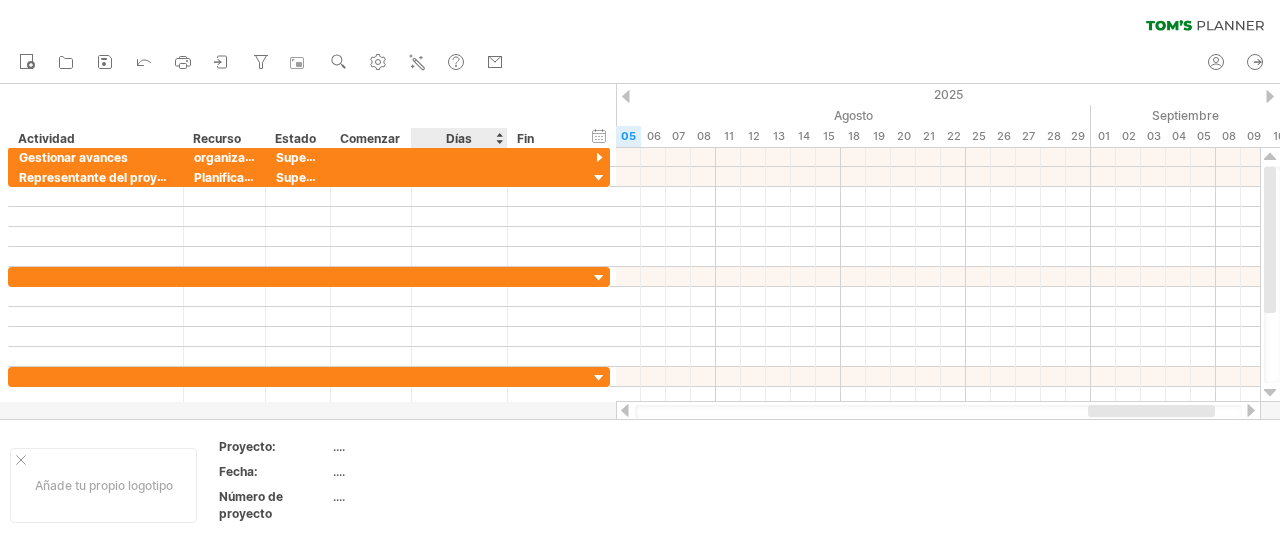 click on "Días" at bounding box center (458, 138) 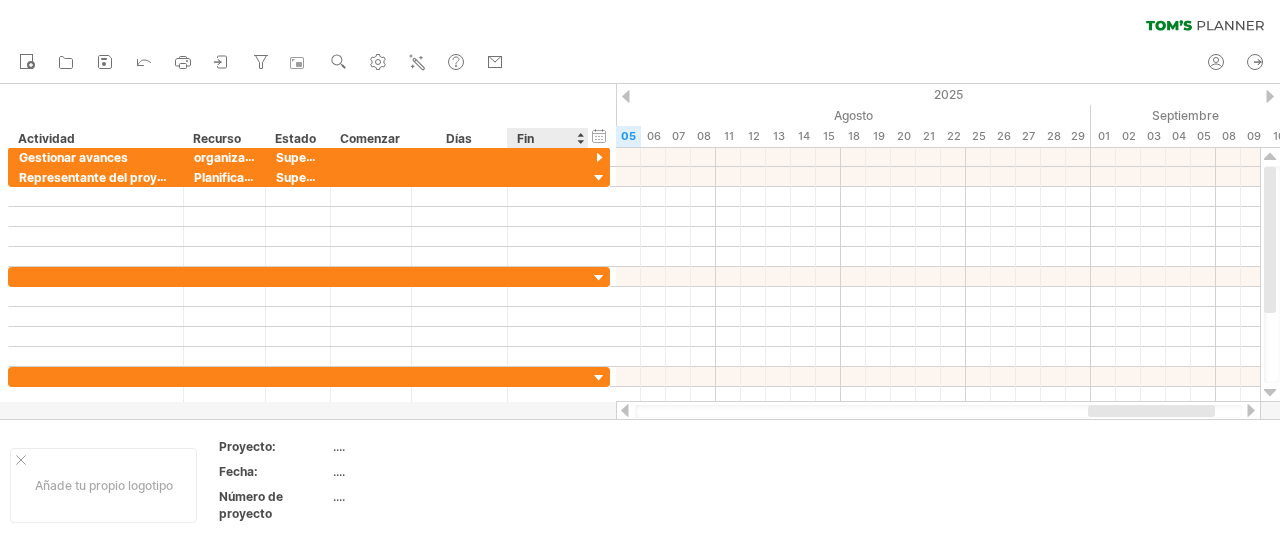 click on "Fin" at bounding box center [547, 138] 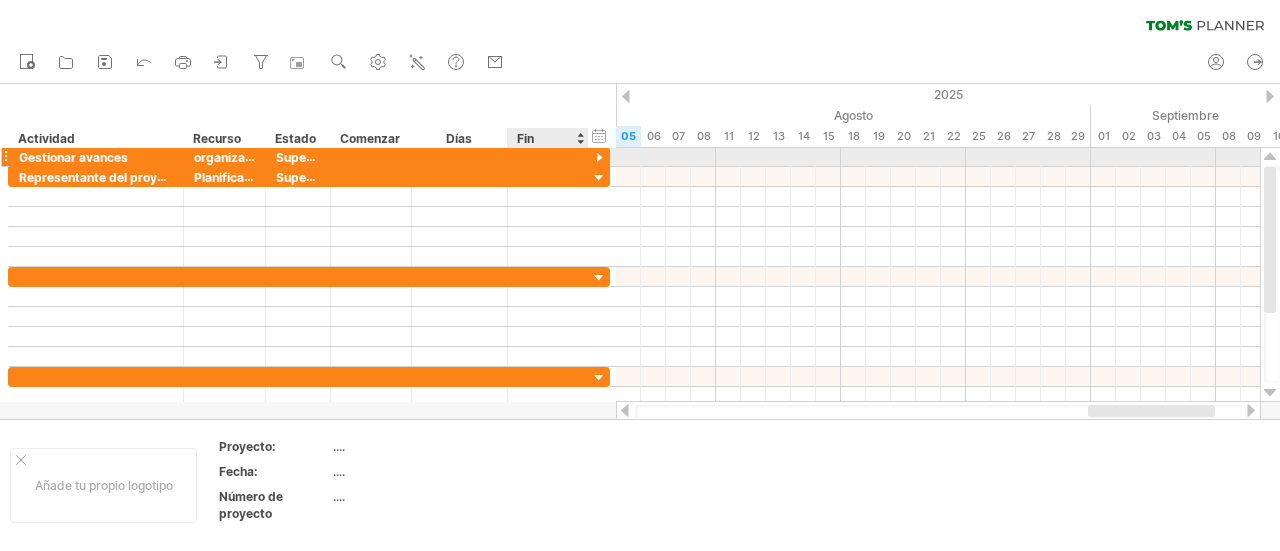click at bounding box center (599, 158) 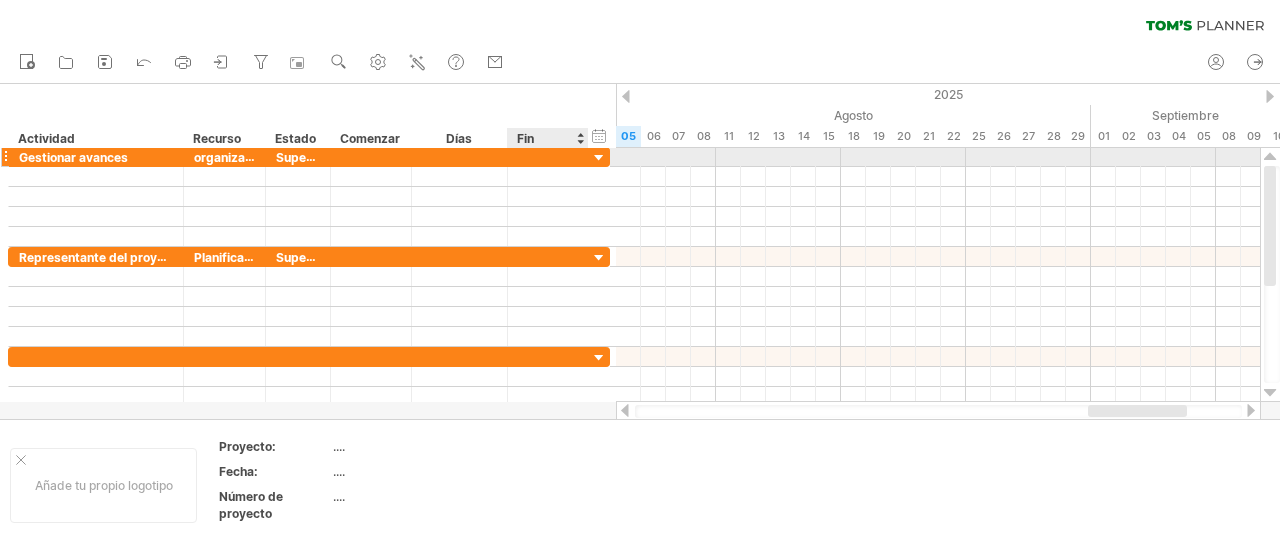 click at bounding box center [599, 158] 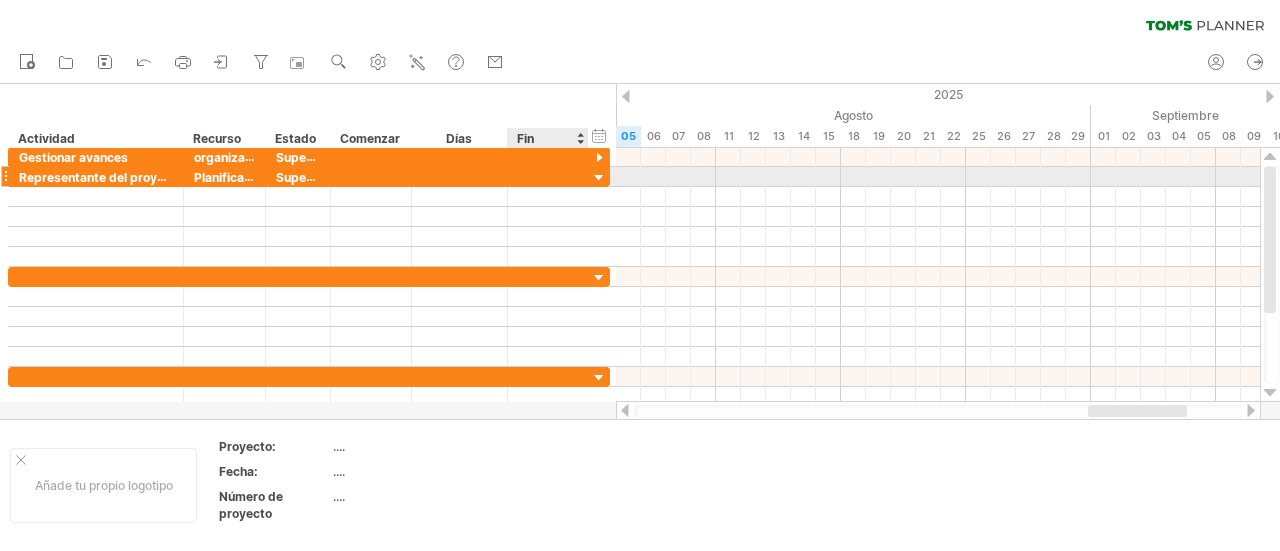 click at bounding box center [599, 178] 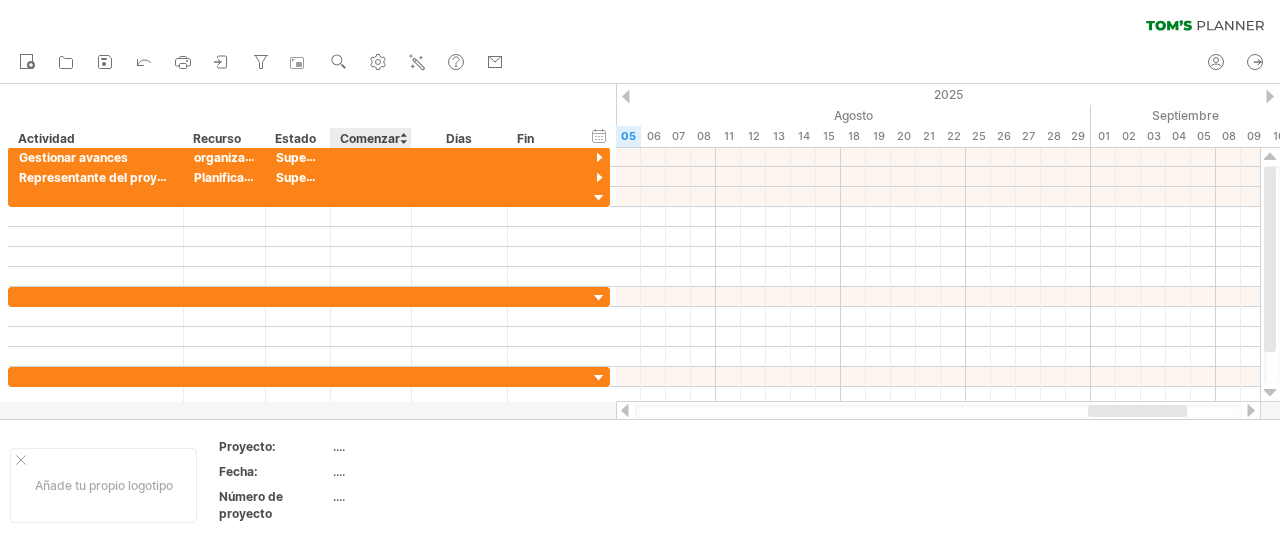 click on "Comenzar" at bounding box center (370, 138) 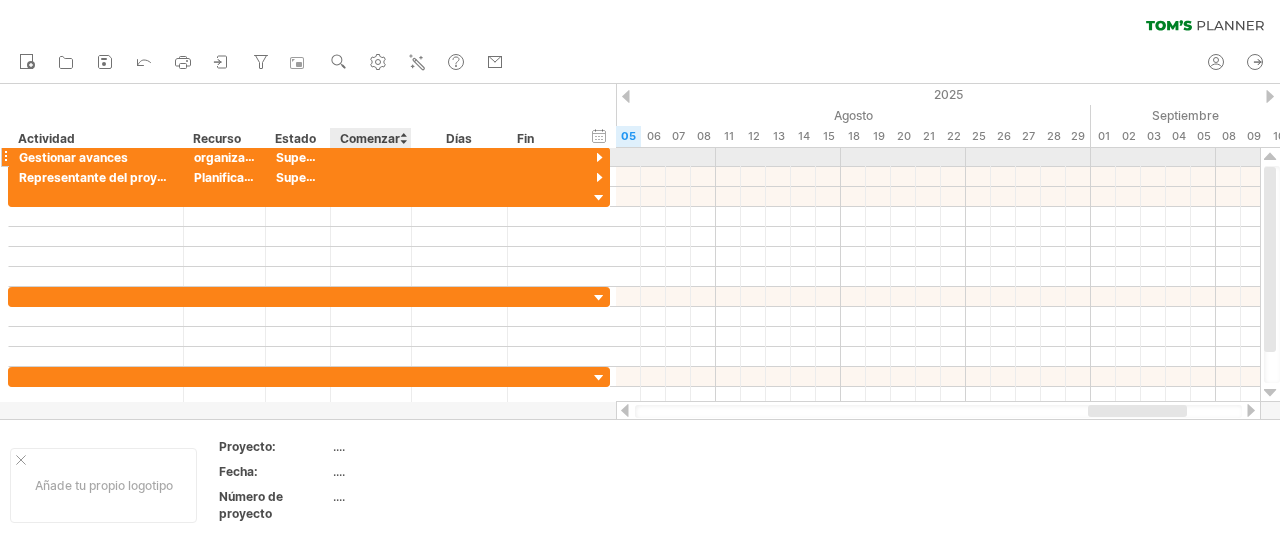 click at bounding box center (371, 156) 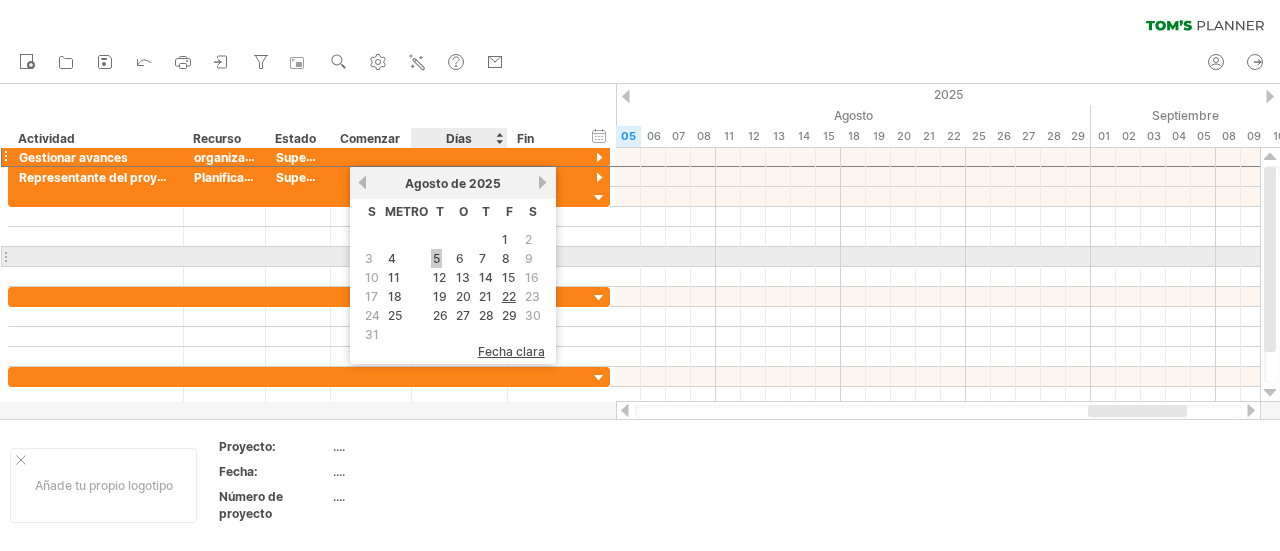 click on "5" at bounding box center (436, 258) 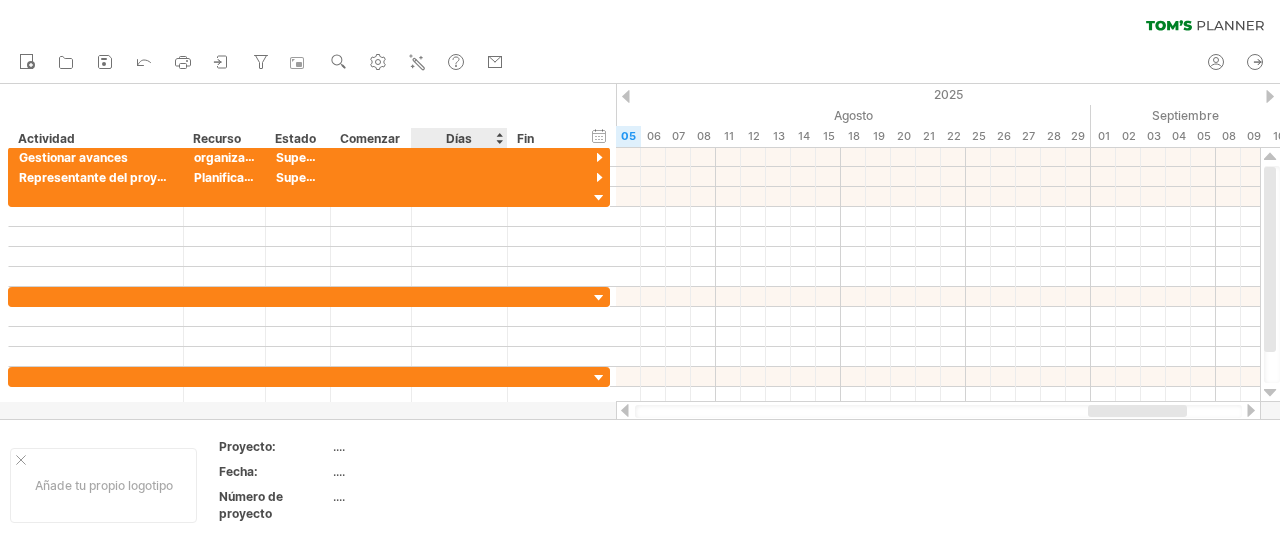 click on "Días" at bounding box center (458, 138) 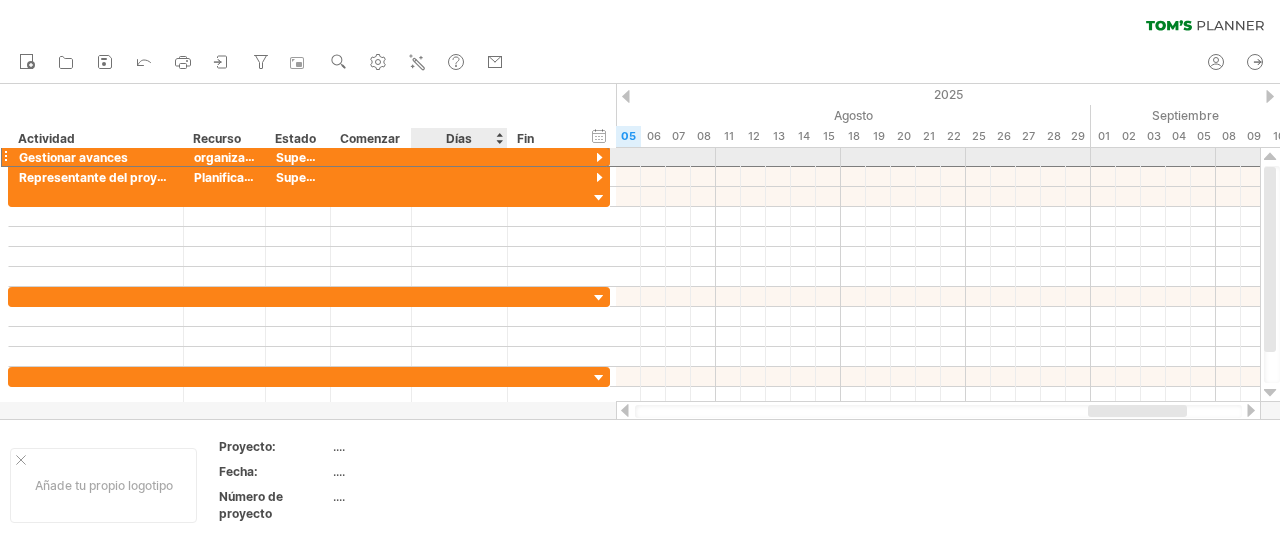 click at bounding box center [459, 156] 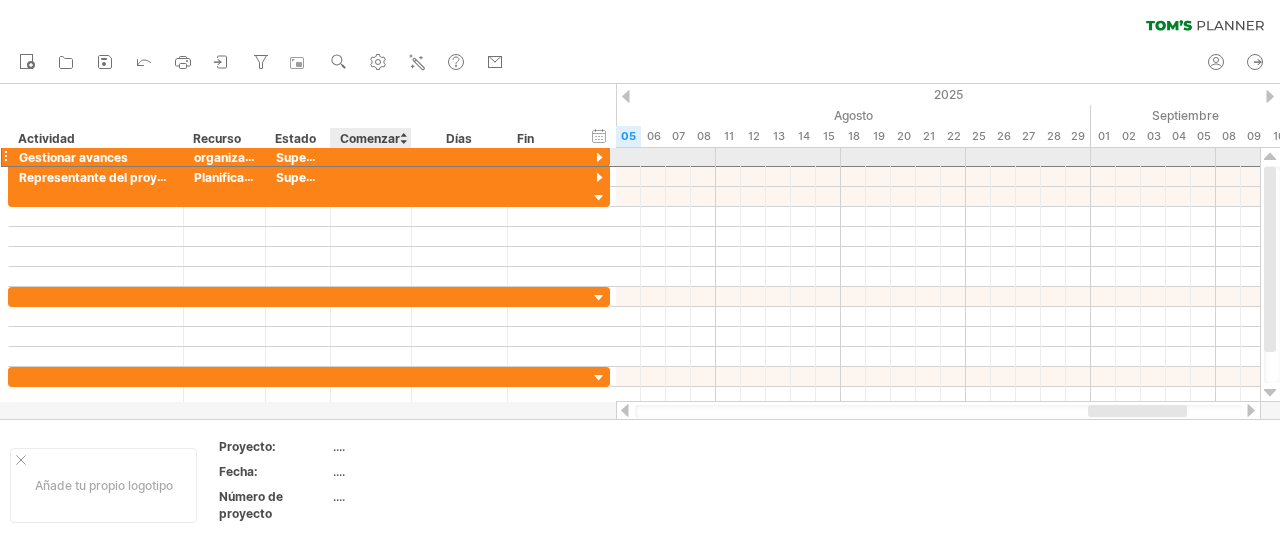 scroll, scrollTop: 0, scrollLeft: 0, axis: both 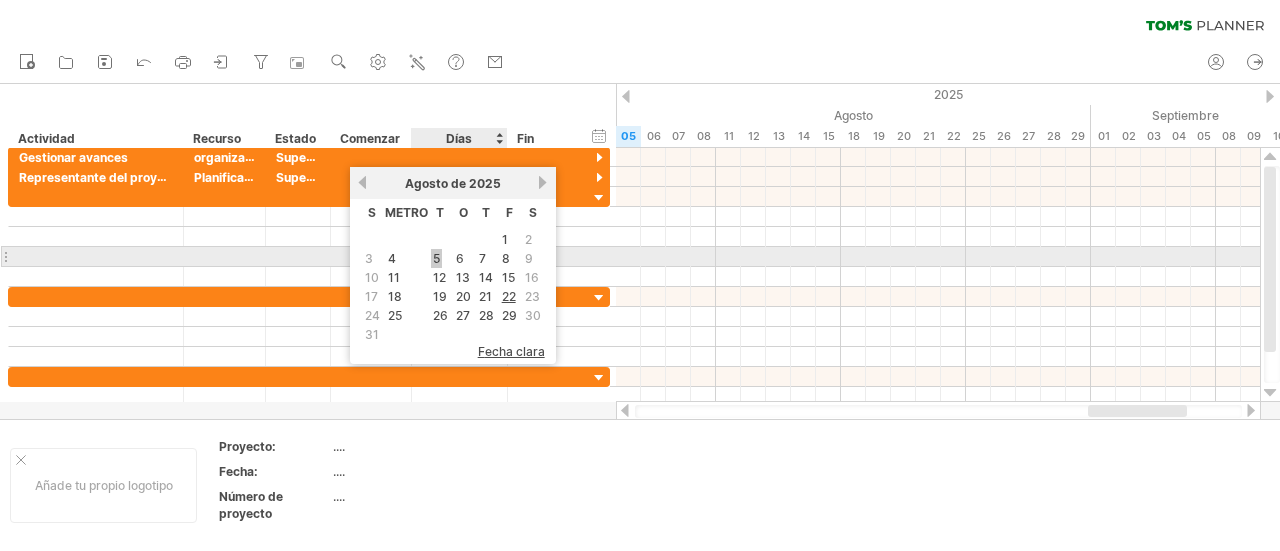 click on "5" at bounding box center (436, 258) 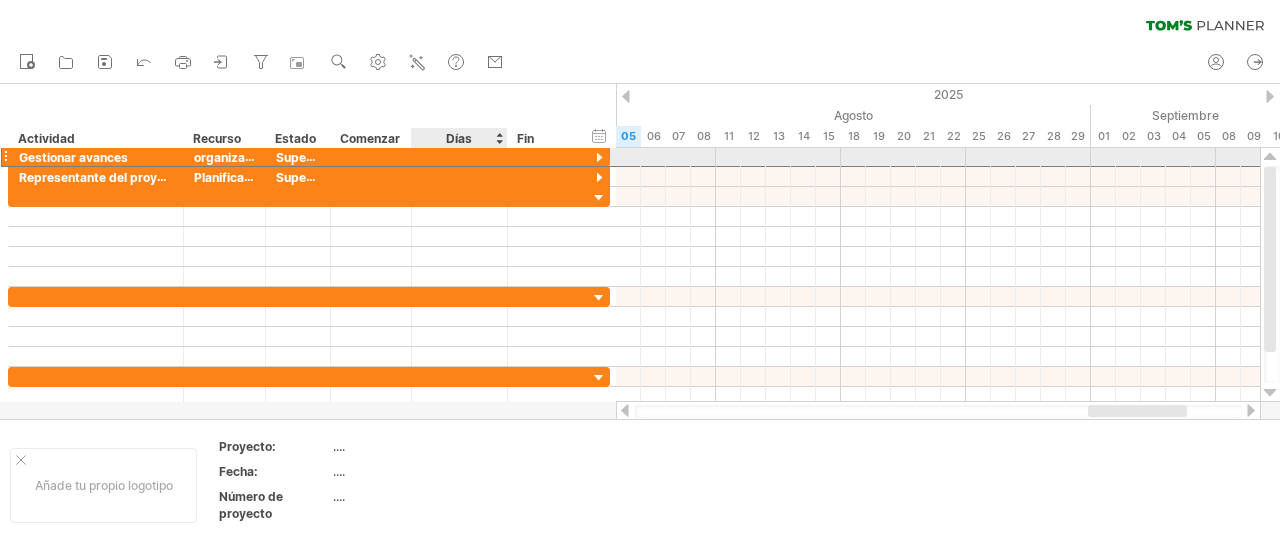 click at bounding box center [459, 156] 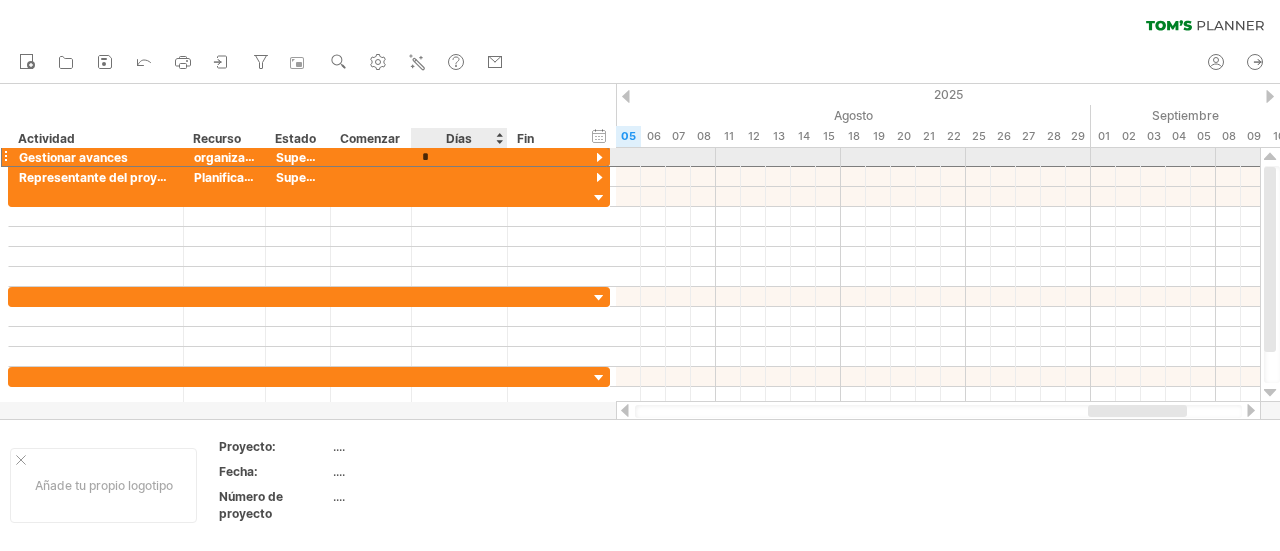 type on "**" 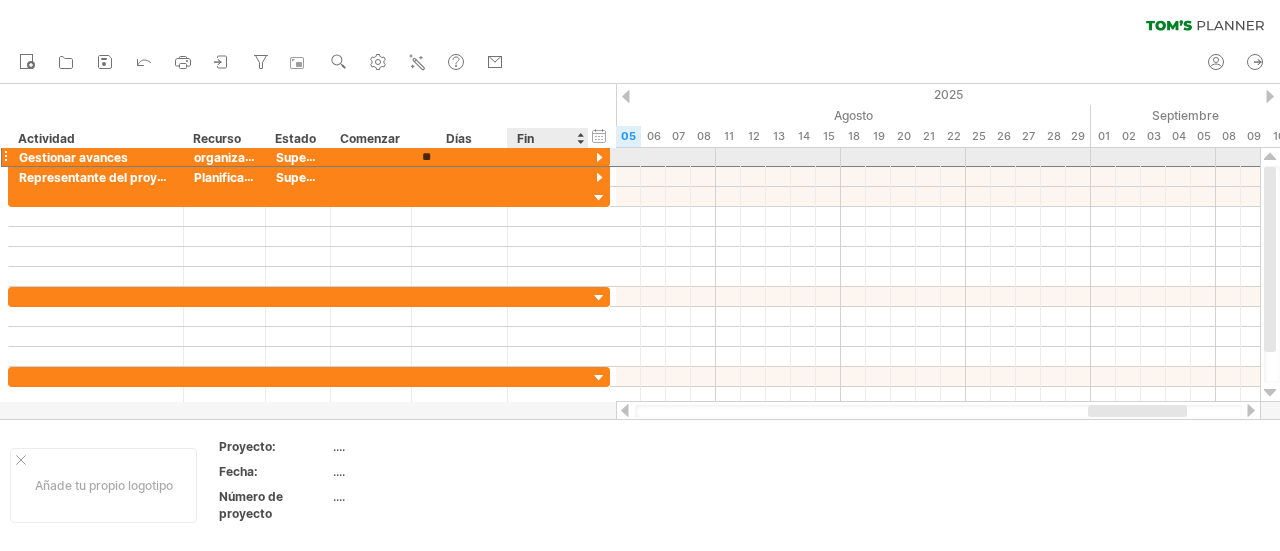 scroll, scrollTop: 0, scrollLeft: 0, axis: both 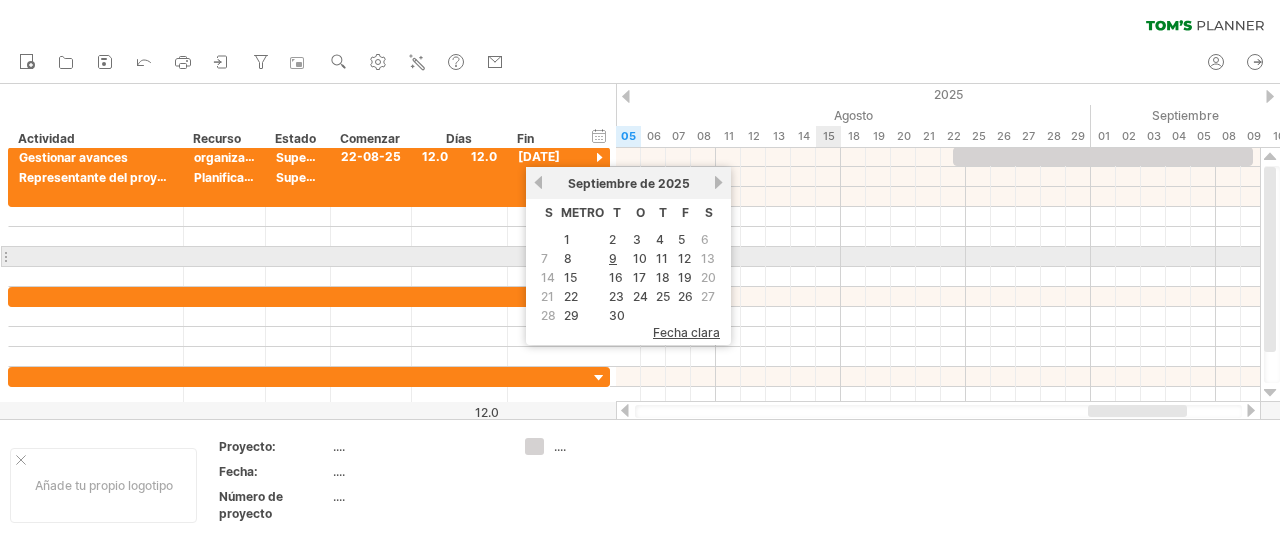 click at bounding box center [938, 257] 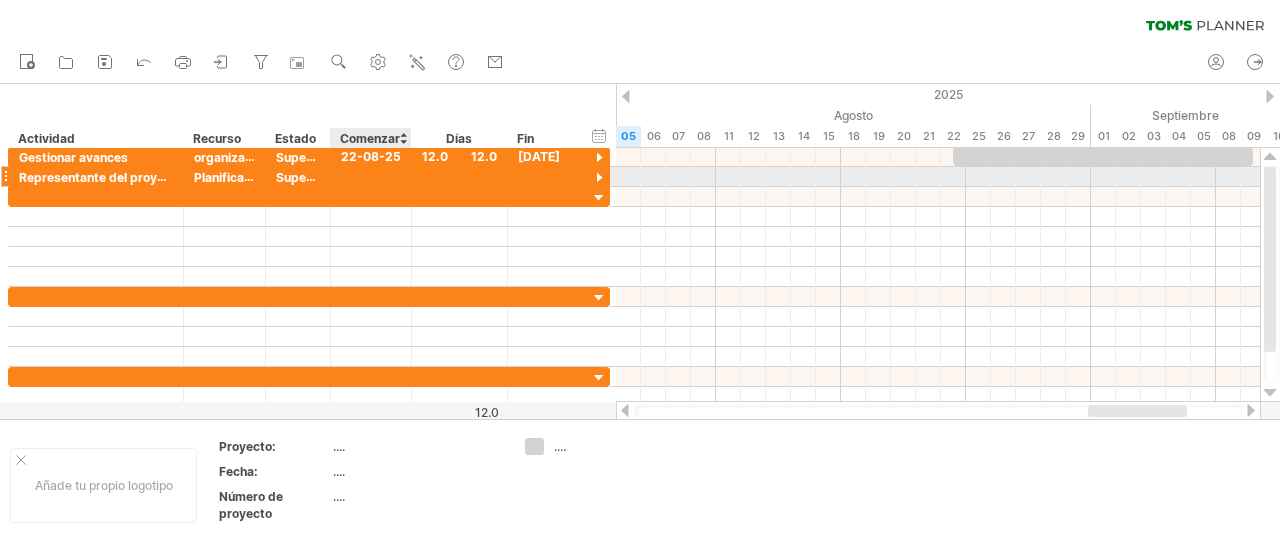 click at bounding box center (371, 176) 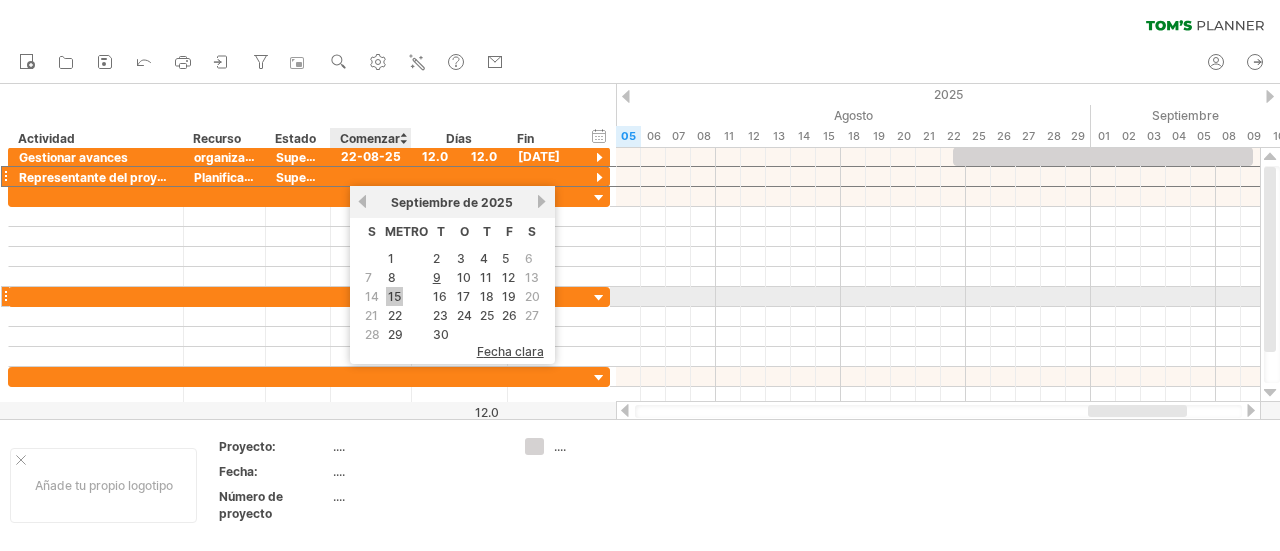 click on "15" at bounding box center (394, 296) 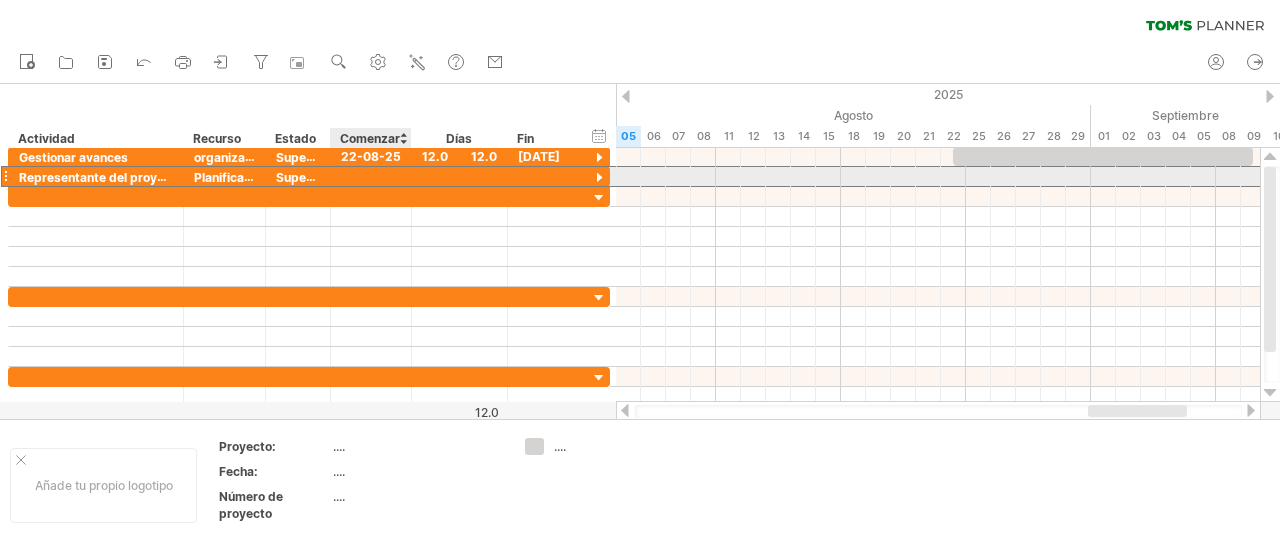 click at bounding box center (371, 176) 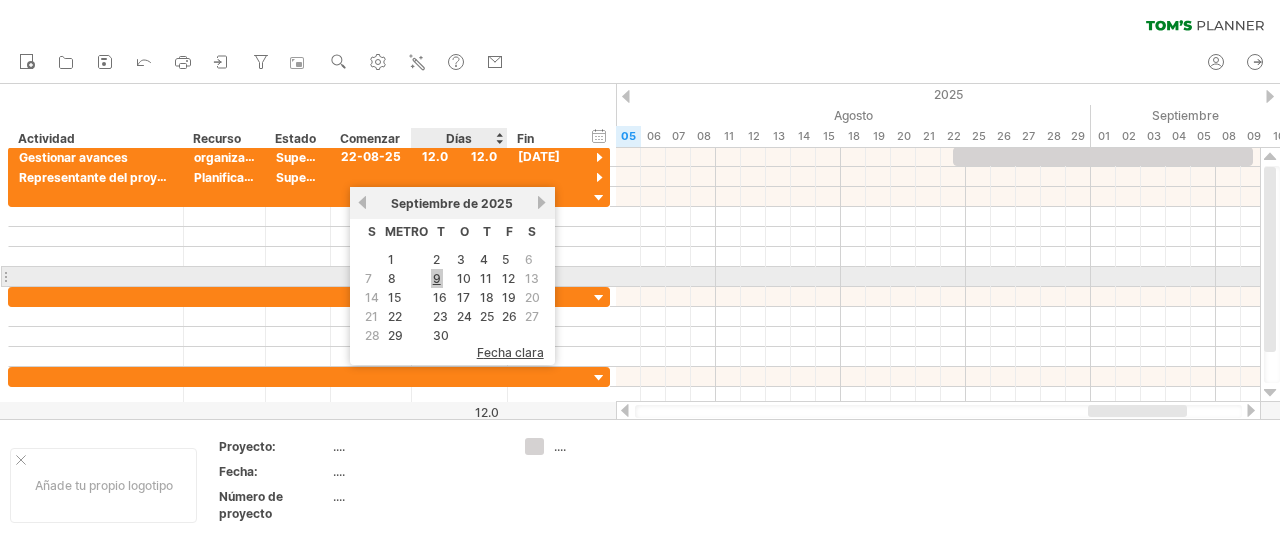click on "9" at bounding box center (437, 278) 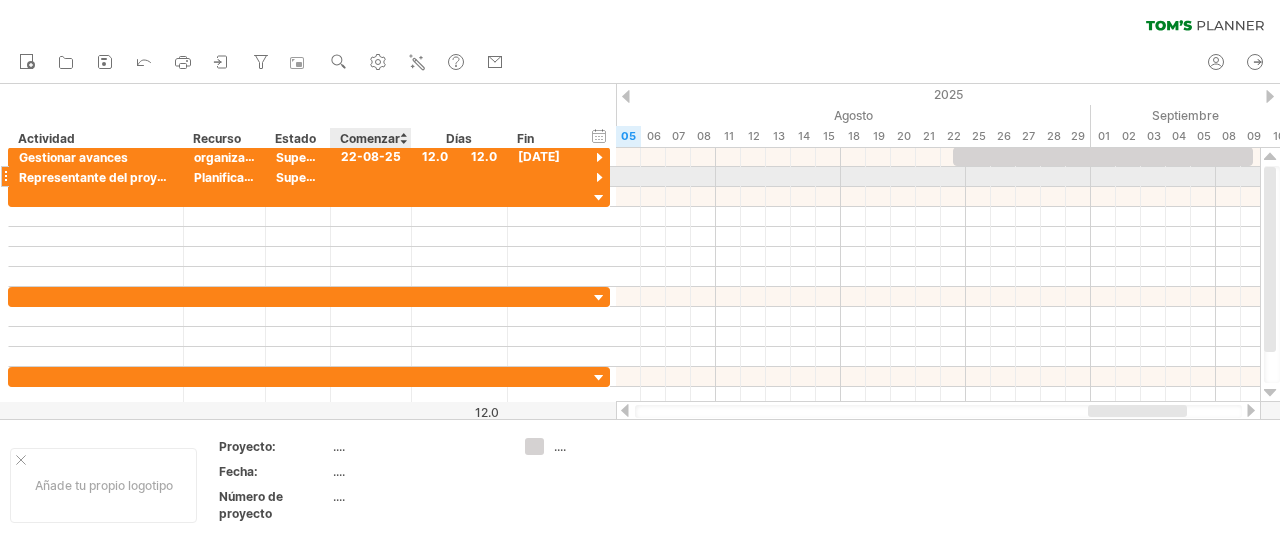 click at bounding box center [371, 176] 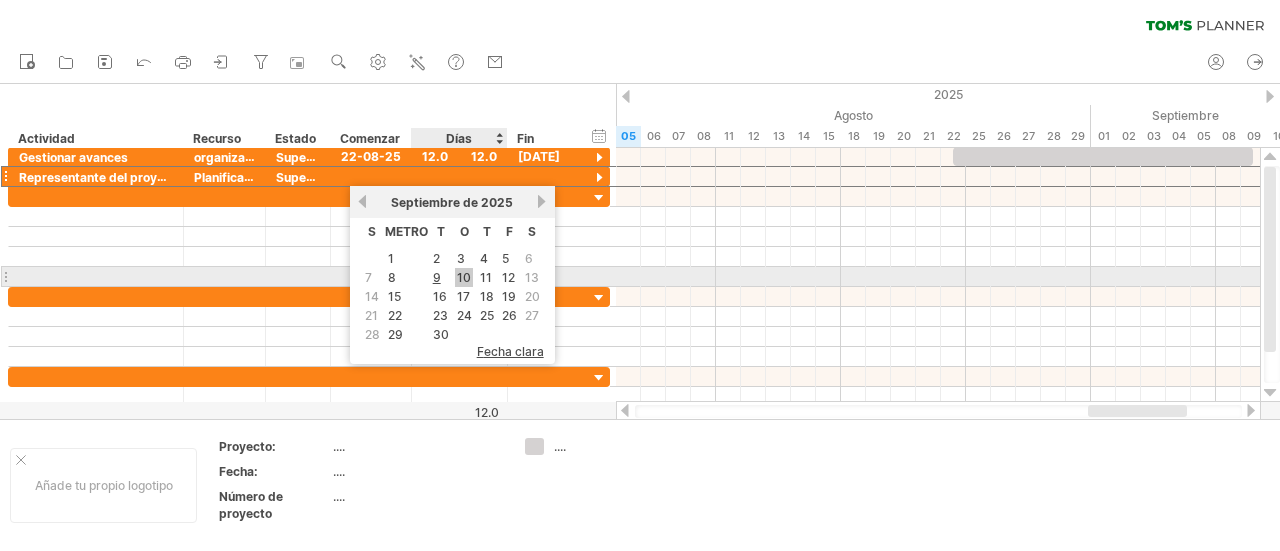 click on "10" at bounding box center (464, 277) 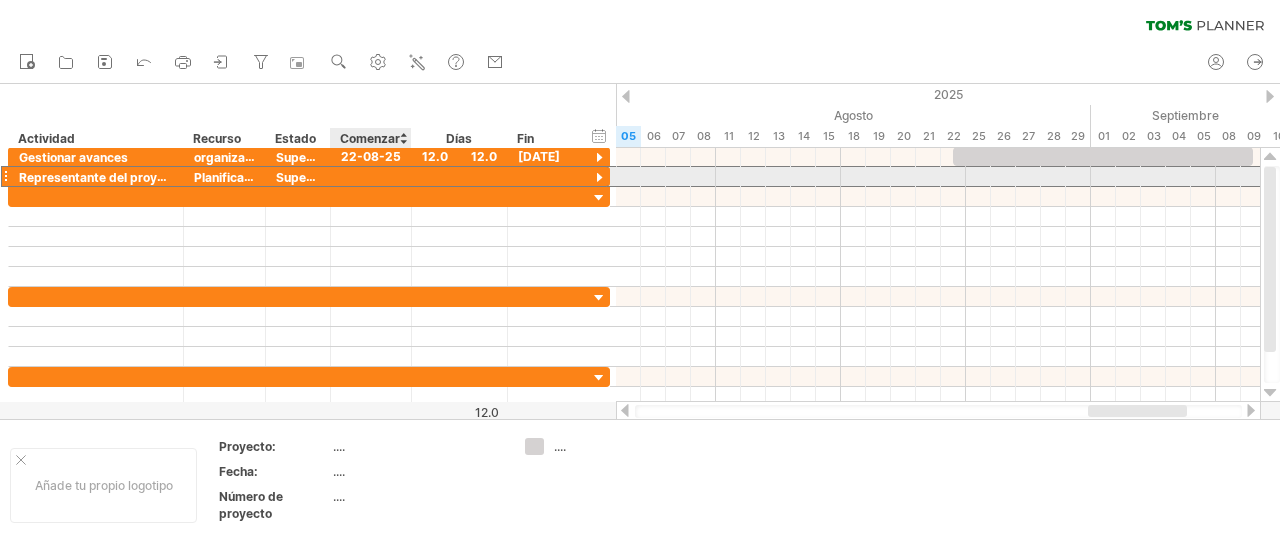 click at bounding box center (371, 176) 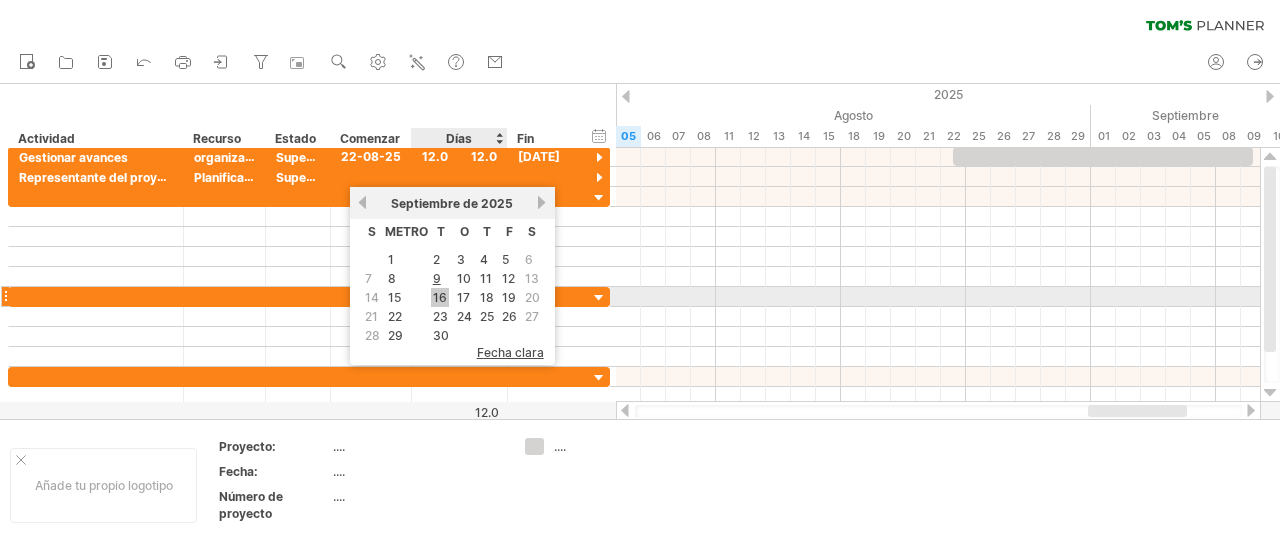 click on "16" at bounding box center (440, 297) 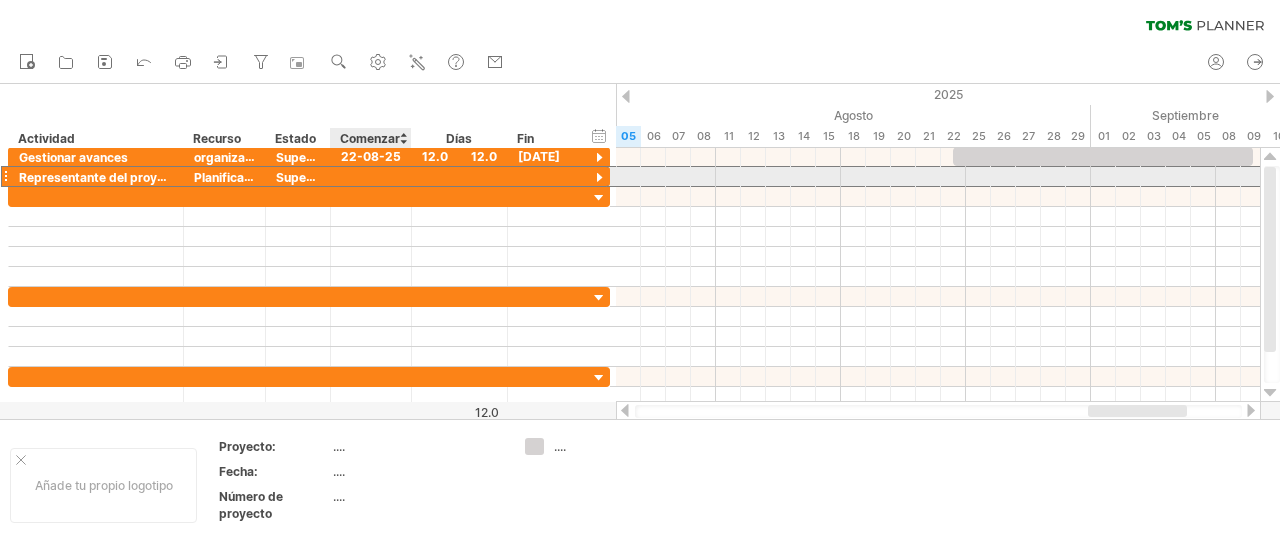 click at bounding box center (371, 176) 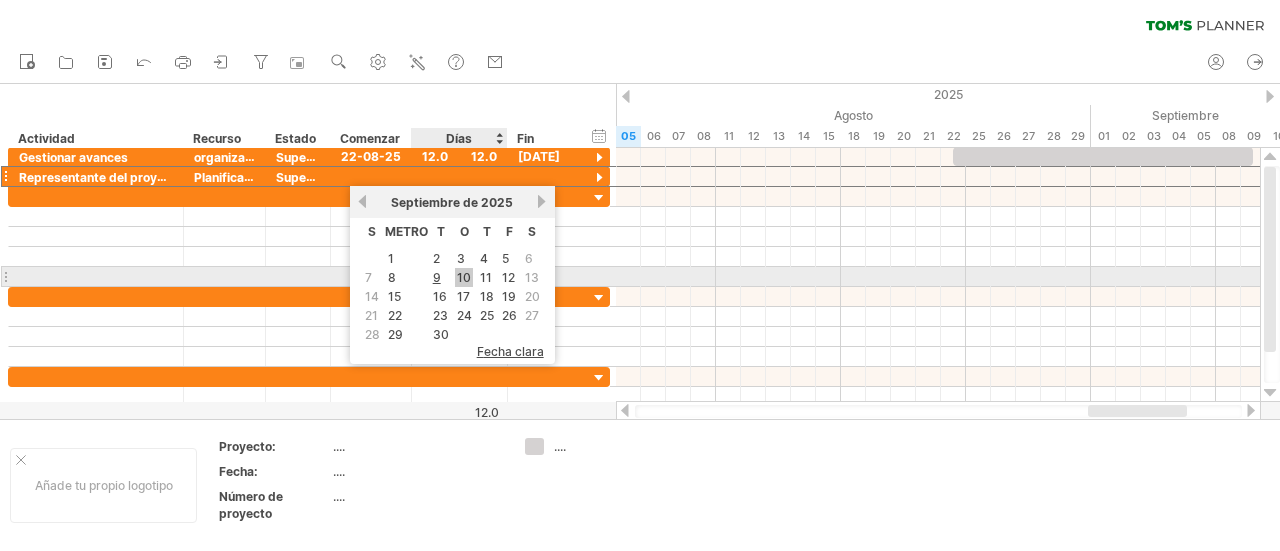 click on "10" at bounding box center [464, 277] 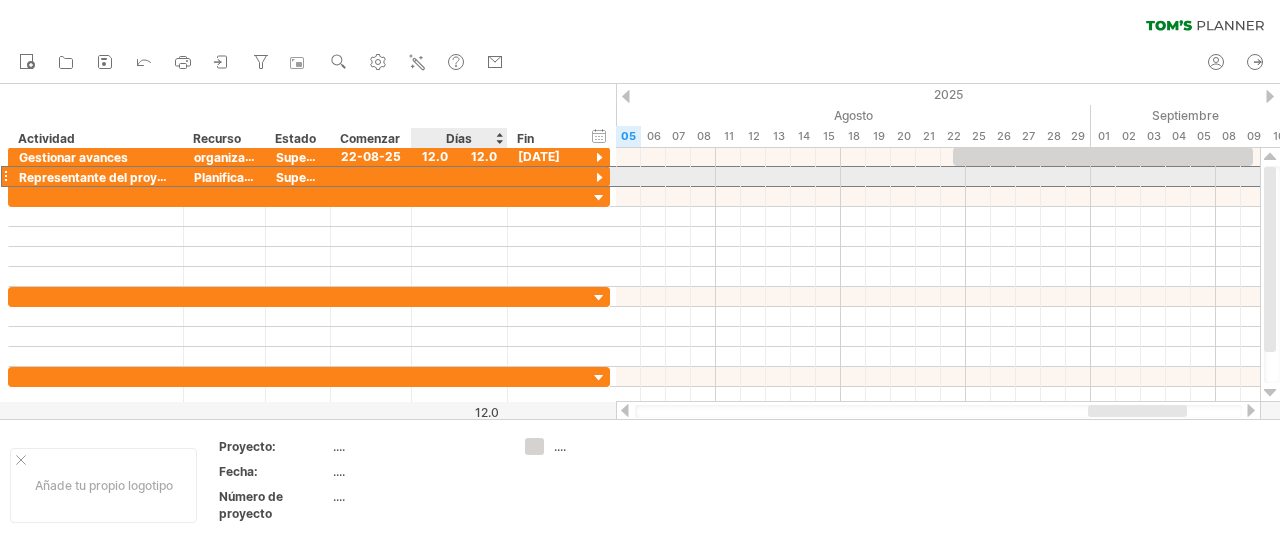 click at bounding box center [459, 176] 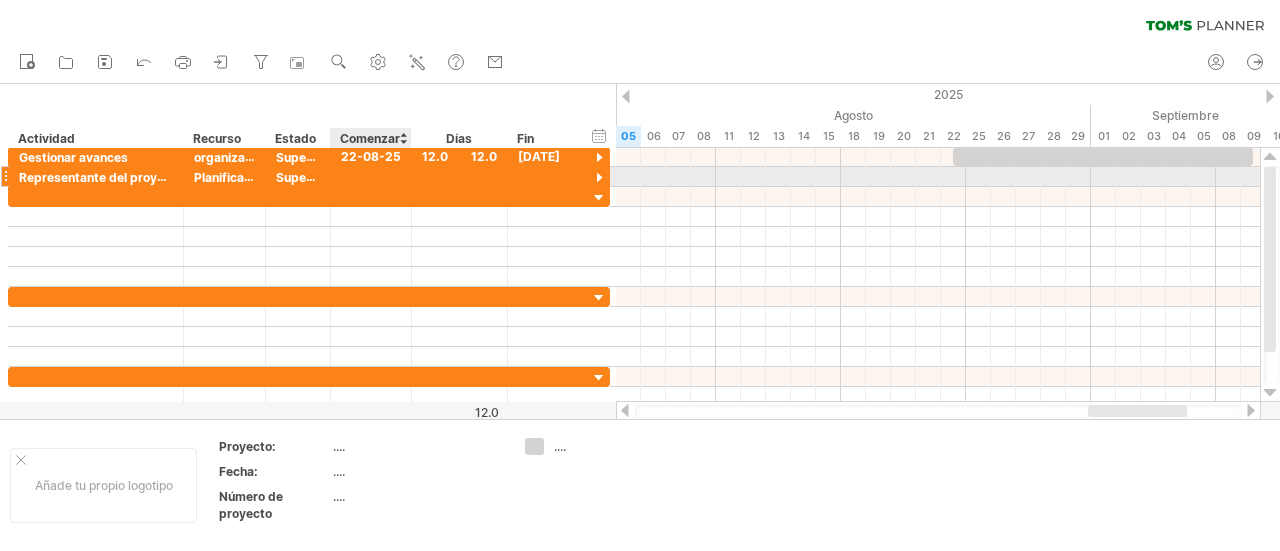 scroll, scrollTop: 0, scrollLeft: 0, axis: both 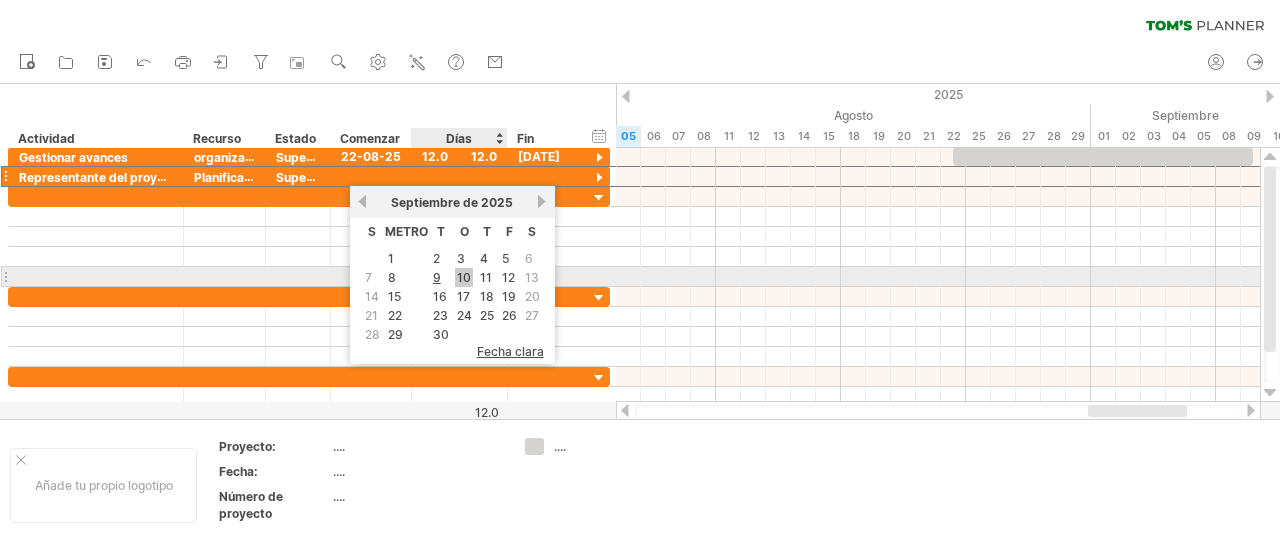 click on "10" at bounding box center (464, 277) 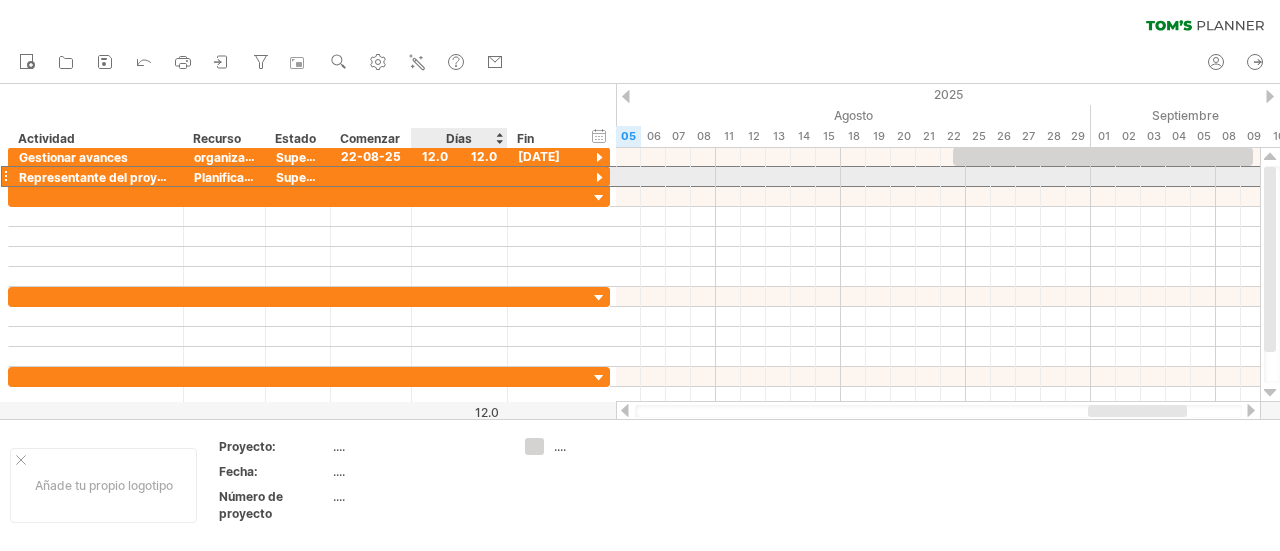 click at bounding box center (459, 176) 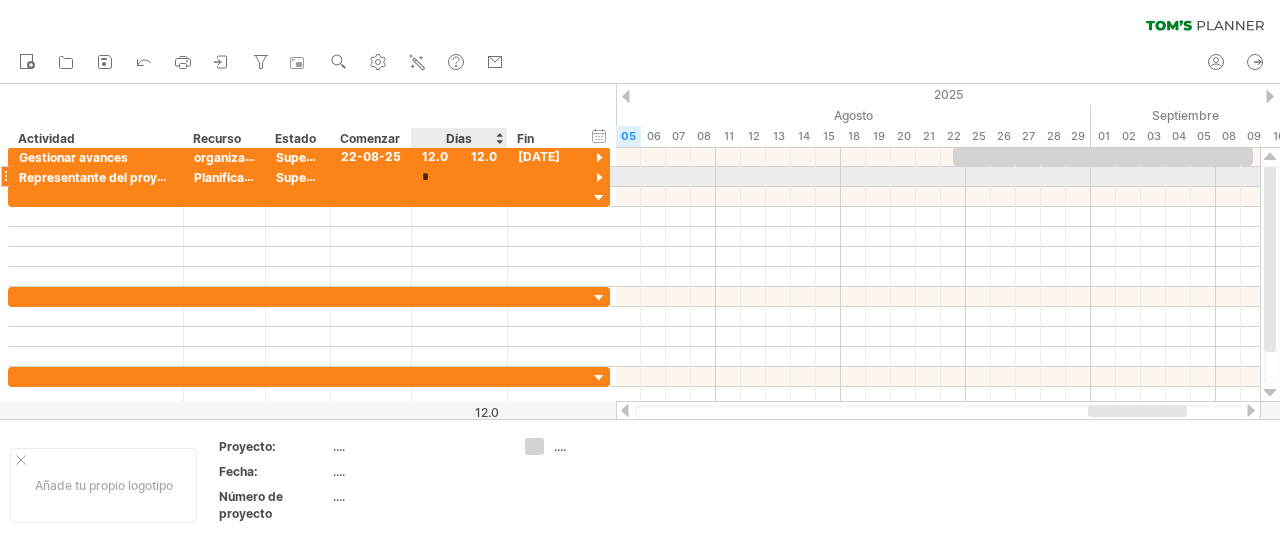 type on "**" 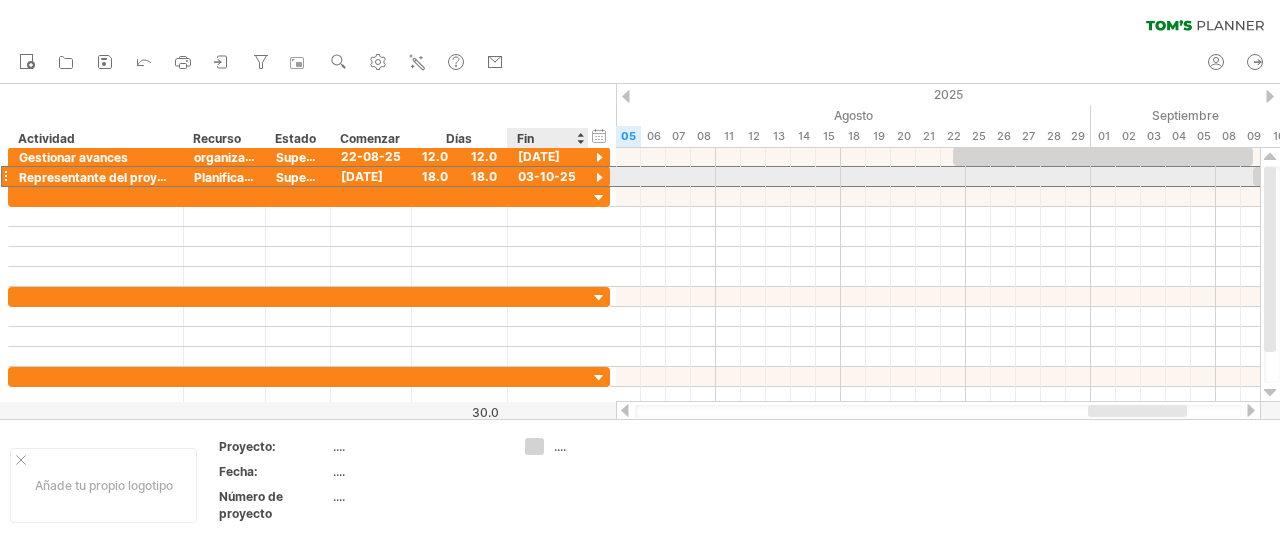 click on "18.0 18.0" at bounding box center (460, 176) 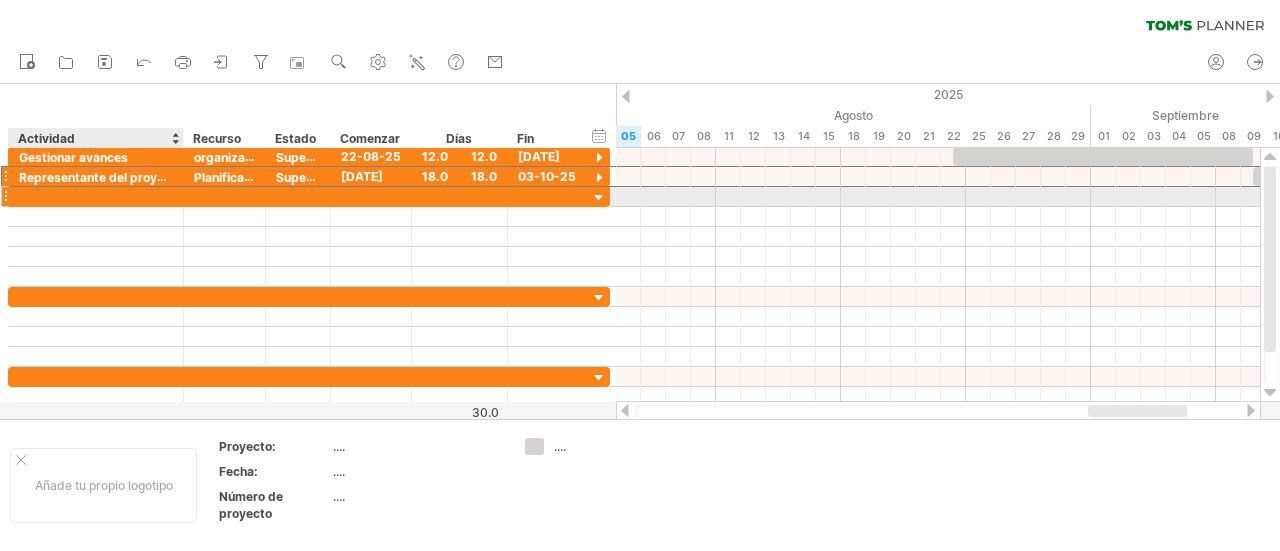 click at bounding box center (96, 196) 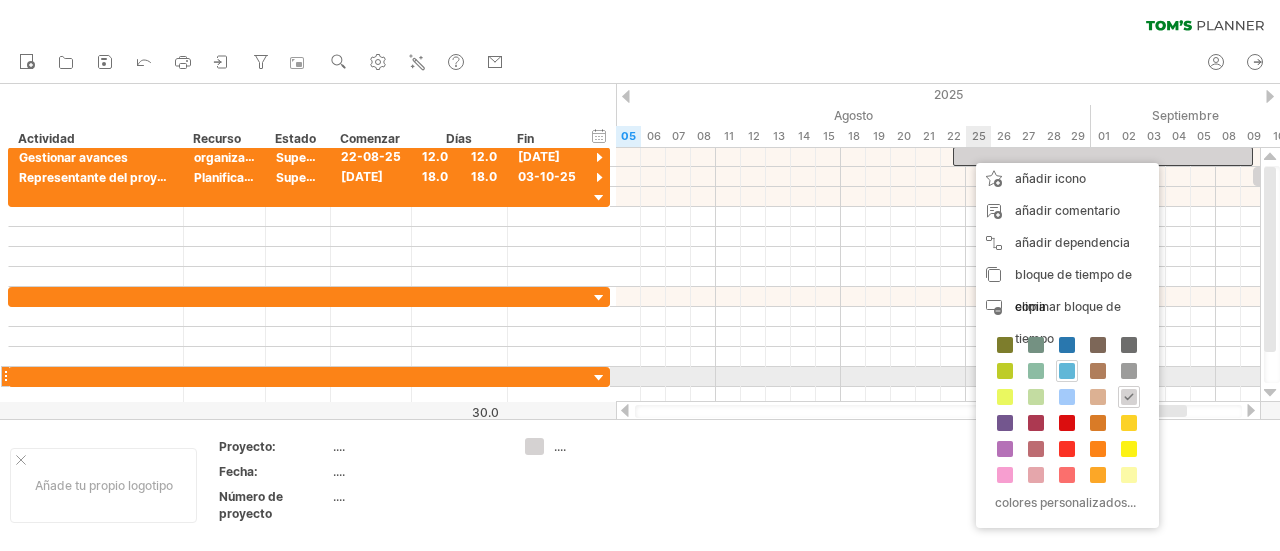 click at bounding box center [1067, 371] 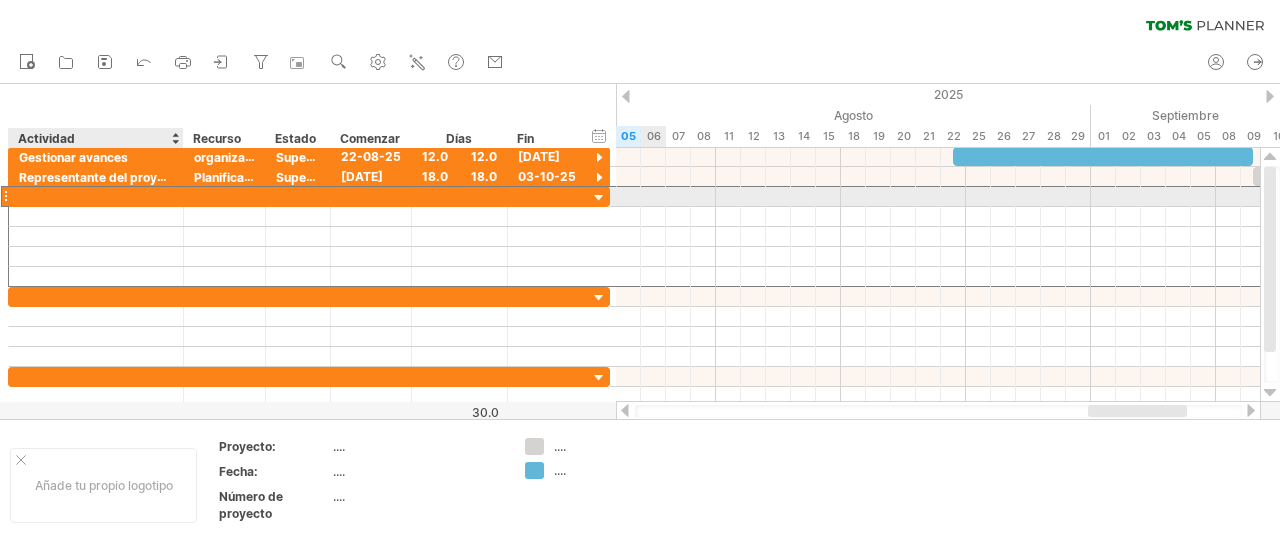 click at bounding box center [96, 196] 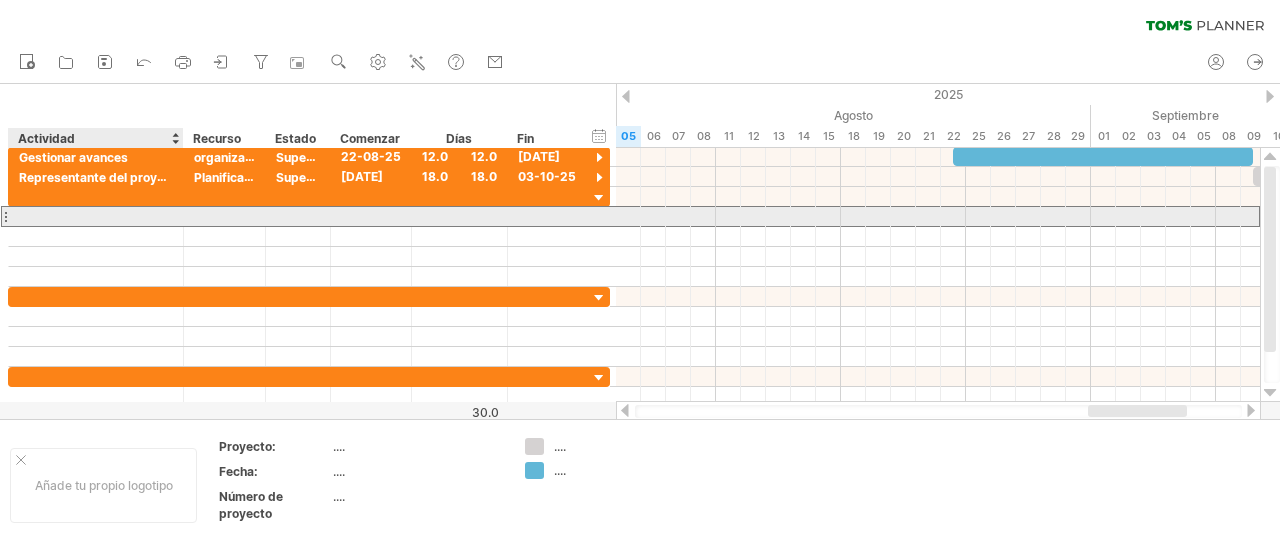 click at bounding box center [96, 216] 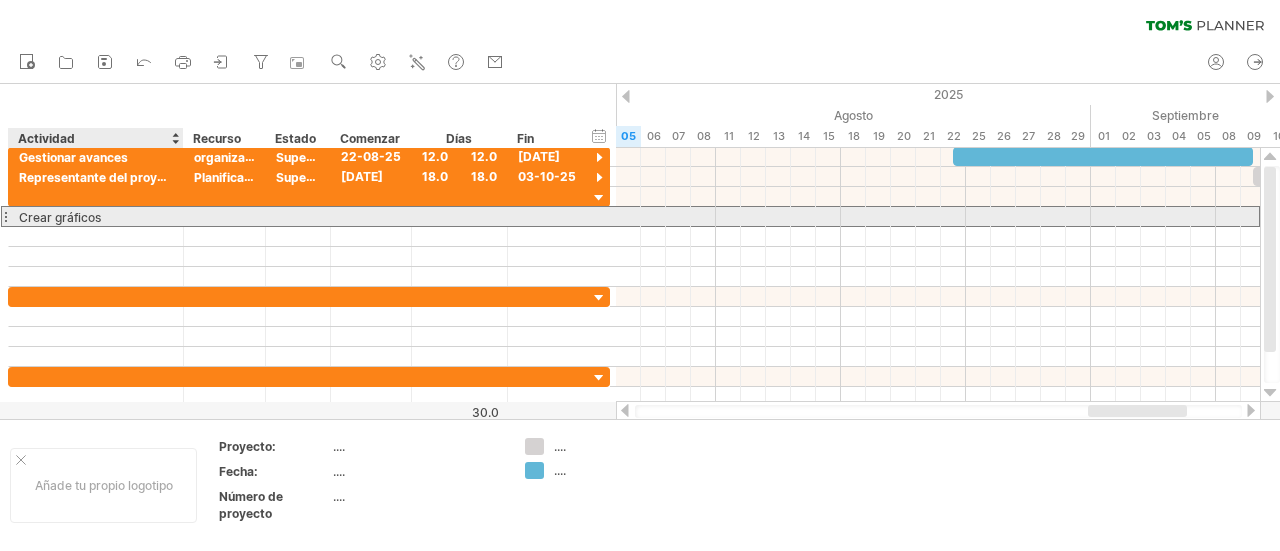 click on "Crear gráficos" at bounding box center (60, 216) 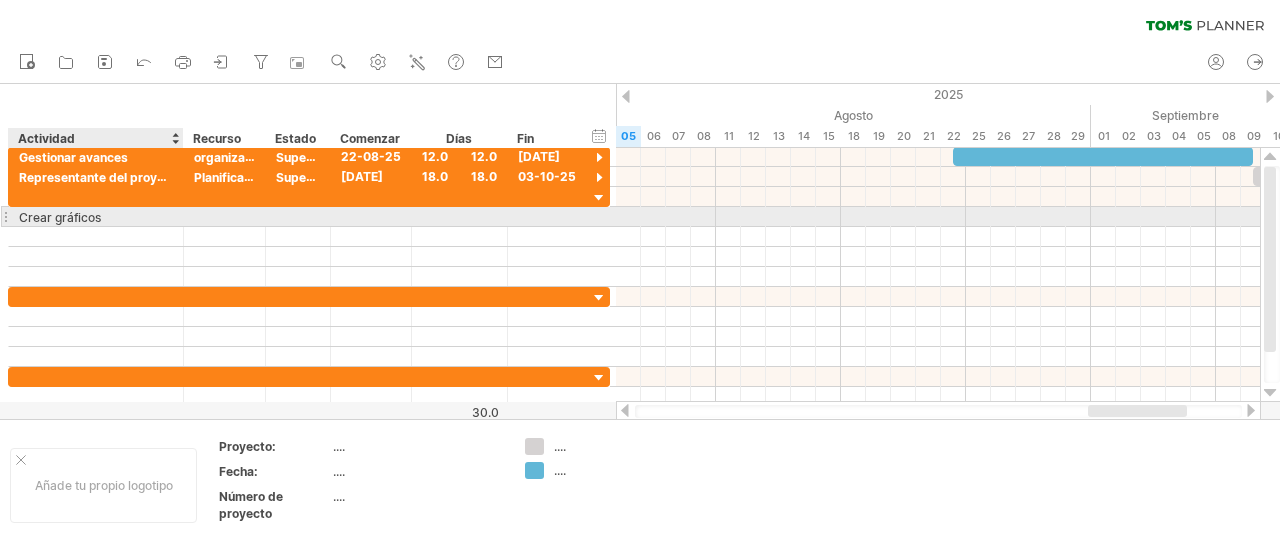 click on "Crear gráficos" at bounding box center [96, 216] 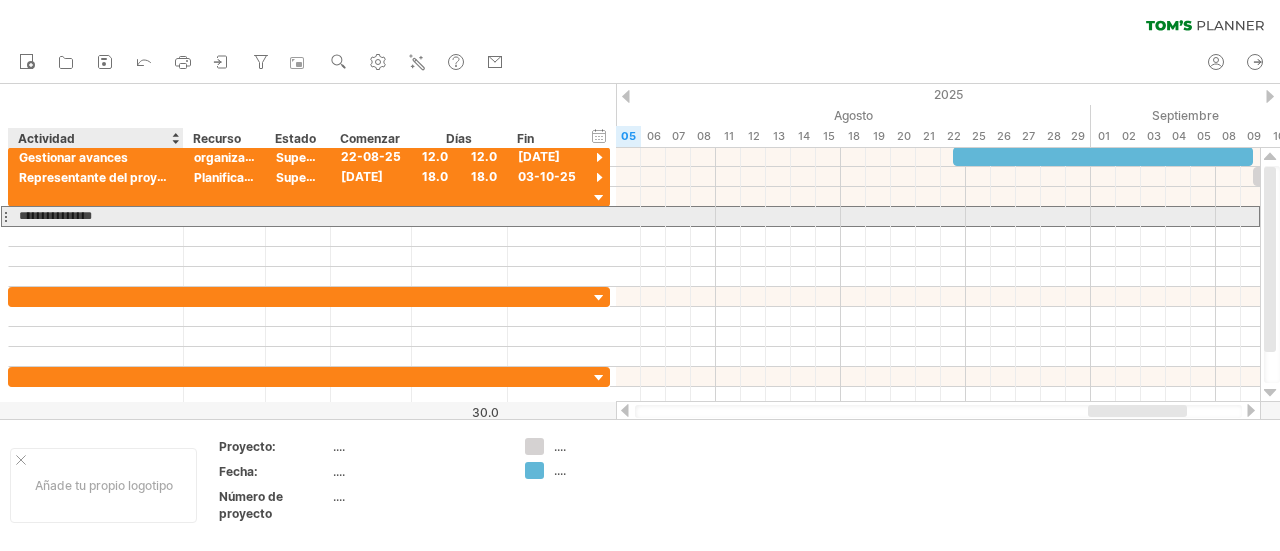 click on "**********" at bounding box center (96, 216) 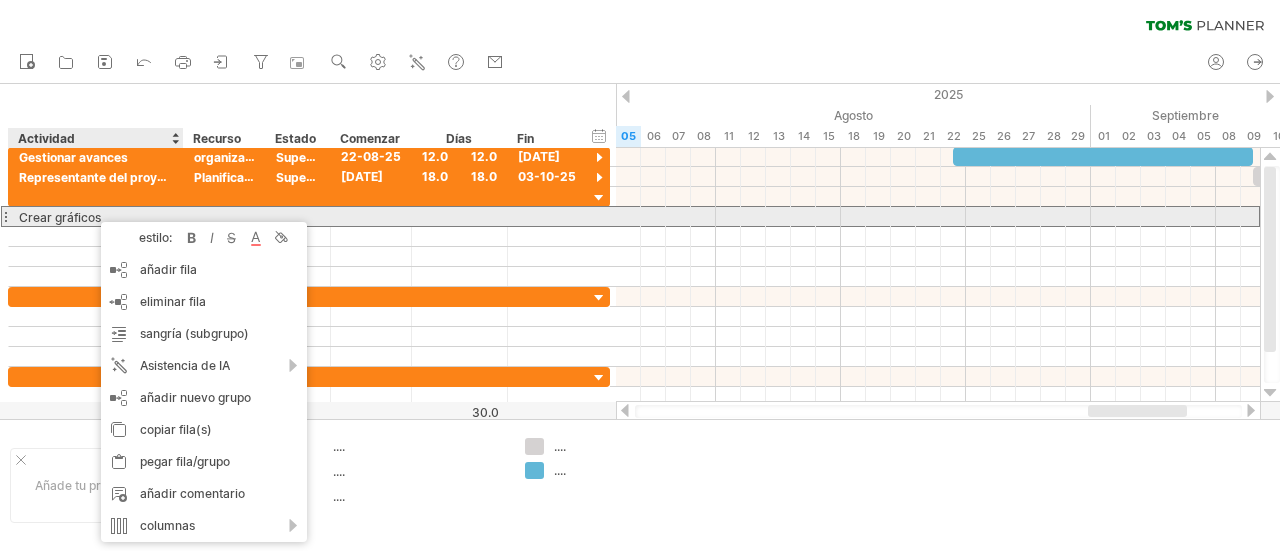 click on "Crear gráficos" at bounding box center [60, 217] 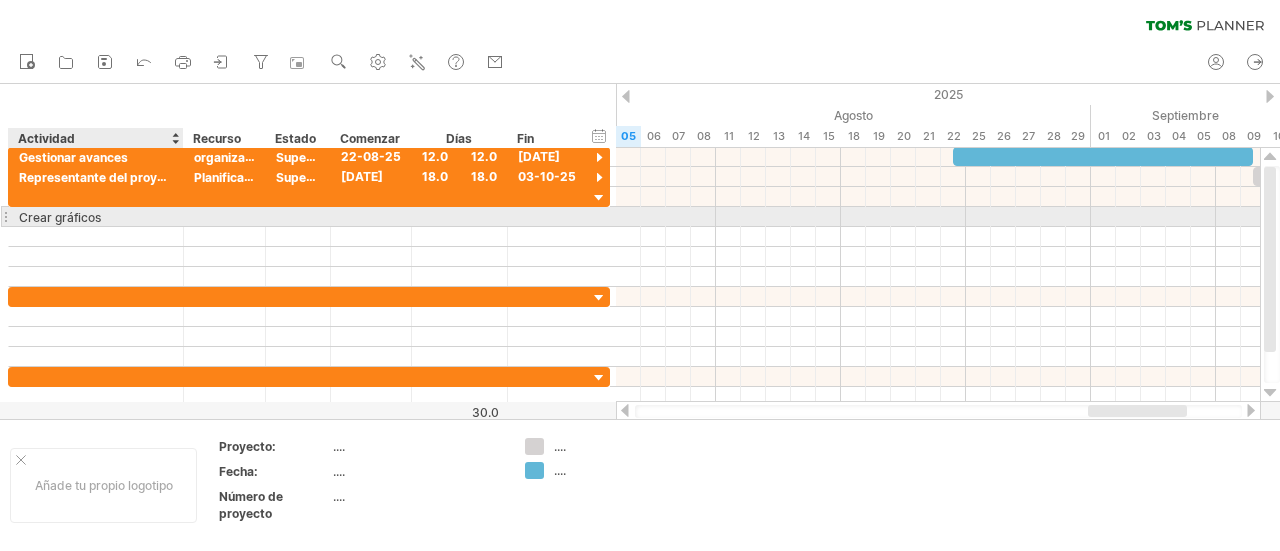 click on "Crear gráficos" at bounding box center (96, 216) 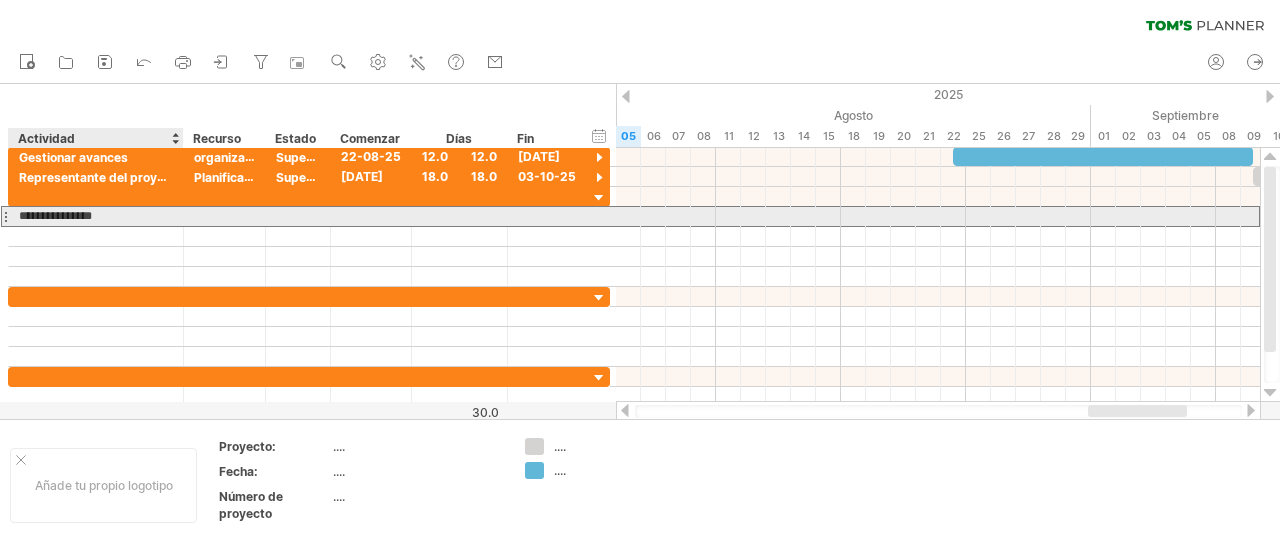 click on "**********" at bounding box center [96, 216] 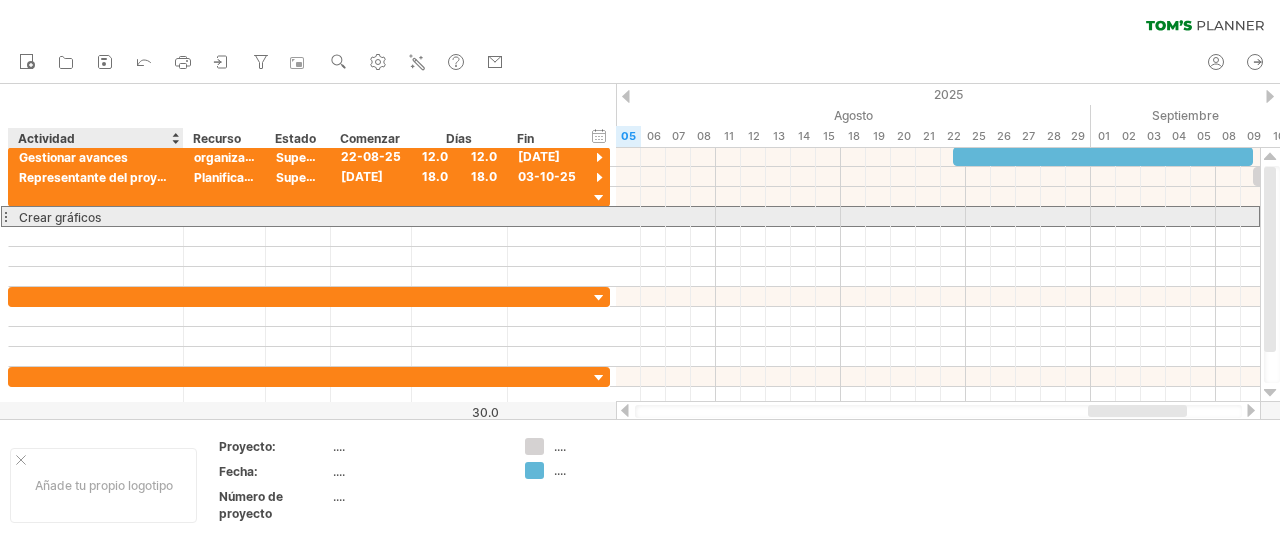 click on "Crear gráficos" at bounding box center [96, 216] 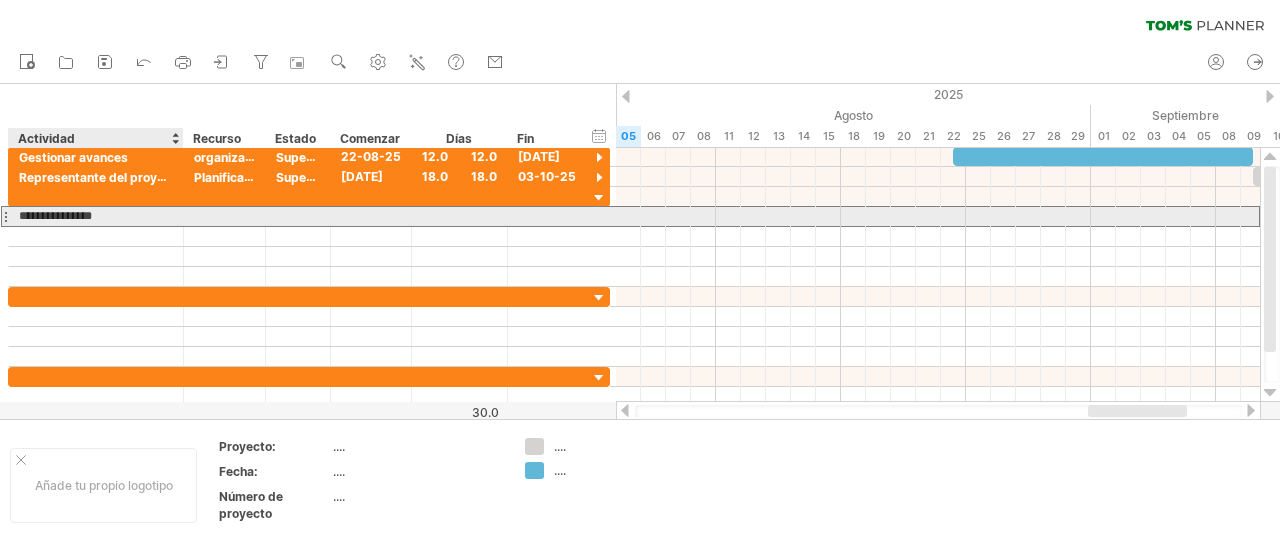 click on "**********" at bounding box center [96, 216] 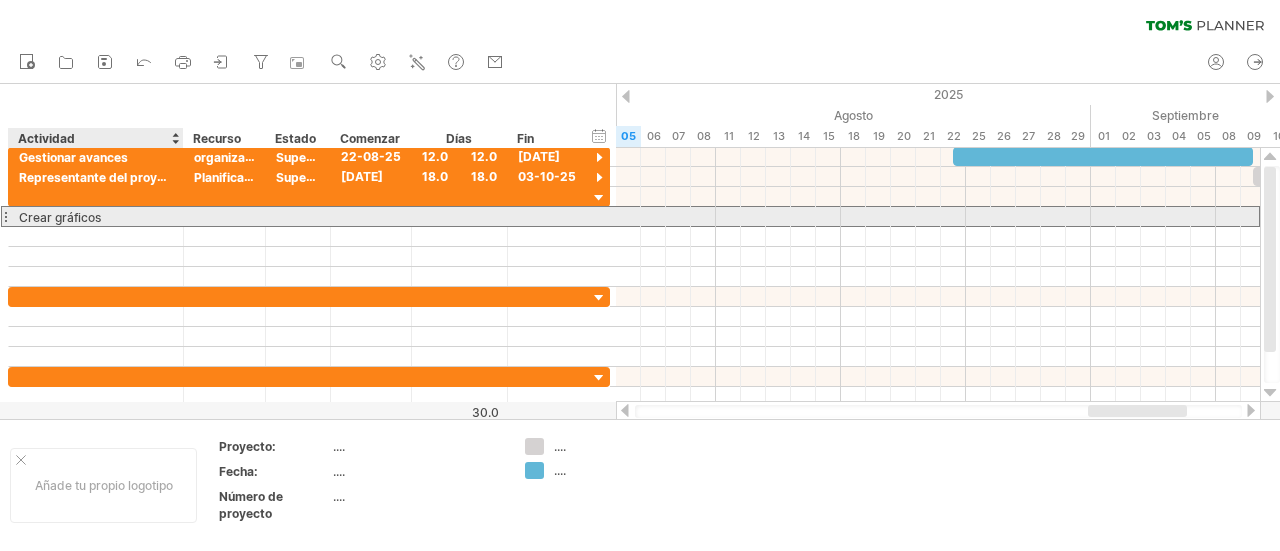 click on "Crear gráficos" at bounding box center [60, 217] 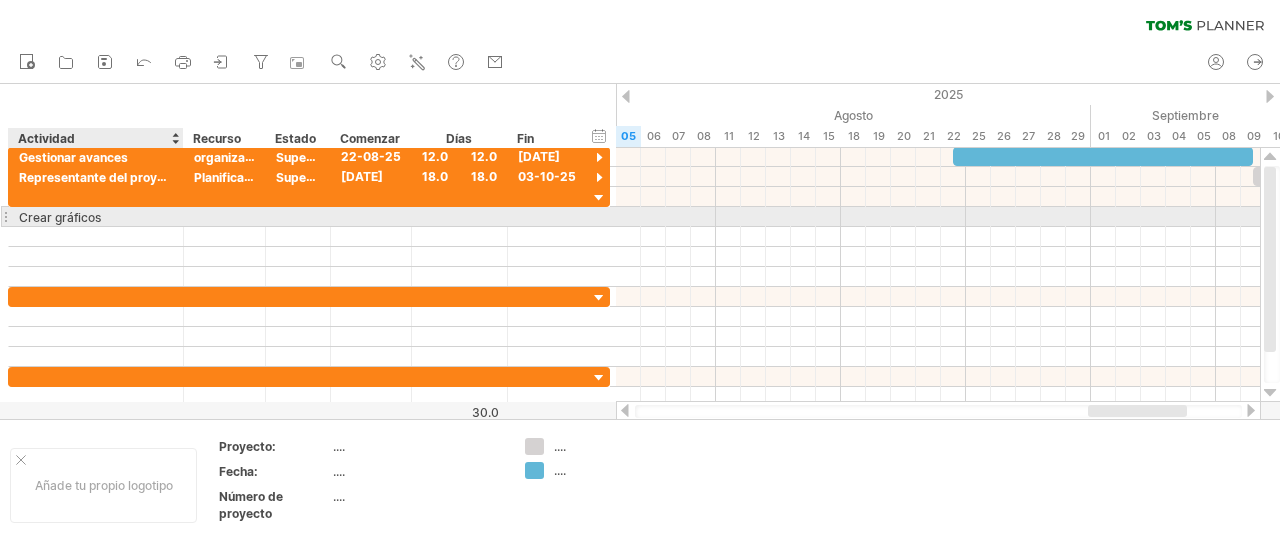 click on "Crear gráficos" at bounding box center (96, 216) 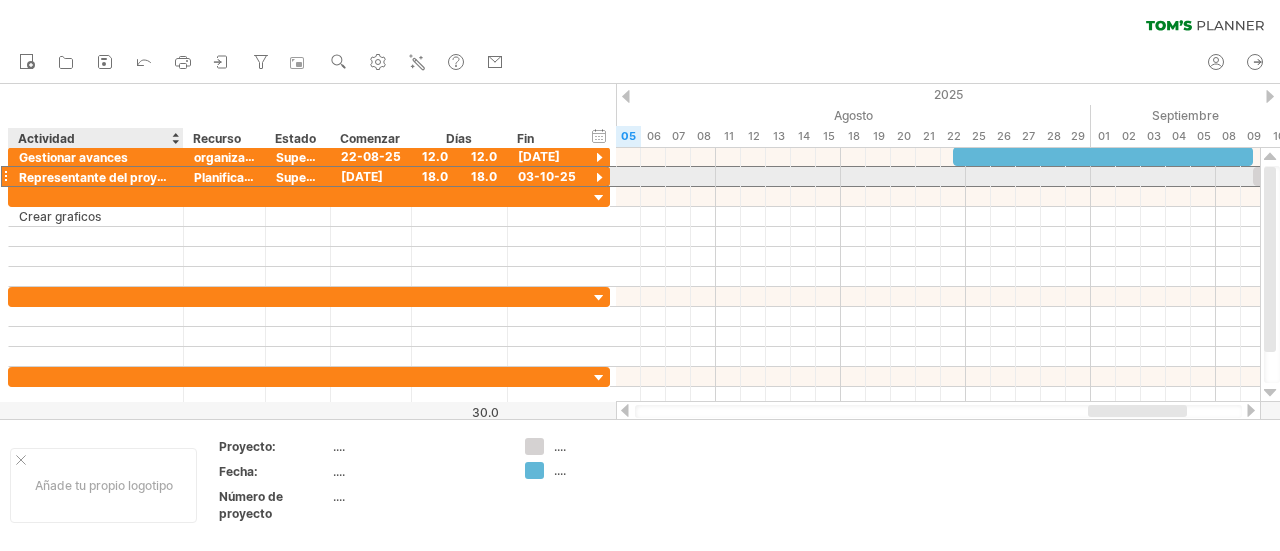 click on "Representante del proyecto publicamnente" at bounding box center [146, 177] 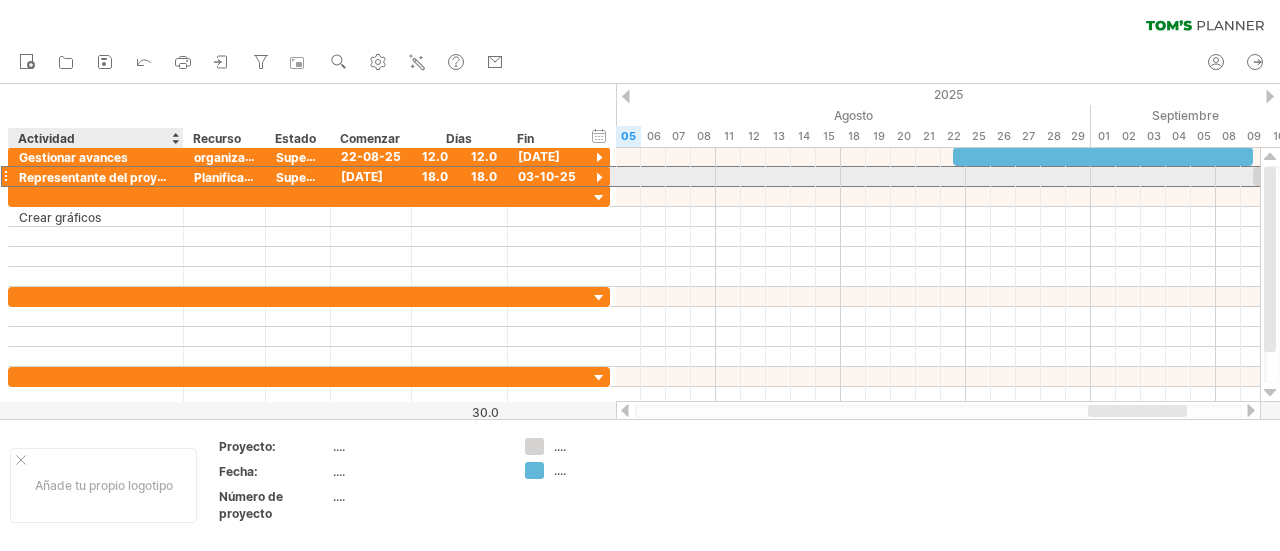 click on "Representante del proyecto publicamnente" at bounding box center [146, 177] 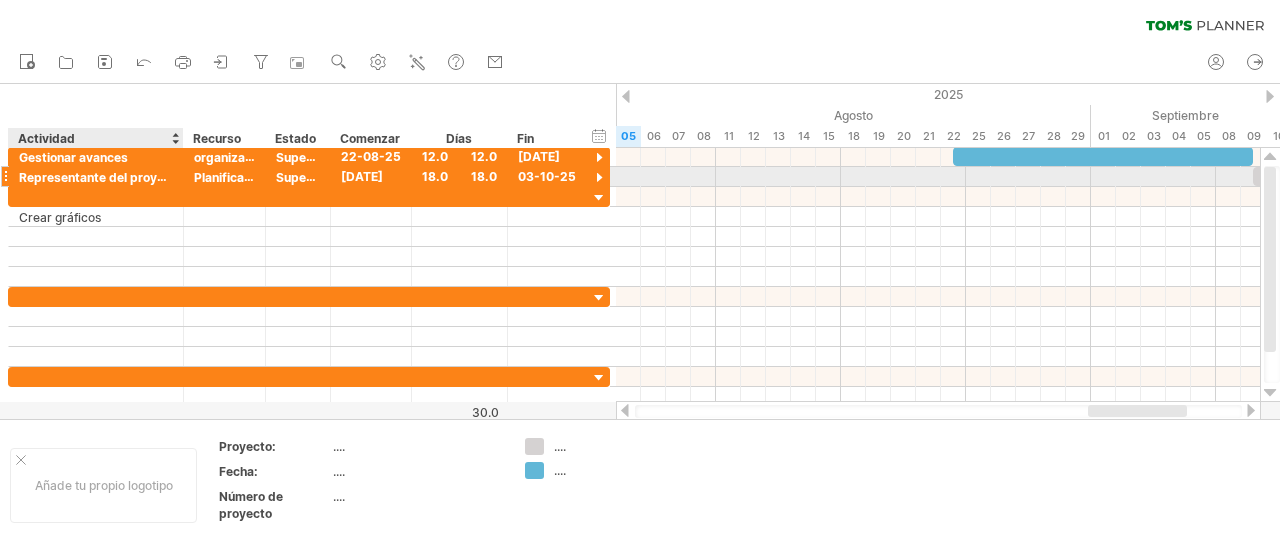 click on "Representante del proyecto publicamnente" at bounding box center (146, 177) 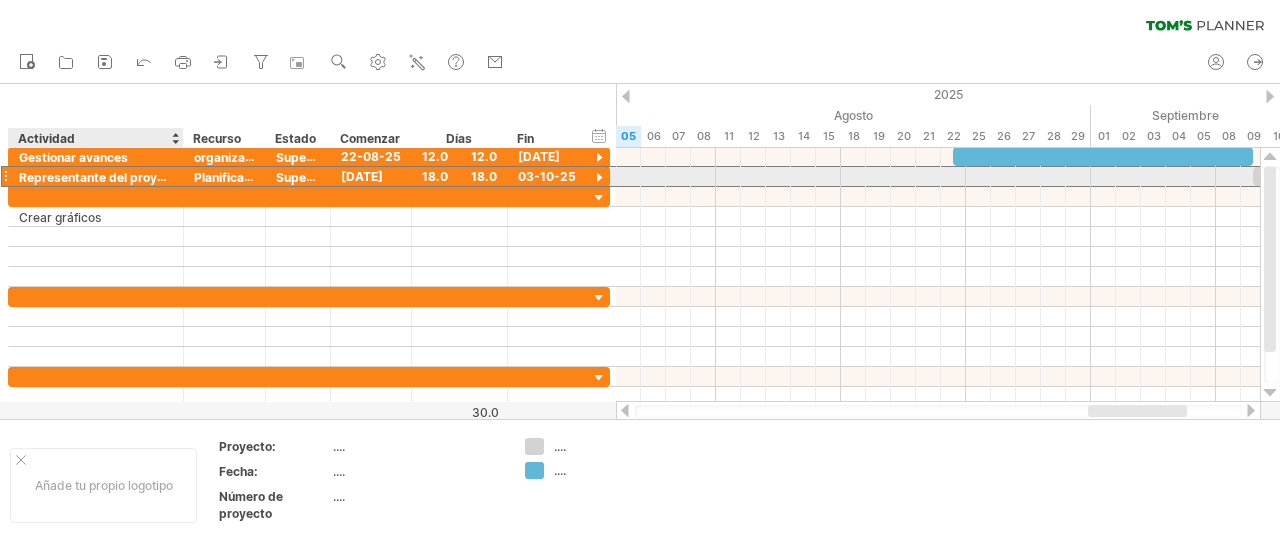 click on "Representante del proyecto publicamnente" at bounding box center [146, 177] 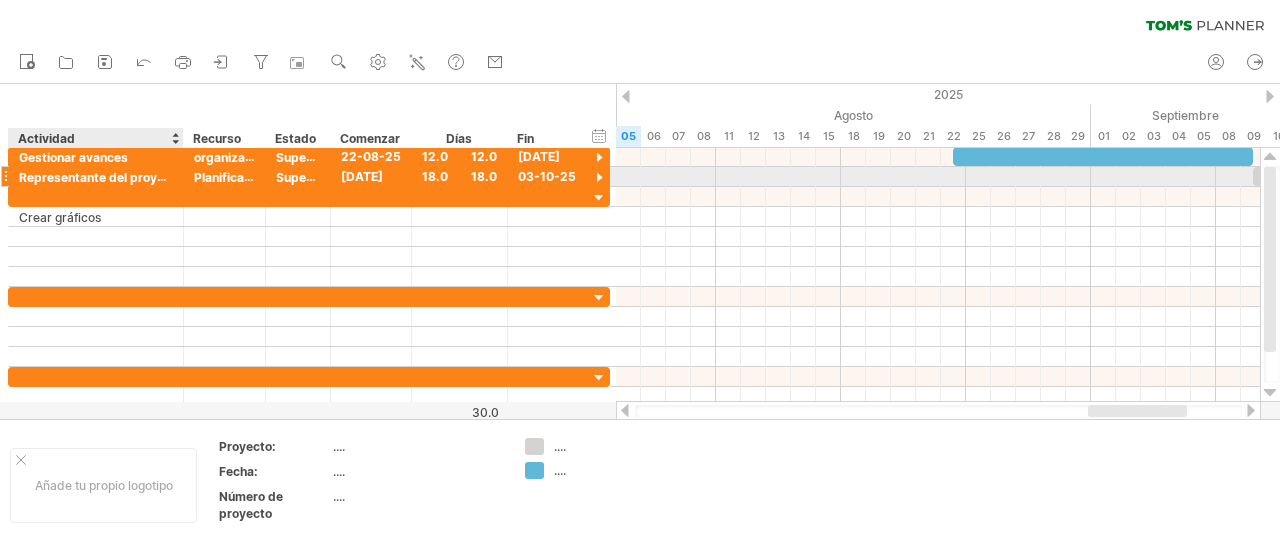 click on "Representante del proyecto publicamnente" at bounding box center [146, 177] 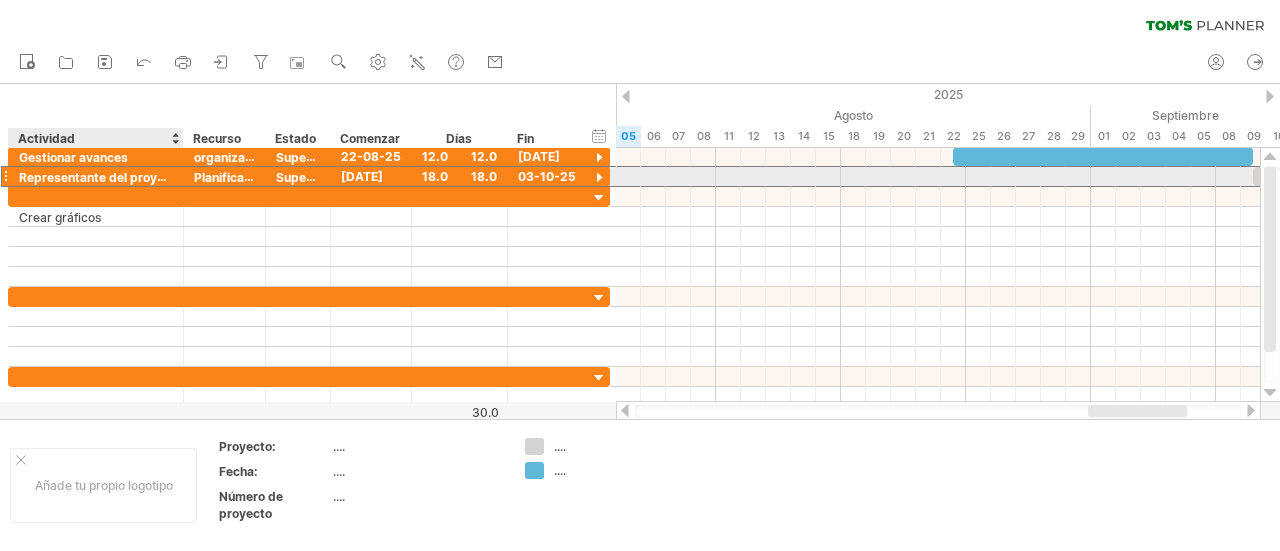 click on "Representante del proyecto publicamnente" at bounding box center [146, 177] 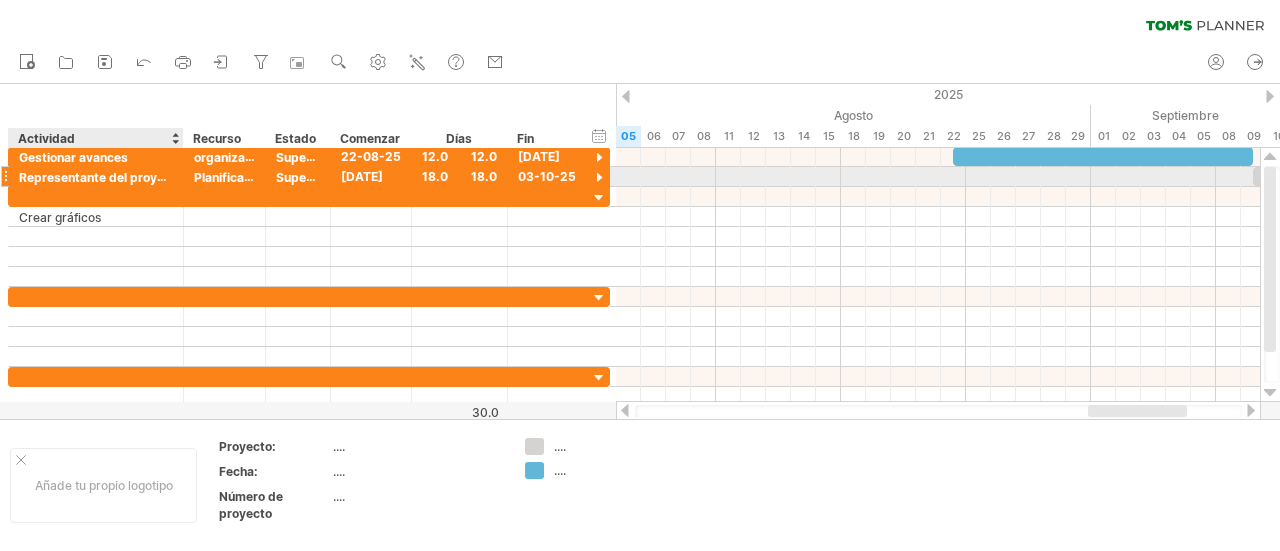 click on "Representante del proyecto publicamnente" at bounding box center [146, 177] 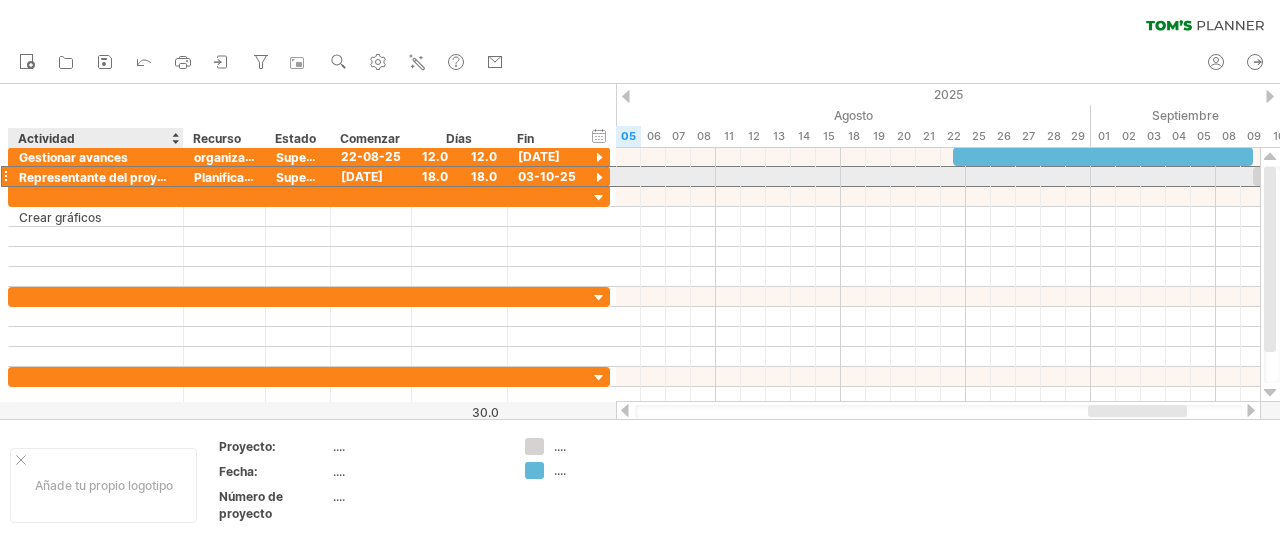 click on "Representante del proyecto publicamnente" at bounding box center [146, 177] 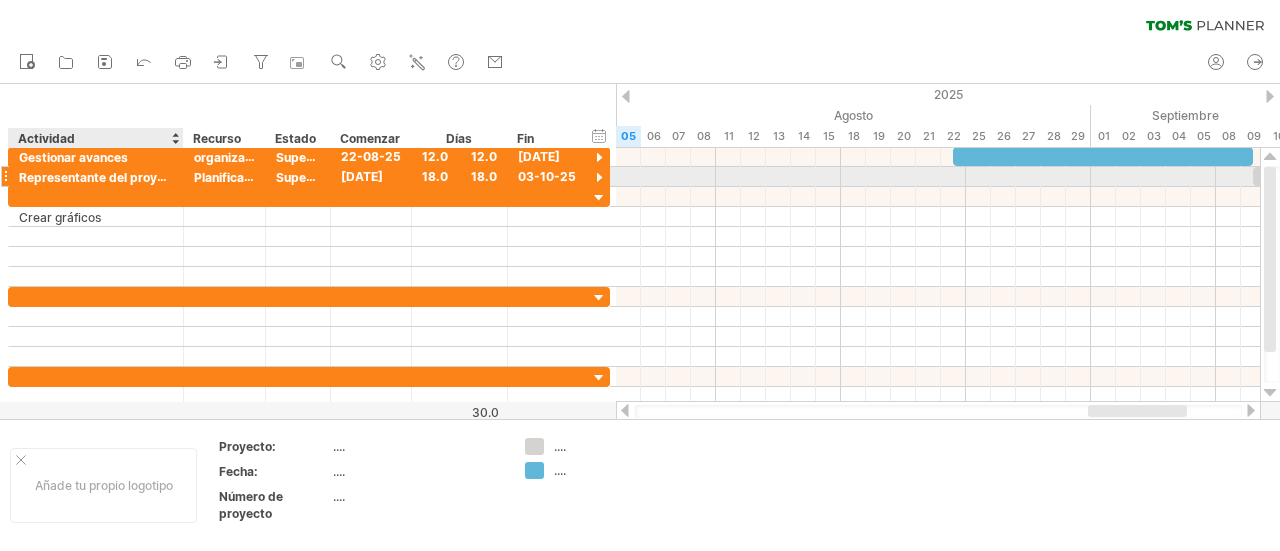 click on "Representante del proyecto publicamnente" at bounding box center (146, 177) 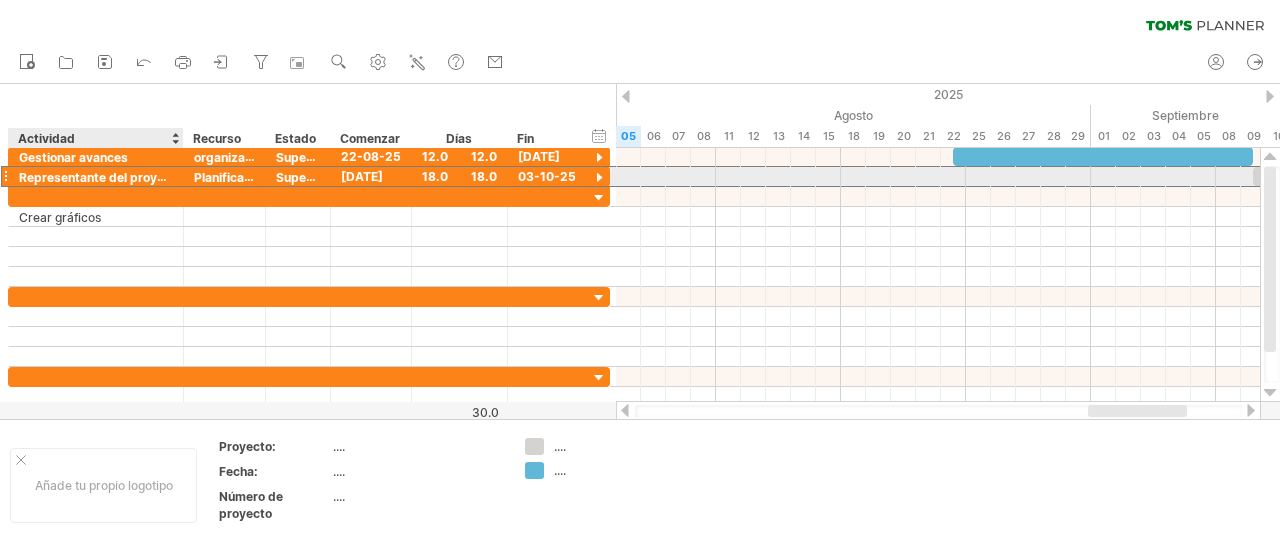 click on "Representante del proyecto publicamnente" at bounding box center [146, 177] 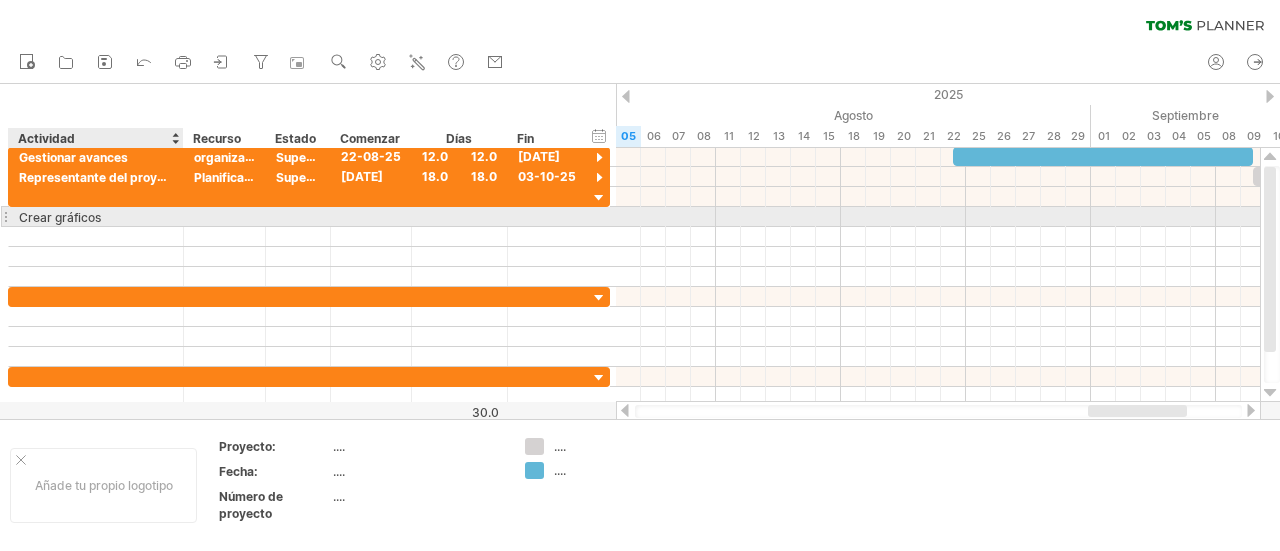 click on "Crear gráficos" at bounding box center [96, 216] 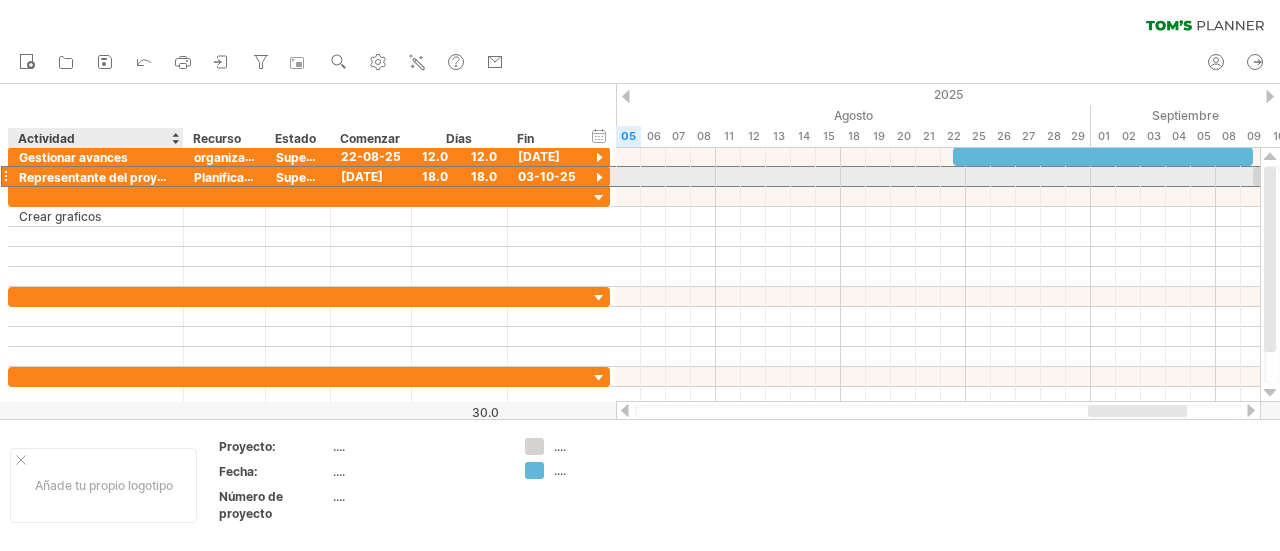 click on "Representante del proyecto publicamnente" at bounding box center [146, 177] 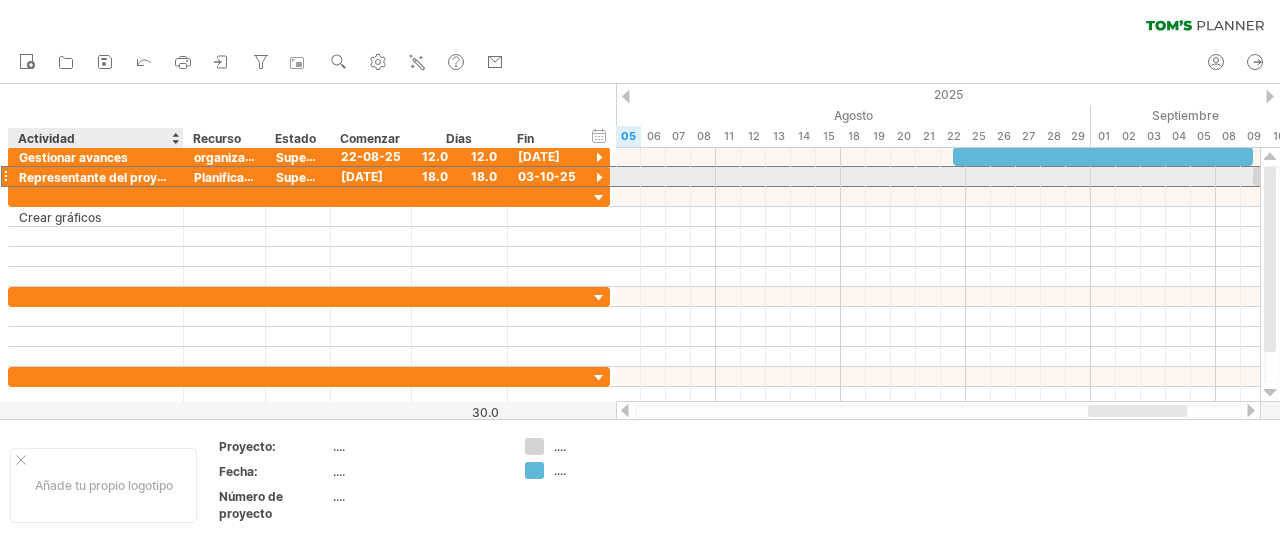click on "Representante del proyecto publicamnente" at bounding box center [146, 177] 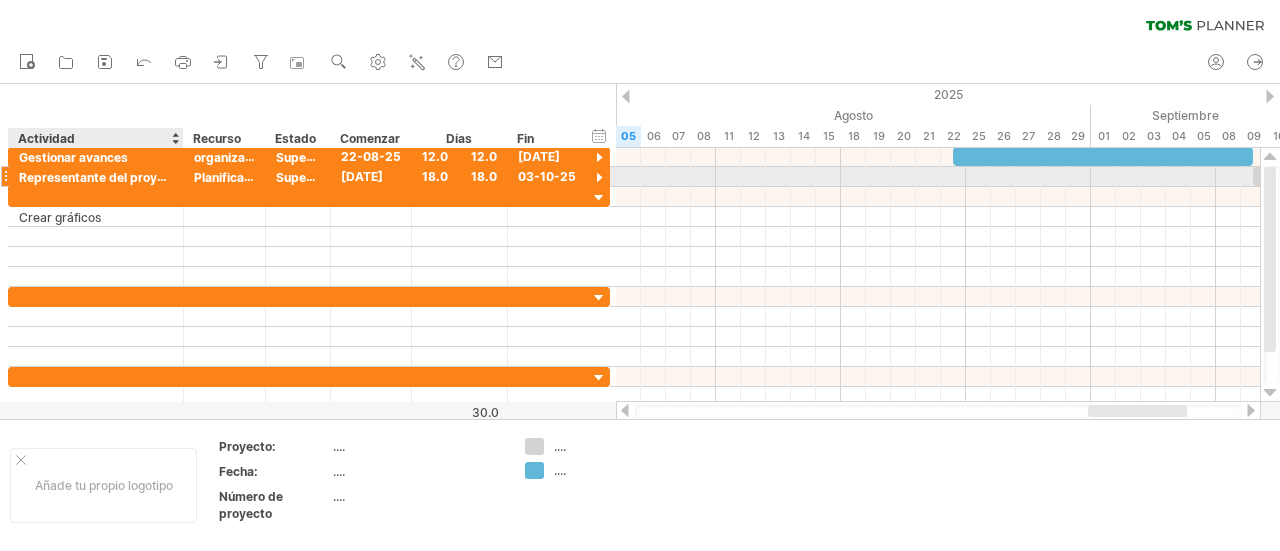click on "Representante del proyecto publicamnente" at bounding box center (146, 177) 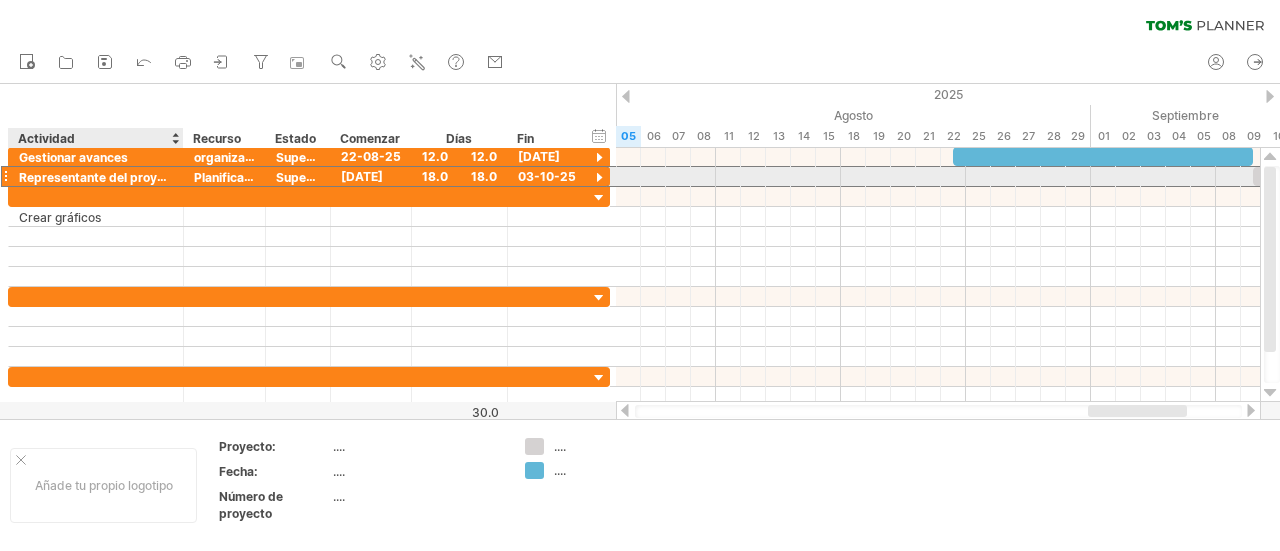 click on "Representante del proyecto publicamnente" at bounding box center [146, 177] 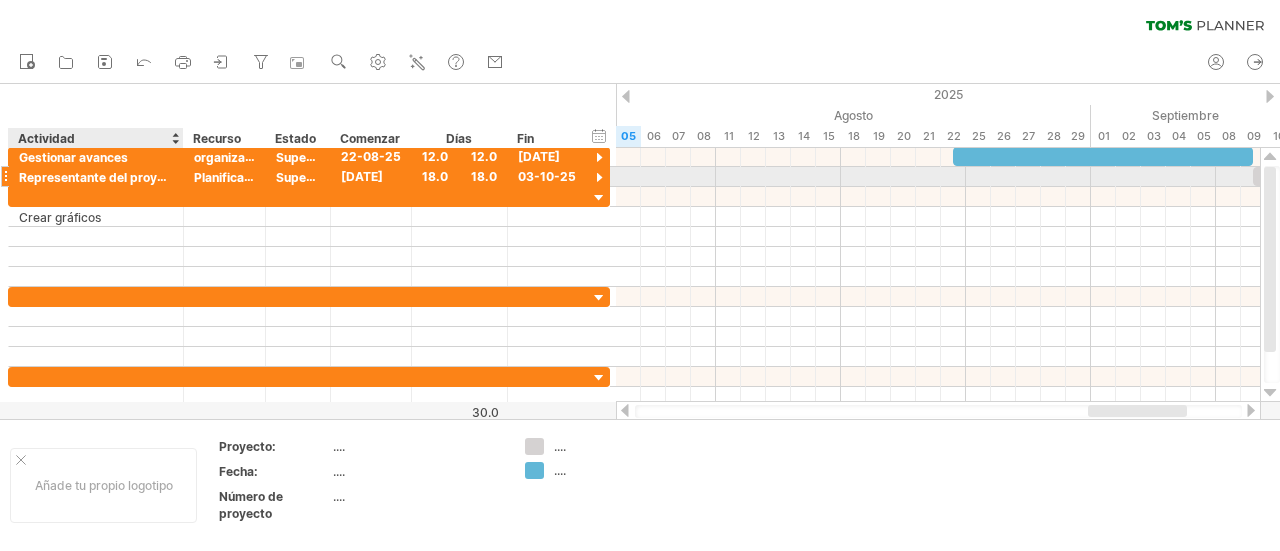 click on "Representante del proyecto publicamnente" at bounding box center [146, 177] 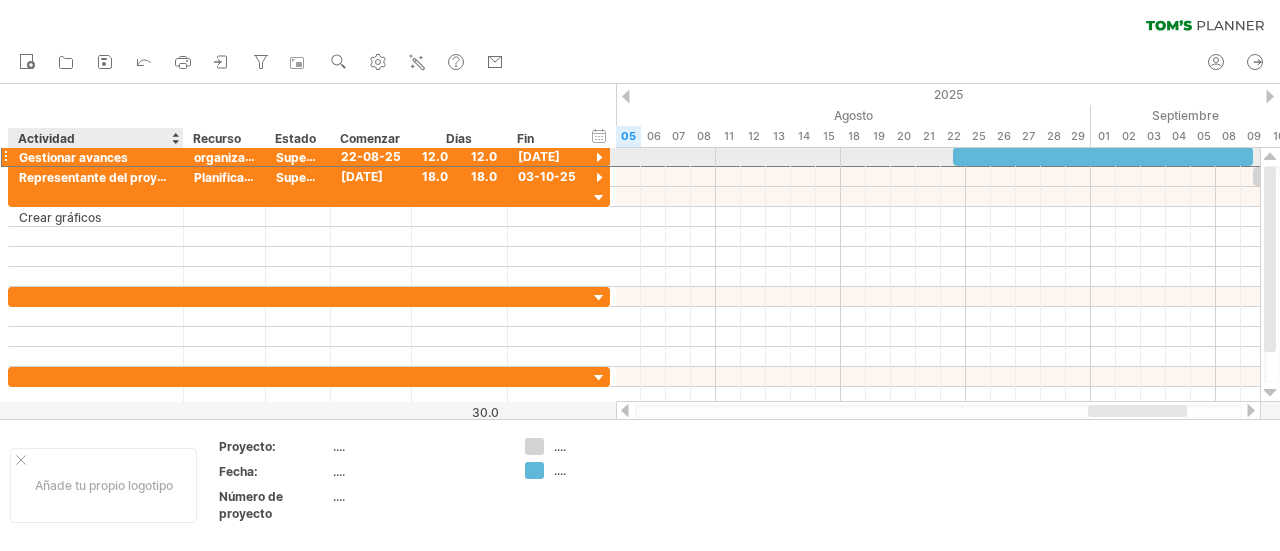 click on "Gestionar avances" at bounding box center (73, 157) 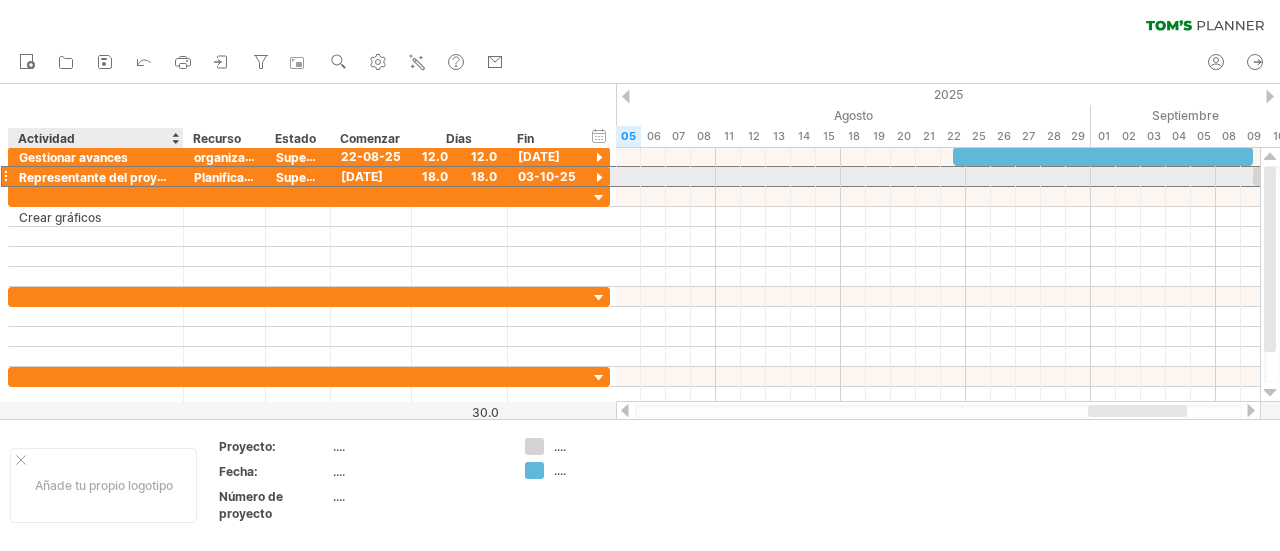 click on "Representante del proyecto publicamnente" at bounding box center (146, 177) 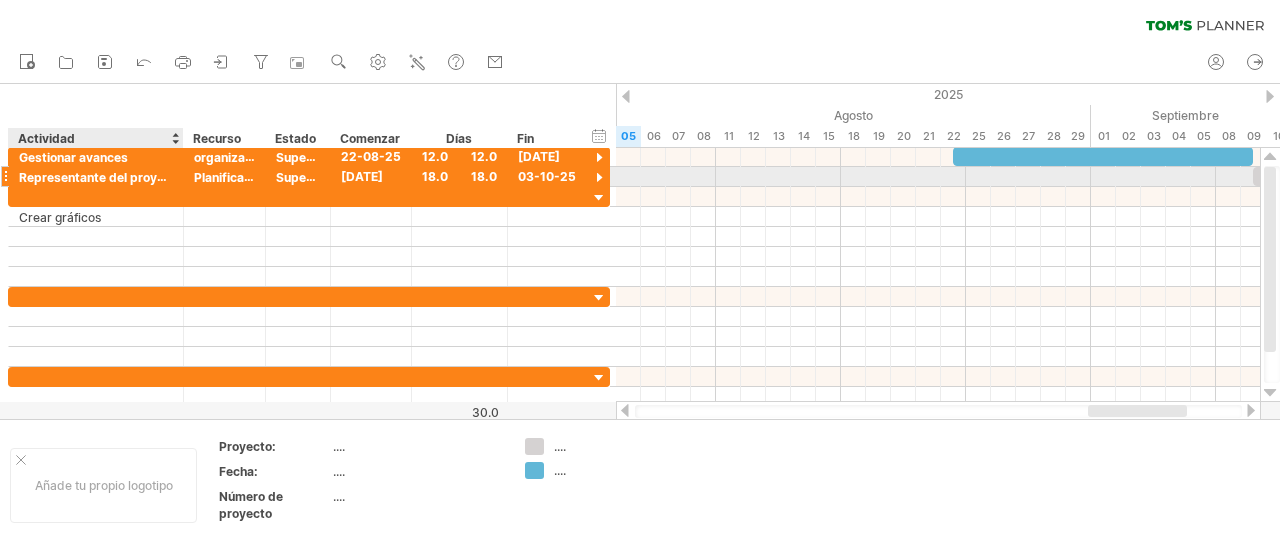 click on "Representante del proyecto publicamnente" at bounding box center [146, 177] 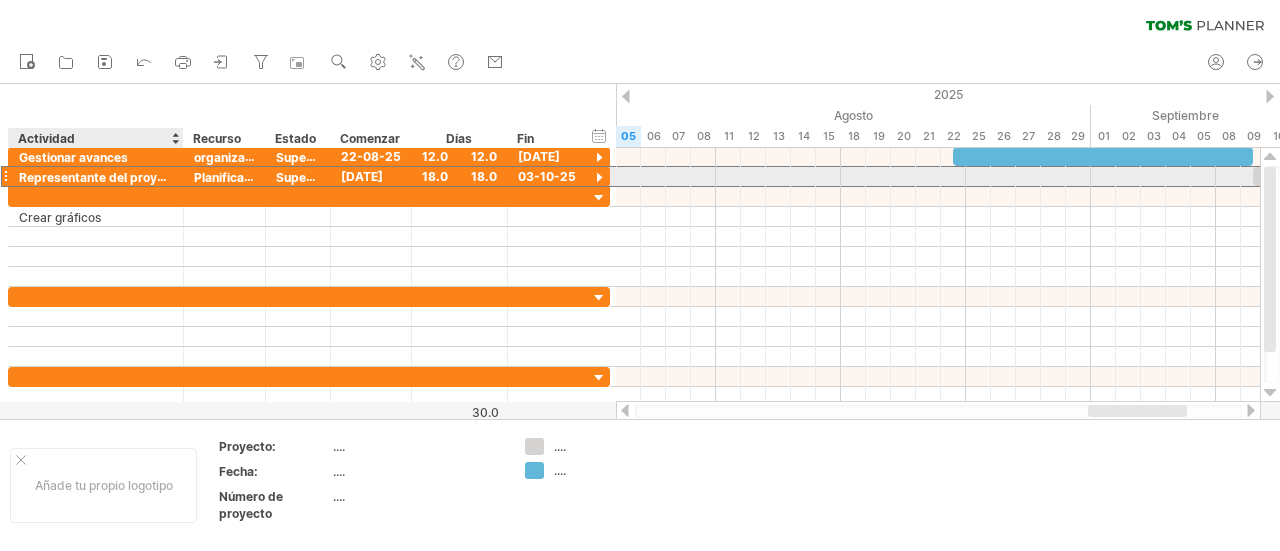click on "Representante del proyecto publicamnente" at bounding box center (146, 177) 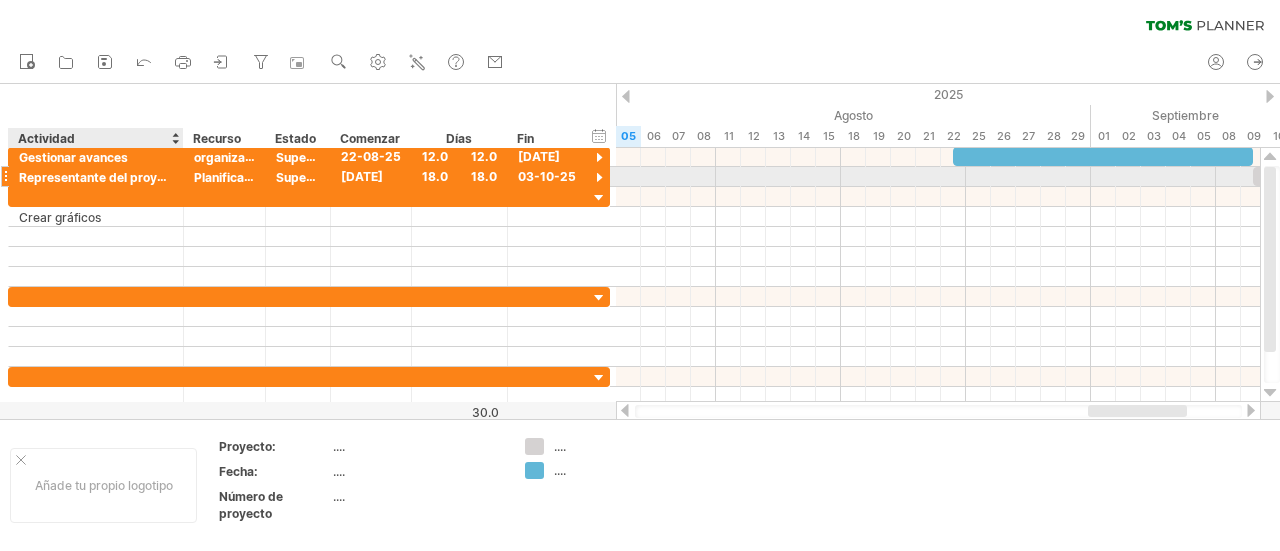 click on "Representante del proyecto publicamnente" at bounding box center (146, 177) 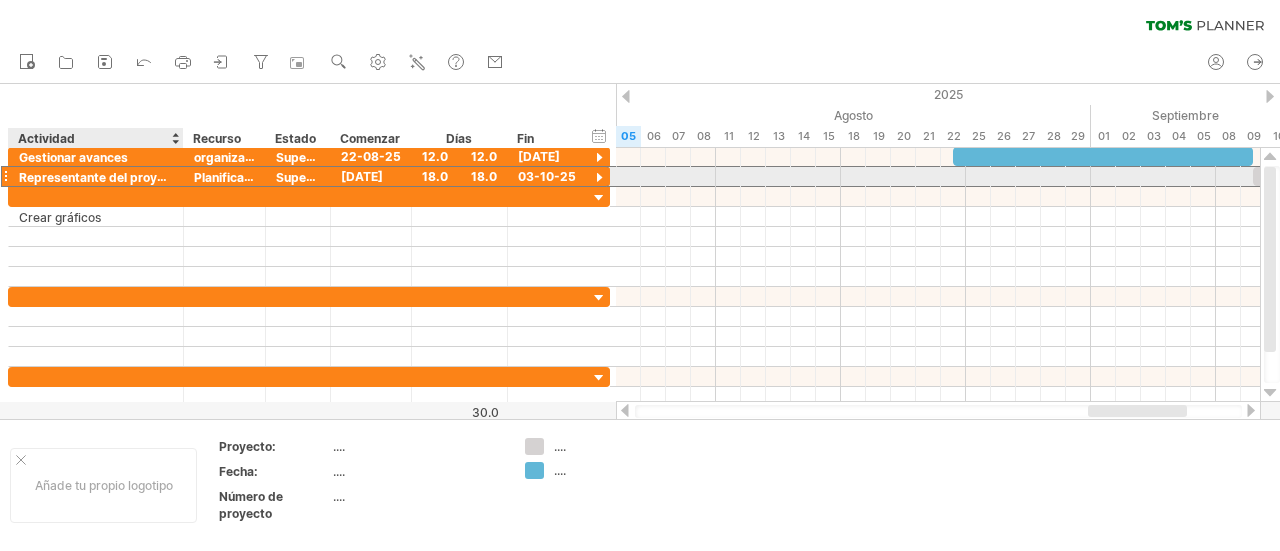 click on "Representante del proyecto publicamnente" at bounding box center (146, 177) 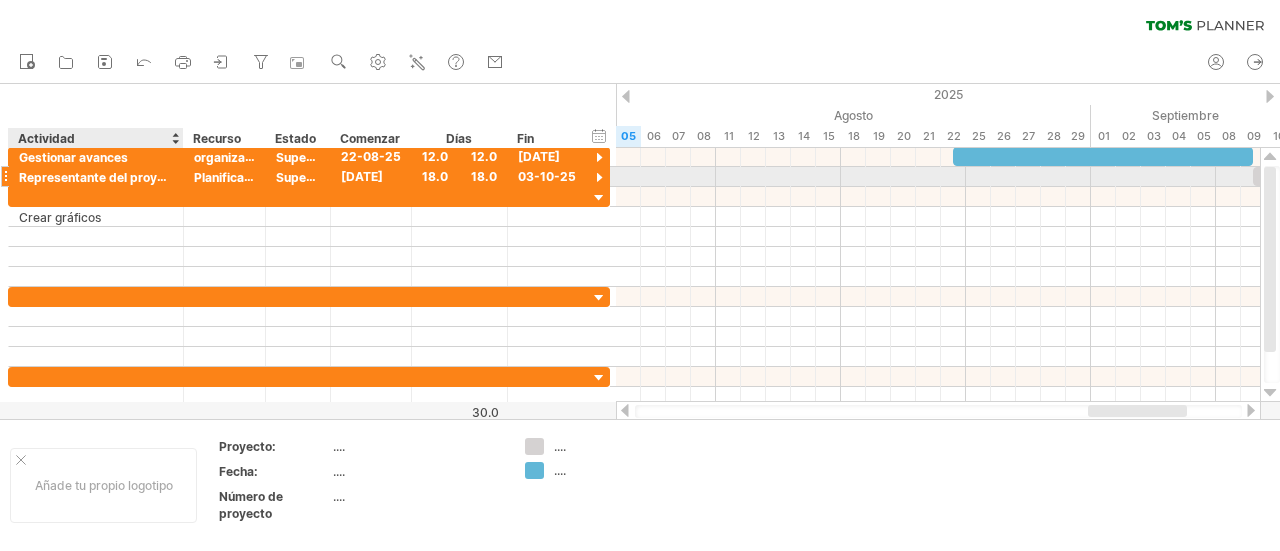 click on "Representante del proyecto publicamnente" at bounding box center (146, 177) 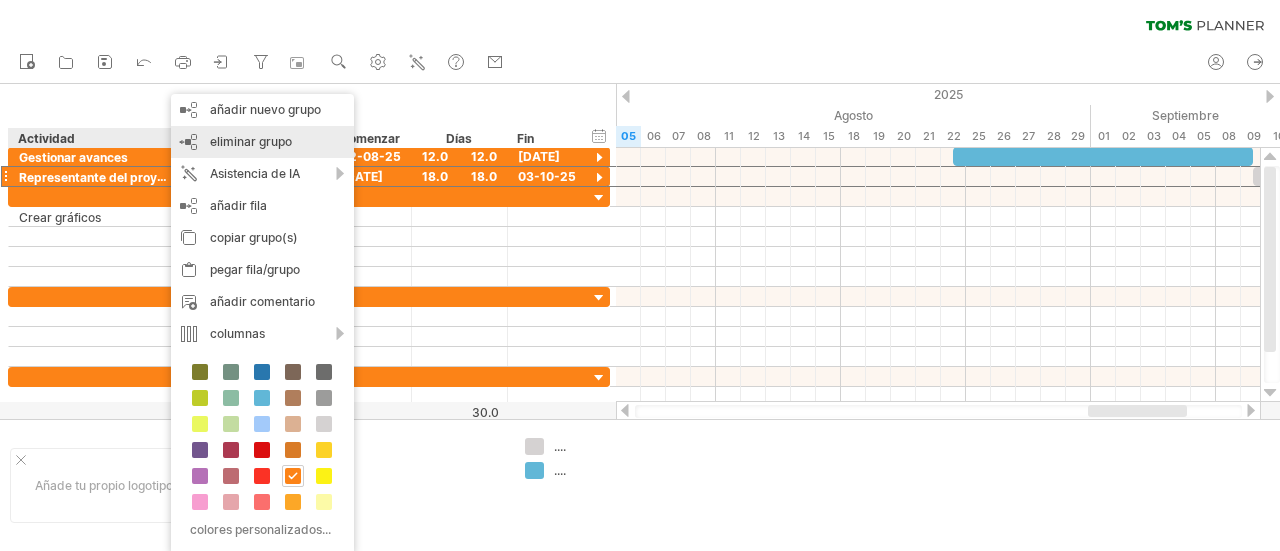 click on "eliminar grupo" at bounding box center [251, 141] 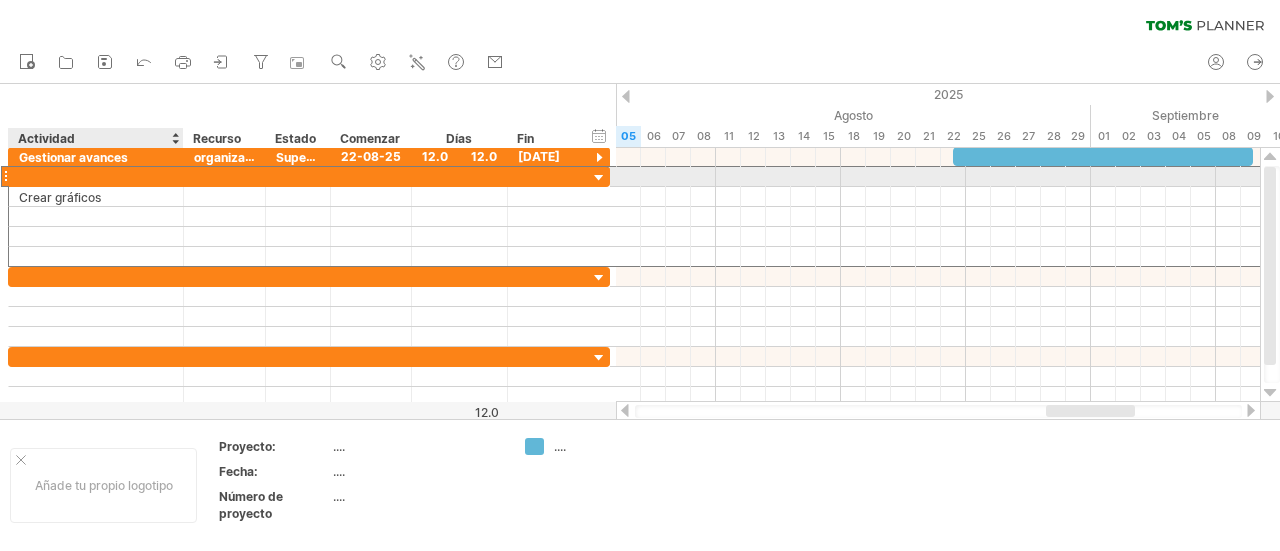 click at bounding box center (96, 176) 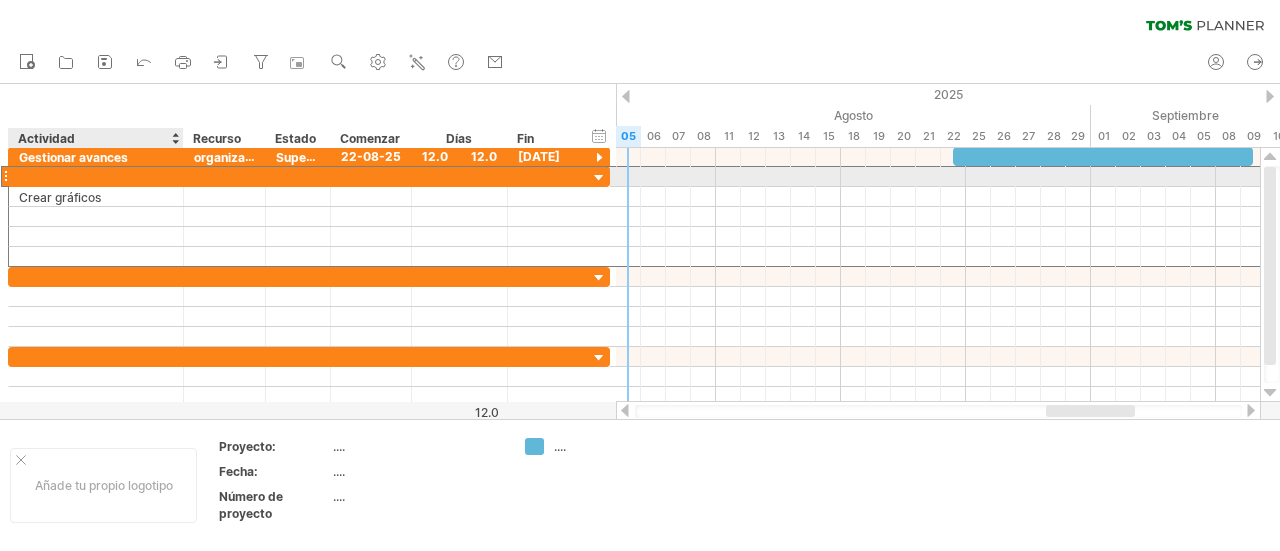 click at bounding box center (96, 176) 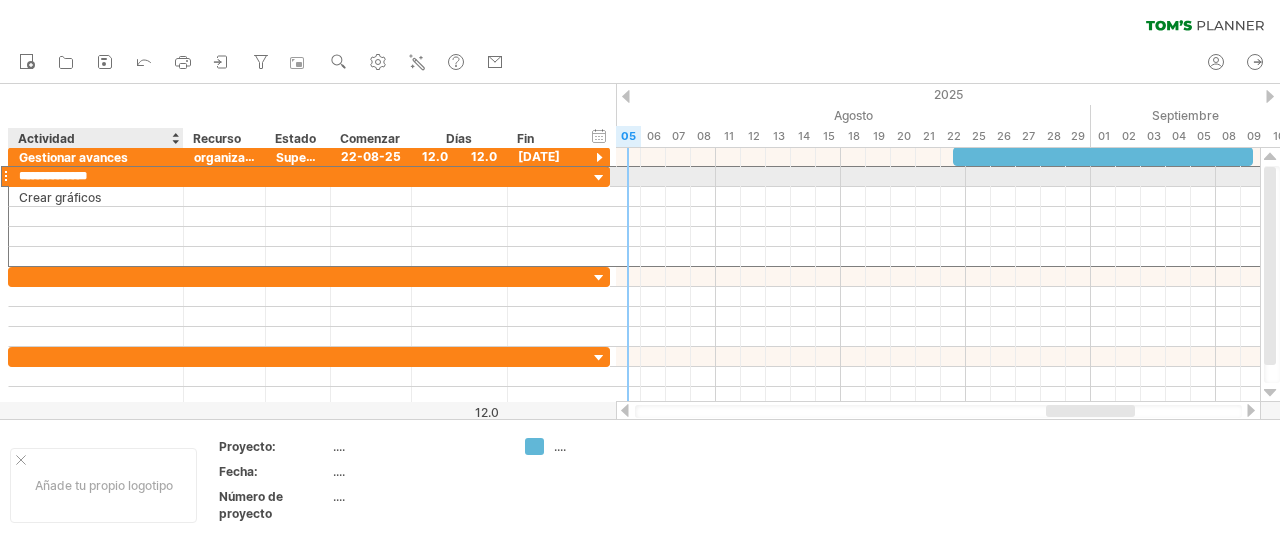 click on "**********" at bounding box center [96, 176] 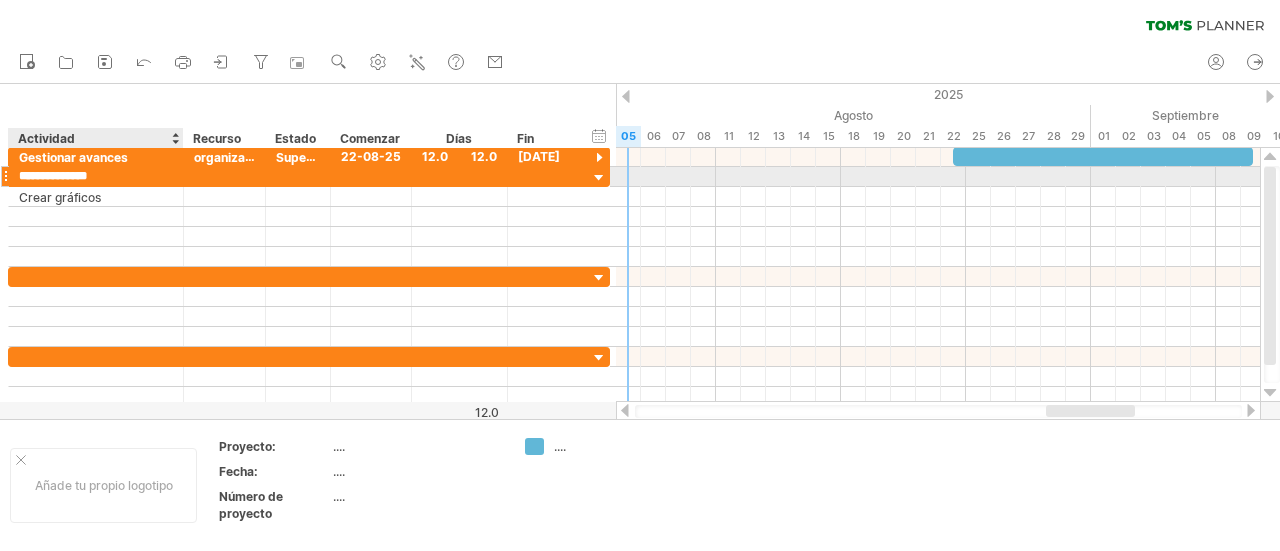 click on "**********" at bounding box center (96, 176) 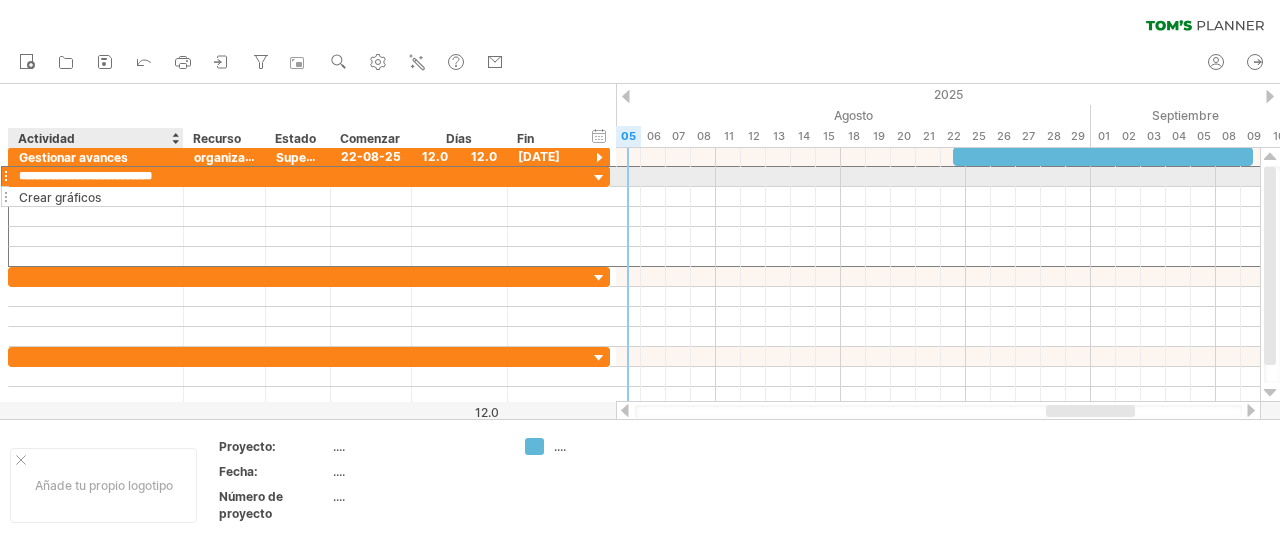 scroll, scrollTop: 0, scrollLeft: 4, axis: horizontal 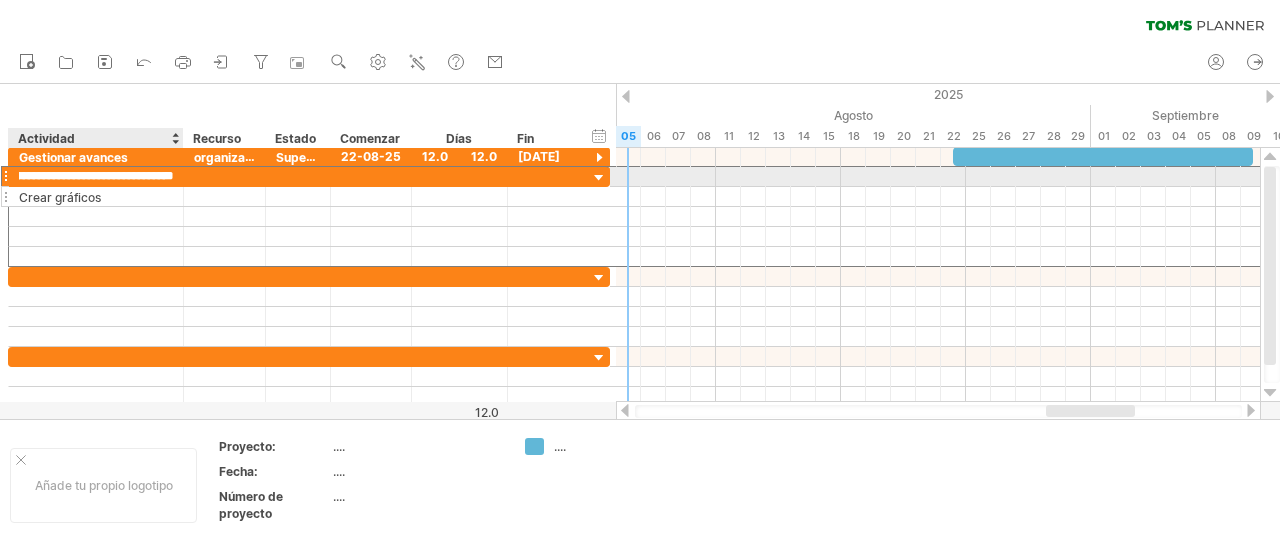 type on "**********" 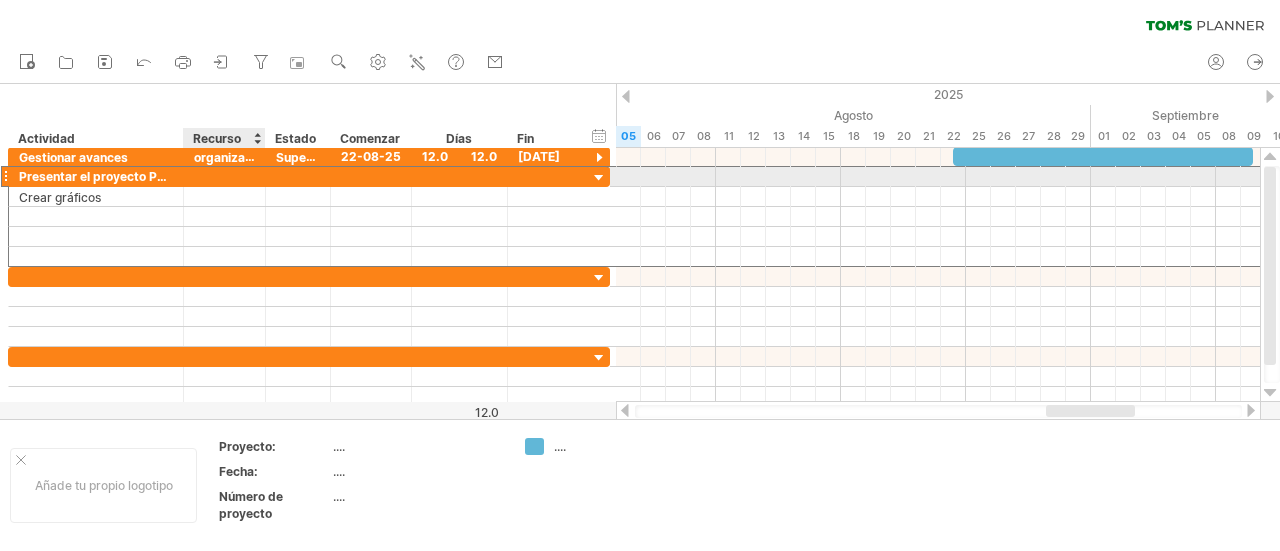 scroll, scrollTop: 0, scrollLeft: 0, axis: both 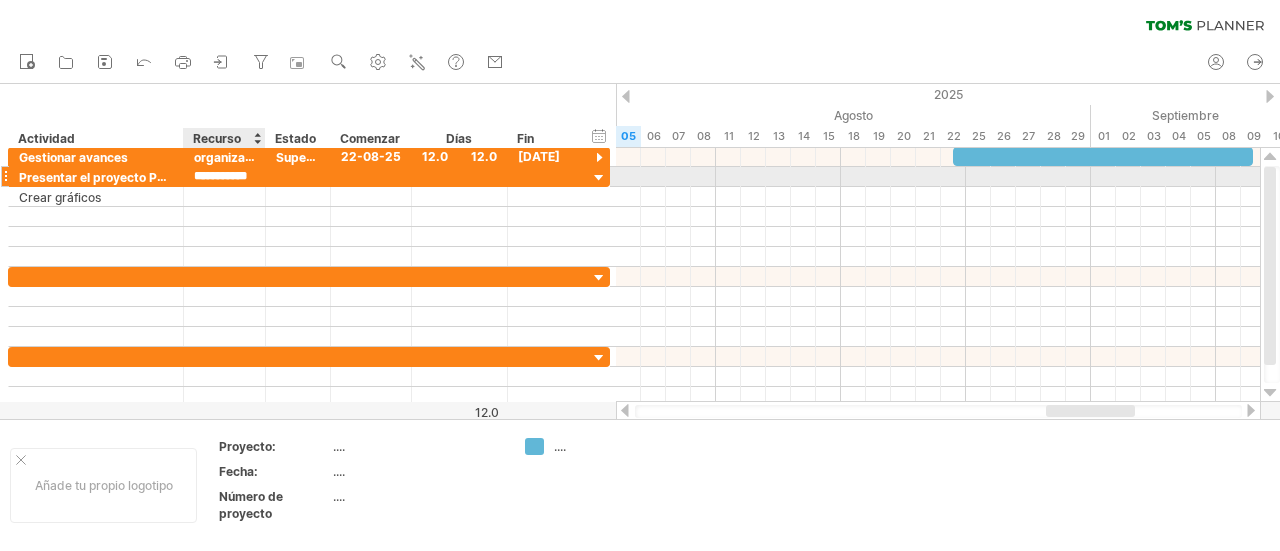 type on "**********" 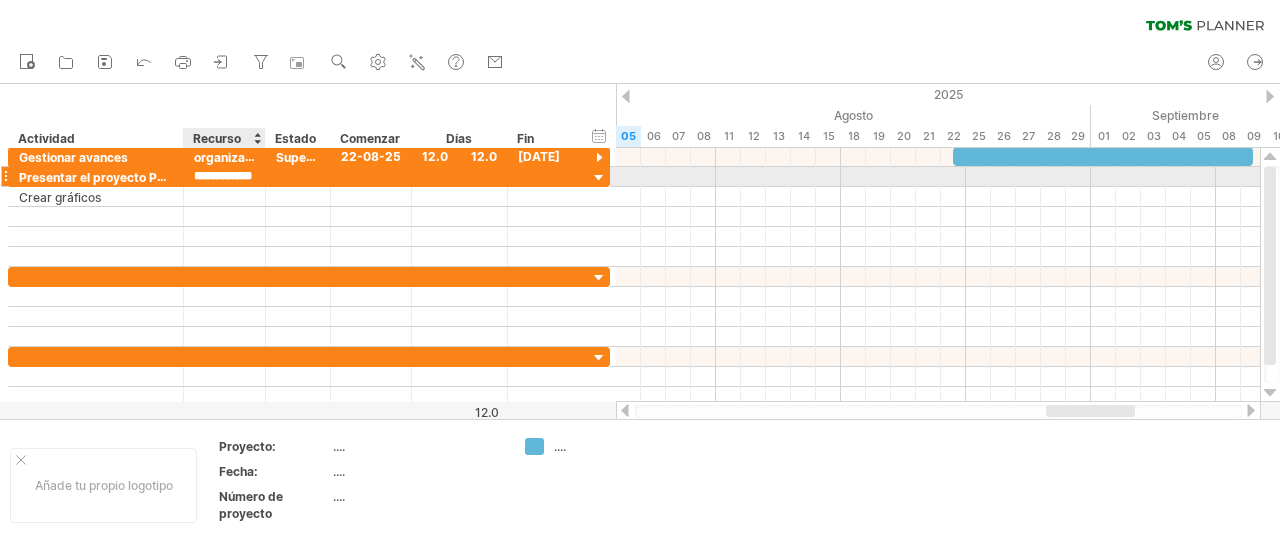 scroll, scrollTop: 0, scrollLeft: 14, axis: horizontal 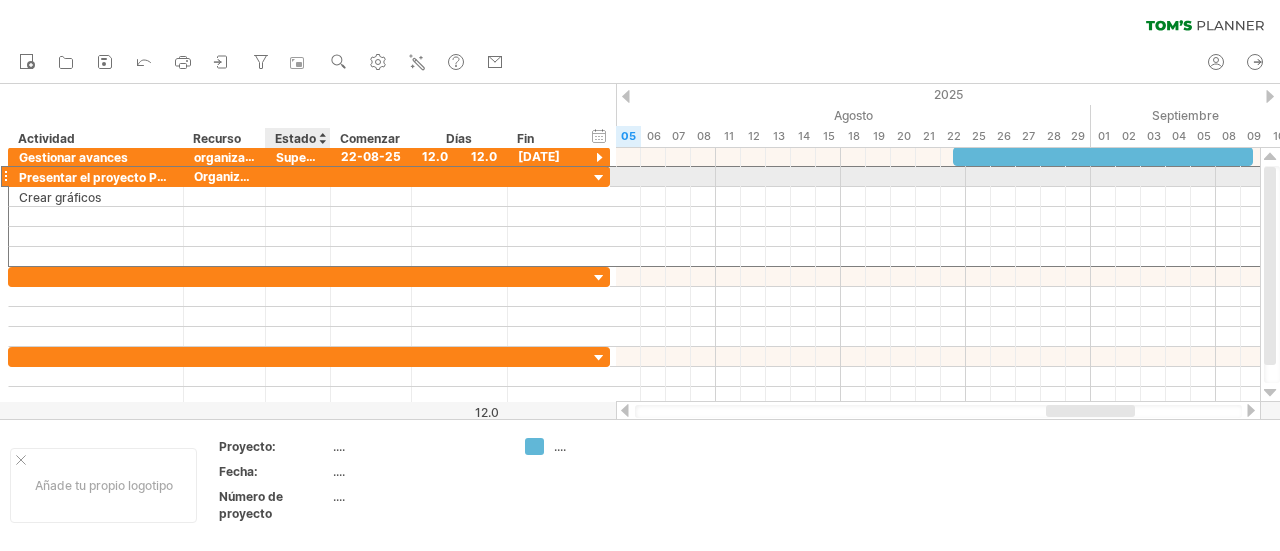click at bounding box center (298, 176) 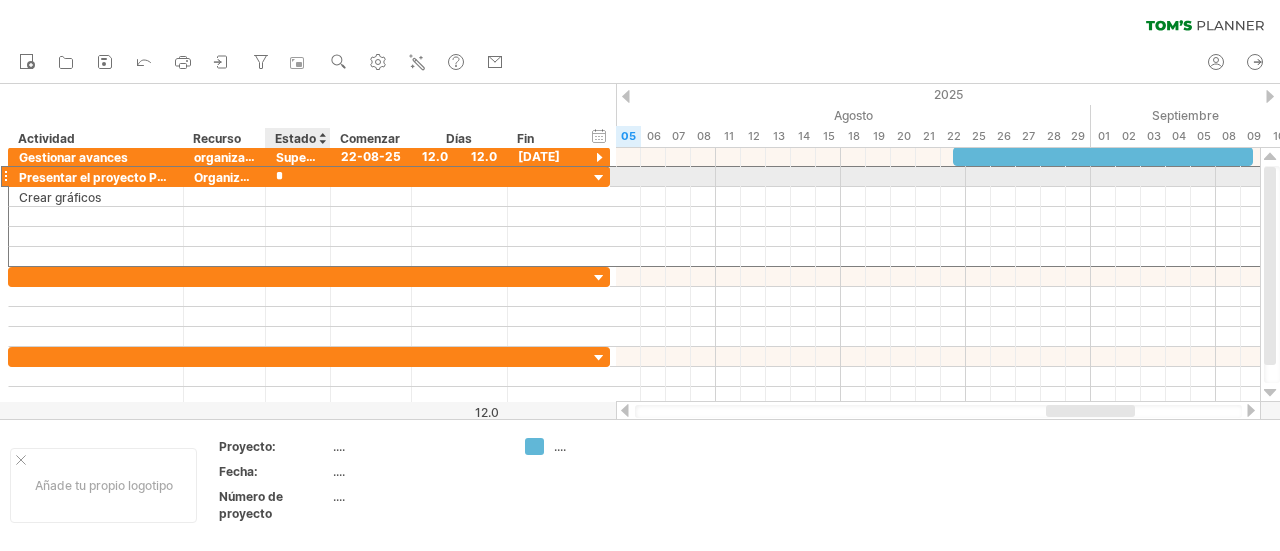 type on "**********" 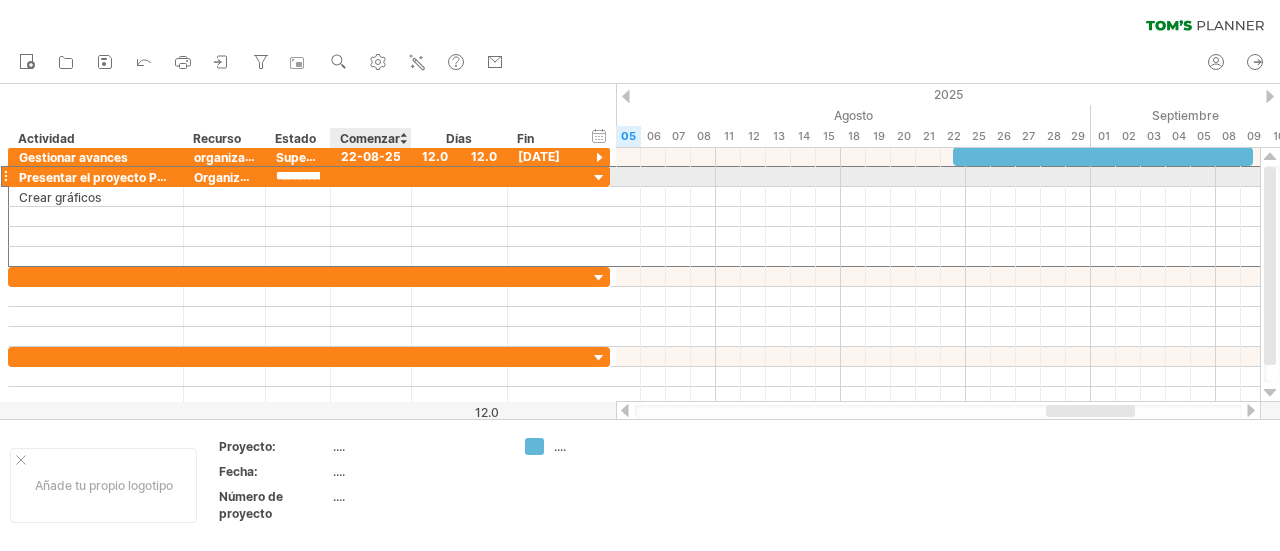 click at bounding box center [371, 176] 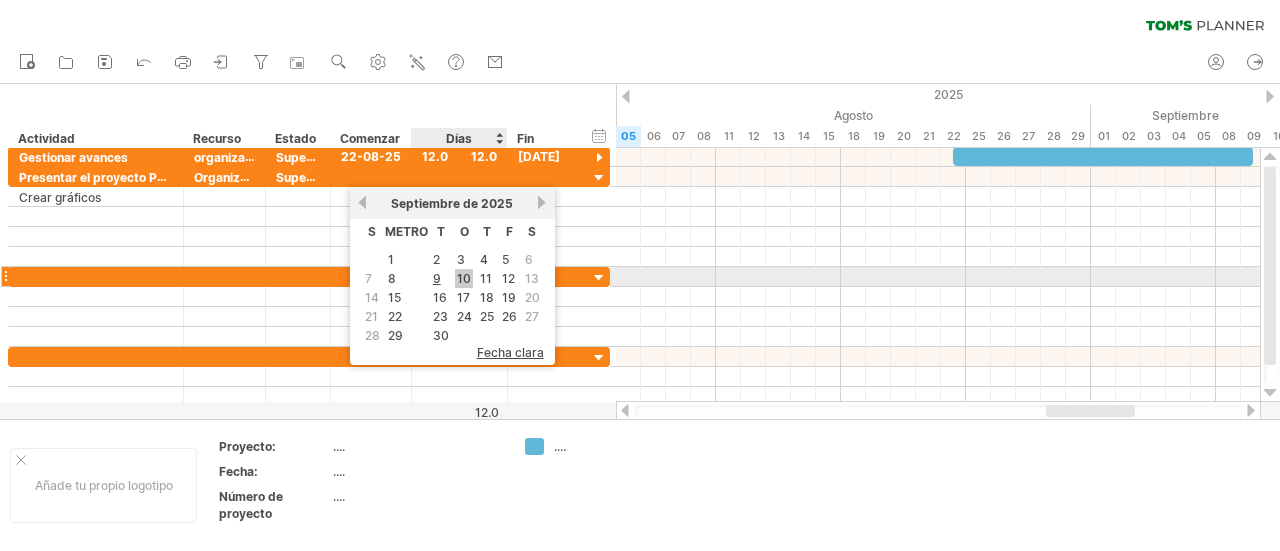 click on "10" at bounding box center [464, 278] 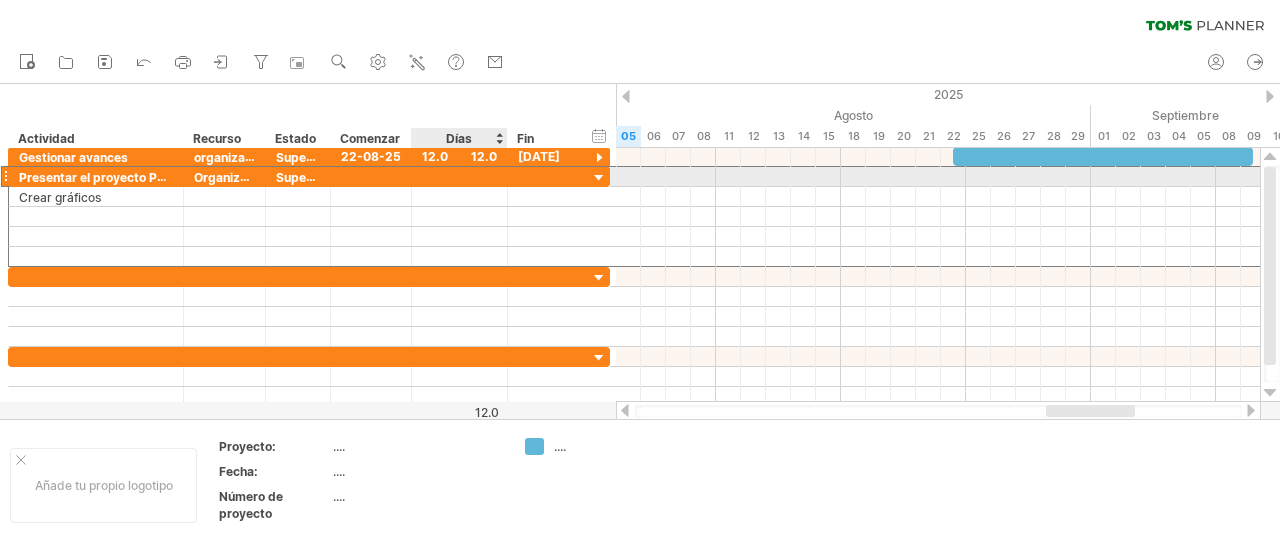 click at bounding box center [459, 176] 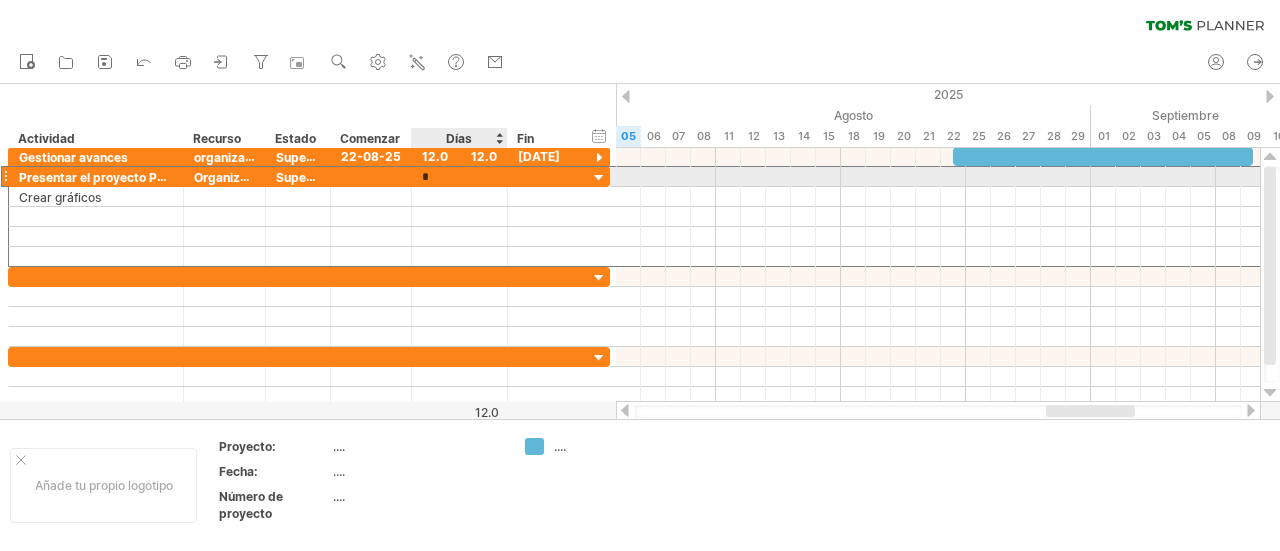 type on "**" 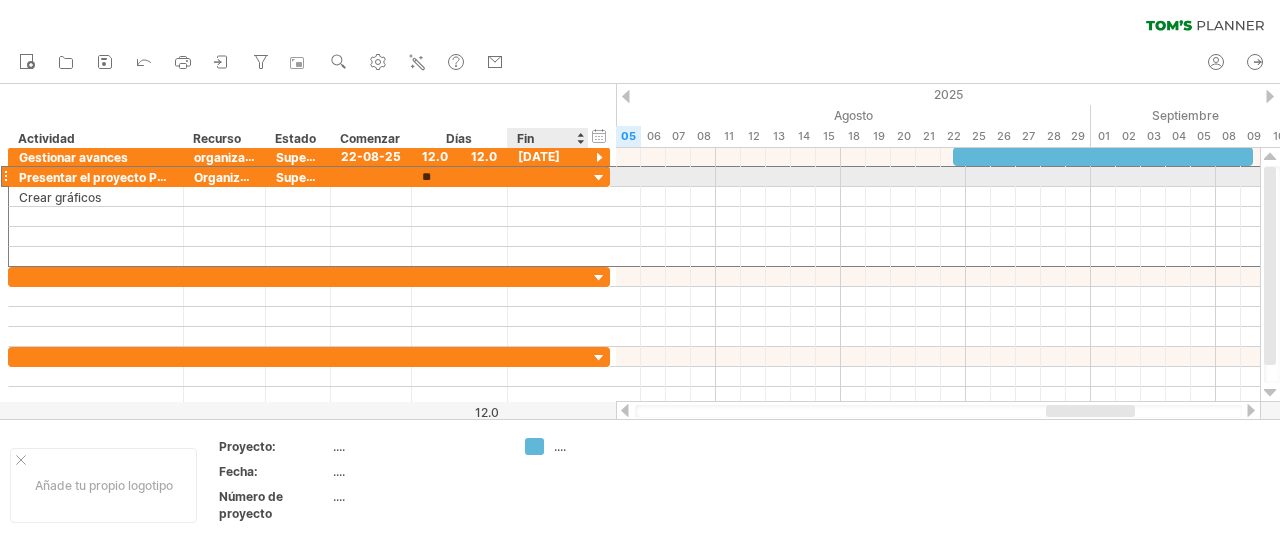 scroll, scrollTop: 0, scrollLeft: 0, axis: both 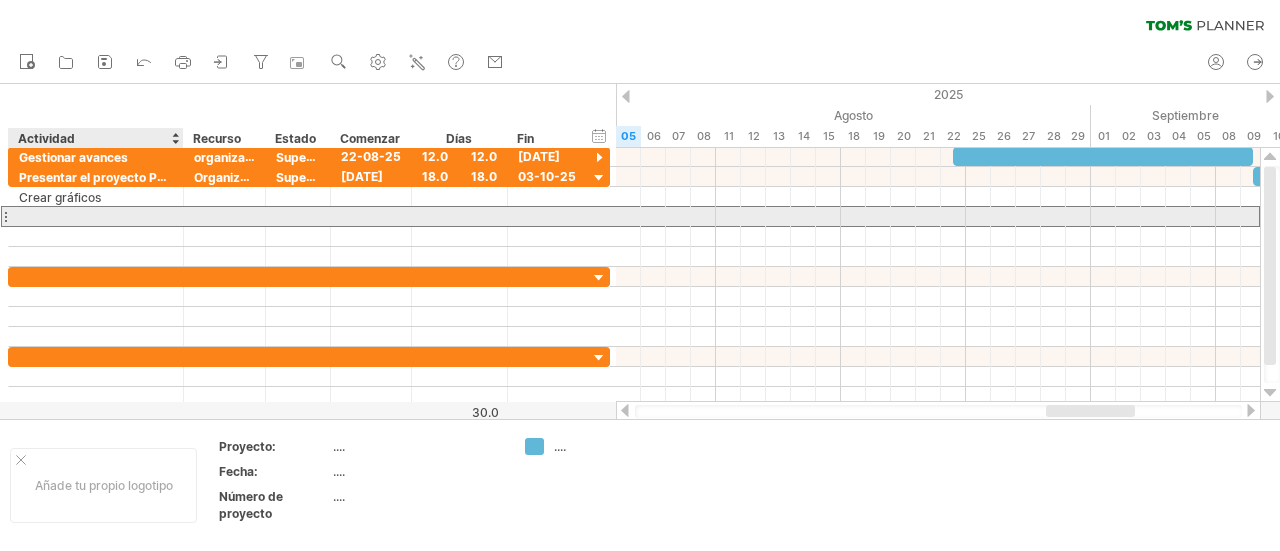 click at bounding box center [96, 216] 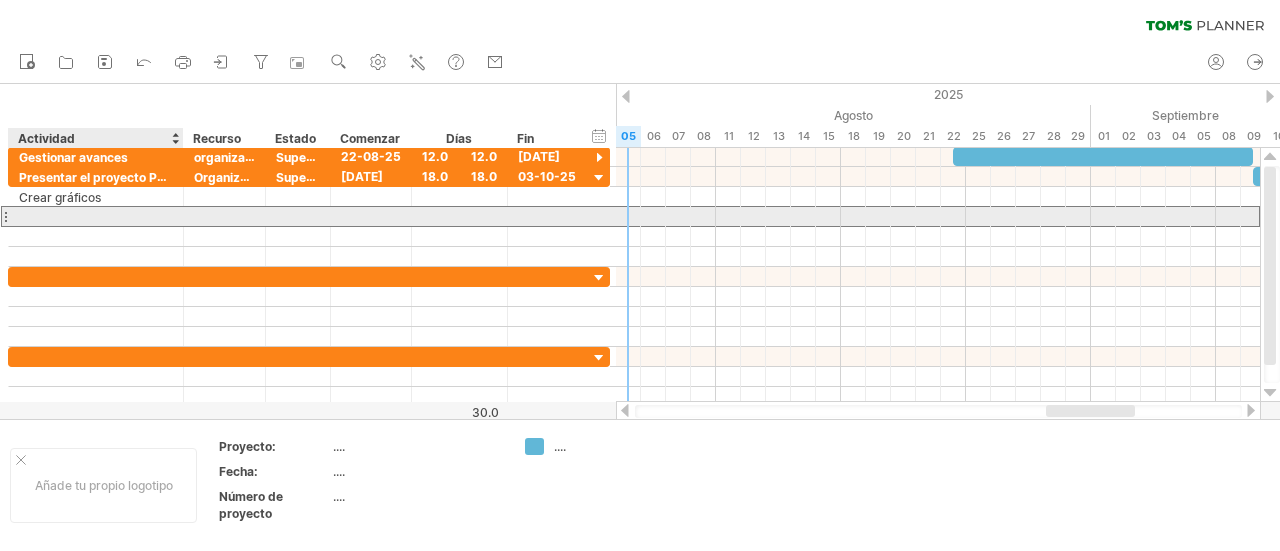 click at bounding box center (96, 216) 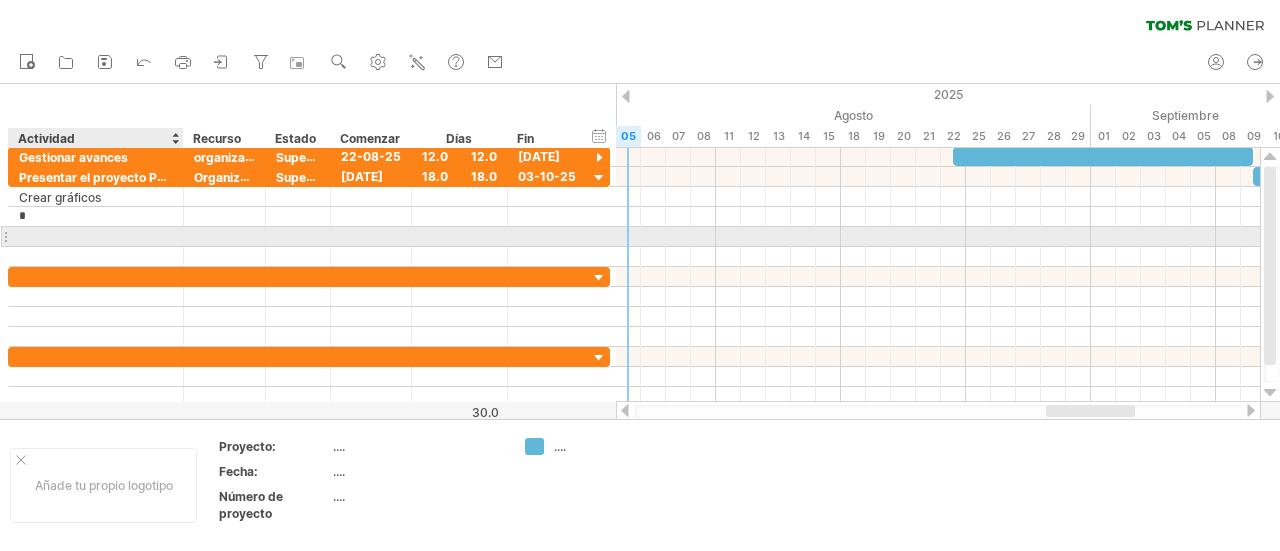 type on "**********" 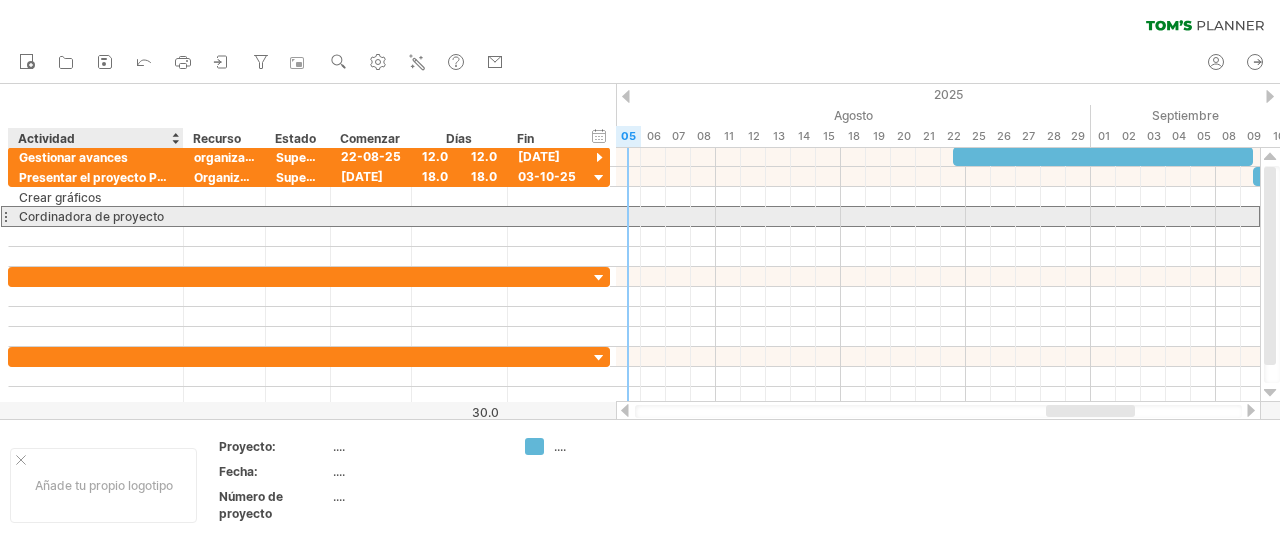 click on "**********" at bounding box center [96, 216] 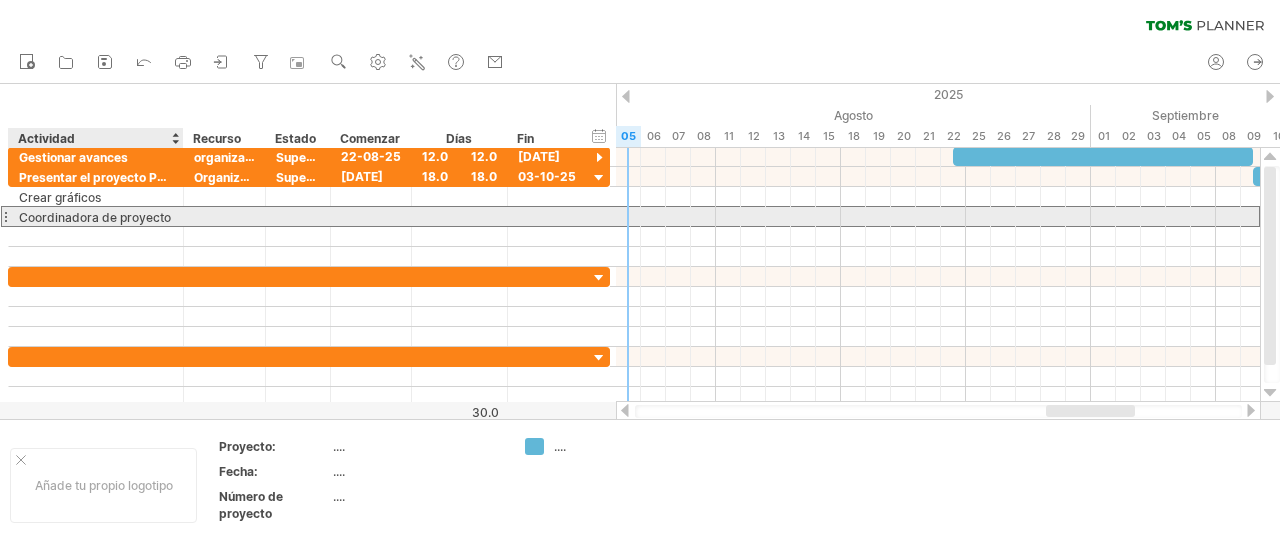 click on "Coordinadora de proyecto" at bounding box center (95, 217) 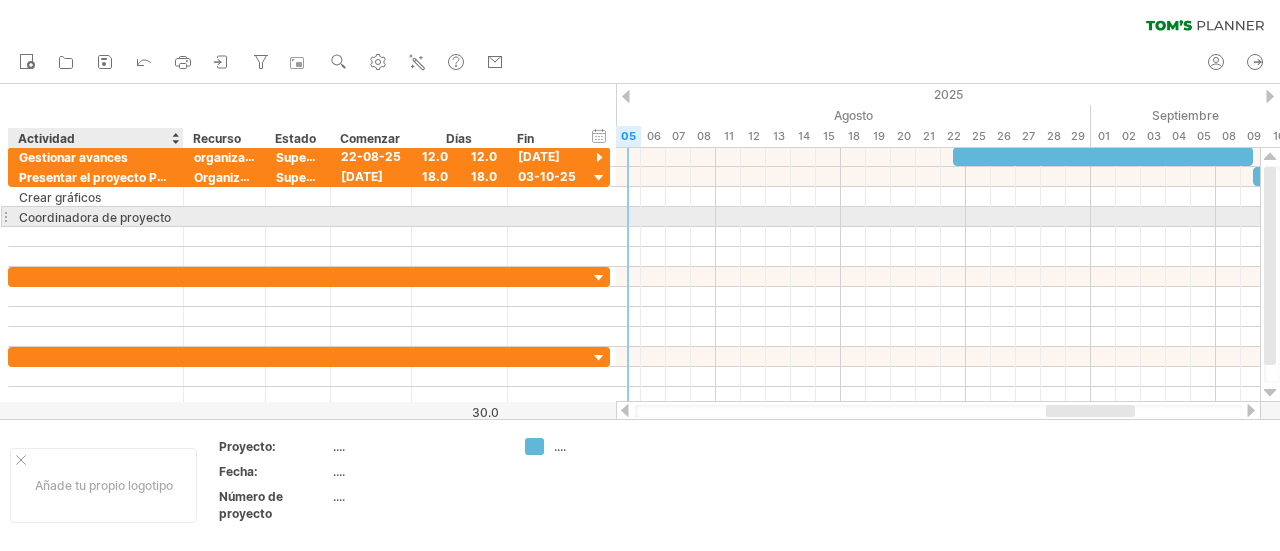 click on "Coordinadora de proyecto" at bounding box center [95, 217] 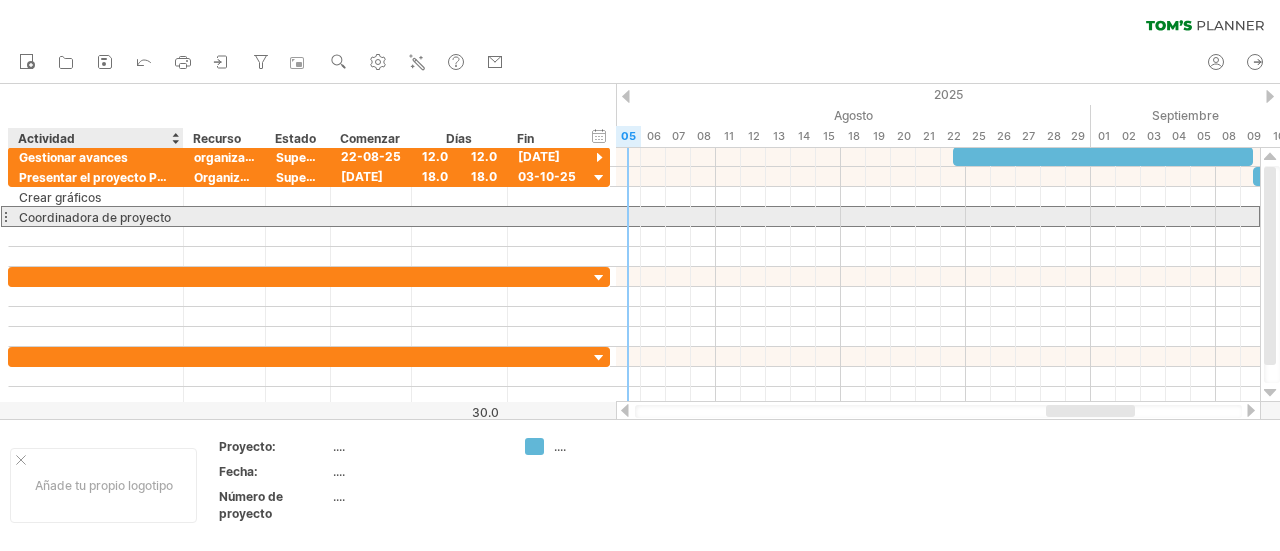 click on "Coordinadora de proyecto" at bounding box center [95, 217] 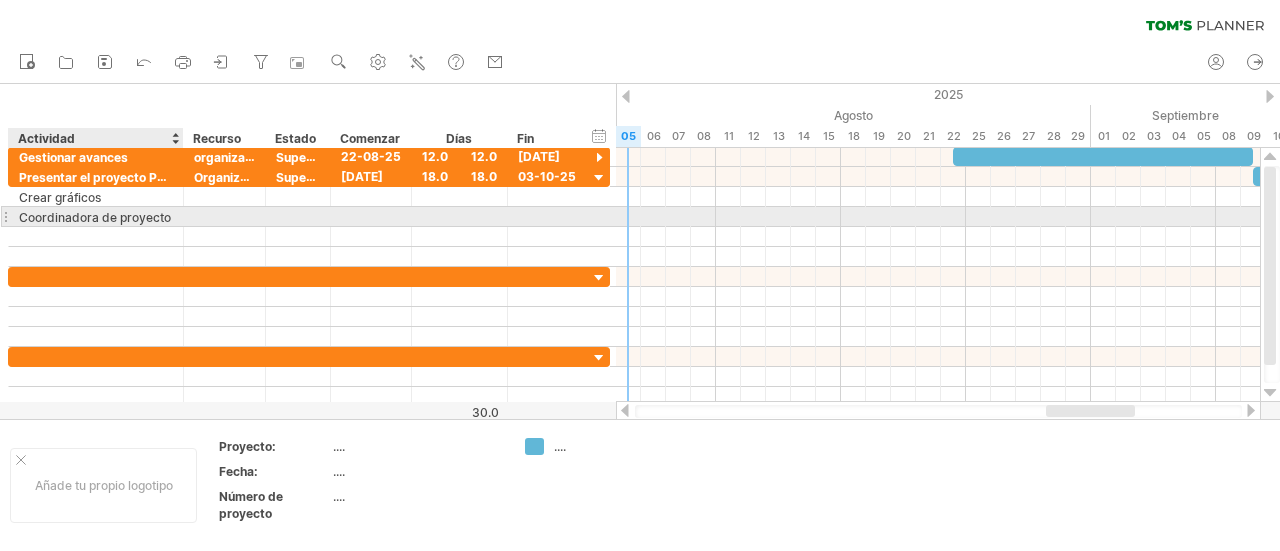 click on "Coordinadora de proyecto" at bounding box center [95, 217] 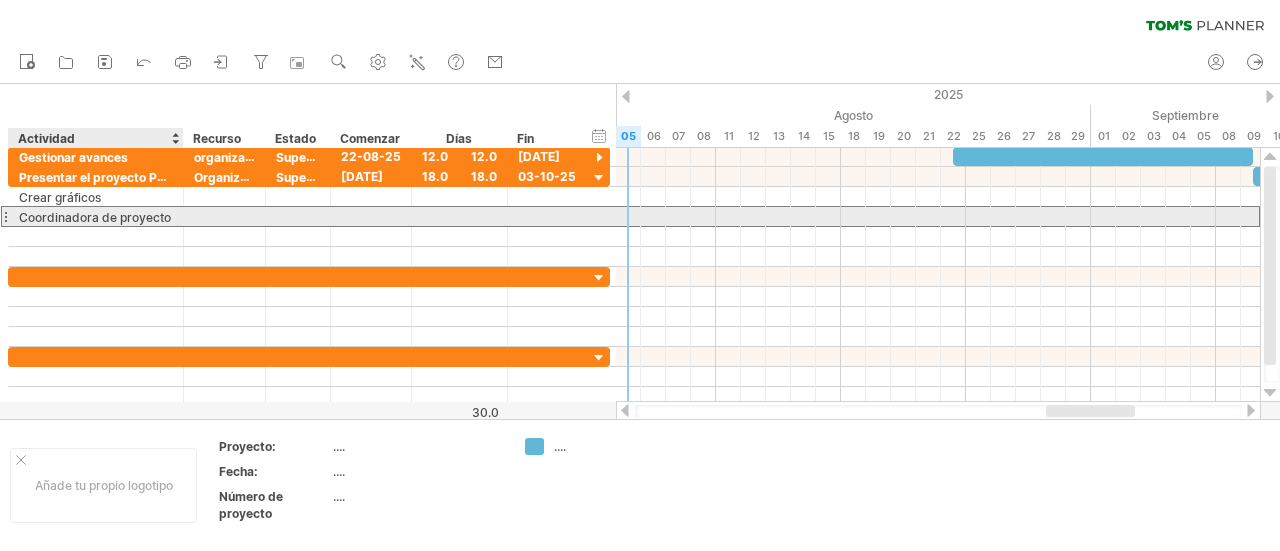 click on "Coordinadora de proyecto" at bounding box center [95, 217] 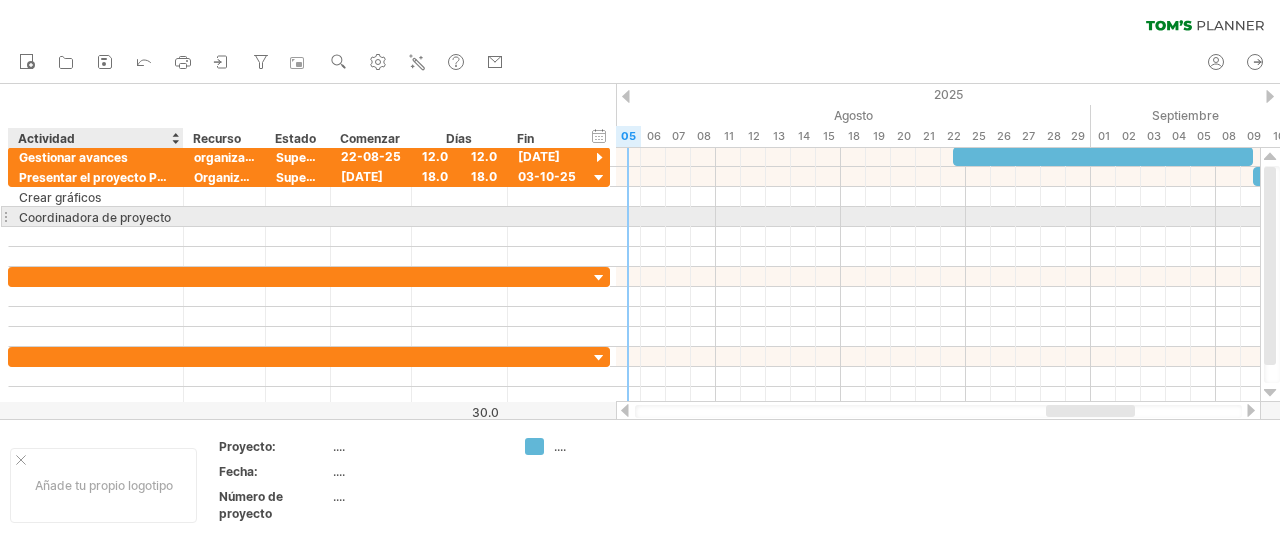 drag, startPoint x: 136, startPoint y: 213, endPoint x: 125, endPoint y: 217, distance: 11.7046995 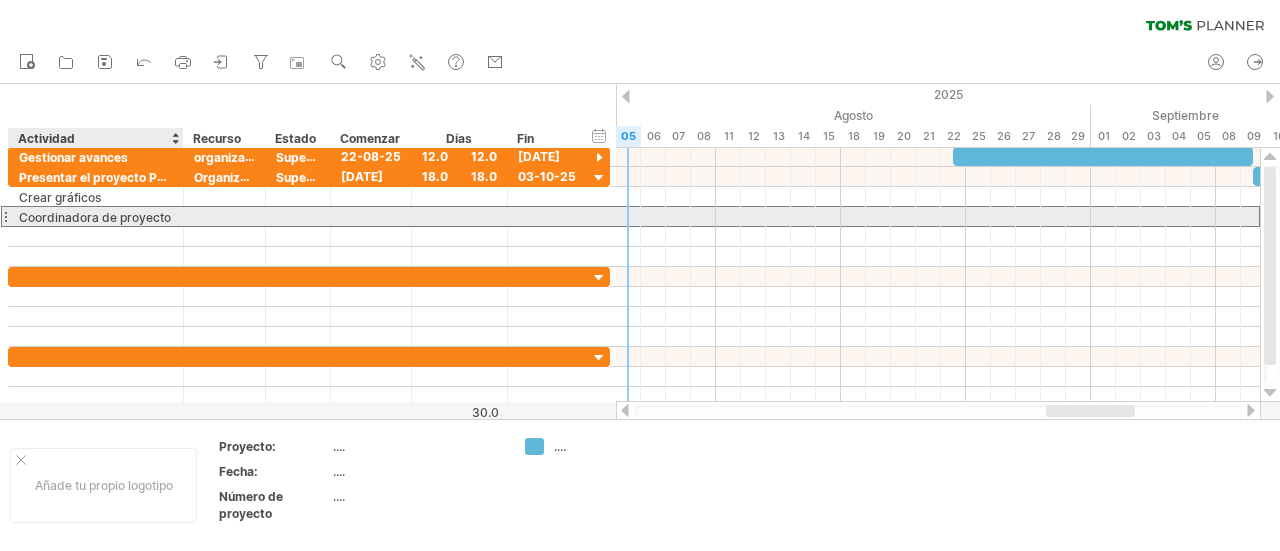 click on "Coordinadora de proyecto" at bounding box center (95, 217) 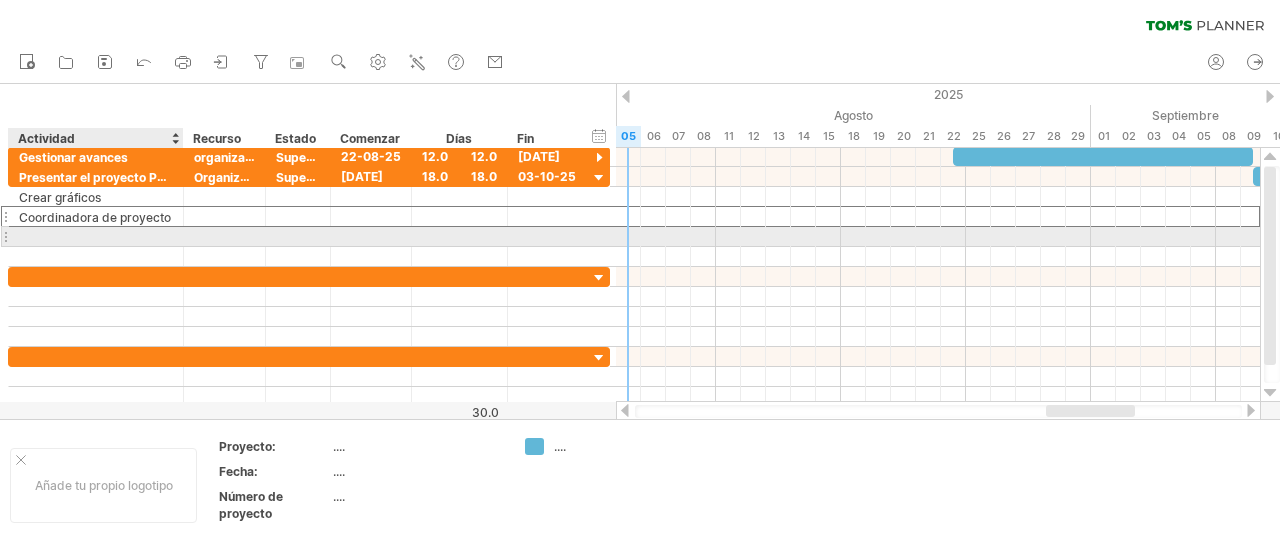click at bounding box center (96, 236) 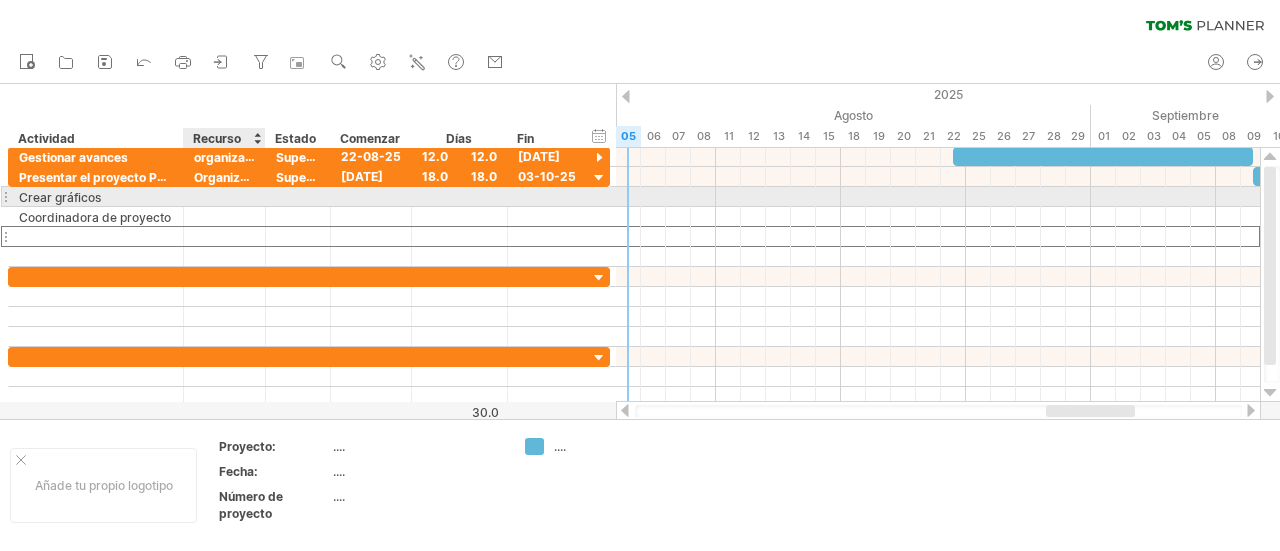 click at bounding box center (224, 196) 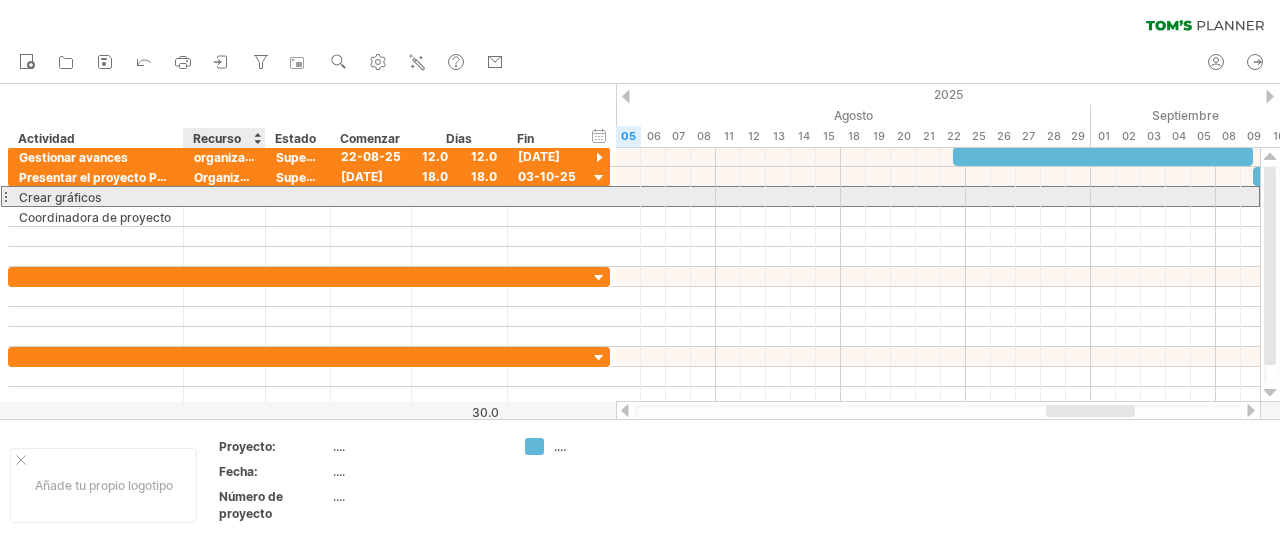 click at bounding box center (224, 196) 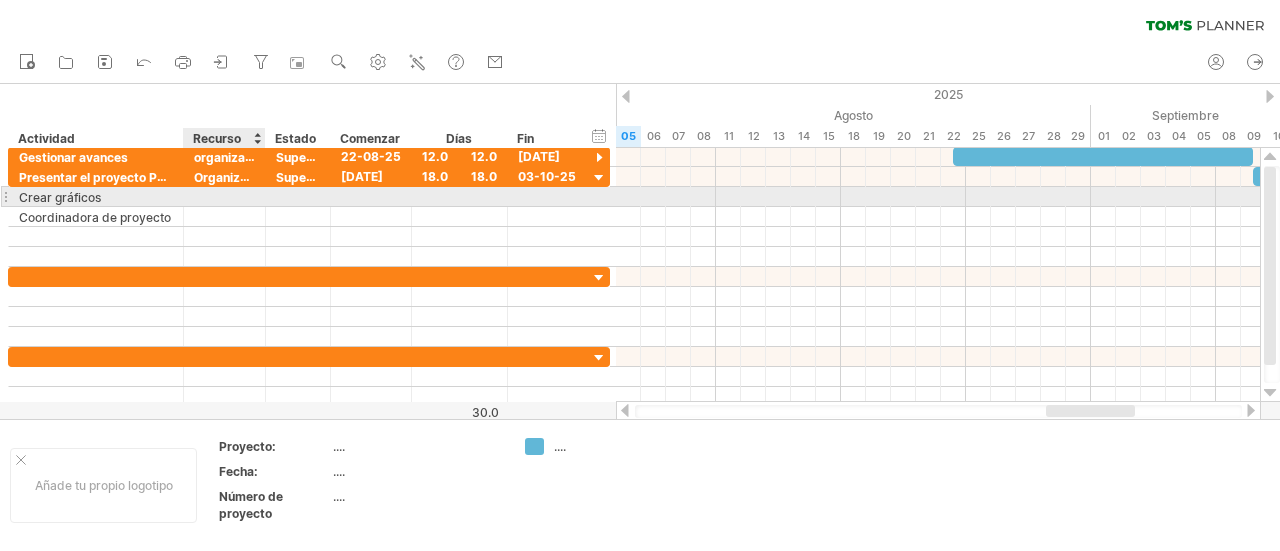 click at bounding box center (224, 196) 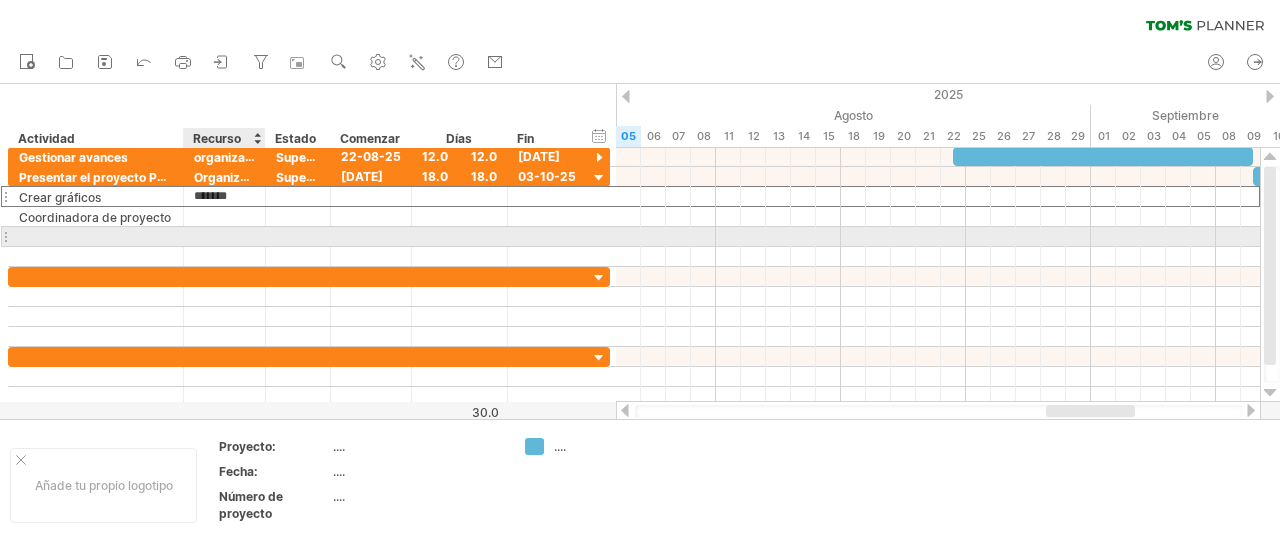 type on "*******" 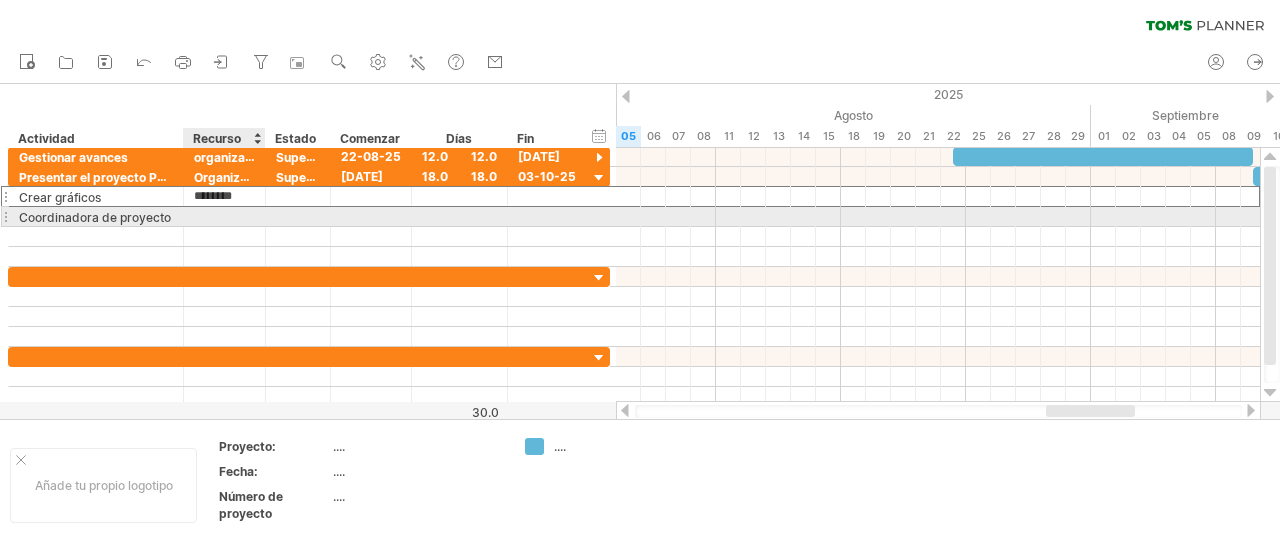 click at bounding box center [224, 216] 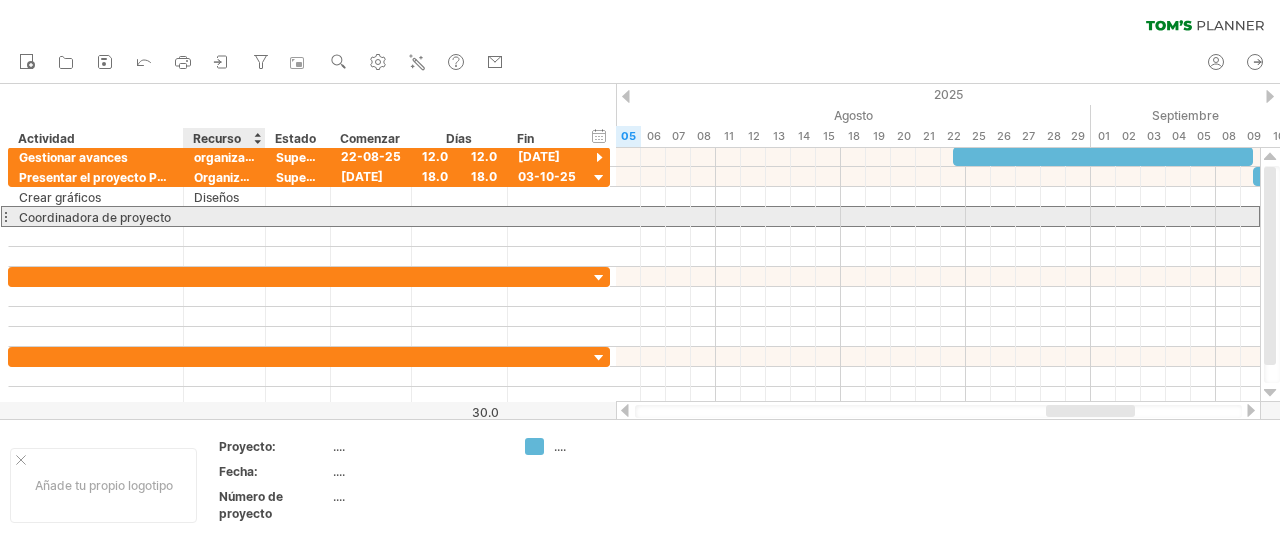 click at bounding box center [224, 216] 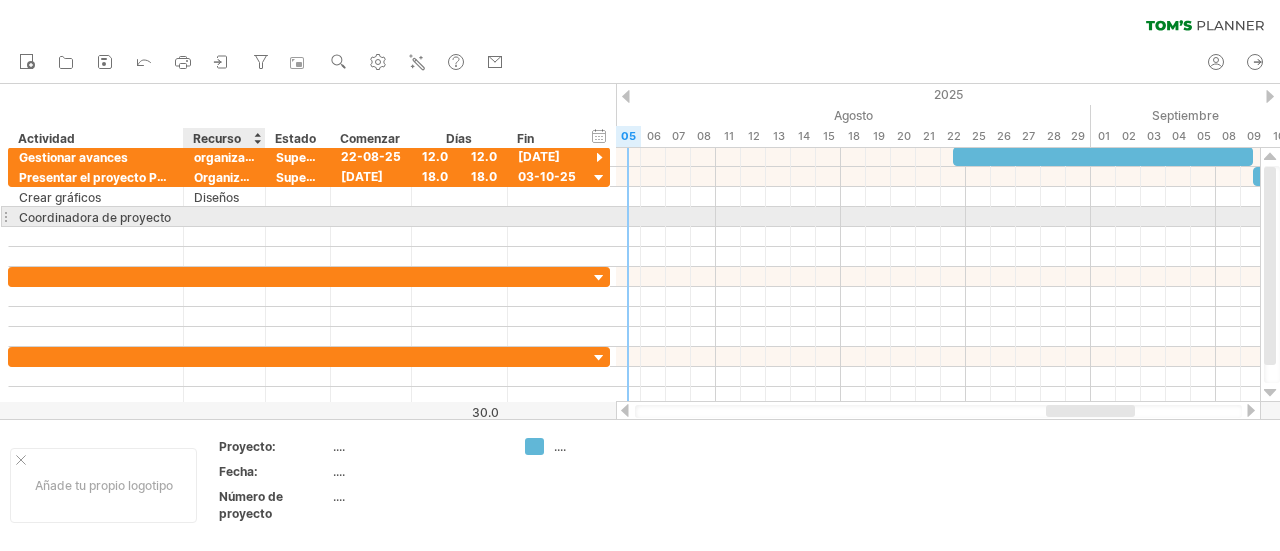 click at bounding box center [224, 216] 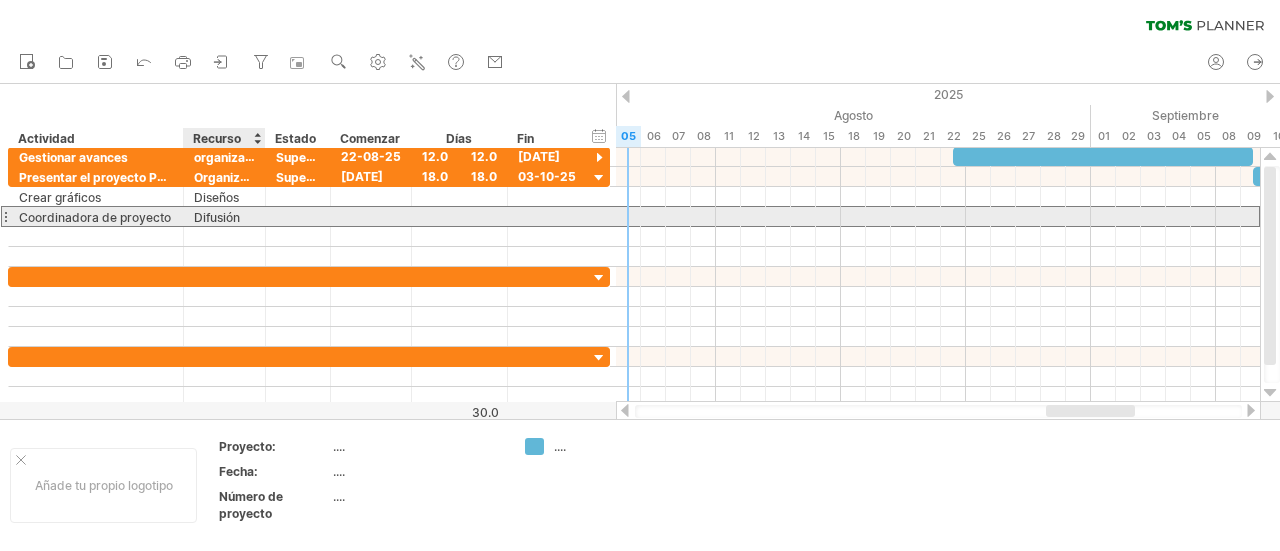 click on "Difusión" at bounding box center [217, 217] 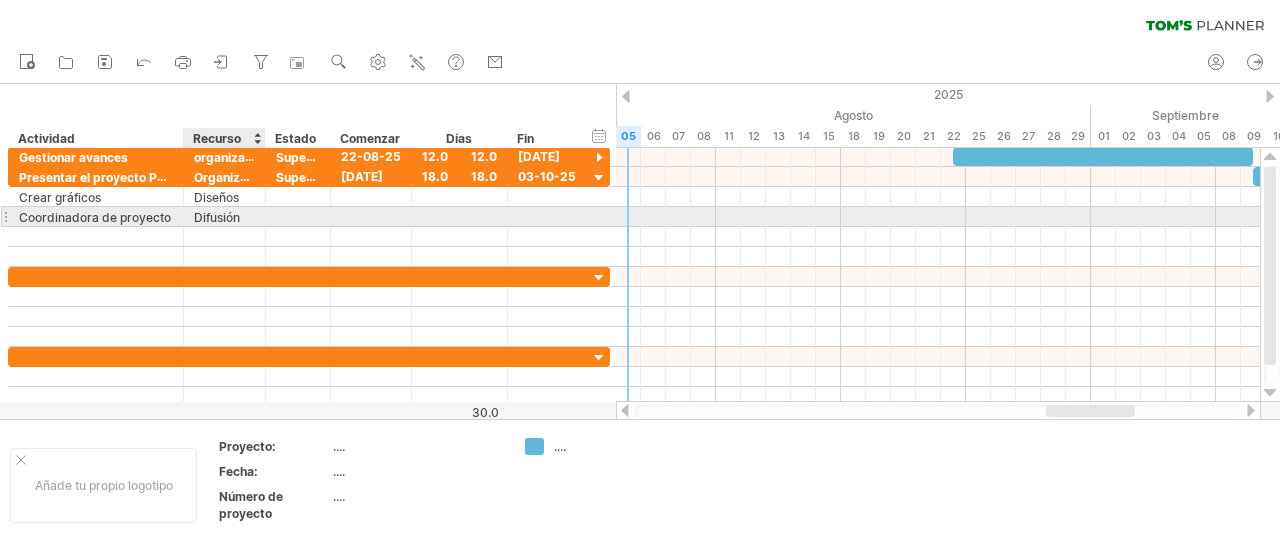 click on "Difusión" at bounding box center (224, 216) 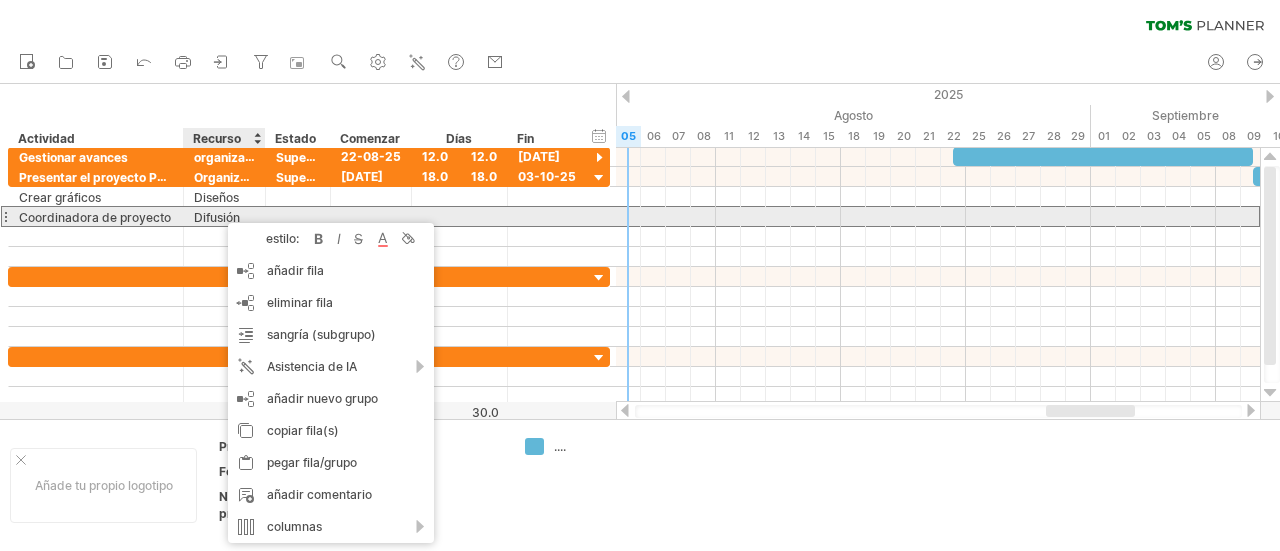 click on "******** Difusión" at bounding box center (225, 216) 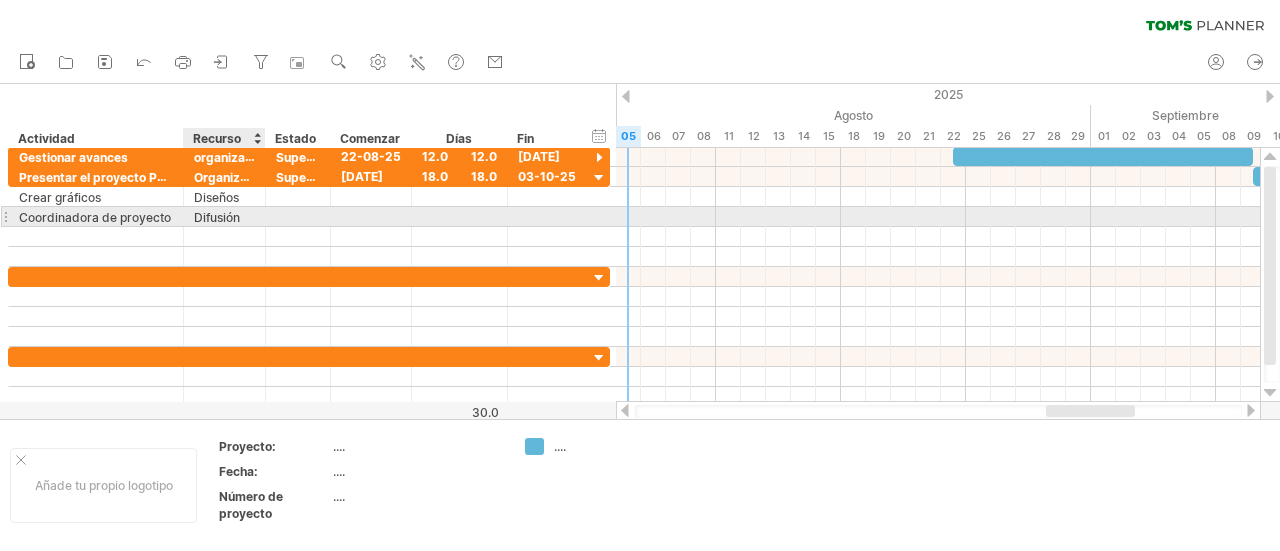 click on "Difusión" at bounding box center [224, 216] 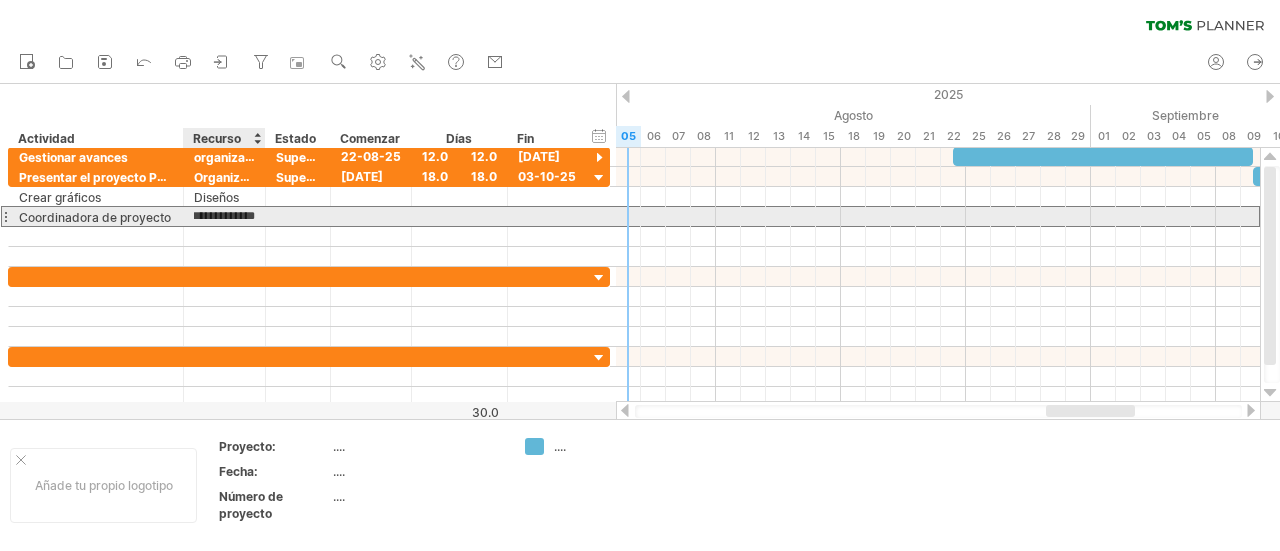 scroll, scrollTop: 0, scrollLeft: 15, axis: horizontal 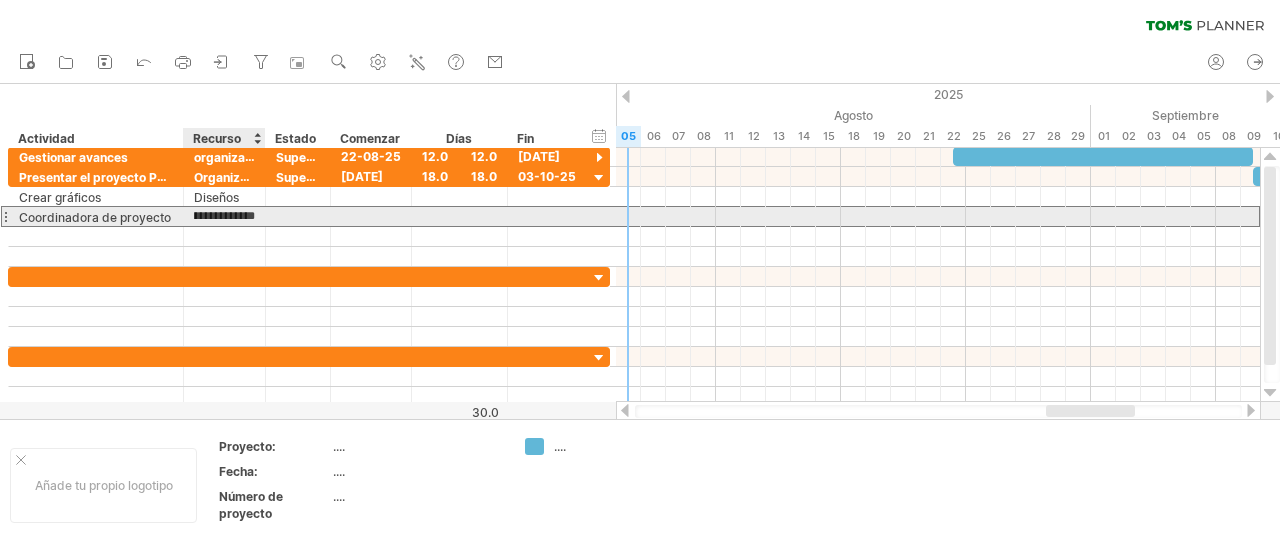 type on "**********" 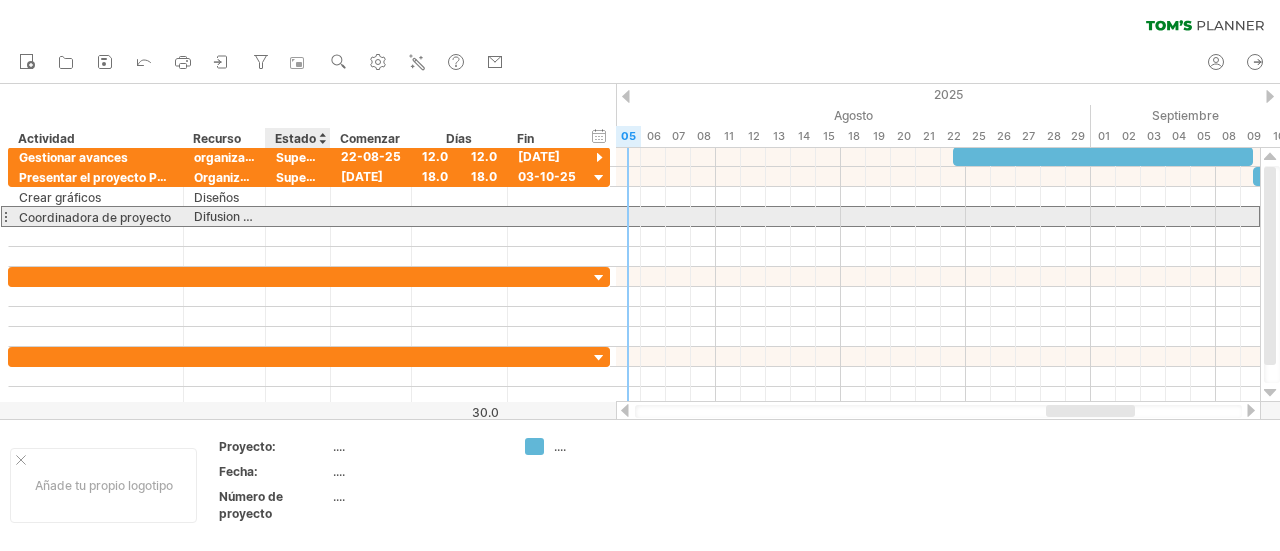 click at bounding box center [298, 216] 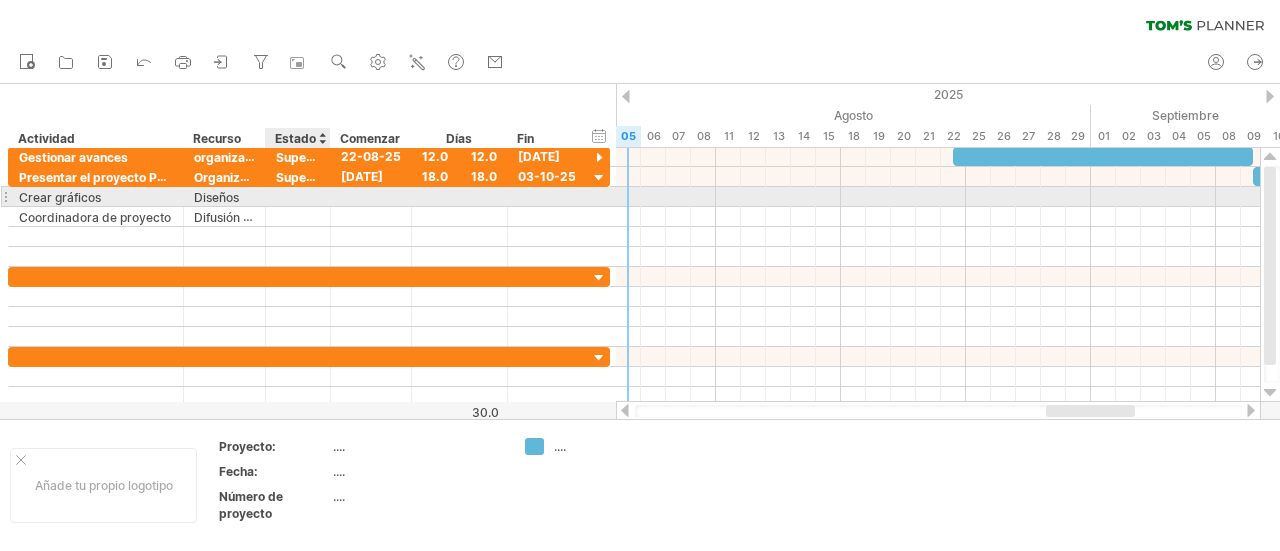 click at bounding box center (298, 196) 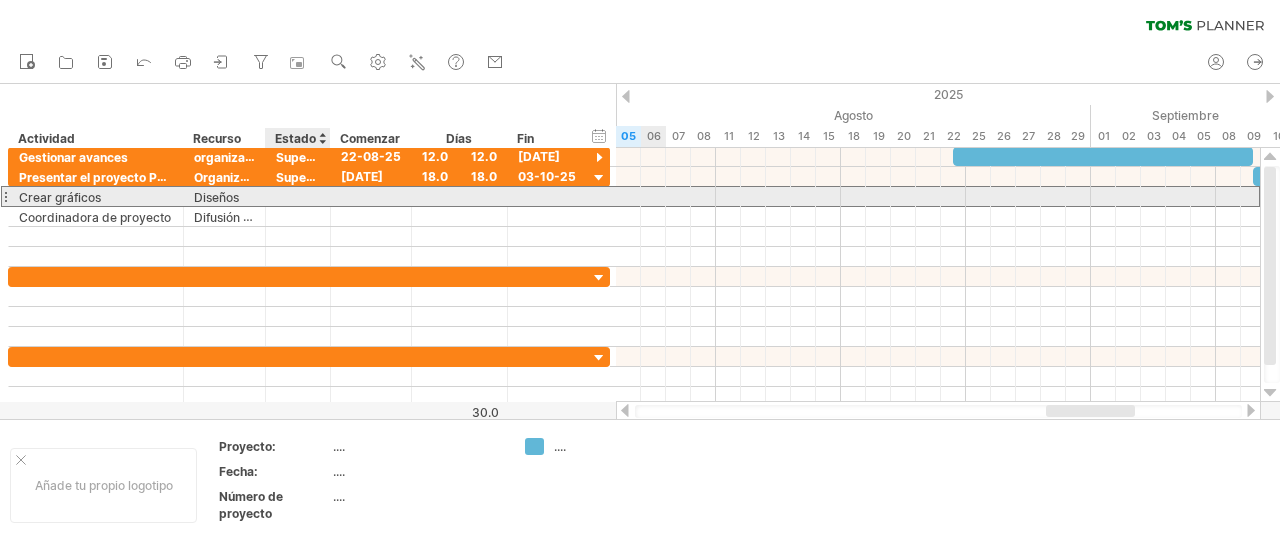 click at bounding box center (298, 196) 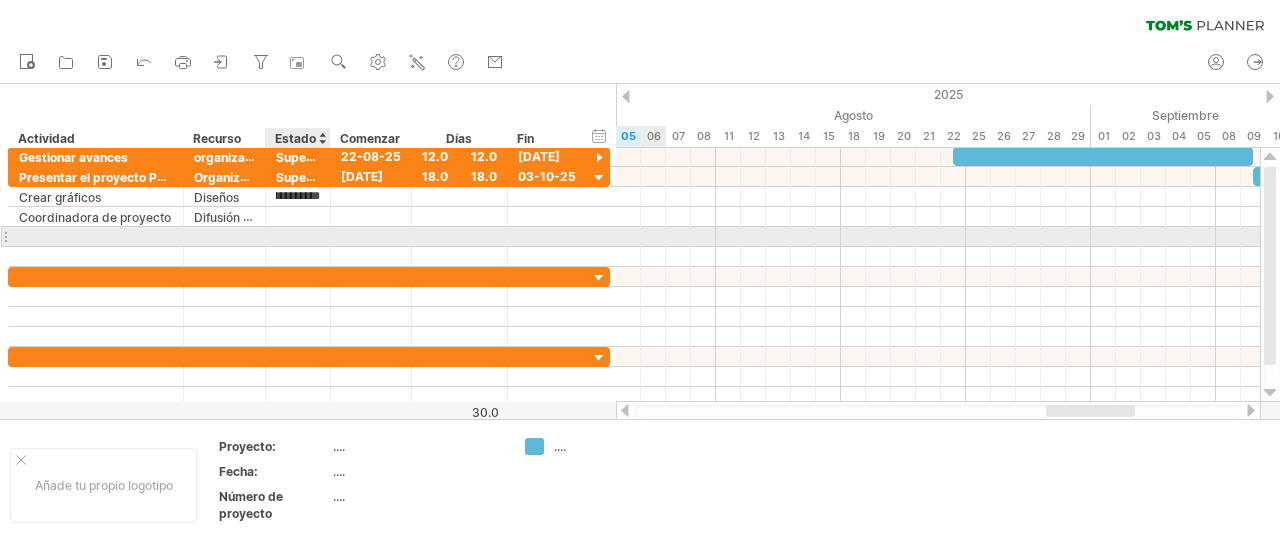 scroll, scrollTop: 0, scrollLeft: 101, axis: horizontal 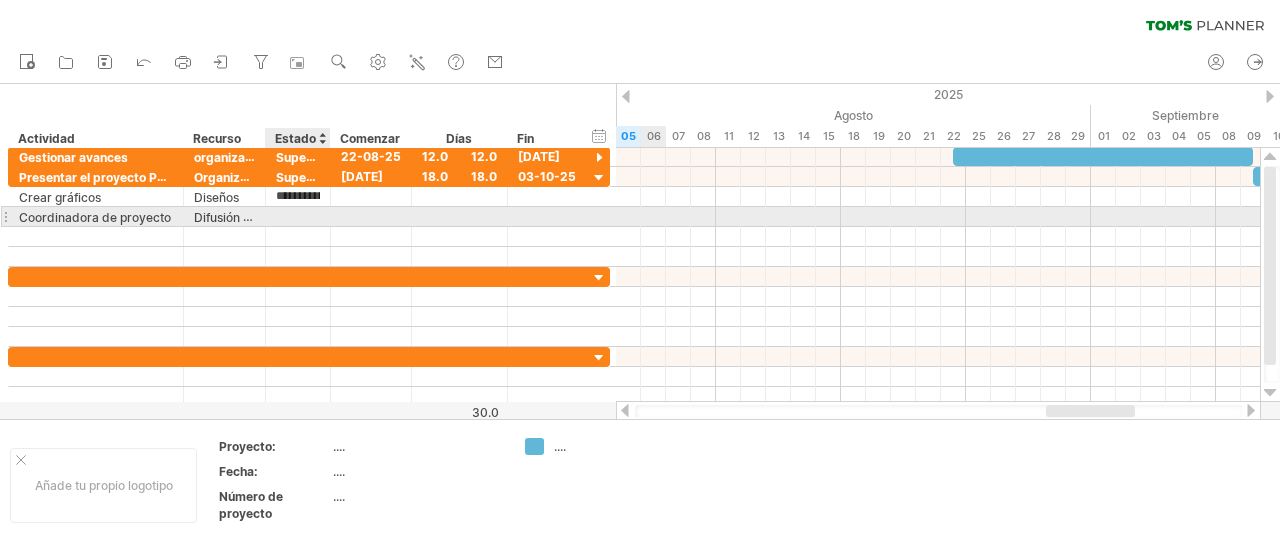 click at bounding box center (298, 216) 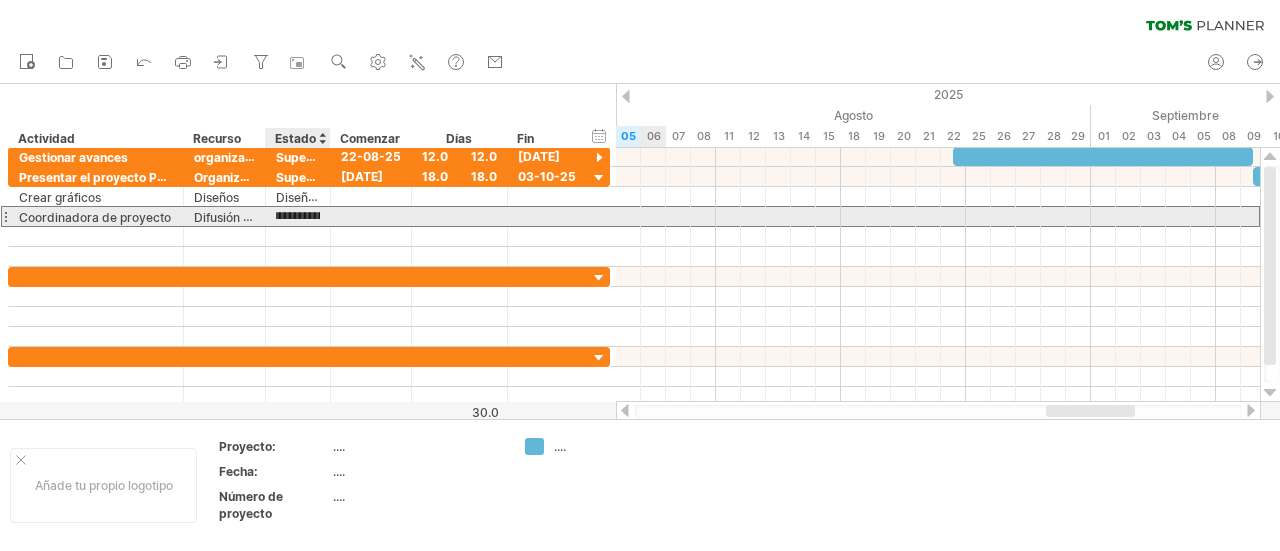 scroll, scrollTop: 0, scrollLeft: 44, axis: horizontal 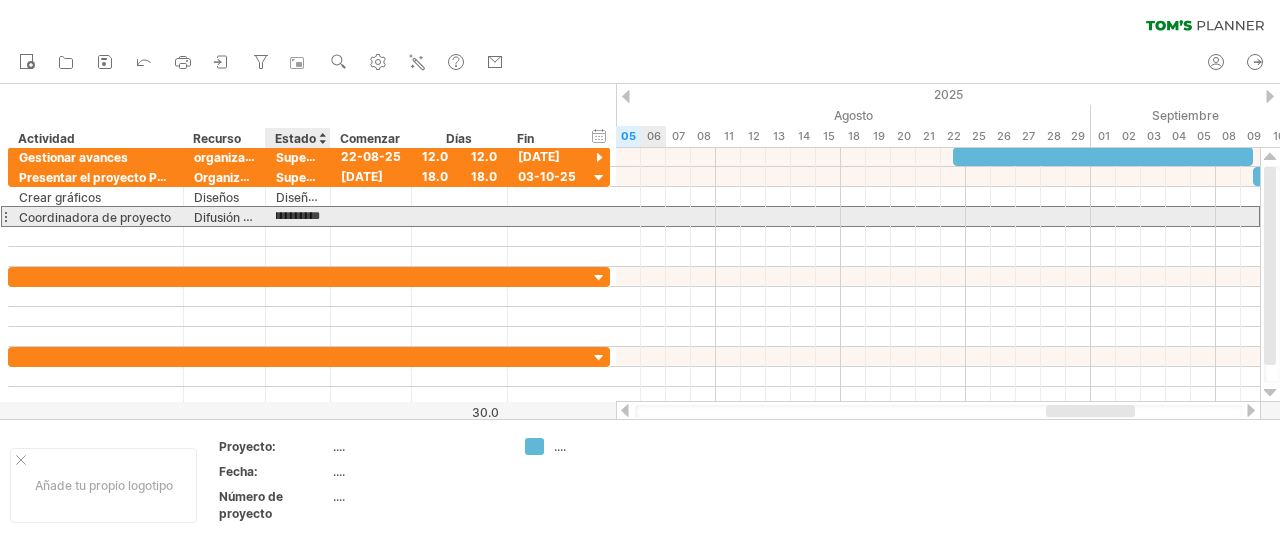 type on "**********" 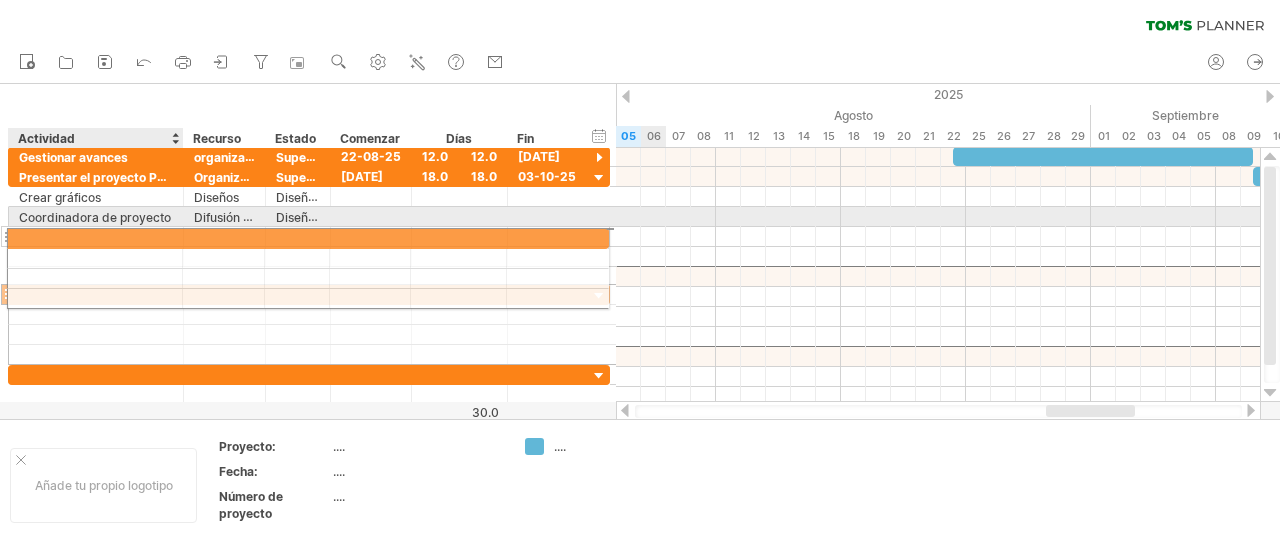 drag, startPoint x: 33, startPoint y: 271, endPoint x: 24, endPoint y: 235, distance: 37.107952 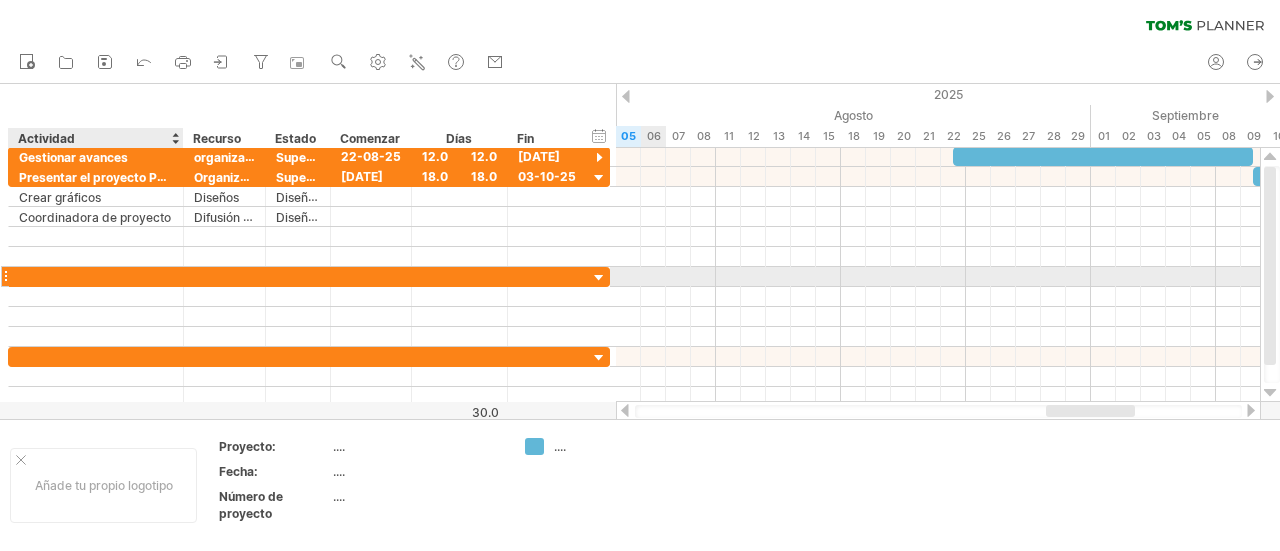 click at bounding box center [96, 276] 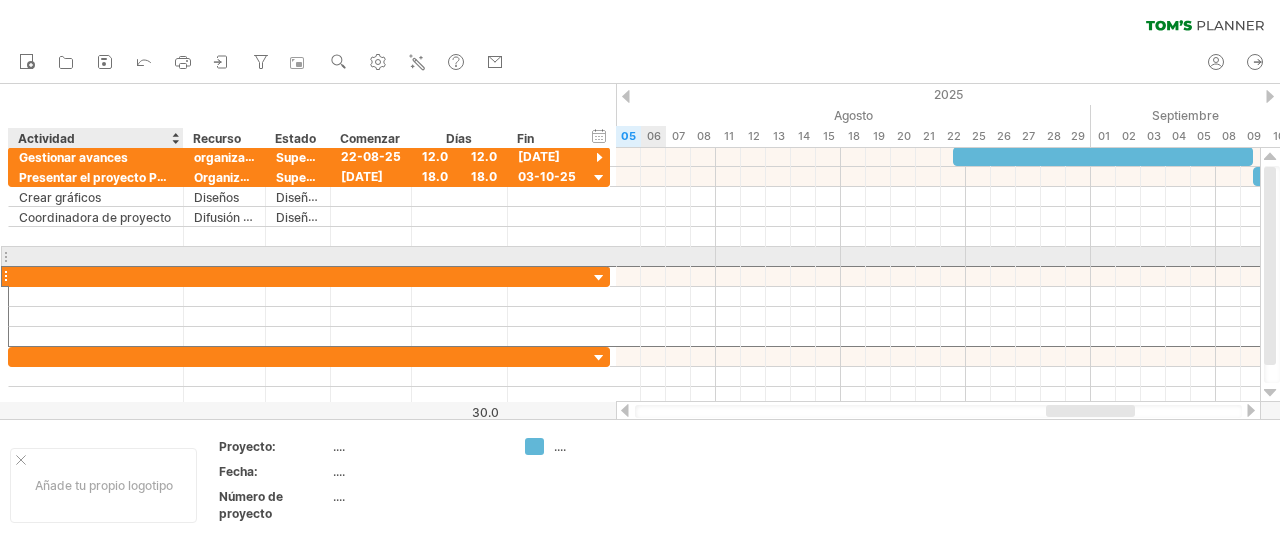drag, startPoint x: 42, startPoint y: 267, endPoint x: 42, endPoint y: 249, distance: 18 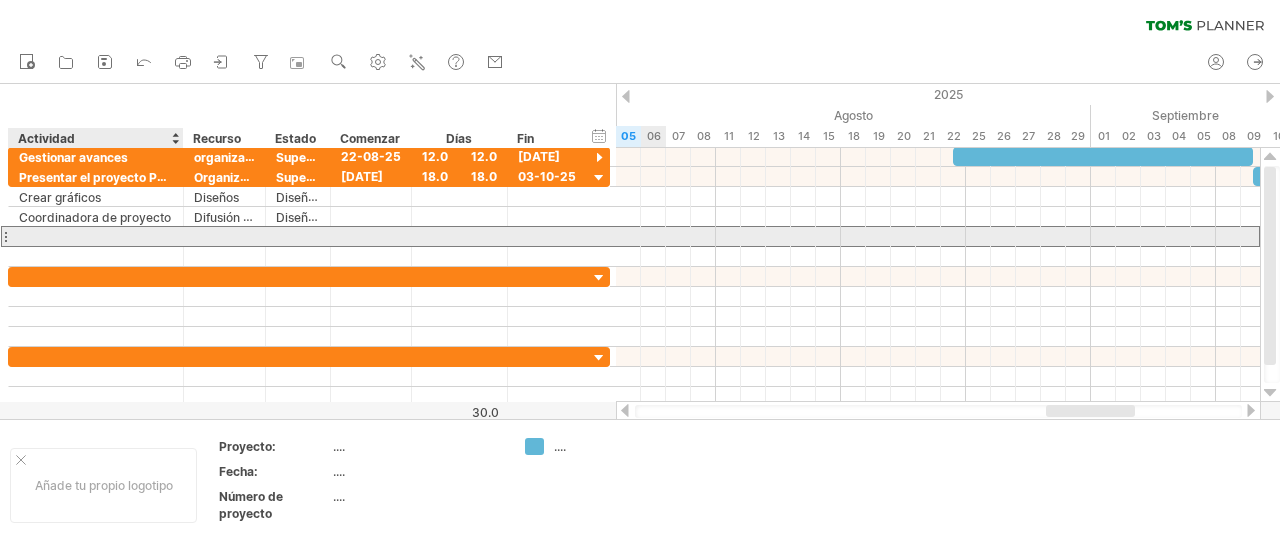 click at bounding box center [96, 236] 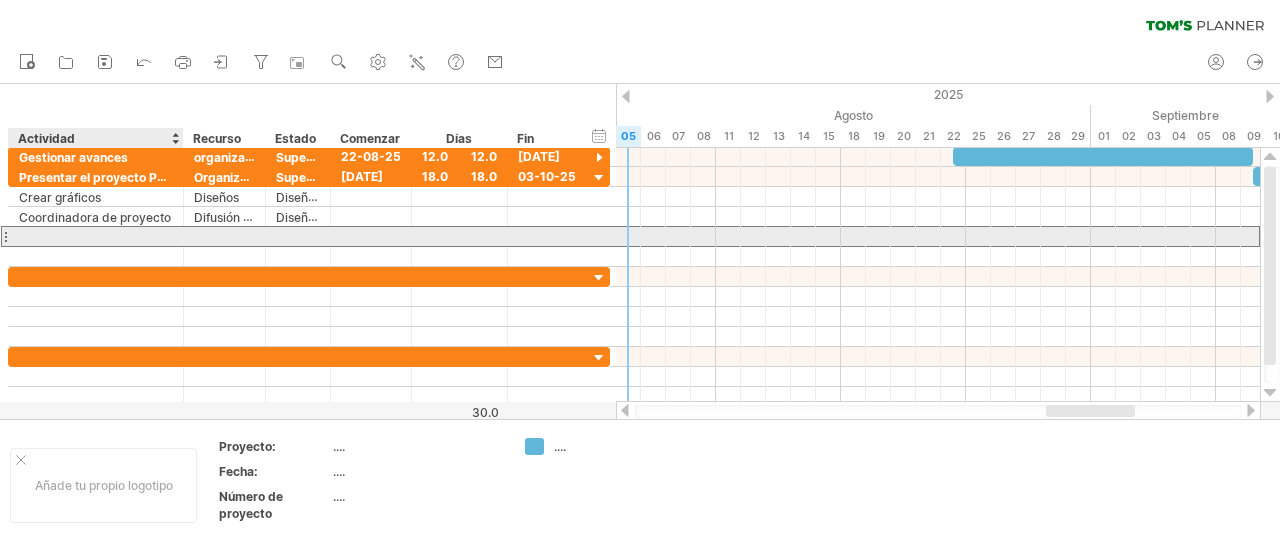 click at bounding box center (96, 236) 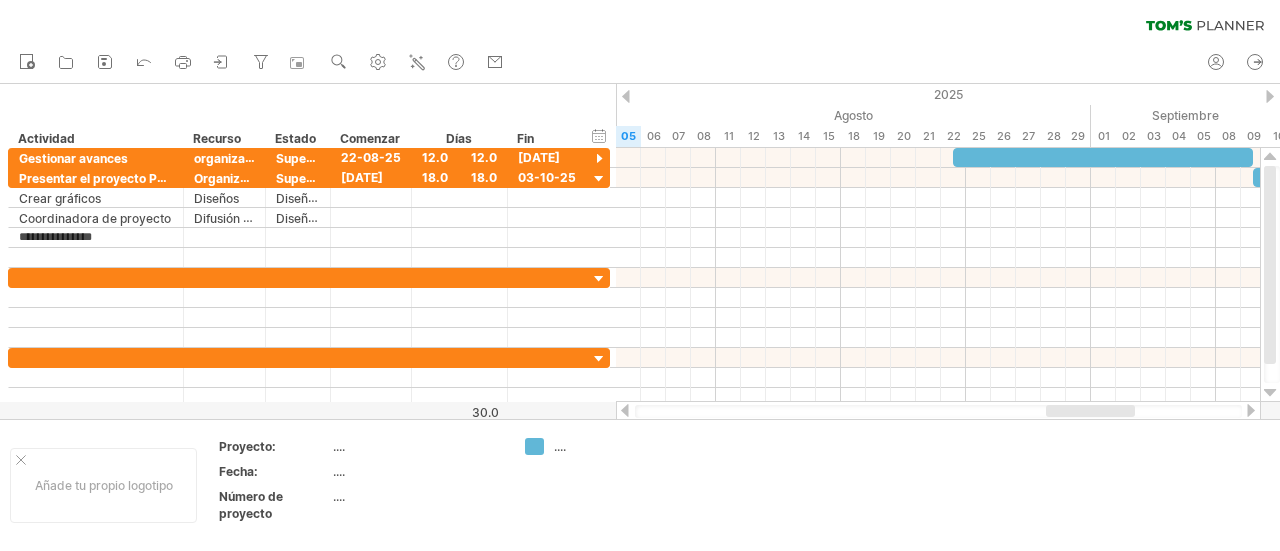 click at bounding box center (1251, 410) 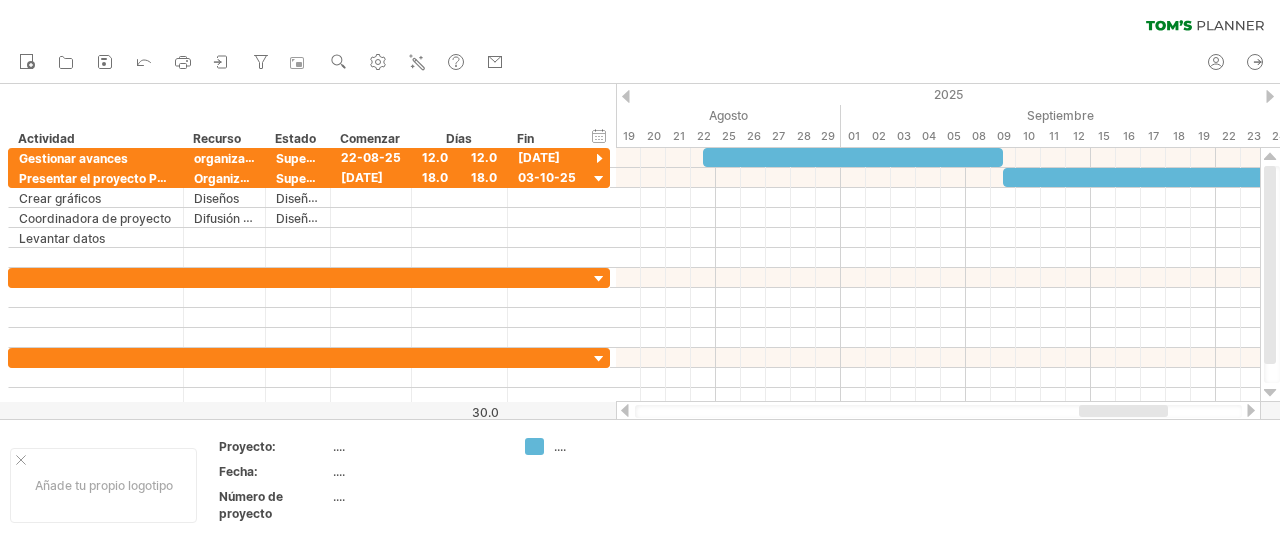 click at bounding box center [1251, 410] 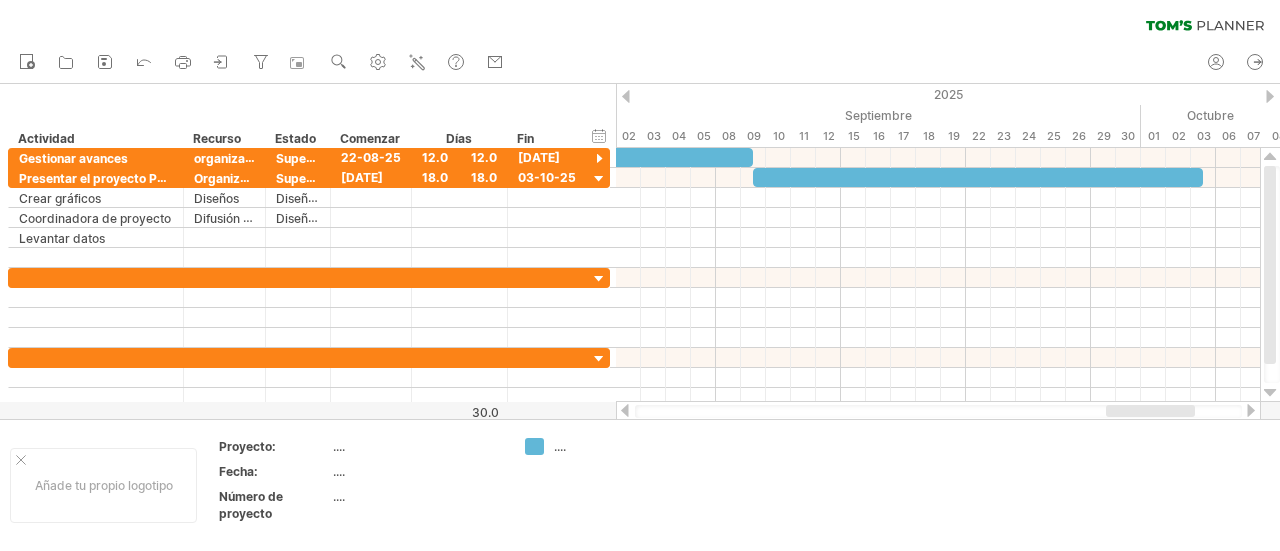 click at bounding box center [625, 410] 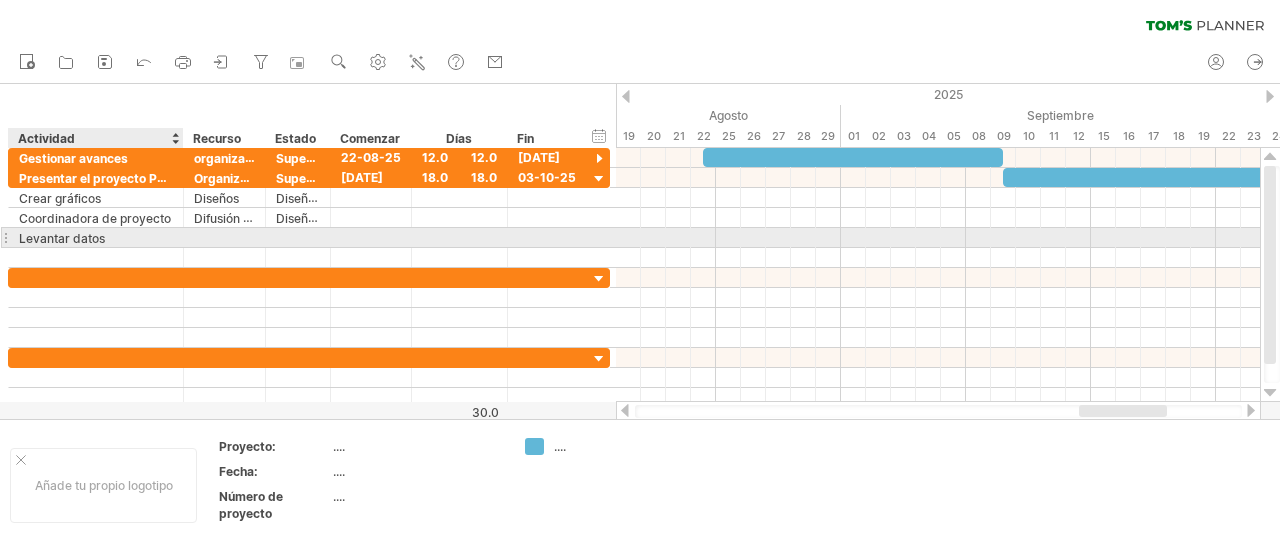 click on "Levantar datos" at bounding box center (96, 237) 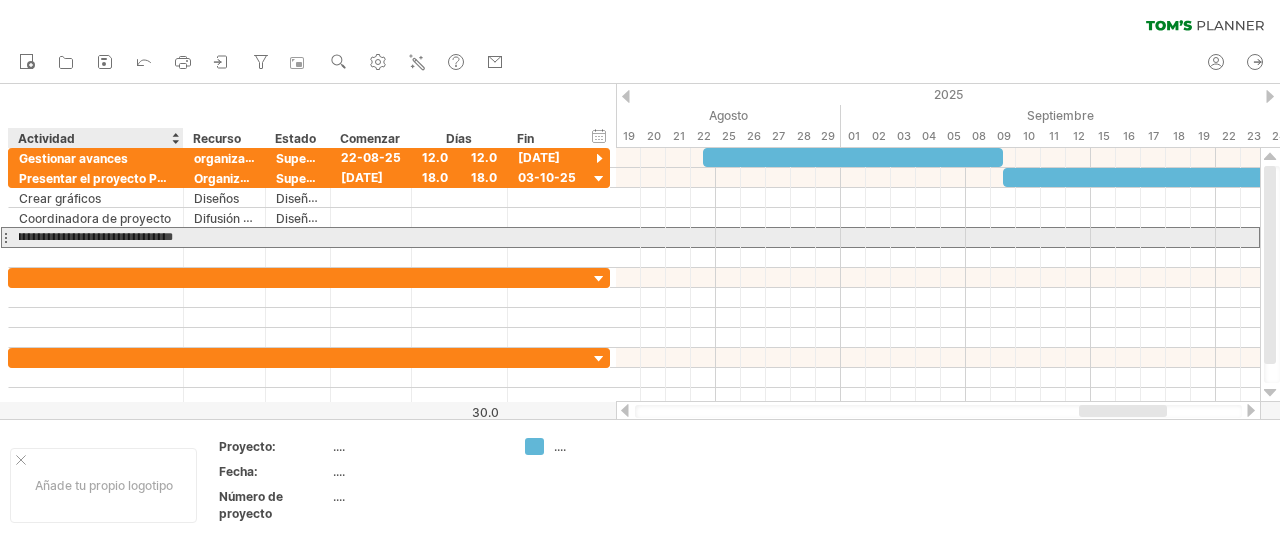 type on "**********" 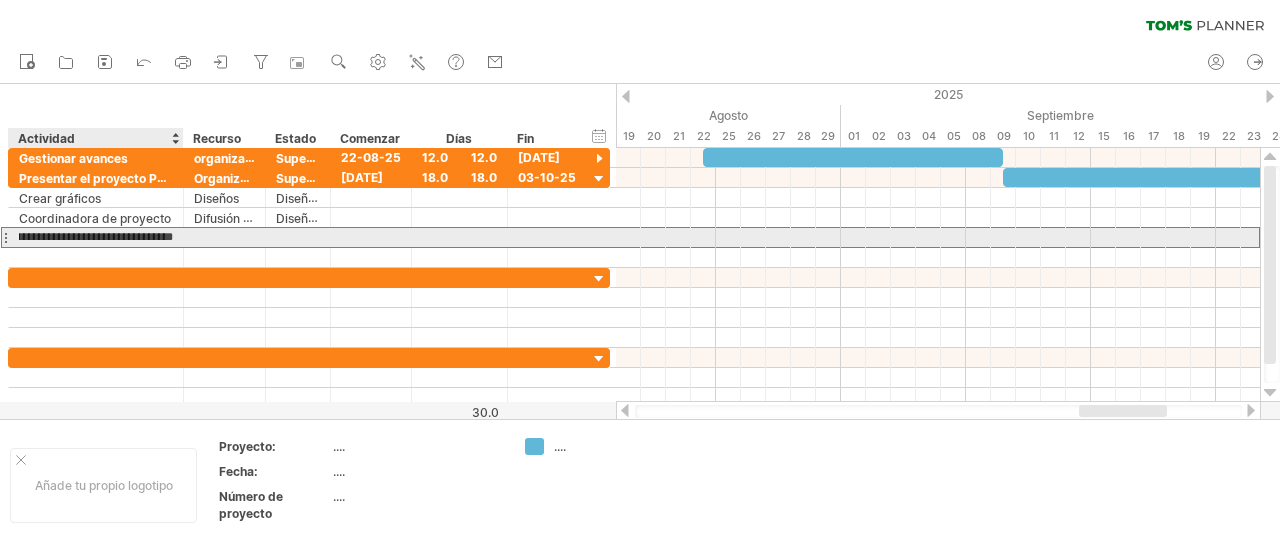 scroll, scrollTop: 0, scrollLeft: 52, axis: horizontal 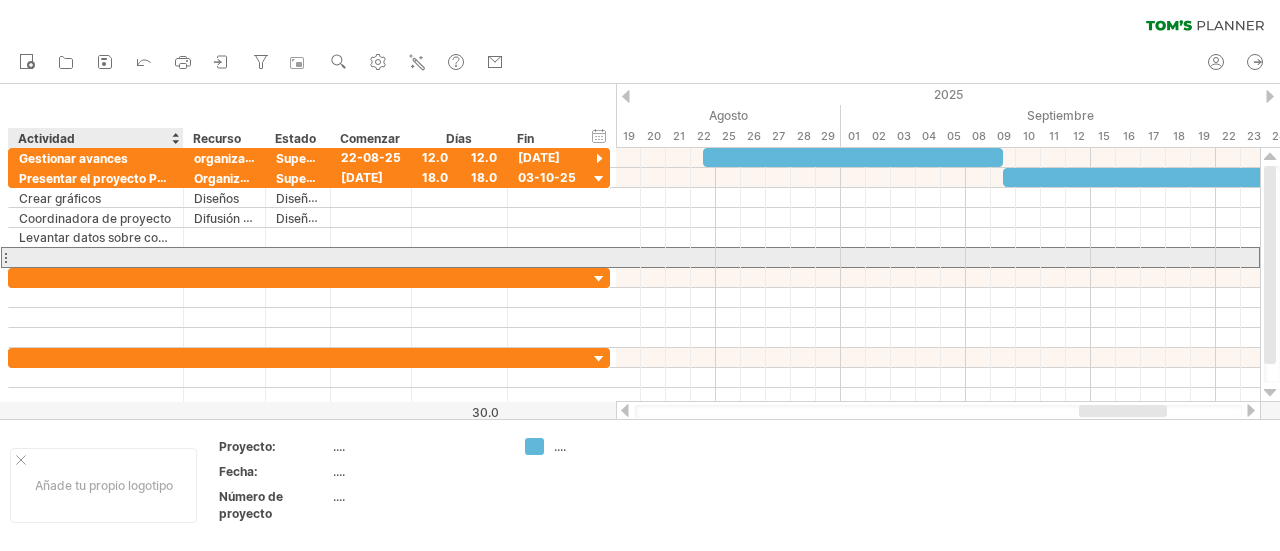 click at bounding box center [96, 257] 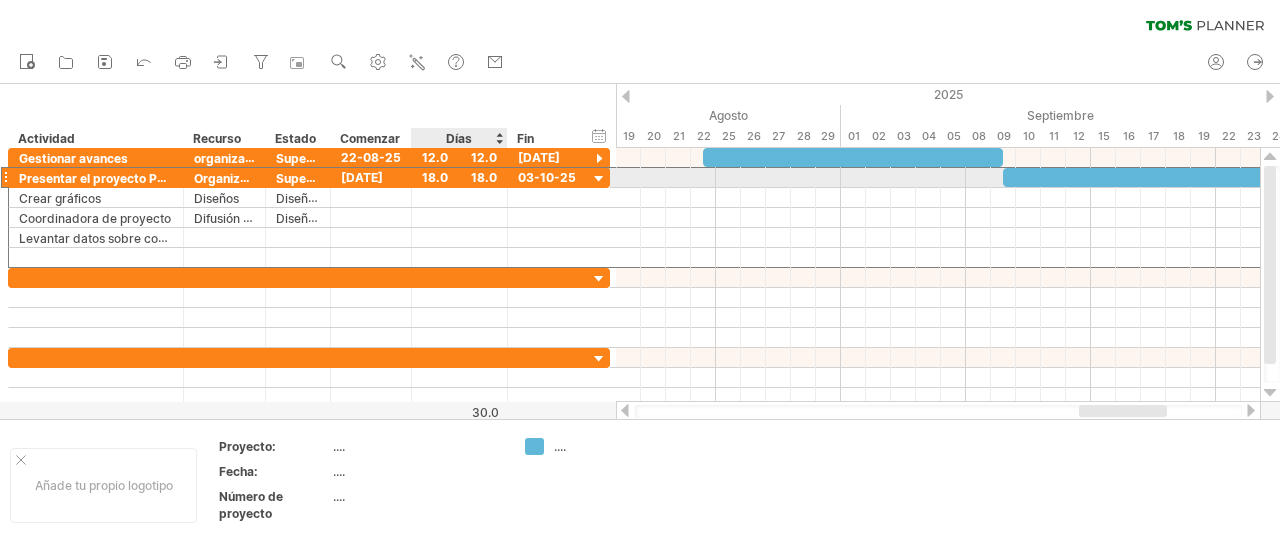 click on "18.0" at bounding box center [435, 177] 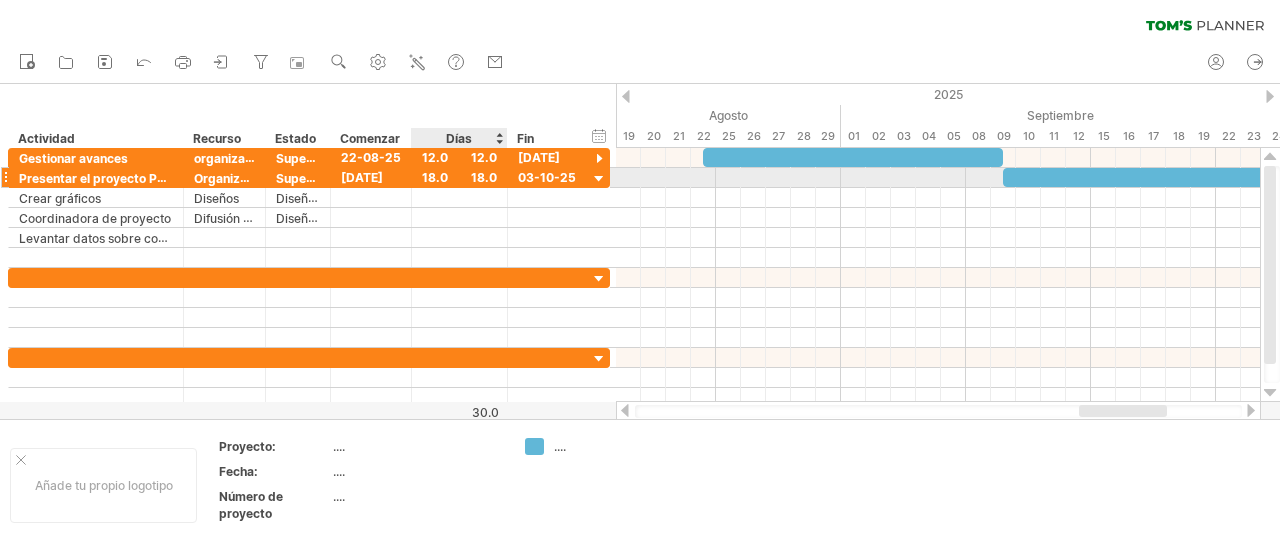 click on "18.0" at bounding box center (435, 177) 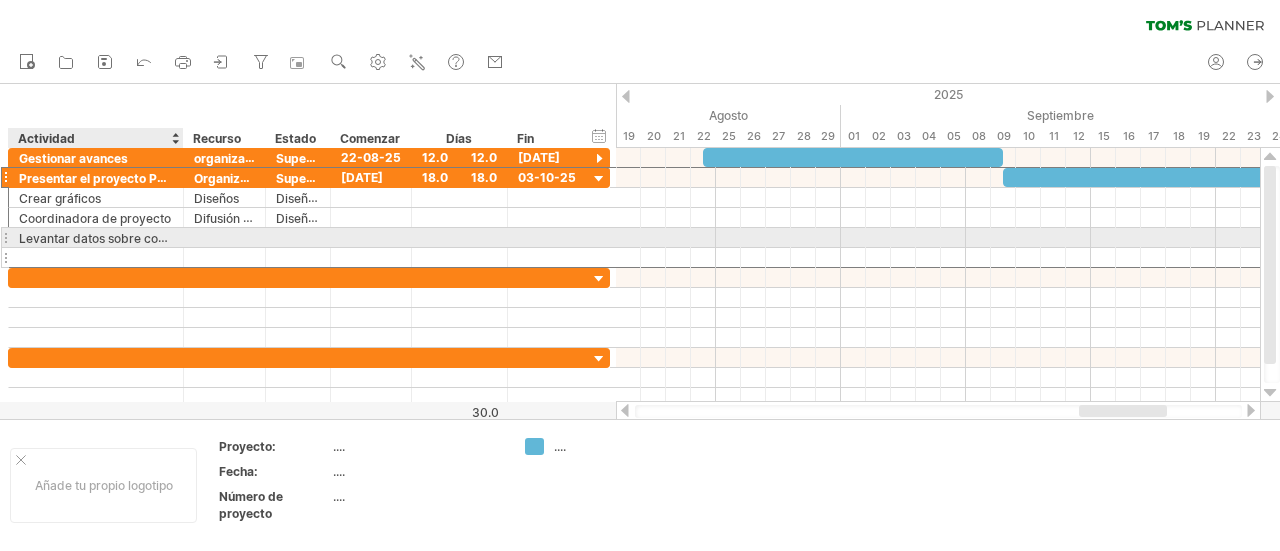 click at bounding box center [96, 257] 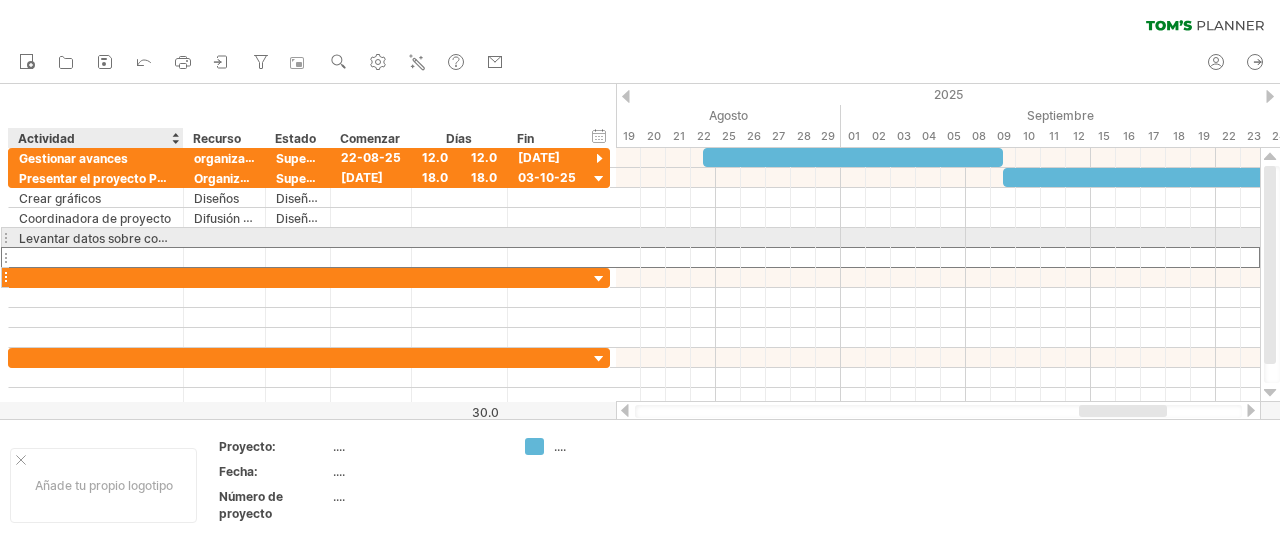 drag, startPoint x: 19, startPoint y: 247, endPoint x: 45, endPoint y: 280, distance: 42.0119 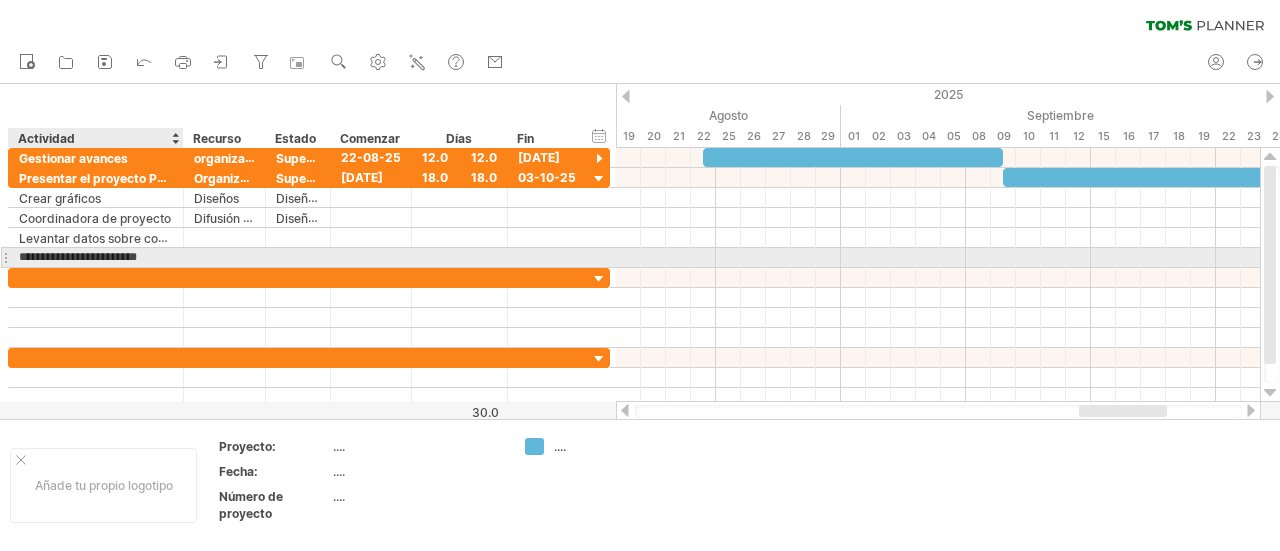 click on "**********" at bounding box center [96, 257] 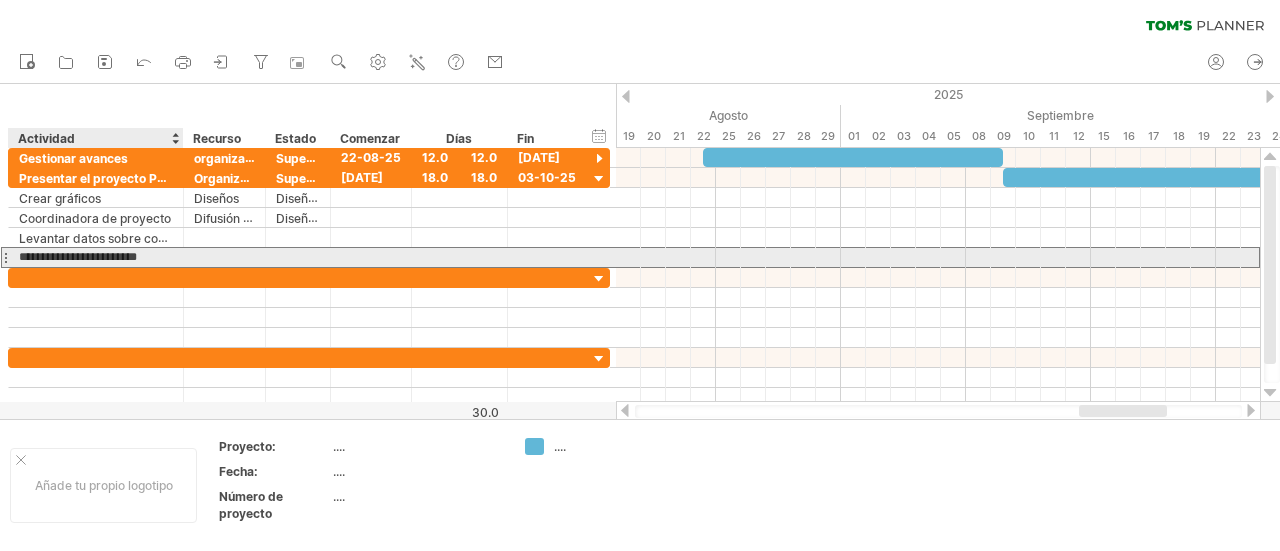 click on "**********" at bounding box center (96, 257) 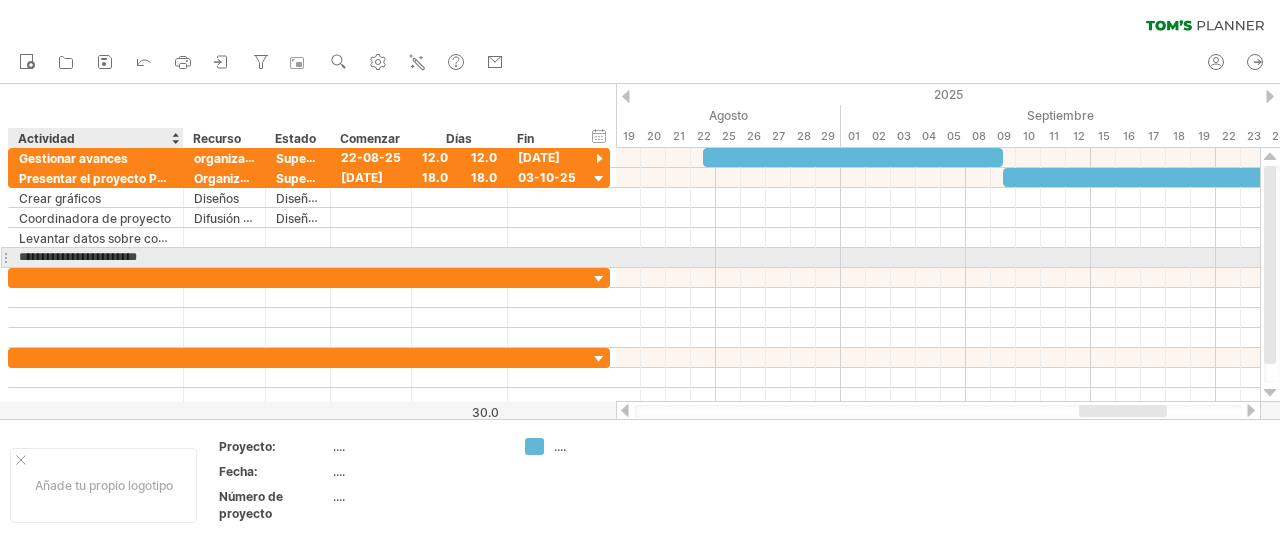 click on "**********" at bounding box center (96, 257) 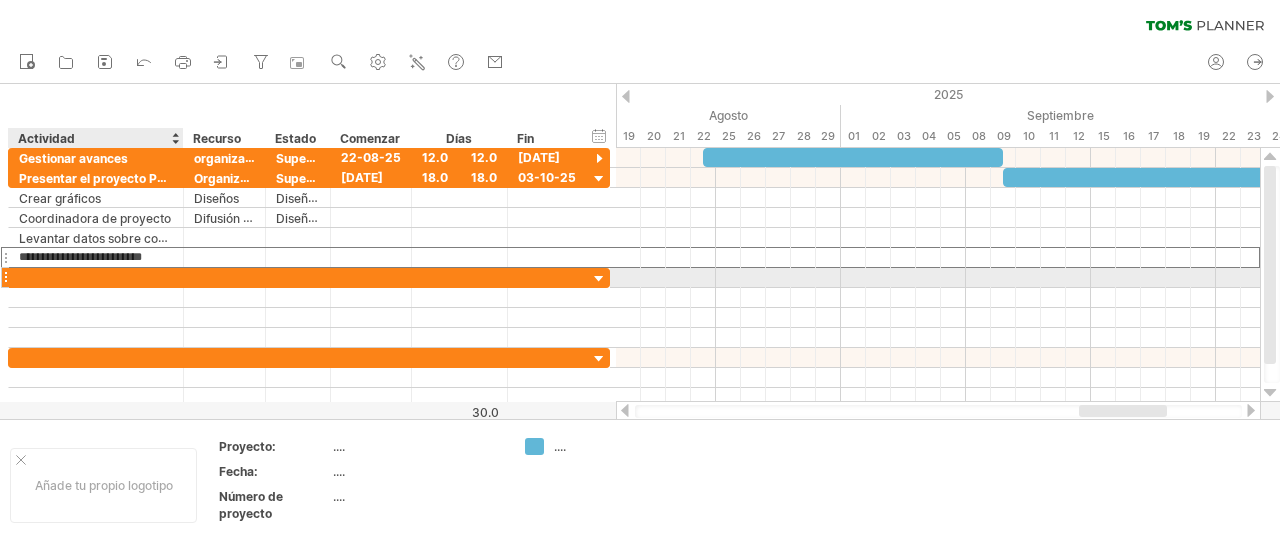 type on "**********" 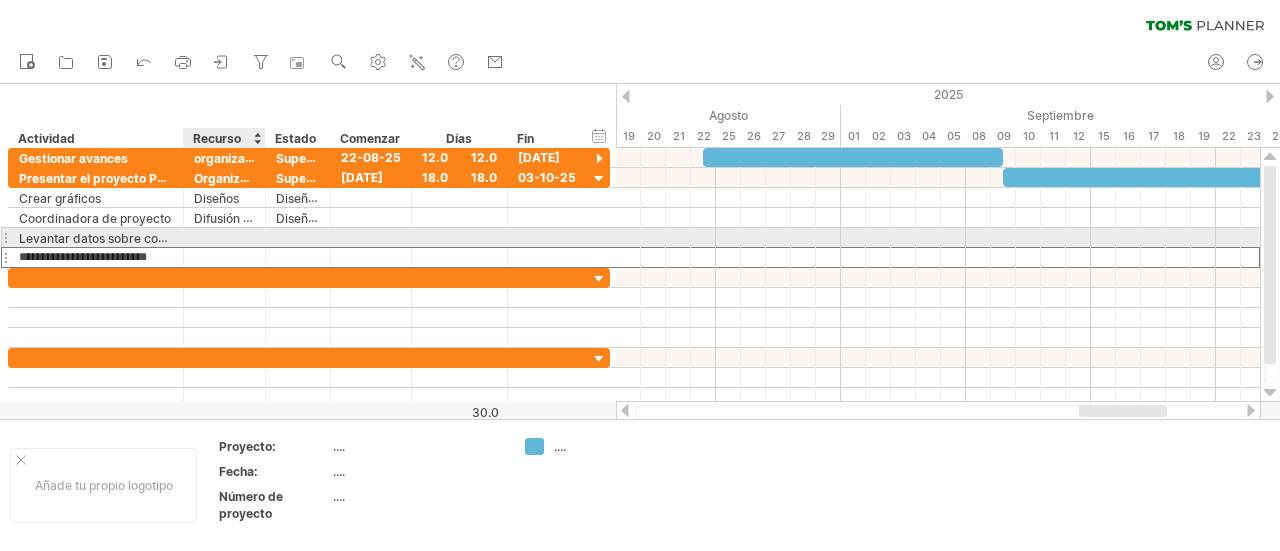 click at bounding box center [224, 237] 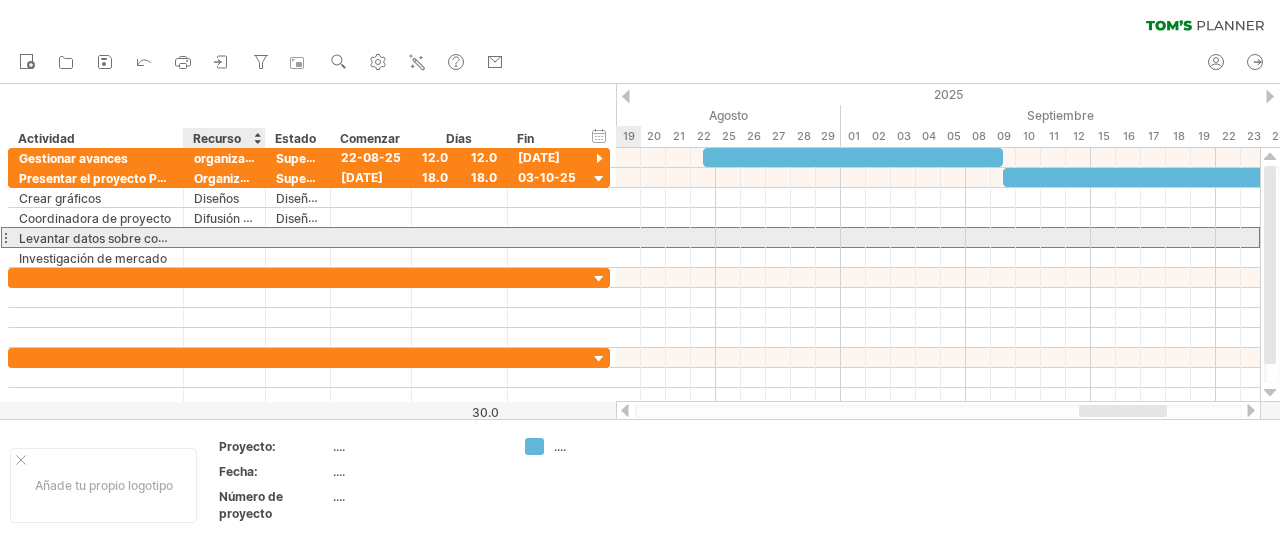 click at bounding box center [224, 237] 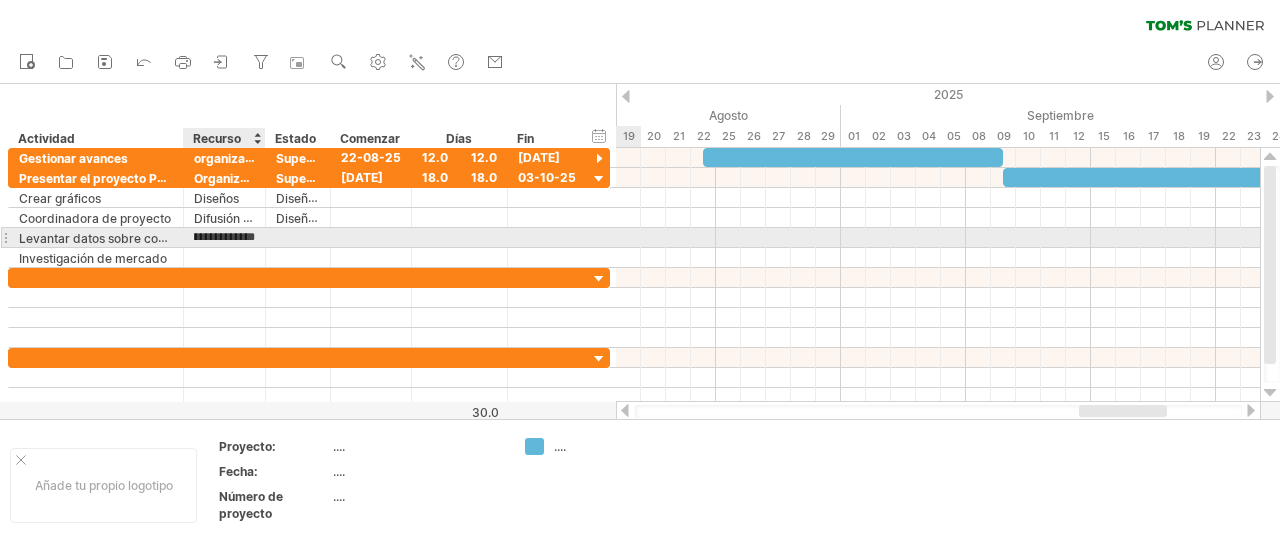 scroll, scrollTop: 0, scrollLeft: 37, axis: horizontal 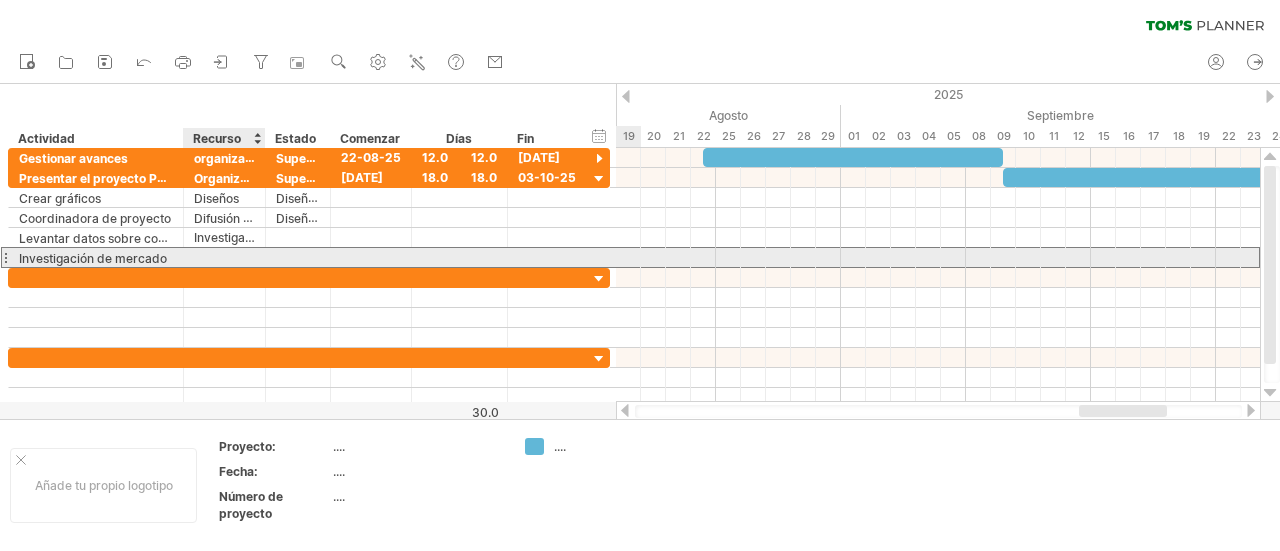 click at bounding box center (224, 257) 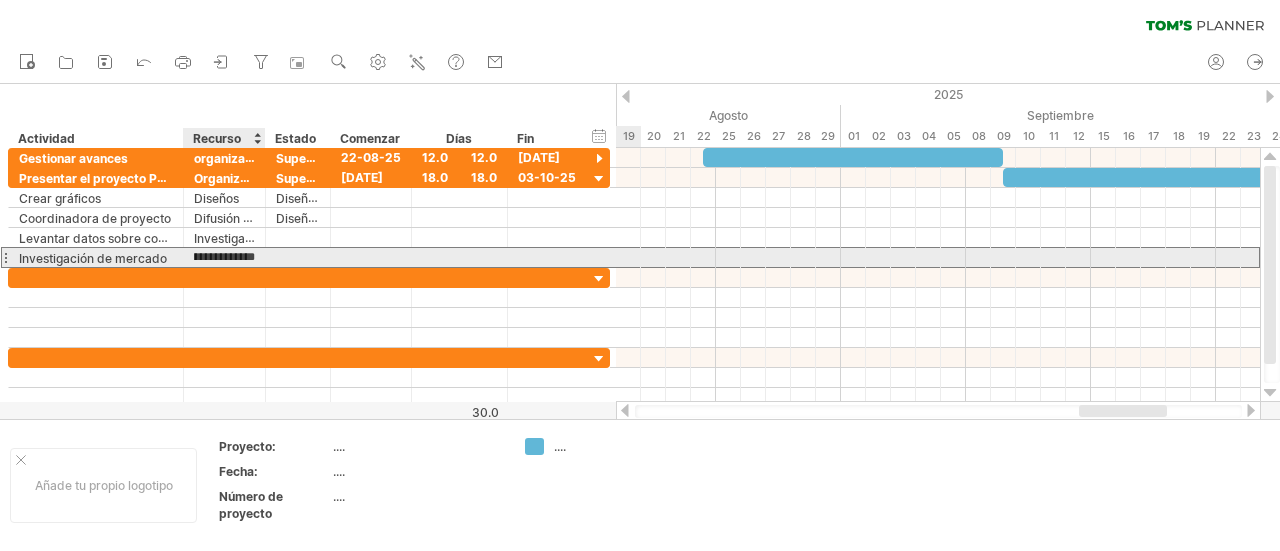 type on "**********" 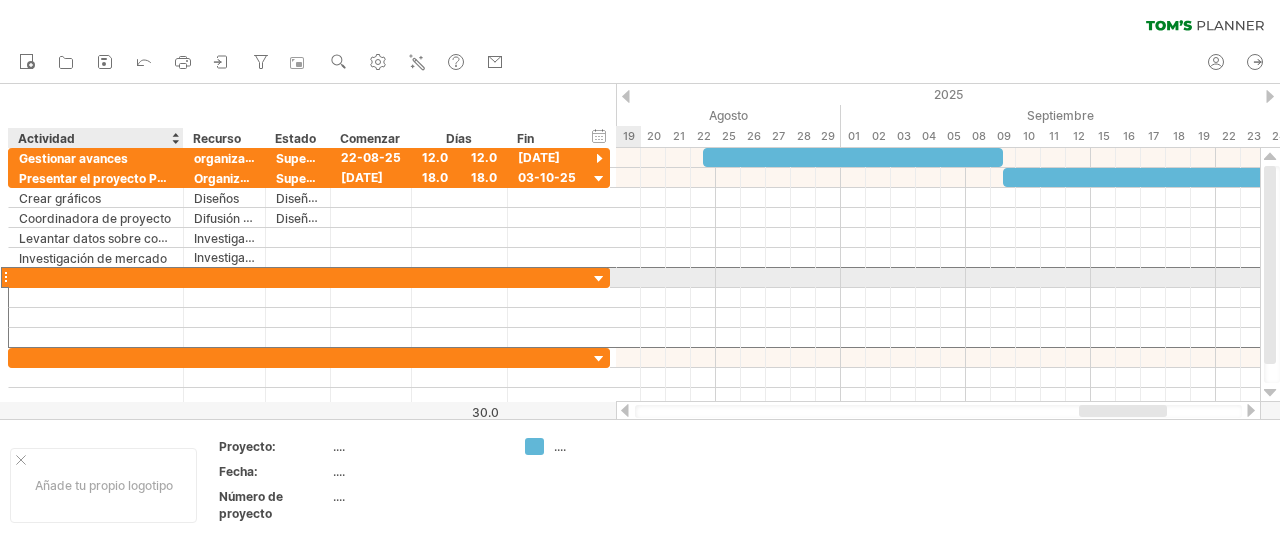 click at bounding box center (96, 277) 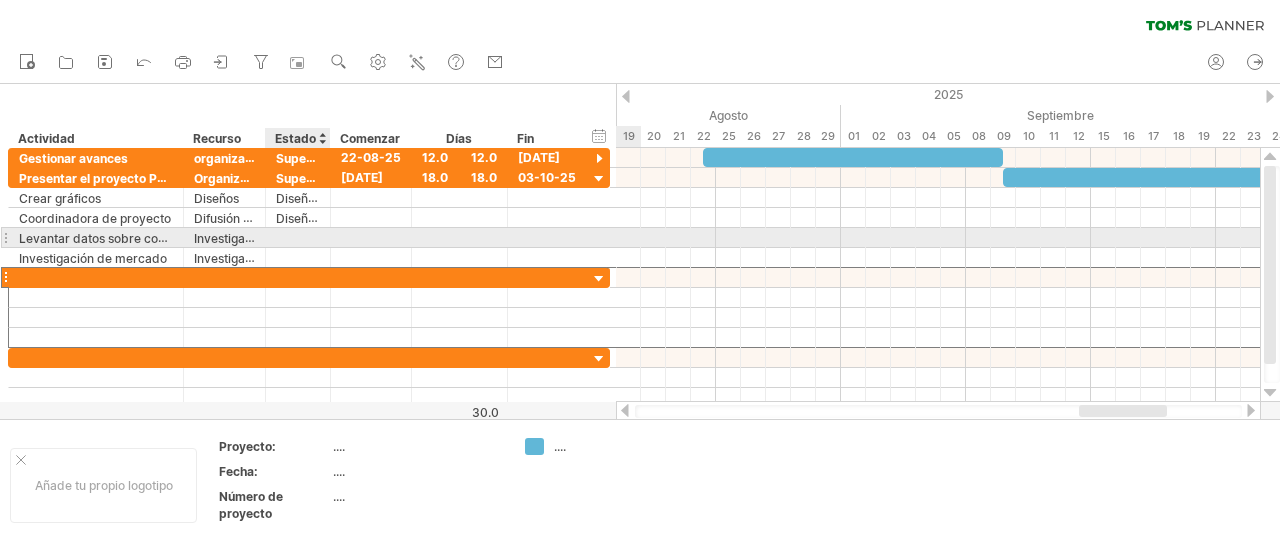 click at bounding box center (298, 237) 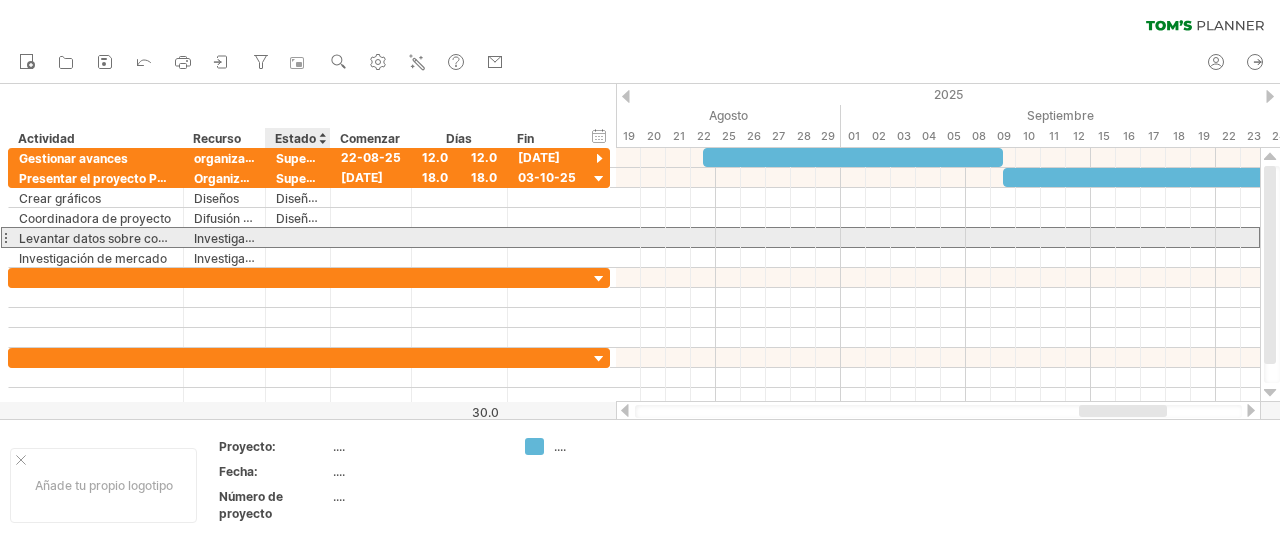 click at bounding box center [298, 237] 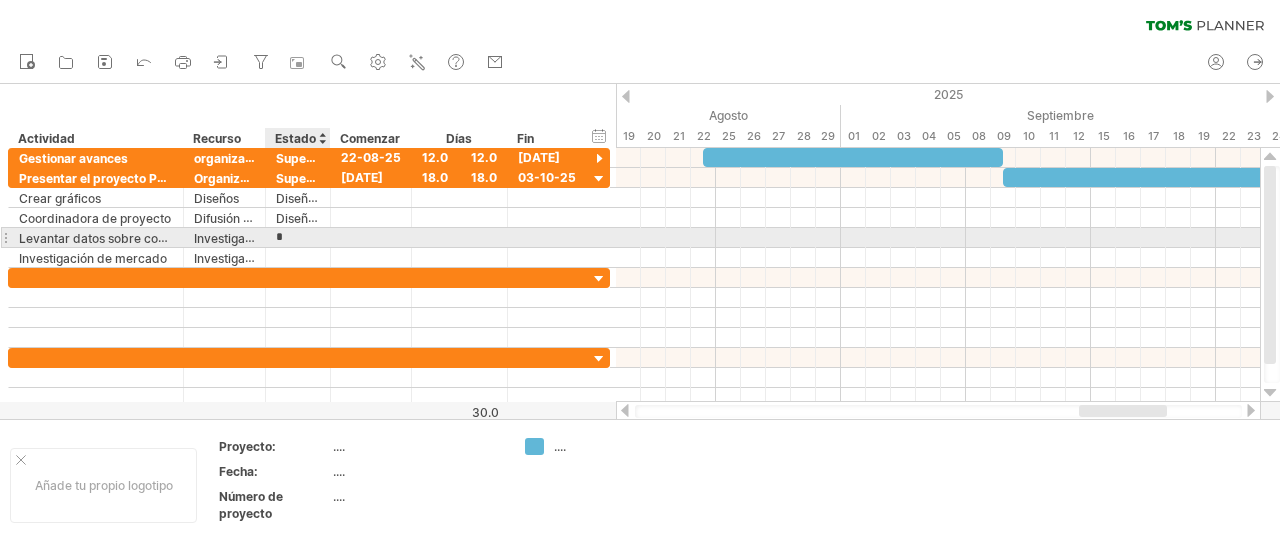type on "**********" 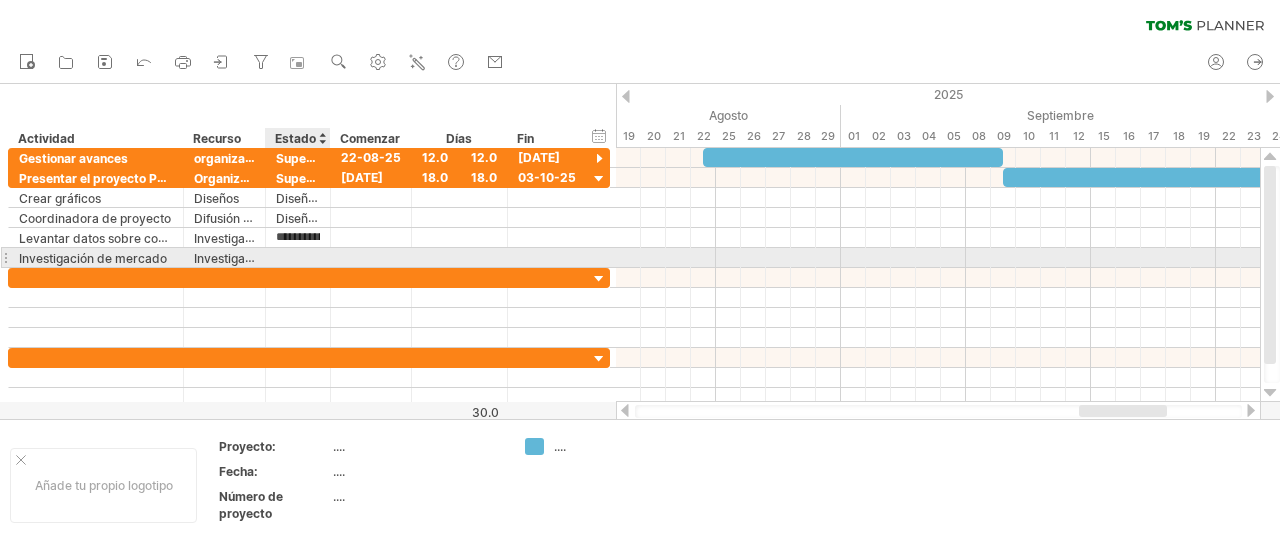 click at bounding box center (298, 257) 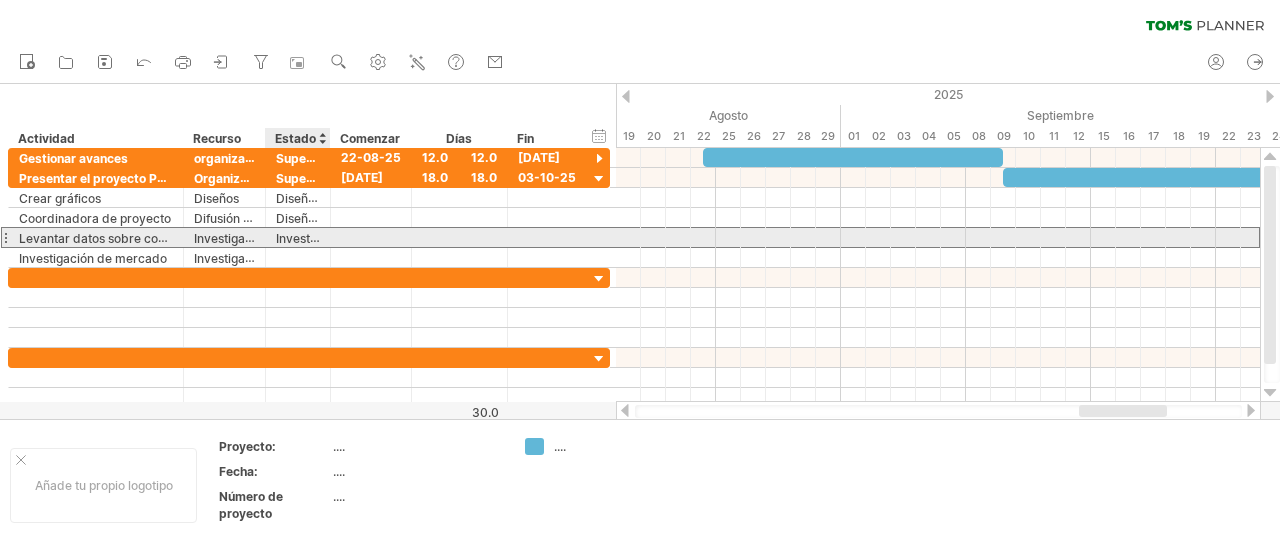 click on "Investigación de mercado" at bounding box center [350, 238] 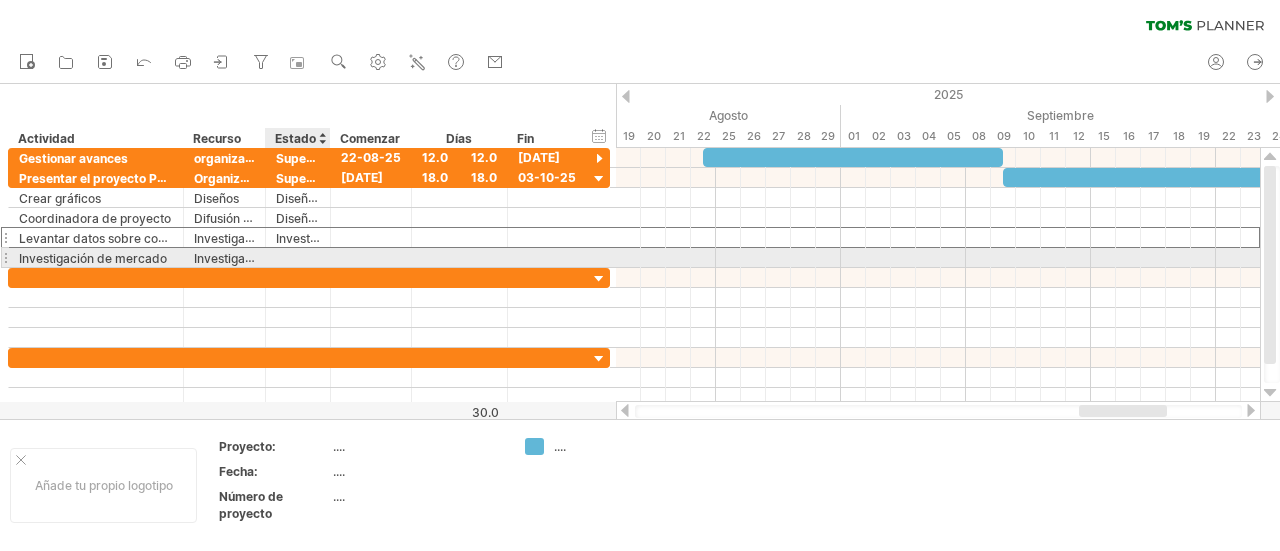 click at bounding box center [298, 257] 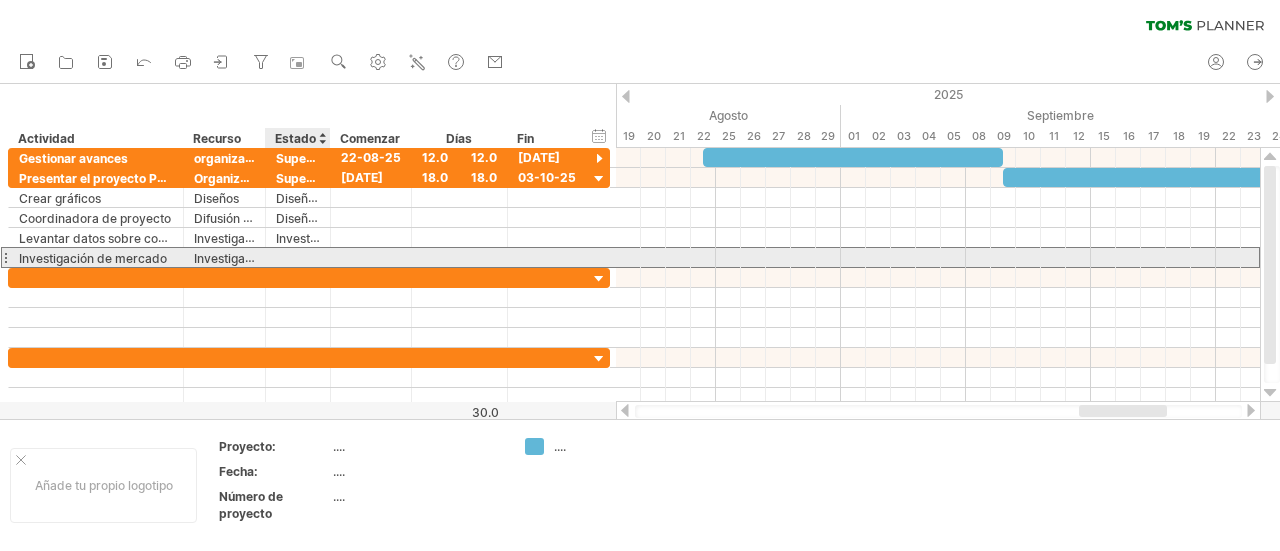 type on "*" 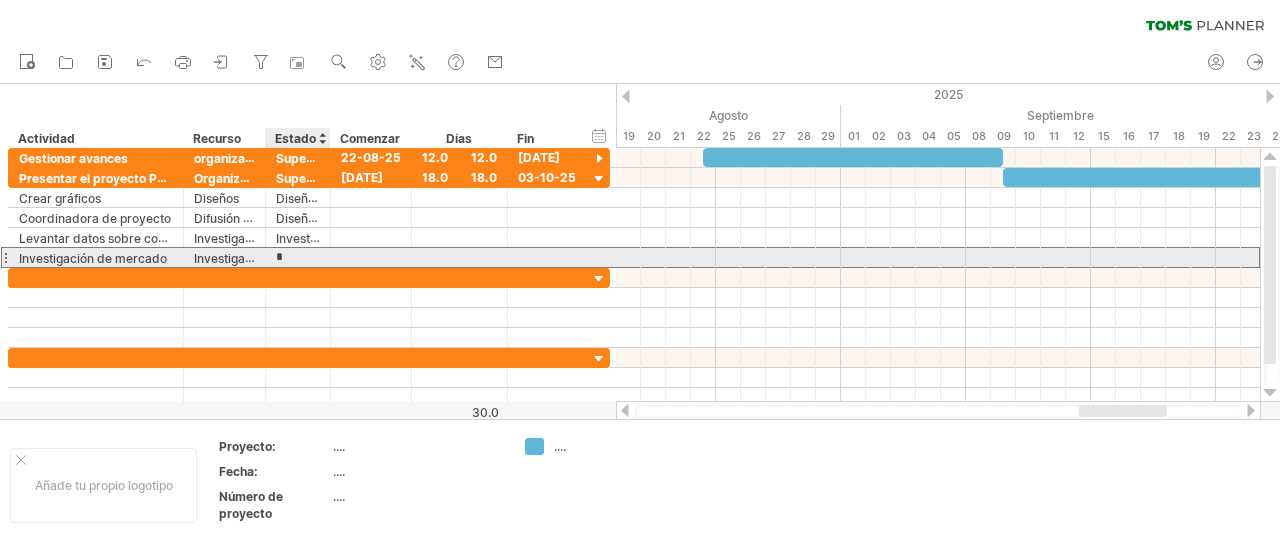 type on "**********" 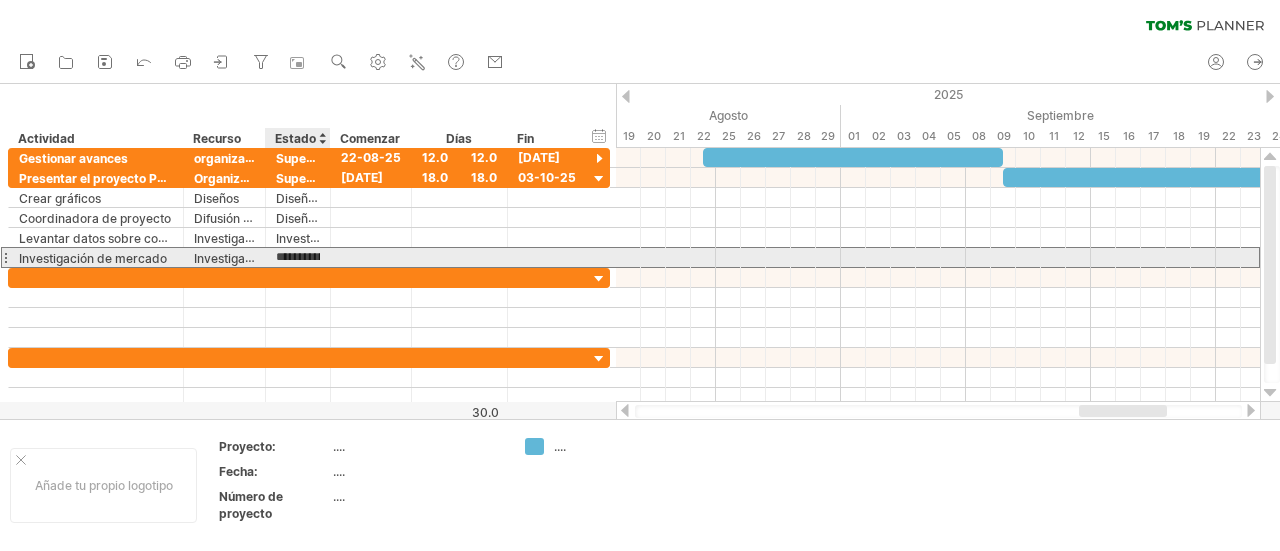 click on "**********" at bounding box center (298, 257) 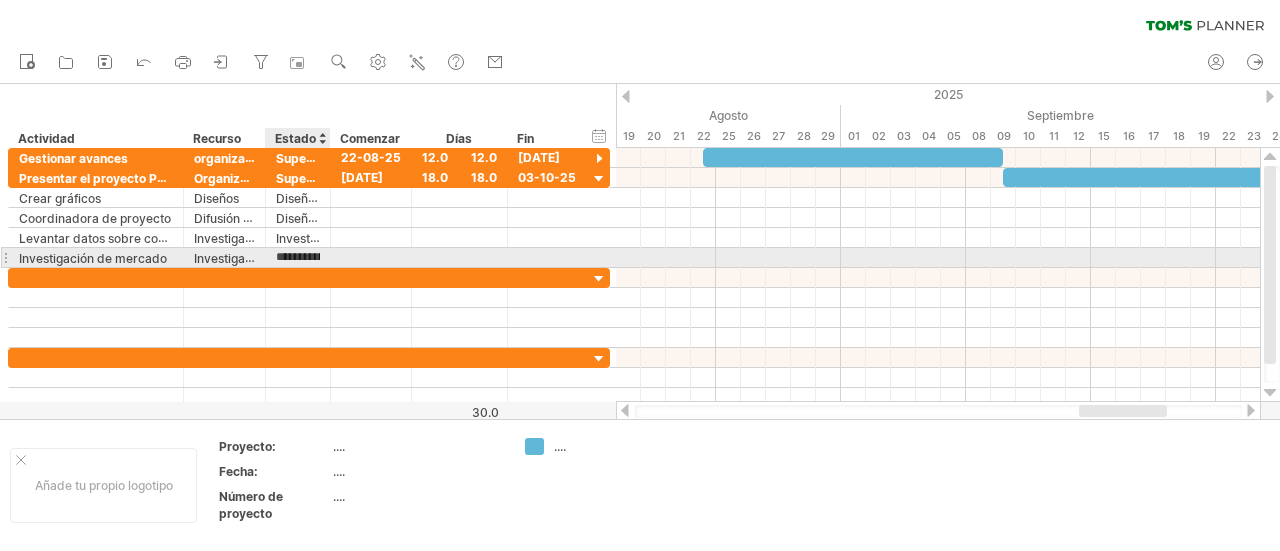 click on "**********" at bounding box center (298, 257) 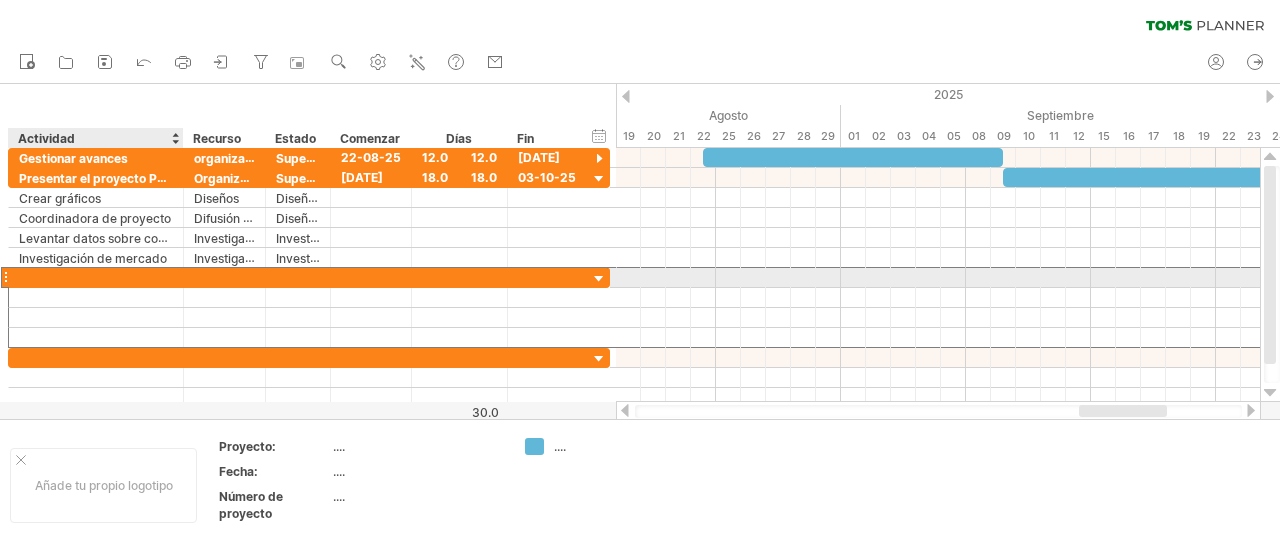 click at bounding box center (96, 277) 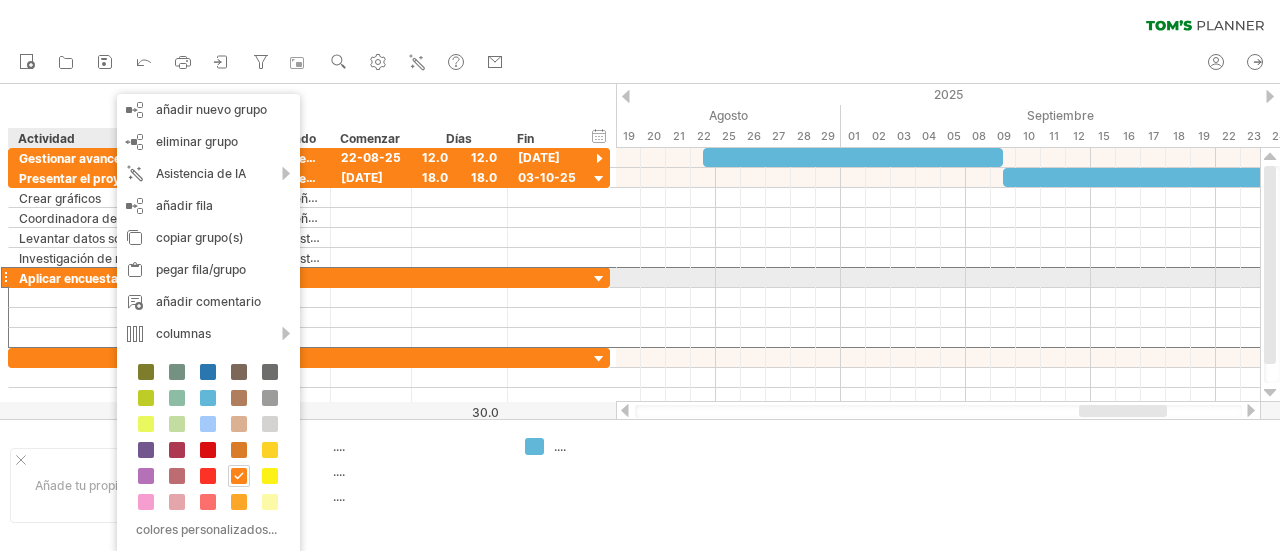 click on "Aplicar encuestas" at bounding box center (72, 278) 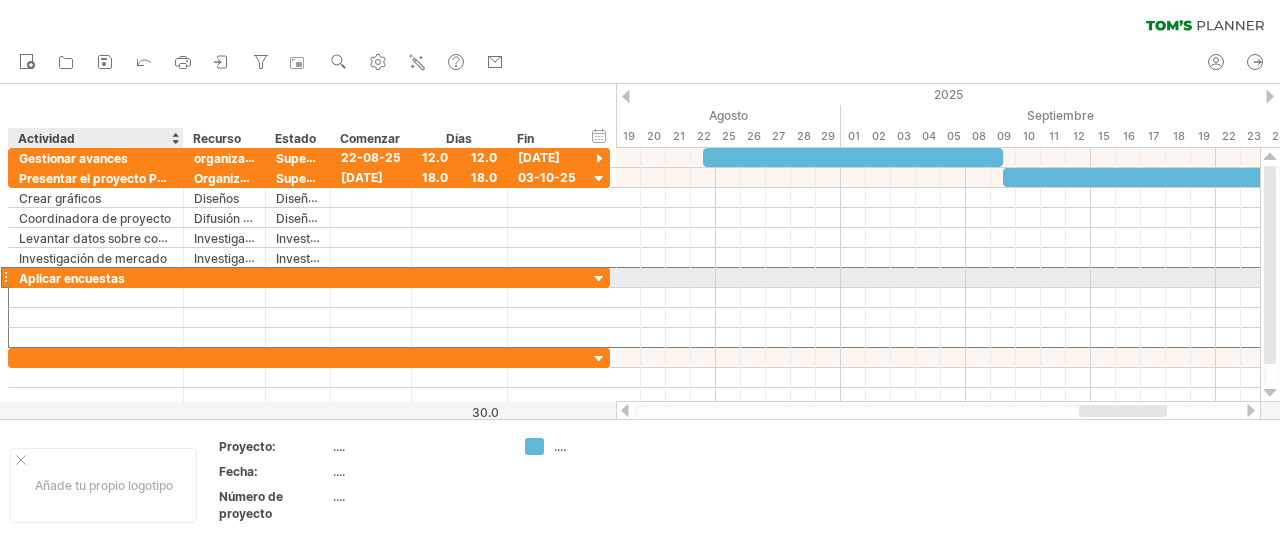 click on "Aplicar encuestas" at bounding box center (96, 277) 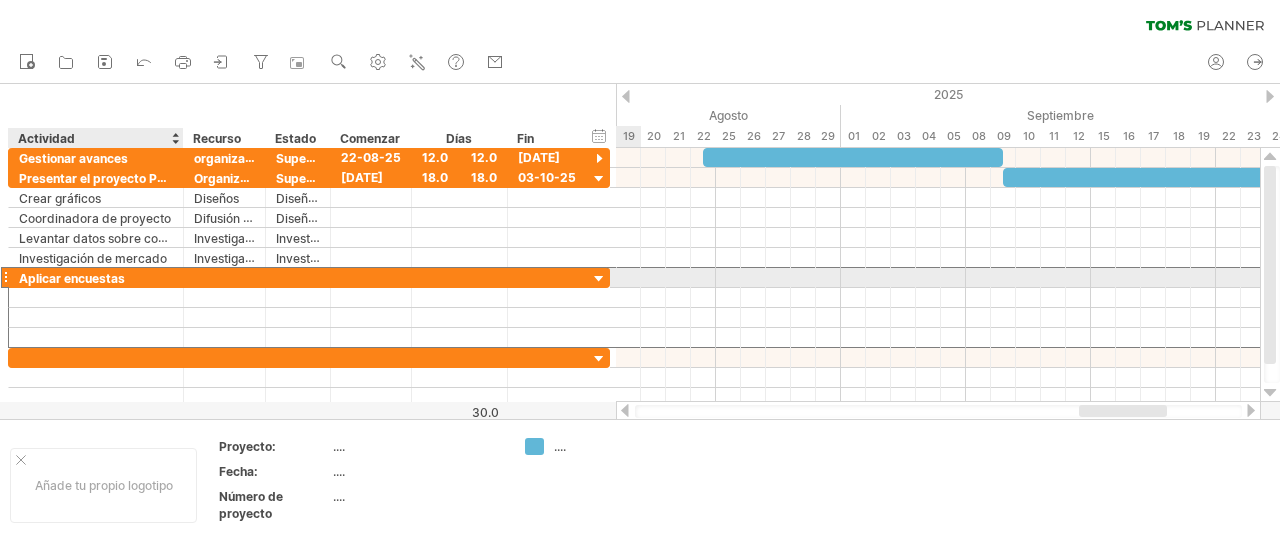 click on "Aplicar encuestas" at bounding box center (96, 277) 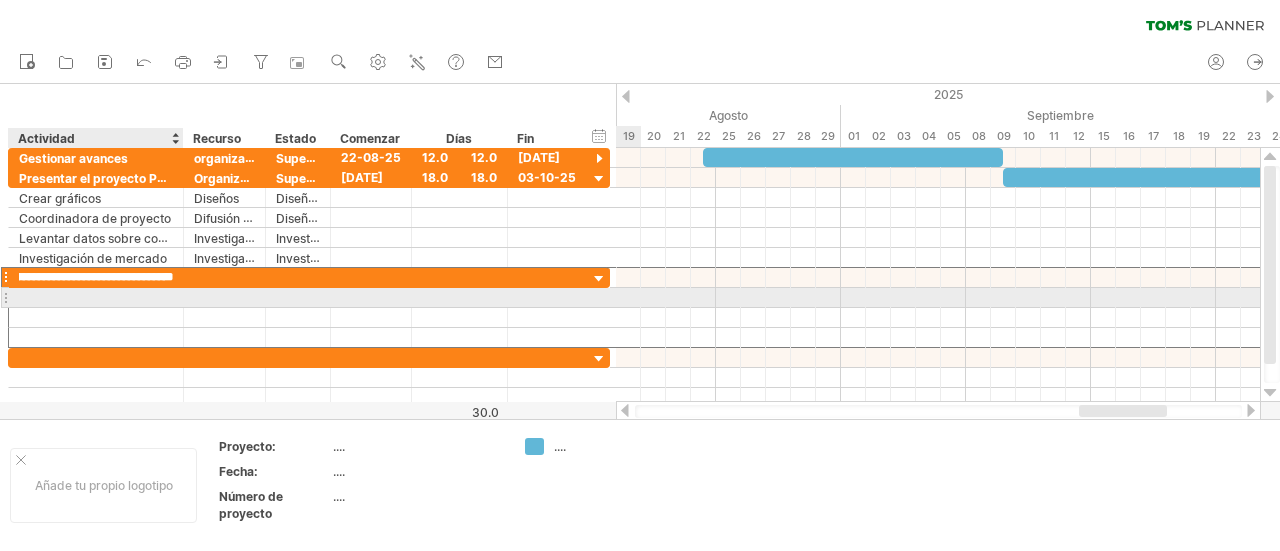 type on "**********" 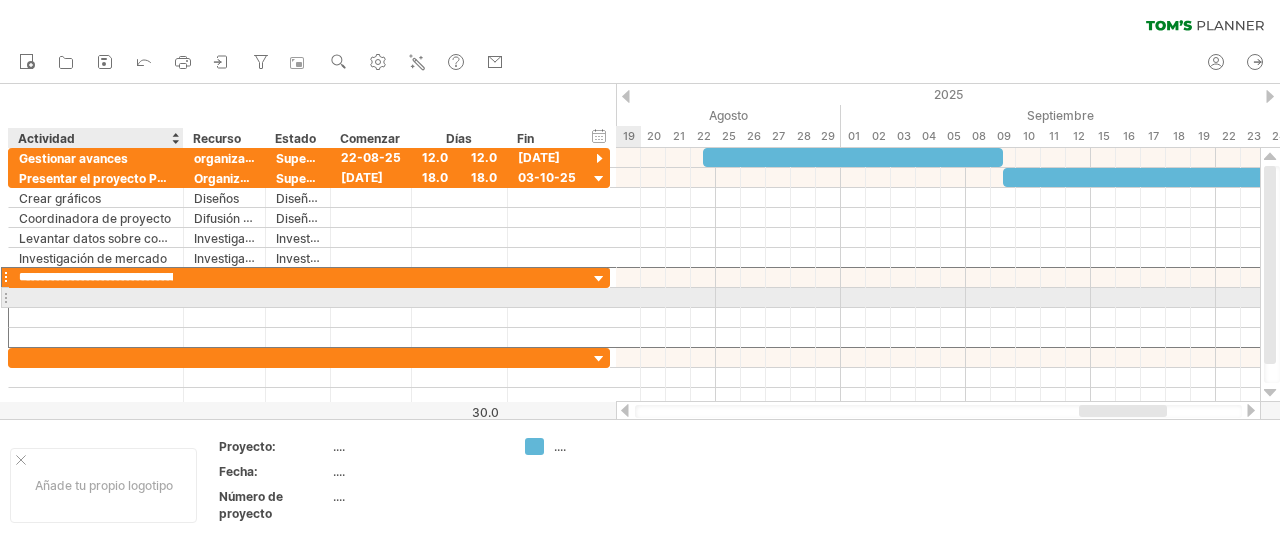 click at bounding box center [96, 297] 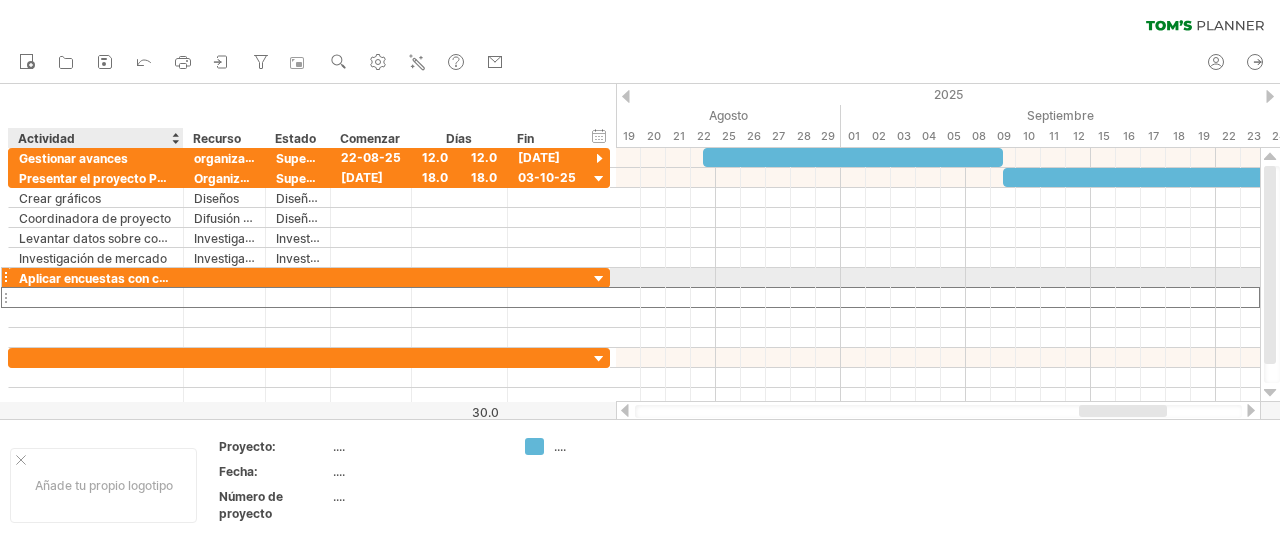 click at bounding box center [96, 297] 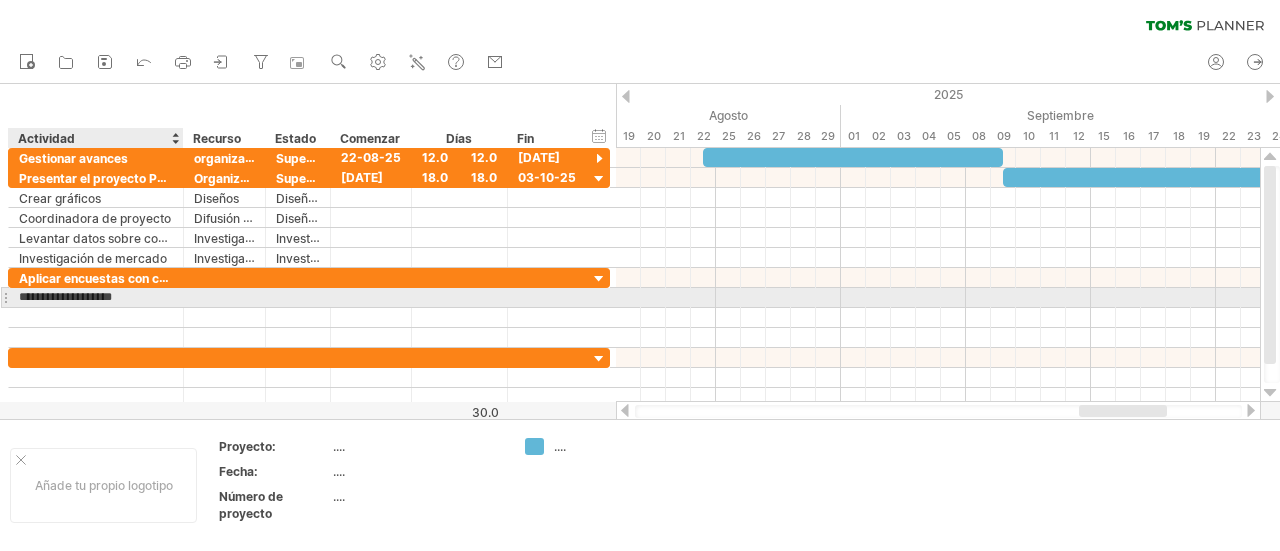 click on "**********" at bounding box center [96, 297] 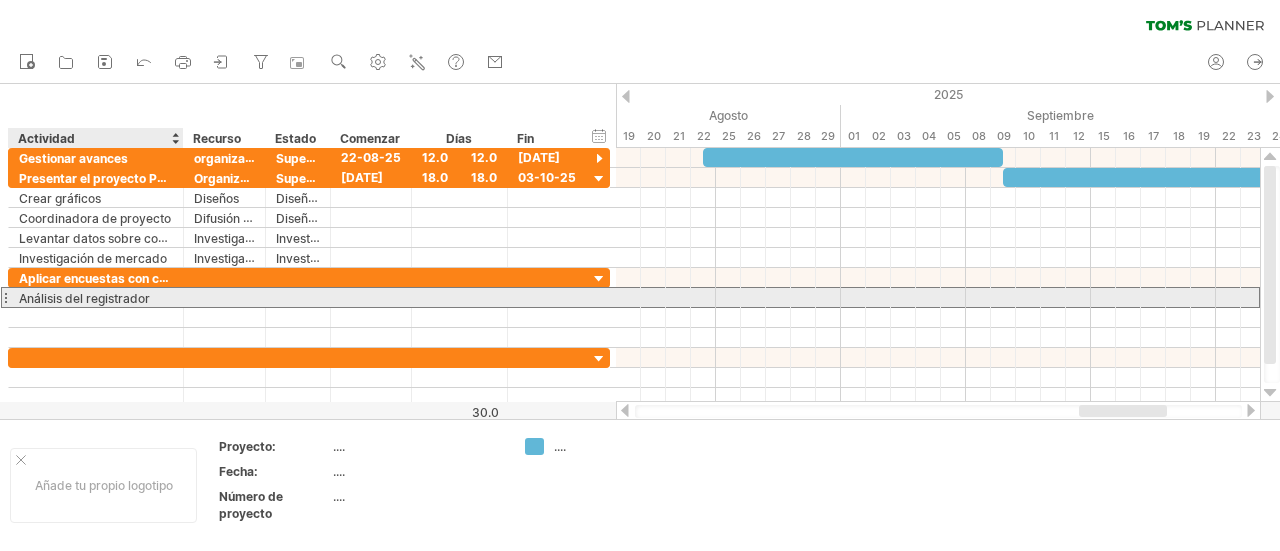 click on "Análisis del registrador" at bounding box center (96, 297) 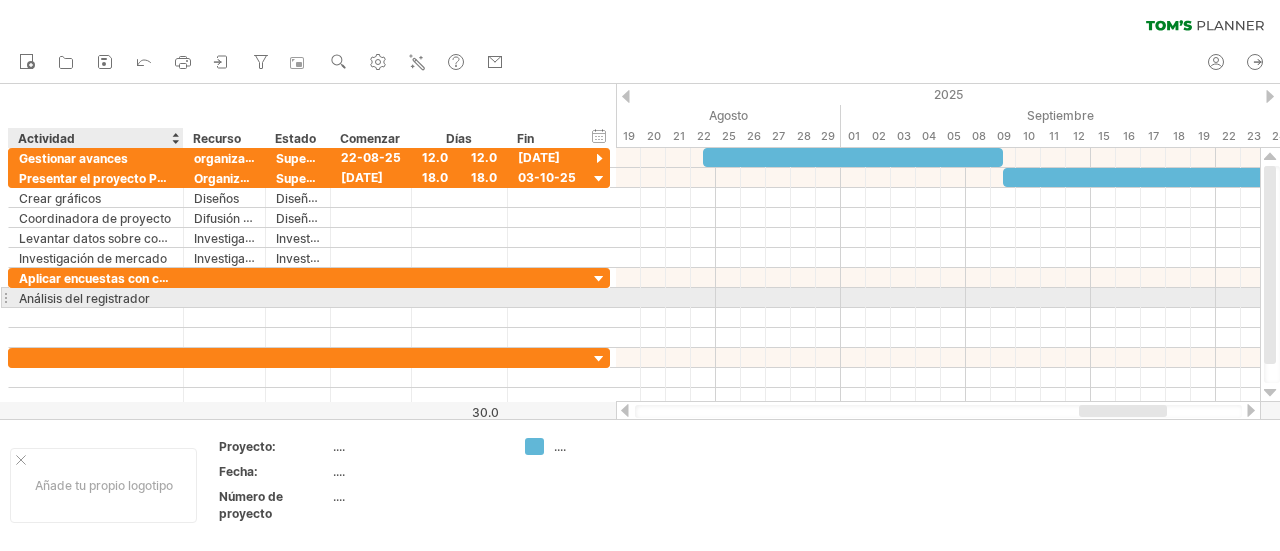 click on "Análisis del registrador" at bounding box center [96, 297] 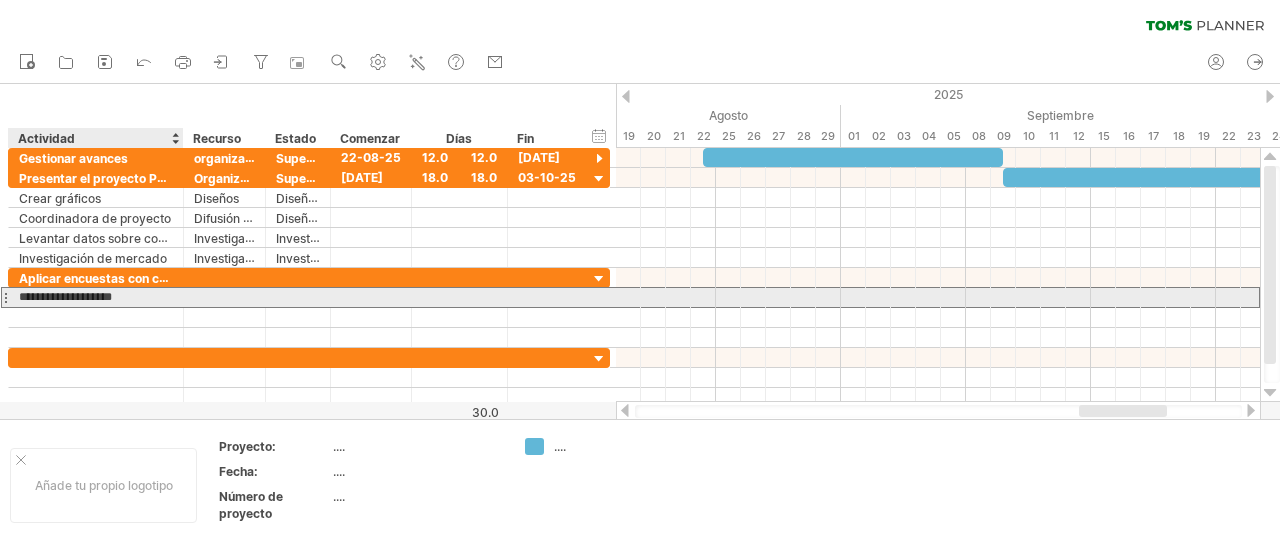 click on "**********" at bounding box center (96, 297) 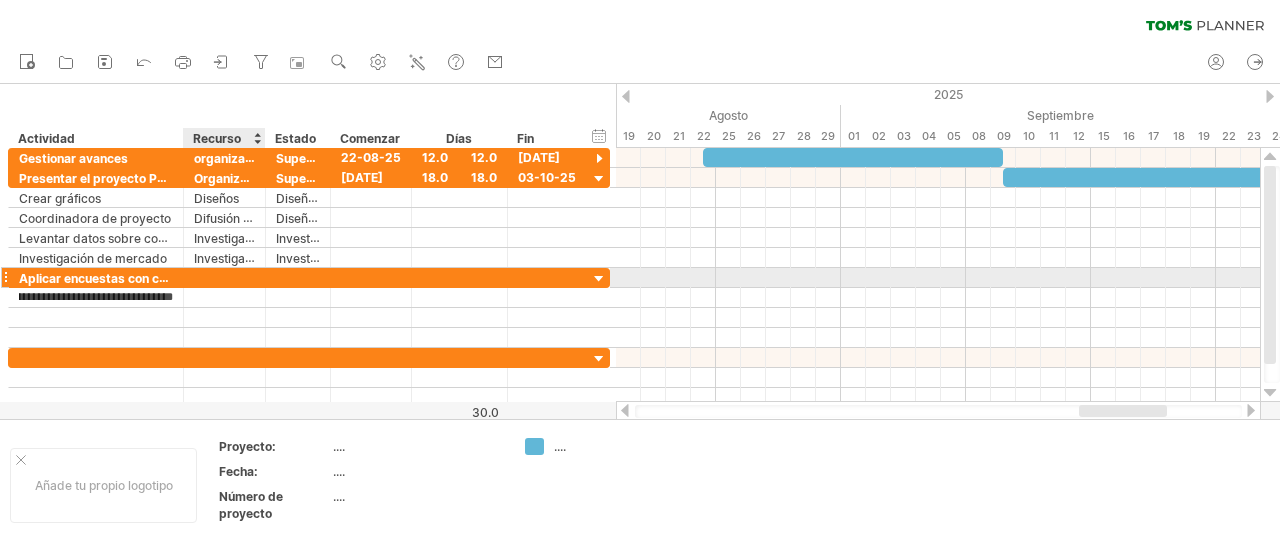 type on "**********" 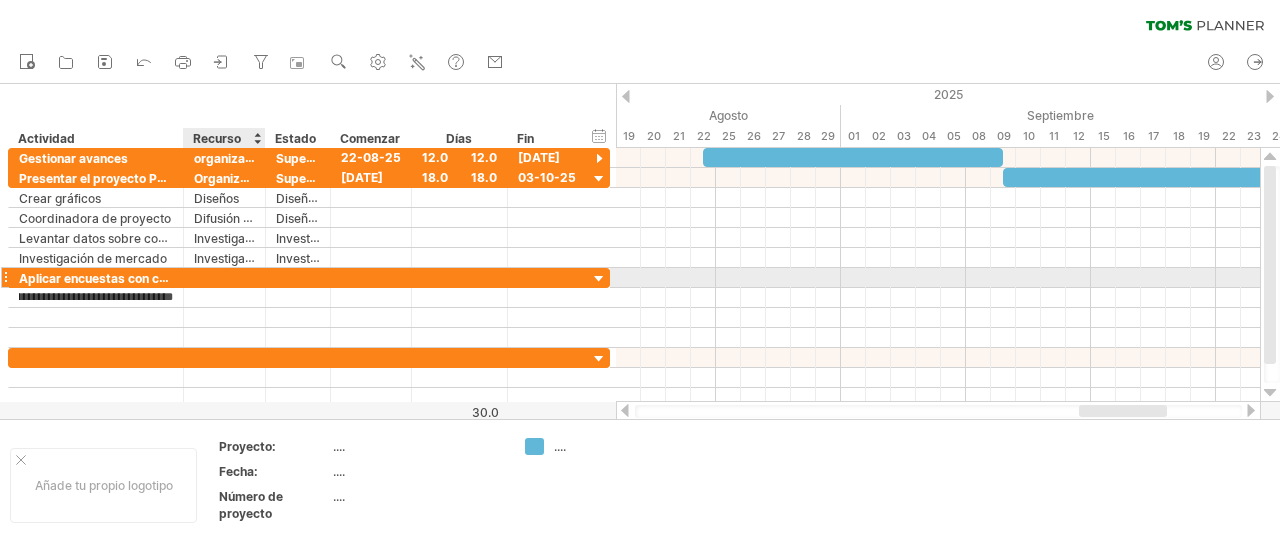 scroll, scrollTop: 0, scrollLeft: 36, axis: horizontal 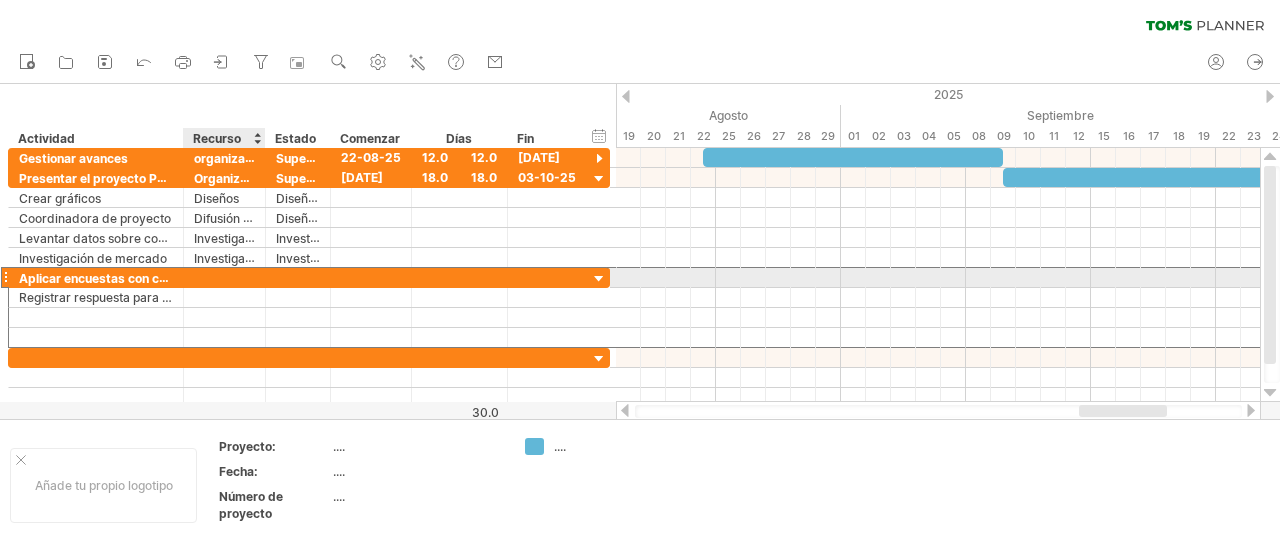 click at bounding box center (224, 277) 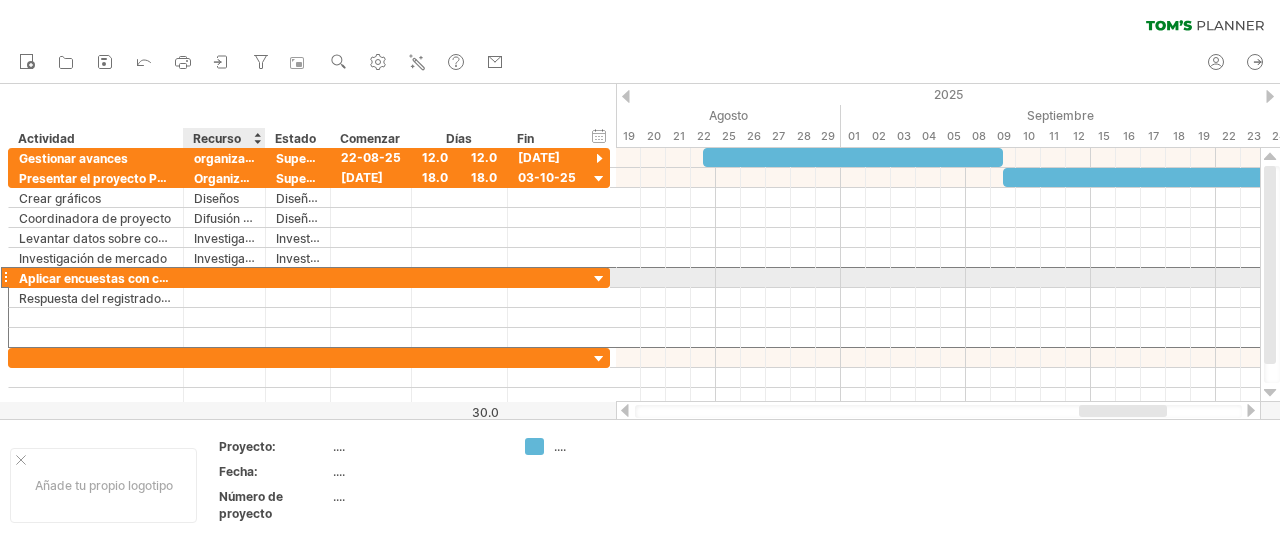 click at bounding box center (224, 277) 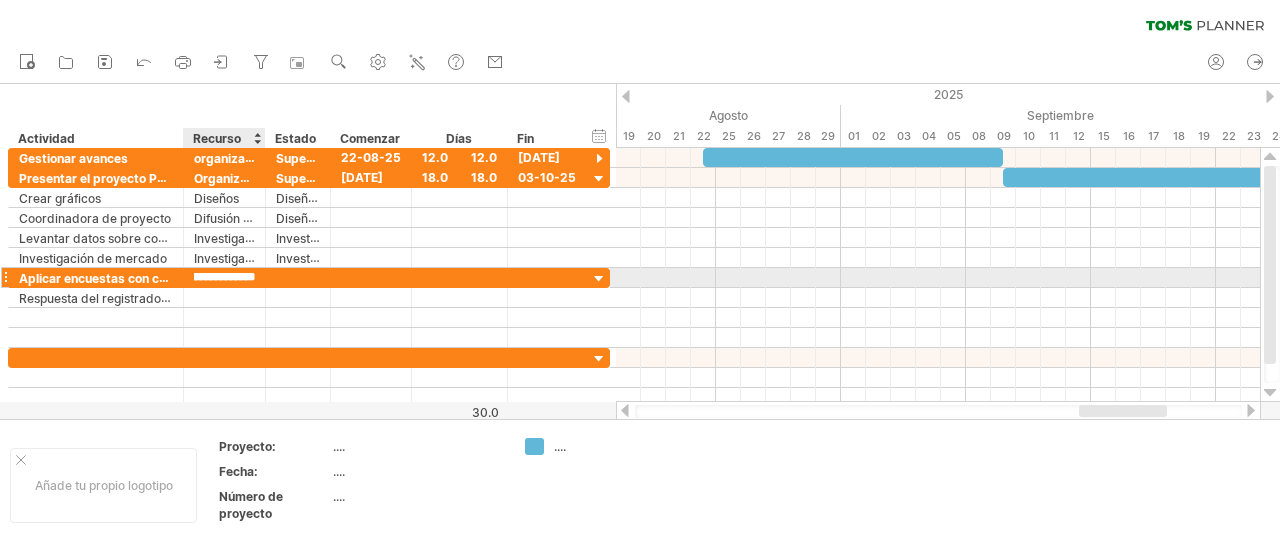 scroll, scrollTop: 0, scrollLeft: 53, axis: horizontal 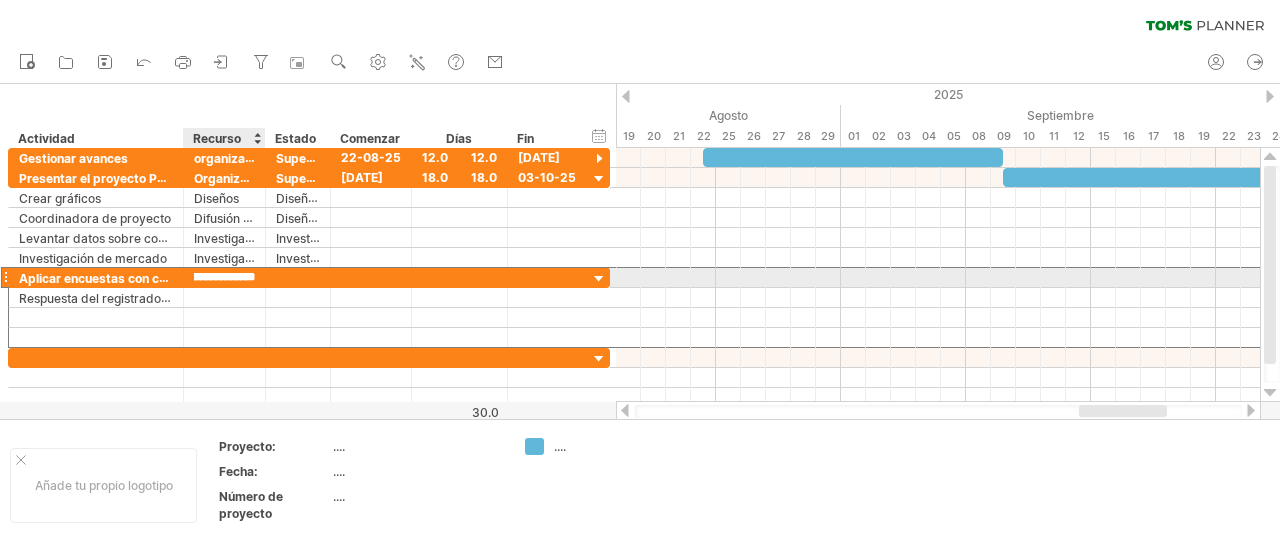 click on "**********" at bounding box center (224, 277) 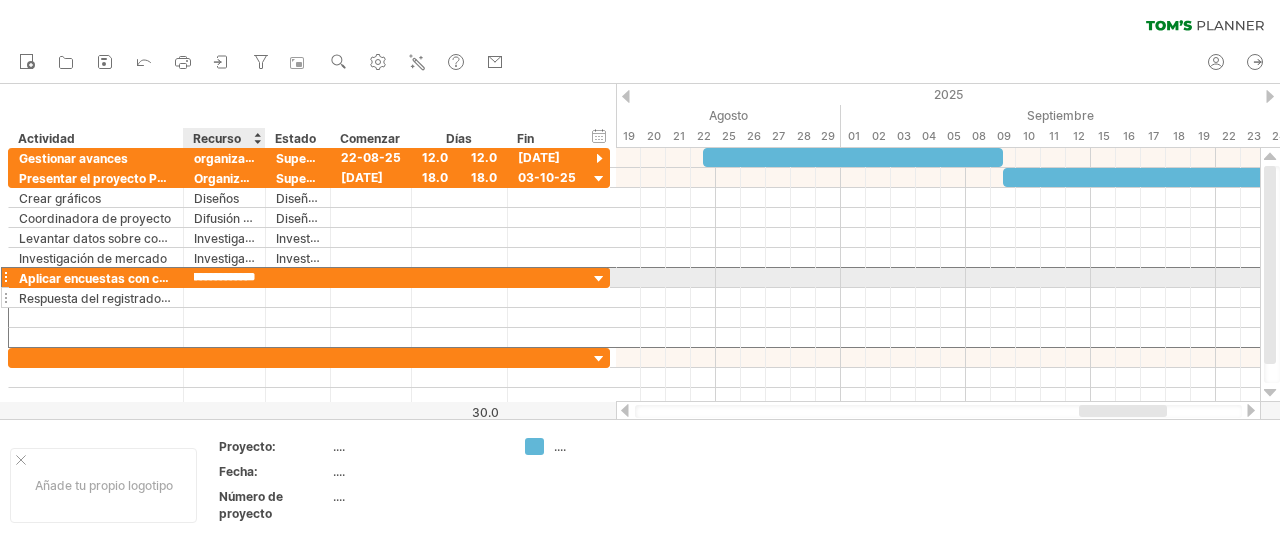 scroll, scrollTop: 0, scrollLeft: 0, axis: both 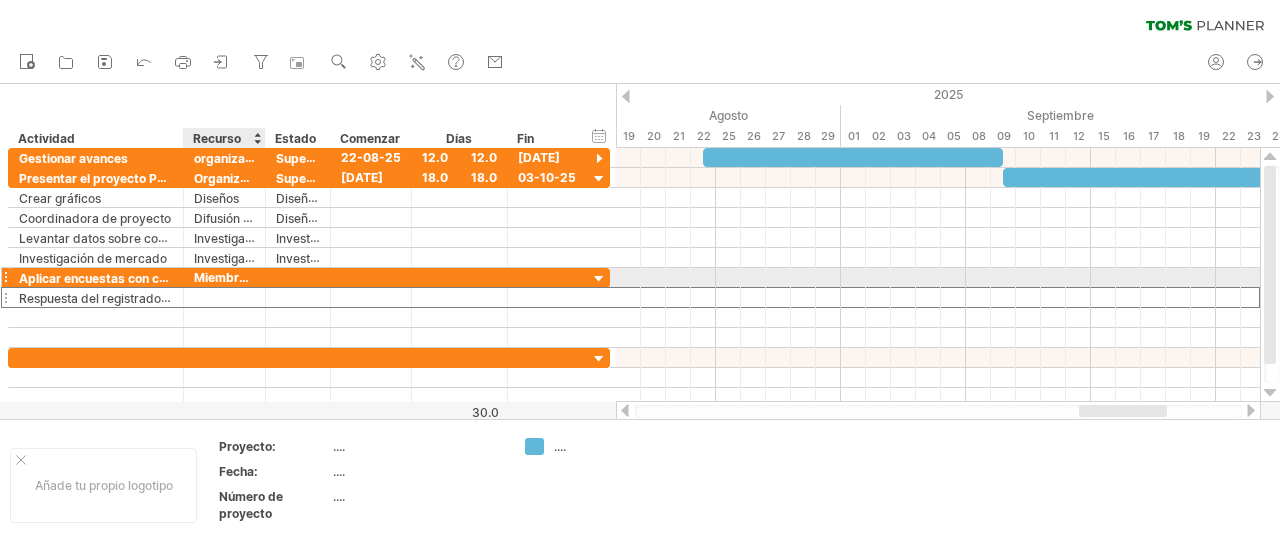 click at bounding box center [224, 297] 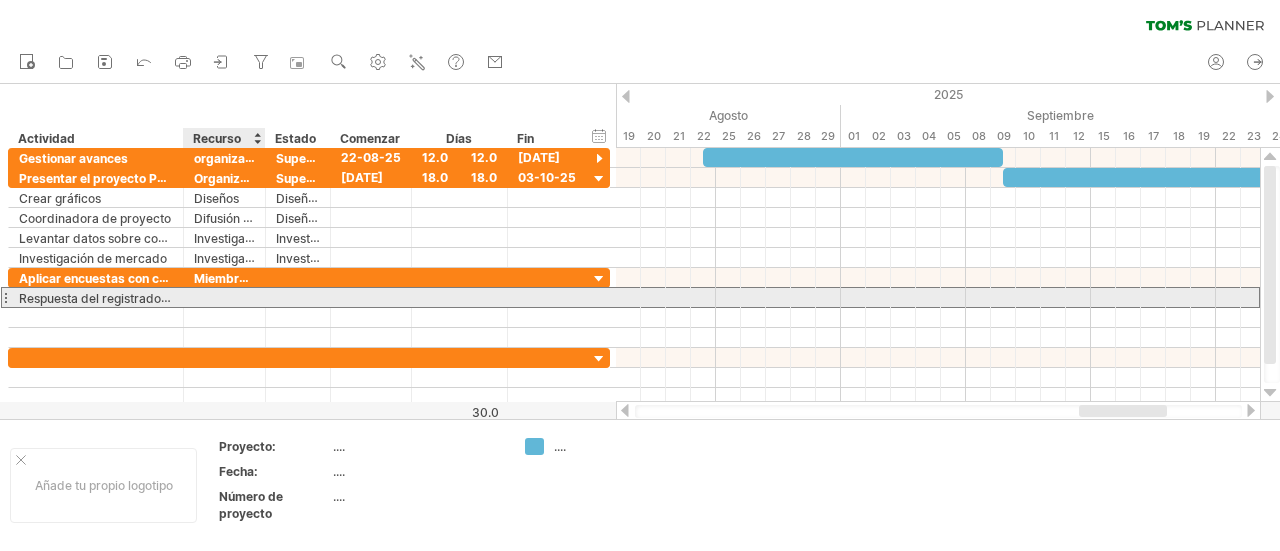 click at bounding box center (224, 297) 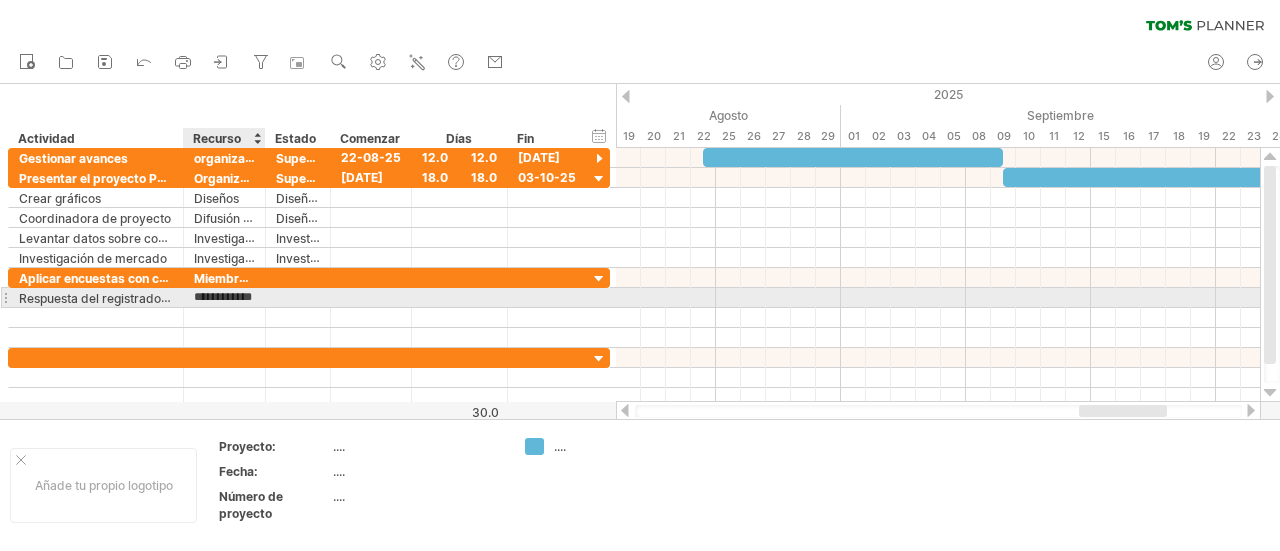 scroll, scrollTop: 0, scrollLeft: 10, axis: horizontal 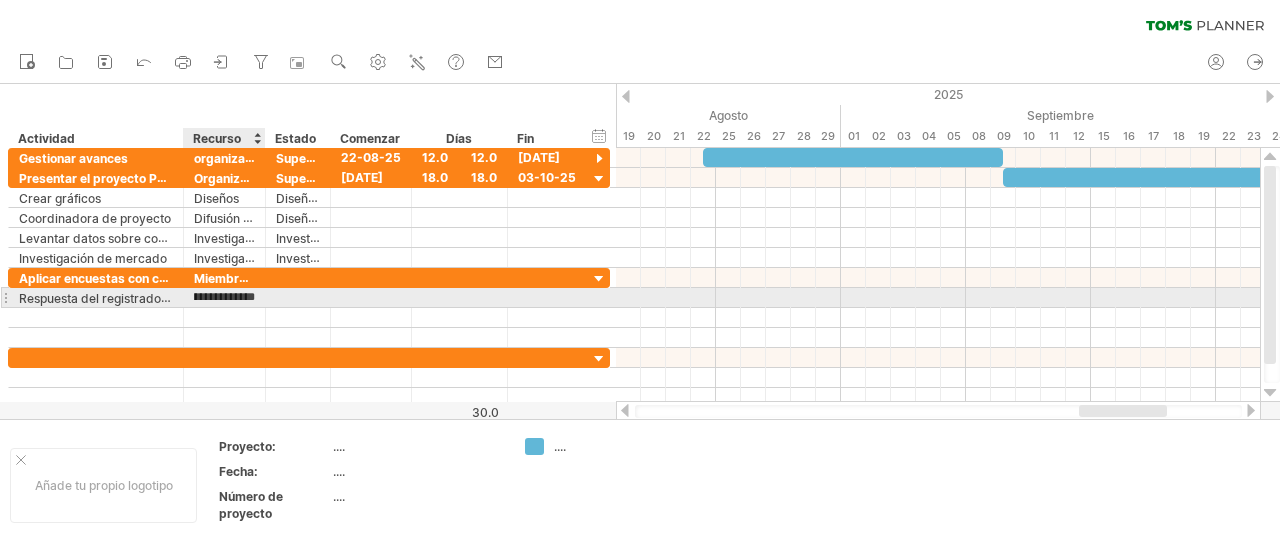 type on "**********" 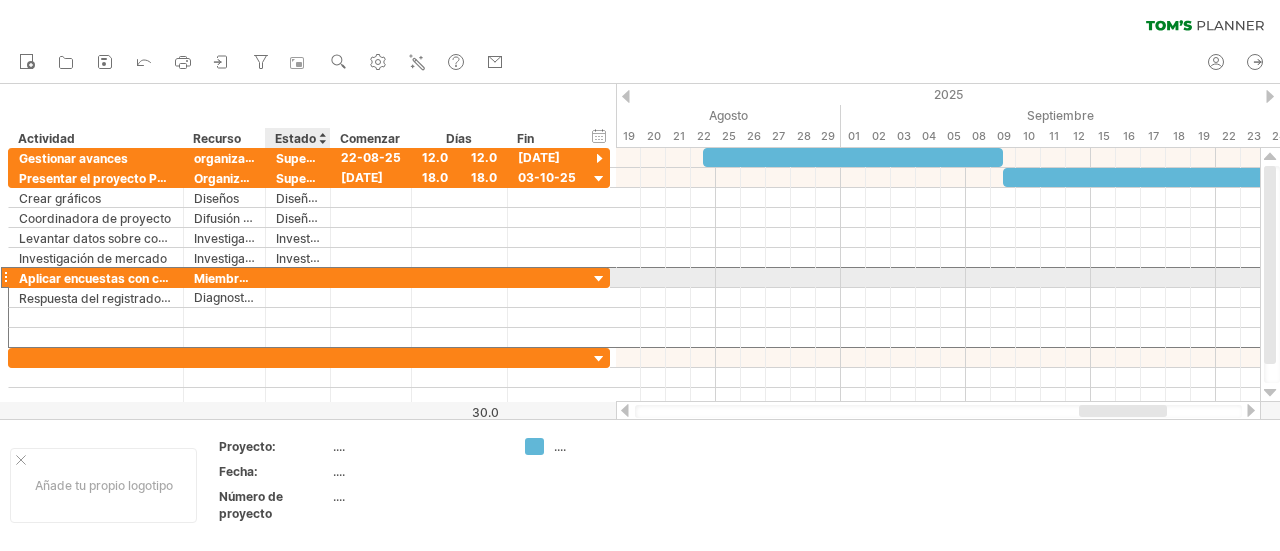 scroll, scrollTop: 0, scrollLeft: 0, axis: both 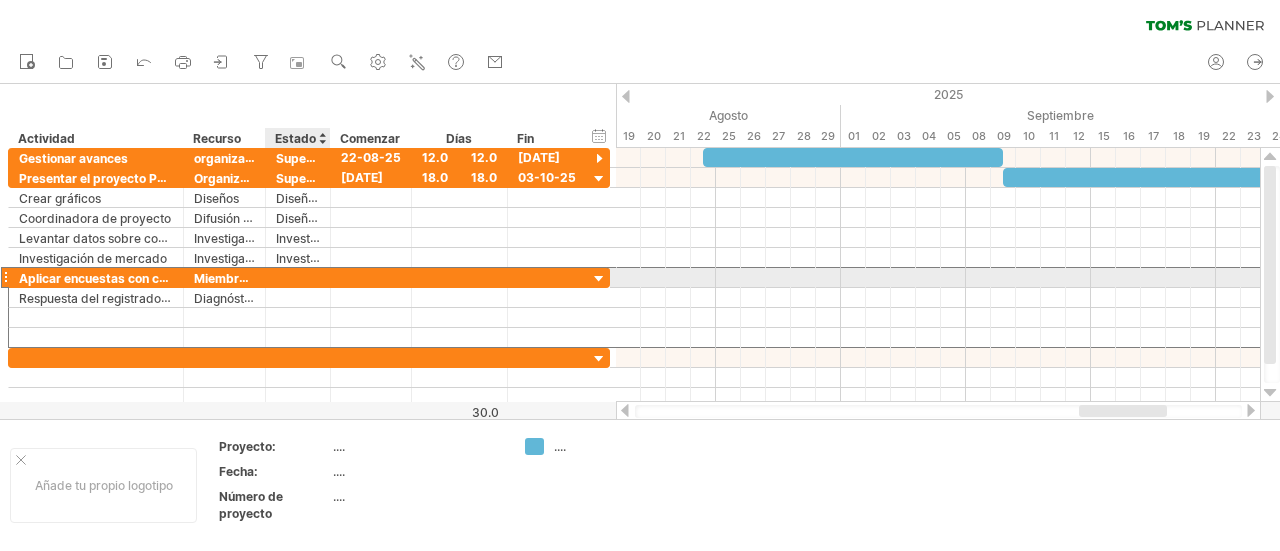 click at bounding box center [298, 277] 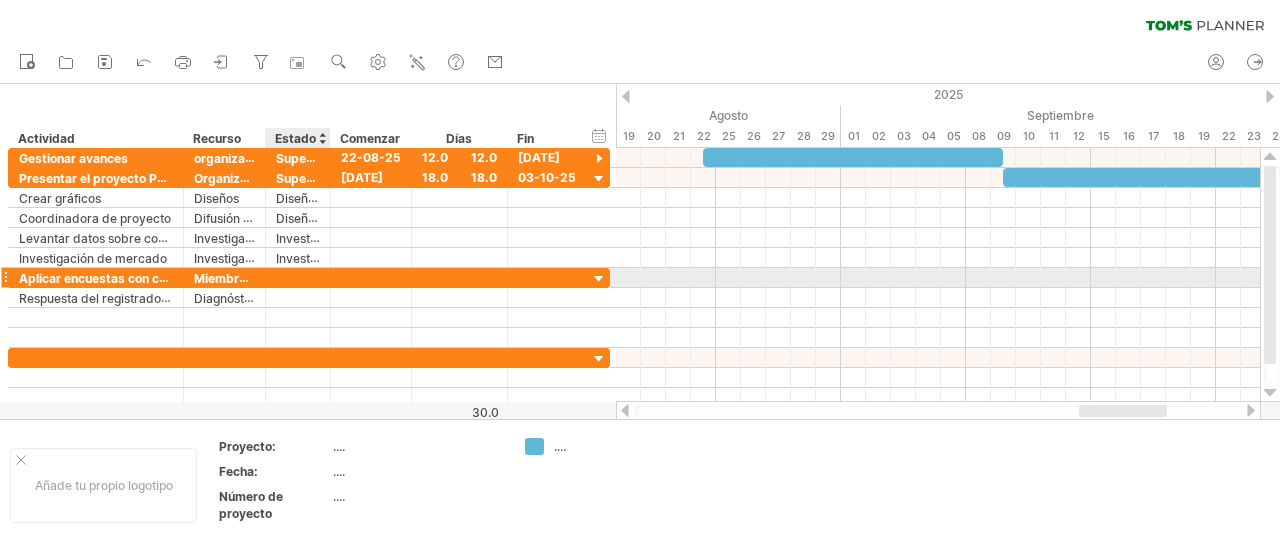 click at bounding box center [298, 277] 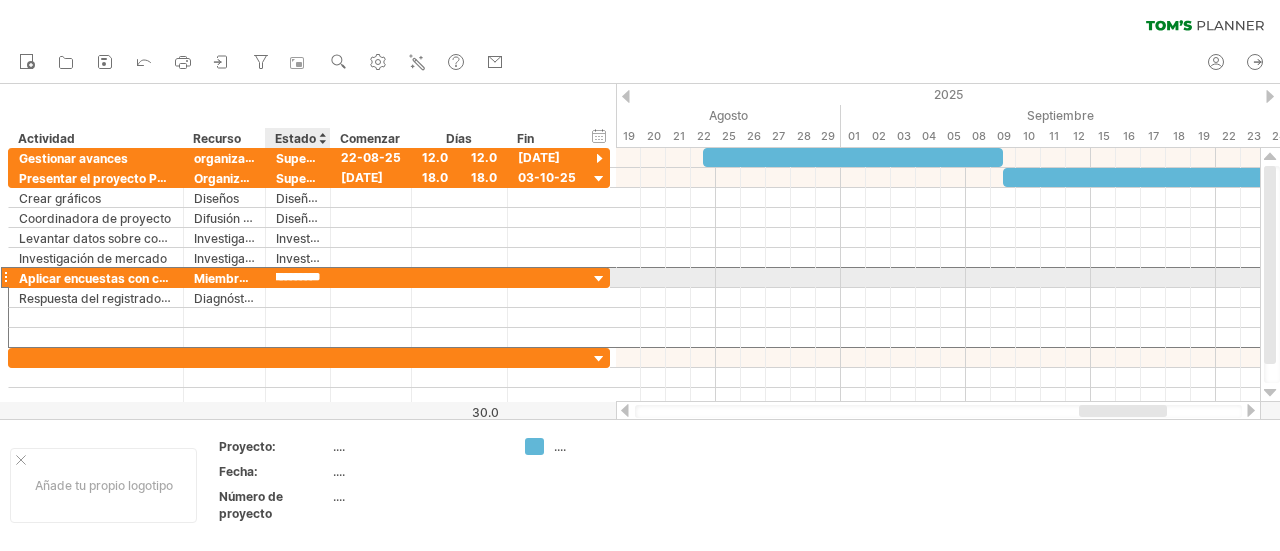 type on "**********" 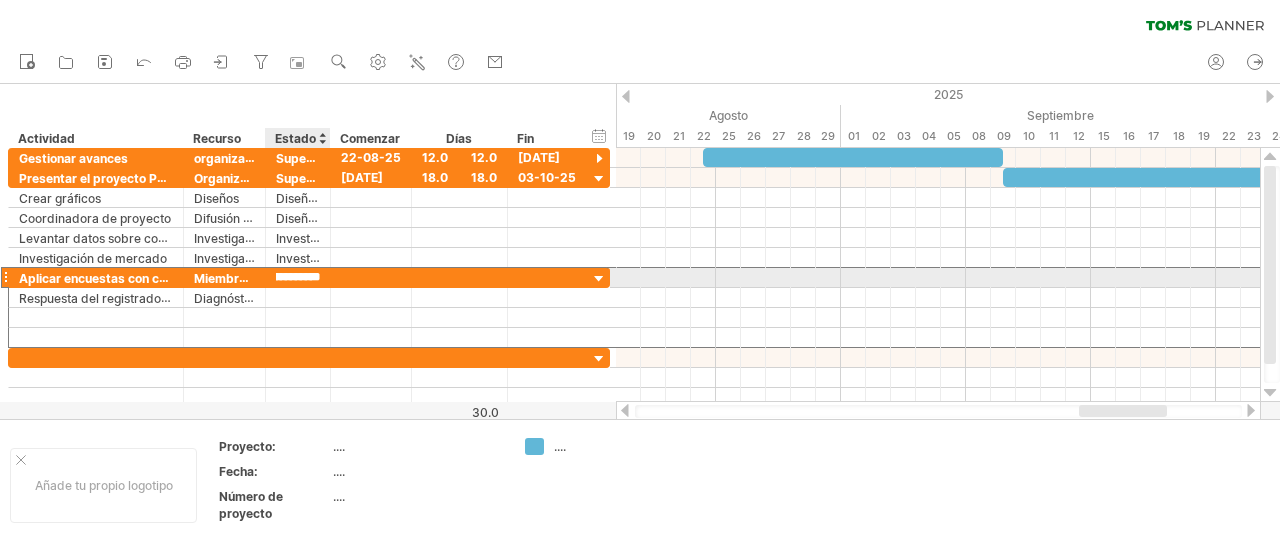 scroll, scrollTop: 0, scrollLeft: 20, axis: horizontal 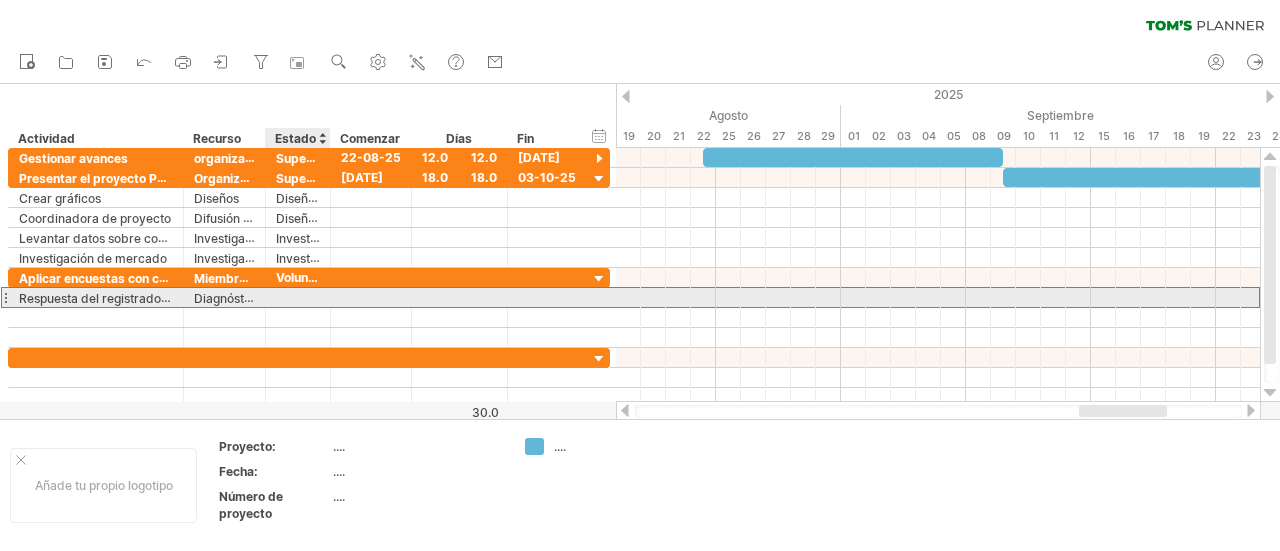 click at bounding box center (298, 297) 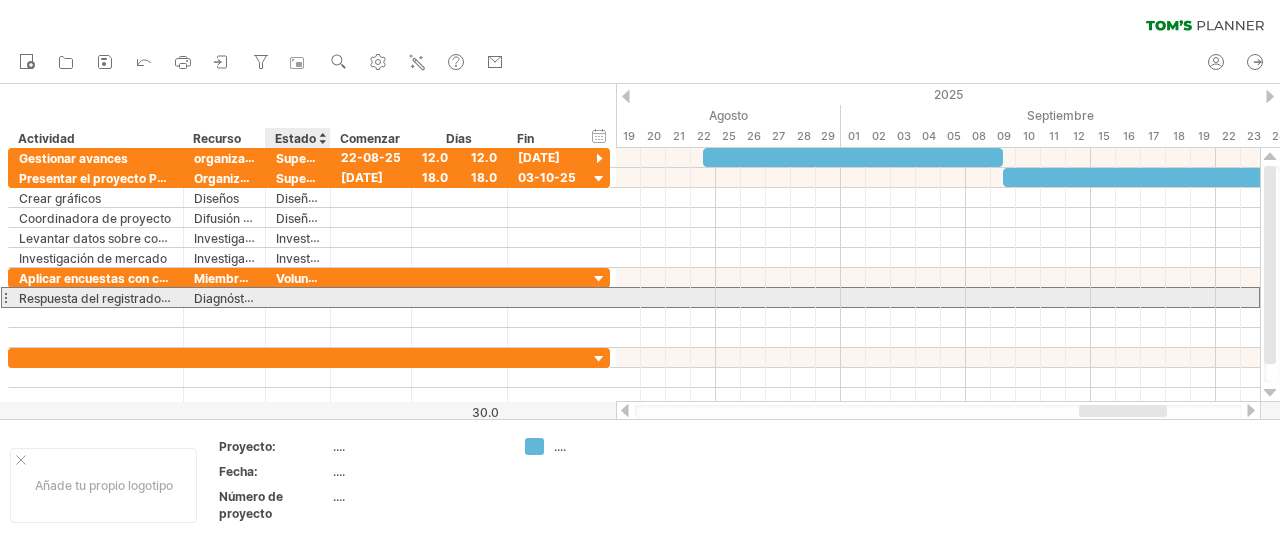 type on "*" 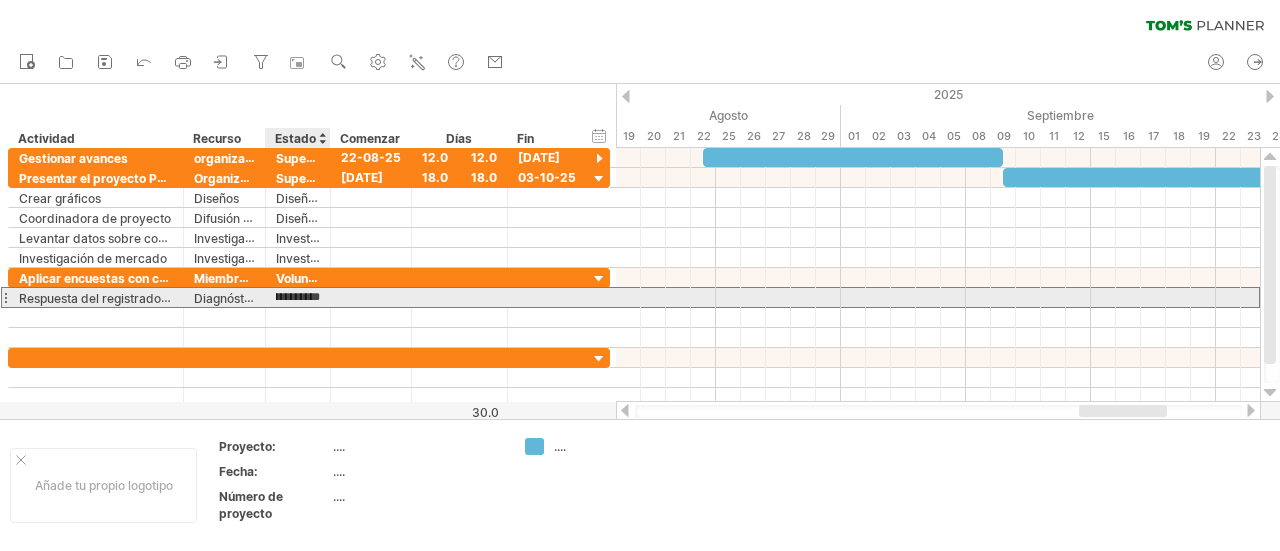 type on "**********" 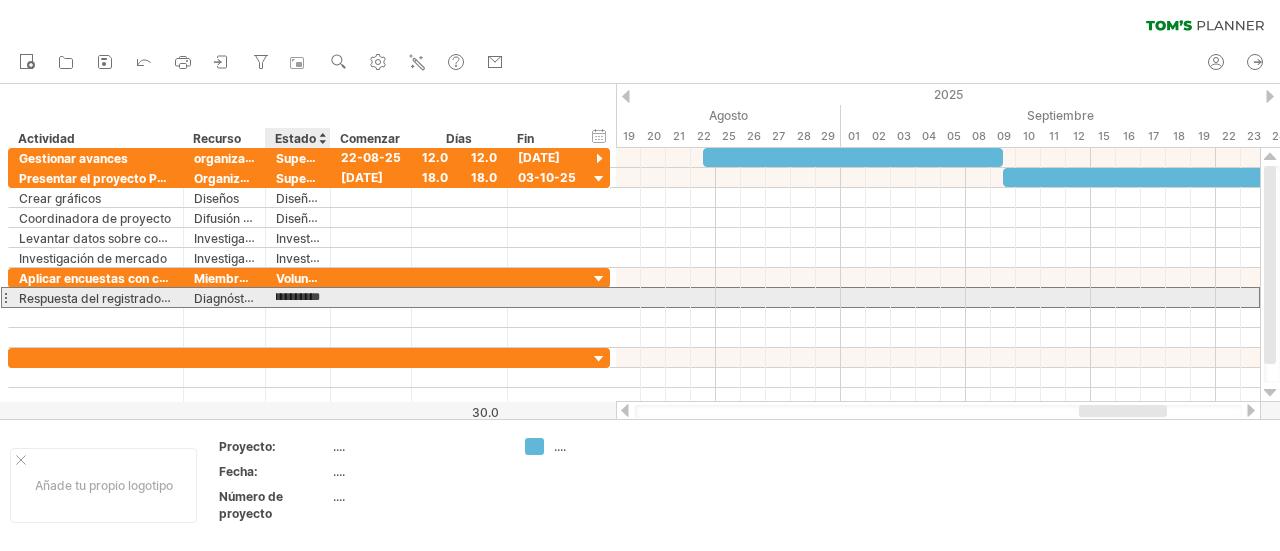 scroll, scrollTop: 0, scrollLeft: 31, axis: horizontal 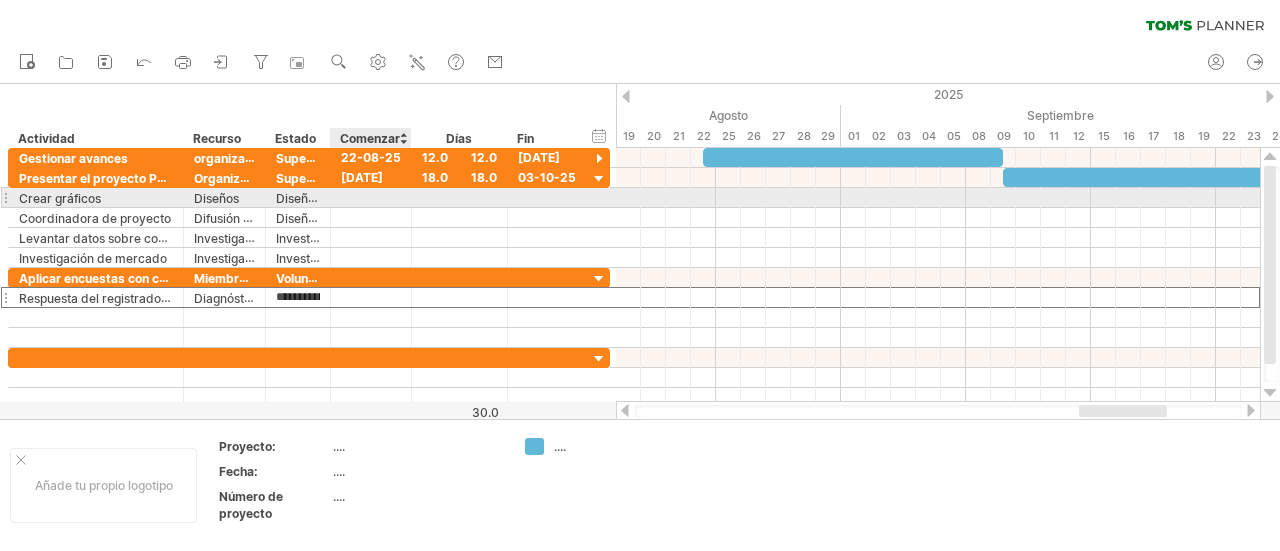 click at bounding box center [371, 197] 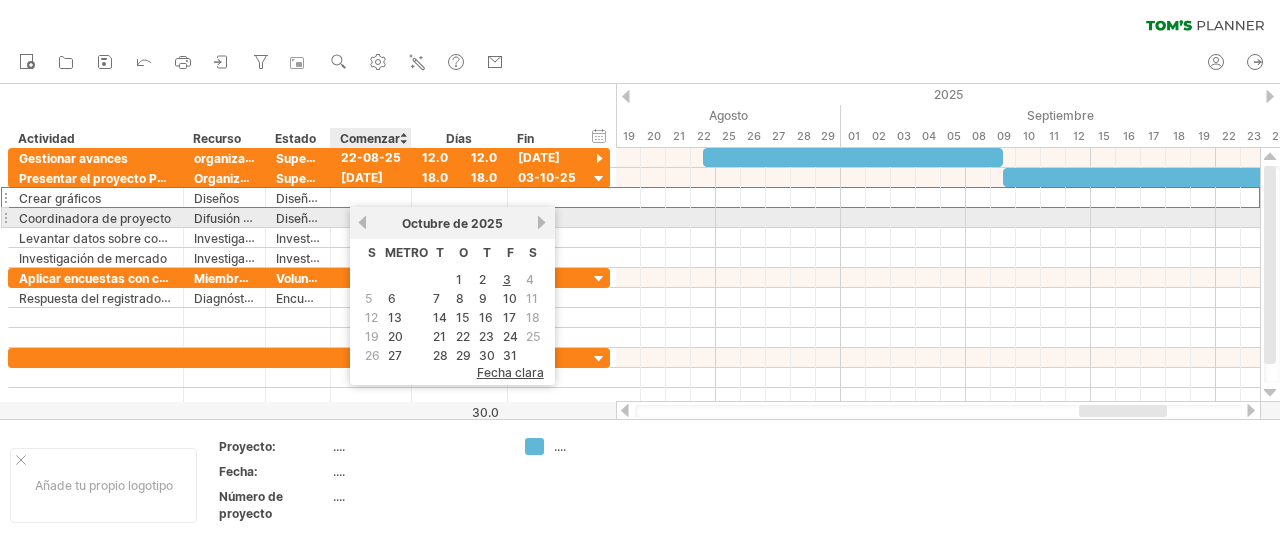 click on "anterior" at bounding box center [362, 222] 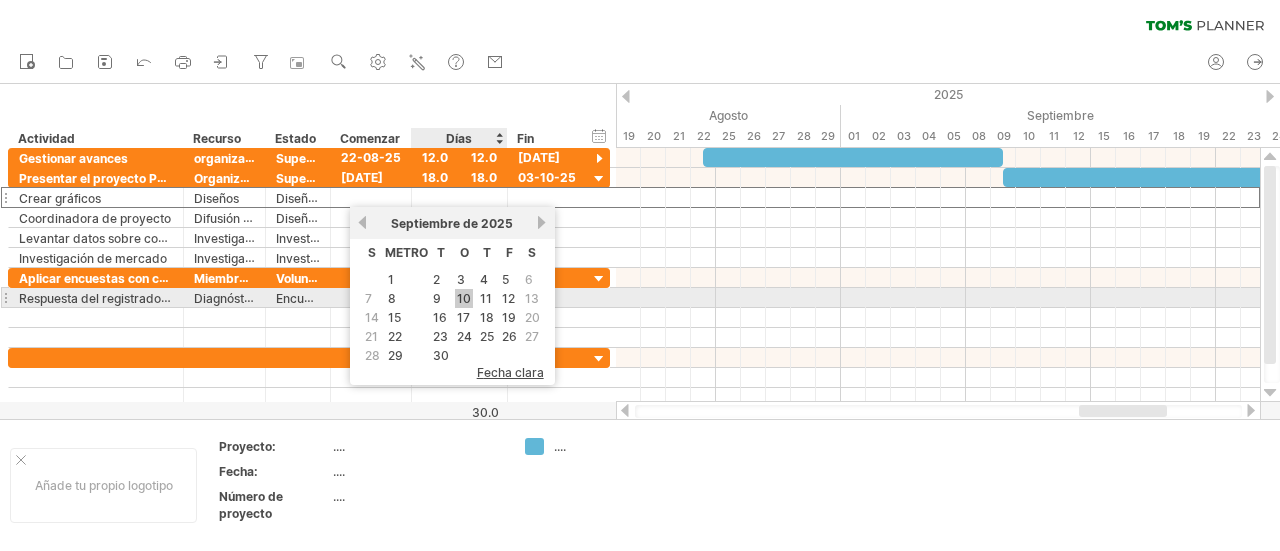 click on "10" at bounding box center [464, 298] 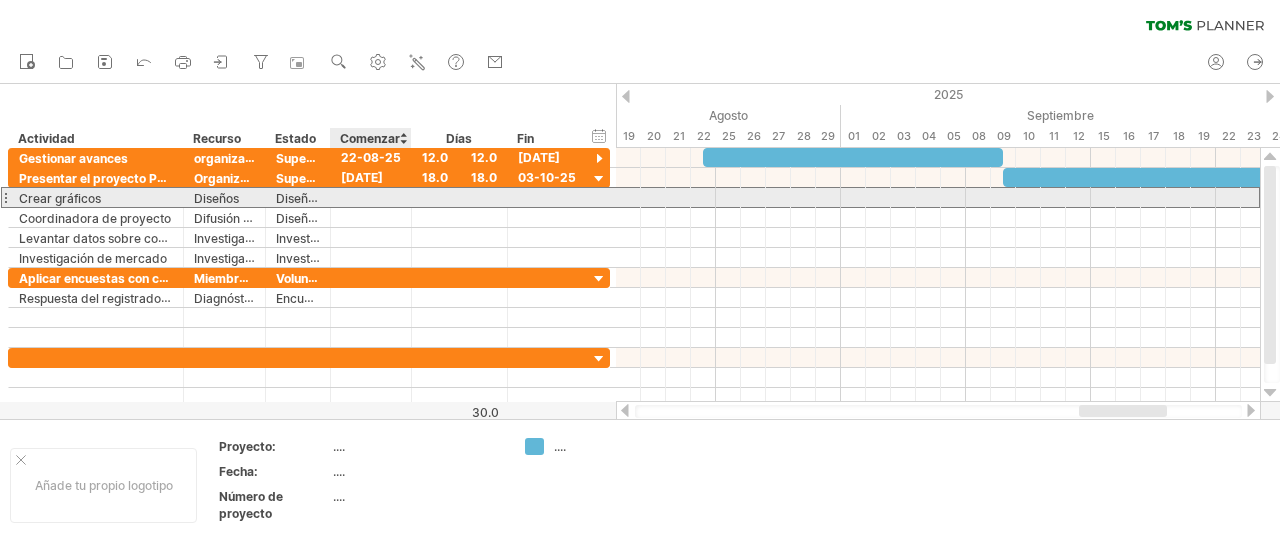 click at bounding box center (371, 197) 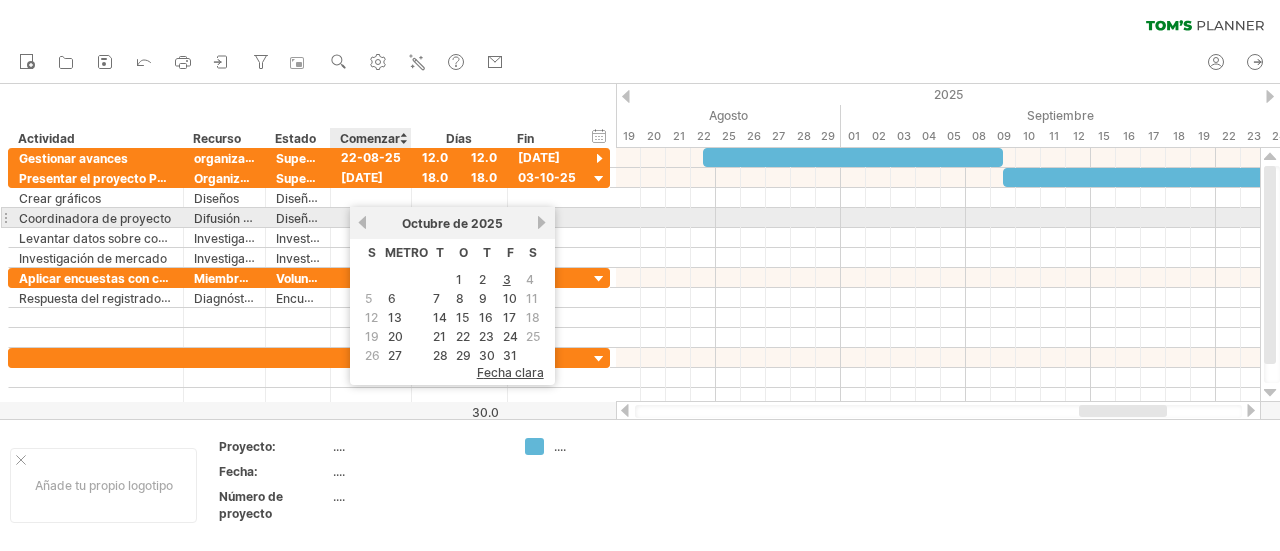 click on "anterior" at bounding box center [362, 222] 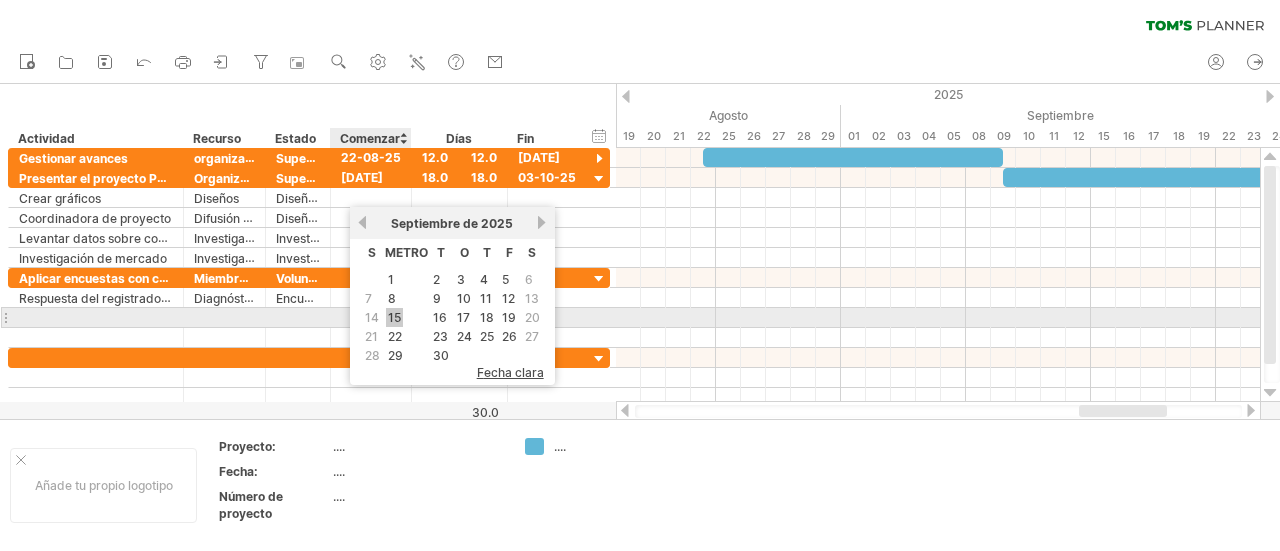 click on "15" at bounding box center (394, 317) 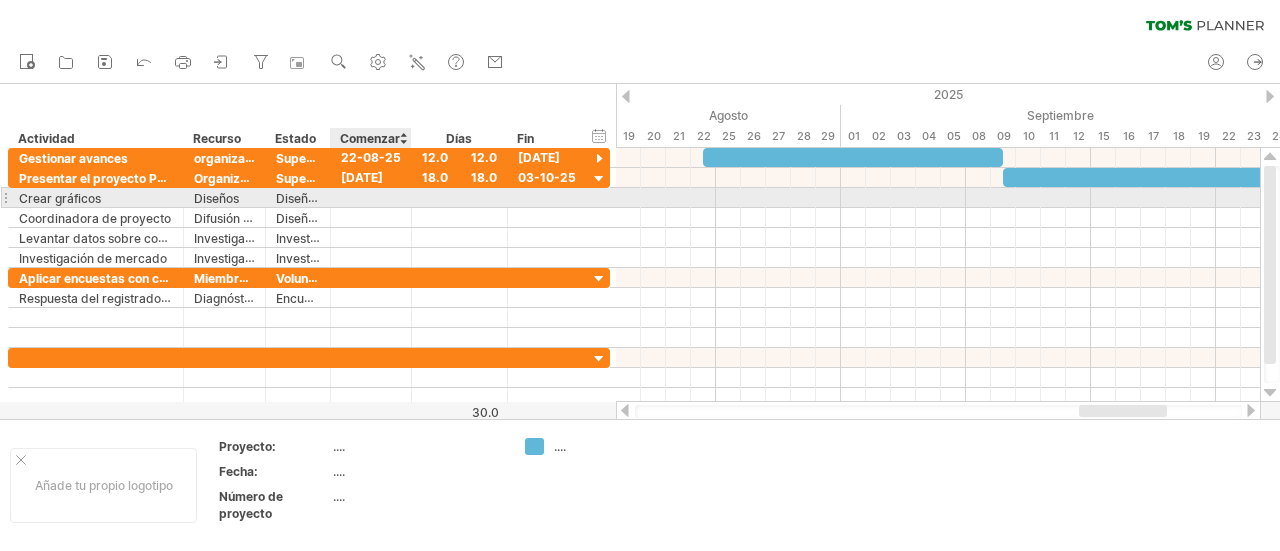 click at bounding box center (371, 197) 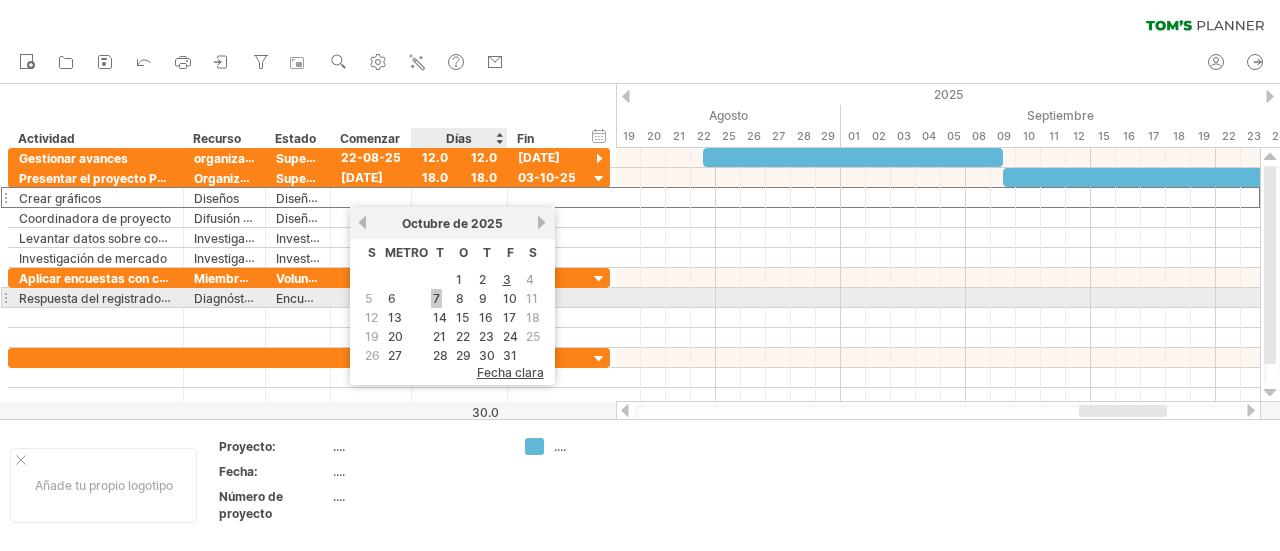 click on "7" at bounding box center [436, 298] 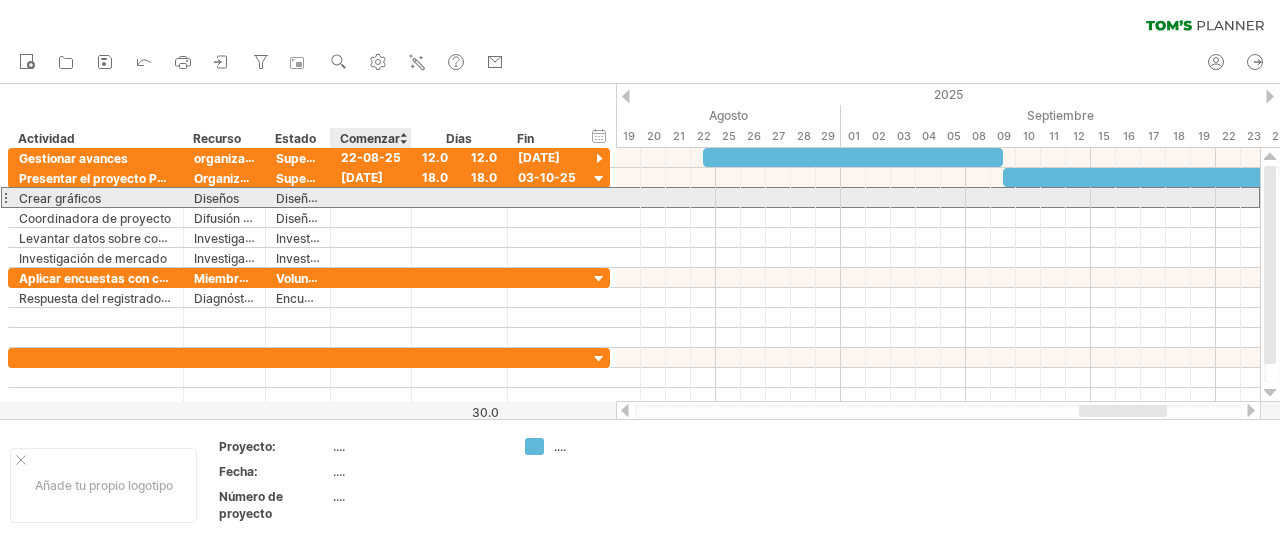 click at bounding box center [371, 197] 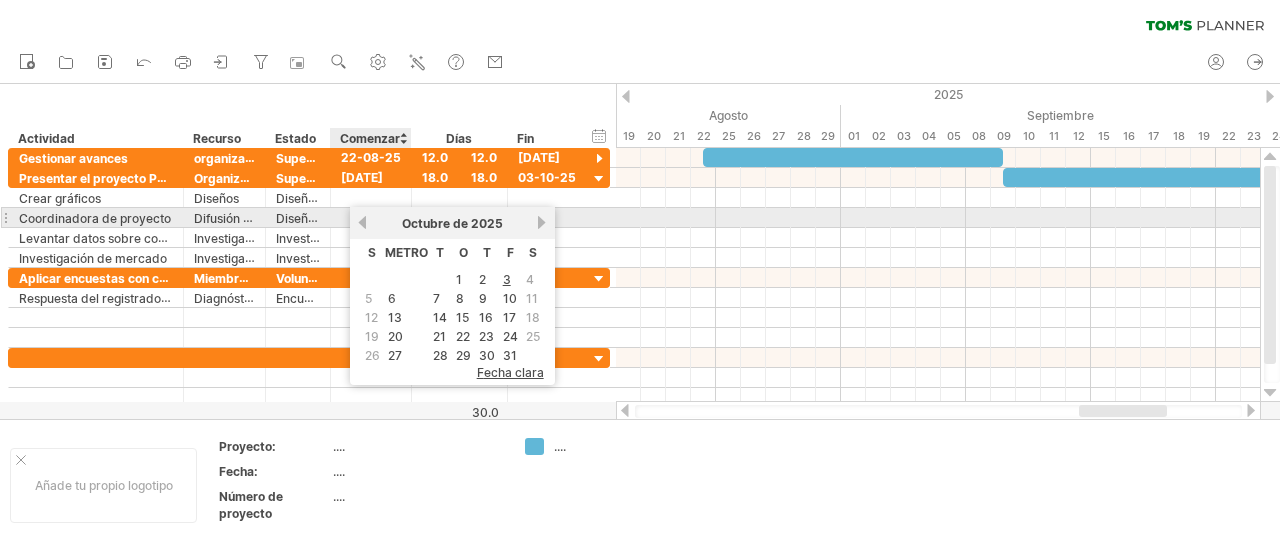 click on "anterior" at bounding box center (362, 222) 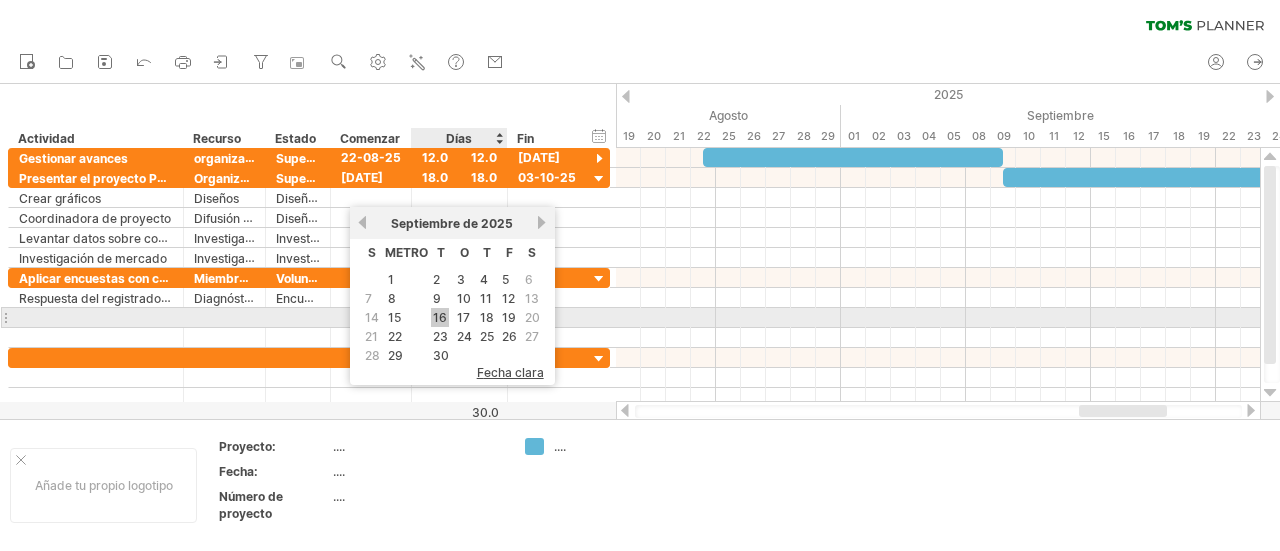click on "16" at bounding box center [440, 317] 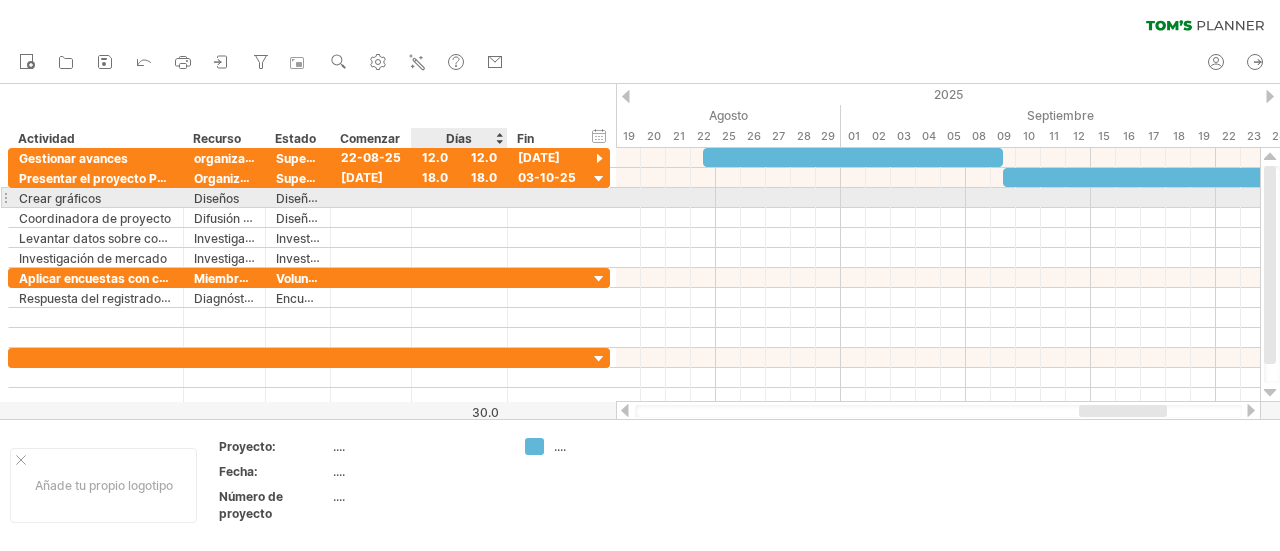 click at bounding box center [459, 197] 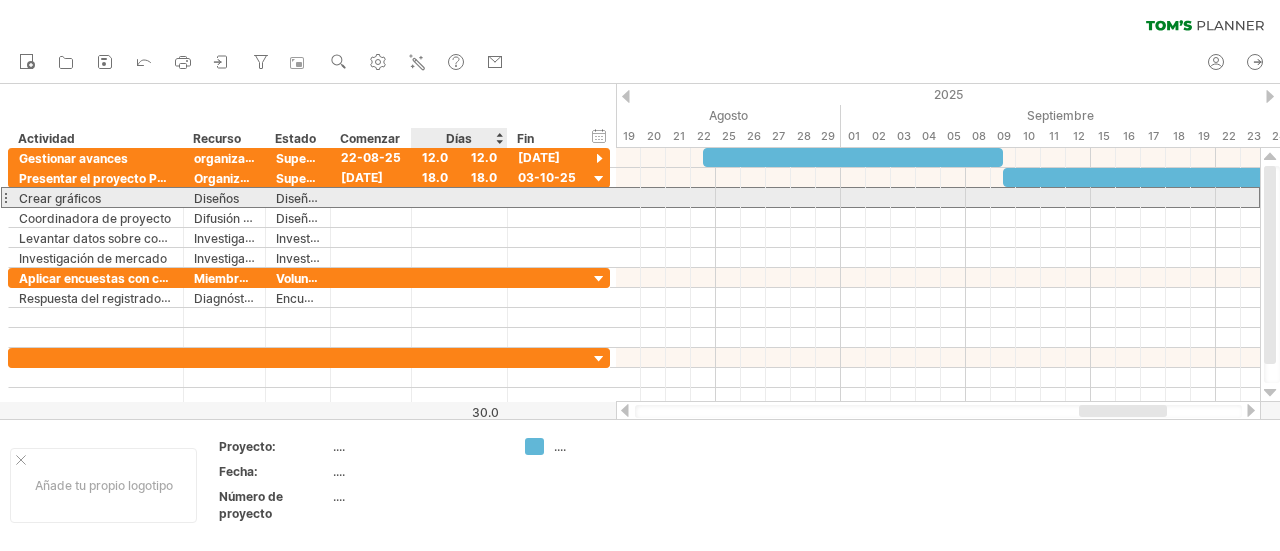 scroll, scrollTop: 0, scrollLeft: 0, axis: both 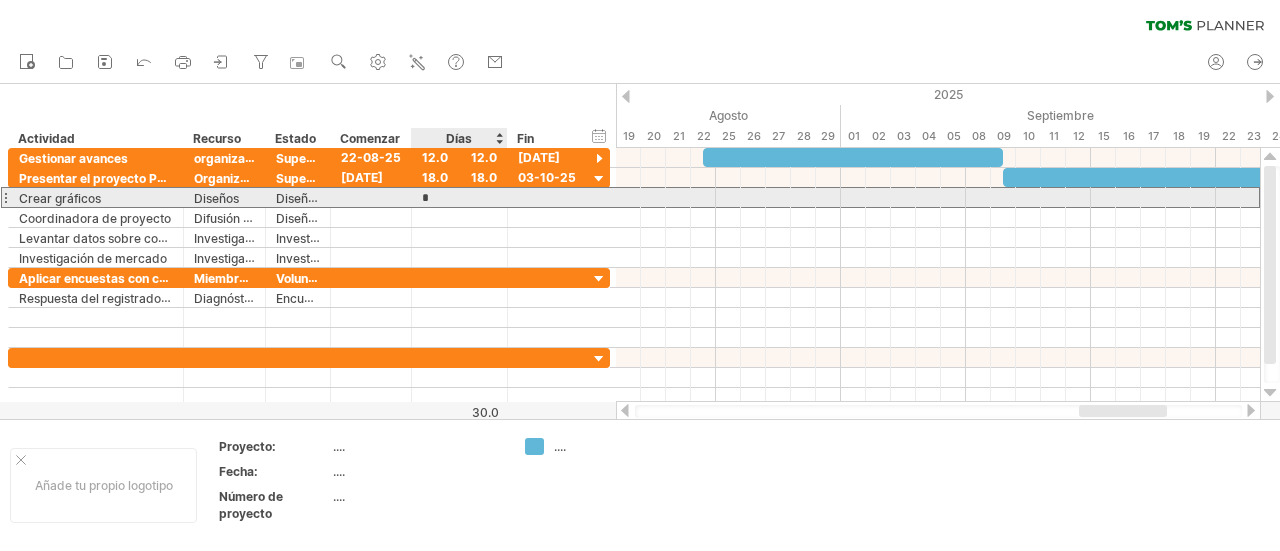 type on "**" 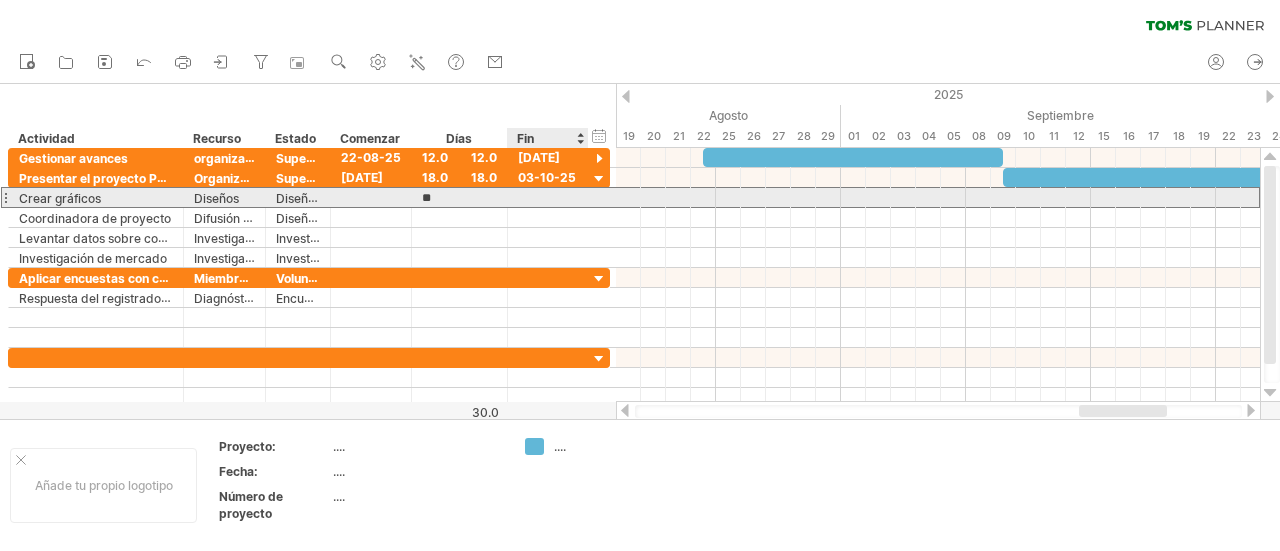click at bounding box center [548, 197] 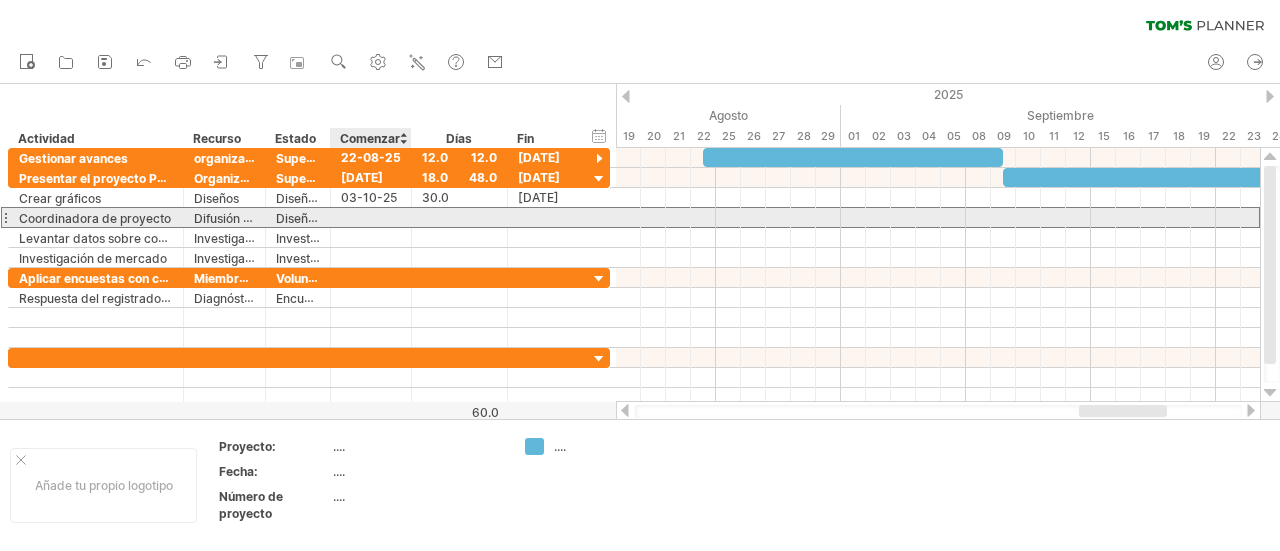 click at bounding box center [371, 217] 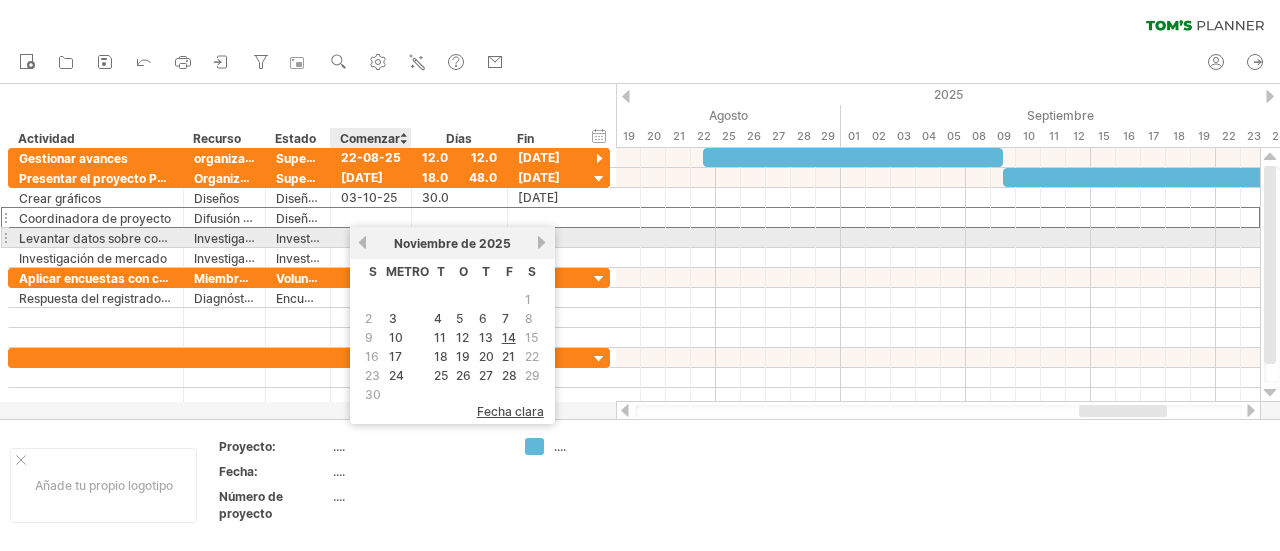 click on "anterior" at bounding box center (362, 242) 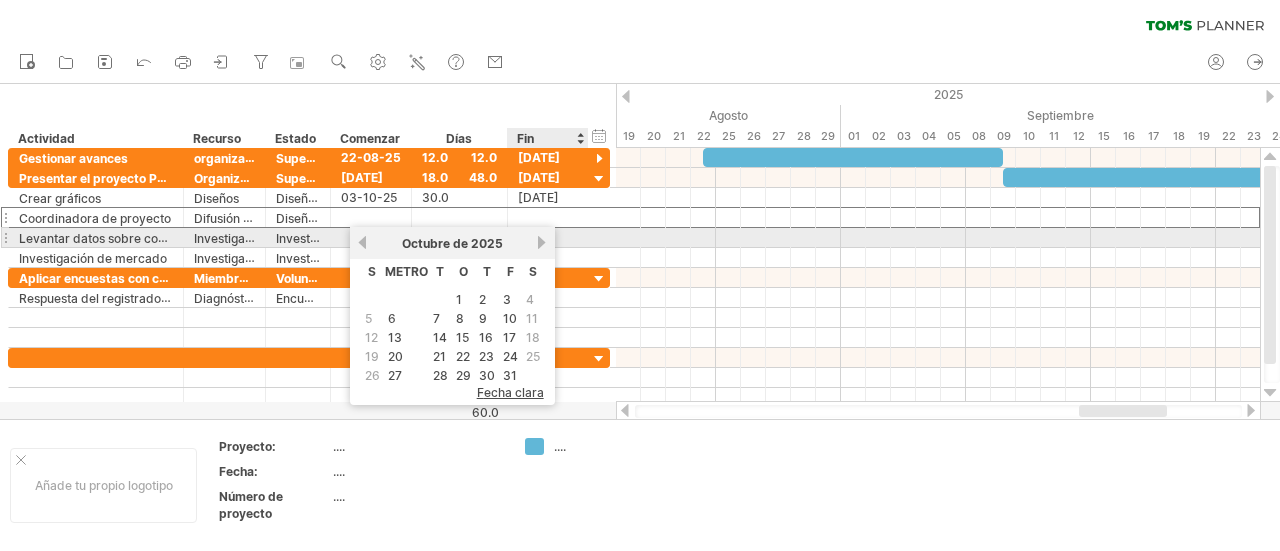 click on "Octubre de 2025" at bounding box center [452, 243] 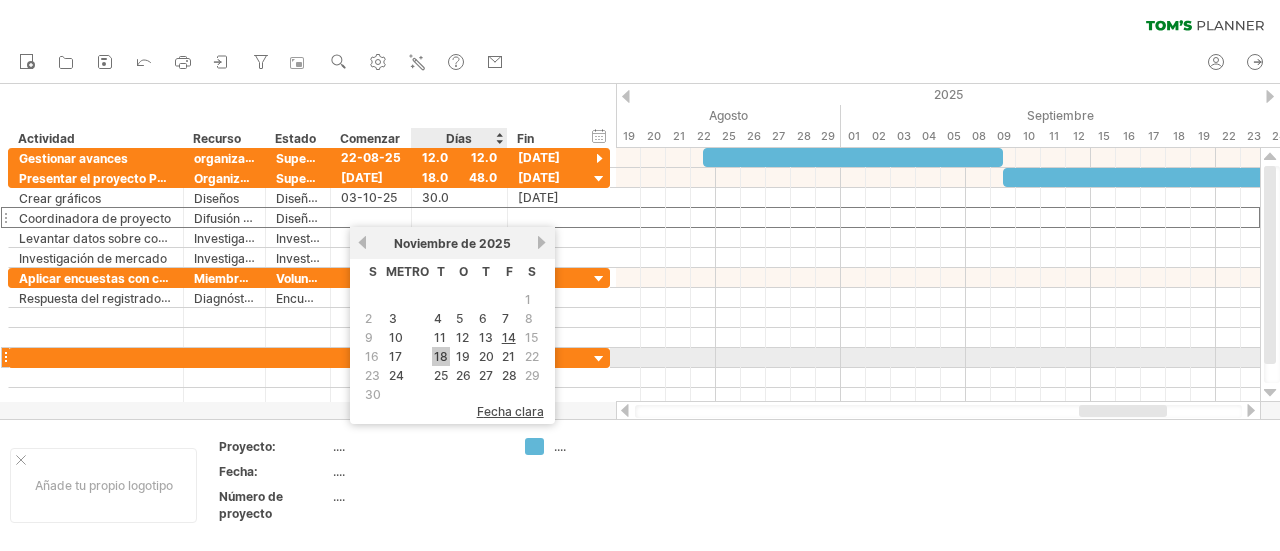 click on "18" at bounding box center (441, 356) 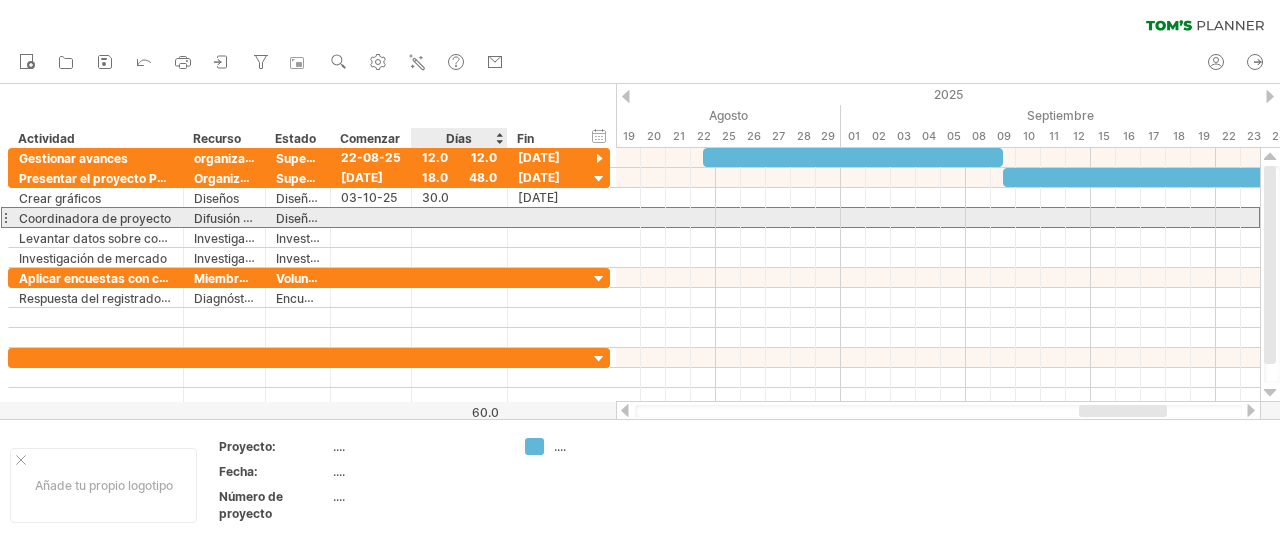 click at bounding box center [459, 217] 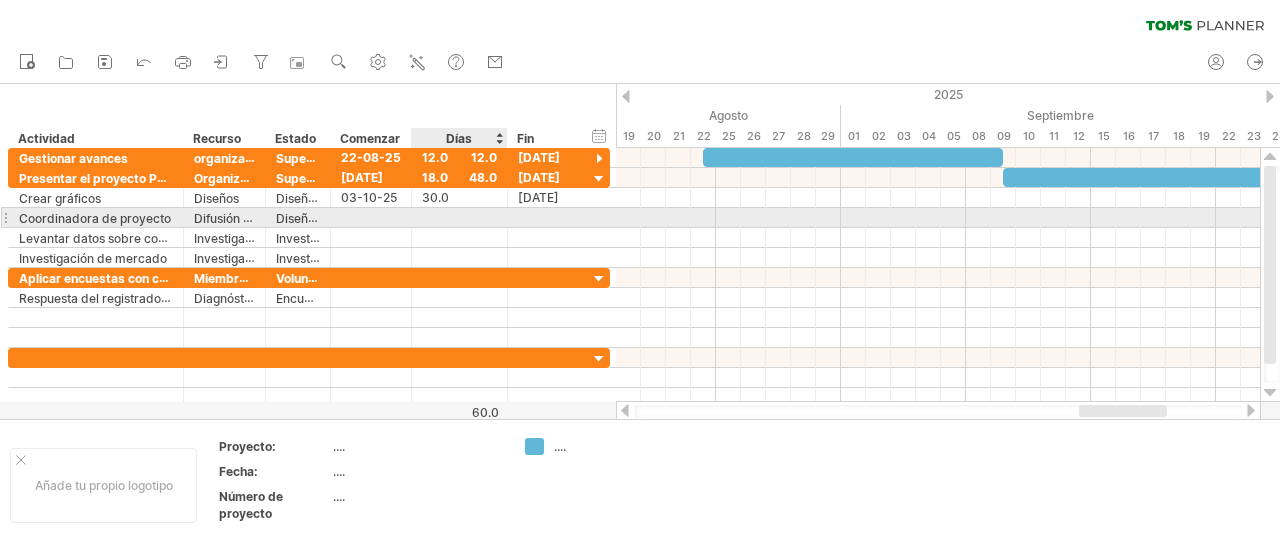 scroll, scrollTop: 0, scrollLeft: 0, axis: both 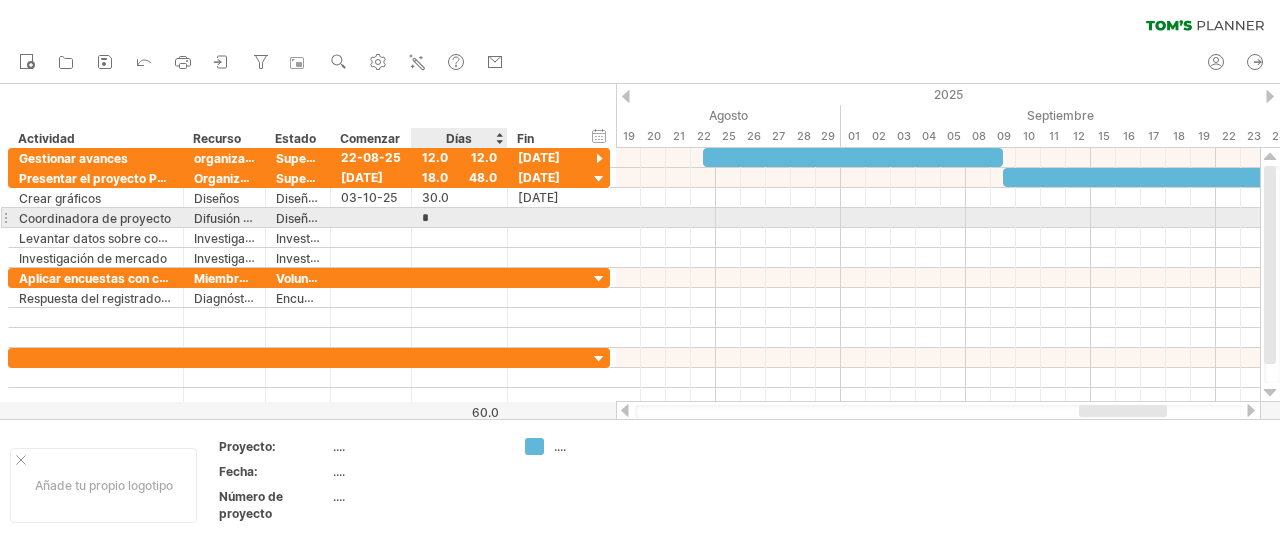 type on "**" 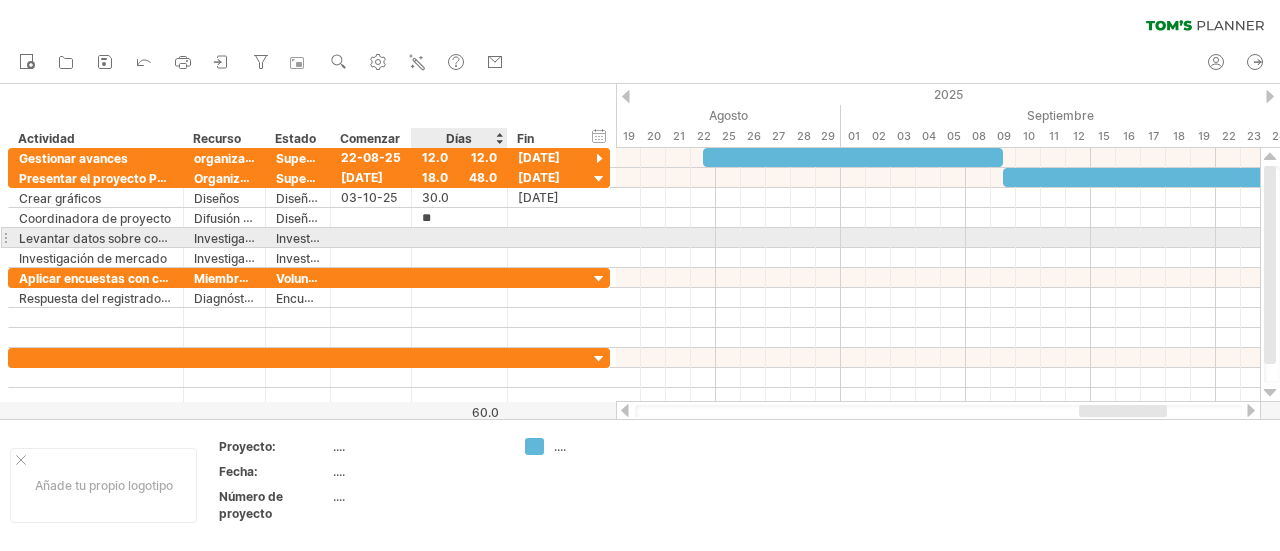 click at bounding box center (459, 237) 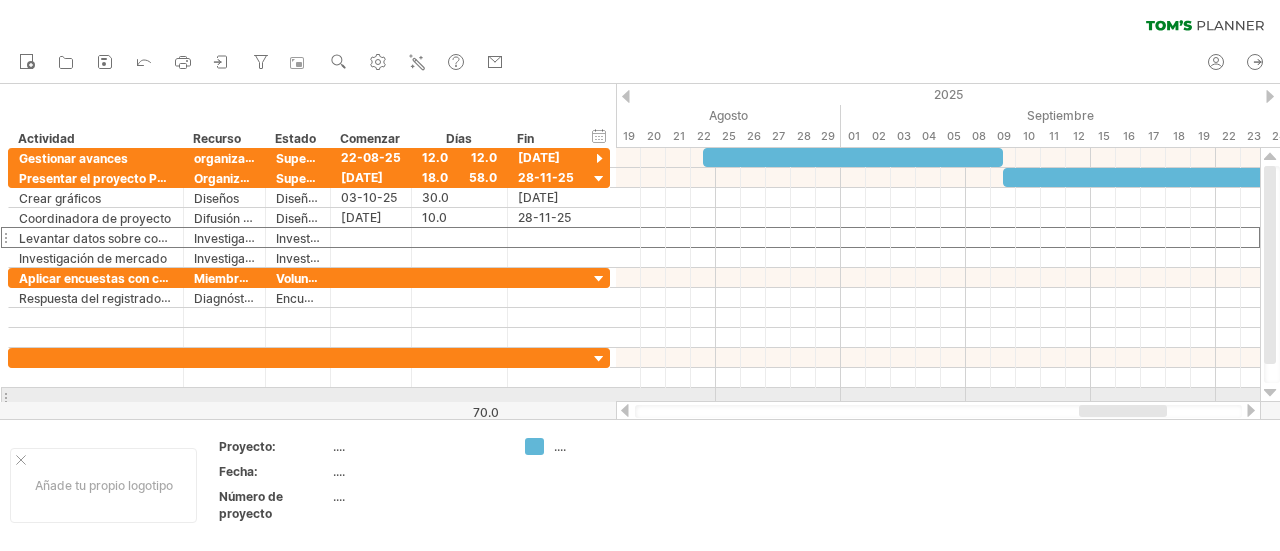 scroll, scrollTop: 0, scrollLeft: 0, axis: both 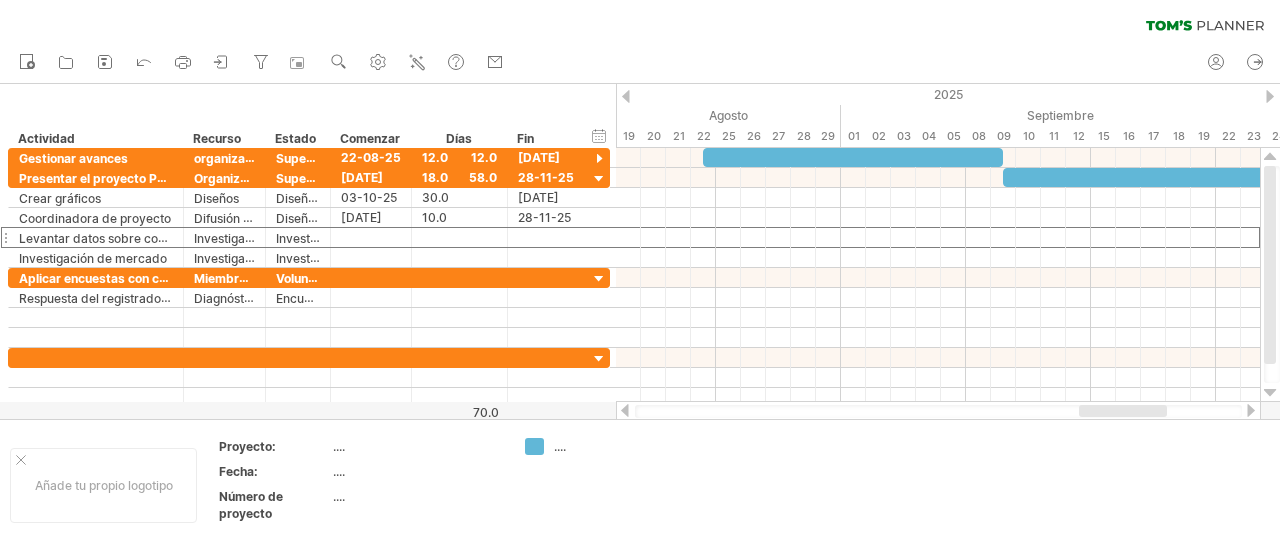 click at bounding box center (938, 411) 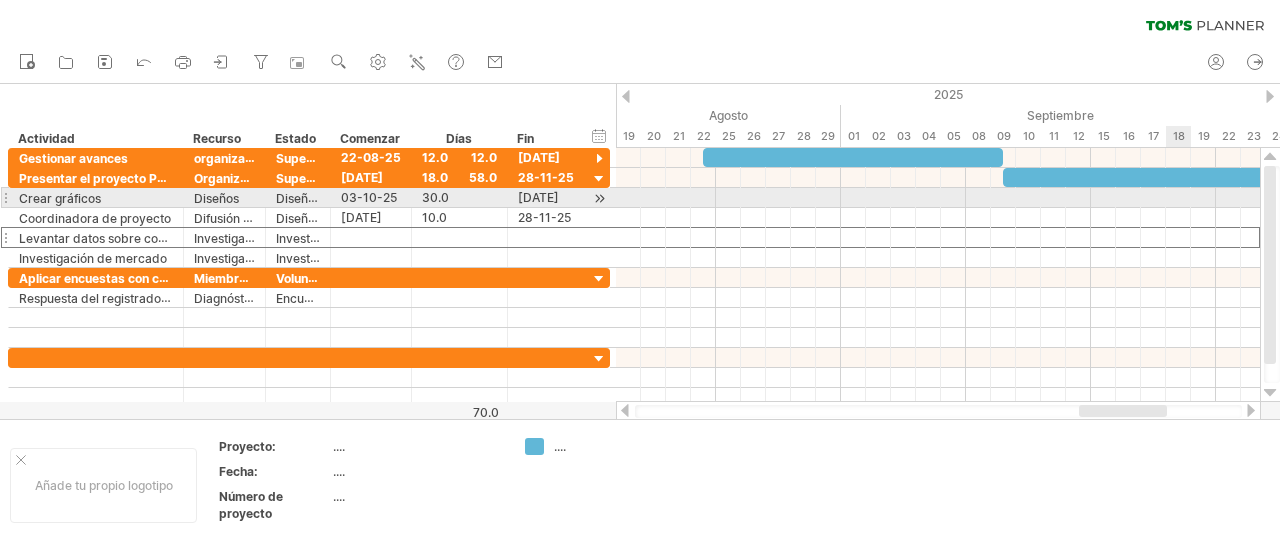 click at bounding box center [938, 198] 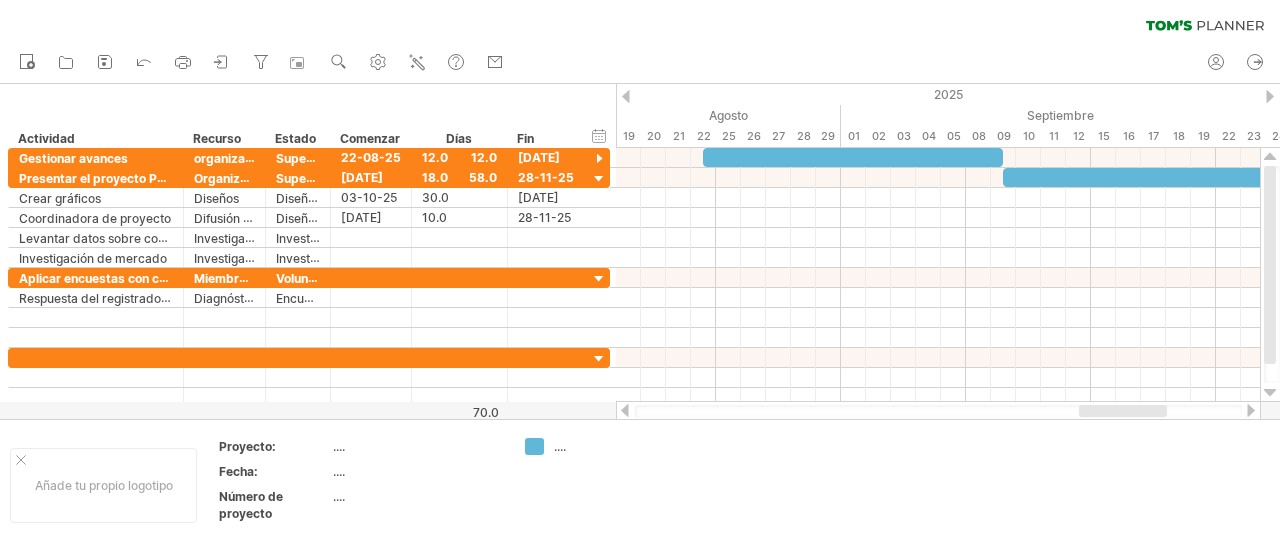 click at bounding box center [1270, 96] 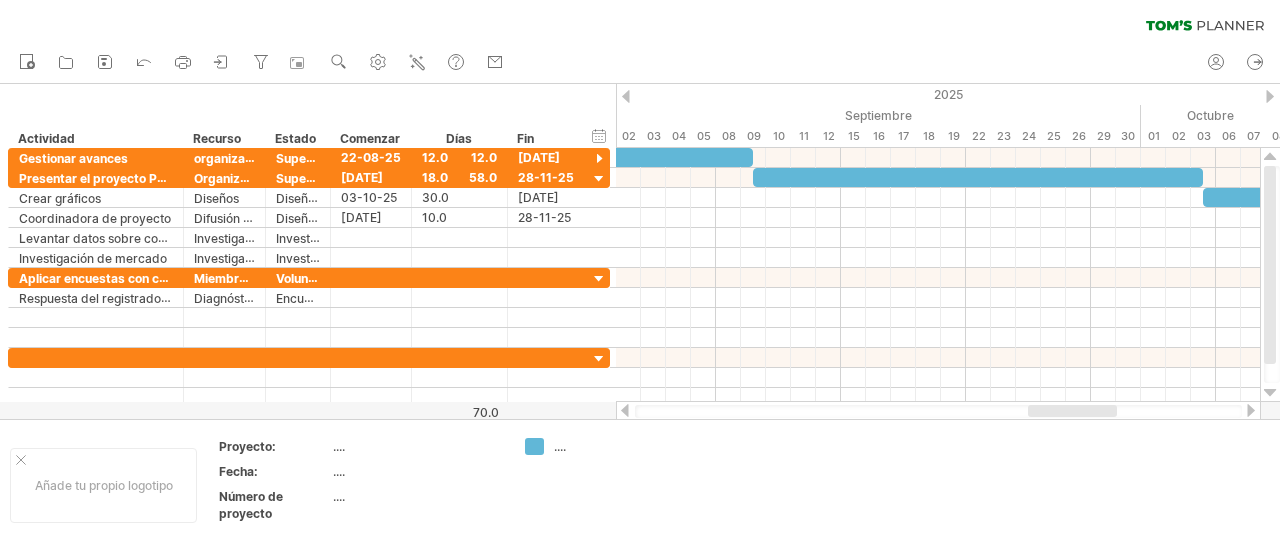 click at bounding box center (626, 96) 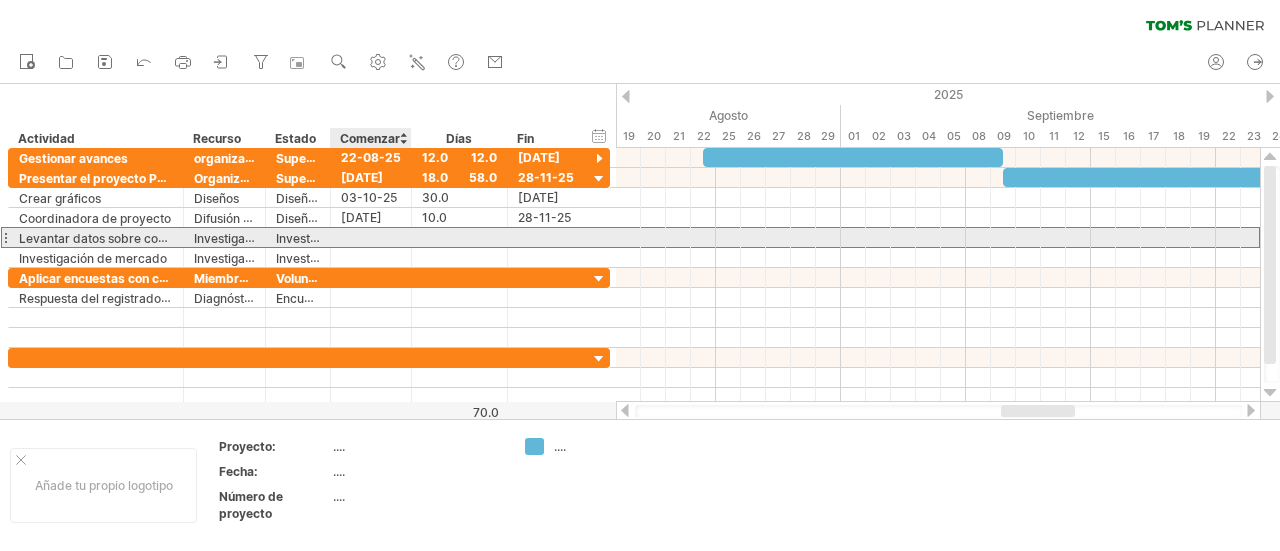 click at bounding box center [371, 237] 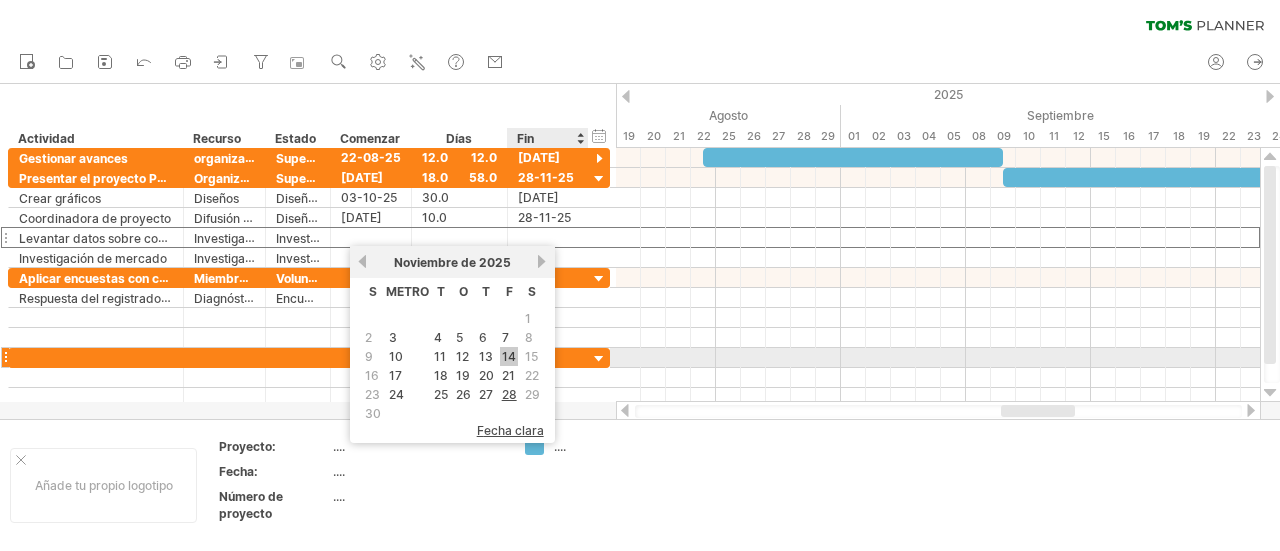 click on "14" at bounding box center [509, 356] 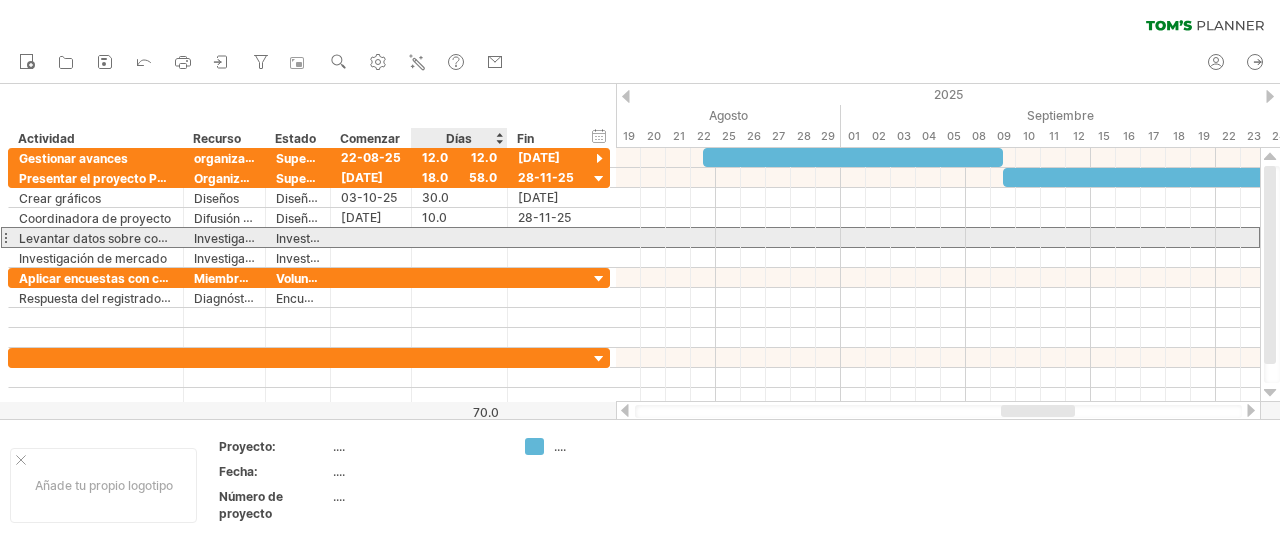 click at bounding box center [459, 237] 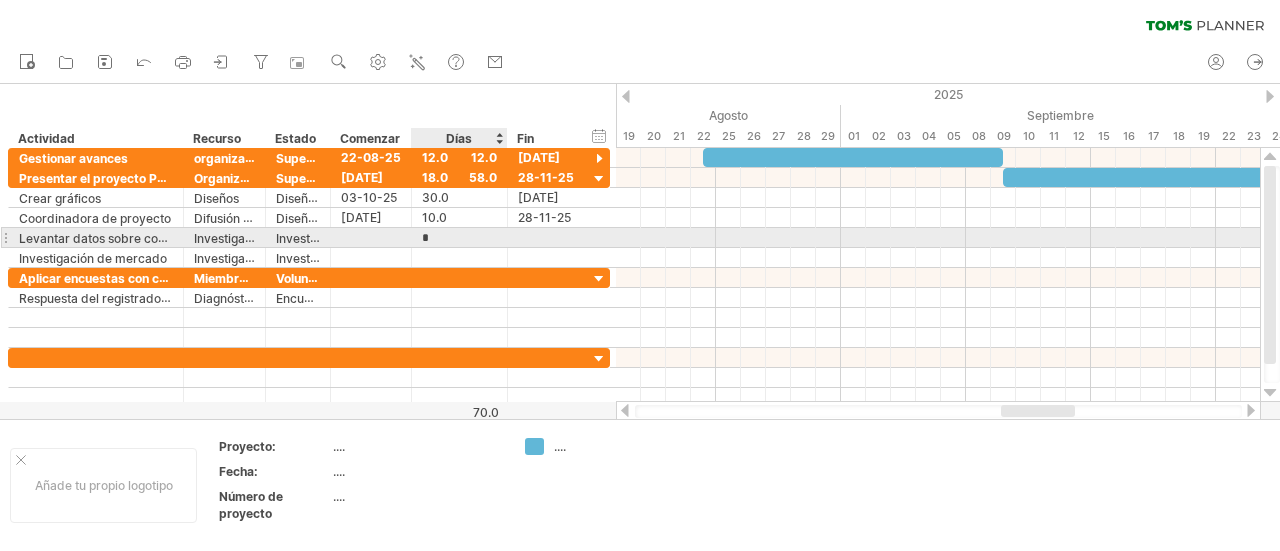 type on "**" 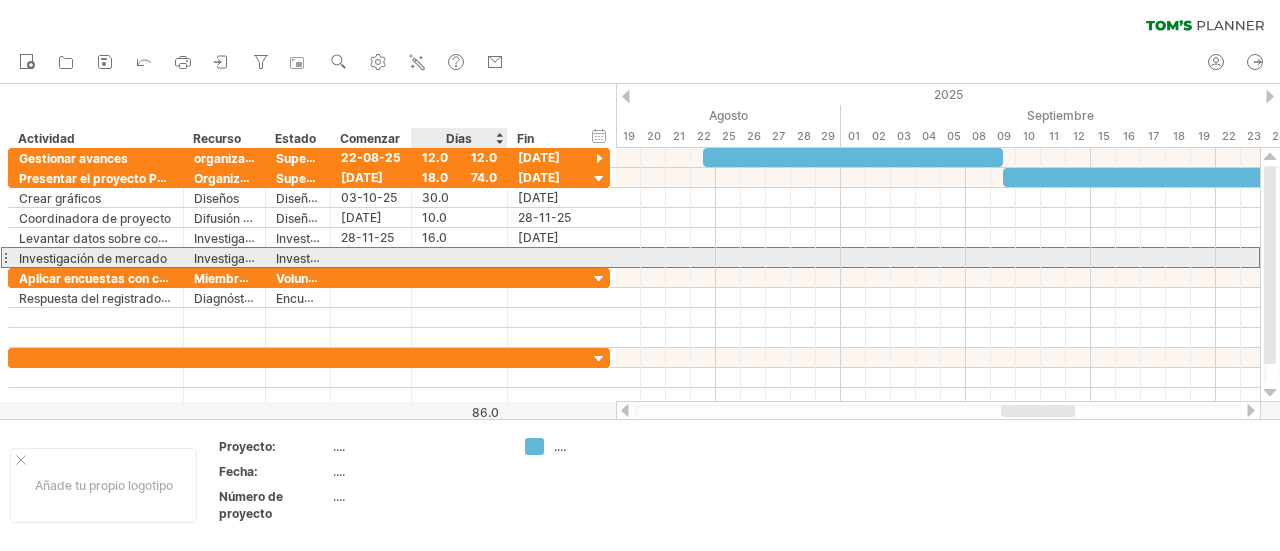 click at bounding box center [459, 257] 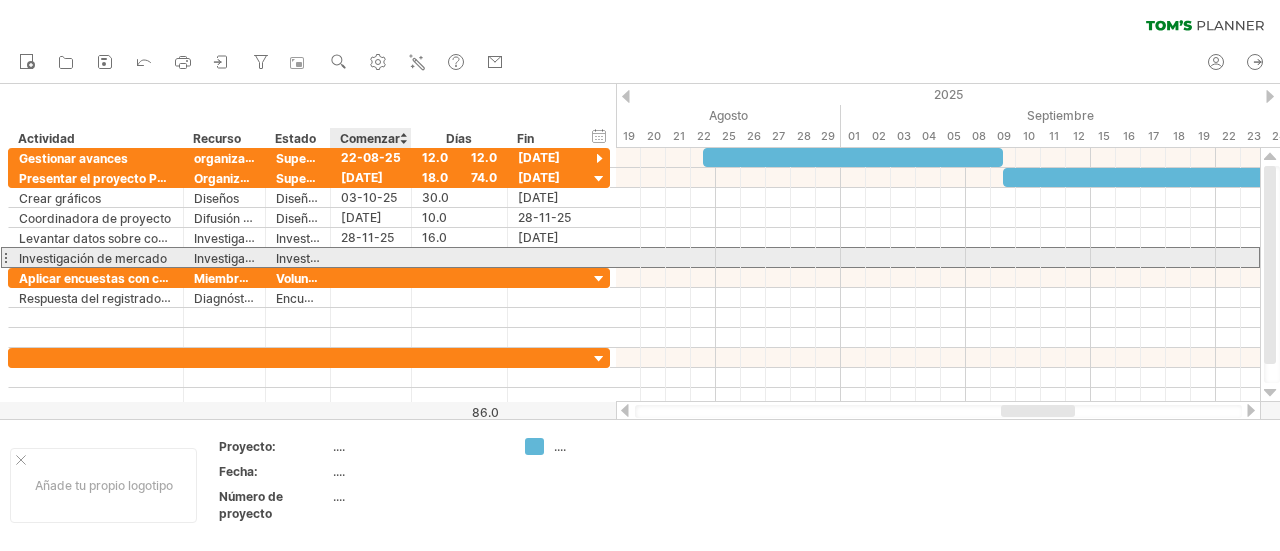 scroll, scrollTop: 0, scrollLeft: 0, axis: both 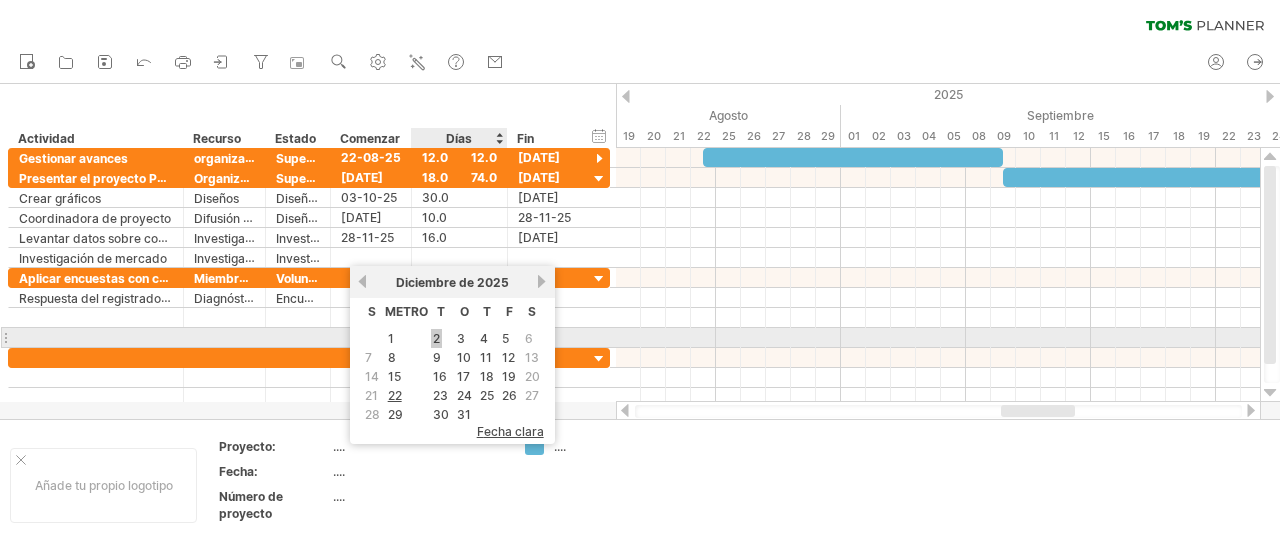 click on "2" at bounding box center [436, 338] 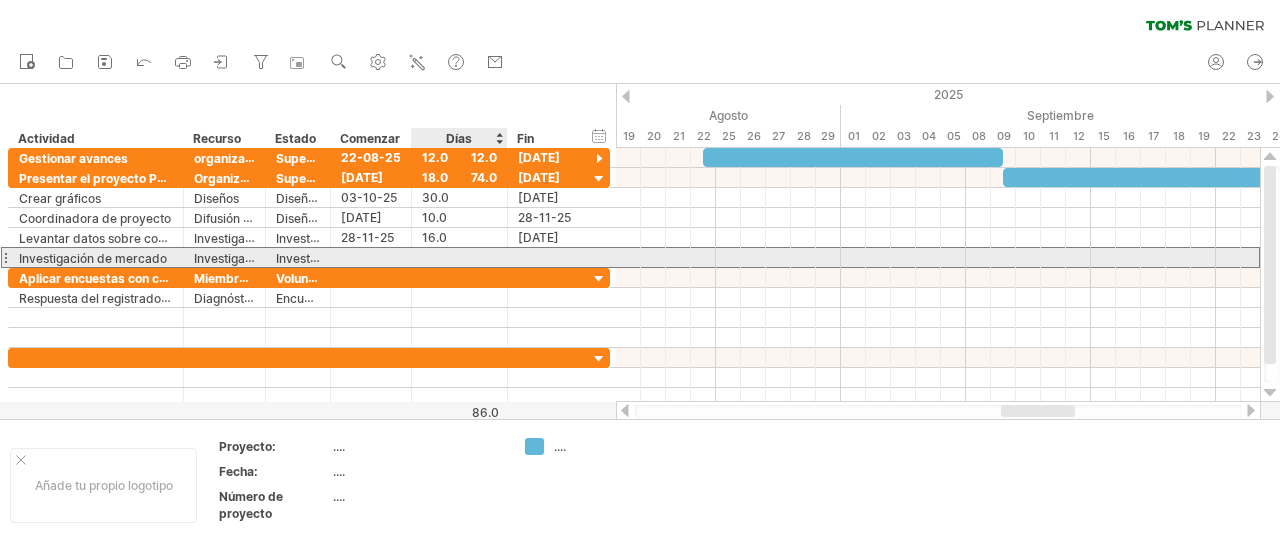 click at bounding box center (459, 257) 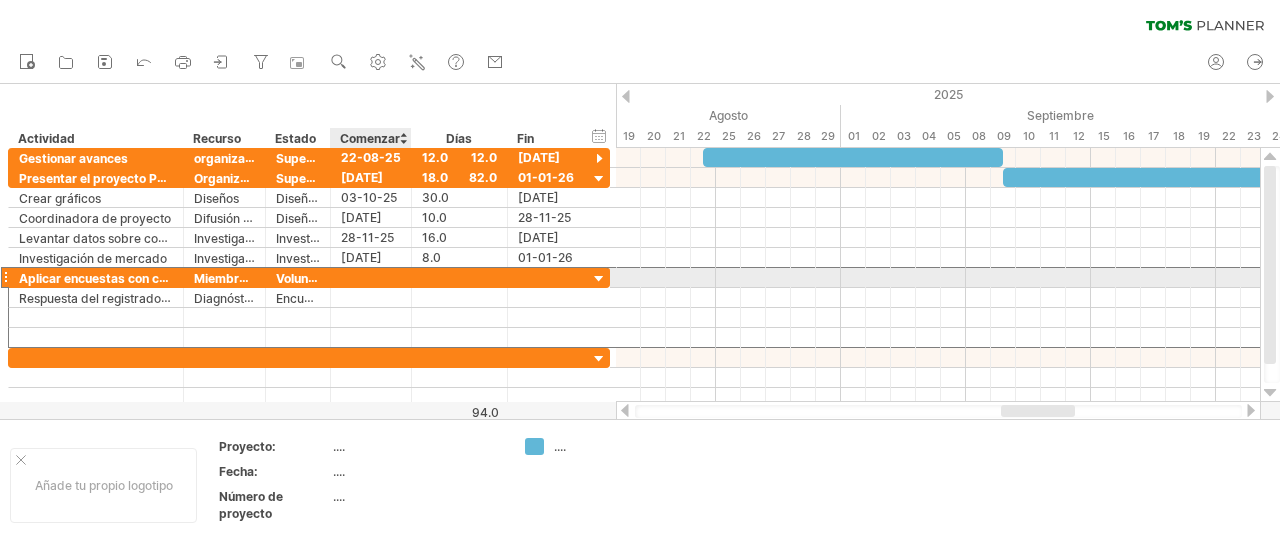 click at bounding box center [371, 277] 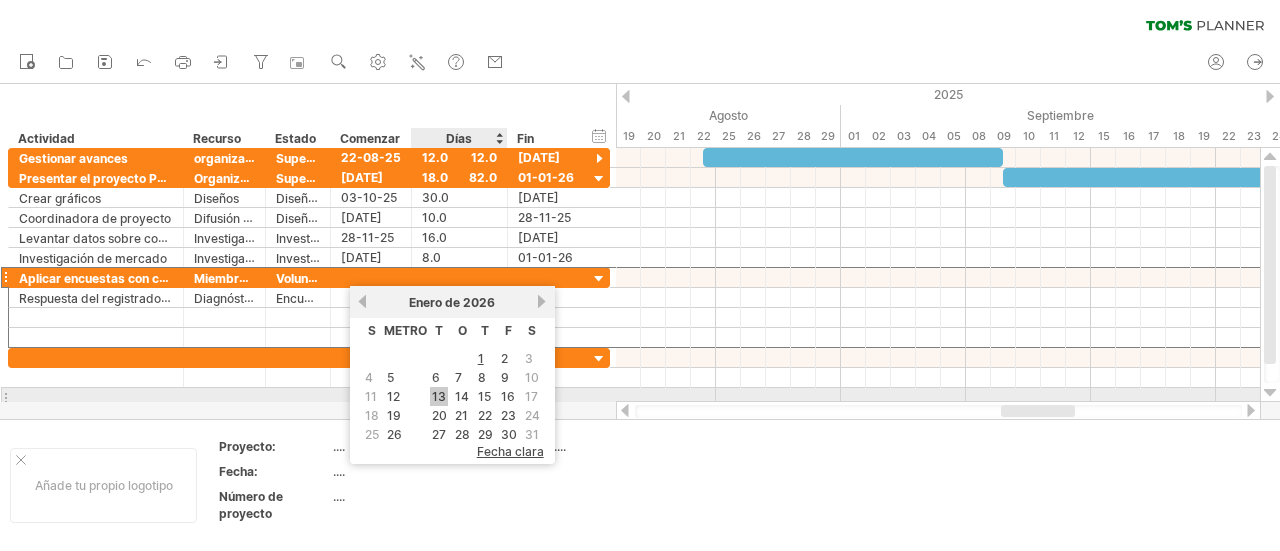 click on "13" at bounding box center (439, 396) 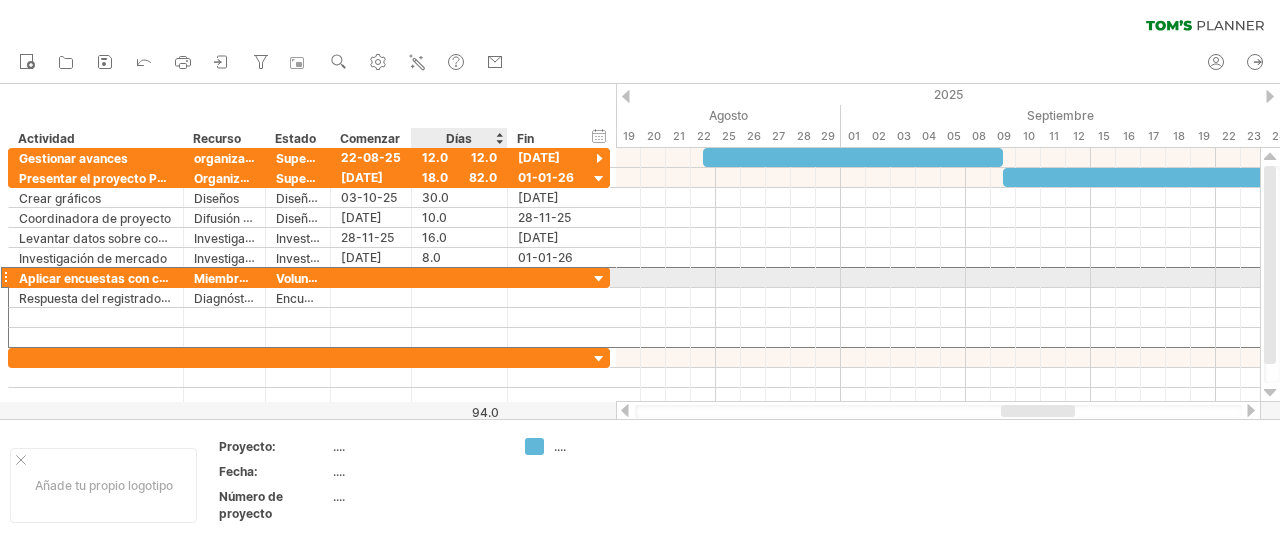click at bounding box center (459, 277) 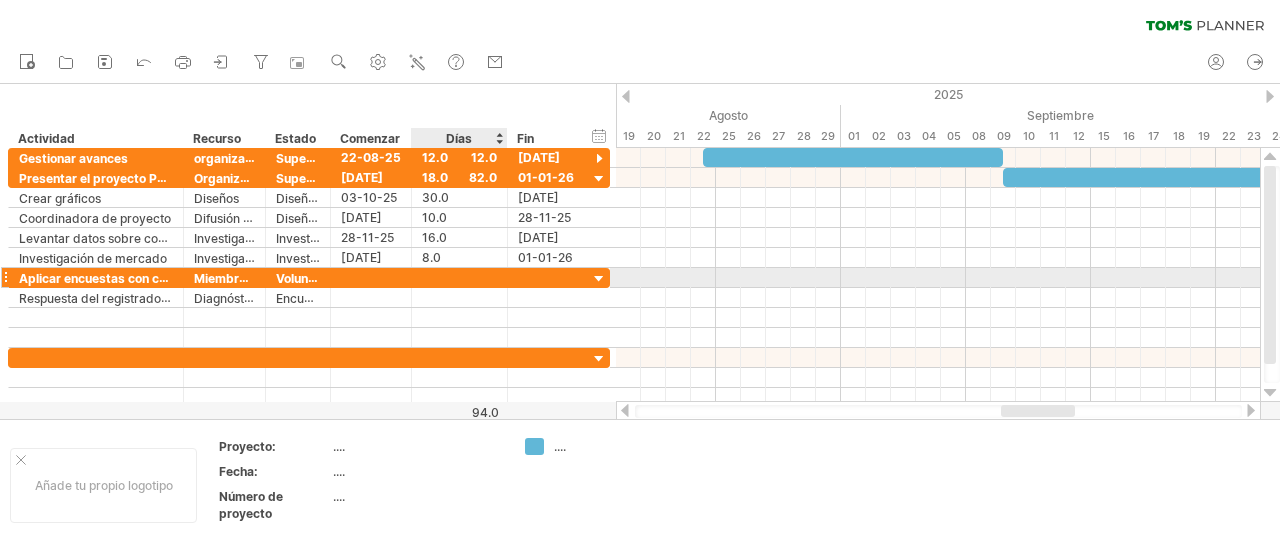 scroll, scrollTop: 0, scrollLeft: 0, axis: both 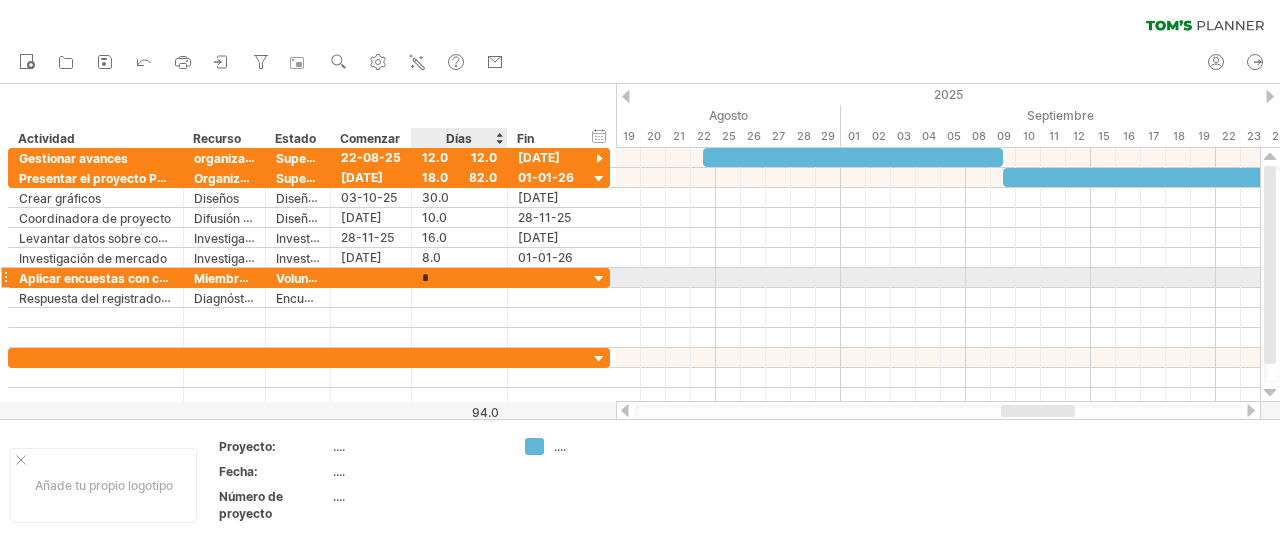 type on "**" 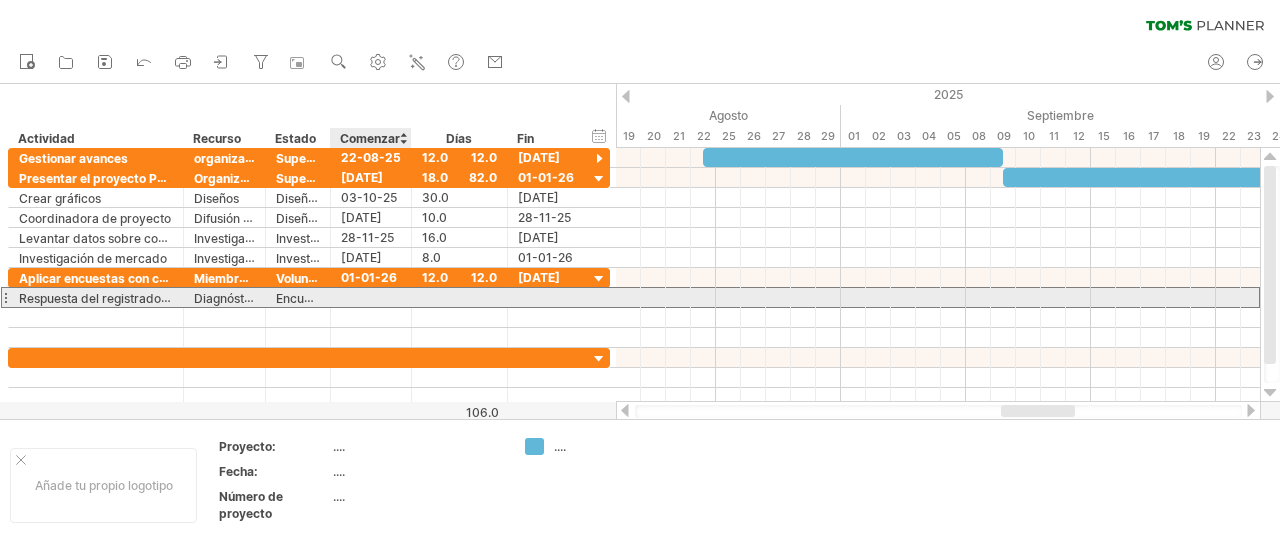 click at bounding box center [371, 297] 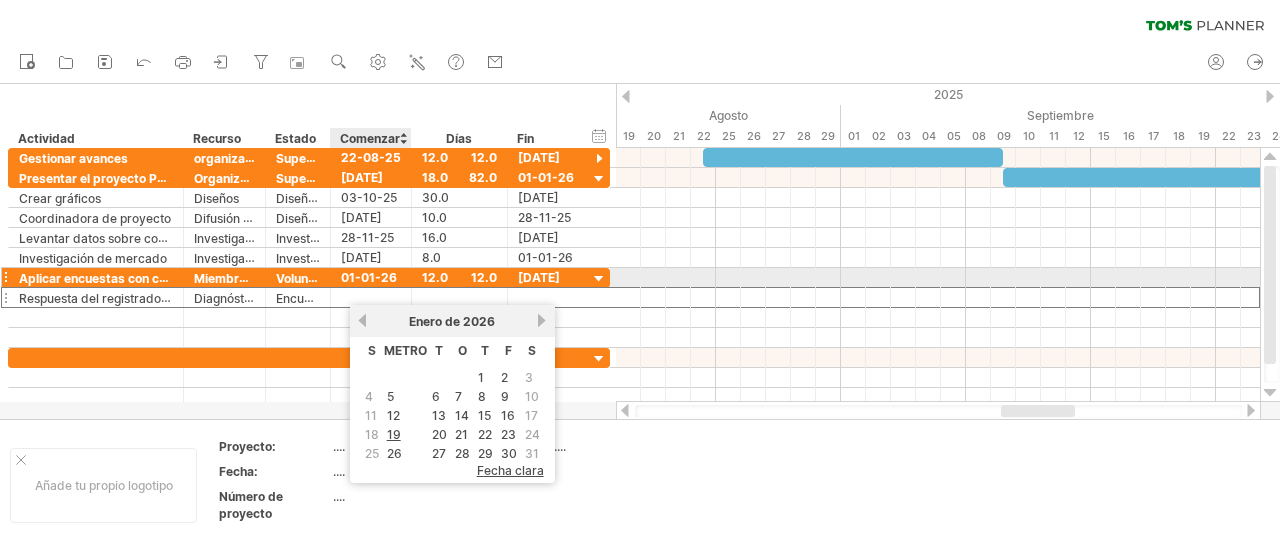 click on "01-01-26" at bounding box center (369, 277) 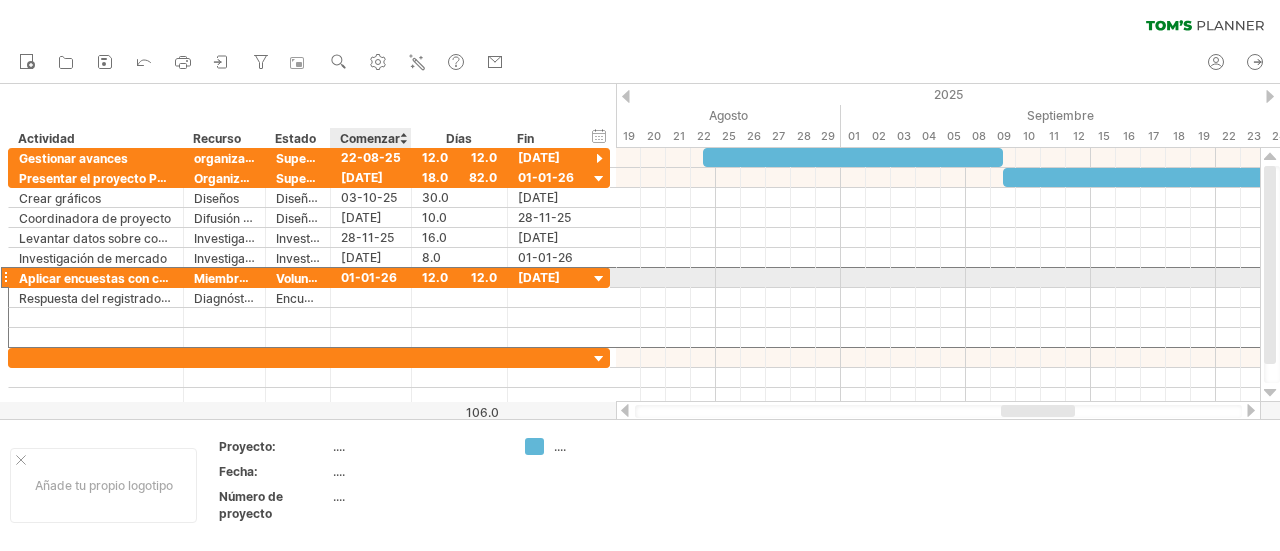 click on "01-01-26" at bounding box center [369, 277] 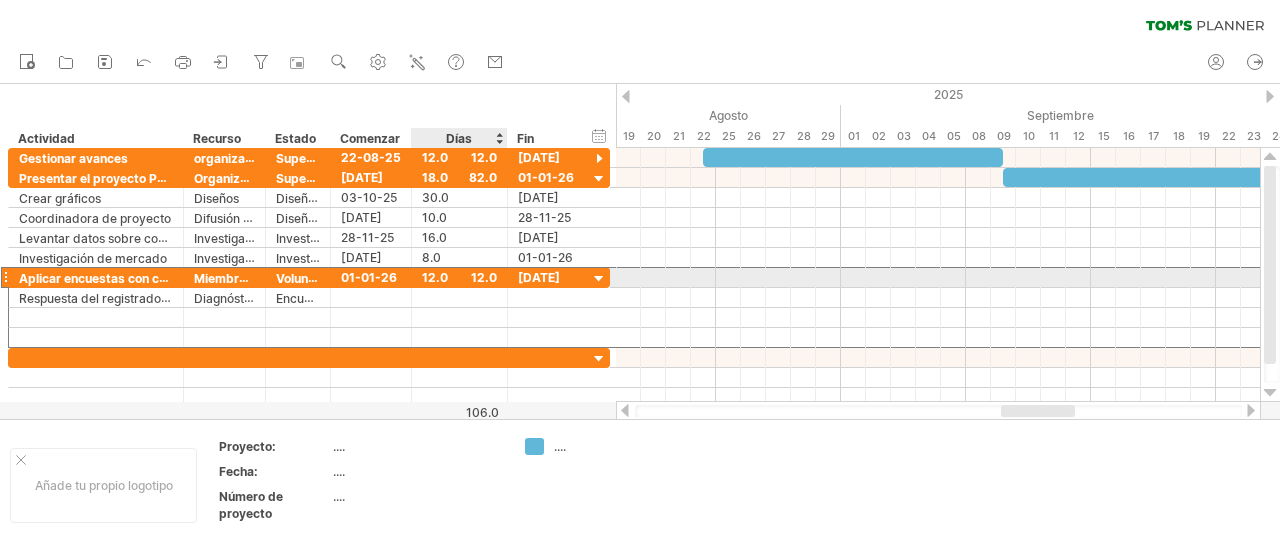 click on "12.0" at bounding box center [459, 277] 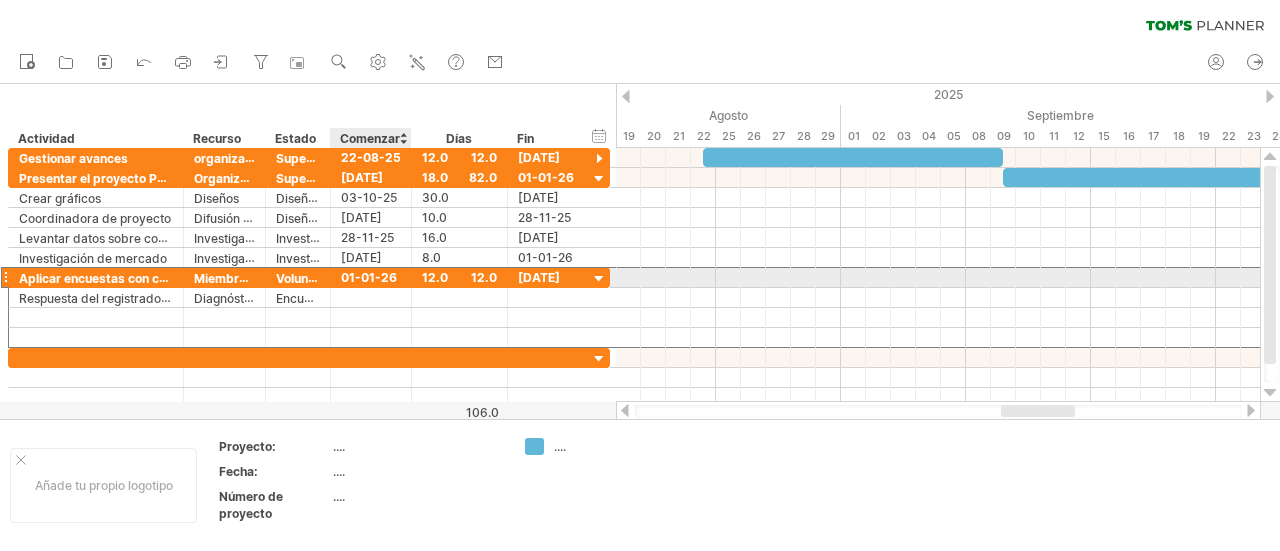 click on "01-01-26" at bounding box center [369, 277] 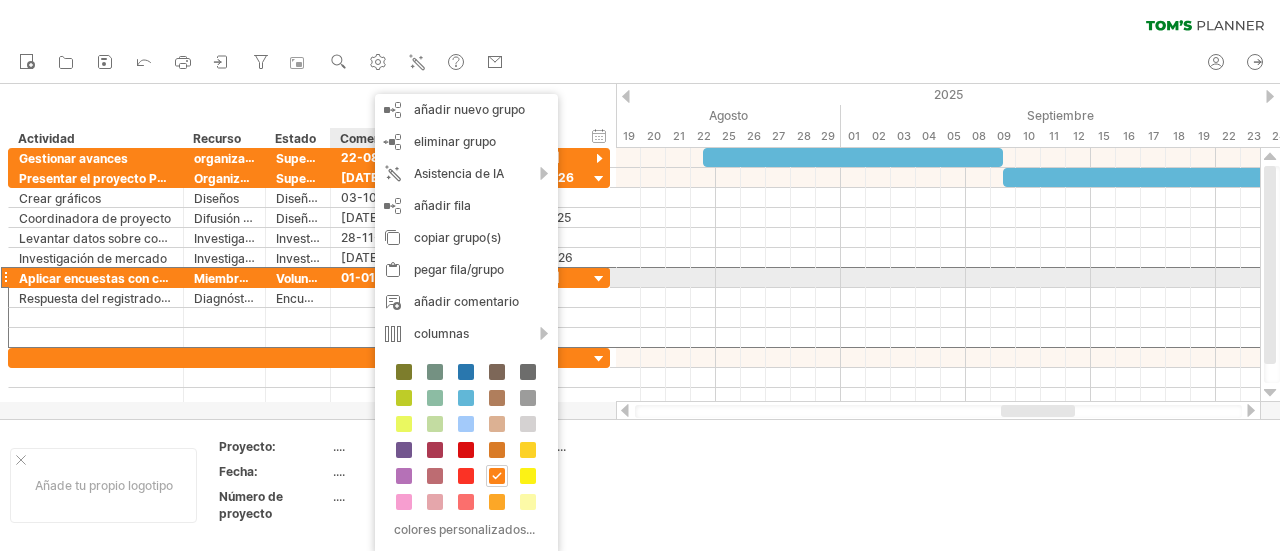 click on "01-01-26" at bounding box center (369, 277) 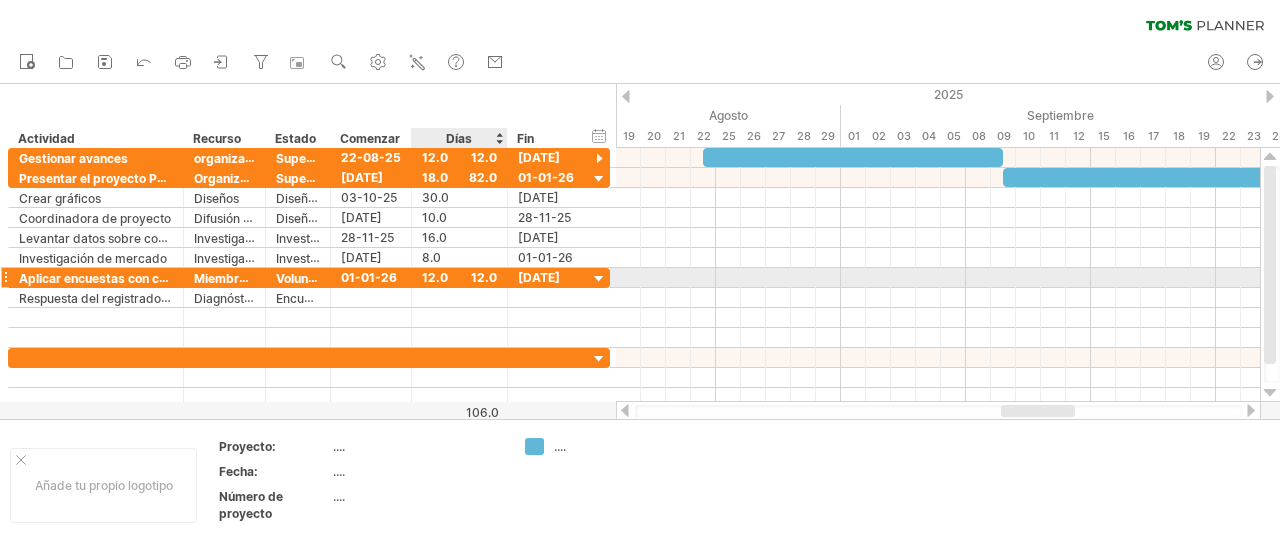 click on "12.0" at bounding box center (435, 277) 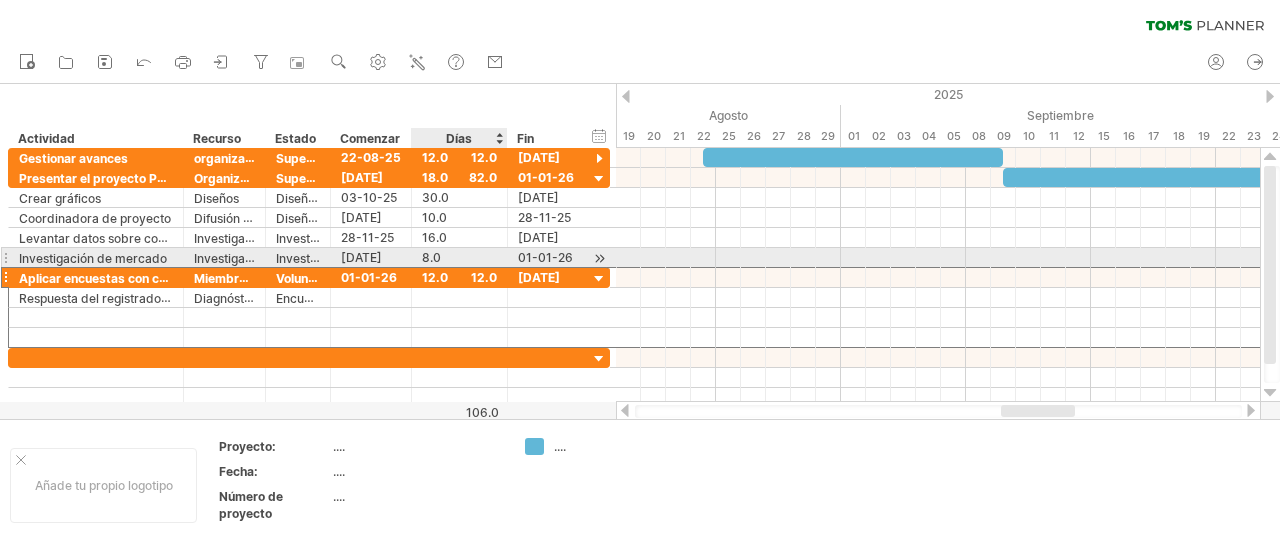 click on "8.0" at bounding box center (431, 257) 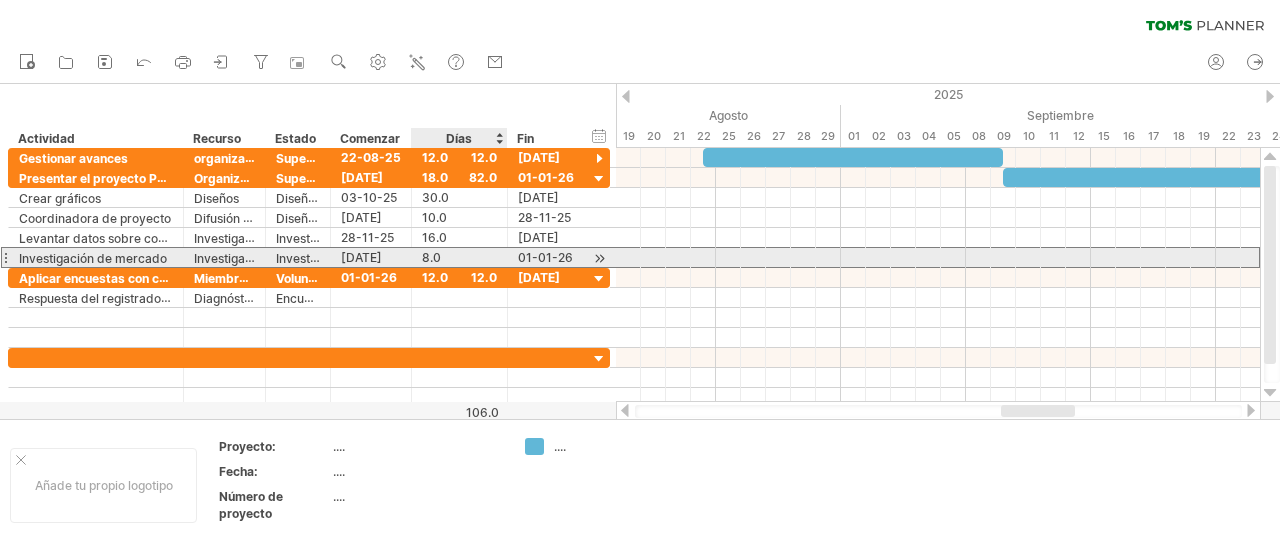 click on "8.0" at bounding box center [431, 257] 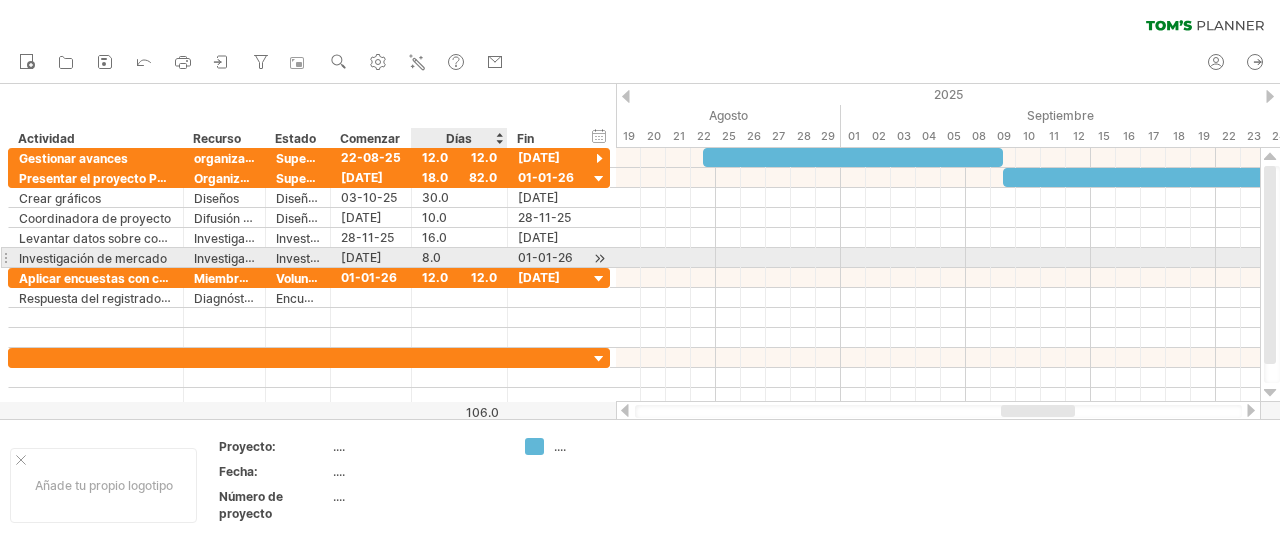 click on "8.0" at bounding box center [431, 257] 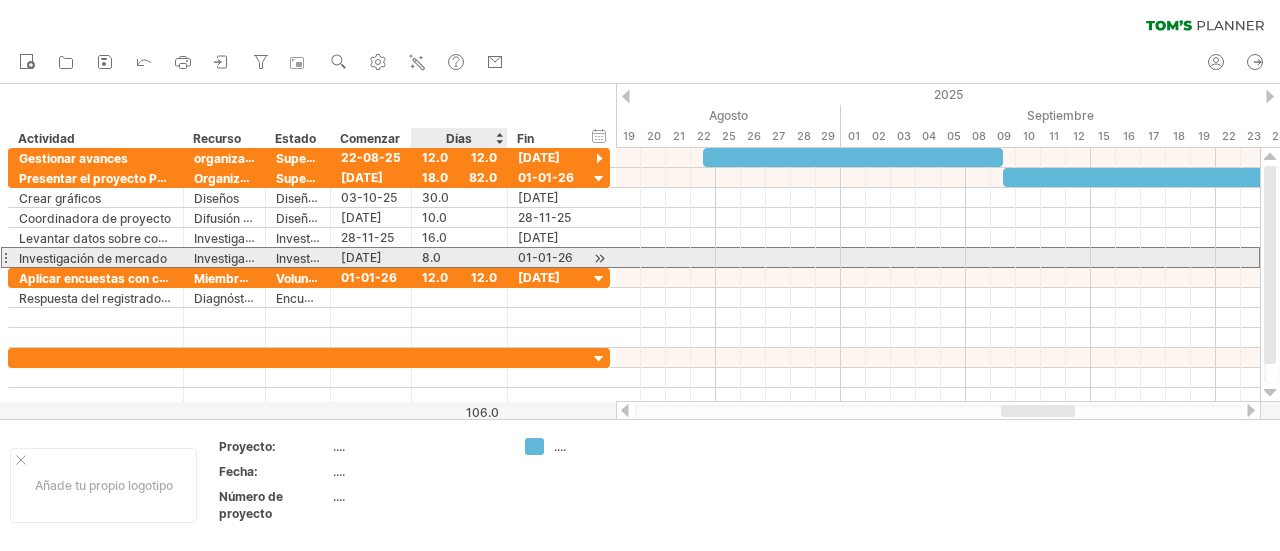 click on "8.0" at bounding box center [459, 257] 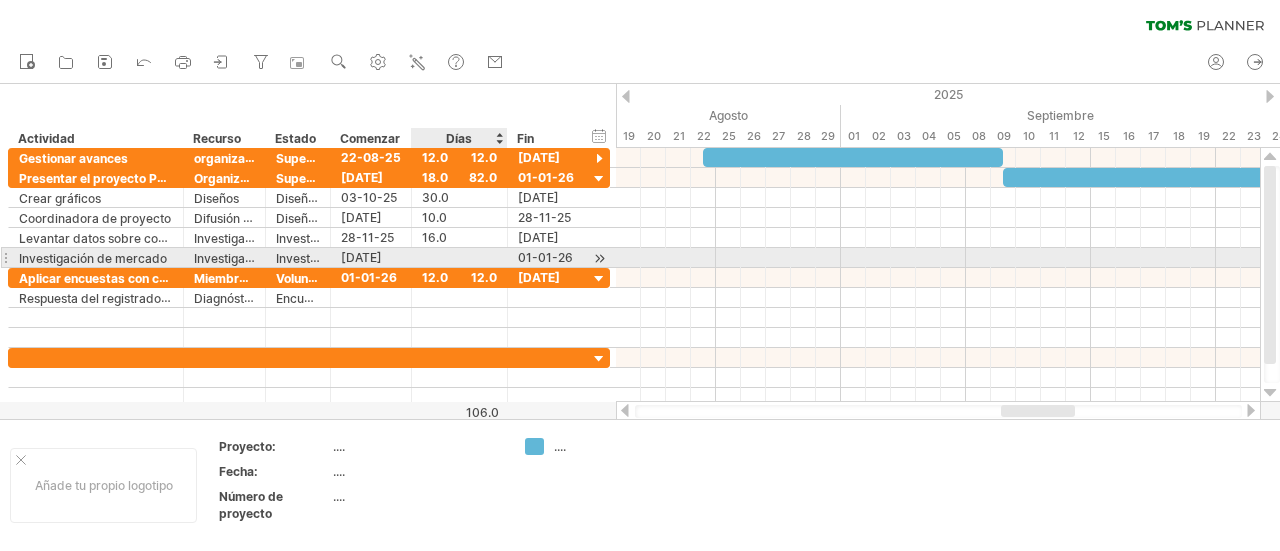 type on "*" 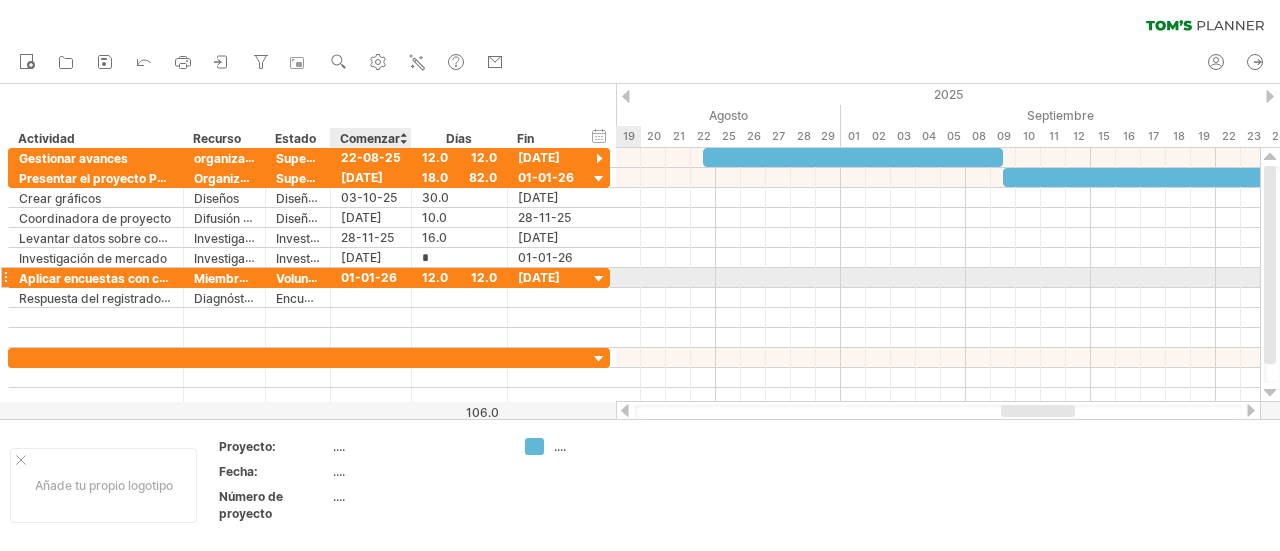 click on "01-01-26" at bounding box center (369, 277) 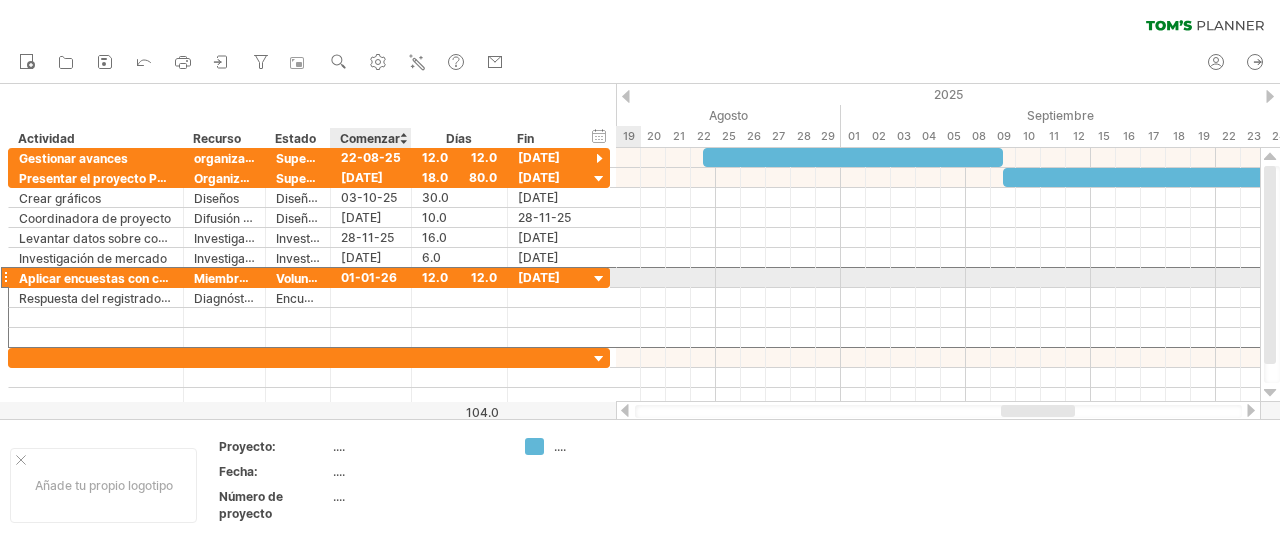 click on "01-01-26" at bounding box center (369, 277) 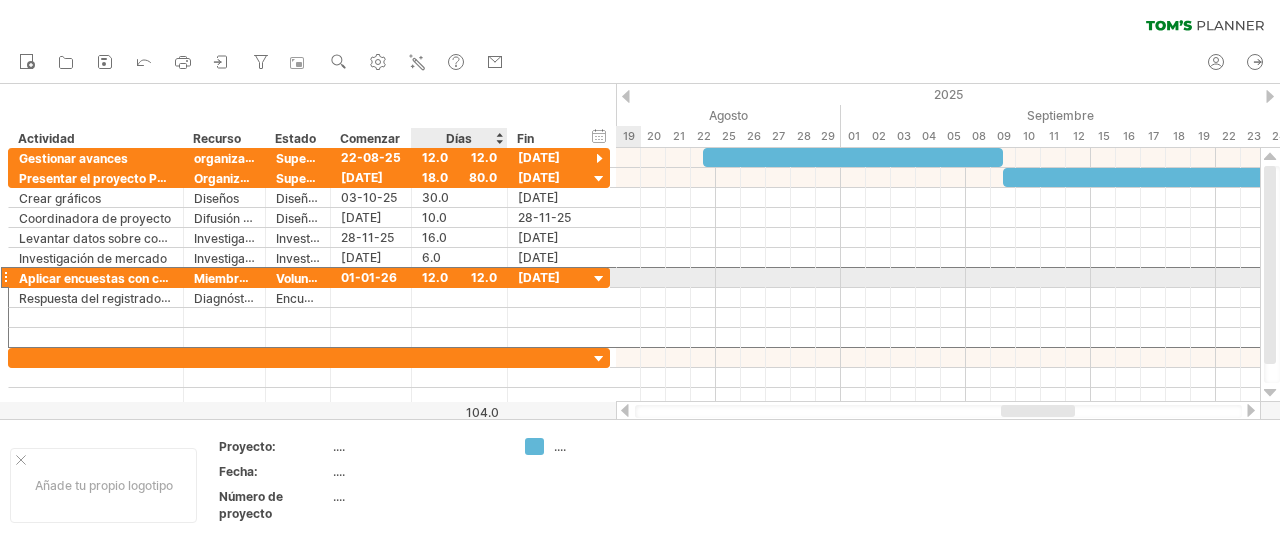 click on "12.0" at bounding box center [435, 277] 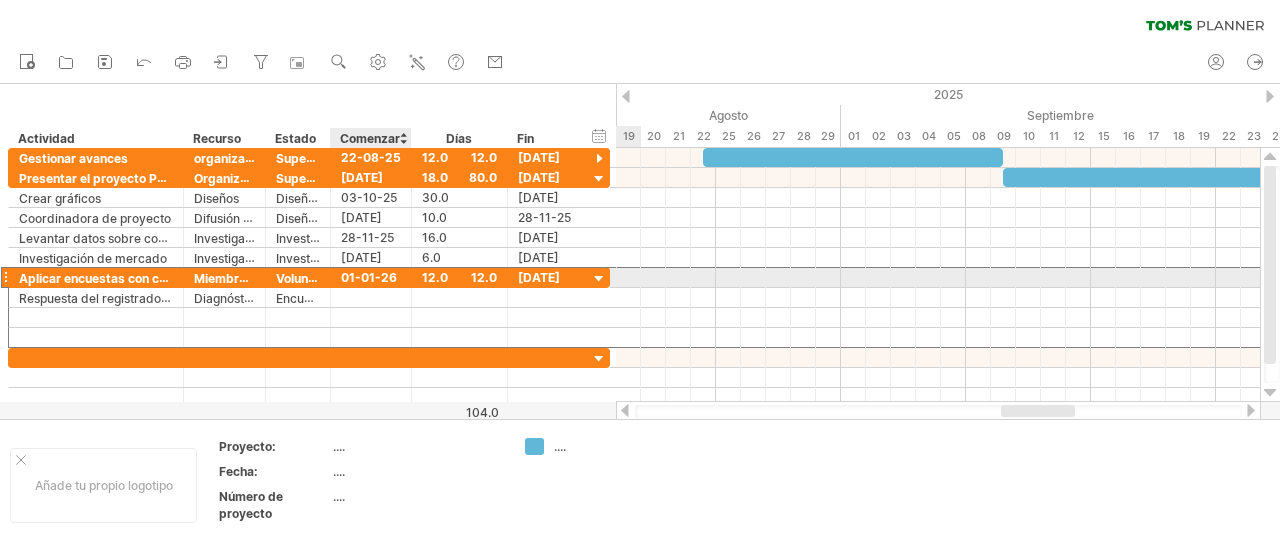 click on "01-01-26" at bounding box center [369, 277] 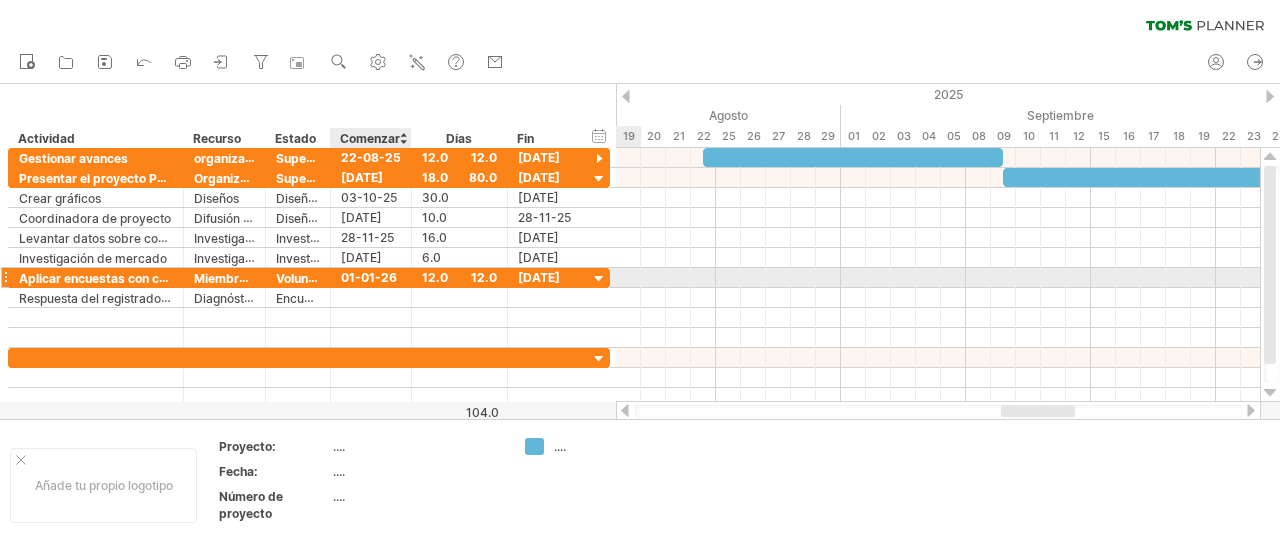 click on "01-01-26" at bounding box center [369, 277] 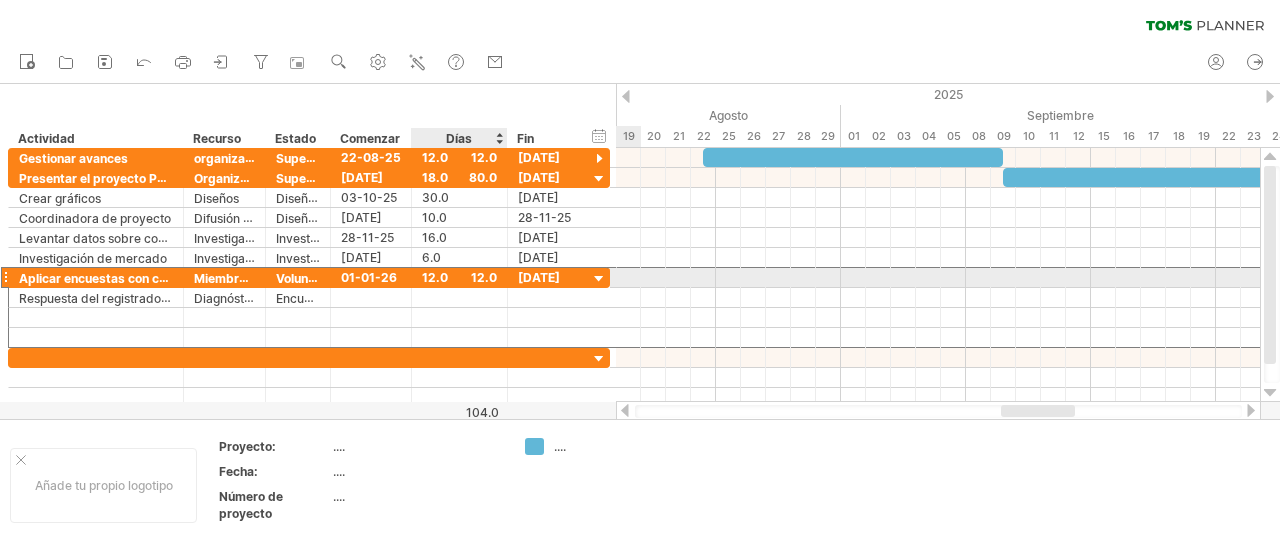 click on "12.0" at bounding box center (435, 277) 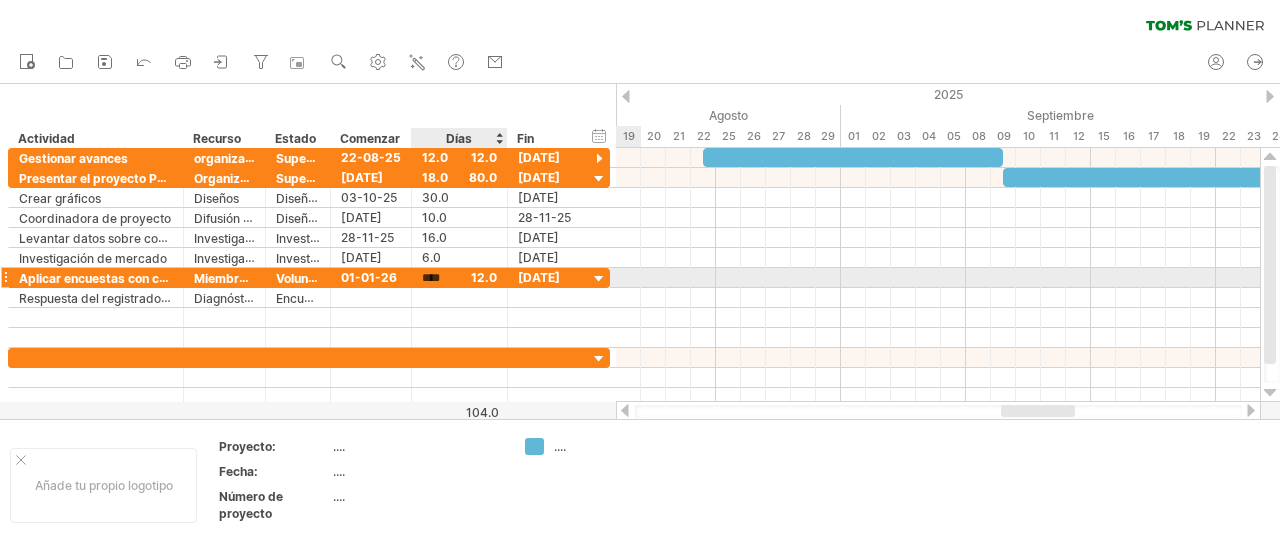 type 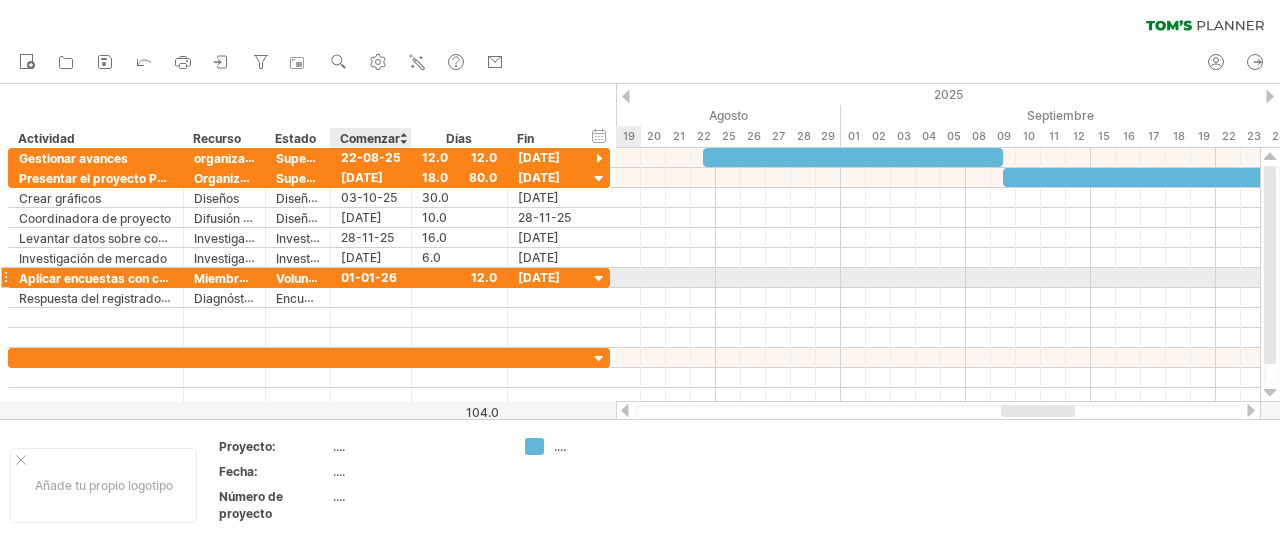 scroll, scrollTop: 0, scrollLeft: 0, axis: both 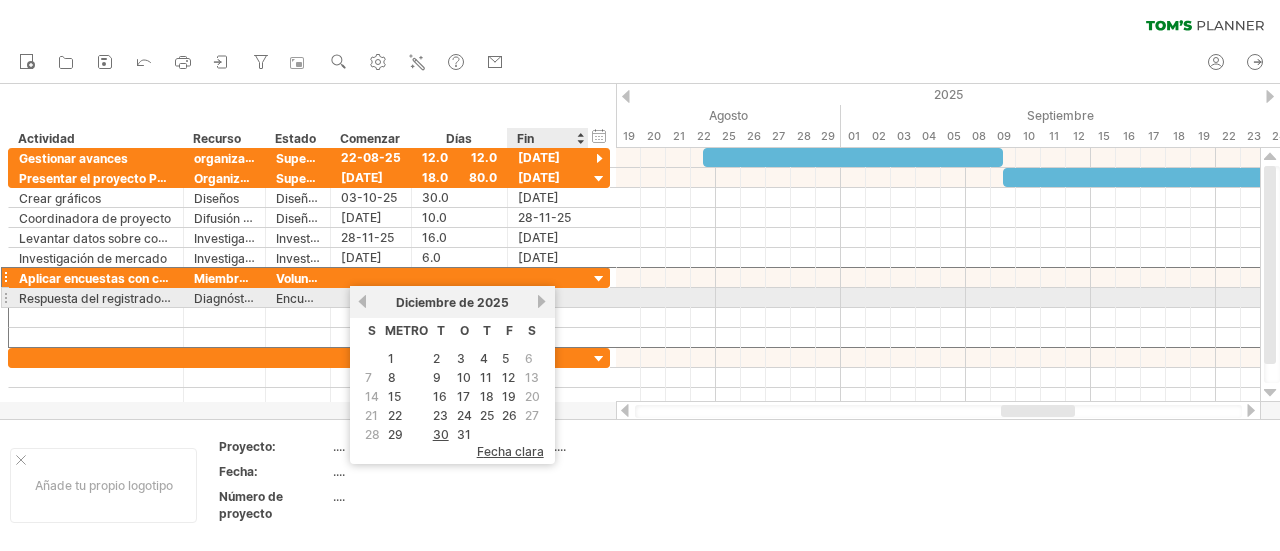 click on "próximo" at bounding box center [542, 301] 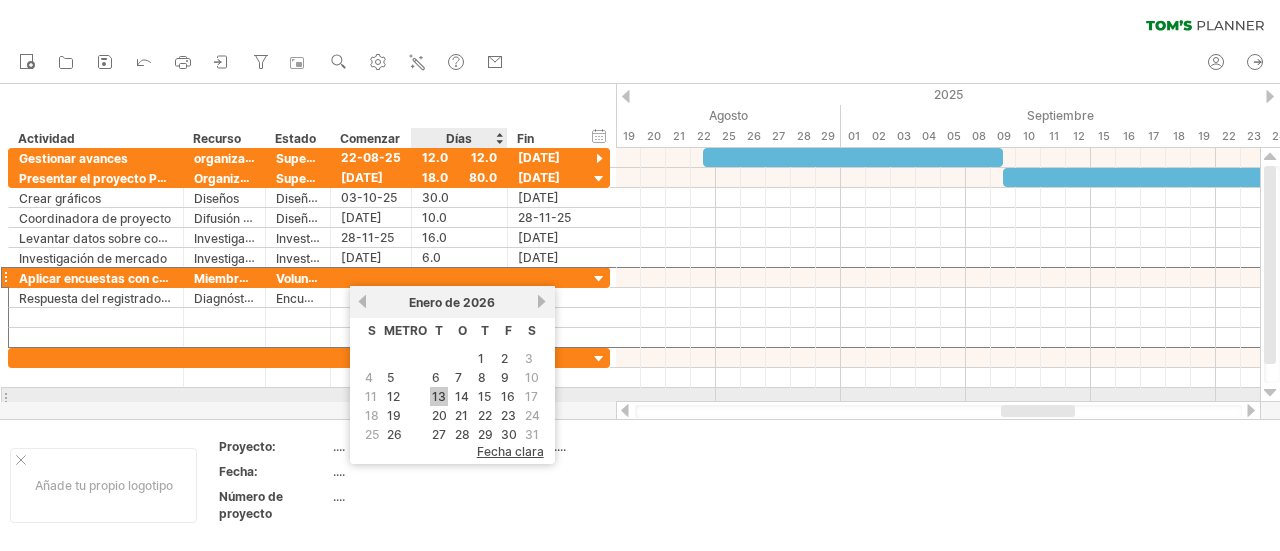 click on "13" at bounding box center [439, 396] 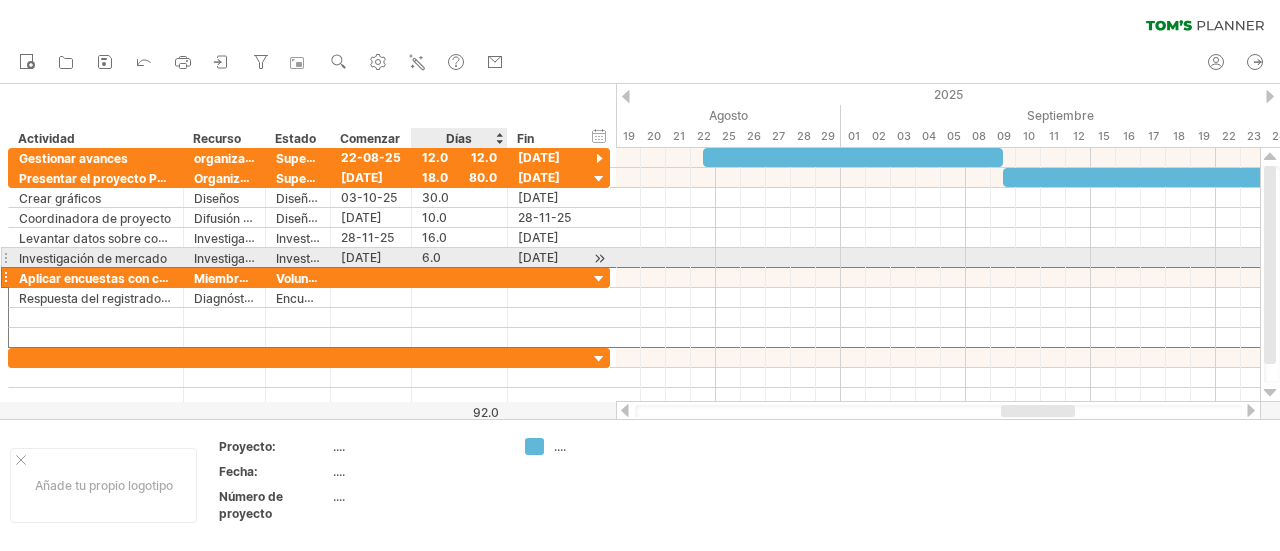 click at bounding box center (459, 277) 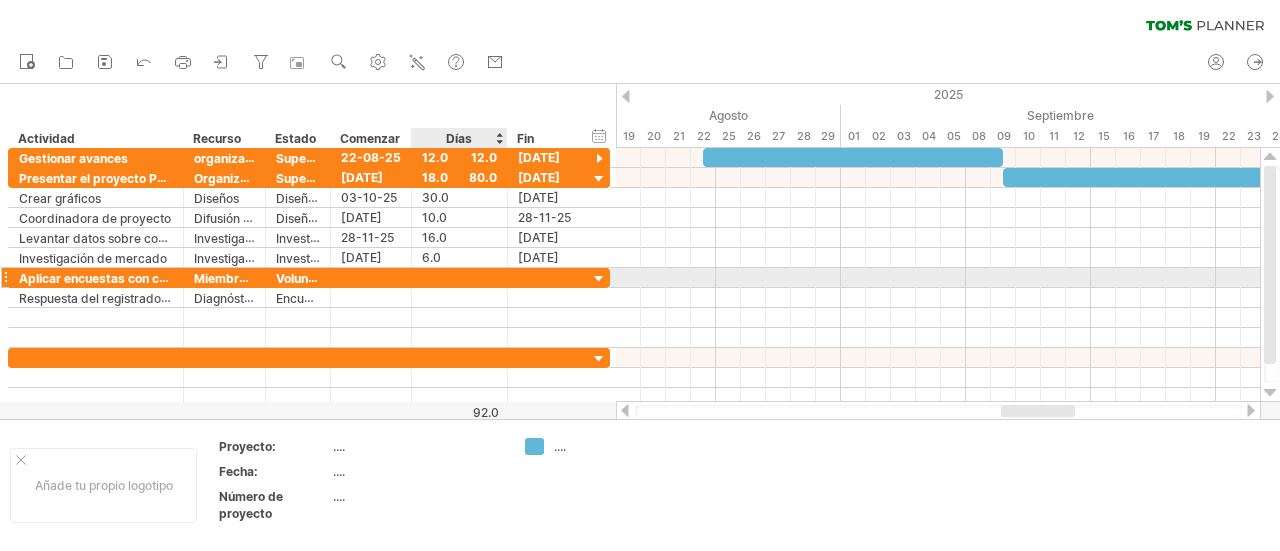 type on "*" 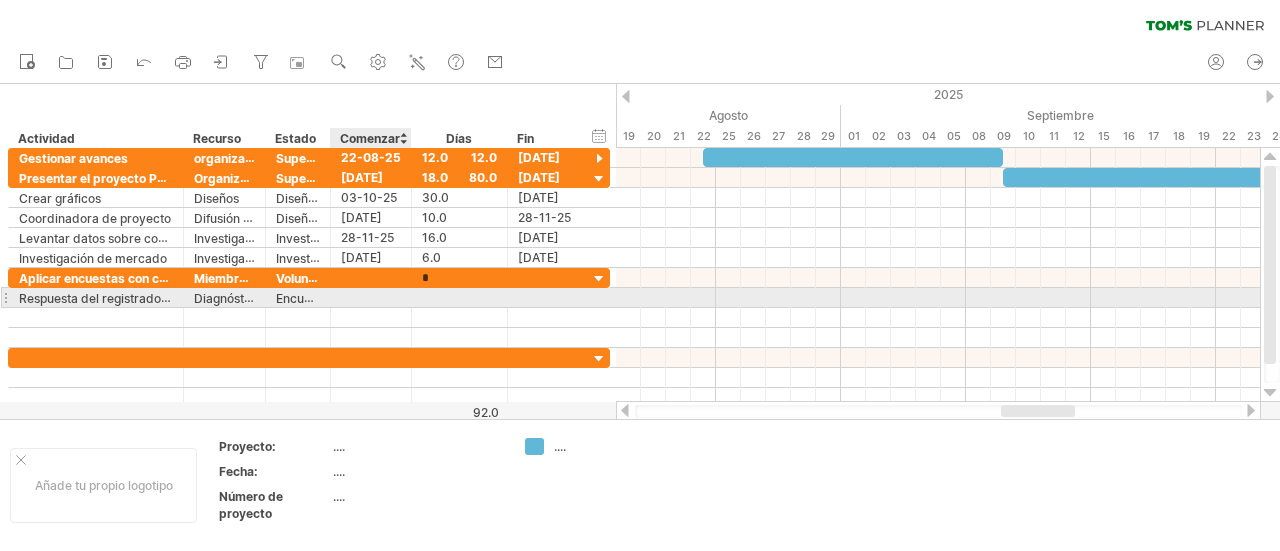click at bounding box center [371, 297] 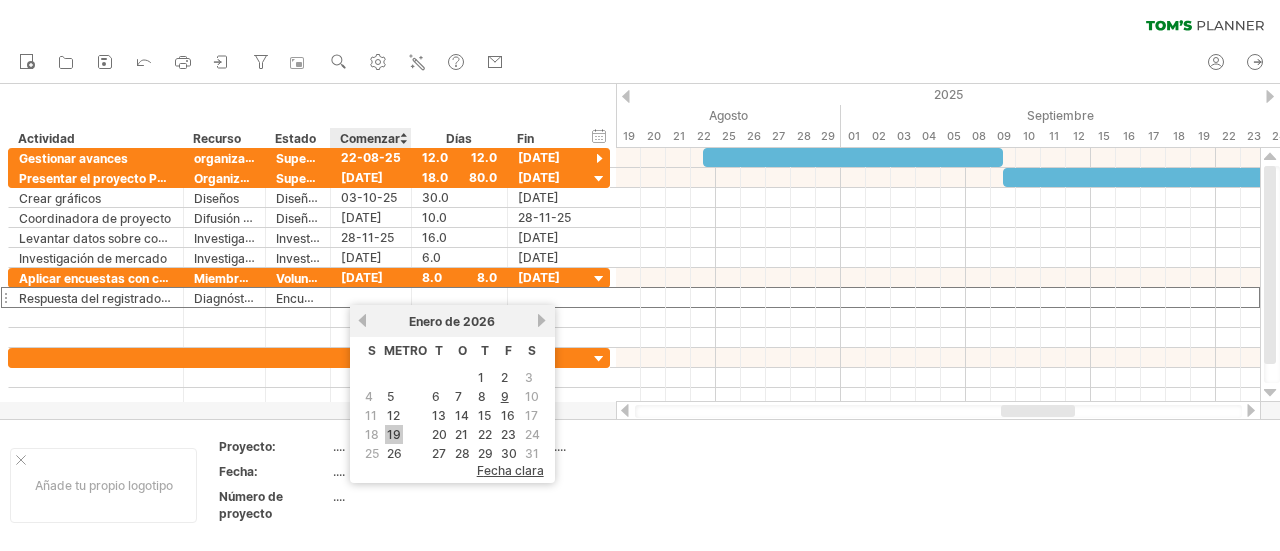 click on "19" at bounding box center (394, 434) 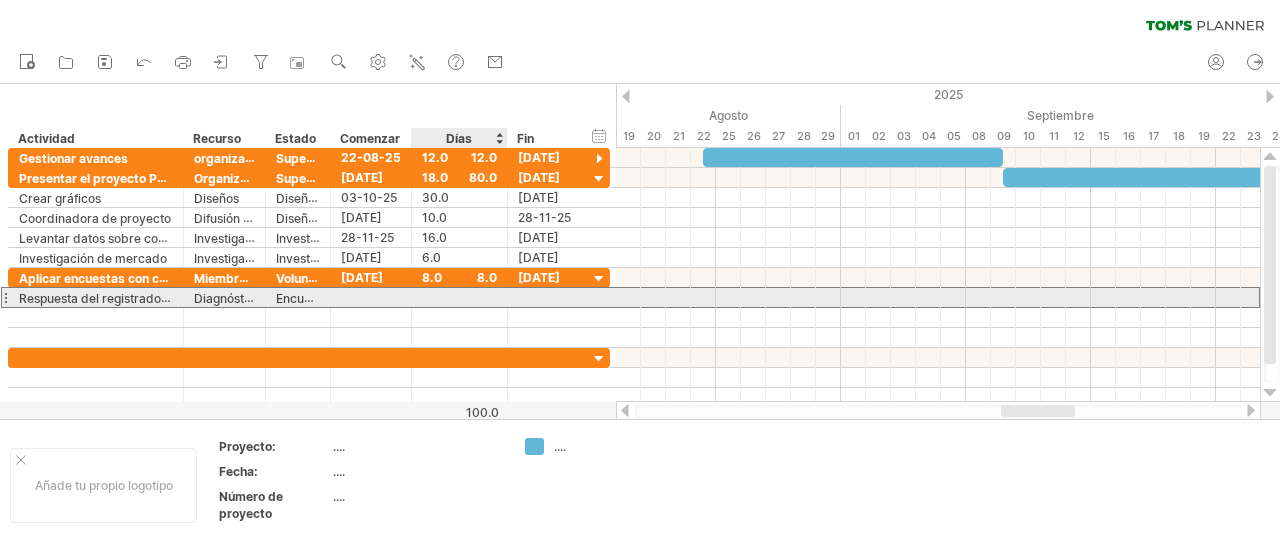 click at bounding box center (459, 297) 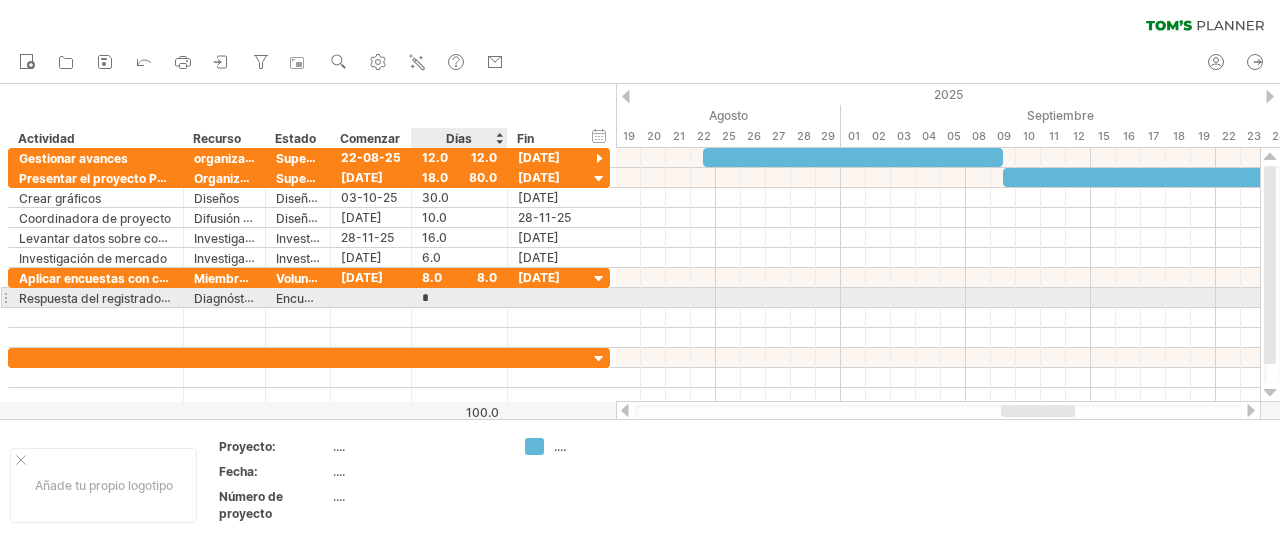 type on "**" 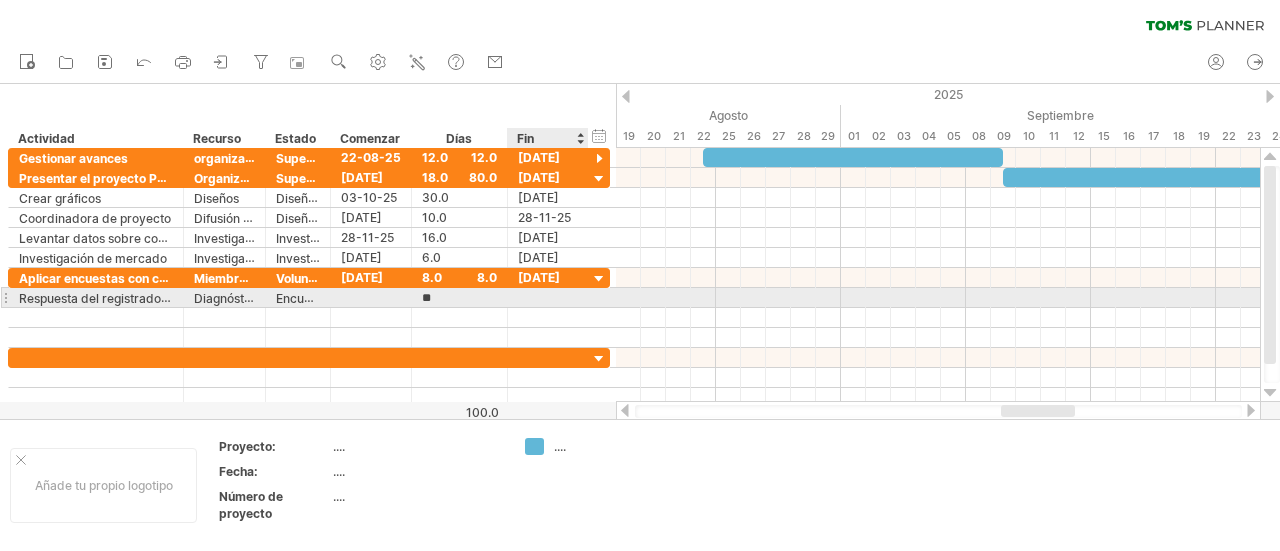click at bounding box center (548, 297) 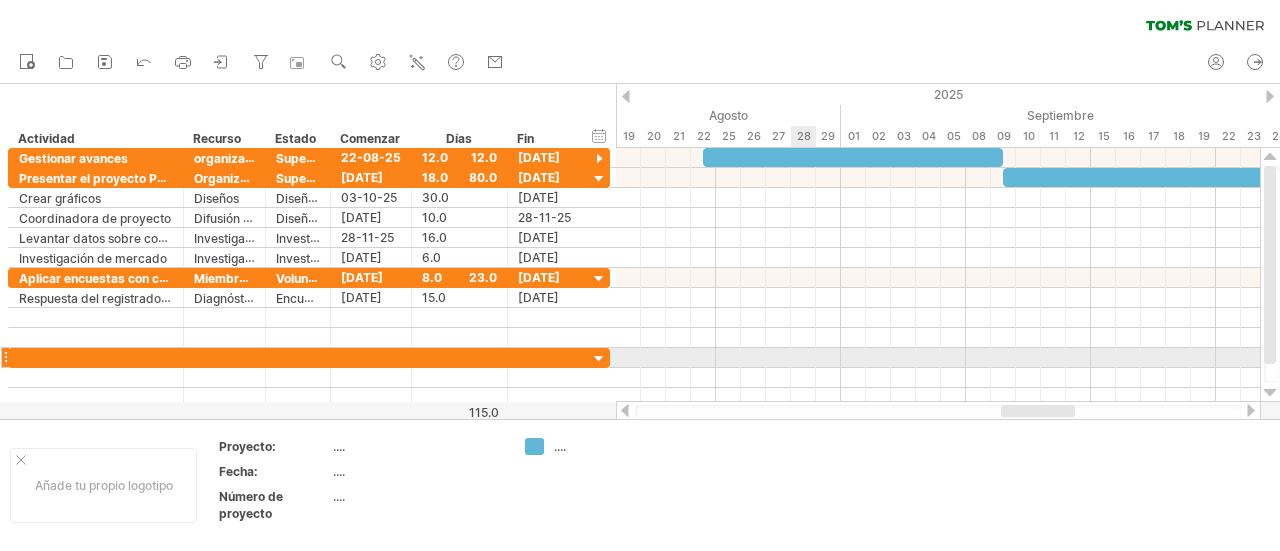 click at bounding box center (938, 358) 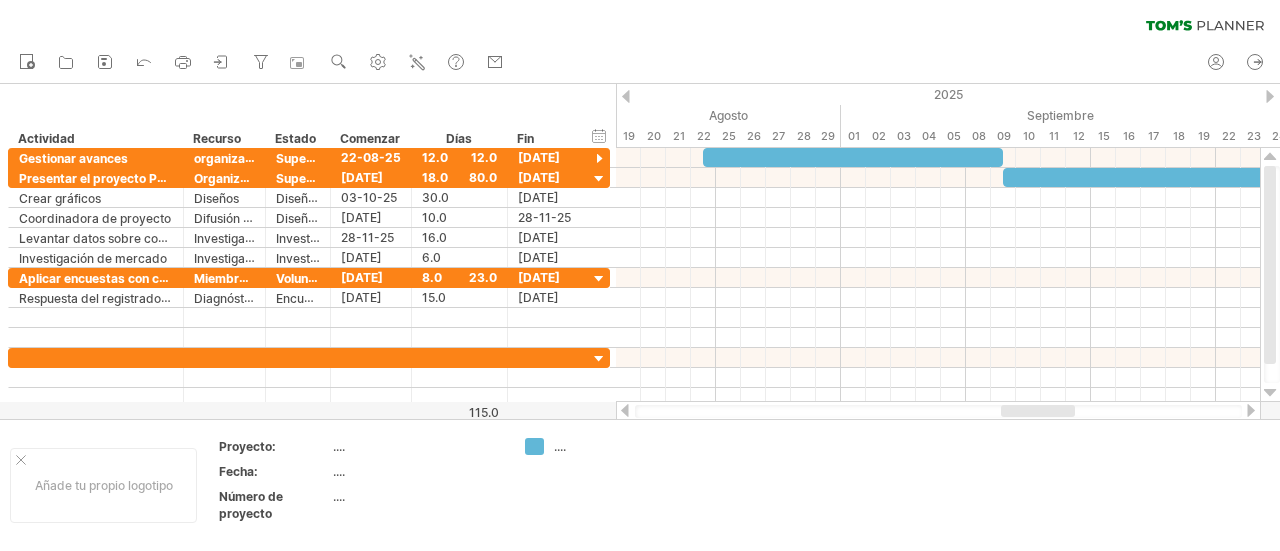 click at bounding box center [1251, 410] 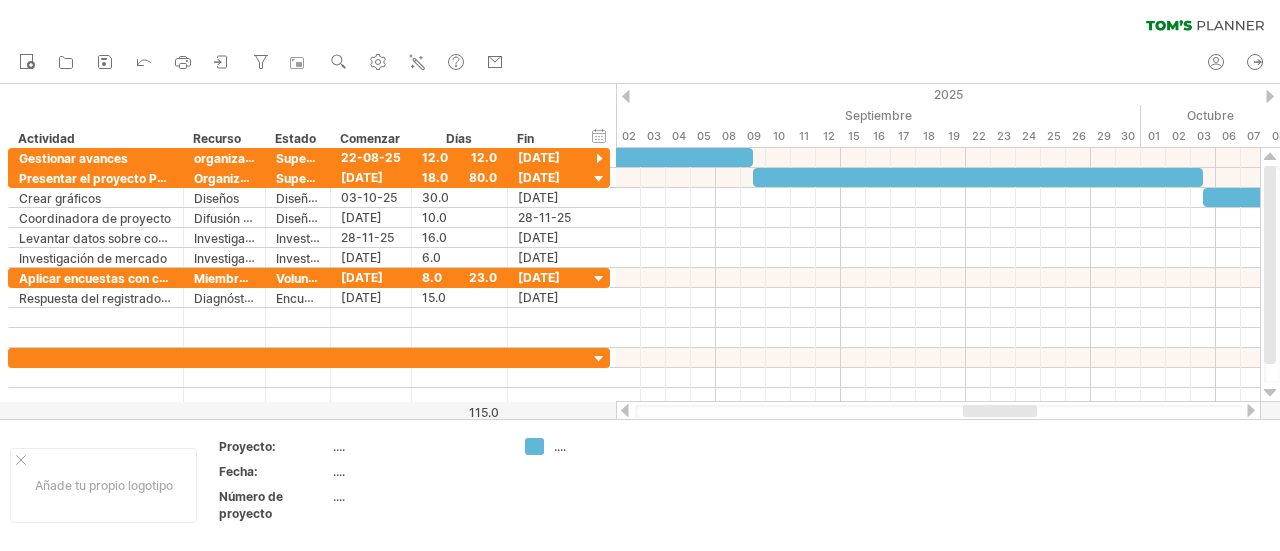 click at bounding box center (1251, 410) 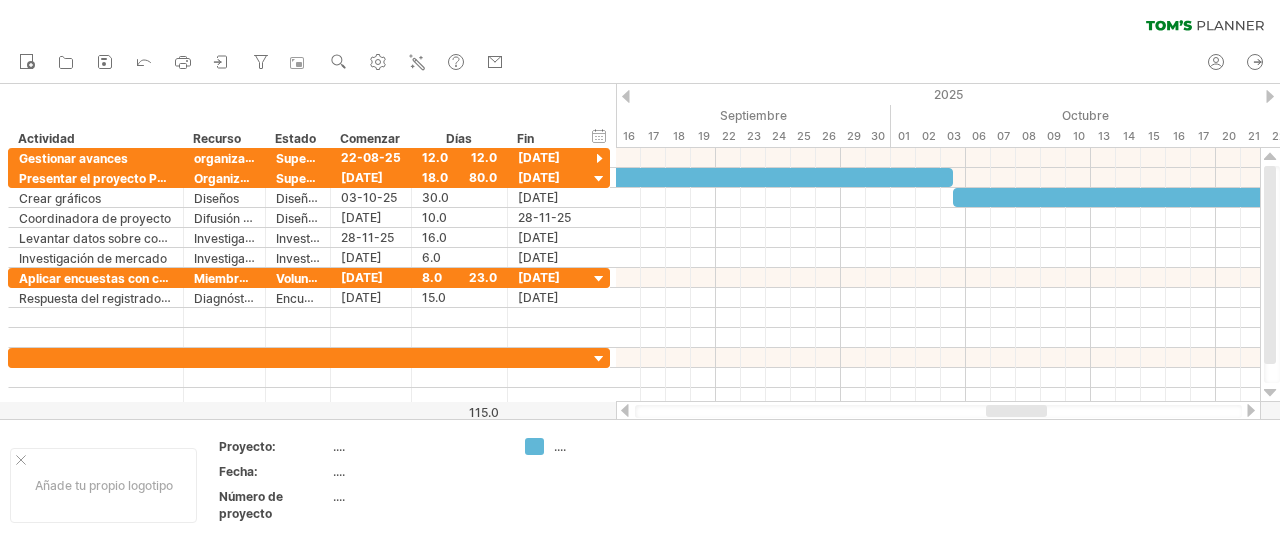 click at bounding box center [1251, 410] 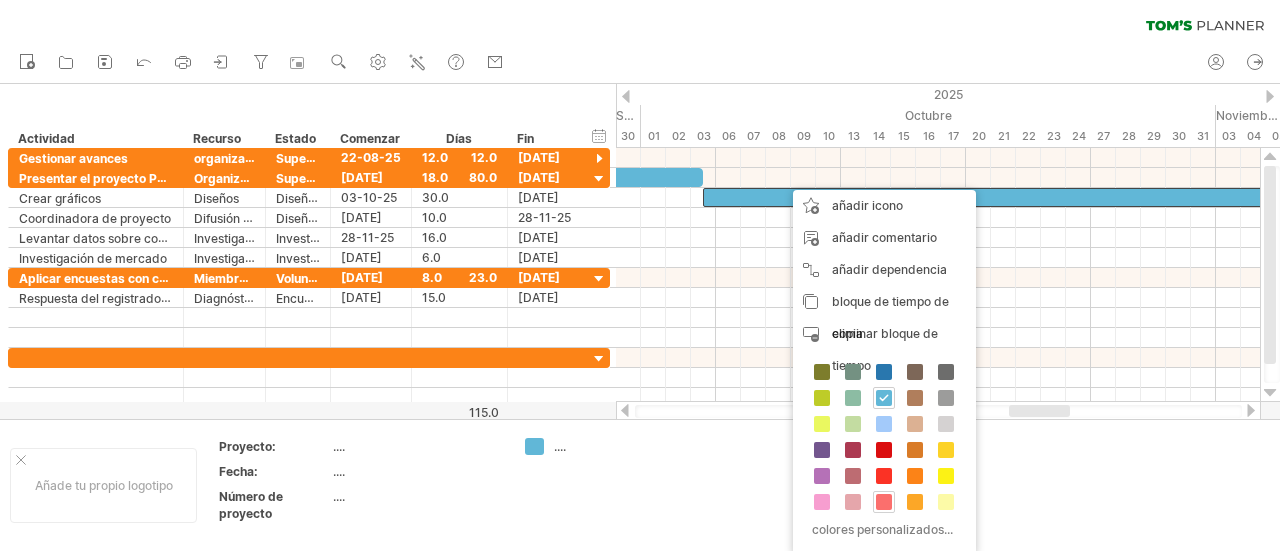 click at bounding box center [884, 502] 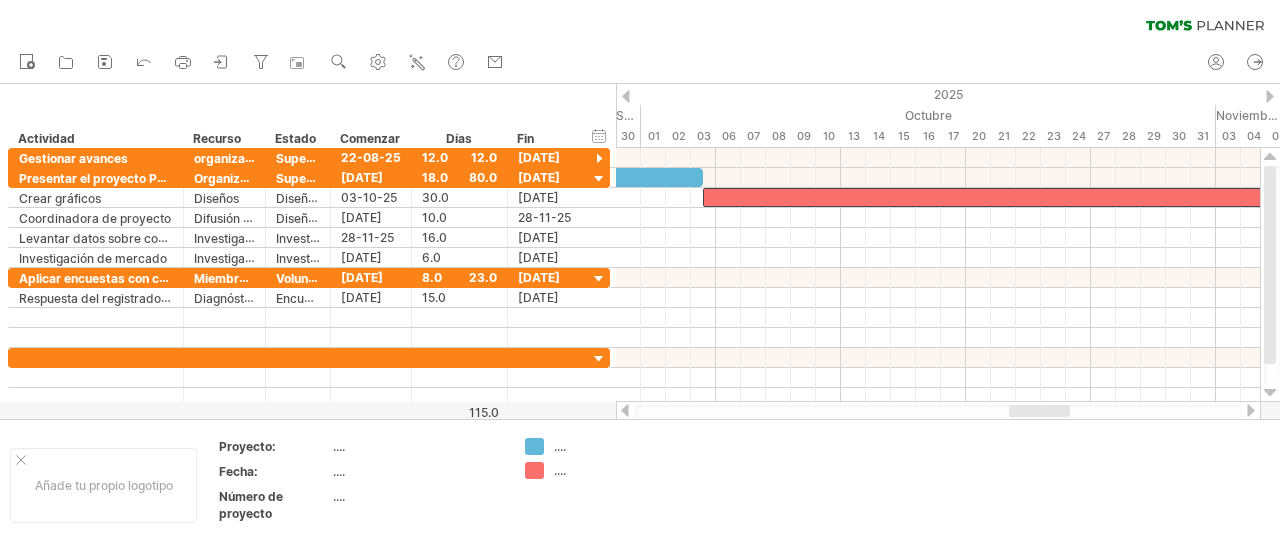 click at bounding box center [626, 96] 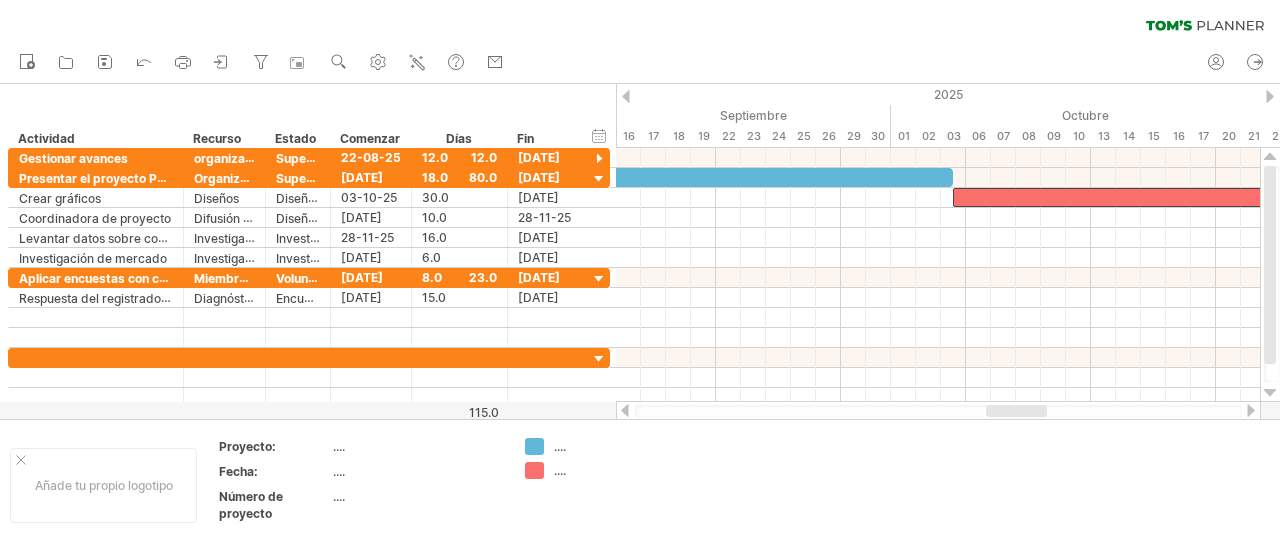 click on "2025" at bounding box center (528, 94) 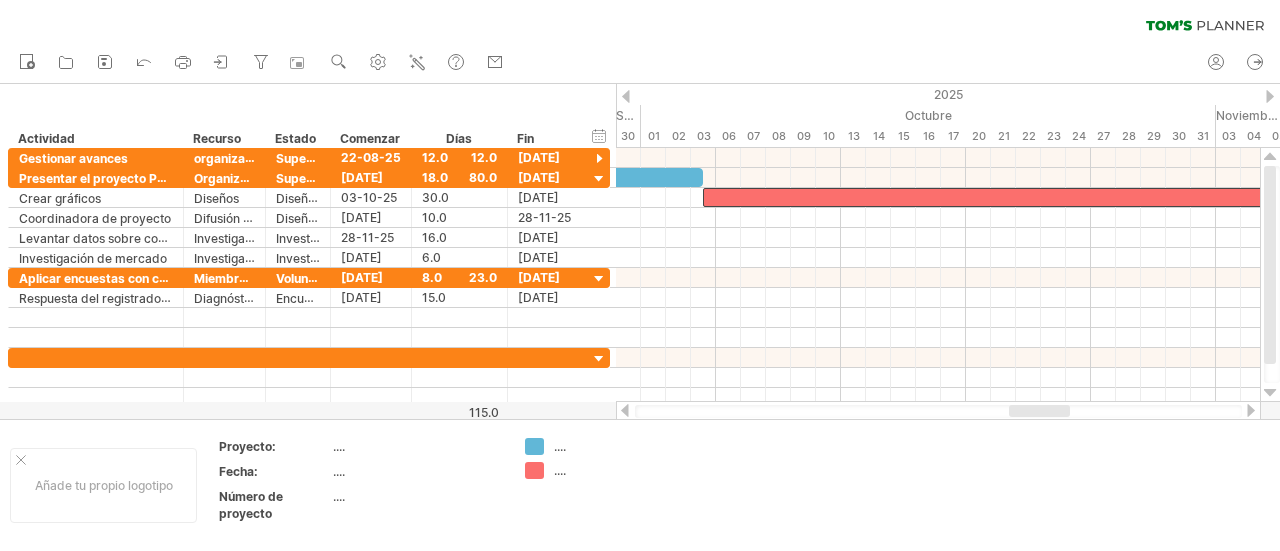 click at bounding box center (1270, 96) 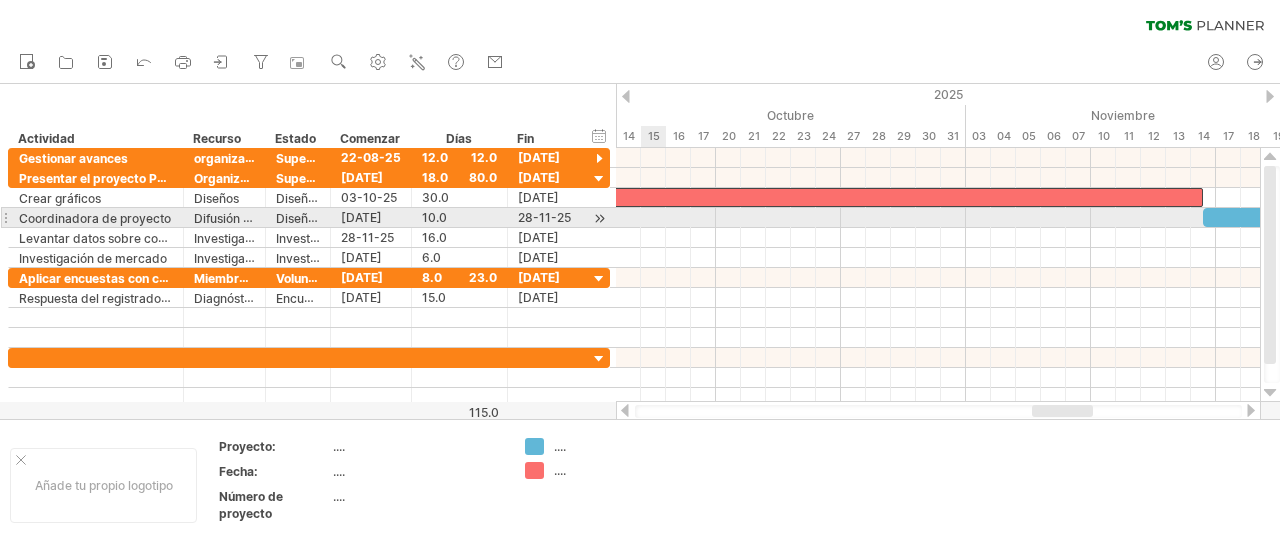 click at bounding box center [938, 218] 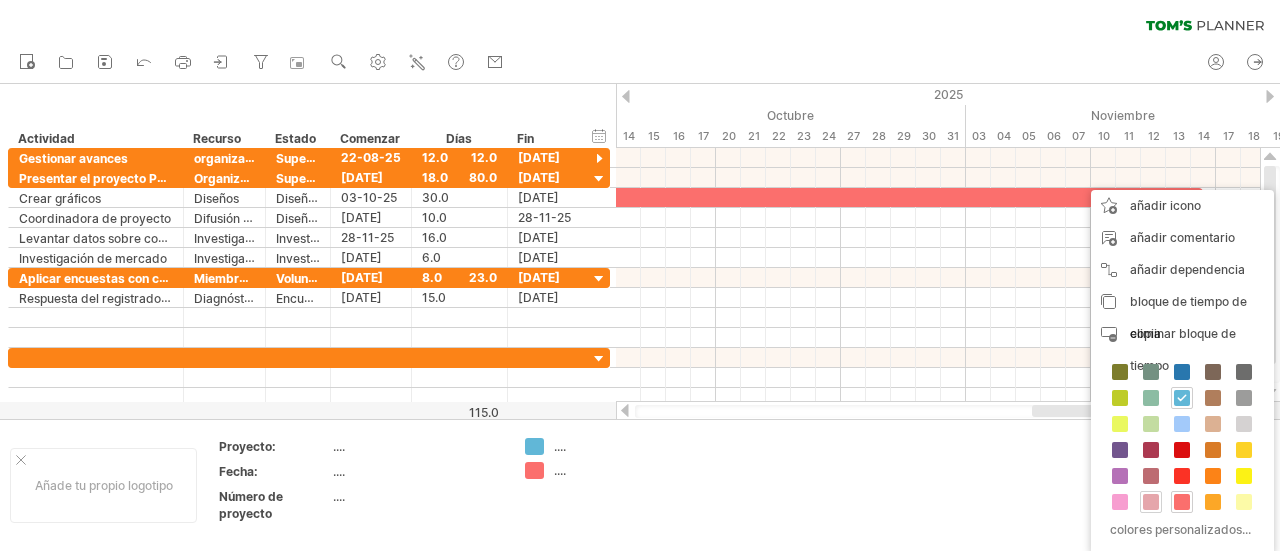 click at bounding box center (1151, 502) 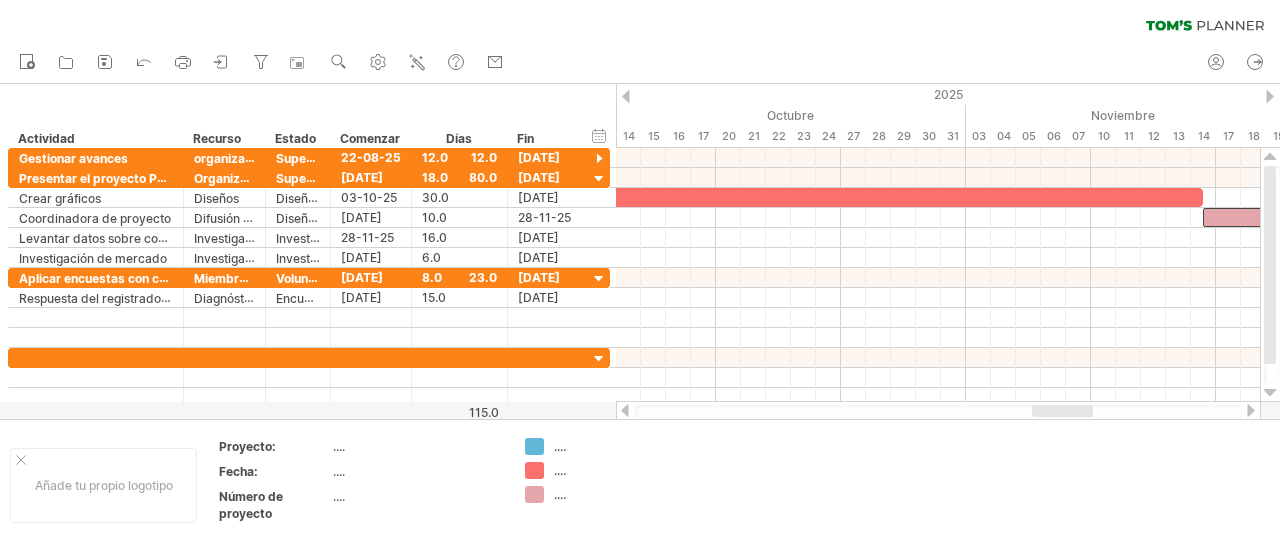 click at bounding box center (626, 96) 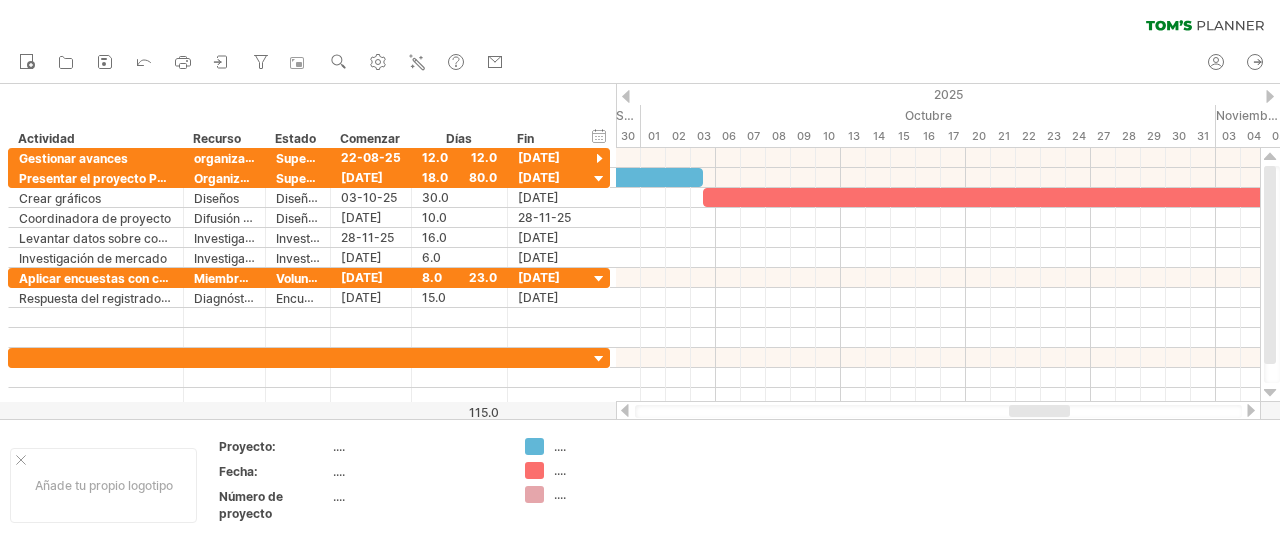 click at bounding box center [1270, 96] 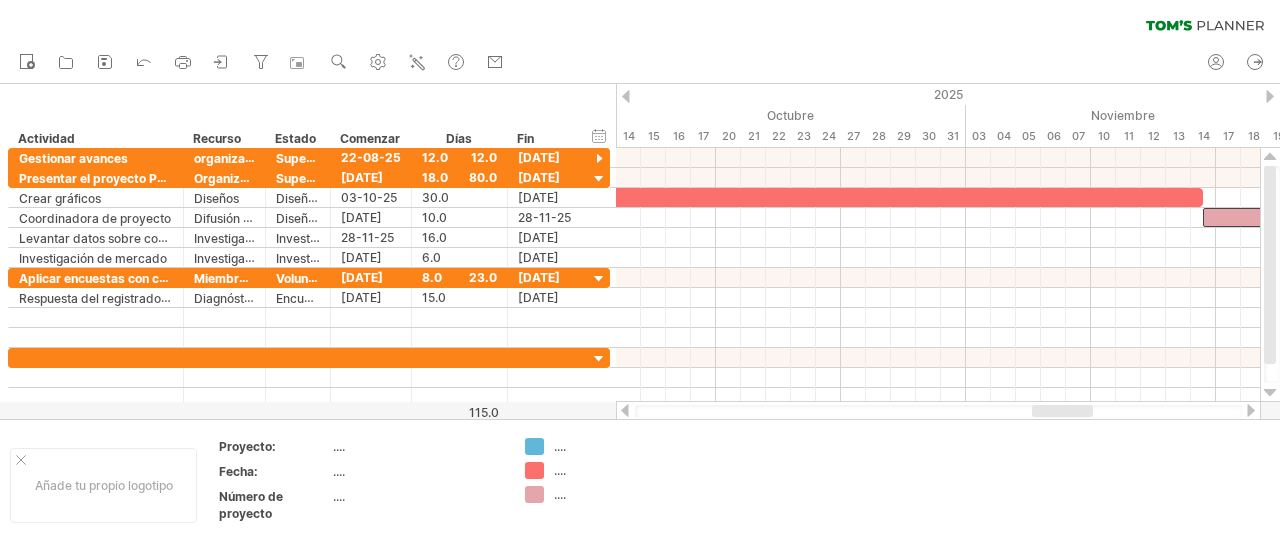 click at bounding box center [1270, 96] 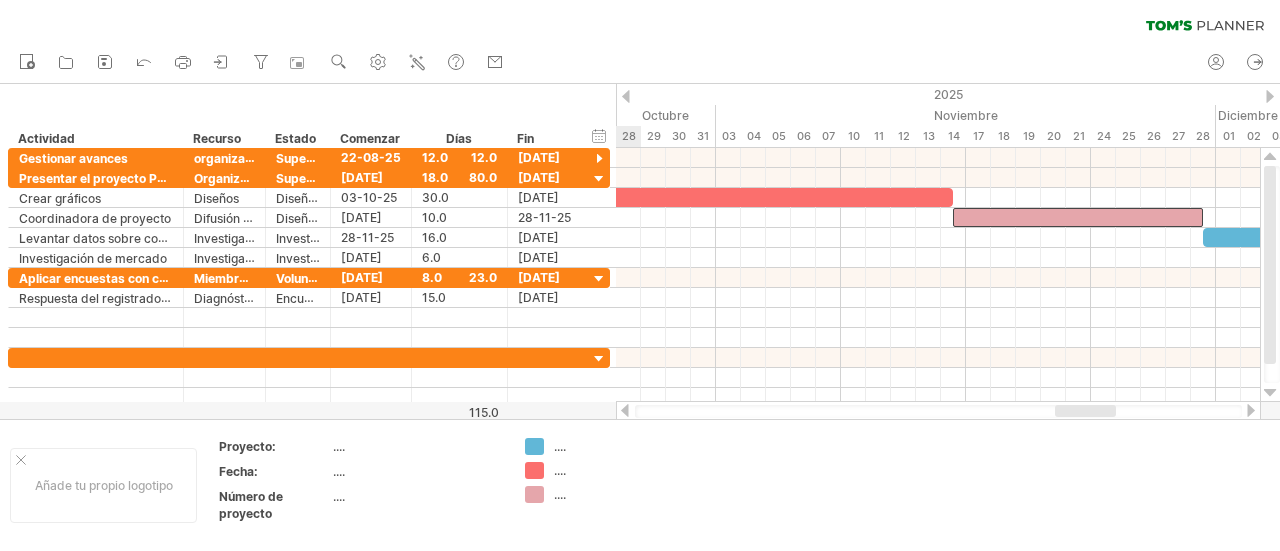 click at bounding box center [1270, 96] 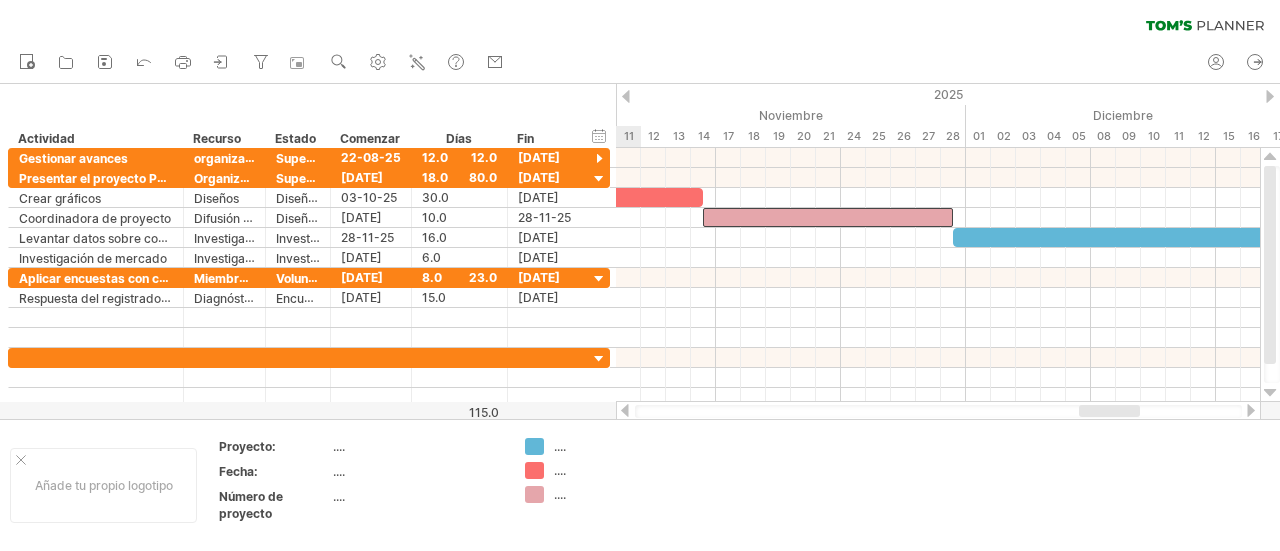 click at bounding box center [1270, 96] 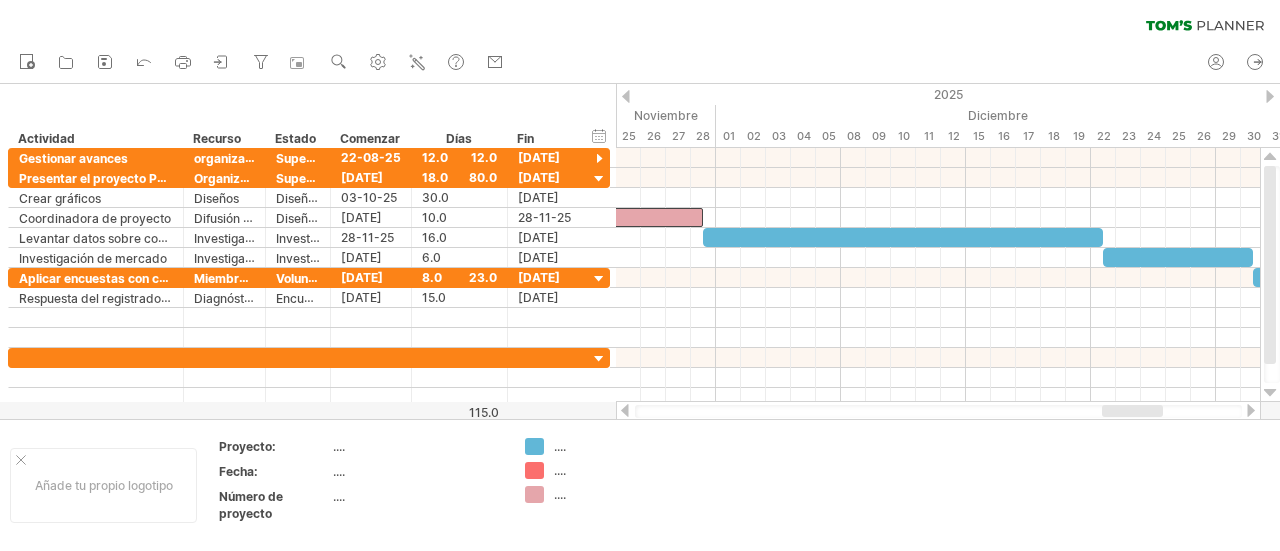 click at bounding box center [626, 96] 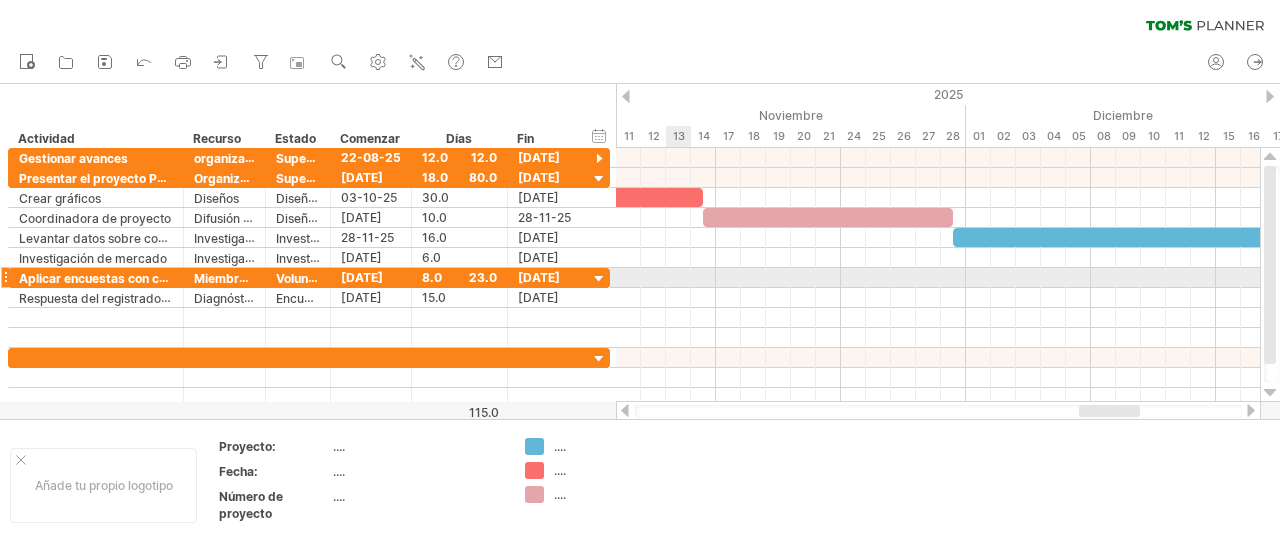 click at bounding box center (938, 278) 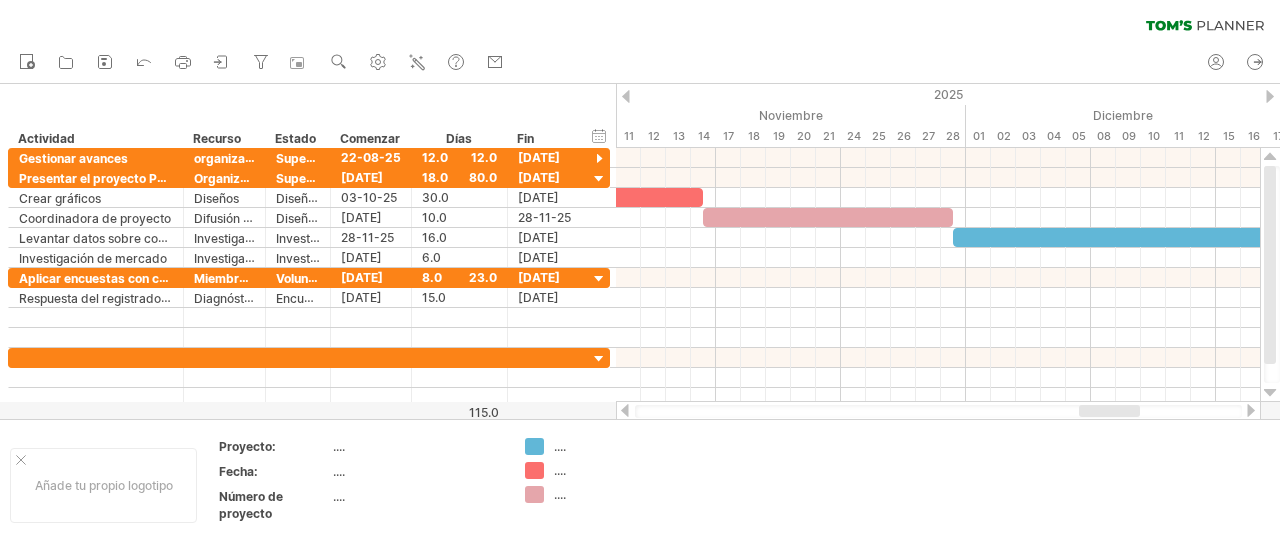 click on "2025" at bounding box center (303, 94) 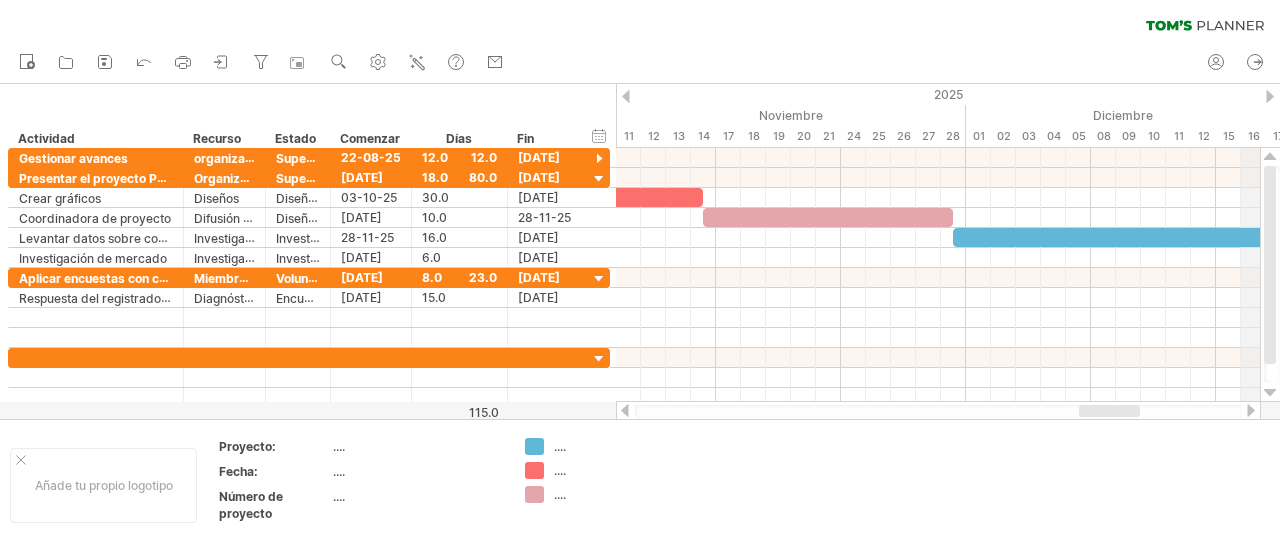 click on "2025" at bounding box center [303, 94] 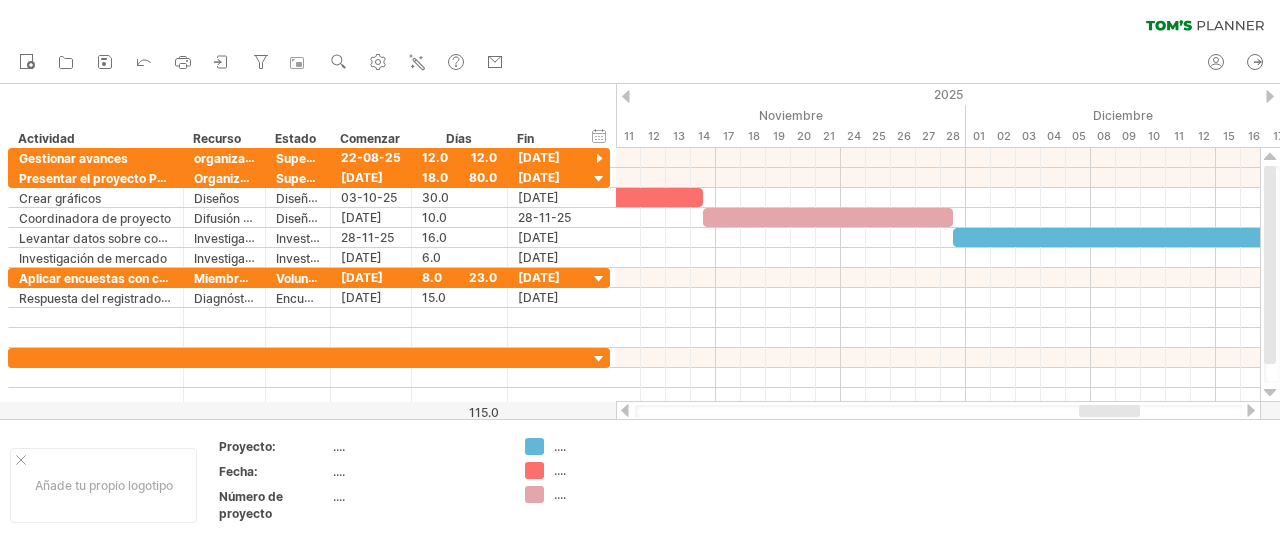 click at bounding box center [1270, 96] 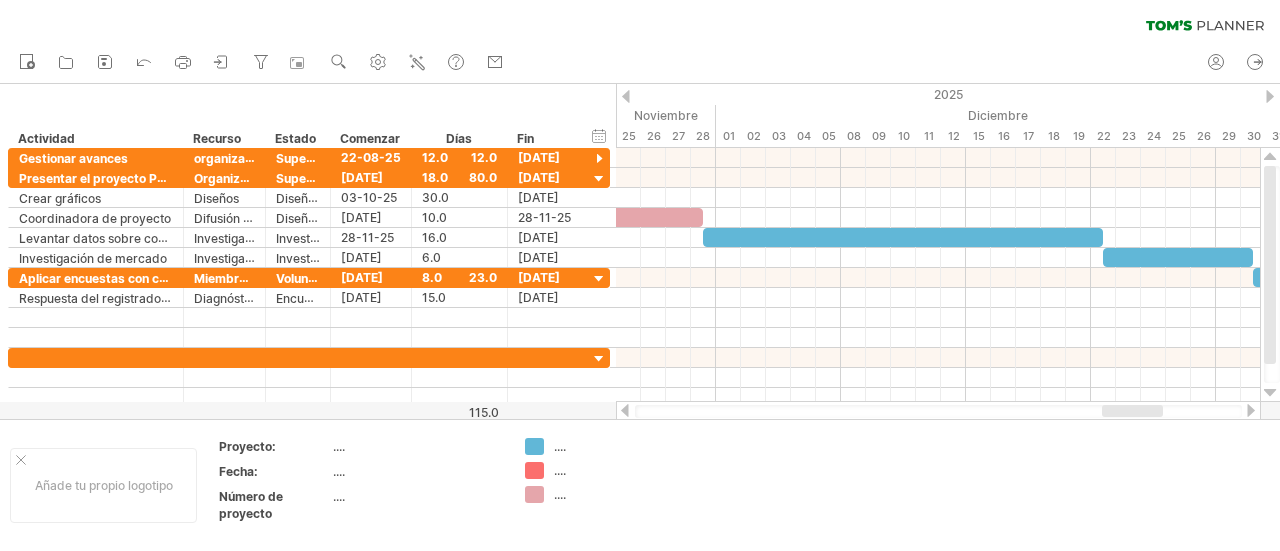 click at bounding box center [1270, 96] 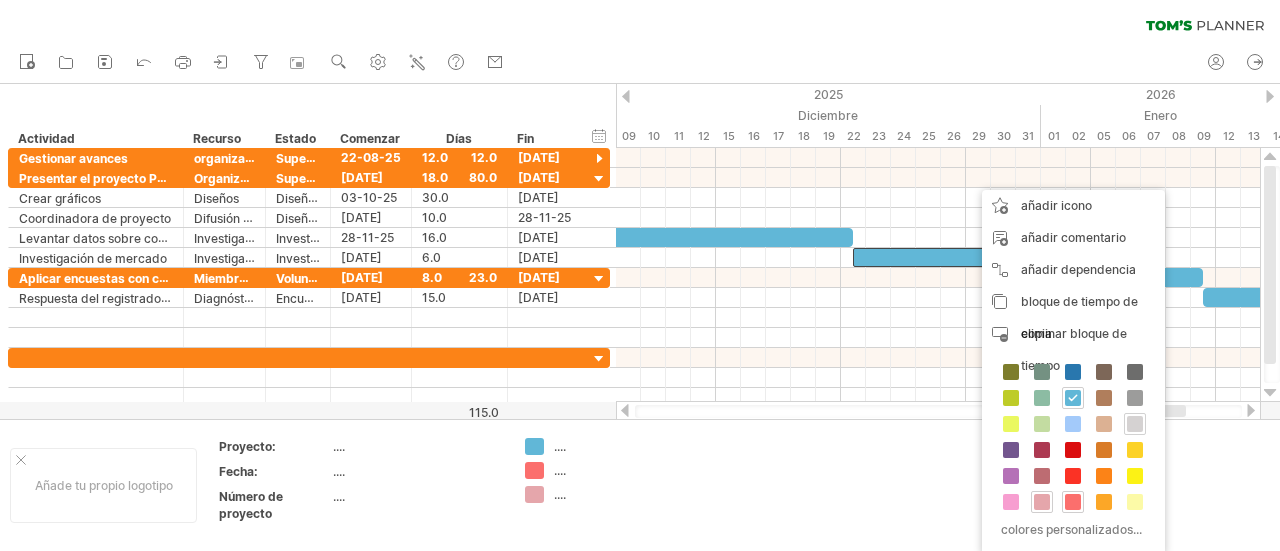click at bounding box center [1135, 424] 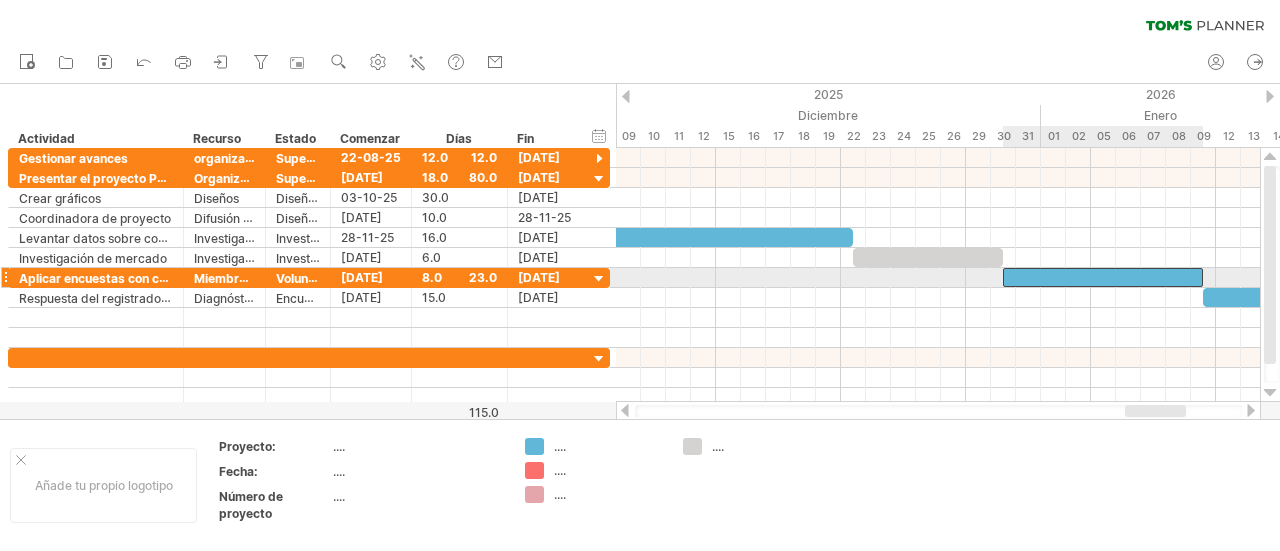 click at bounding box center [1103, 277] 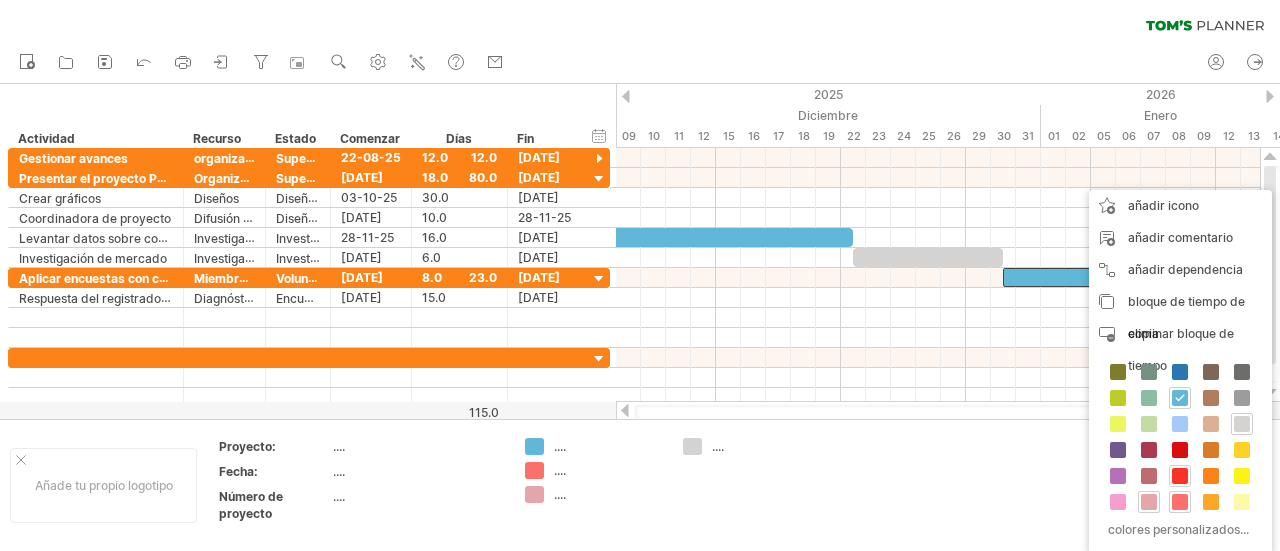 click at bounding box center (1180, 476) 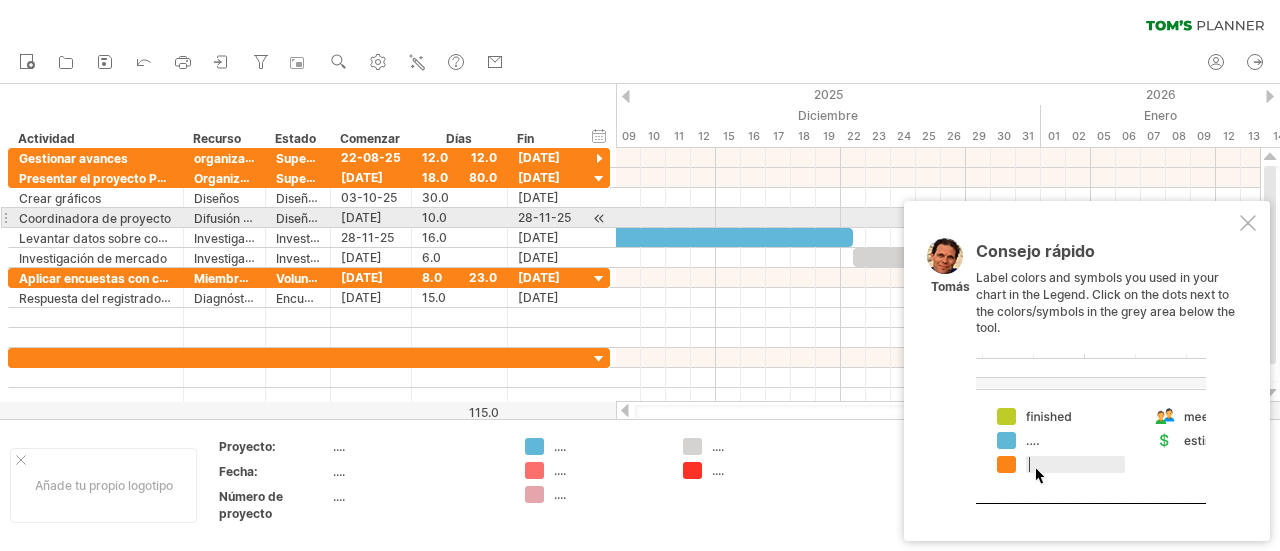 click at bounding box center (1248, 223) 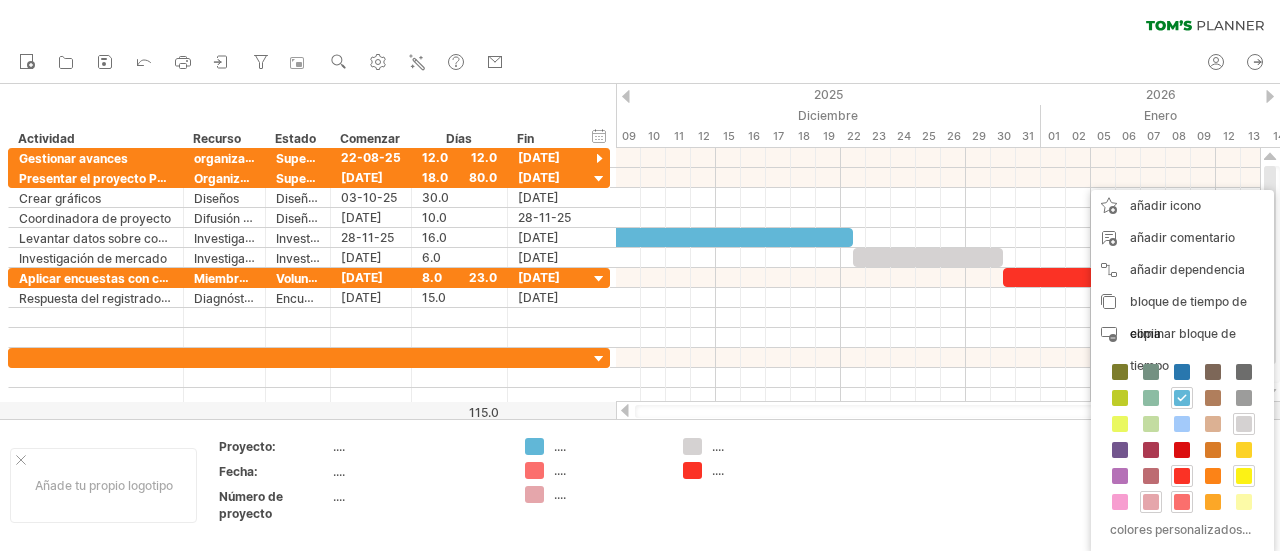 click at bounding box center [1244, 476] 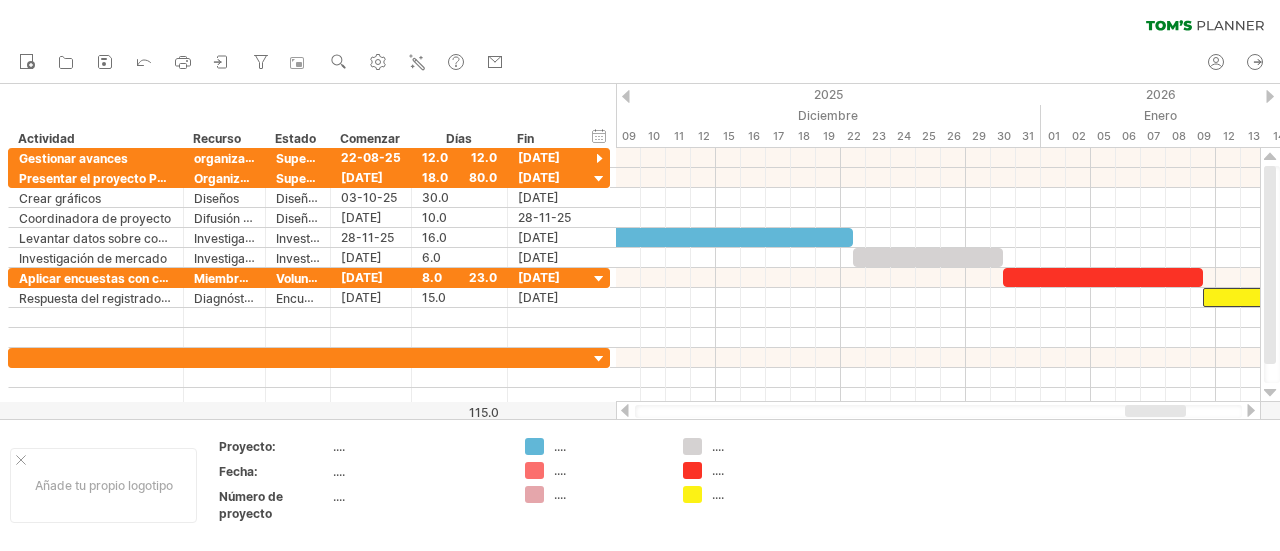 click at bounding box center [626, 96] 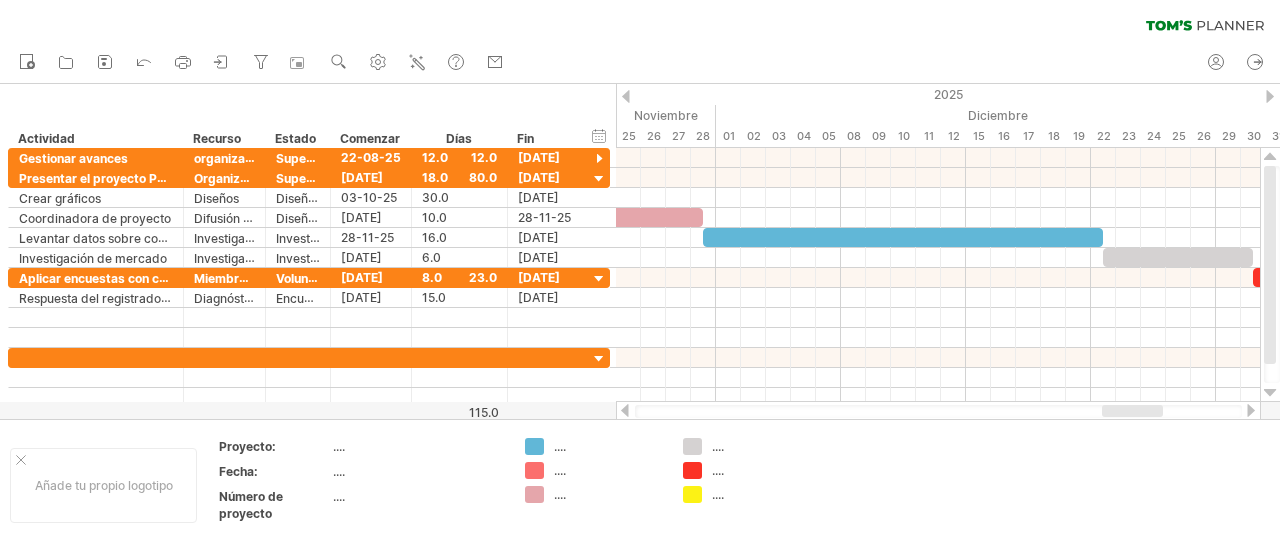 click at bounding box center (1270, 96) 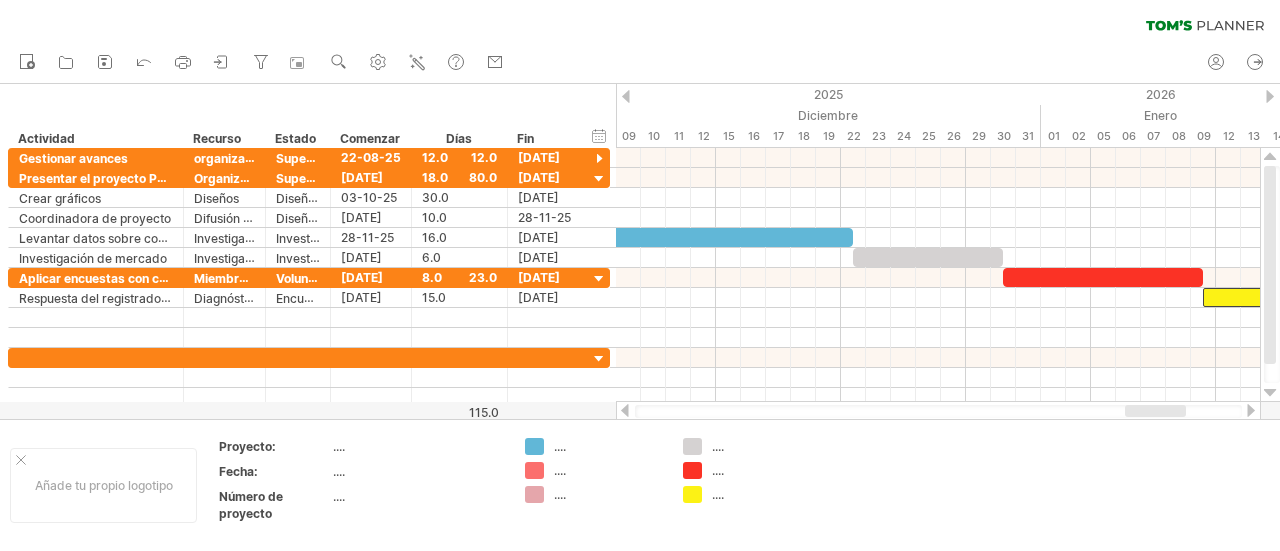 click at bounding box center [1270, 96] 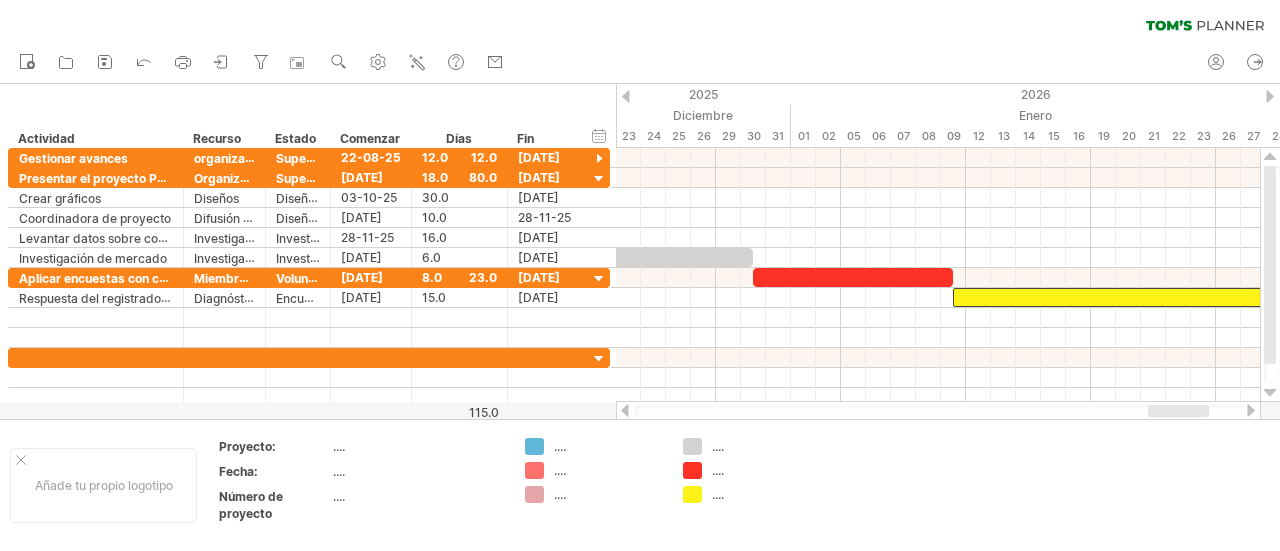 click at bounding box center (1270, 96) 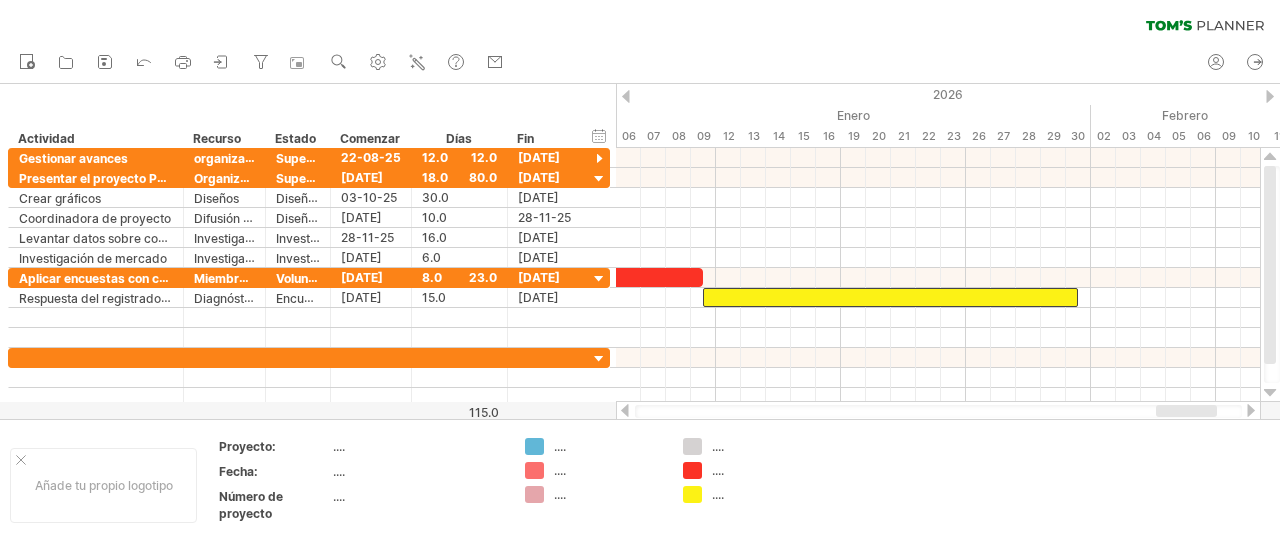 click at bounding box center (626, 96) 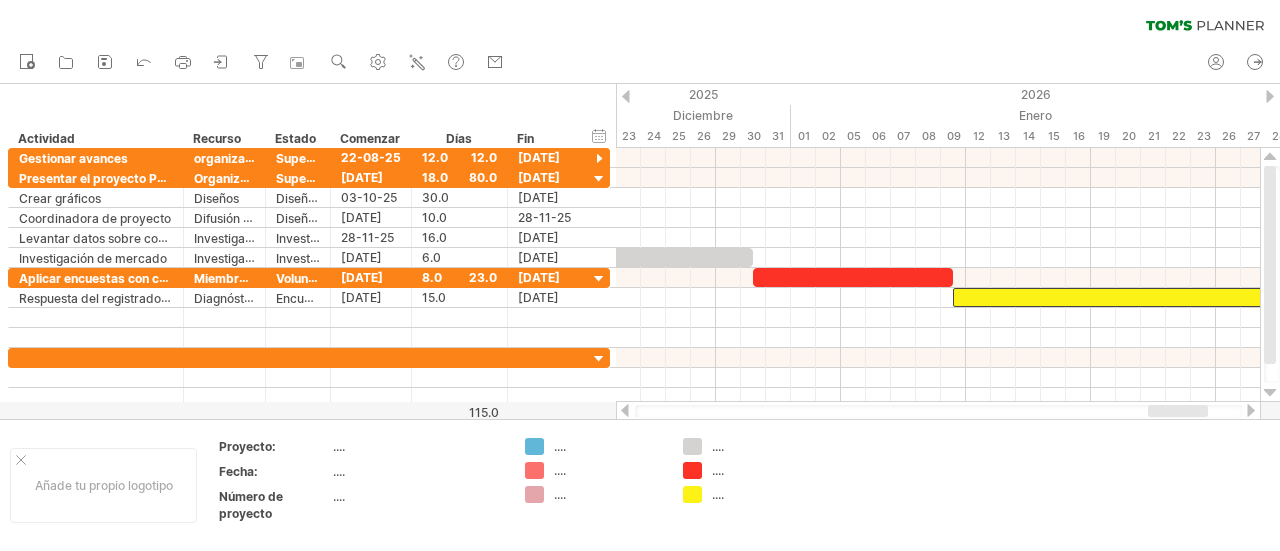 click at bounding box center (1270, 96) 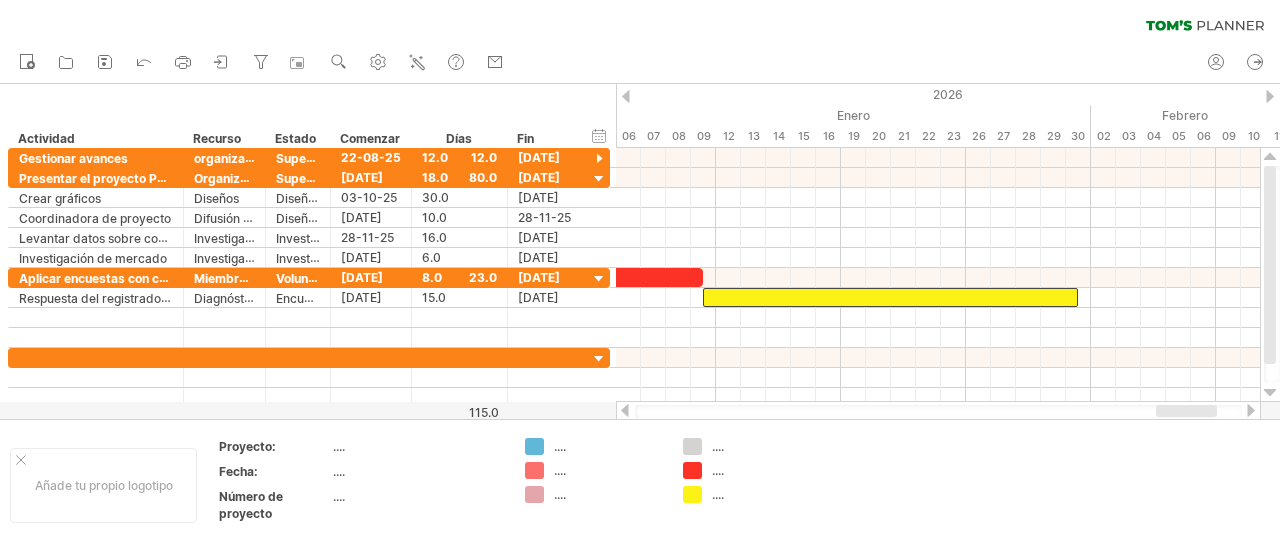 click at bounding box center (626, 96) 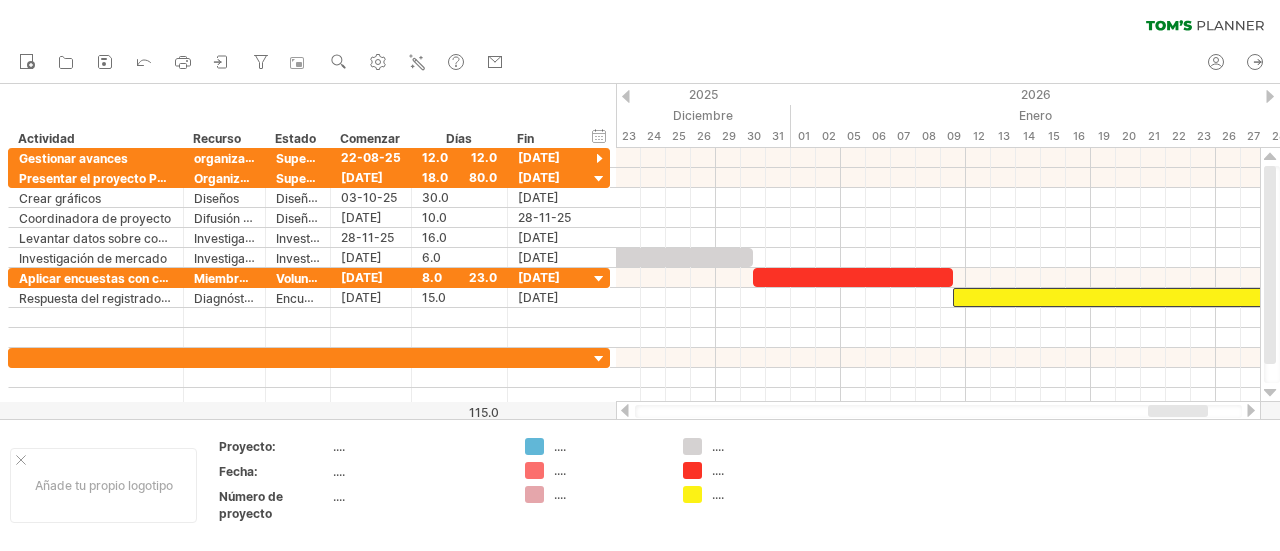 click at bounding box center (626, 96) 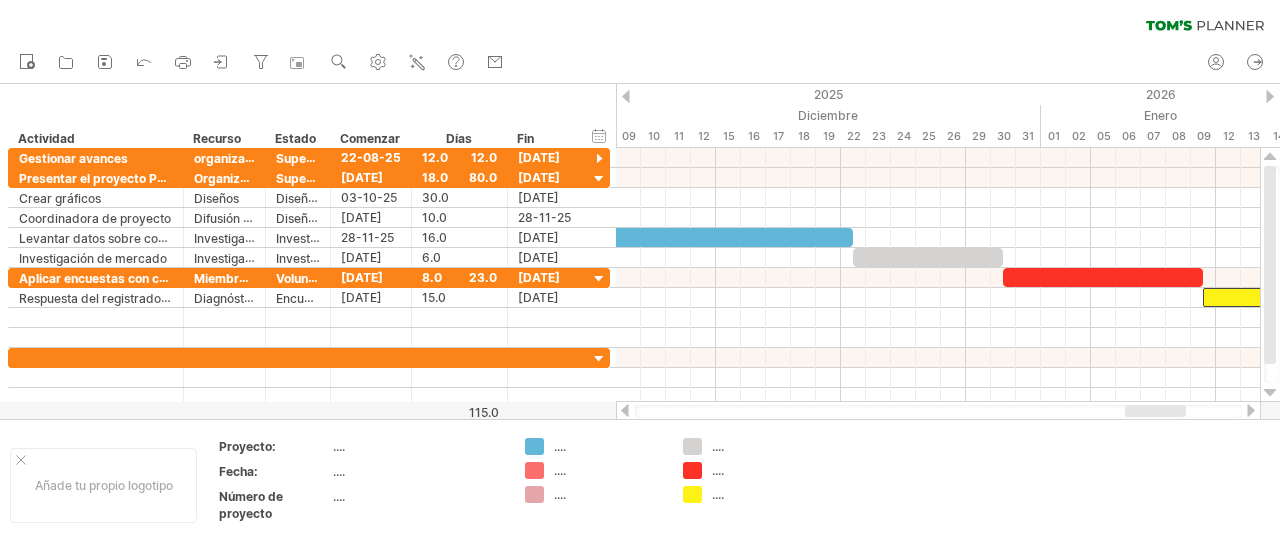 click at bounding box center [626, 96] 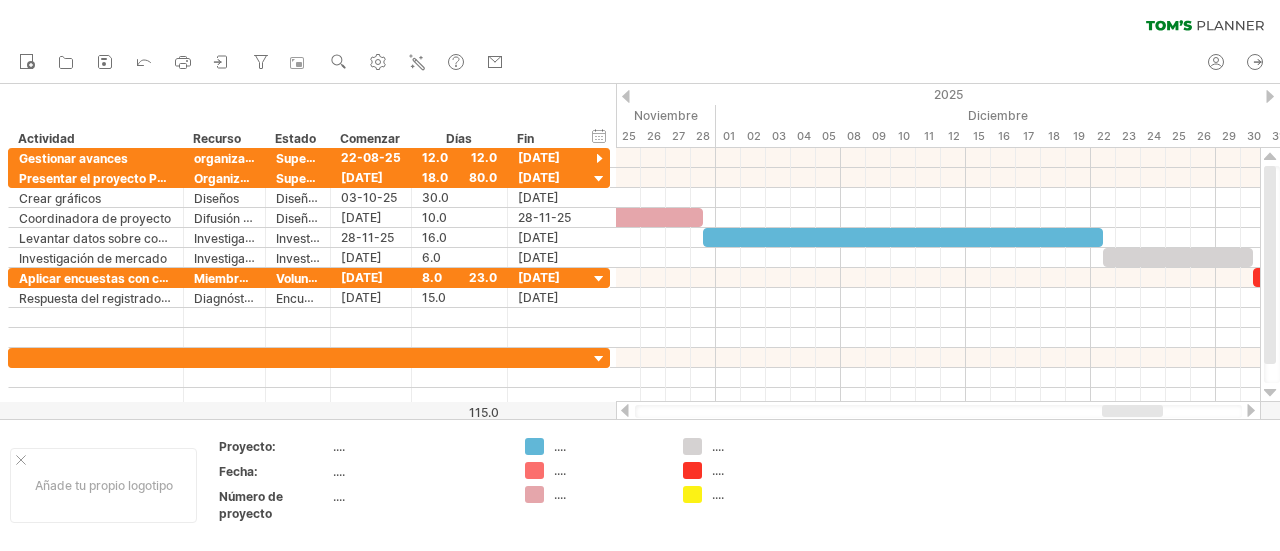 click at bounding box center [626, 96] 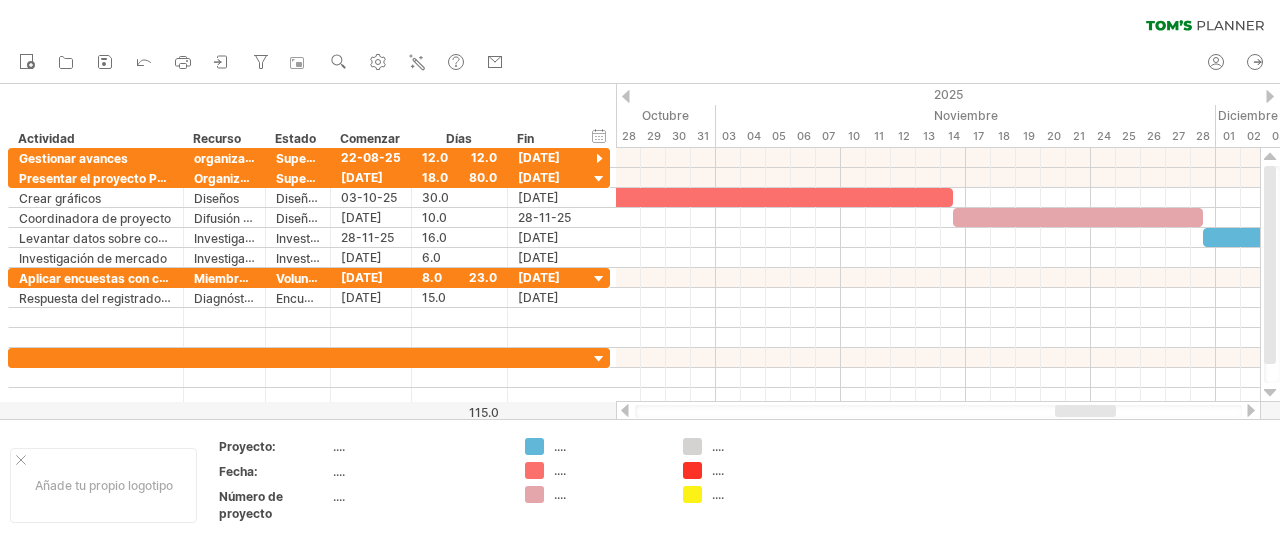 click at bounding box center (626, 96) 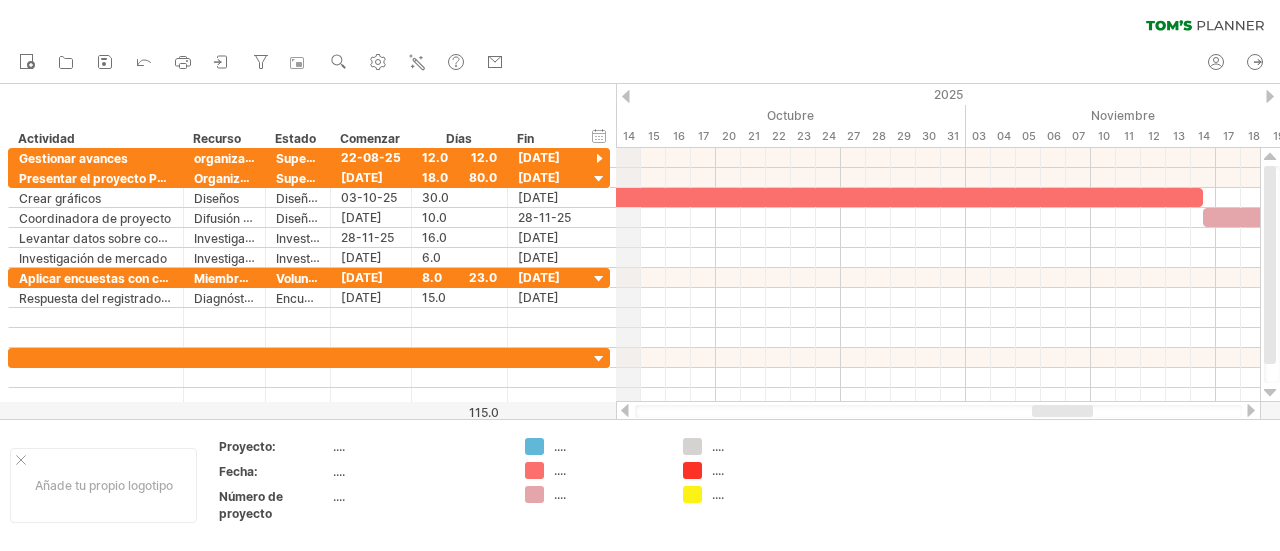 click on "2025" at bounding box center (803, 94) 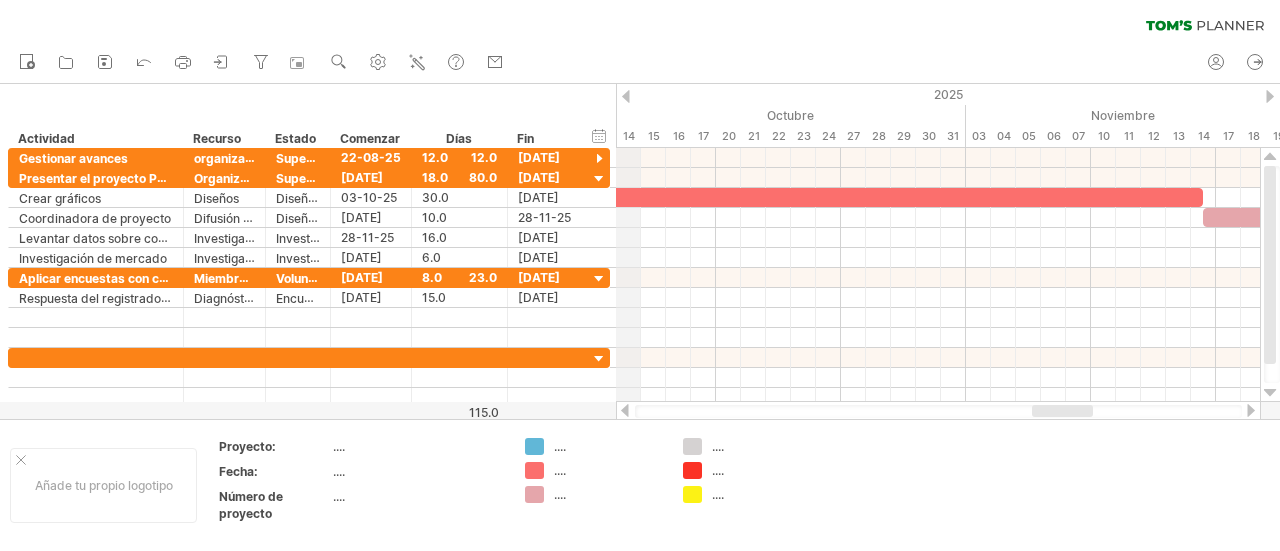 click on "2025" at bounding box center (803, 94) 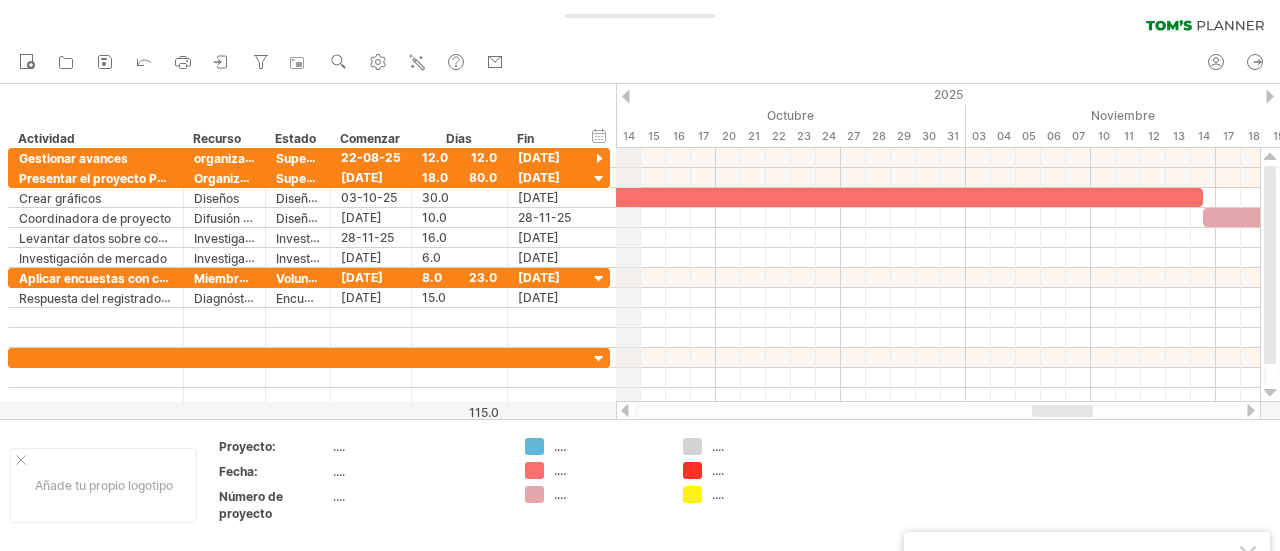 click on "2025" at bounding box center [803, 94] 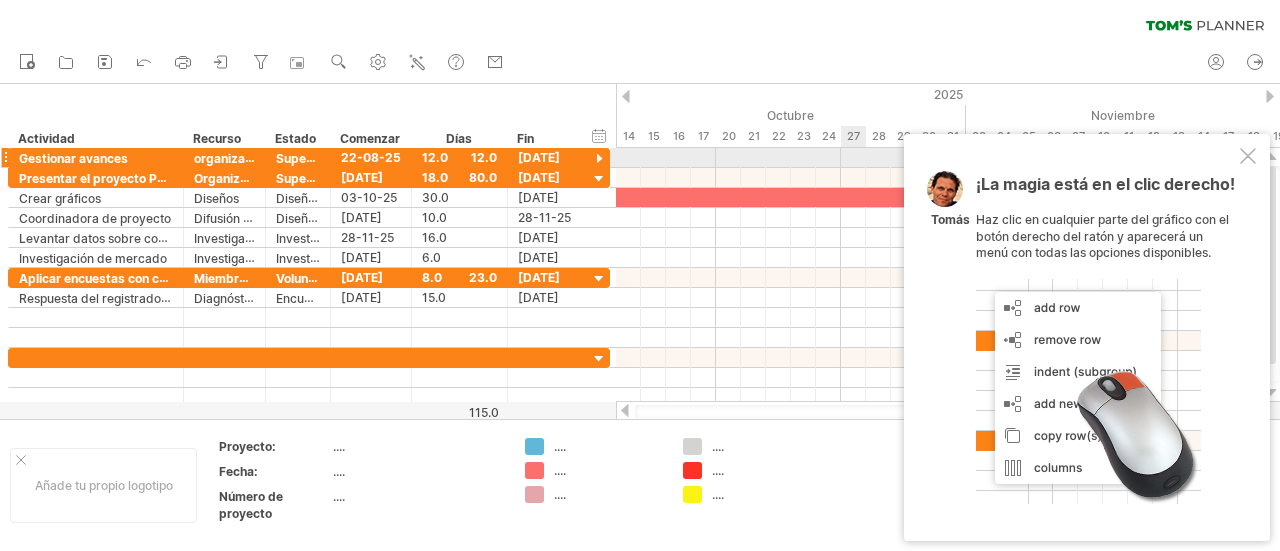 click at bounding box center [1248, 156] 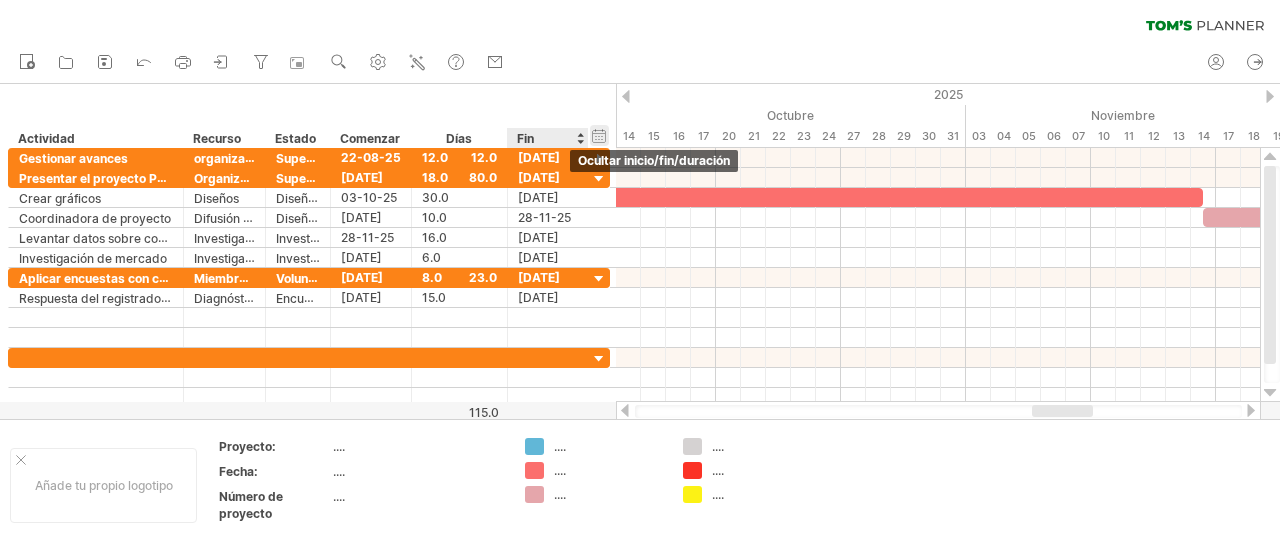 click on "ocultar inicio/fin/duración mostrar inicio/fin/duración" at bounding box center [599, 135] 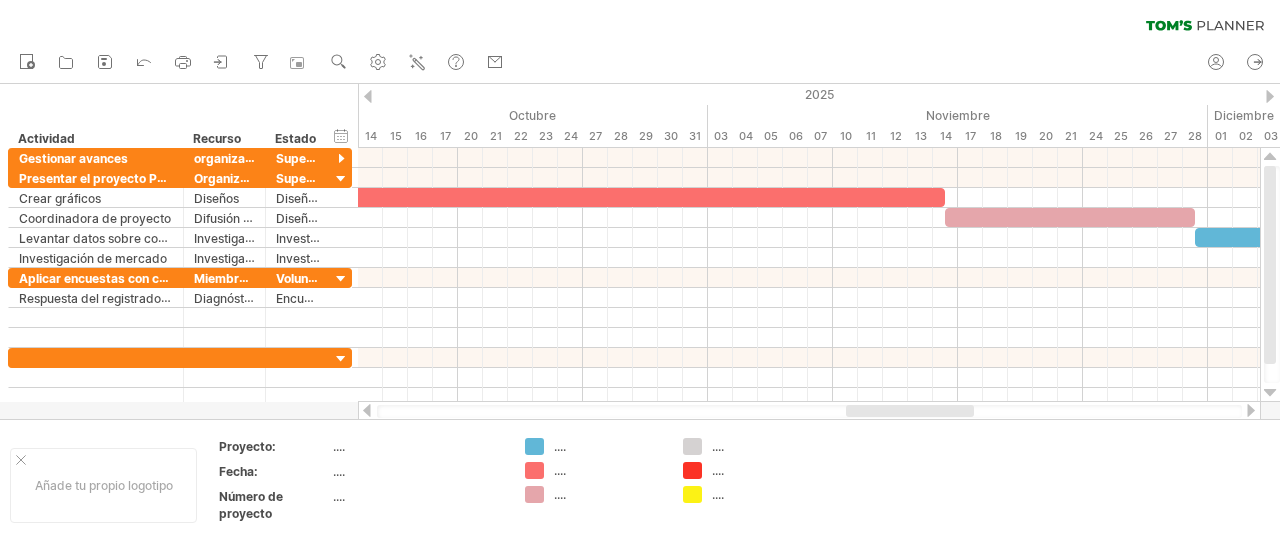 click at bounding box center (368, 96) 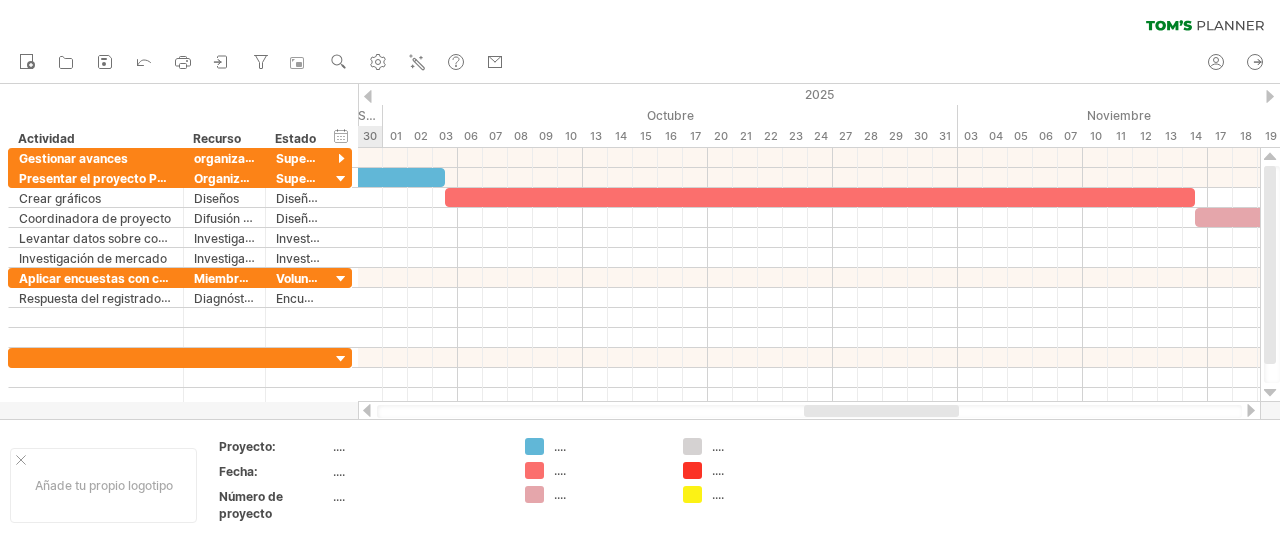 click at bounding box center [368, 96] 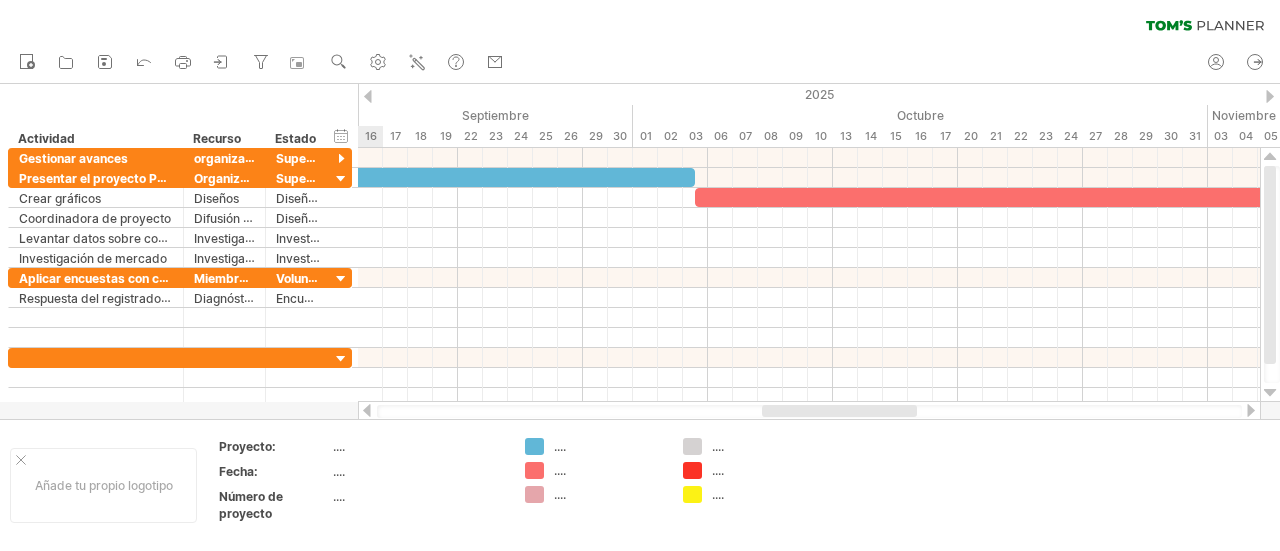 click at bounding box center (368, 96) 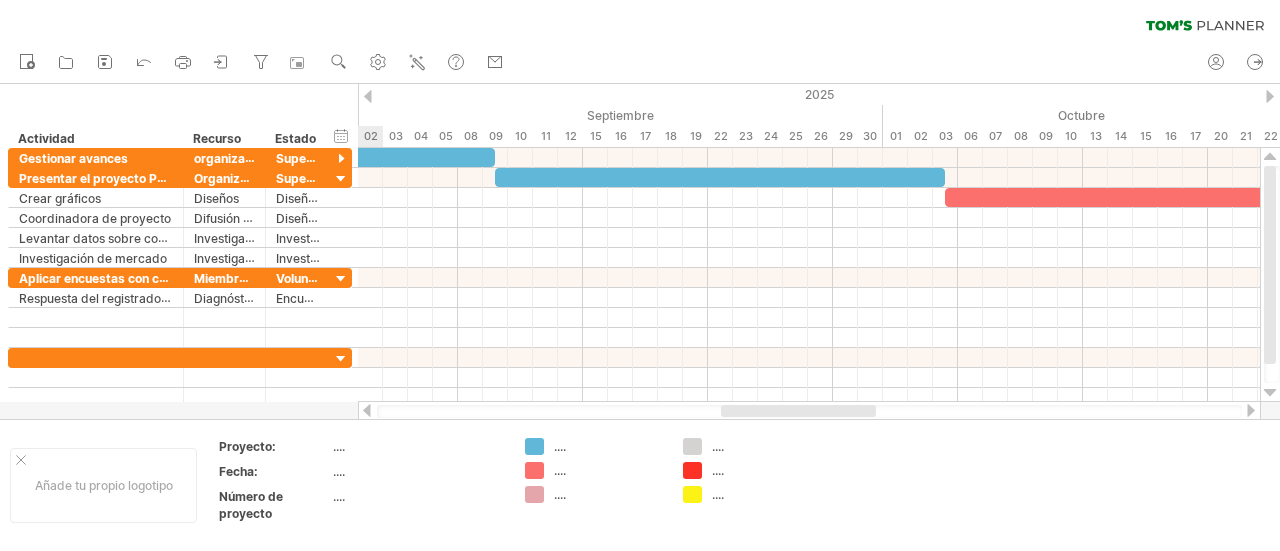 click at bounding box center [368, 96] 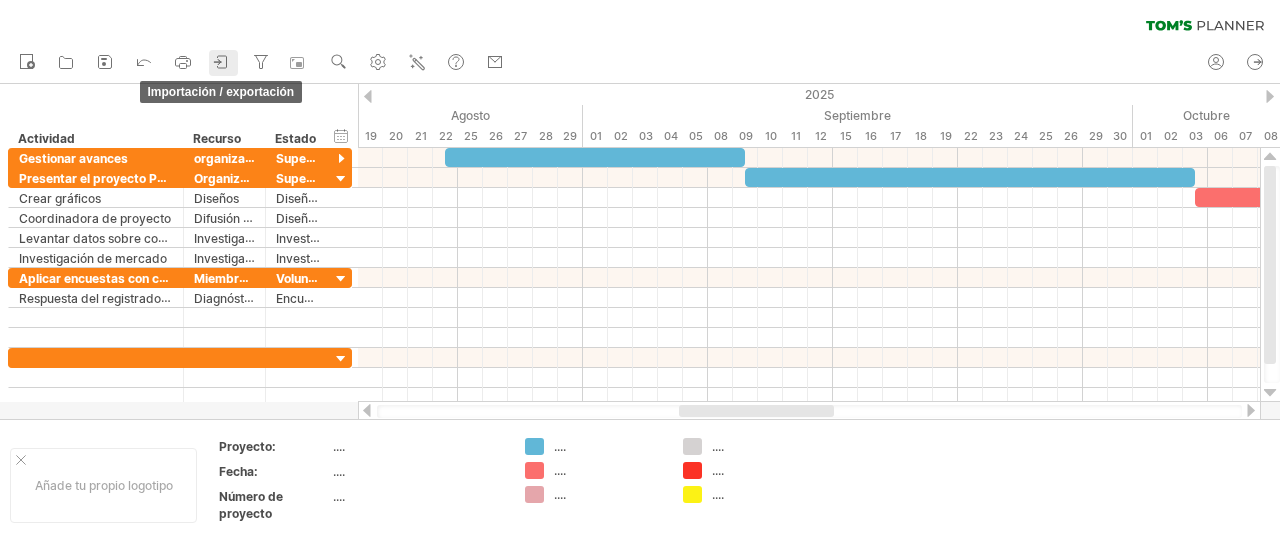 click 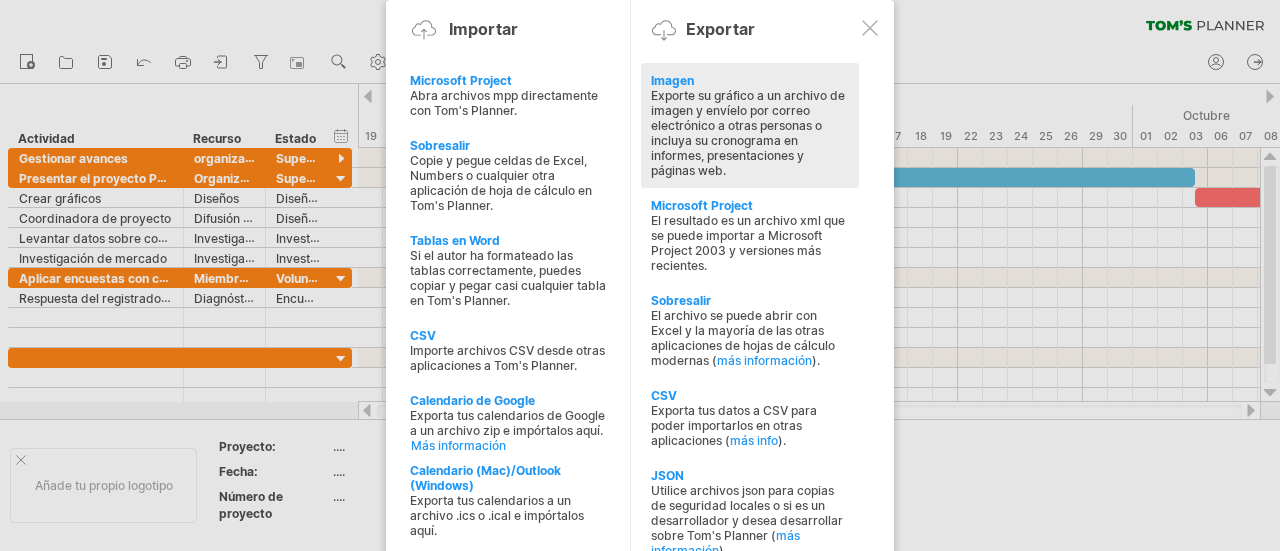 click on "Exporte su gráfico a un archivo de imagen y envíelo por correo electrónico a otras personas o incluya su cronograma en informes, presentaciones y páginas web." at bounding box center [748, 133] 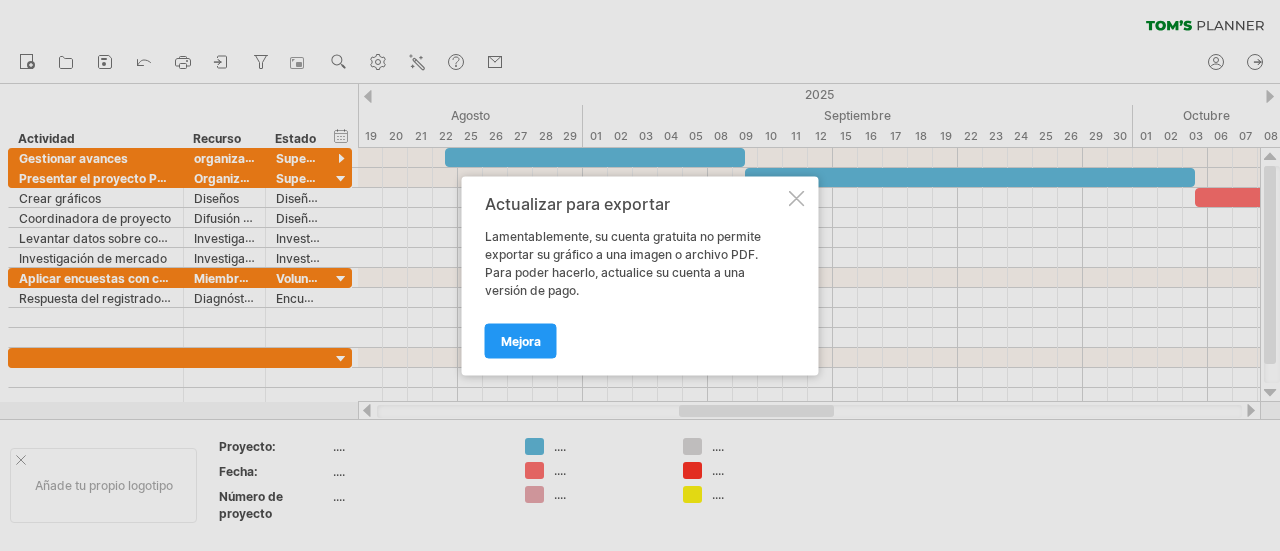 click at bounding box center (797, 198) 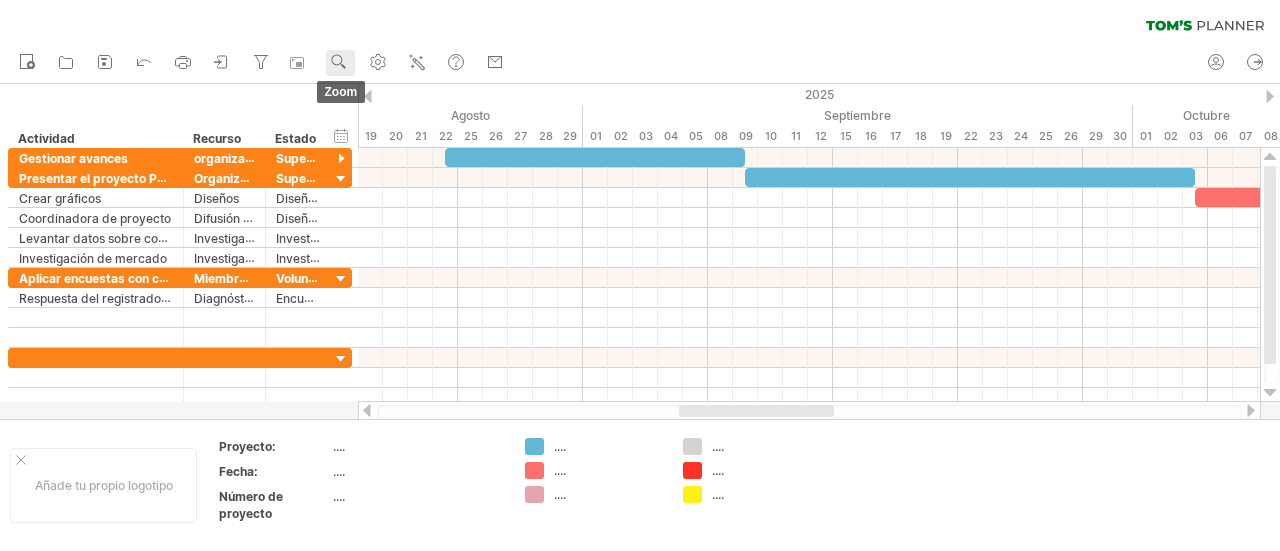 click 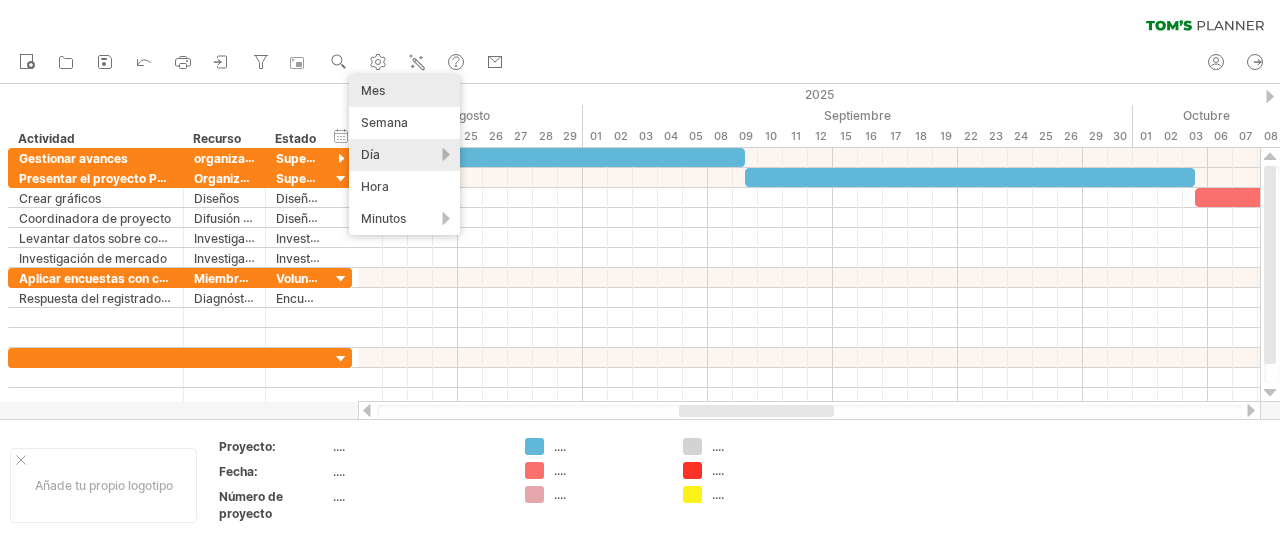 click on "Mes" at bounding box center (373, 90) 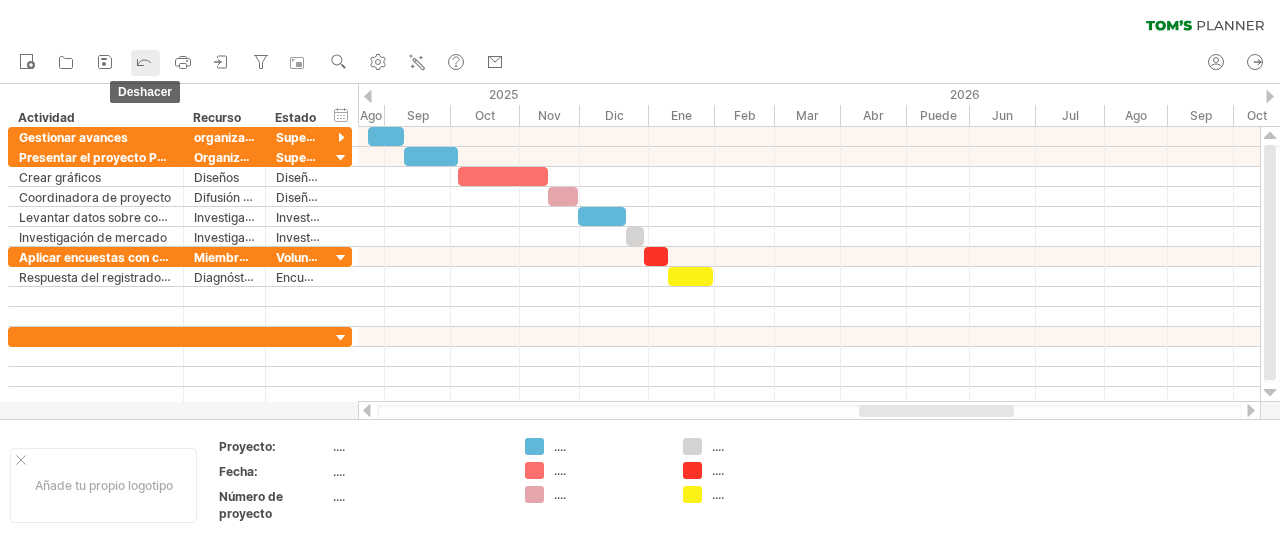 click 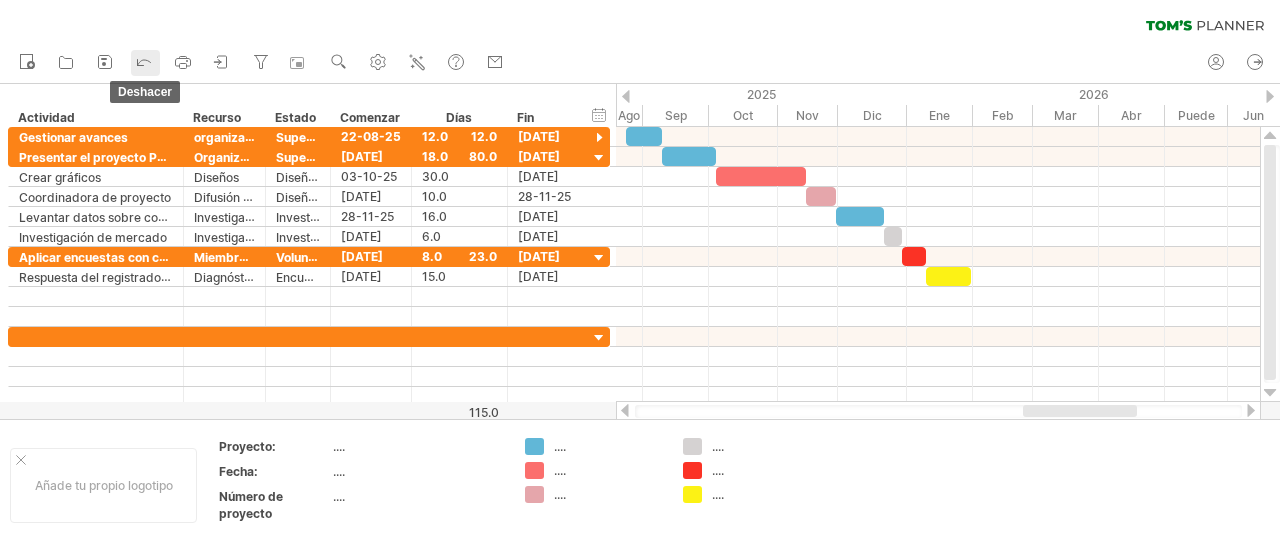 click 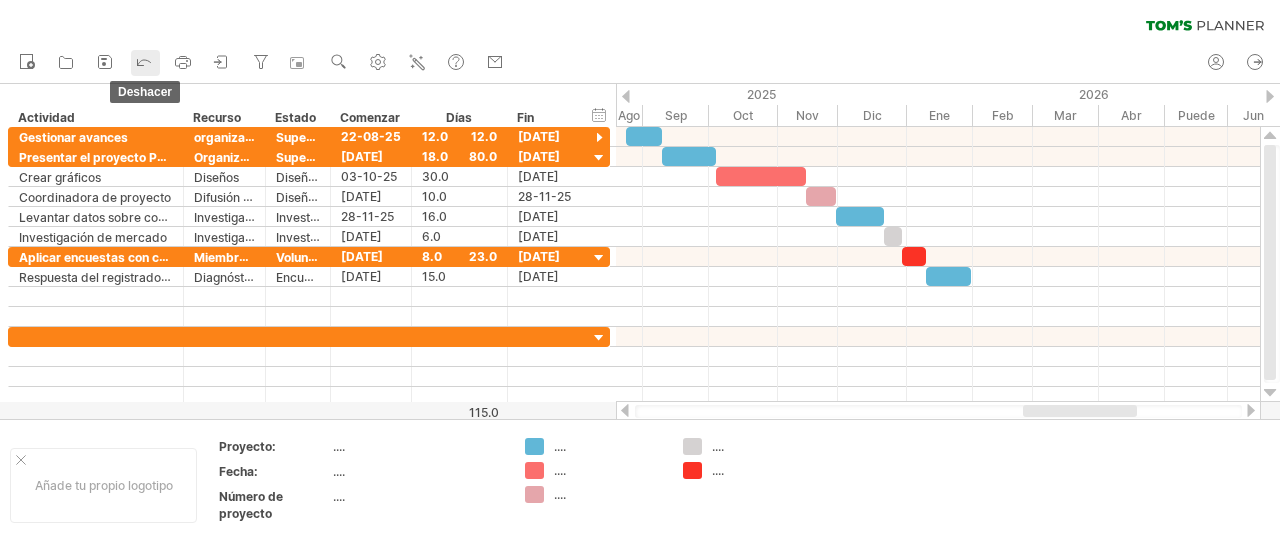 click 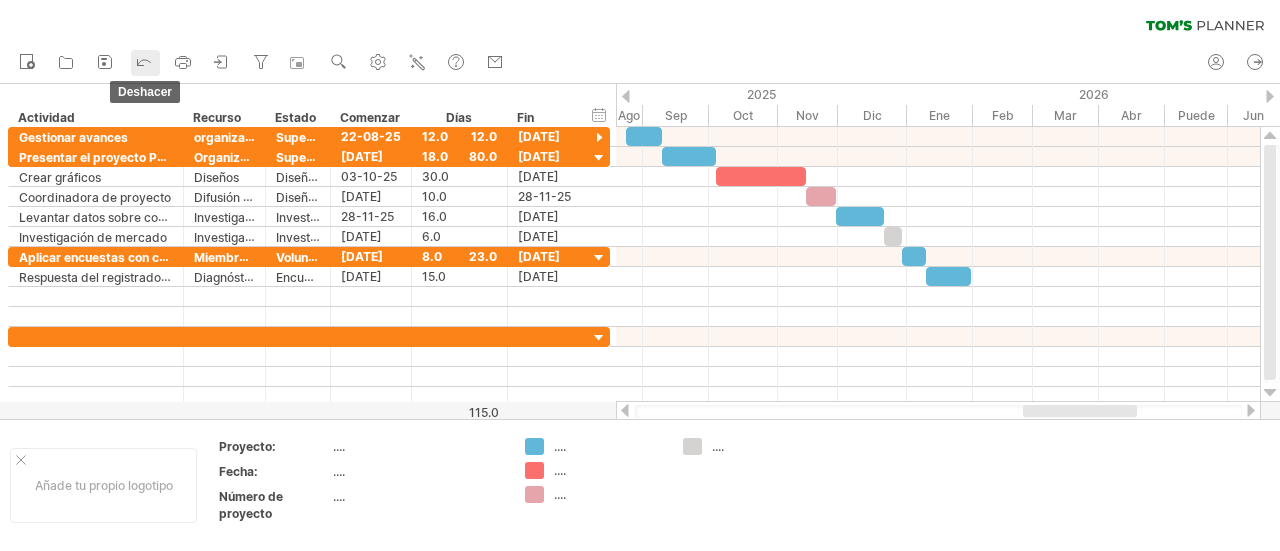 click 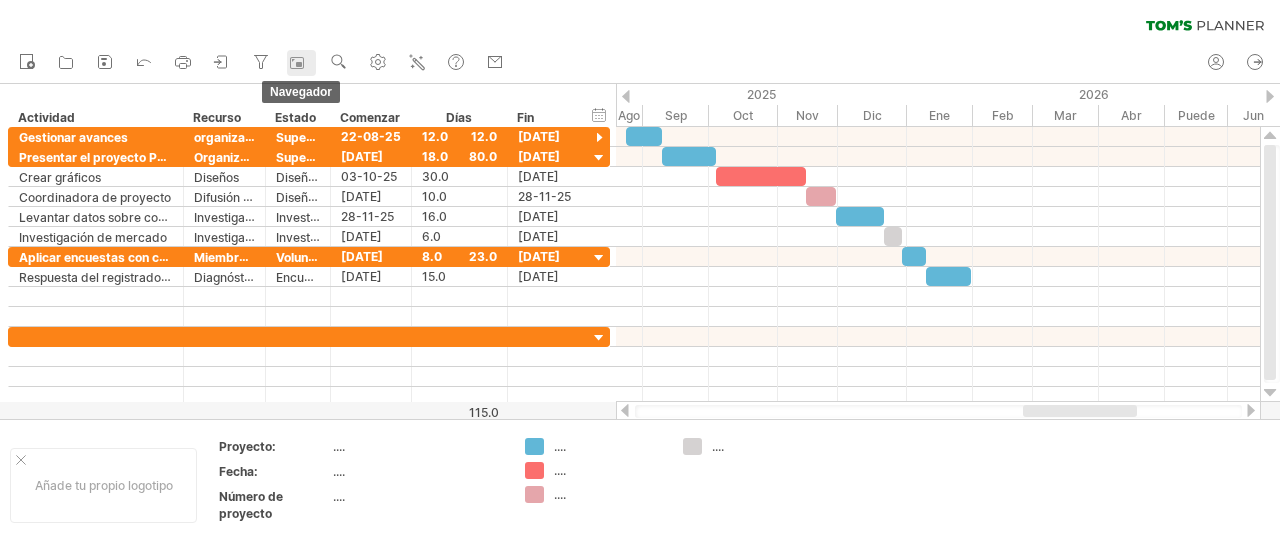 click 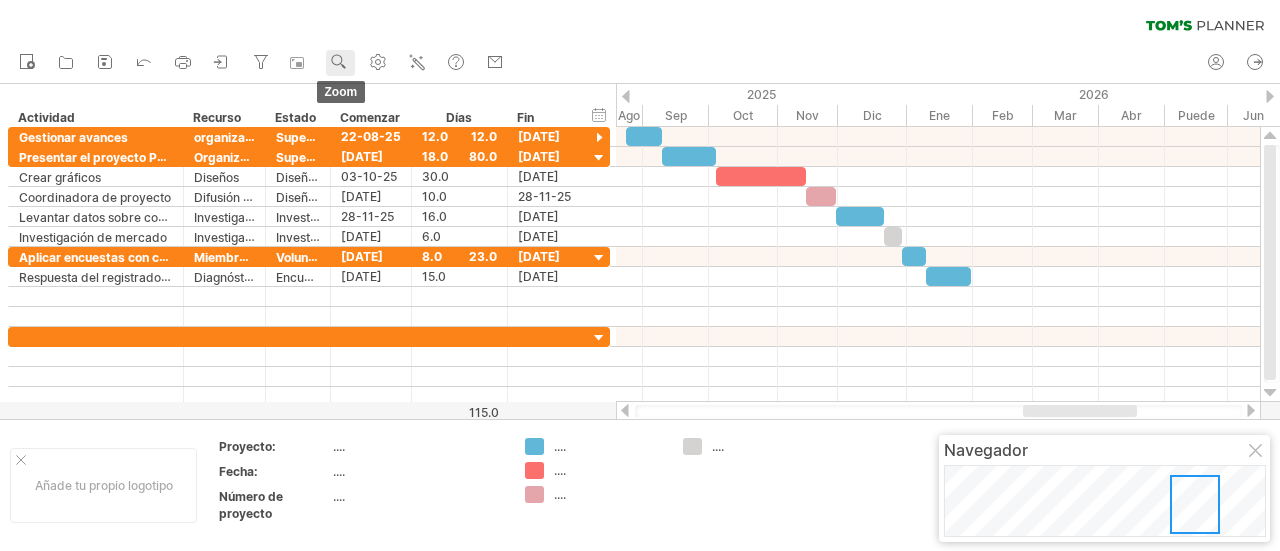 click 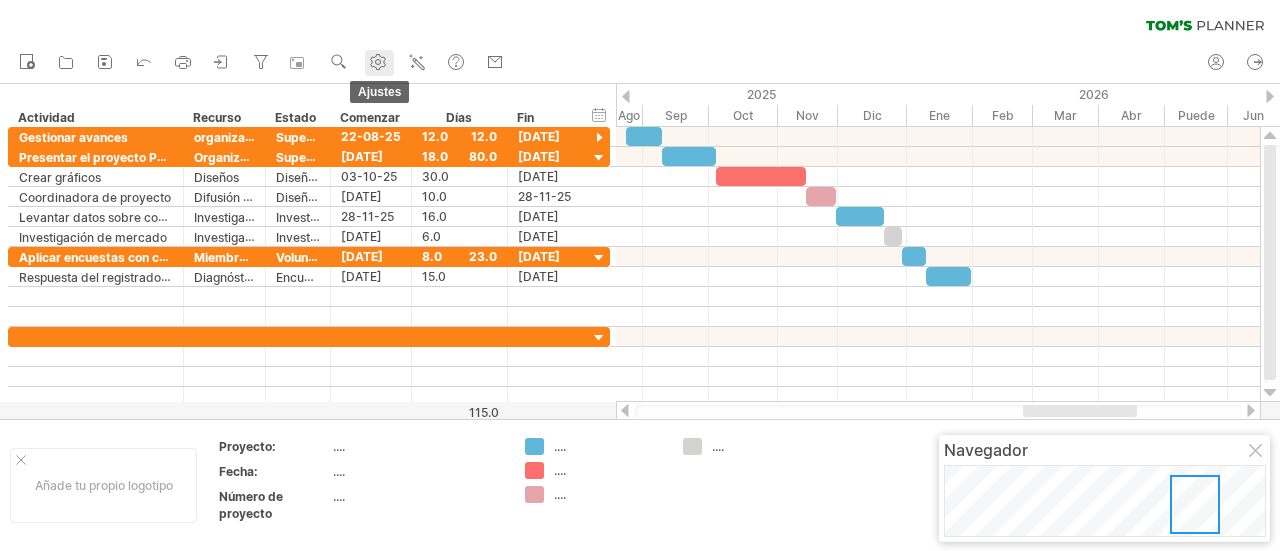 click 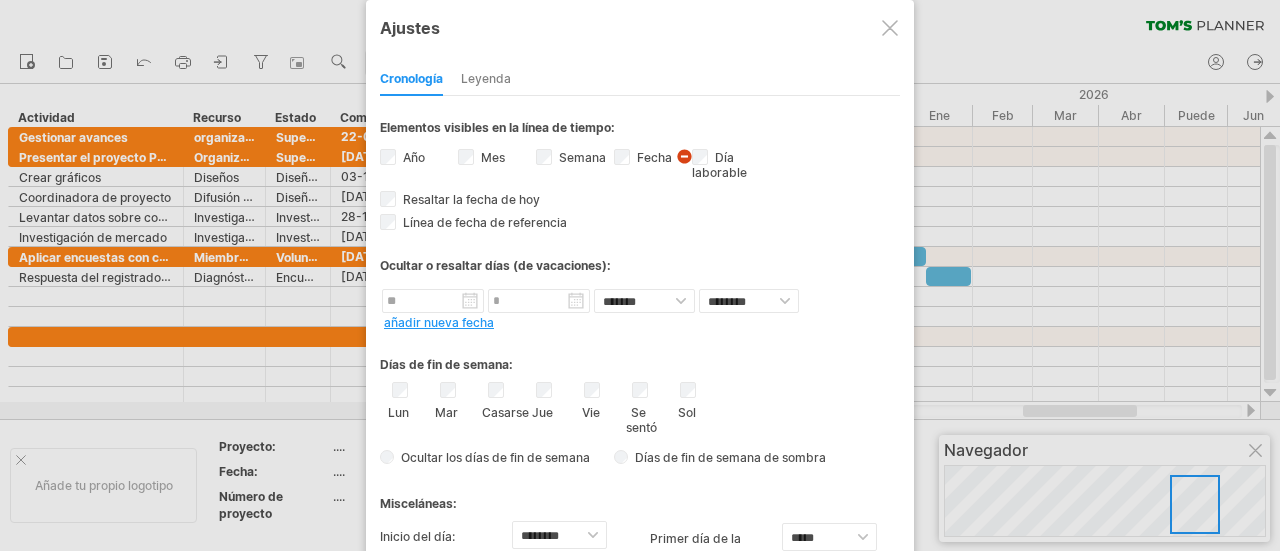 click on "Cronología" at bounding box center [411, 80] 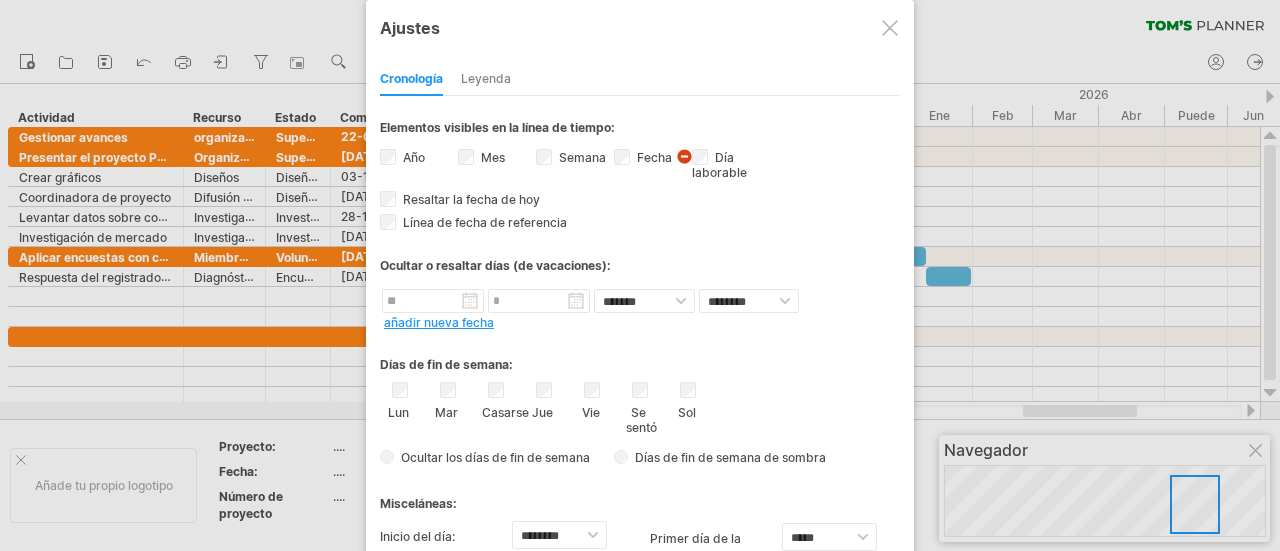 click at bounding box center [890, 28] 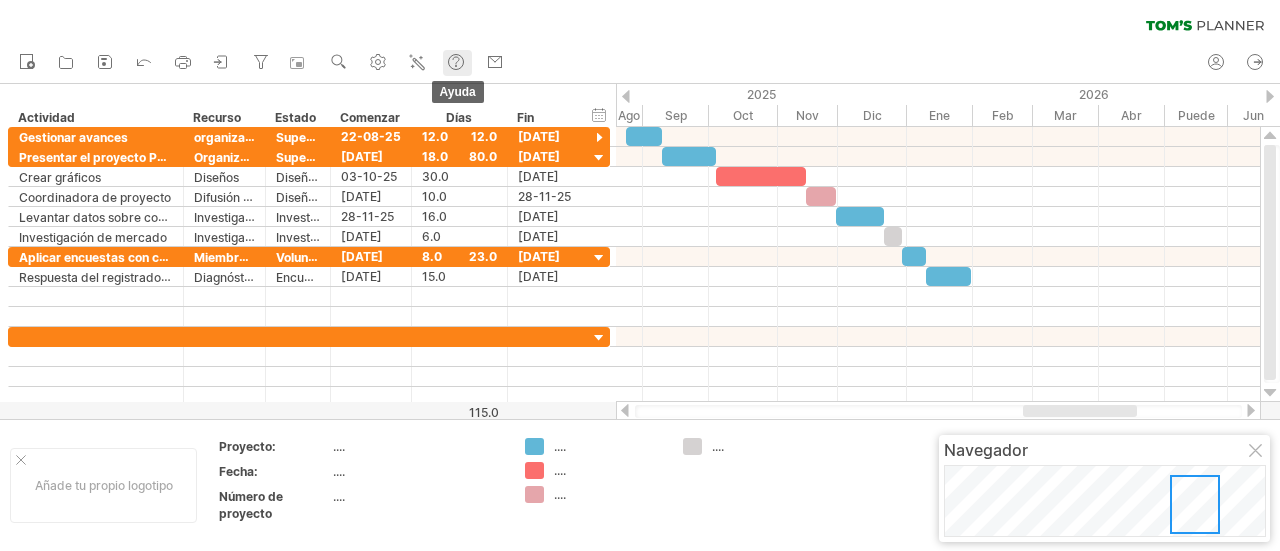 click 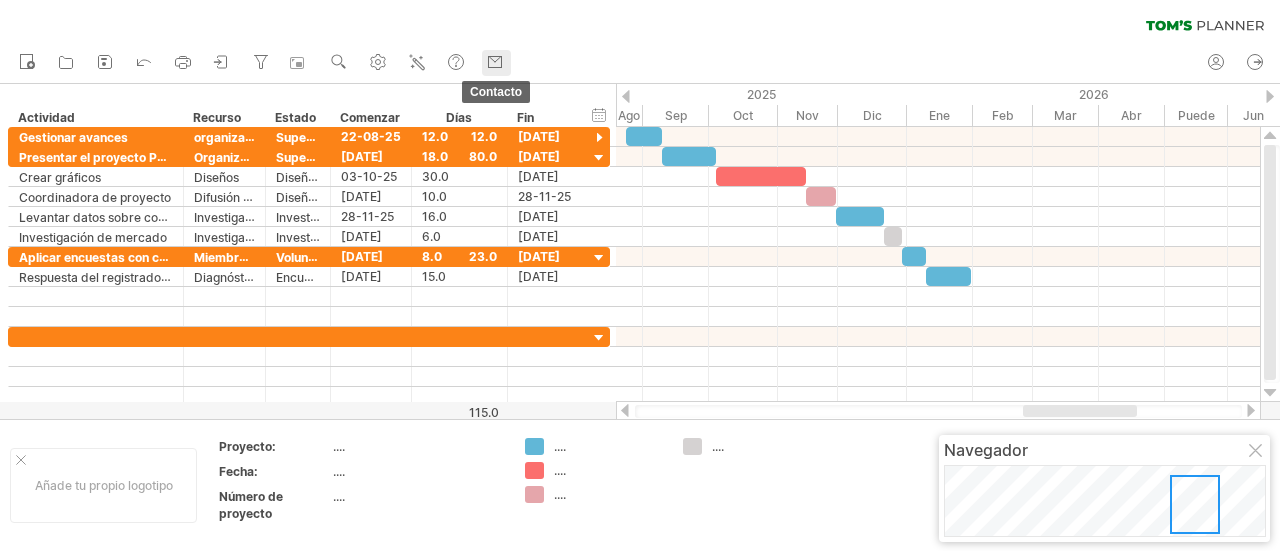 click 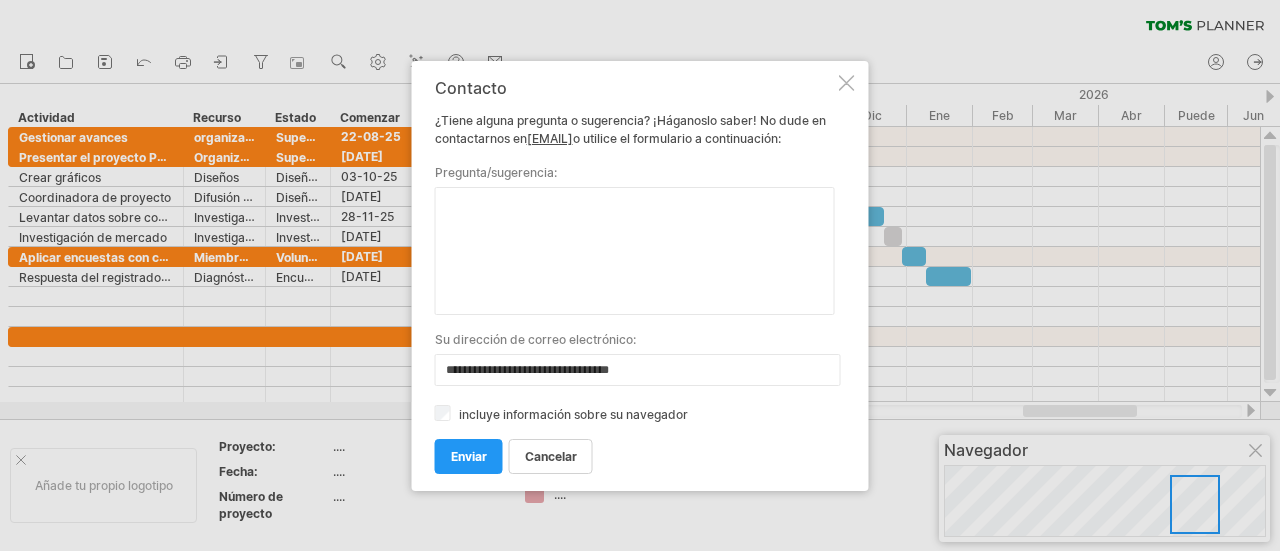 click on "**********" at bounding box center (640, 276) 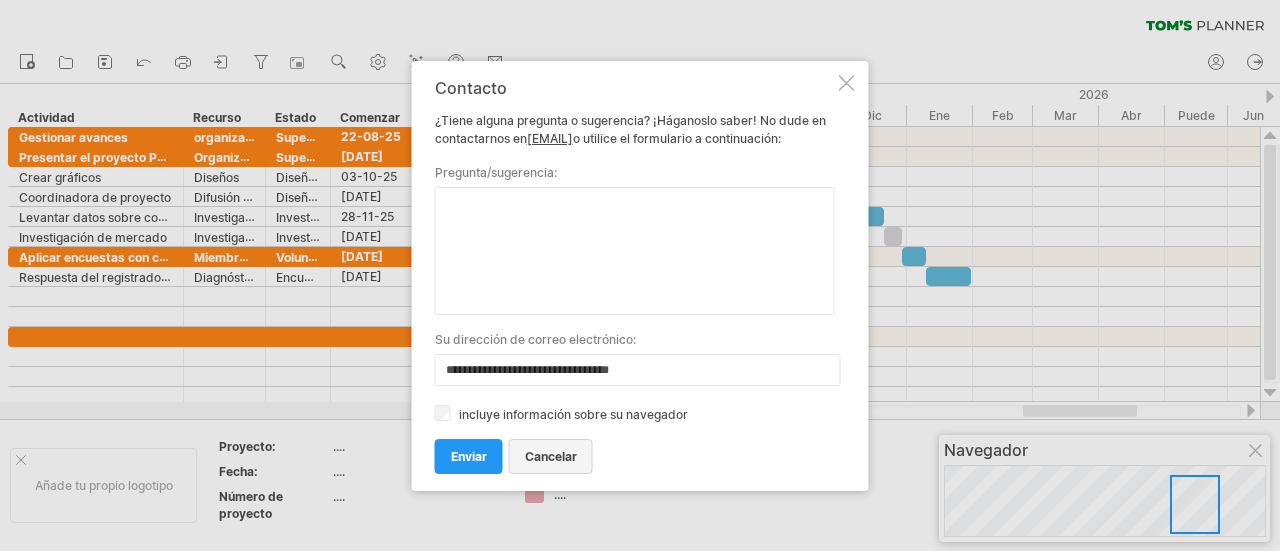 click on "Cancelar" at bounding box center (551, 456) 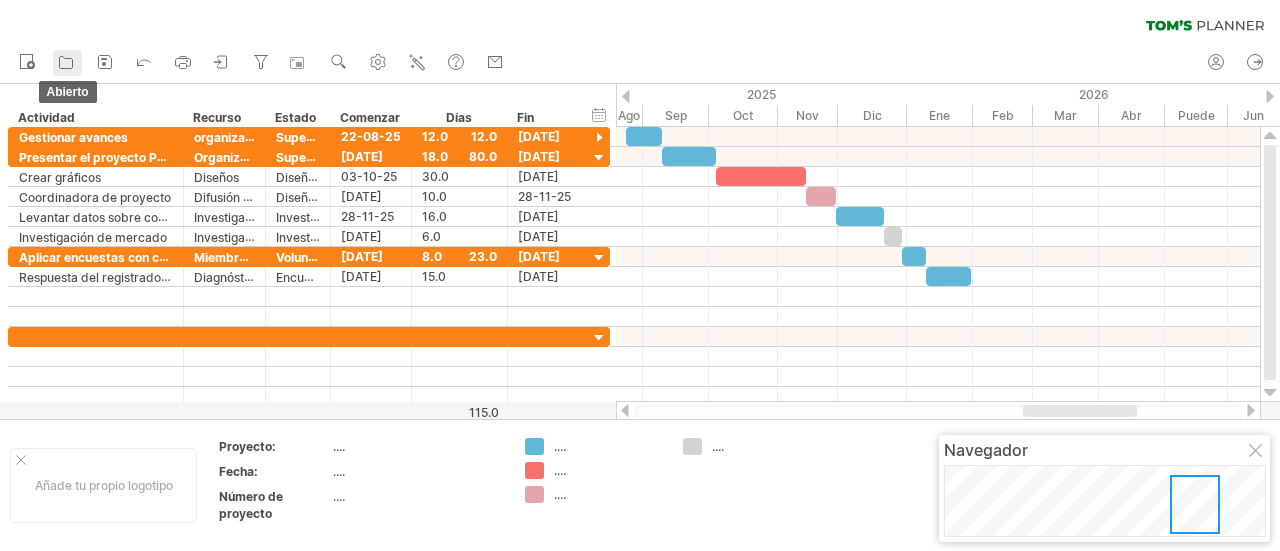 click 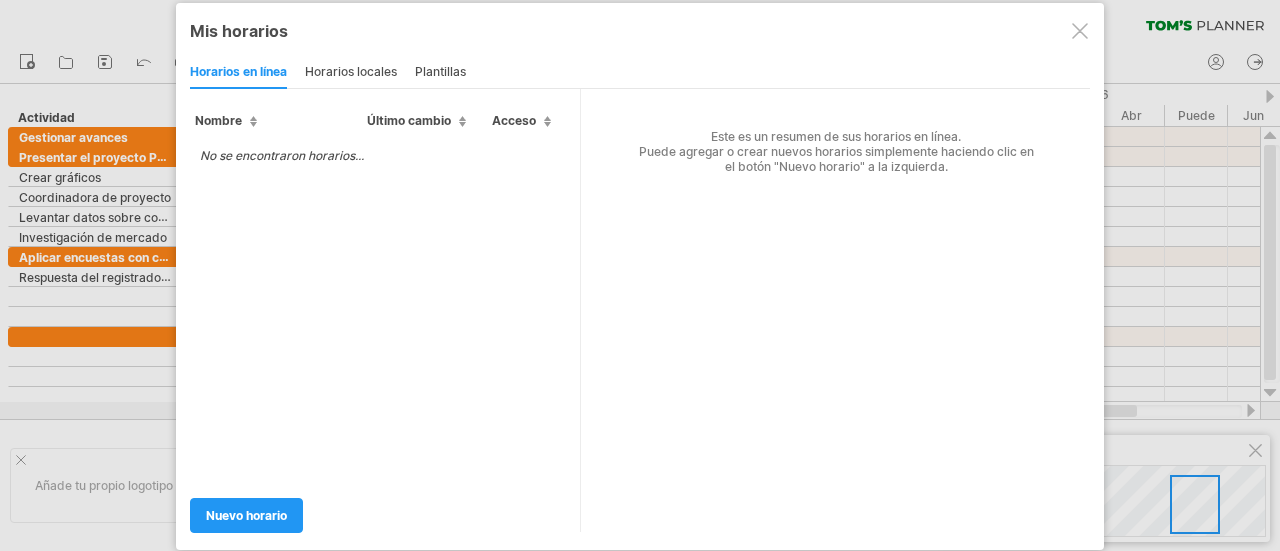 click at bounding box center [1080, 31] 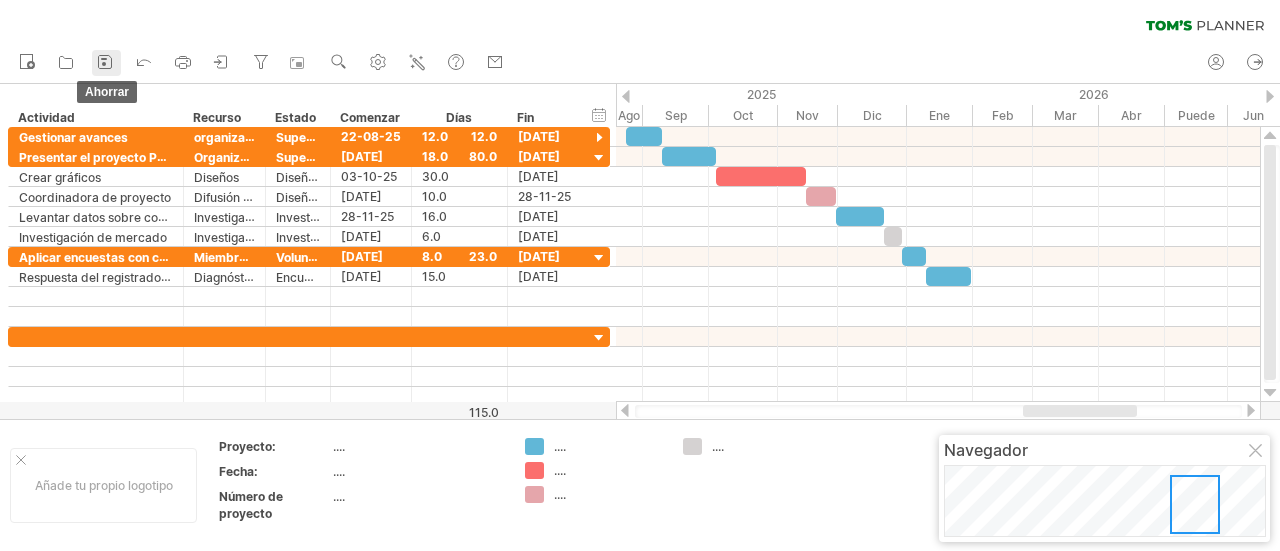 click 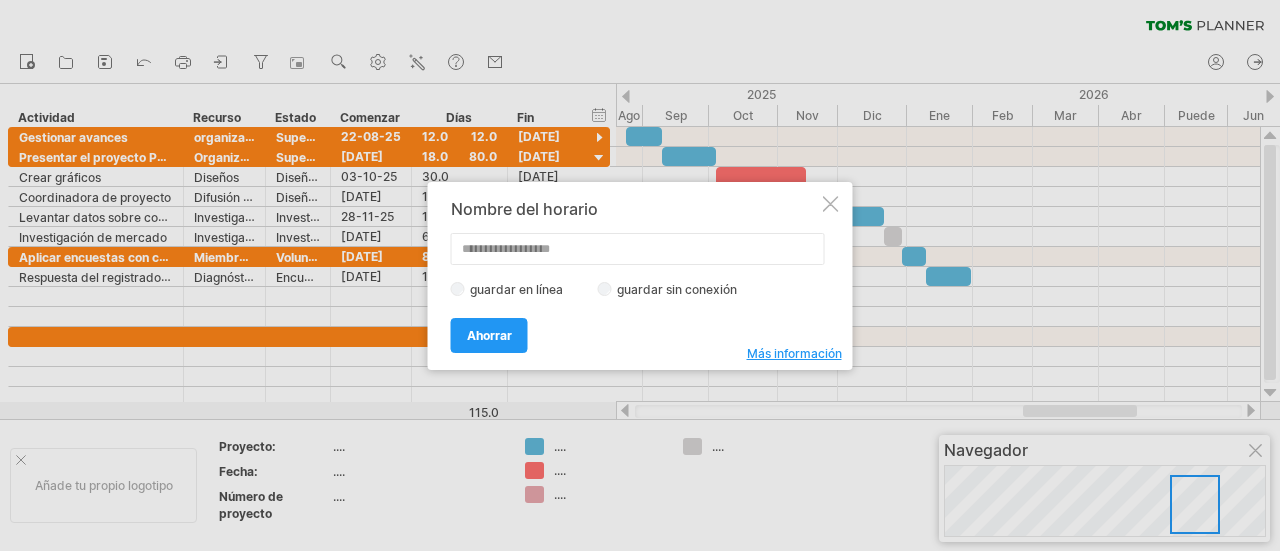 click at bounding box center [831, 204] 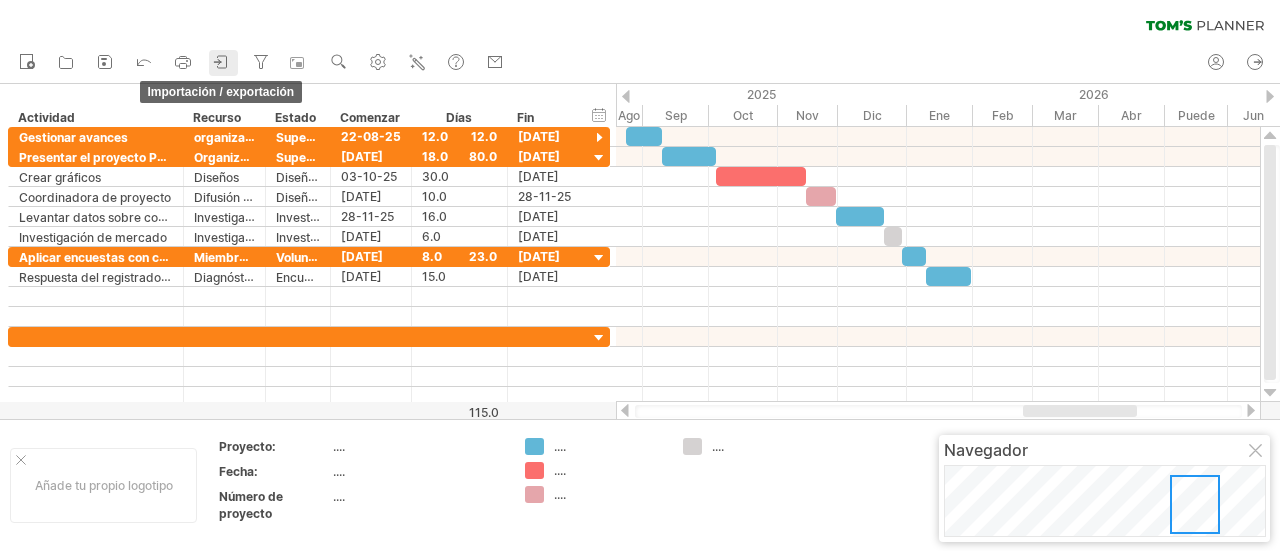 click 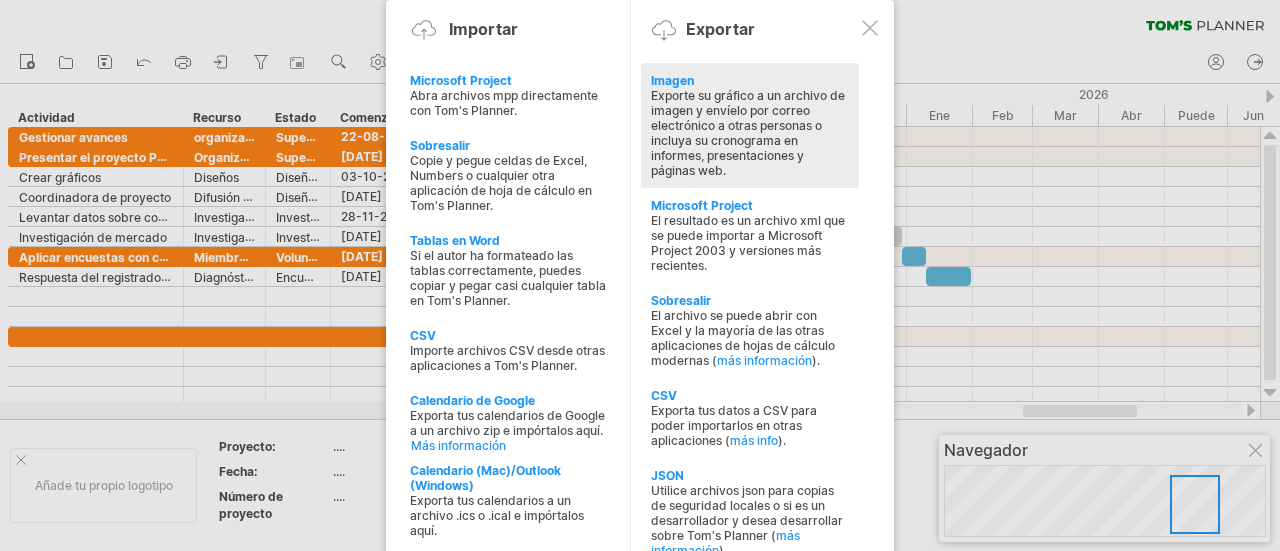 click on "Exporte su gráfico a un archivo de imagen y envíelo por correo electrónico a otras personas o incluya su cronograma en informes, presentaciones y páginas web." at bounding box center [748, 133] 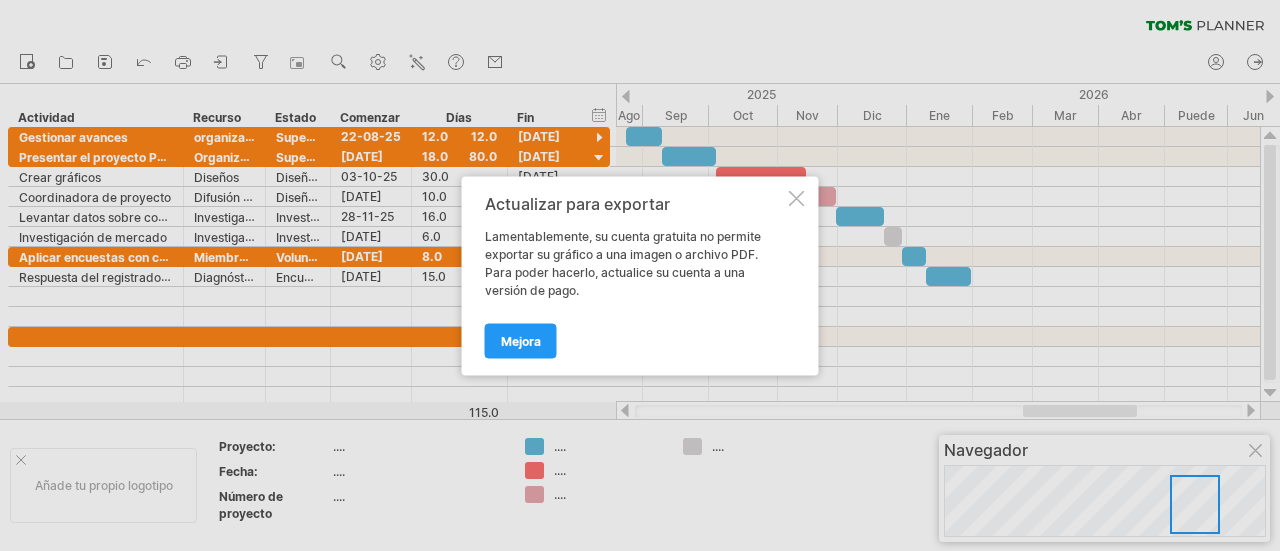 click at bounding box center (797, 198) 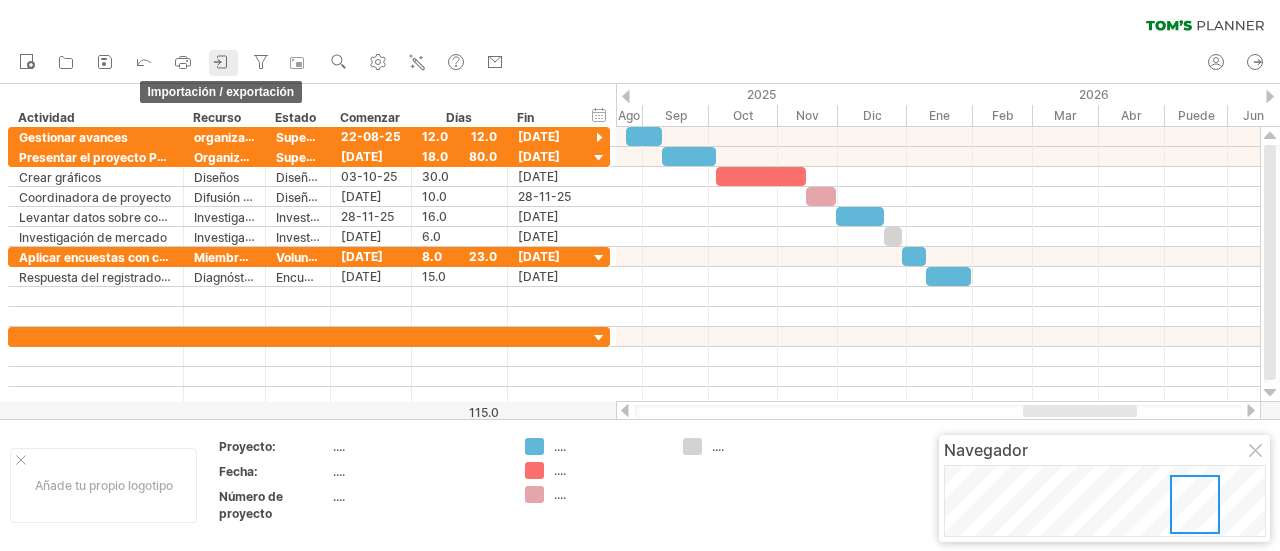 click 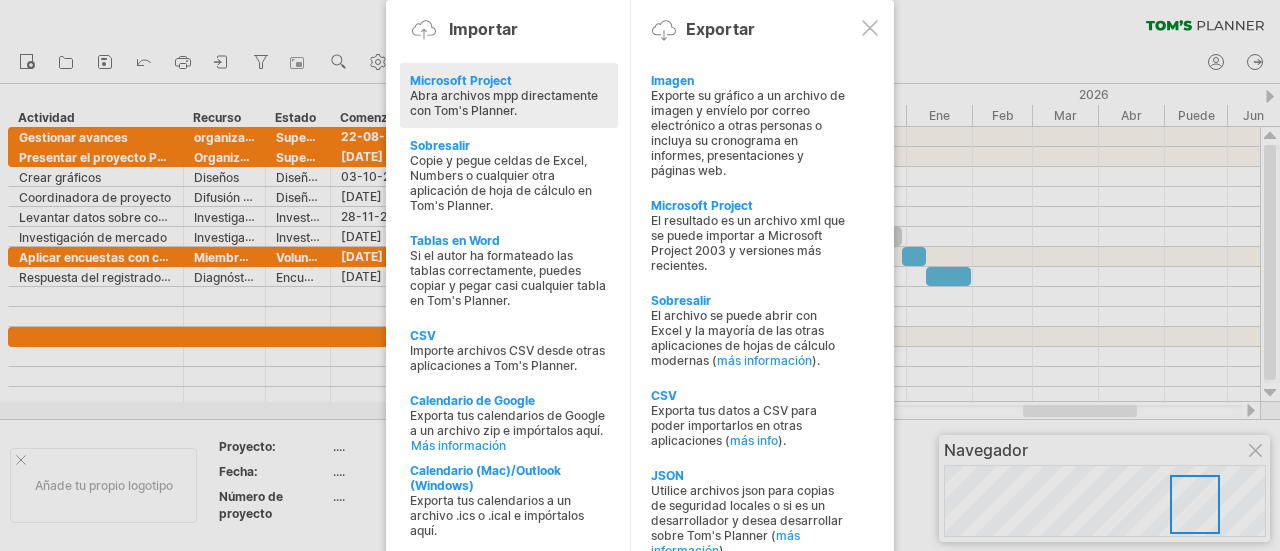 click at bounding box center (-1575, 213) 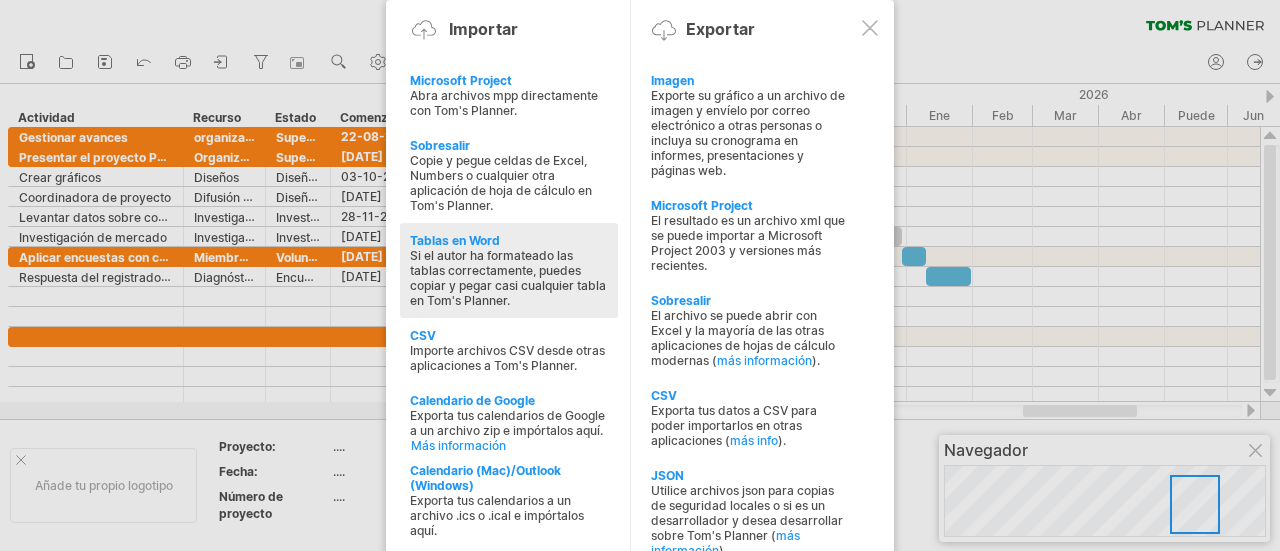 click on "Si el autor ha formateado las tablas correctamente, puedes copiar y pegar casi cualquier tabla en Tom's Planner." at bounding box center [508, 278] 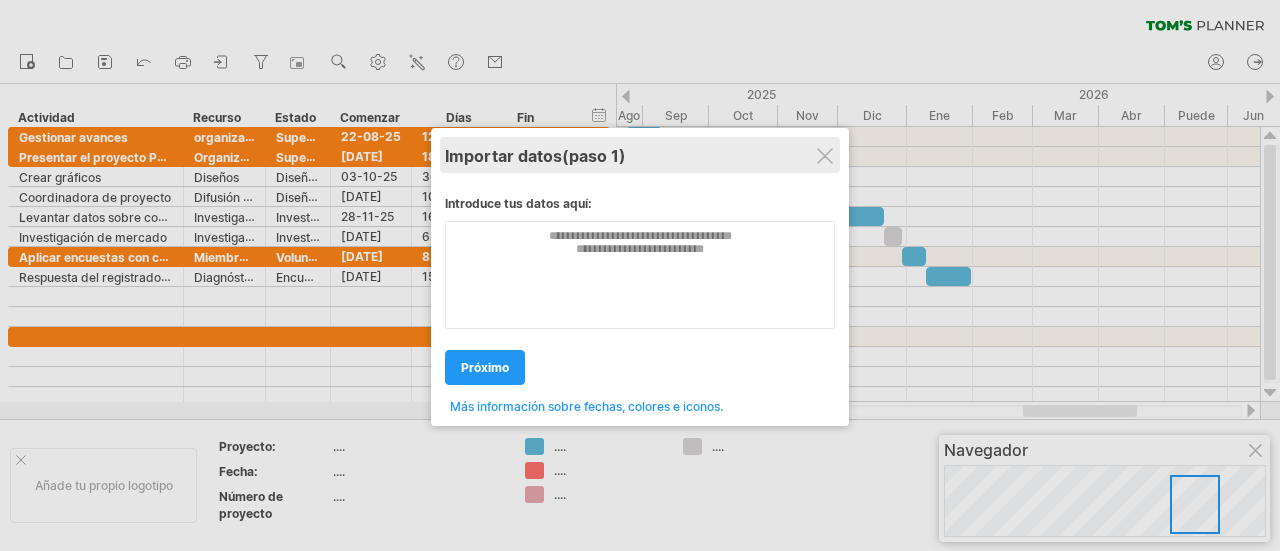 click on "Importar datos  (paso 1)" at bounding box center (640, 155) 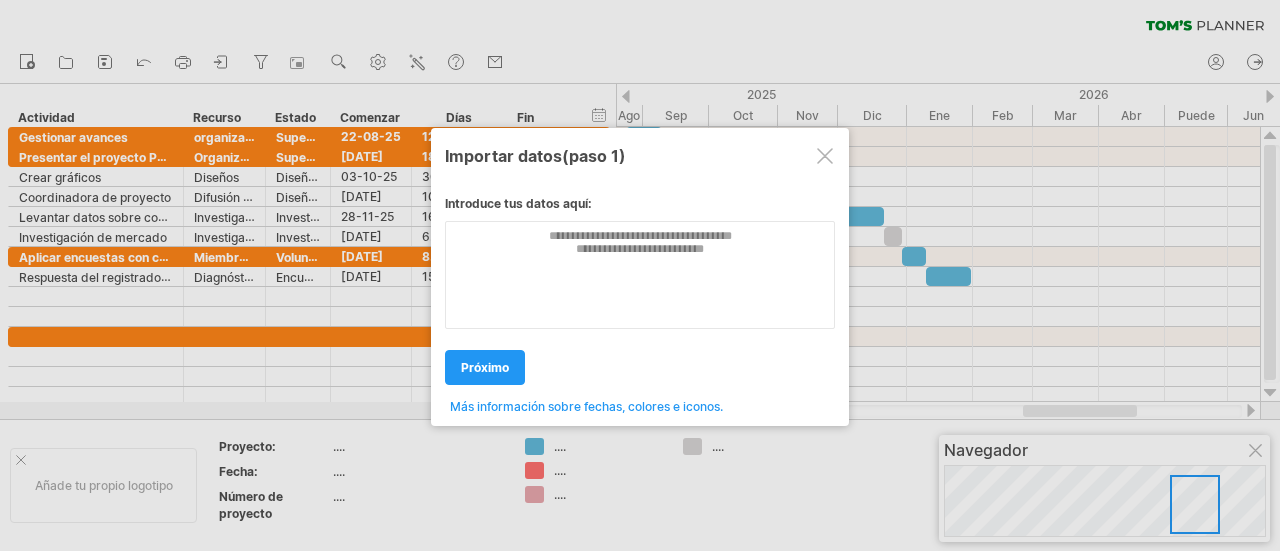 click at bounding box center (825, 156) 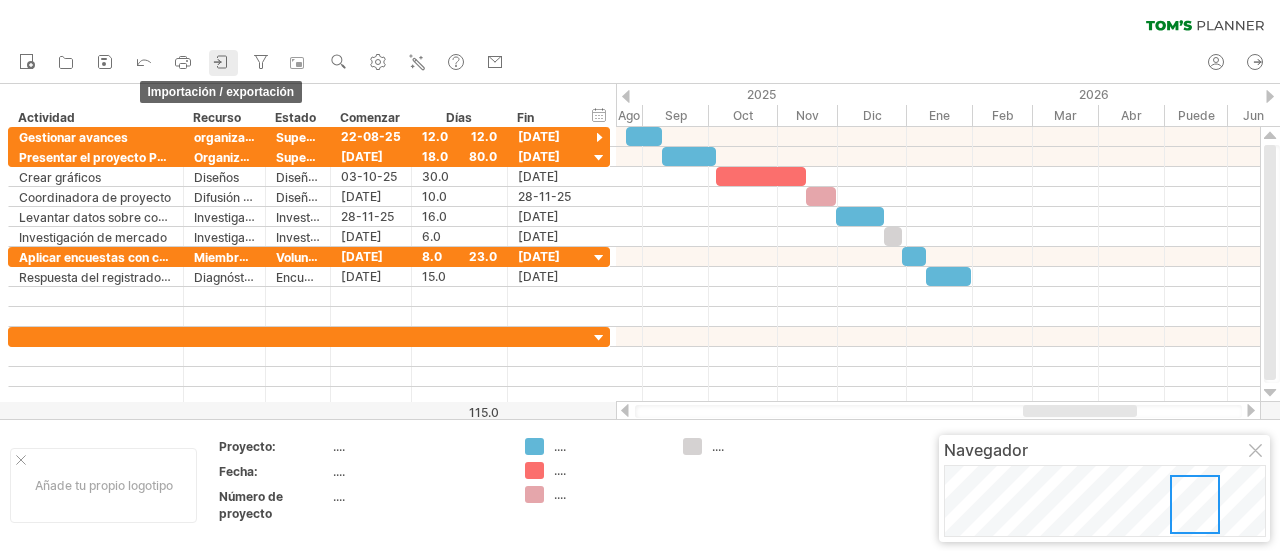 click 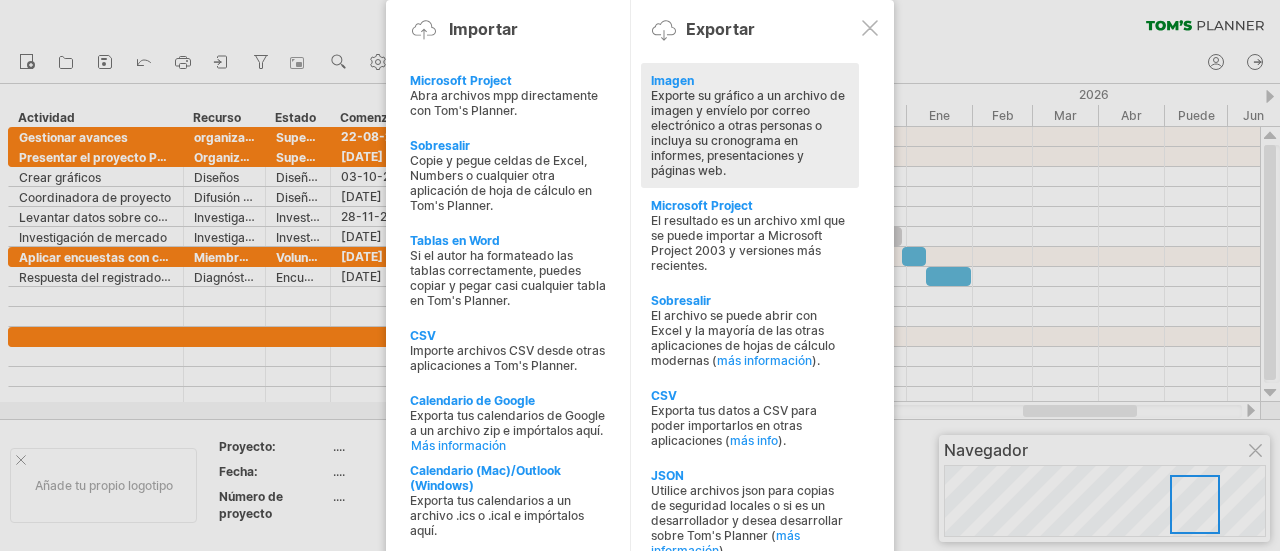 click on "Exporte su gráfico a un archivo de imagen y envíelo por correo electrónico a otras personas o incluya su cronograma en informes, presentaciones y páginas web." at bounding box center (748, 133) 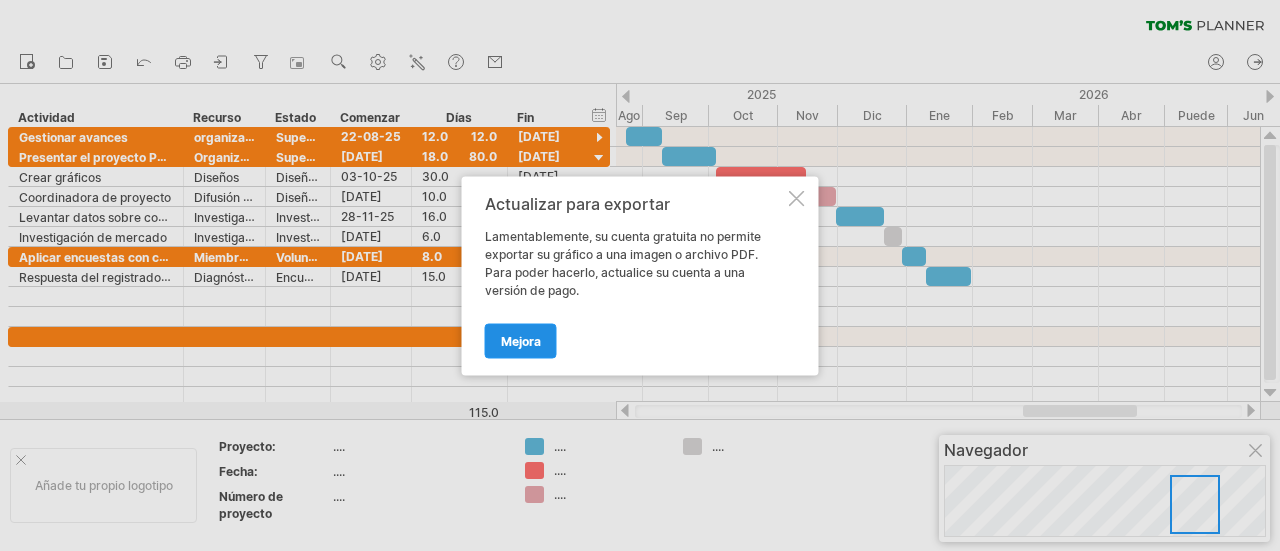 click on "Mejora" at bounding box center (521, 340) 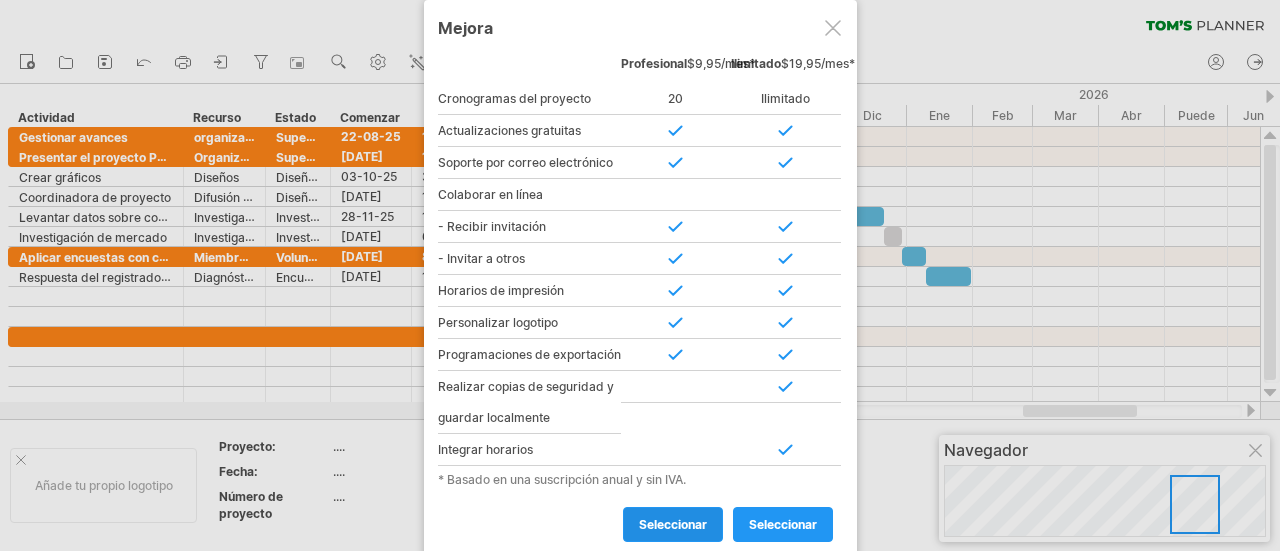 click on "seleccionar" at bounding box center [673, 524] 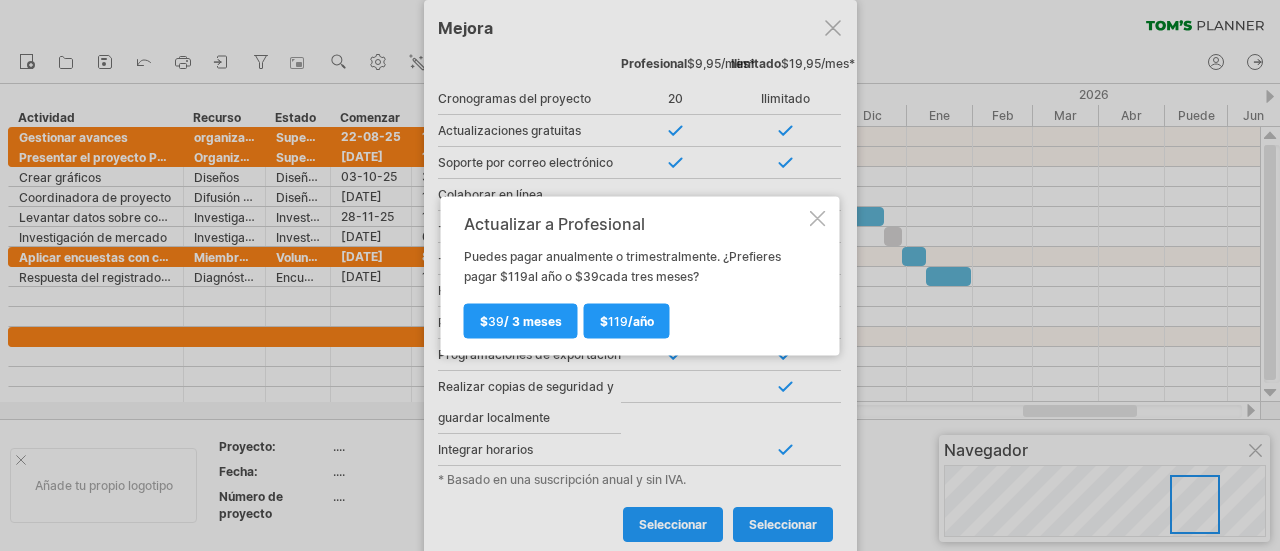 click at bounding box center (818, 218) 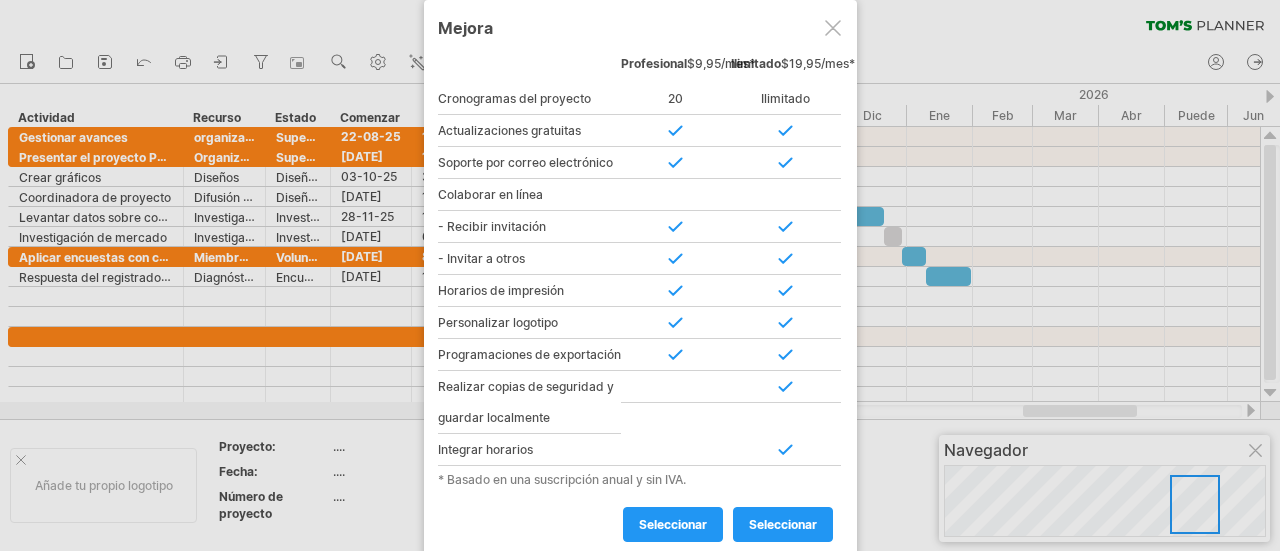 click at bounding box center (833, 28) 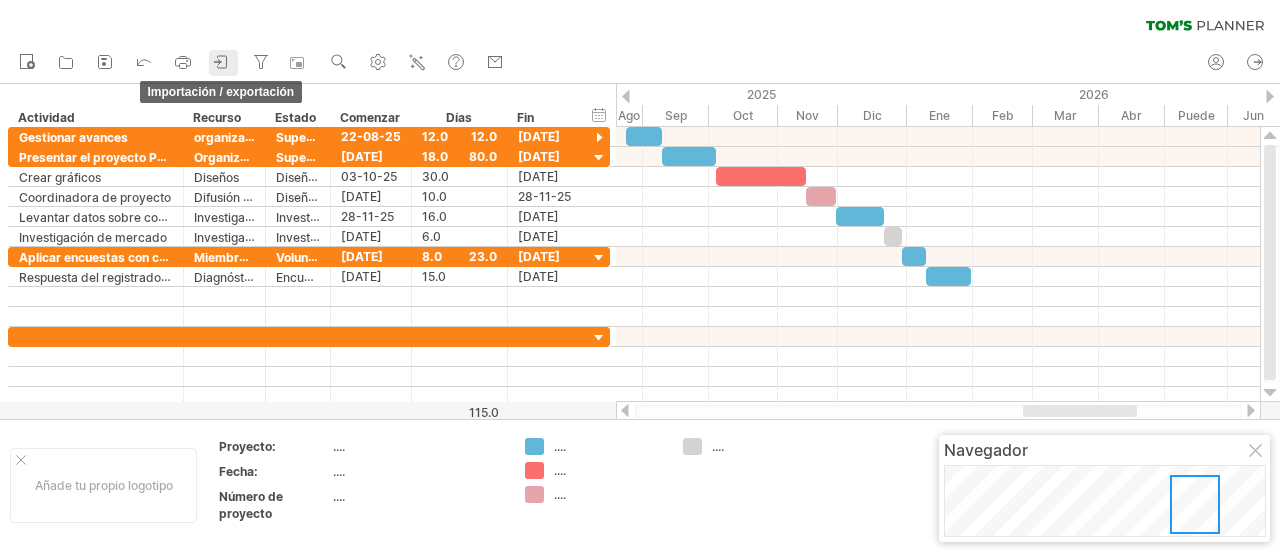 click 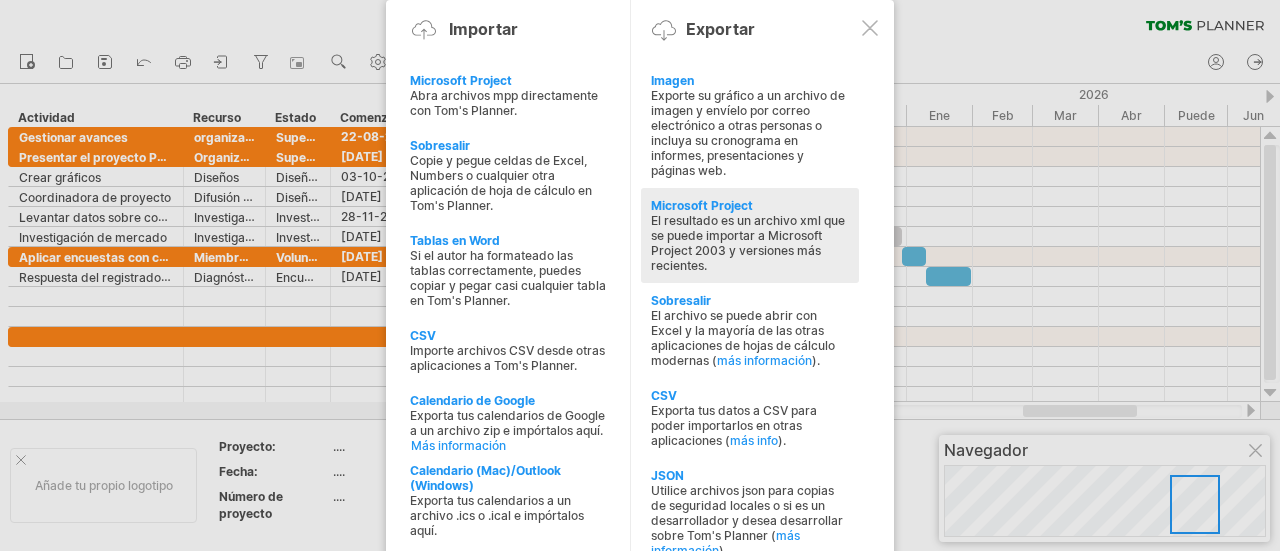 click on "El resultado es un archivo xml que se puede importar a Microsoft Project 2003 y versiones más recientes." at bounding box center (748, 243) 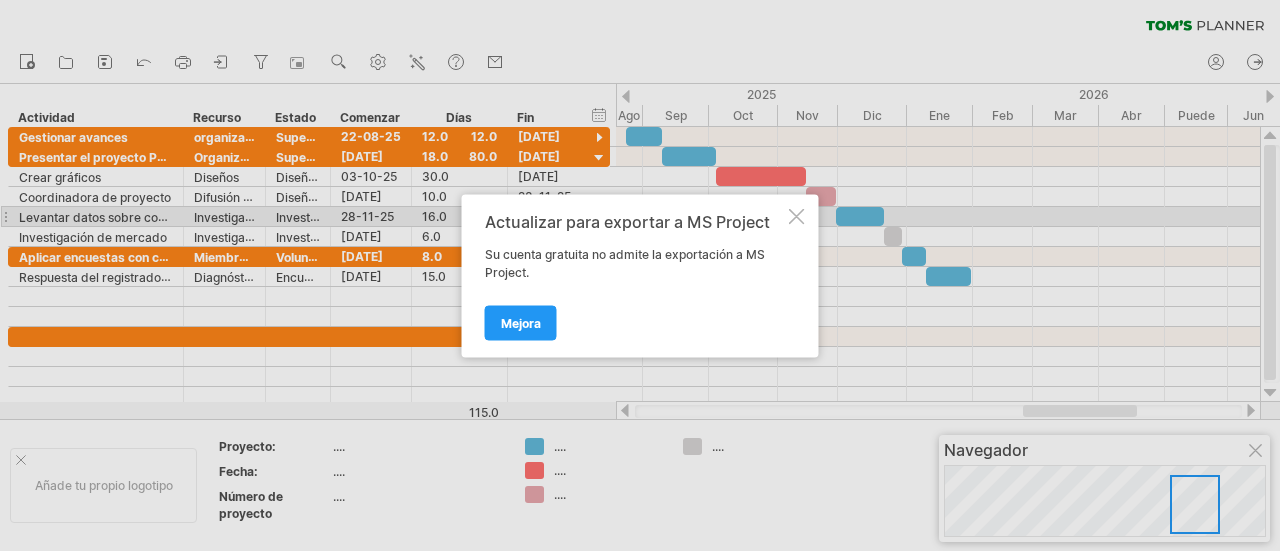 click at bounding box center [797, 216] 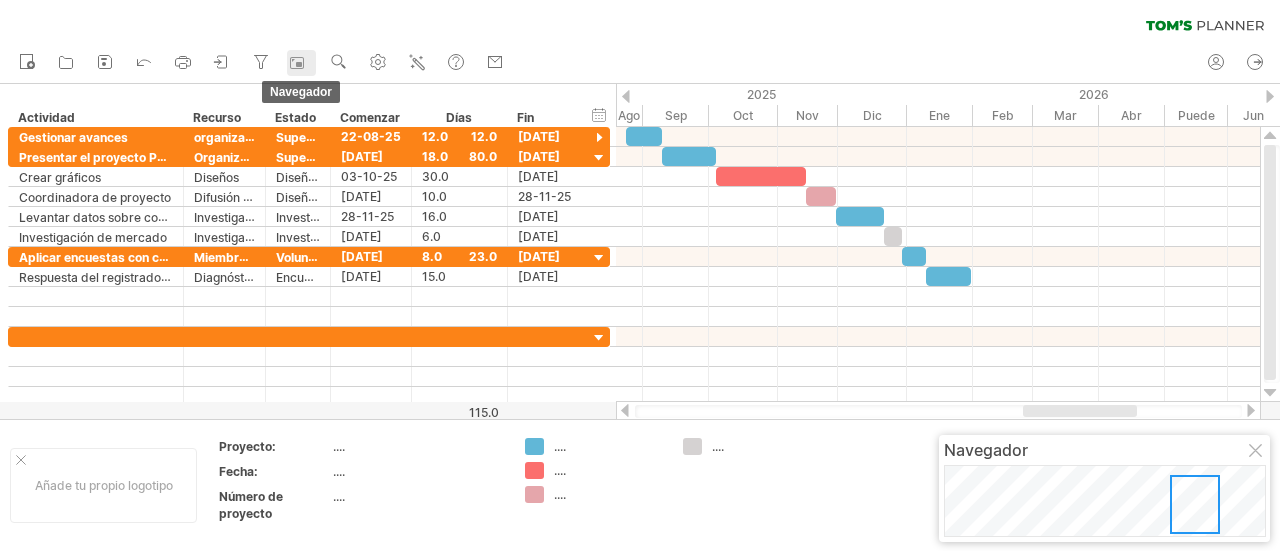 click 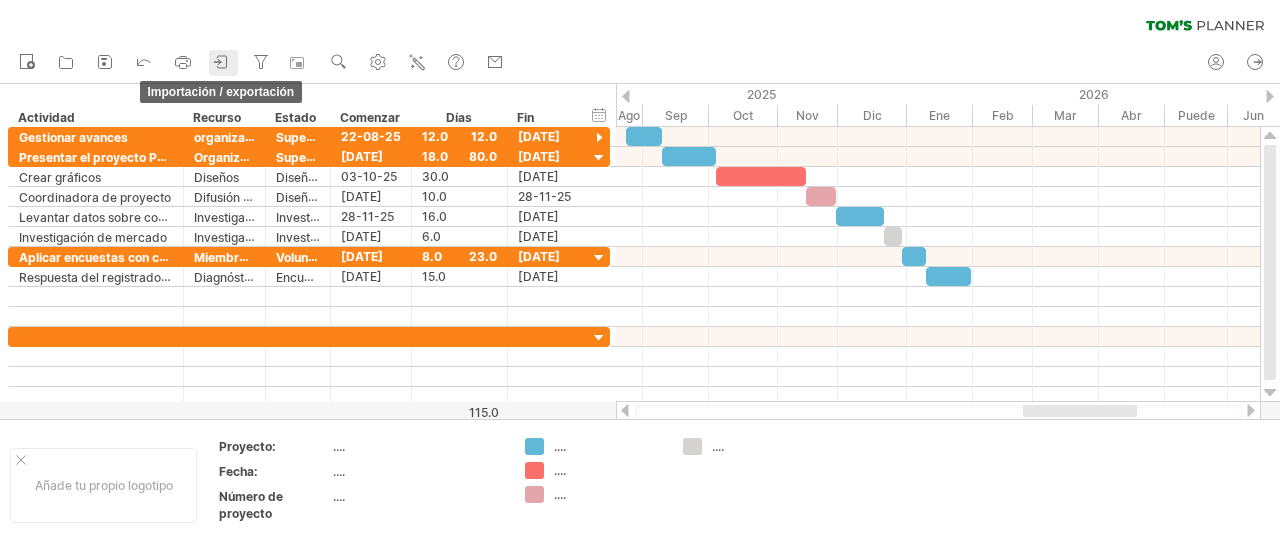 click 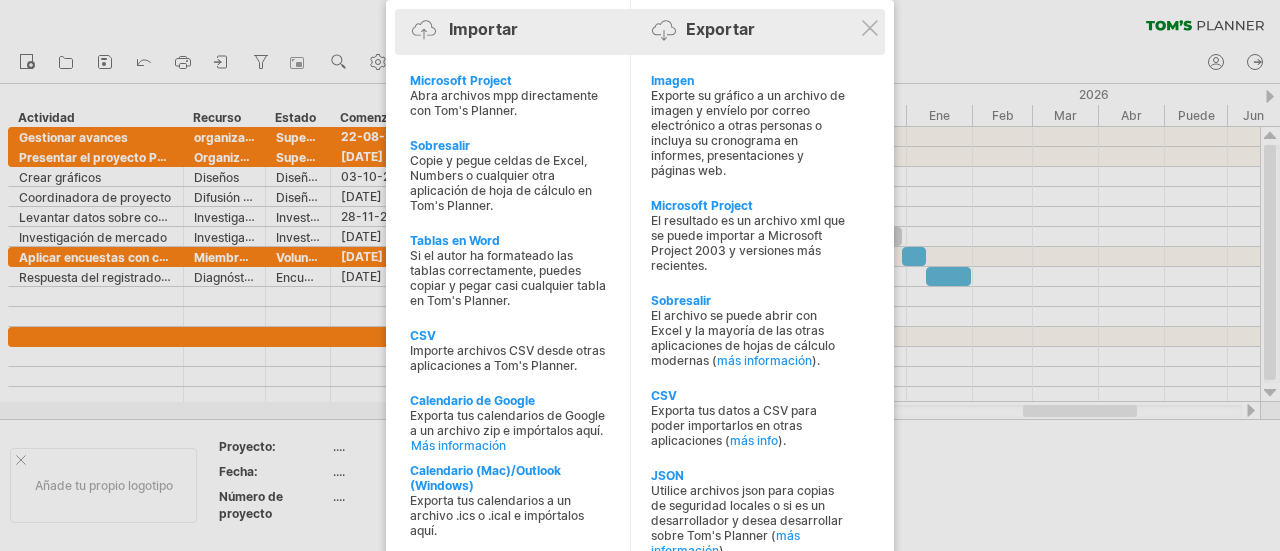 click on "Importar
Exportar" at bounding box center [640, 33] 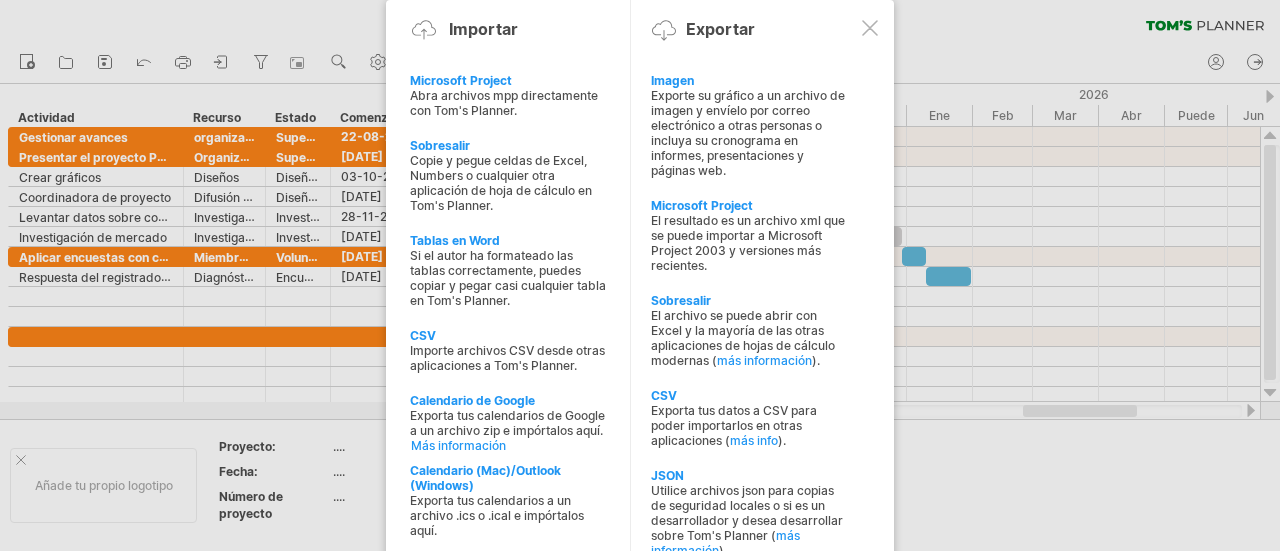 click at bounding box center [870, 28] 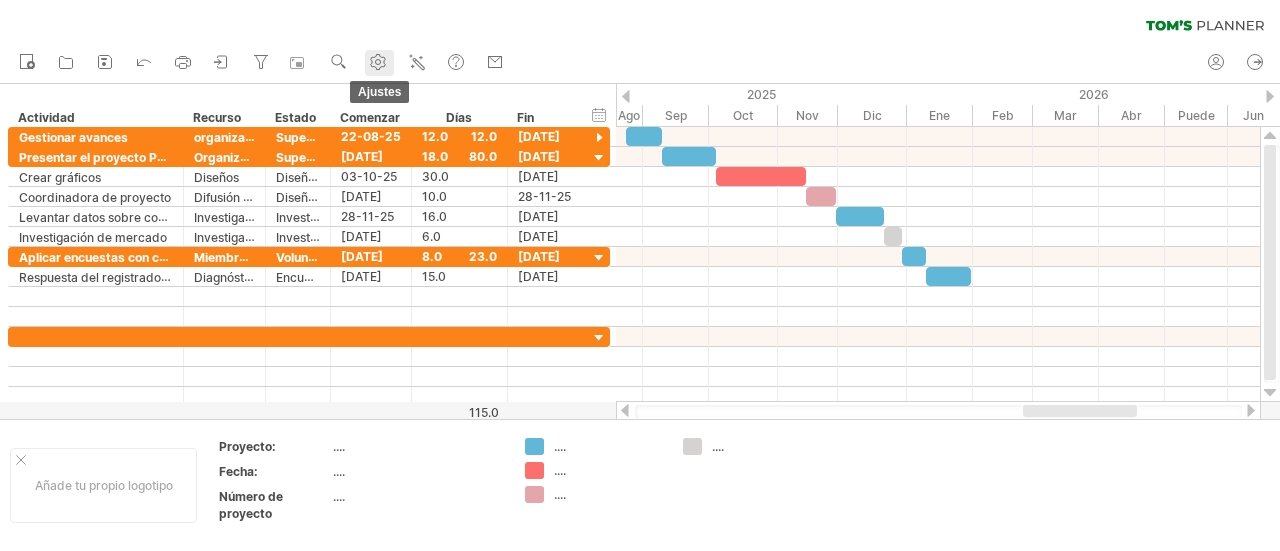click 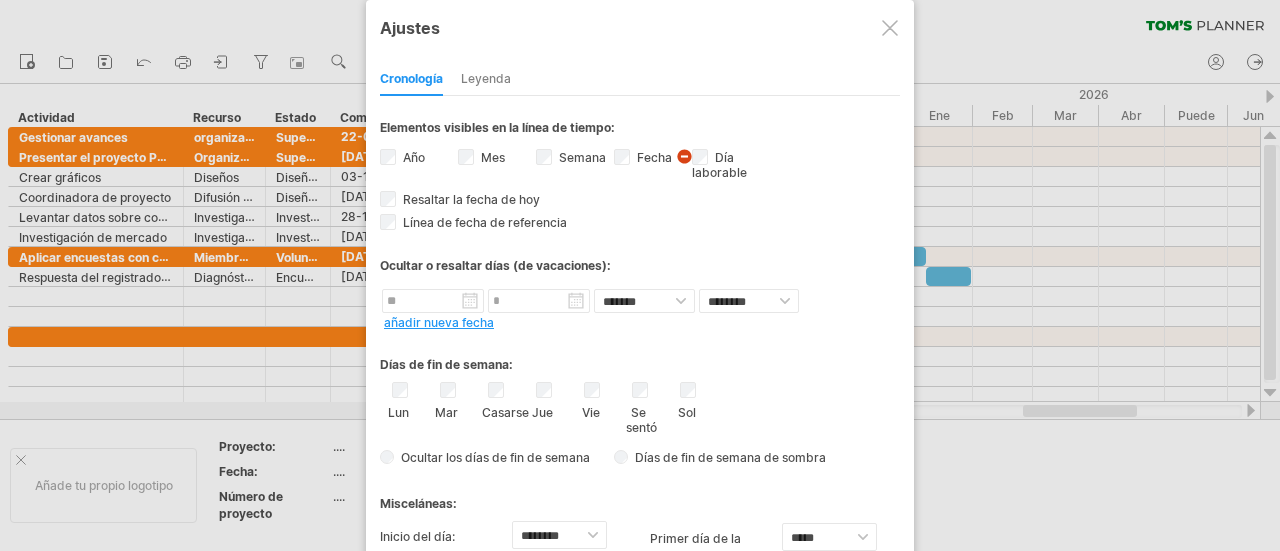 click at bounding box center [890, 28] 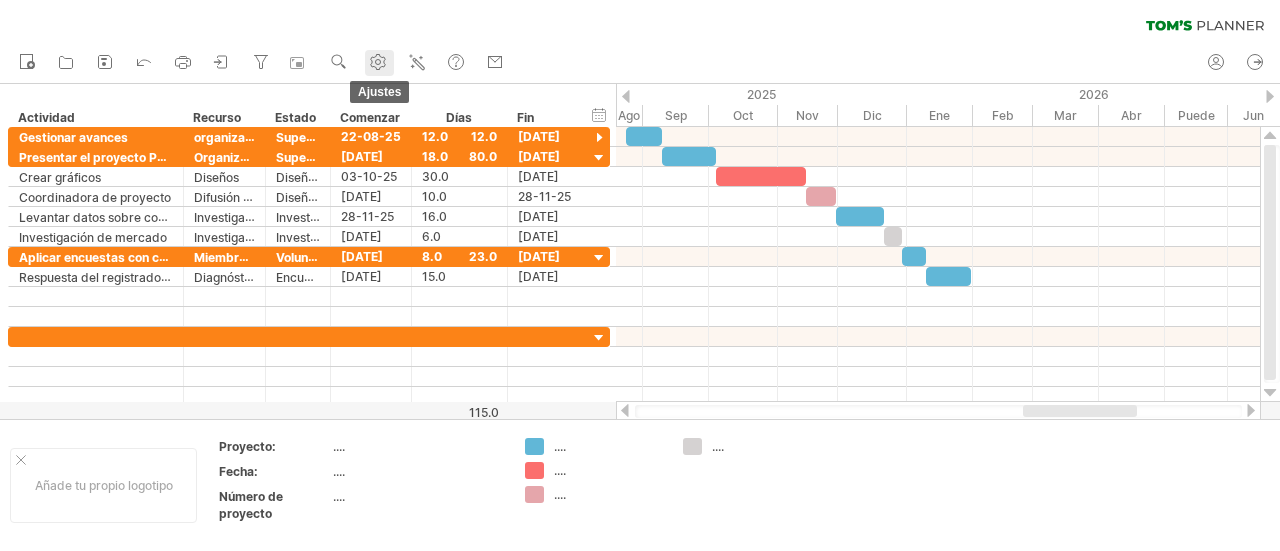 click 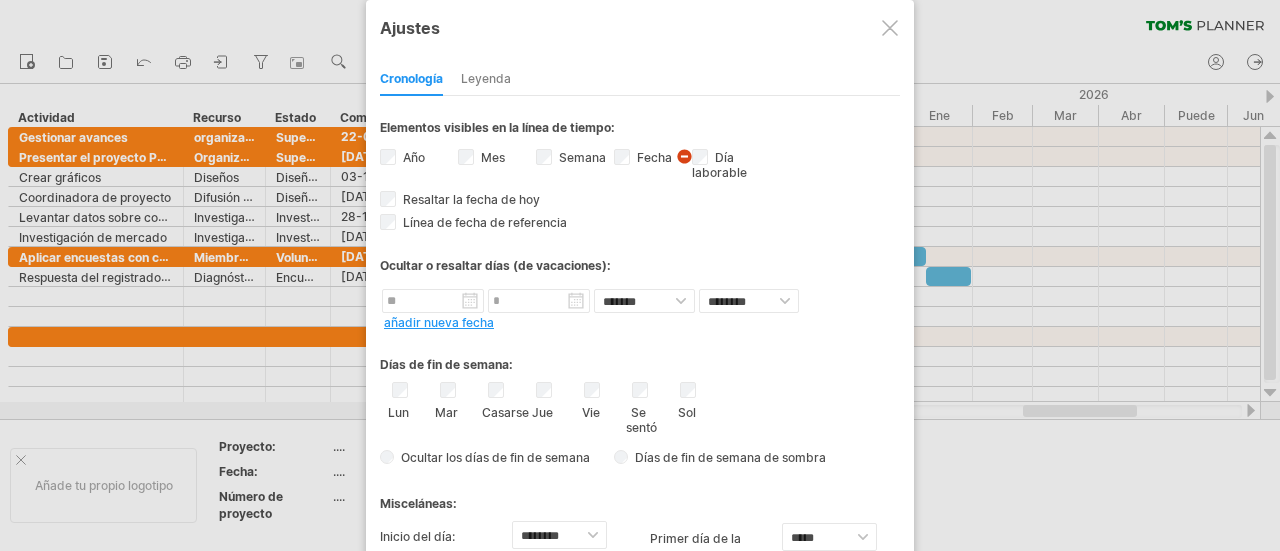 click at bounding box center (890, 28) 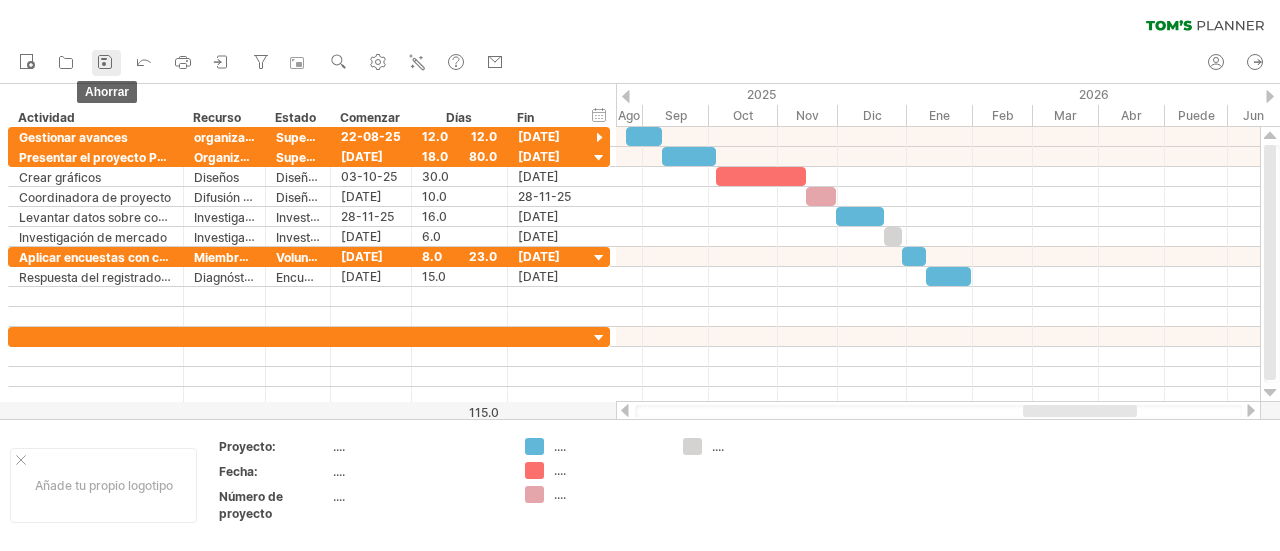 click 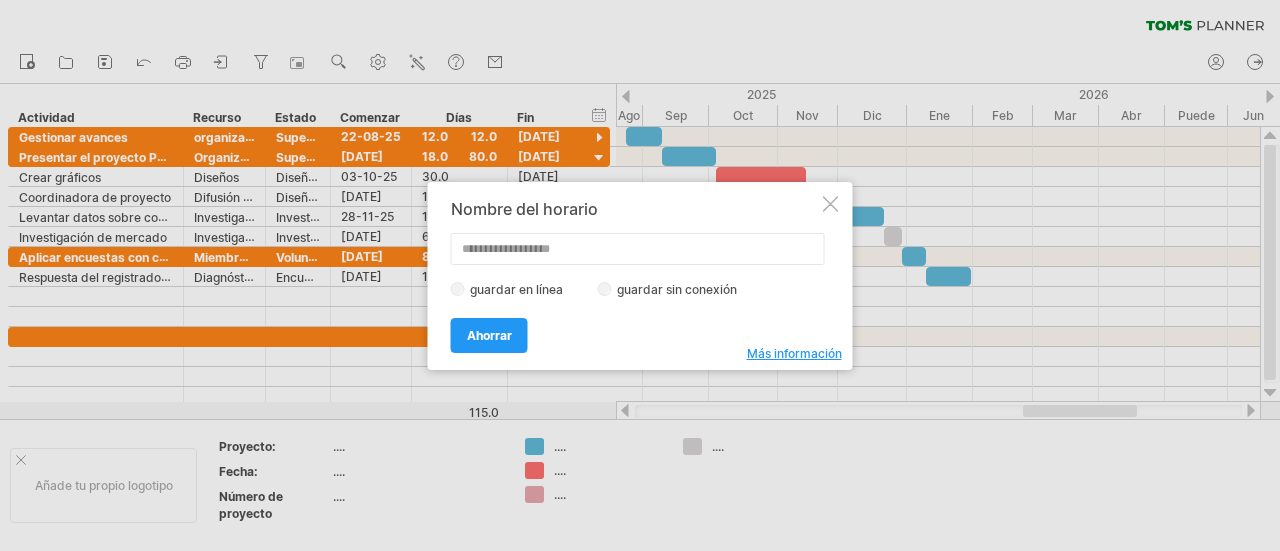 click on "guardar en línea" at bounding box center (516, 289) 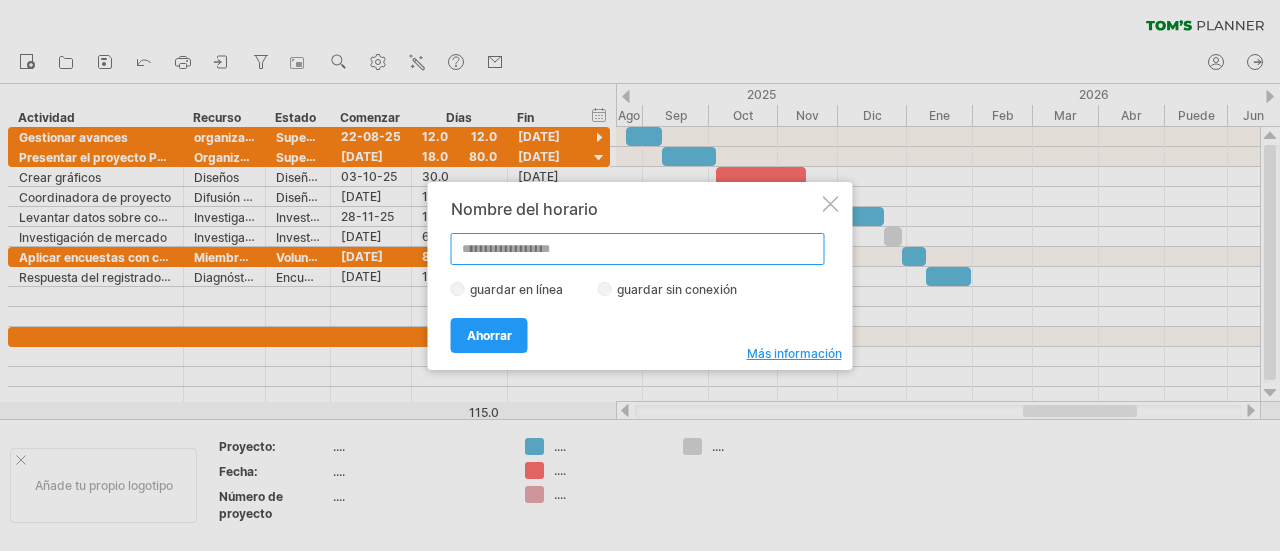 click at bounding box center (638, 249) 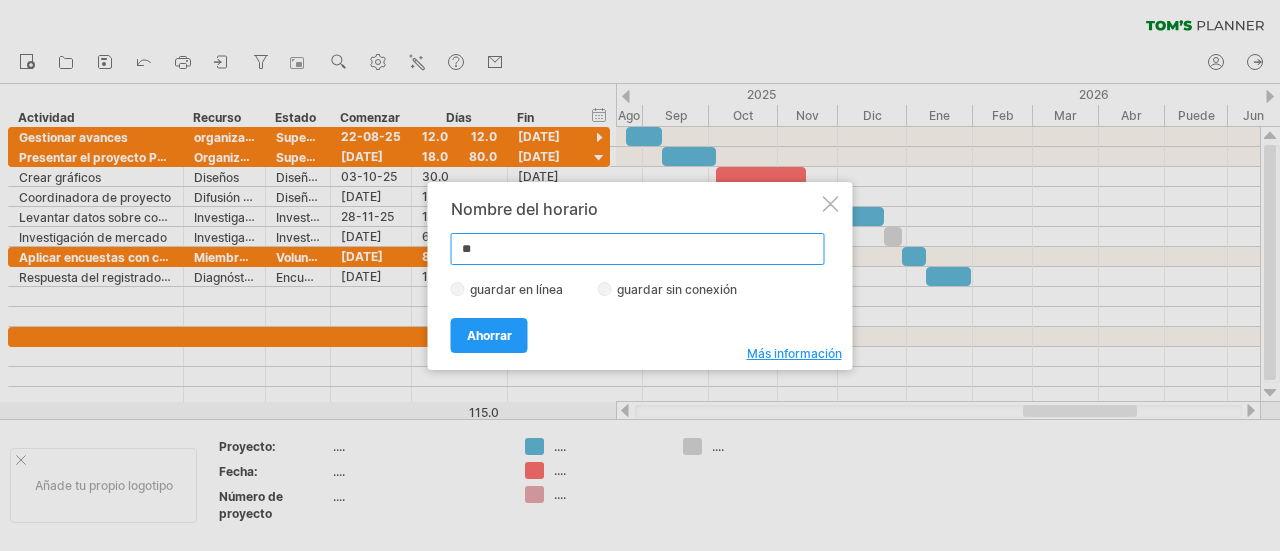 type on "*" 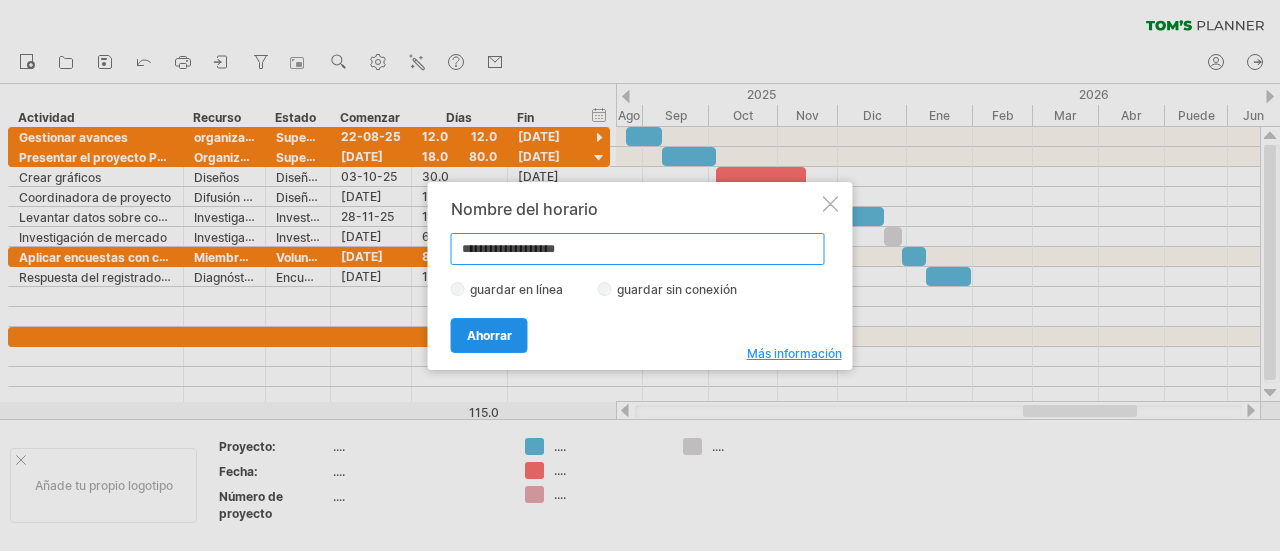 type on "**********" 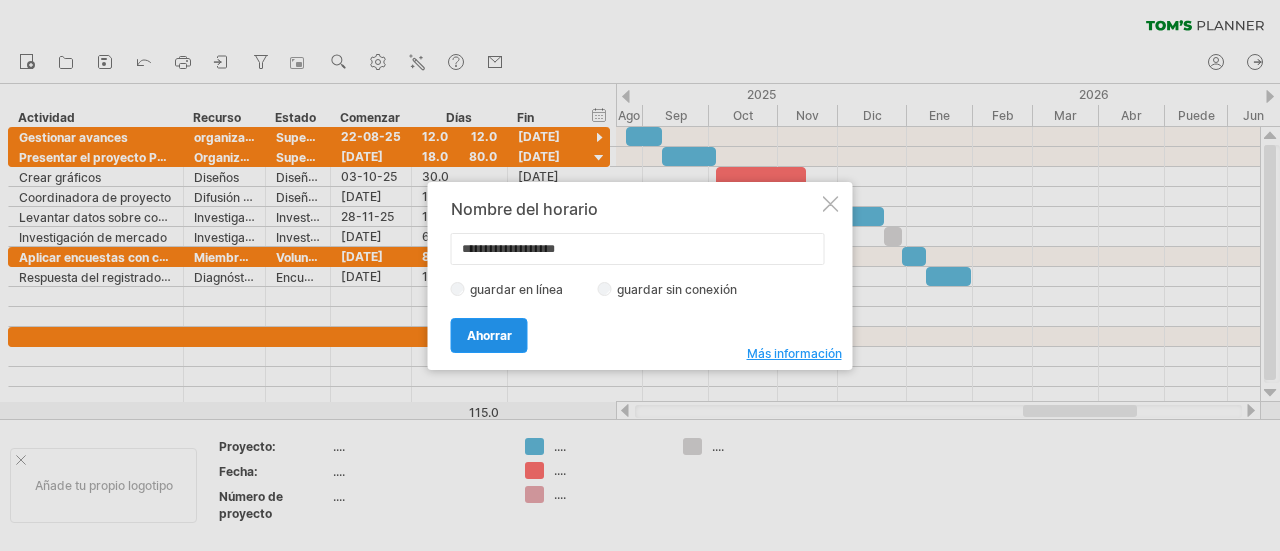 click on "Ahorrar" at bounding box center (489, 335) 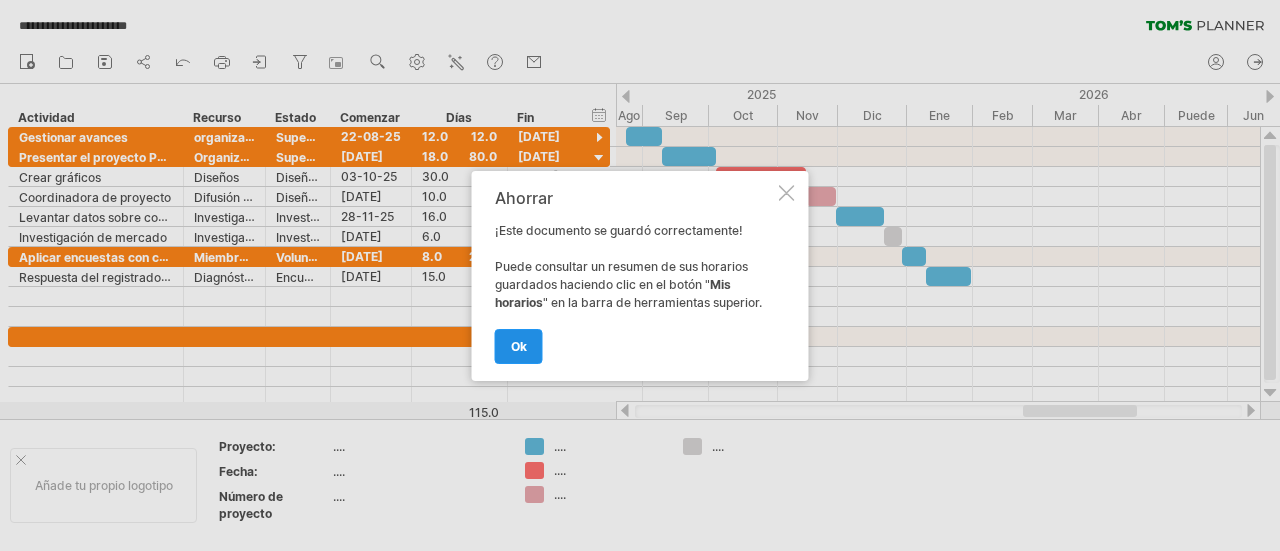 click on "OK" at bounding box center (519, 346) 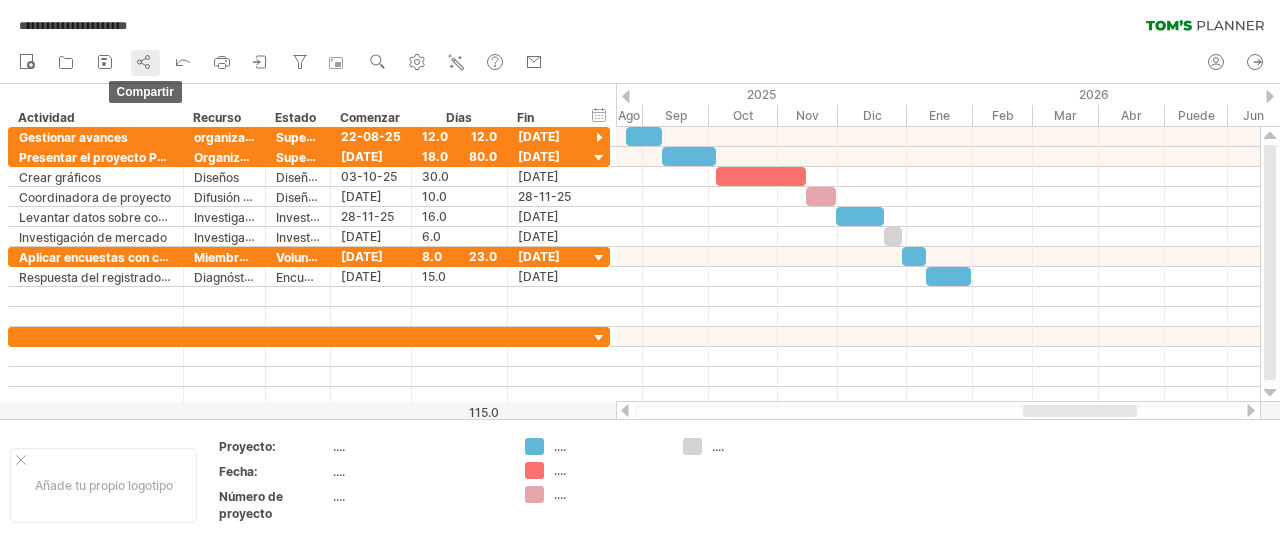 click 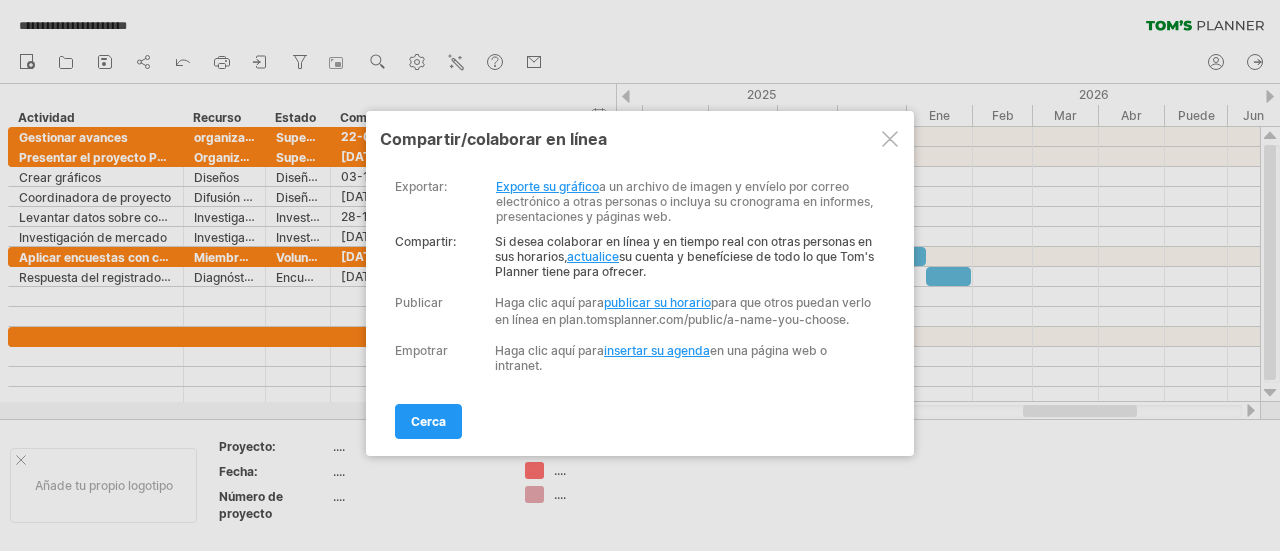 click on "publicar su horario" at bounding box center (657, 302) 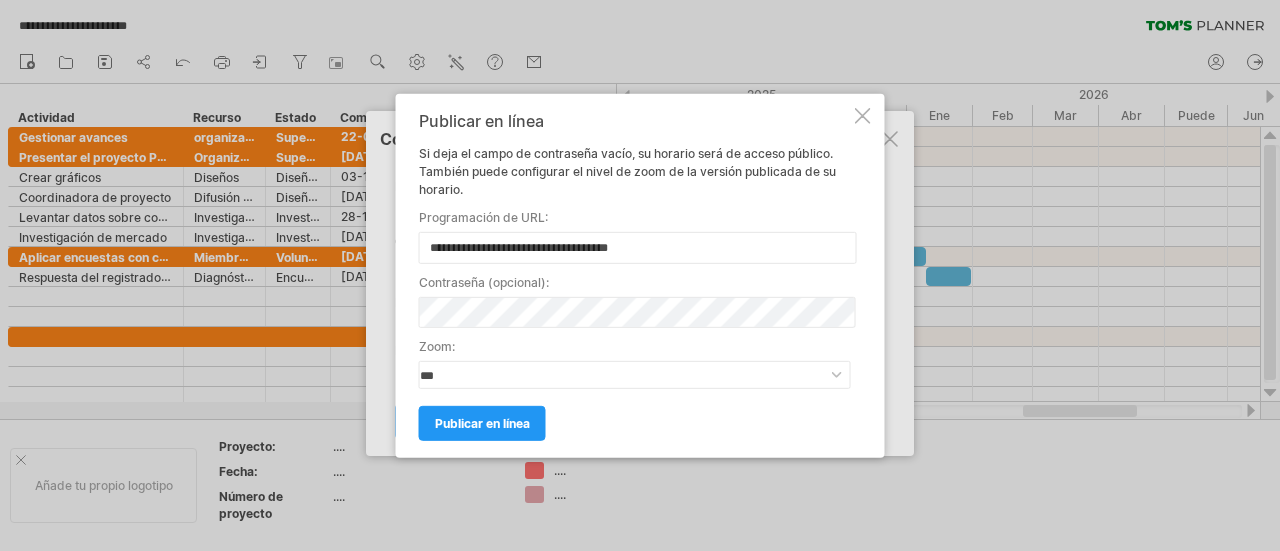 click at bounding box center [863, 115] 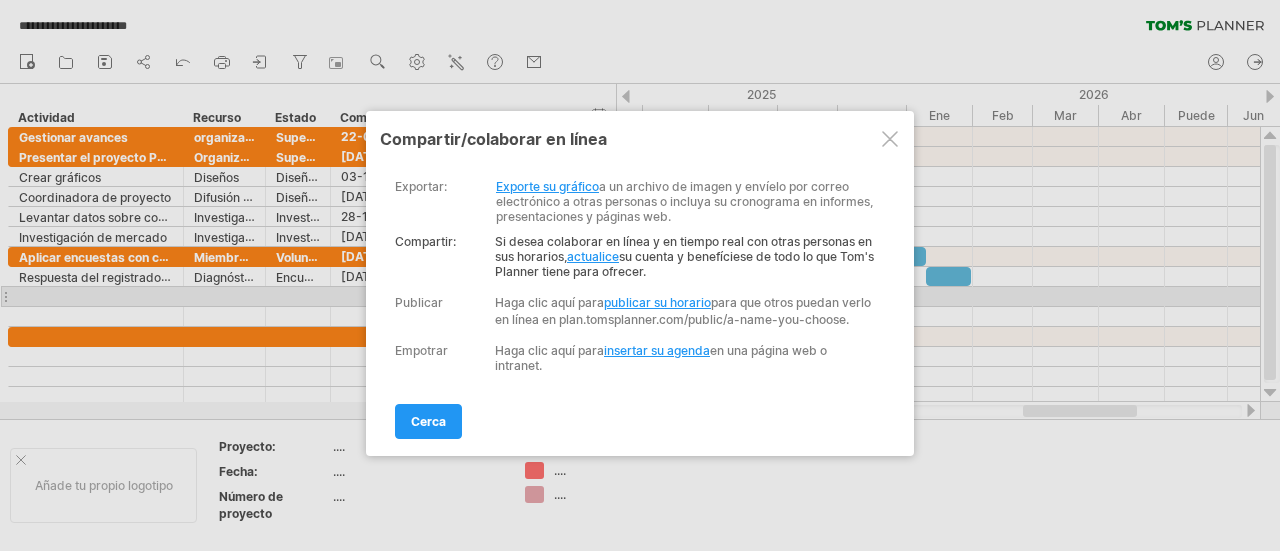 click on "publicar su horario" at bounding box center [657, 302] 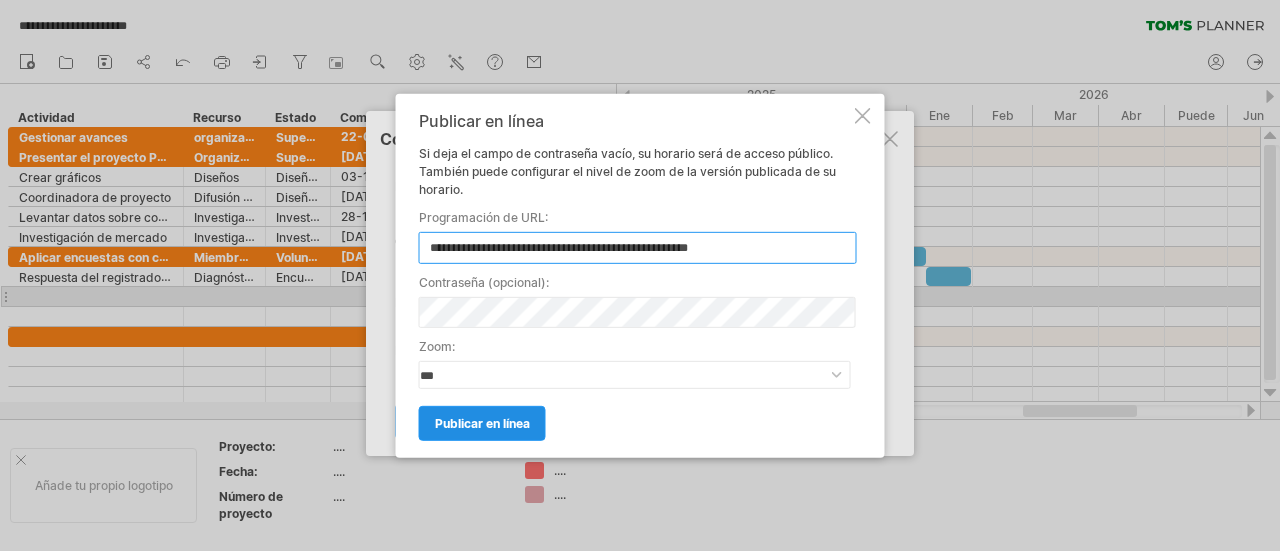 type on "**********" 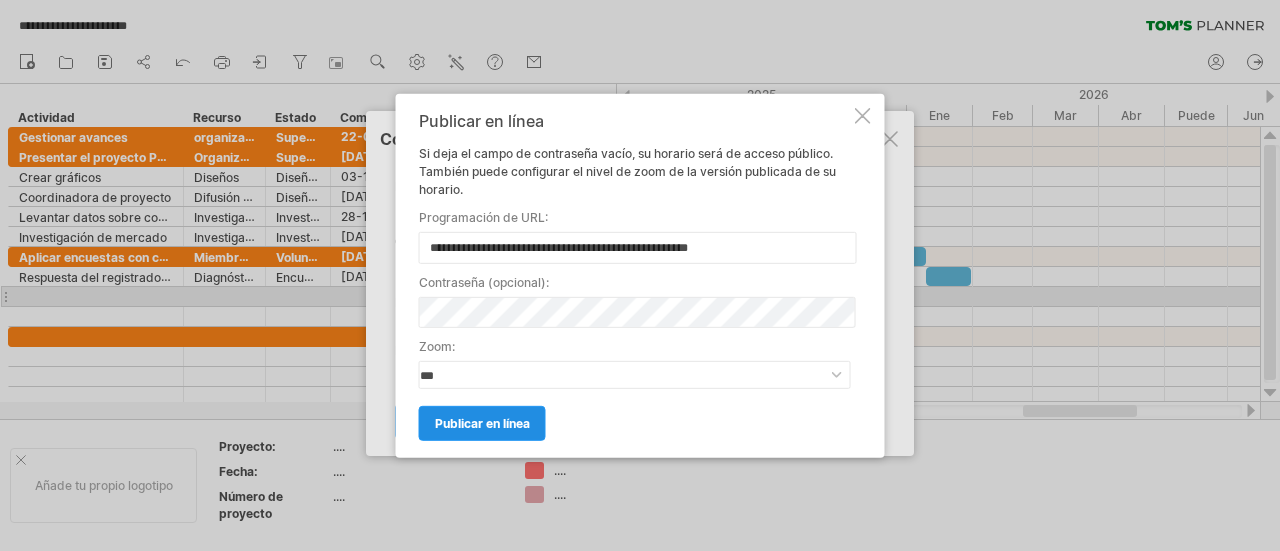 click on "publicar en línea" at bounding box center [482, 423] 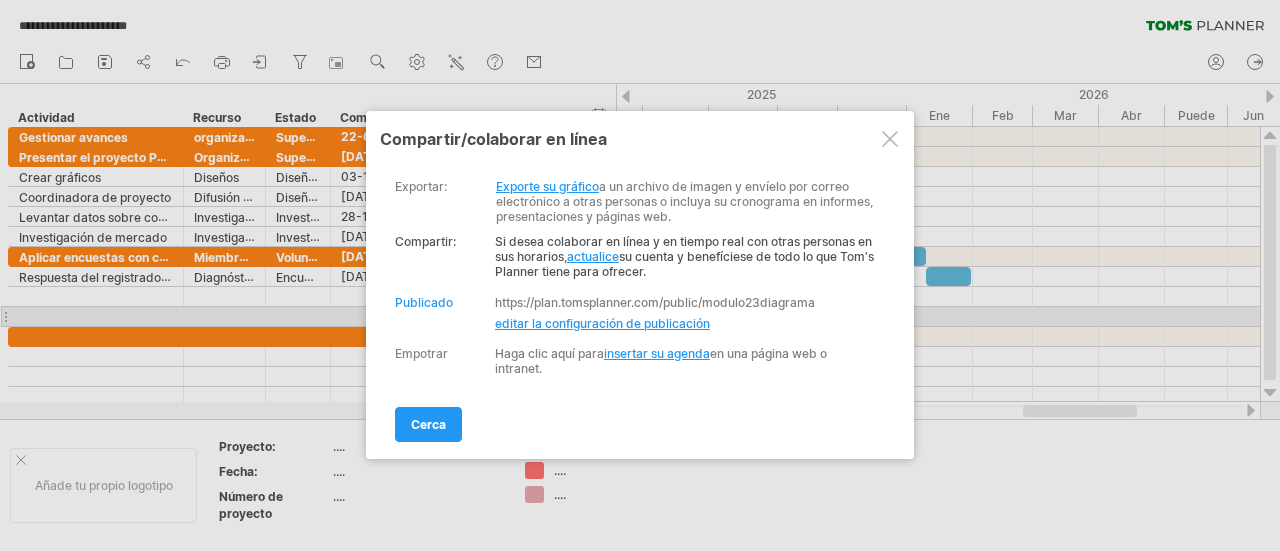 click on "editar la configuración de publicación" at bounding box center [602, 323] 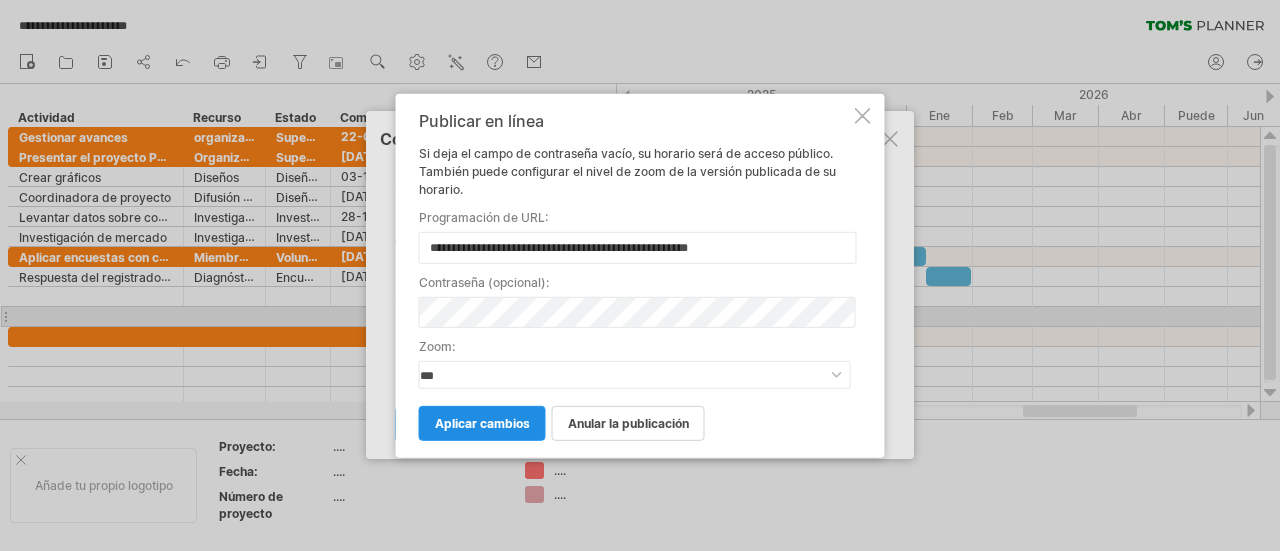 click on "aplicar cambios" at bounding box center (482, 423) 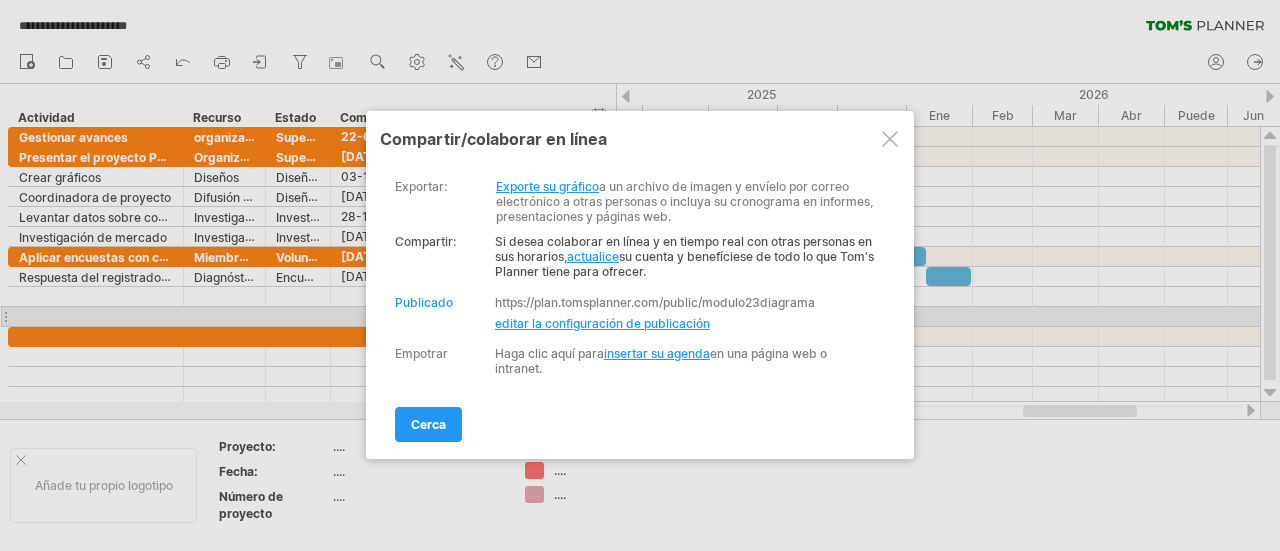 click on "editar la configuración de publicación" at bounding box center [602, 323] 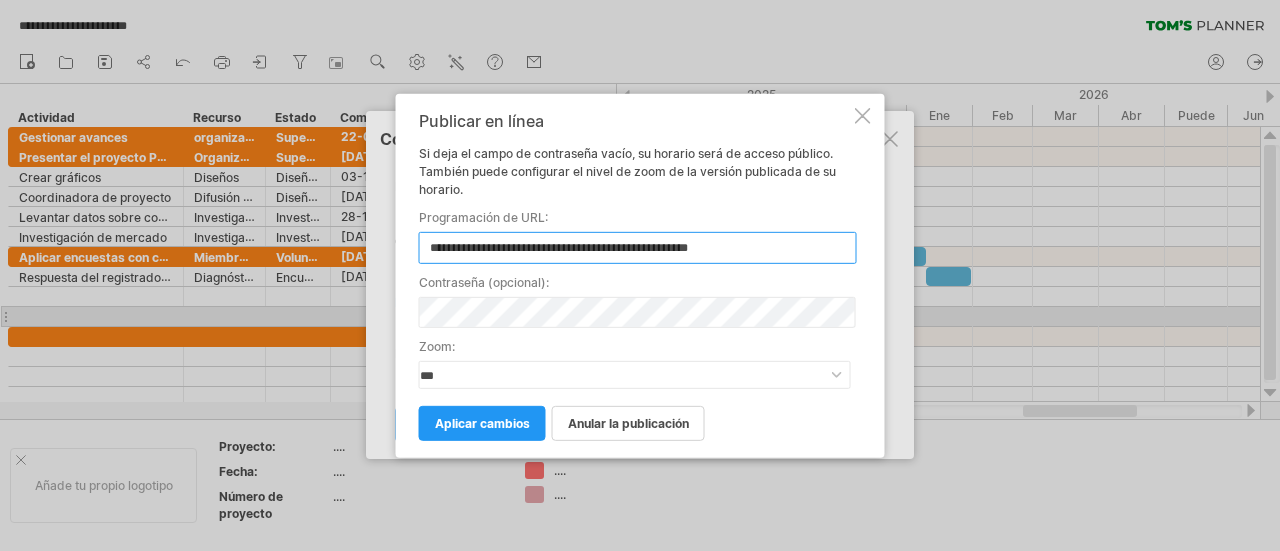 drag, startPoint x: 762, startPoint y: 249, endPoint x: 418, endPoint y: 245, distance: 344.02325 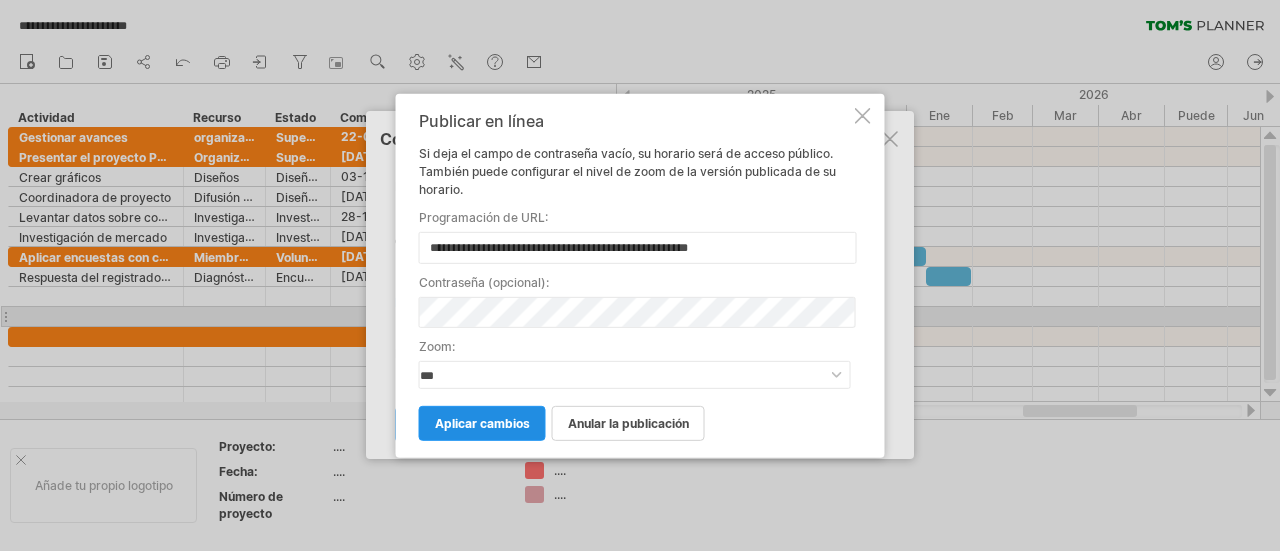 click on "aplicar cambios" at bounding box center [482, 423] 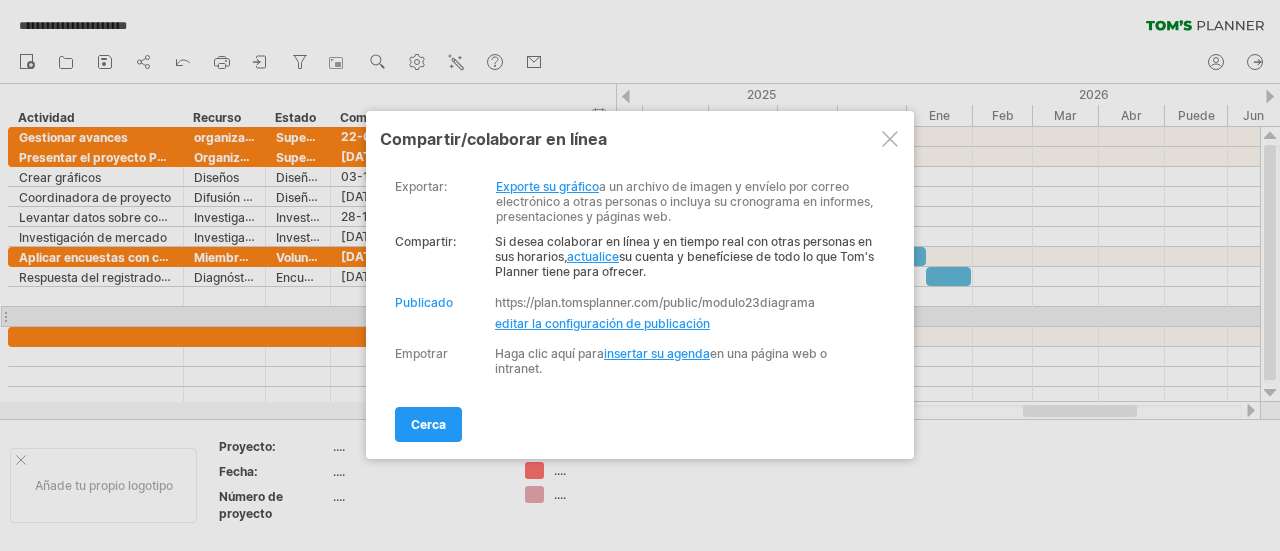 click on "editar la configuración de publicación" at bounding box center (602, 323) 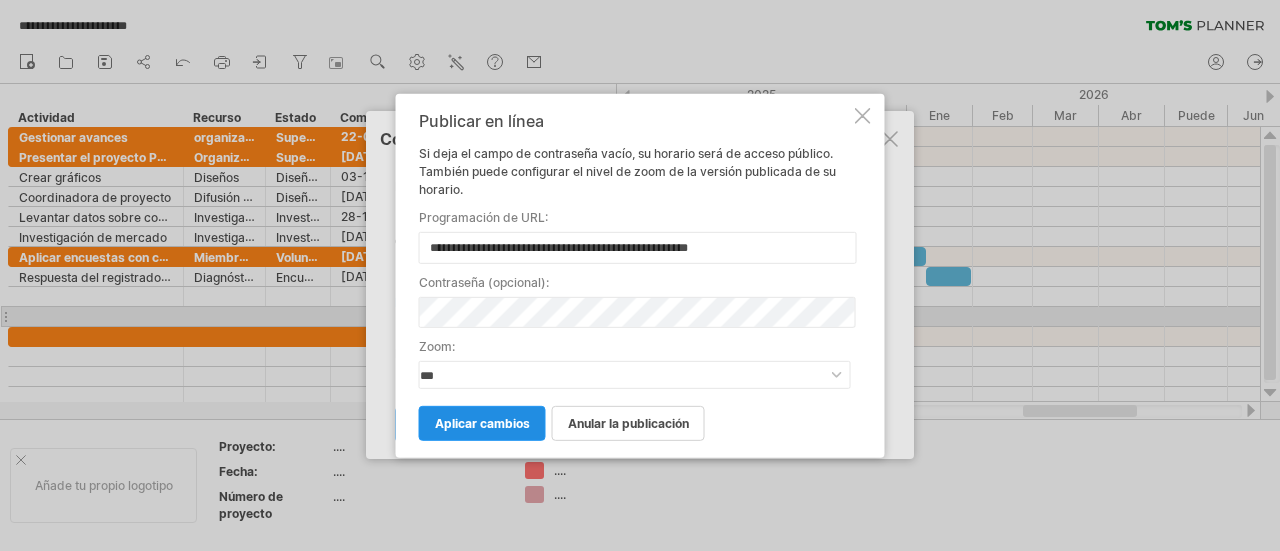 click on "aplicar cambios" at bounding box center (482, 423) 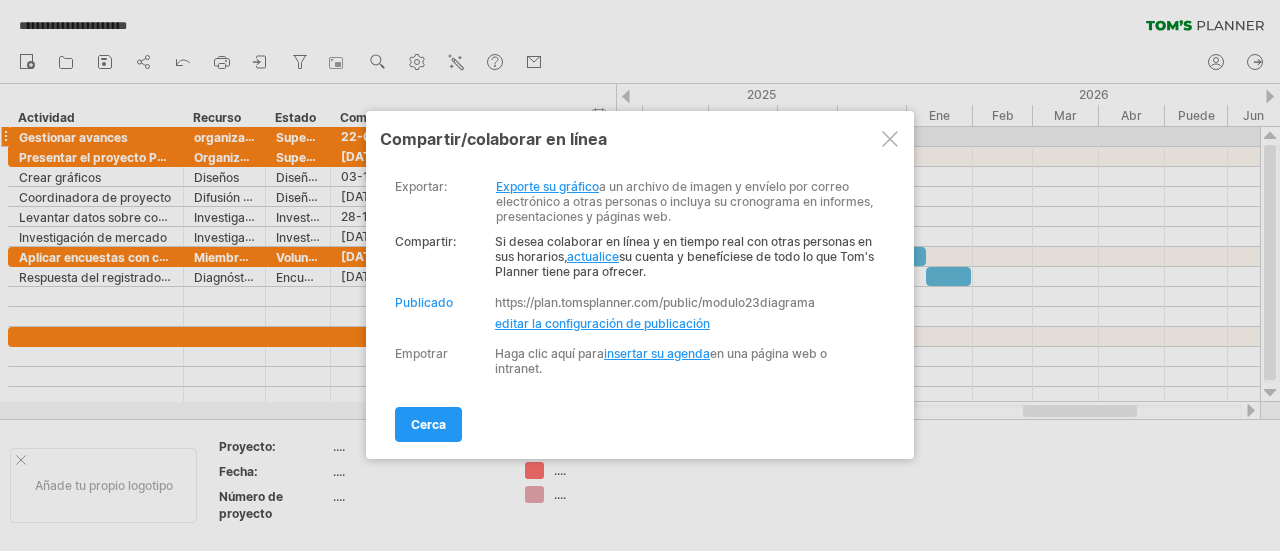 click at bounding box center [890, 139] 